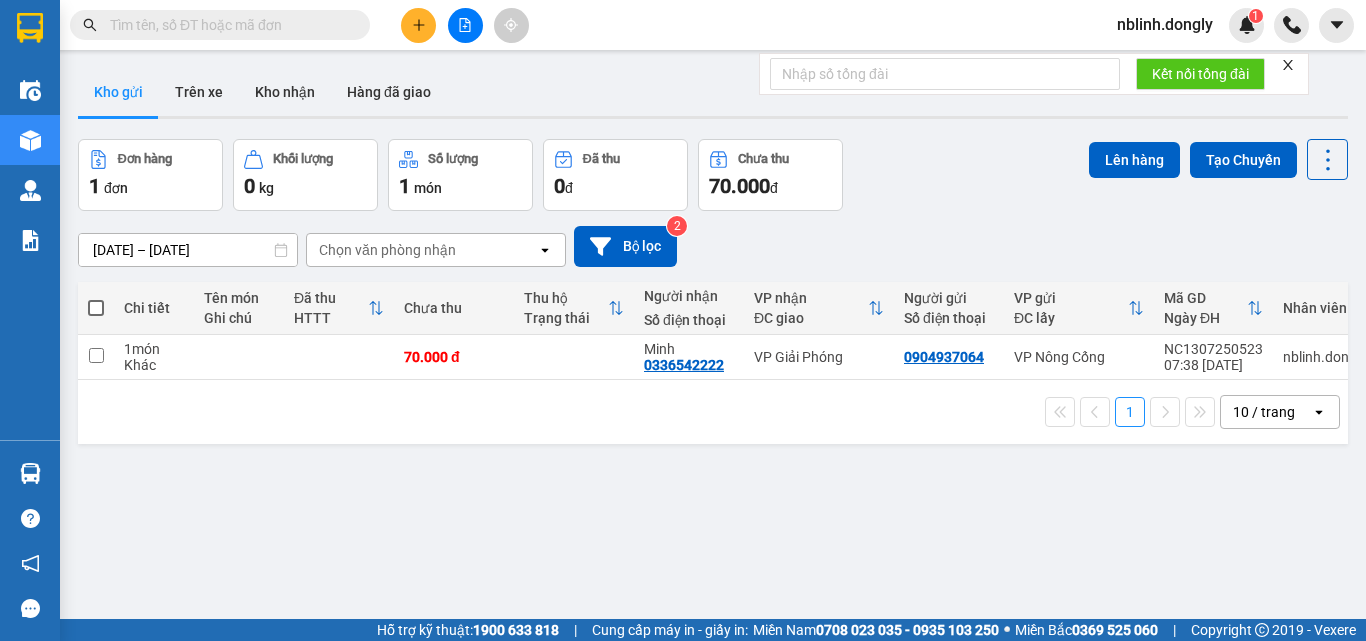 scroll, scrollTop: 0, scrollLeft: 0, axis: both 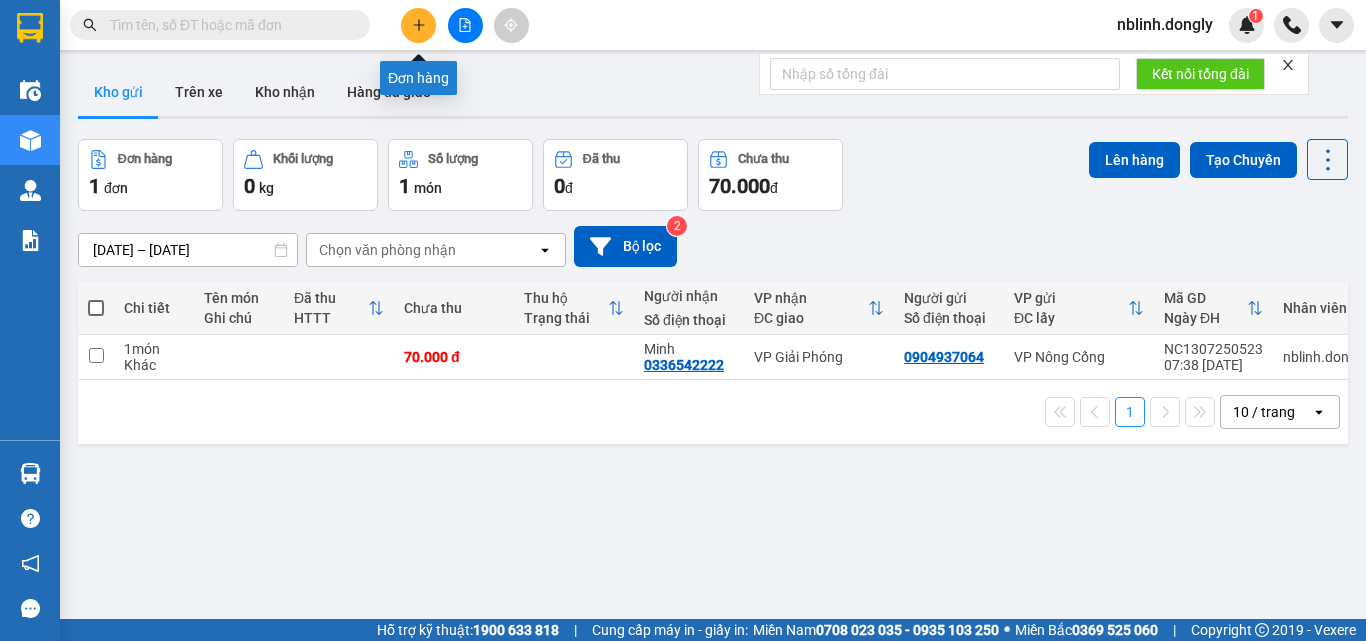 click at bounding box center (418, 25) 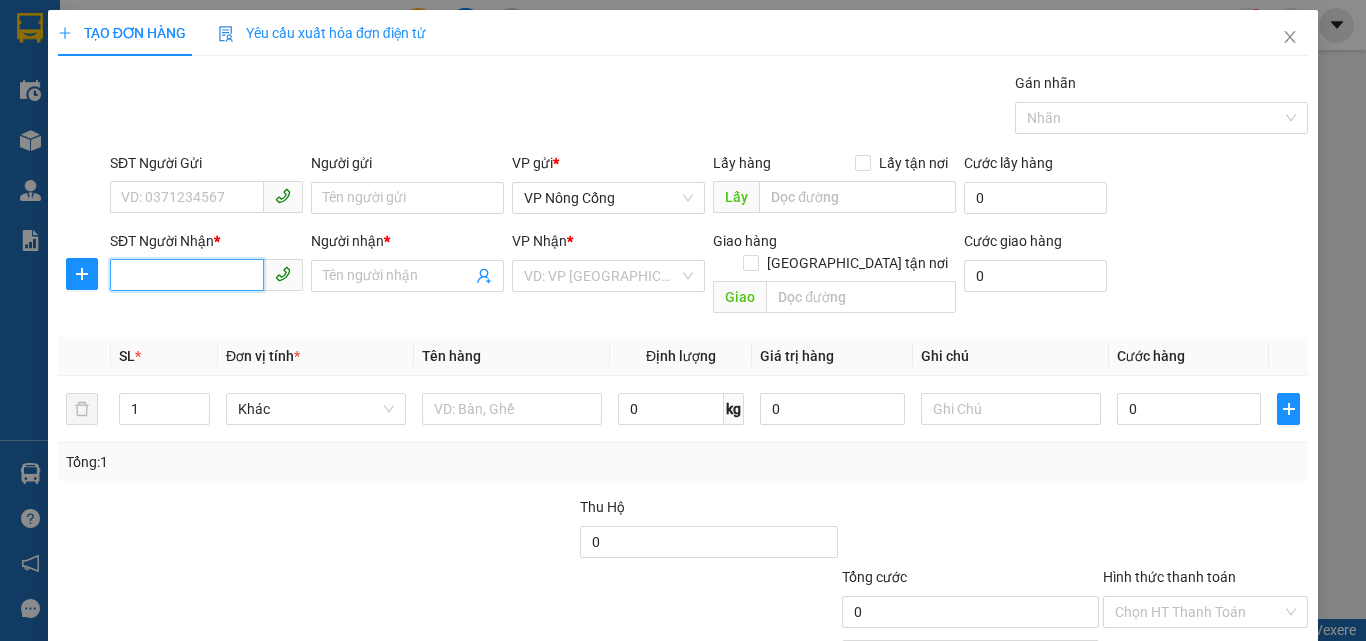 click on "SĐT Người Nhận  *" at bounding box center (187, 275) 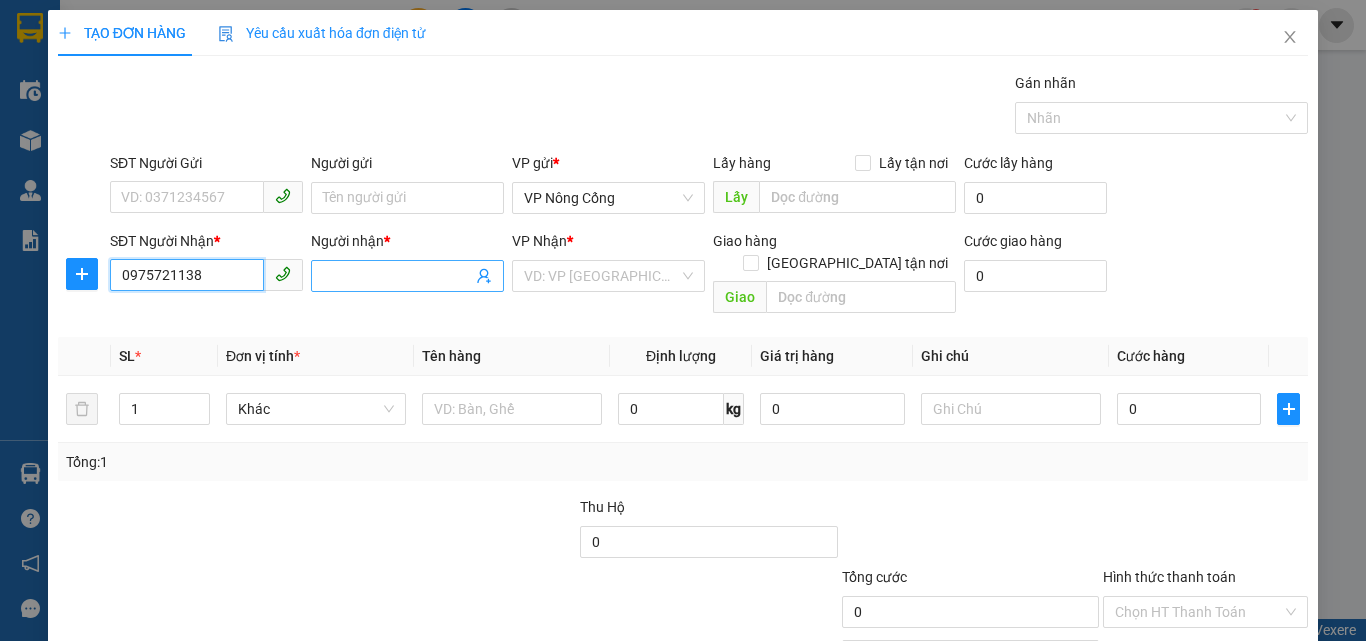 type on "0975721138" 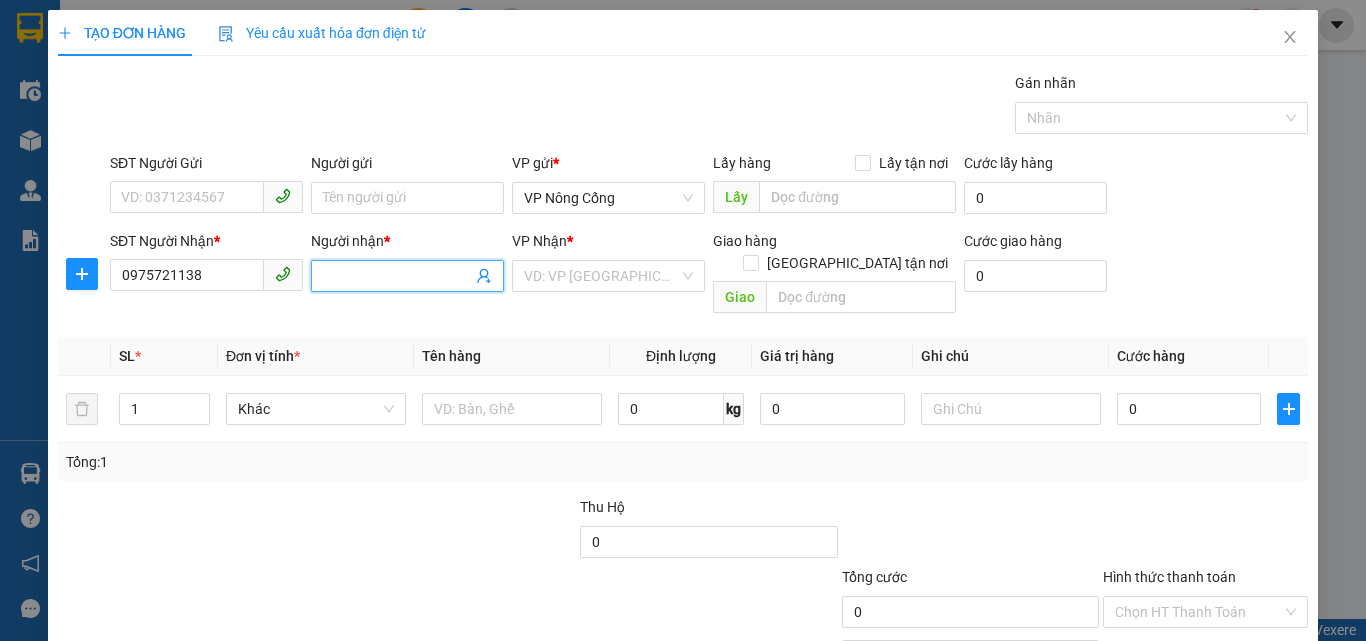 click on "Người nhận  *" at bounding box center (397, 276) 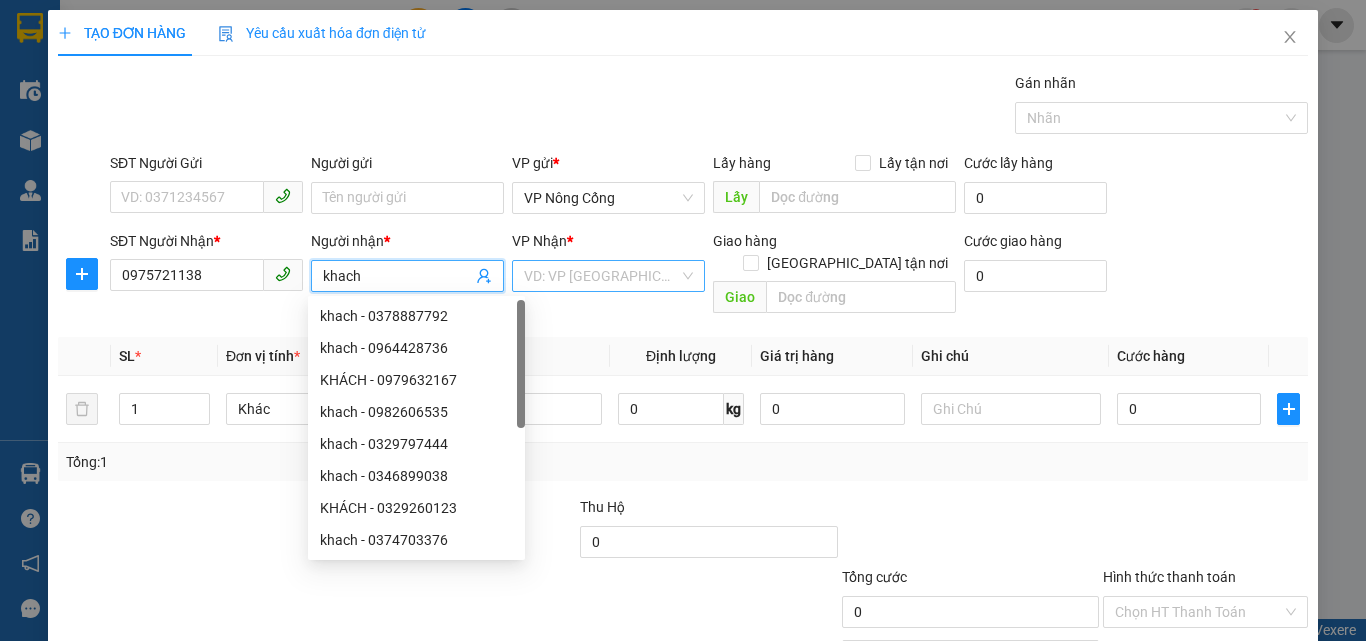 type on "khach" 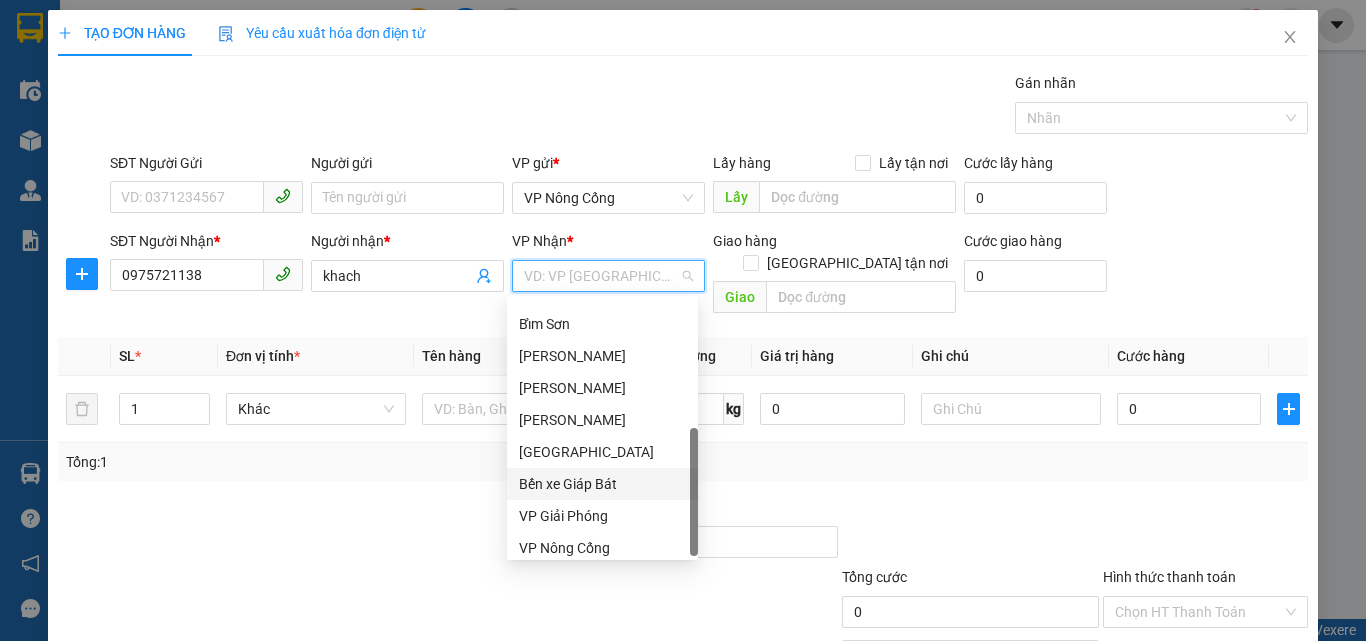 scroll, scrollTop: 288, scrollLeft: 0, axis: vertical 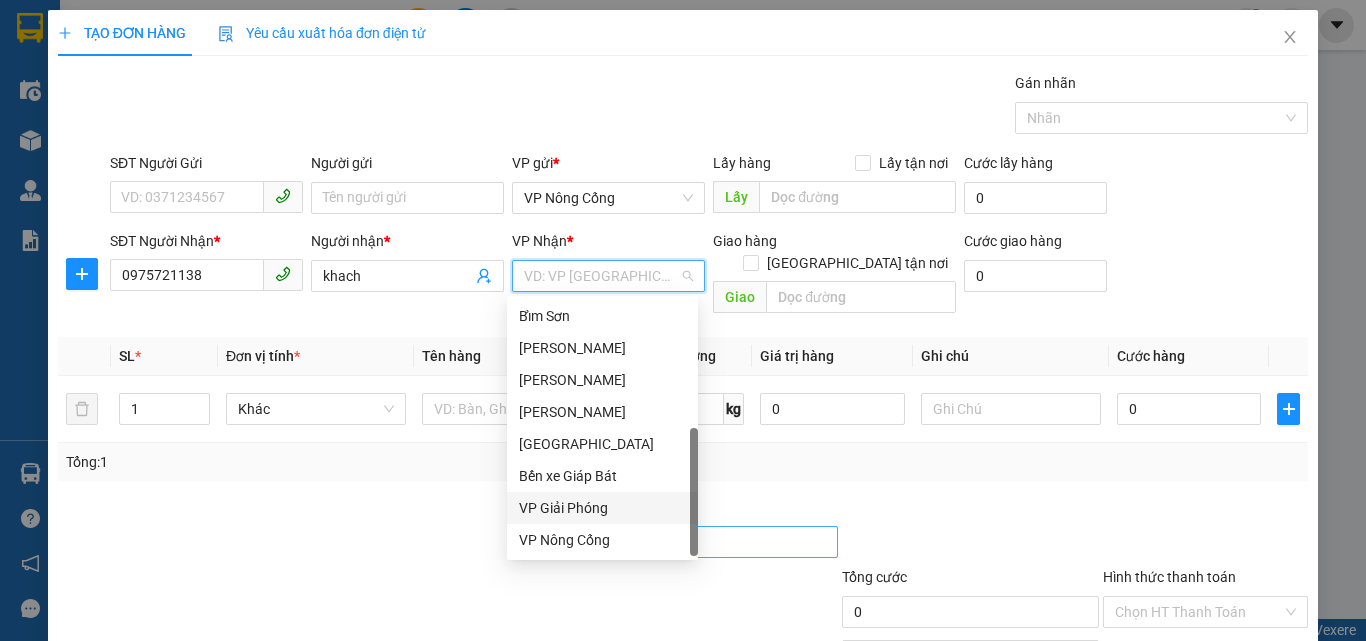 drag, startPoint x: 578, startPoint y: 505, endPoint x: 616, endPoint y: 512, distance: 38.63936 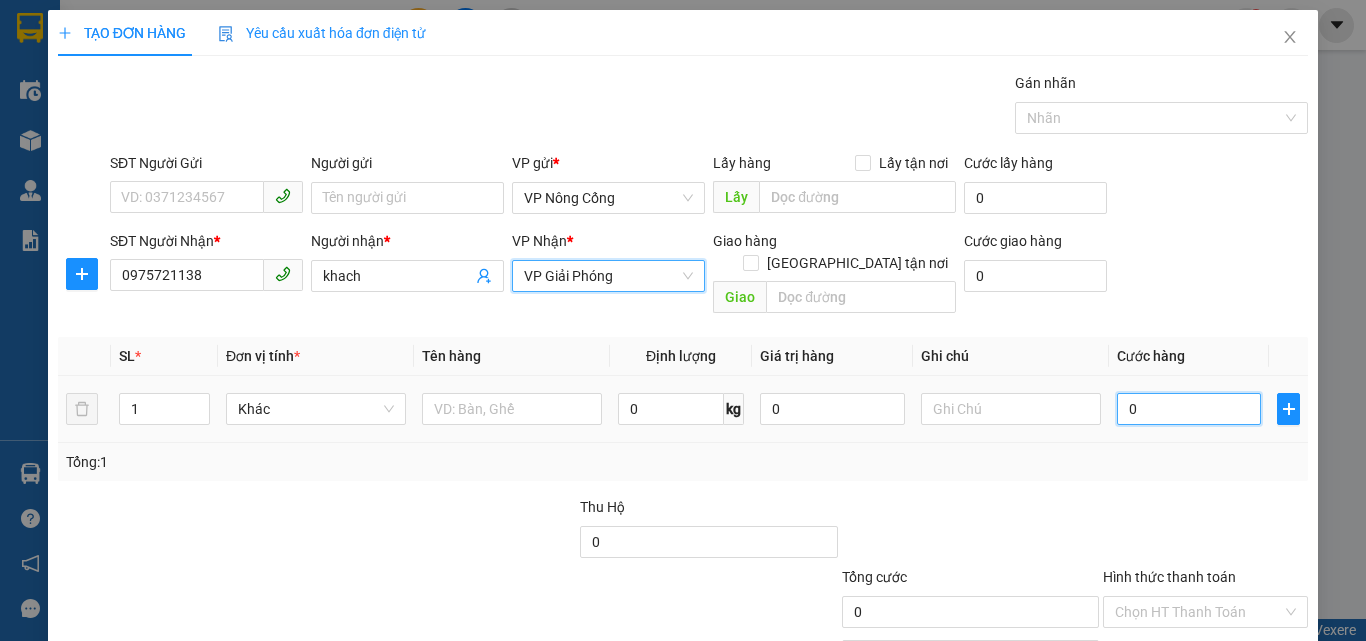 click on "0" at bounding box center [1189, 409] 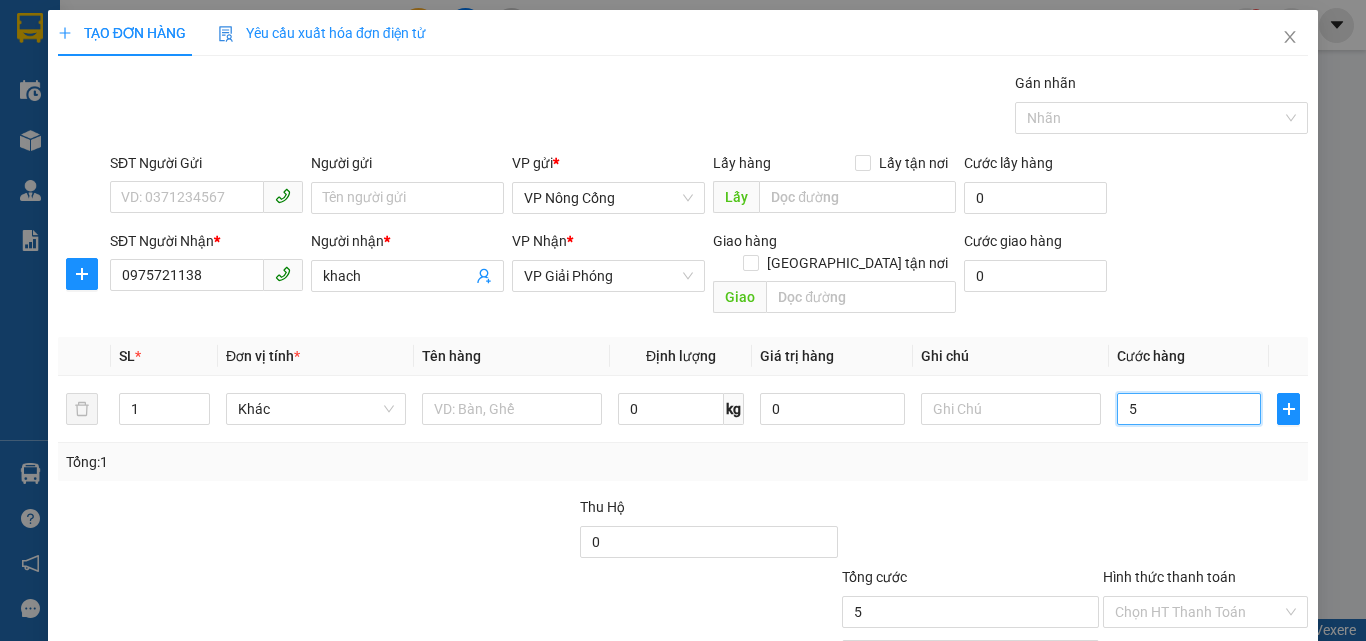 type on "5" 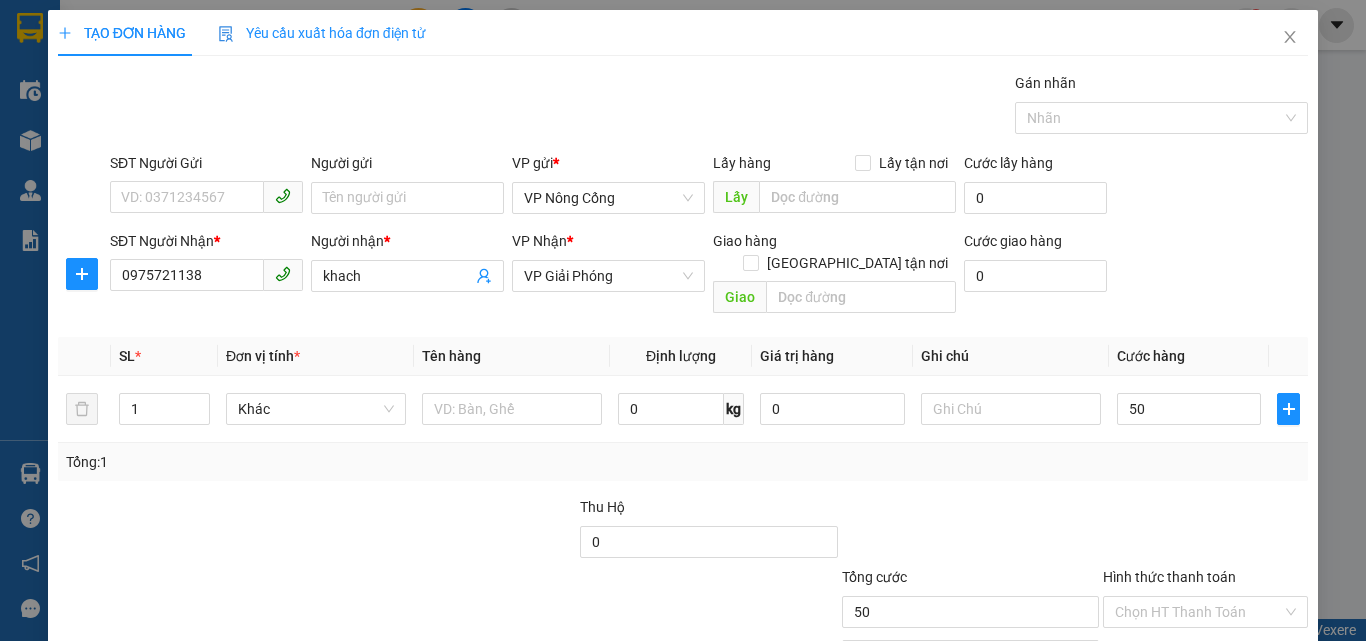 type on "50.000" 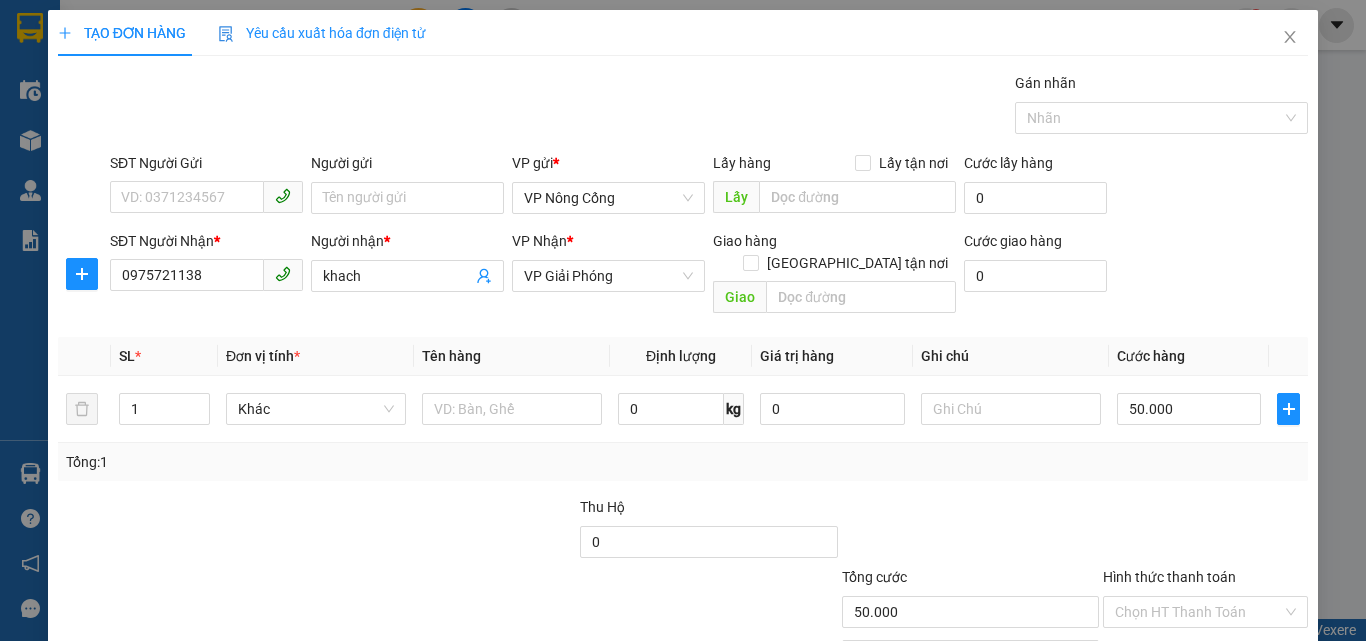 click on "Hình thức thanh toán" at bounding box center (1169, 577) 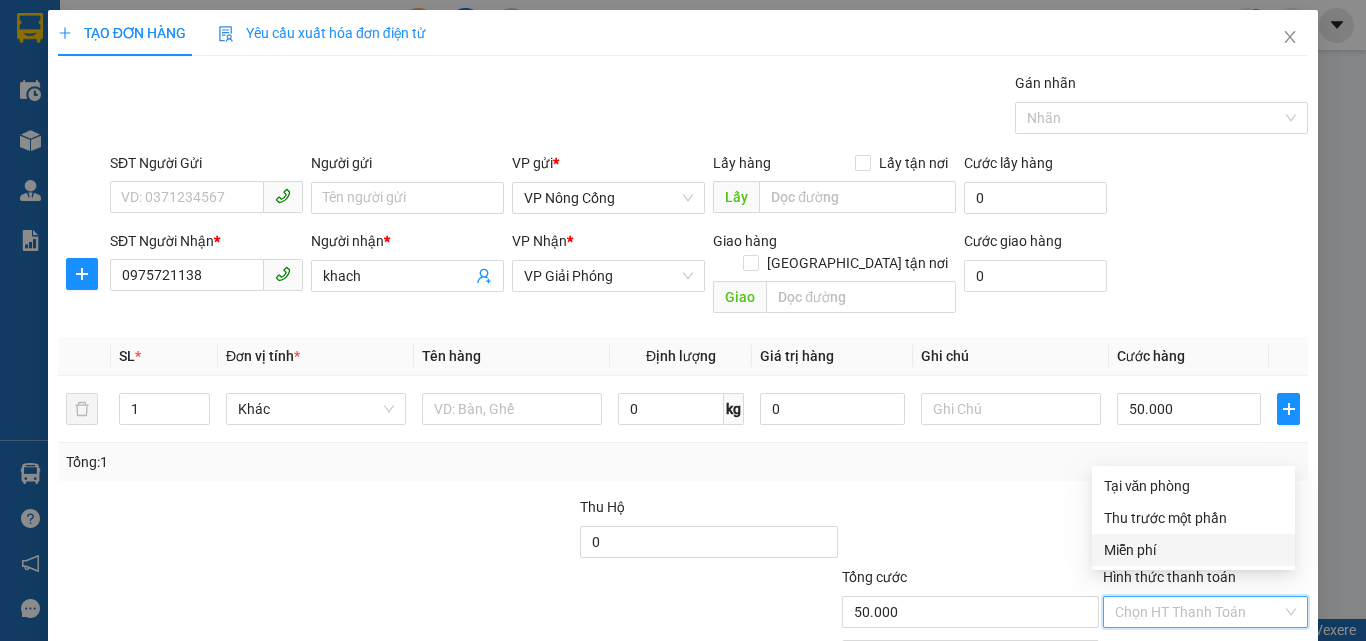 scroll, scrollTop: 99, scrollLeft: 0, axis: vertical 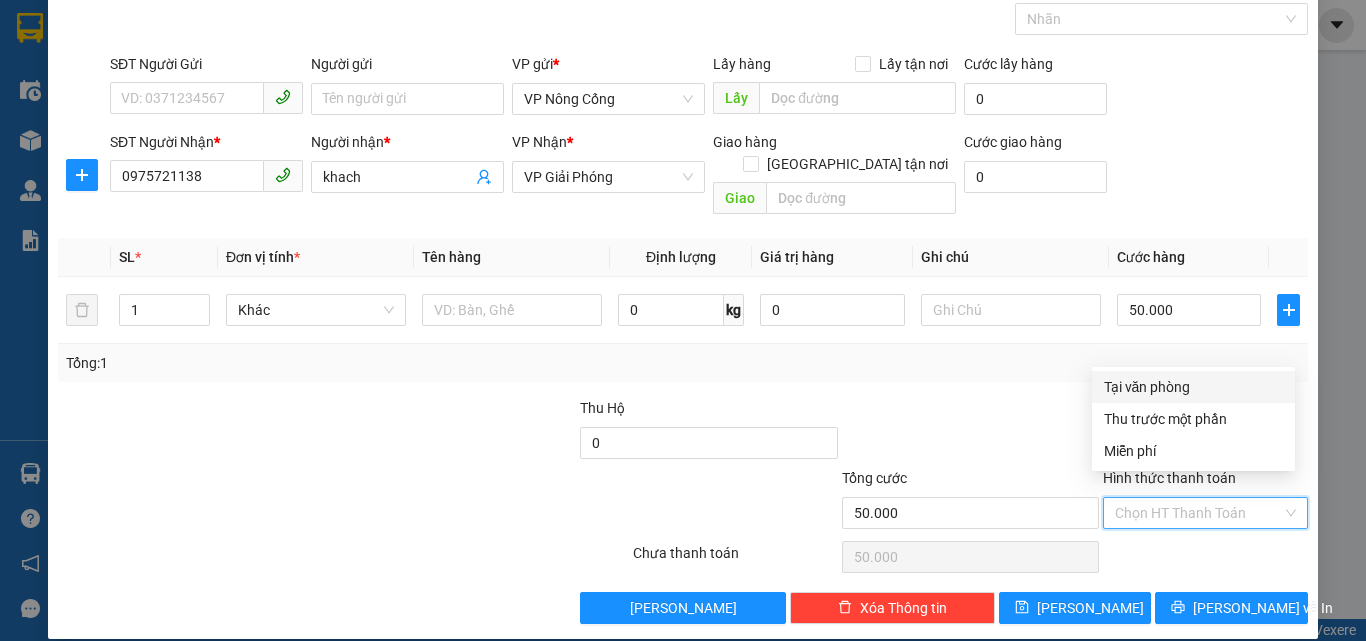 click on "Tại văn phòng" at bounding box center [1193, 387] 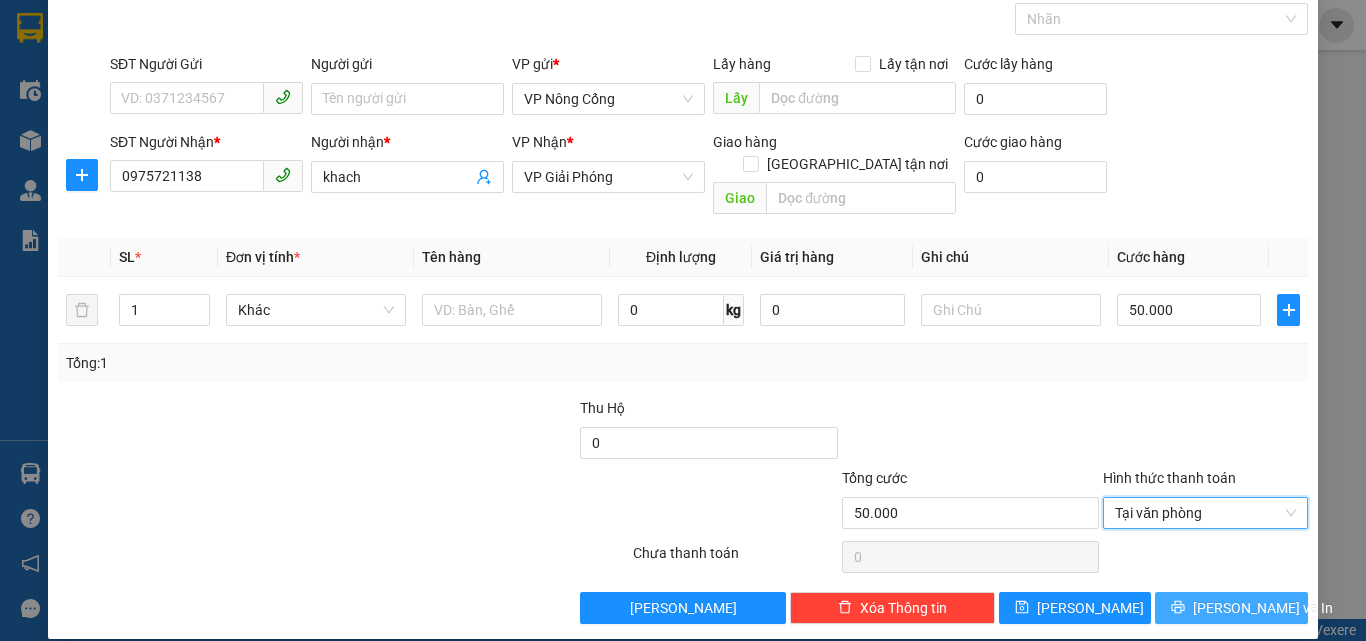click on "[PERSON_NAME] và In" at bounding box center [1263, 608] 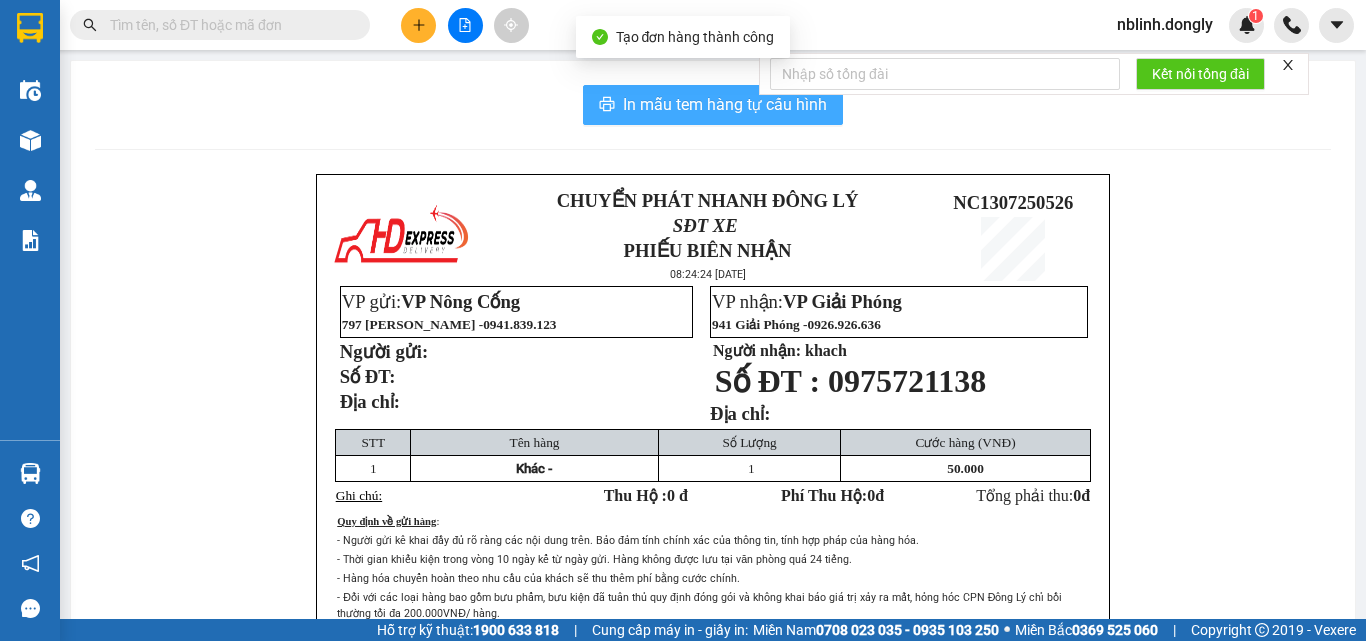 click on "In mẫu tem hàng tự cấu hình" at bounding box center (725, 104) 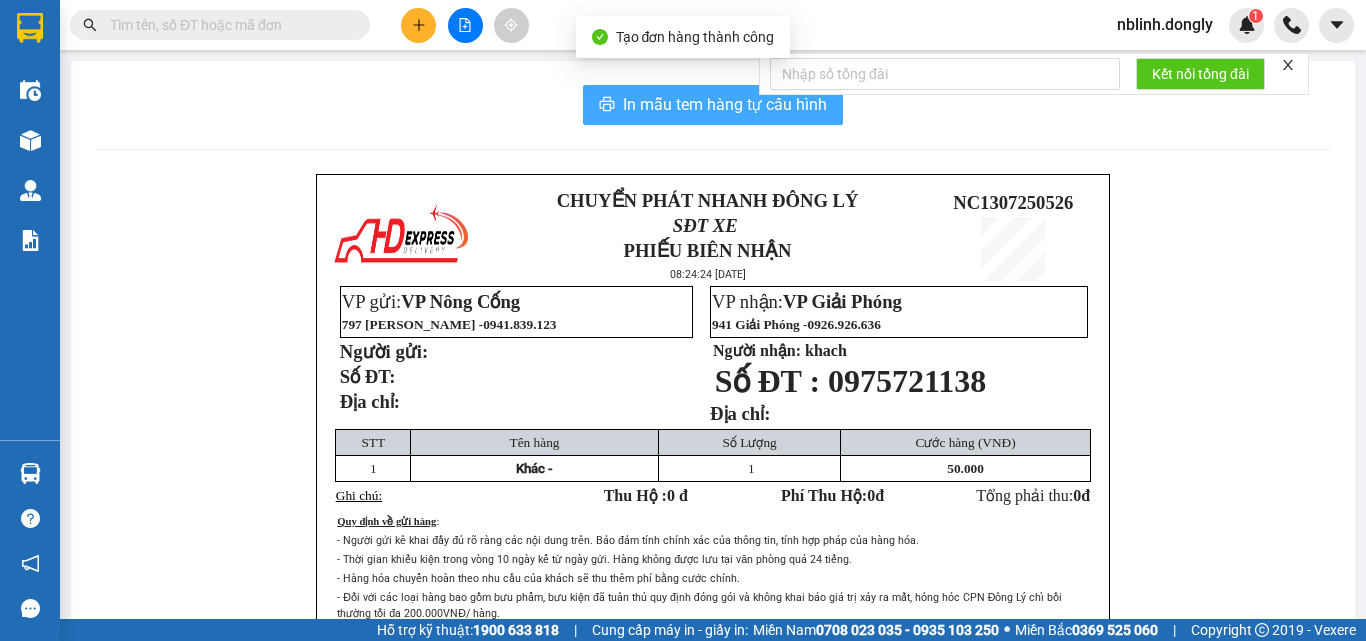 scroll, scrollTop: 0, scrollLeft: 0, axis: both 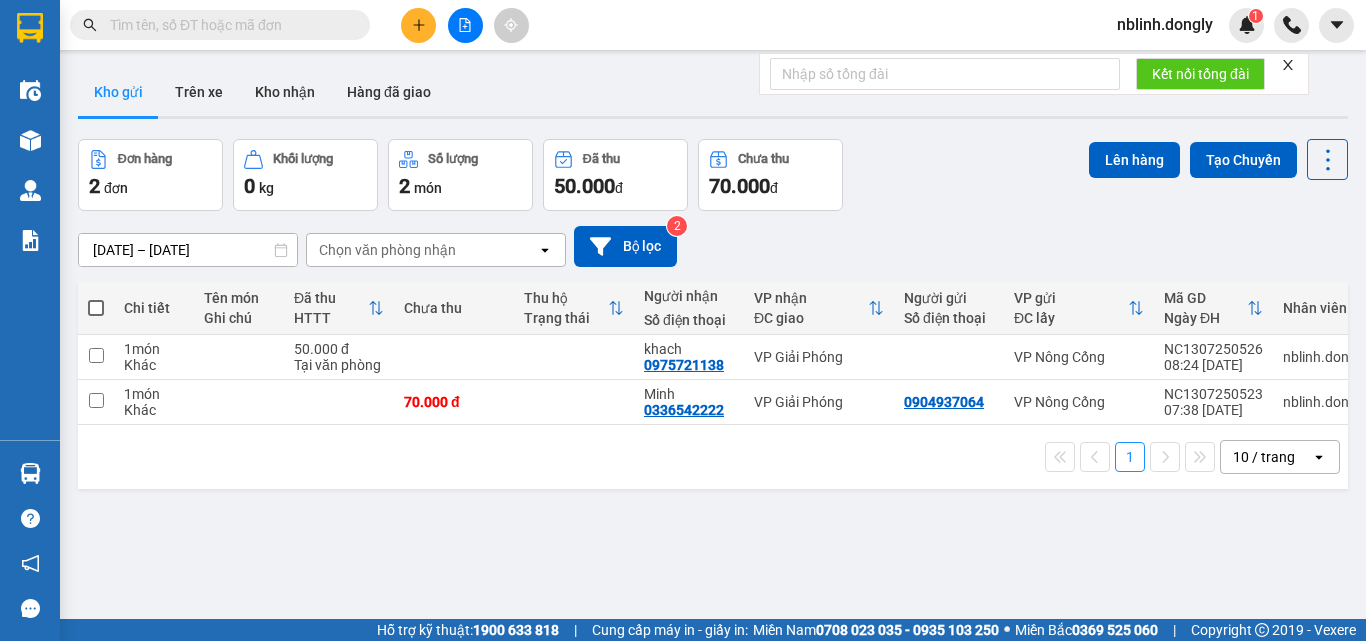 drag, startPoint x: 0, startPoint y: 231, endPoint x: 417, endPoint y: 25, distance: 465.1075 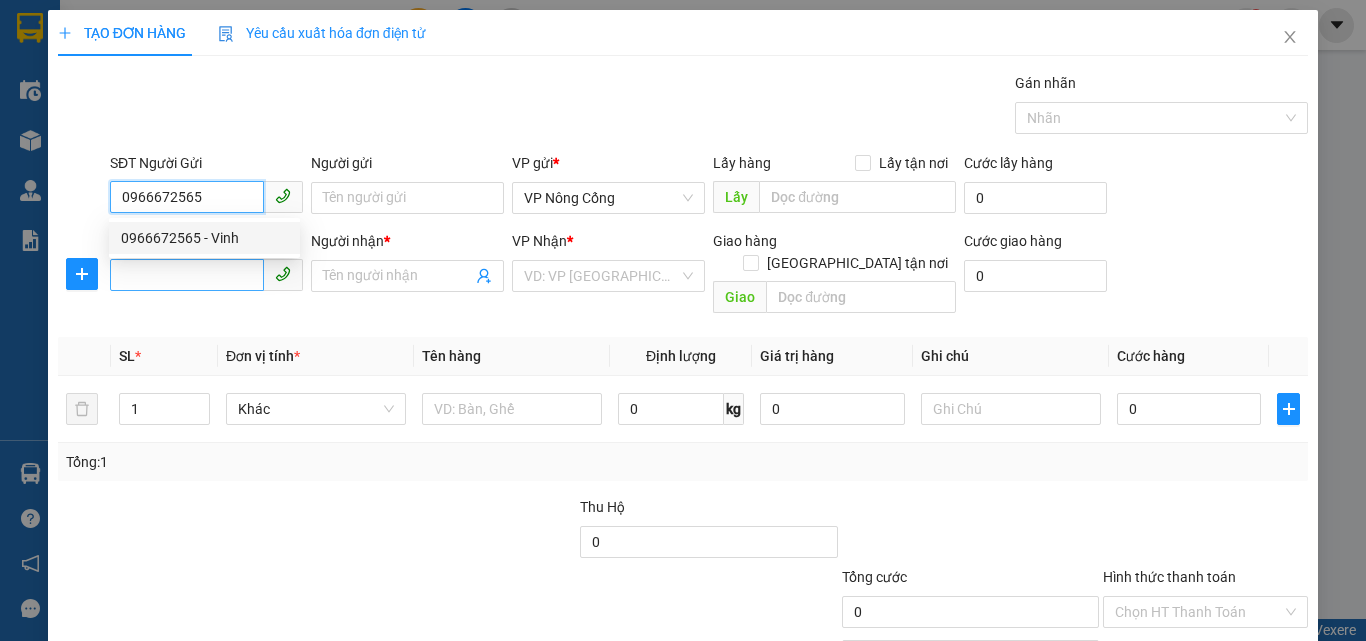 type on "0966672565" 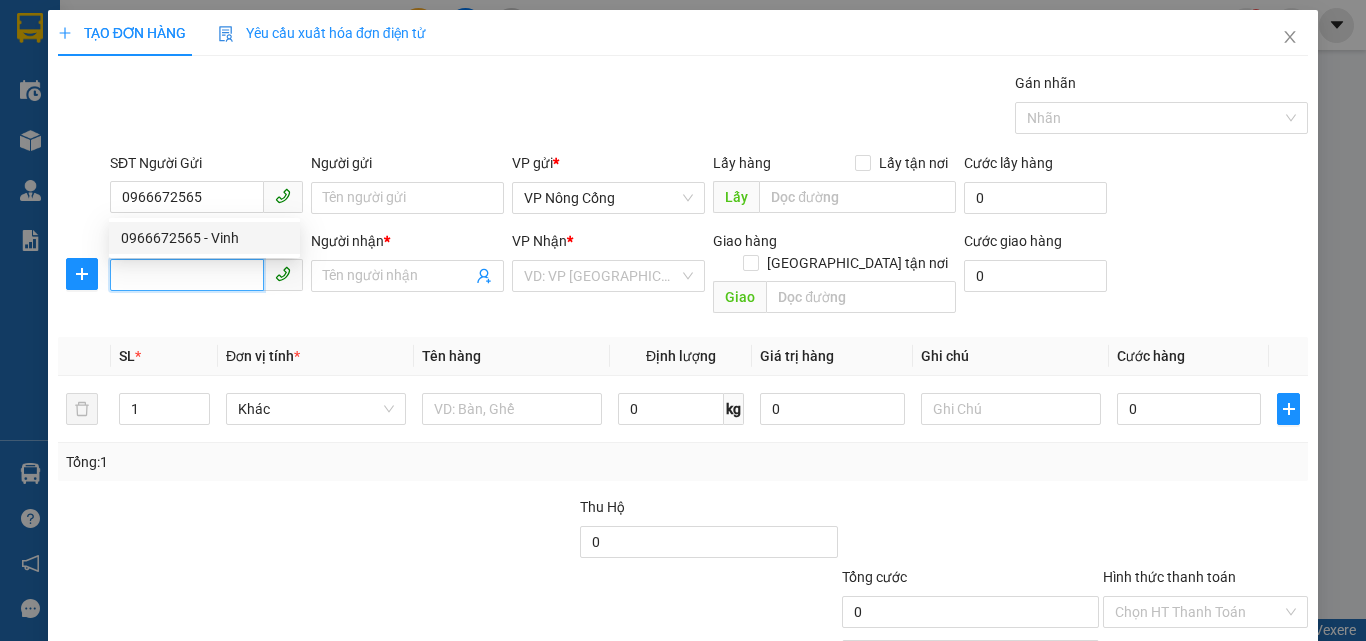 click on "SĐT Người Nhận  *" at bounding box center [187, 275] 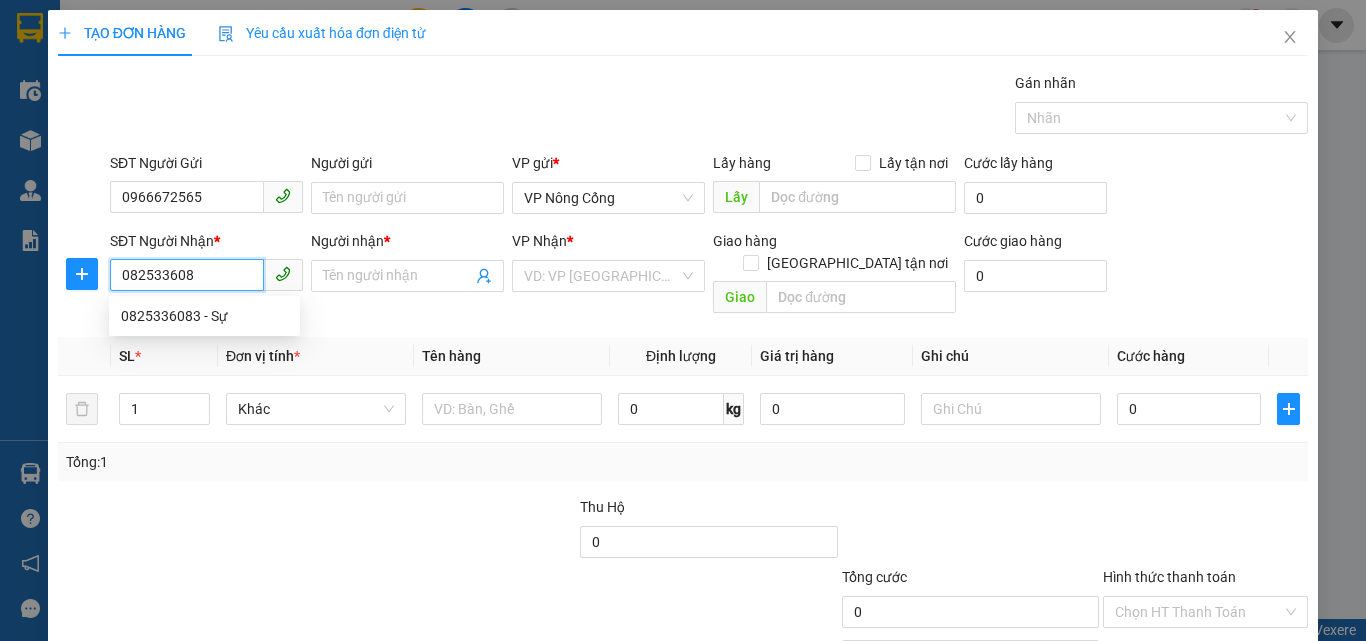 type on "0825336083" 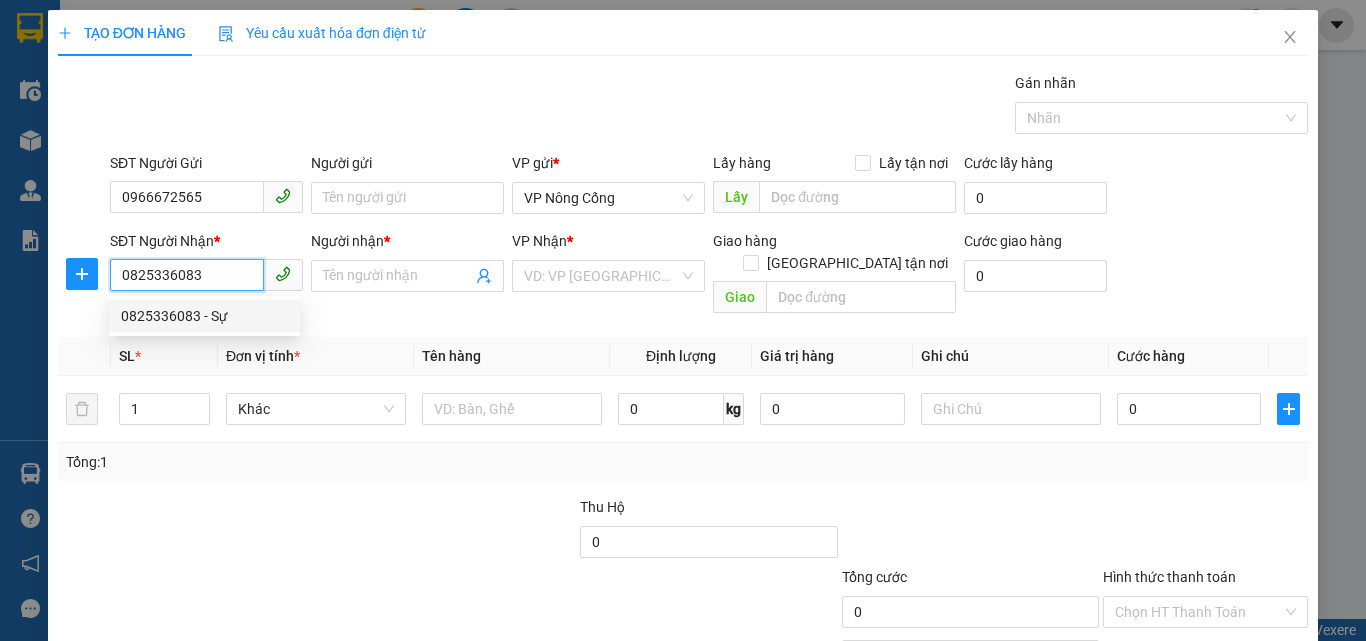 drag, startPoint x: 161, startPoint y: 312, endPoint x: 215, endPoint y: 330, distance: 56.920998 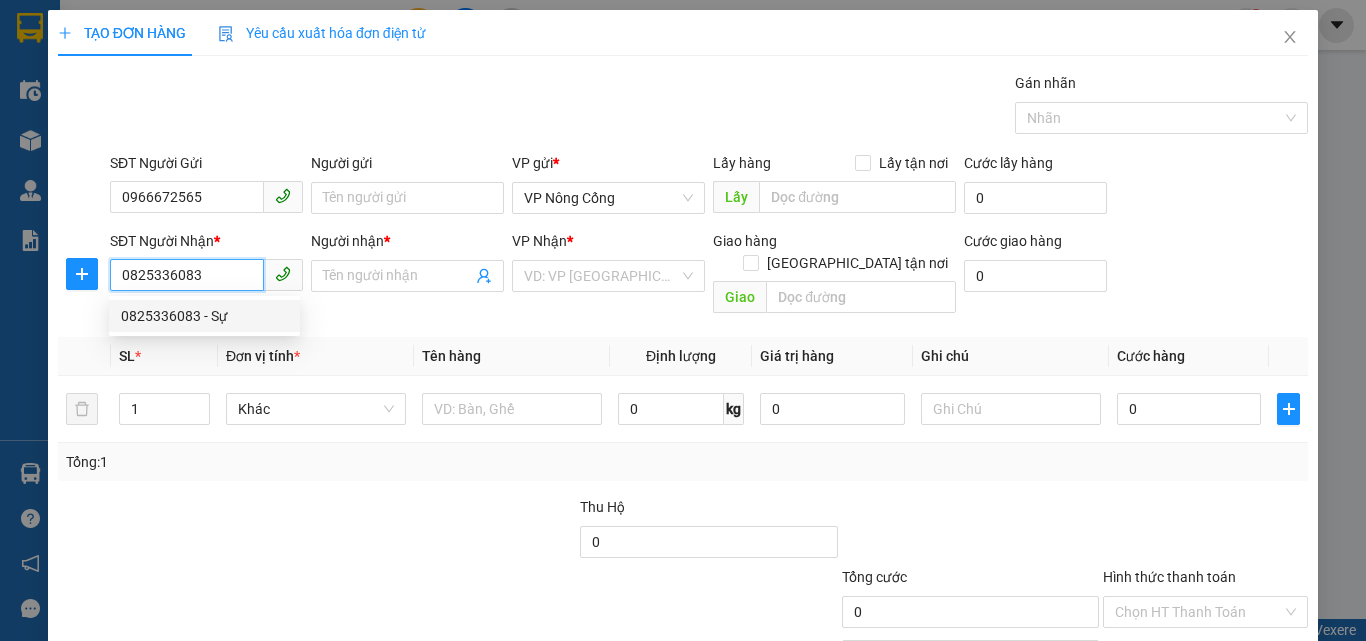 type on "Sự" 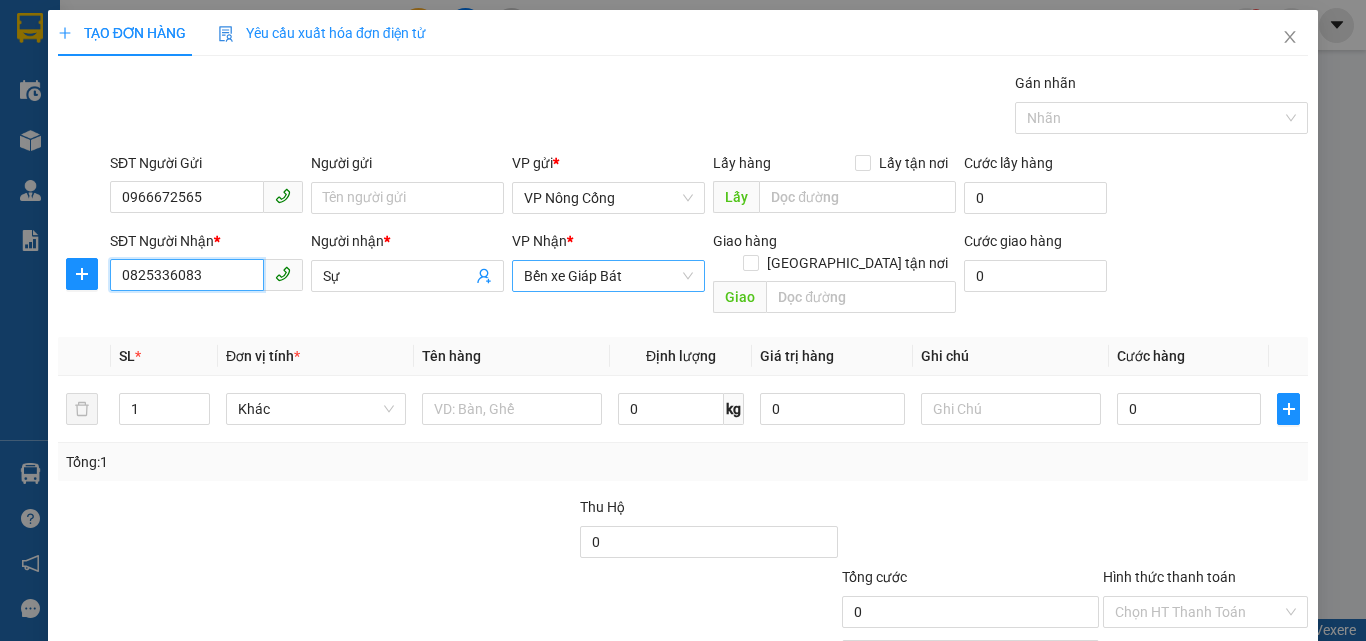 click on "Bến xe Giáp Bát" at bounding box center (608, 276) 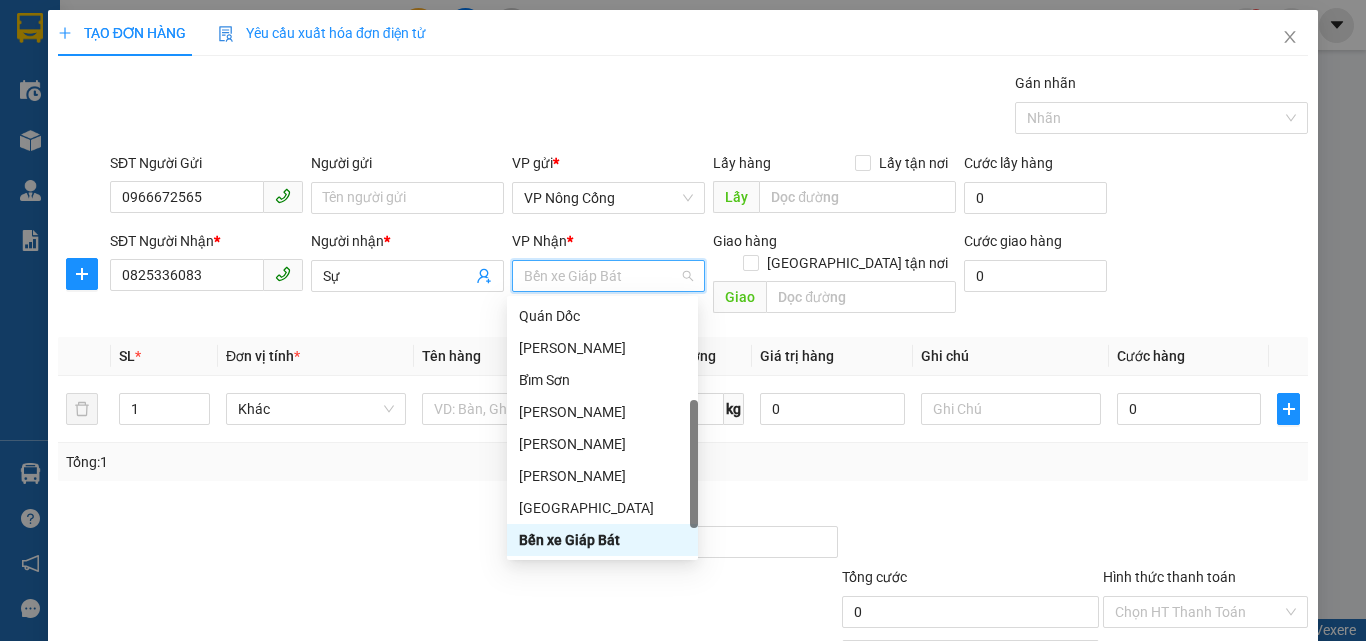 scroll, scrollTop: 288, scrollLeft: 0, axis: vertical 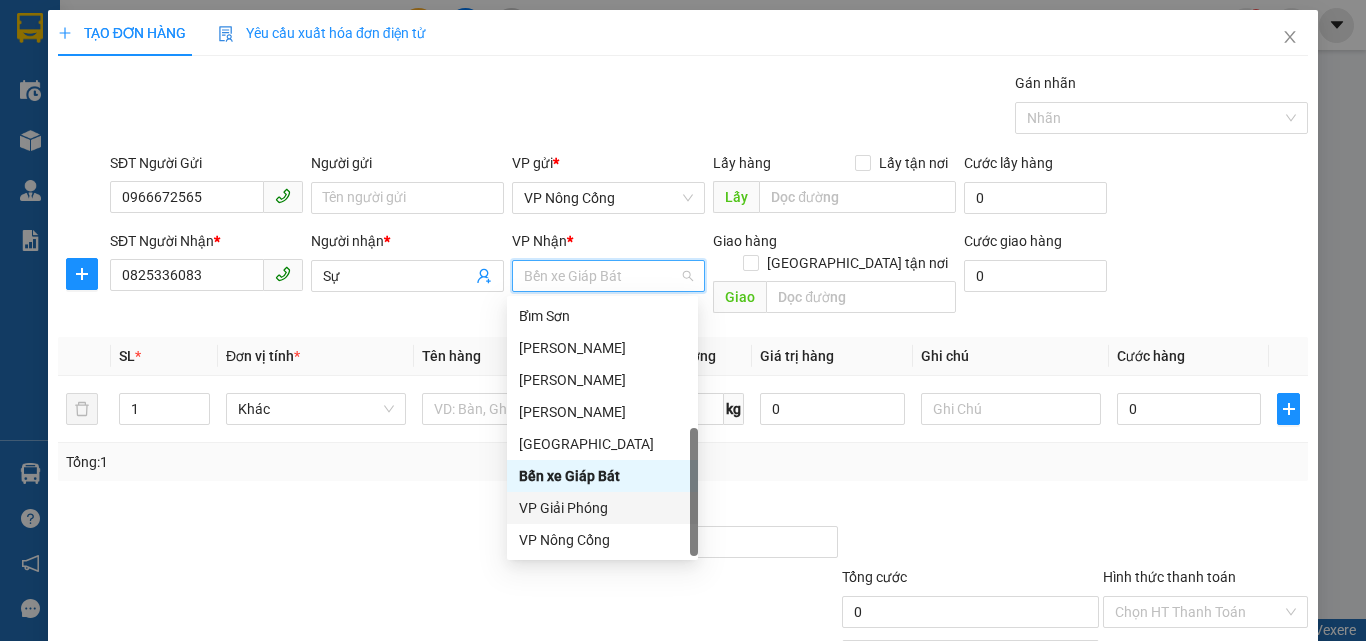 click on "VP Giải Phóng" at bounding box center [602, 508] 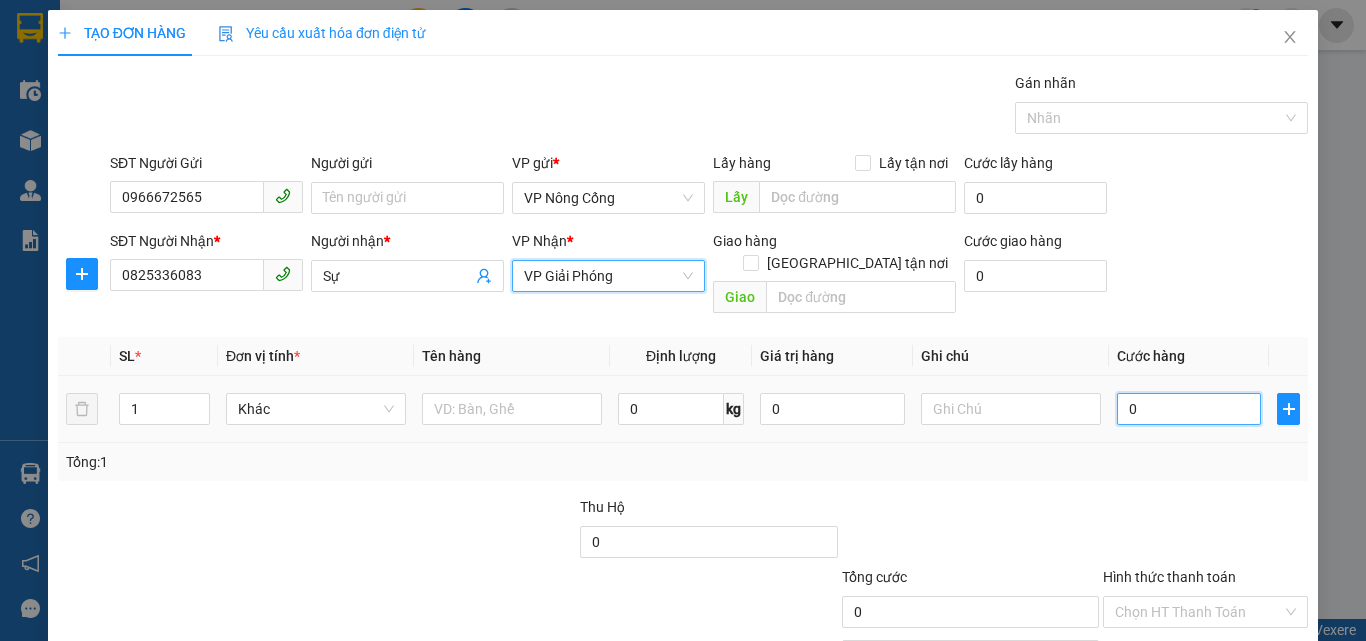 click on "0" at bounding box center (1189, 409) 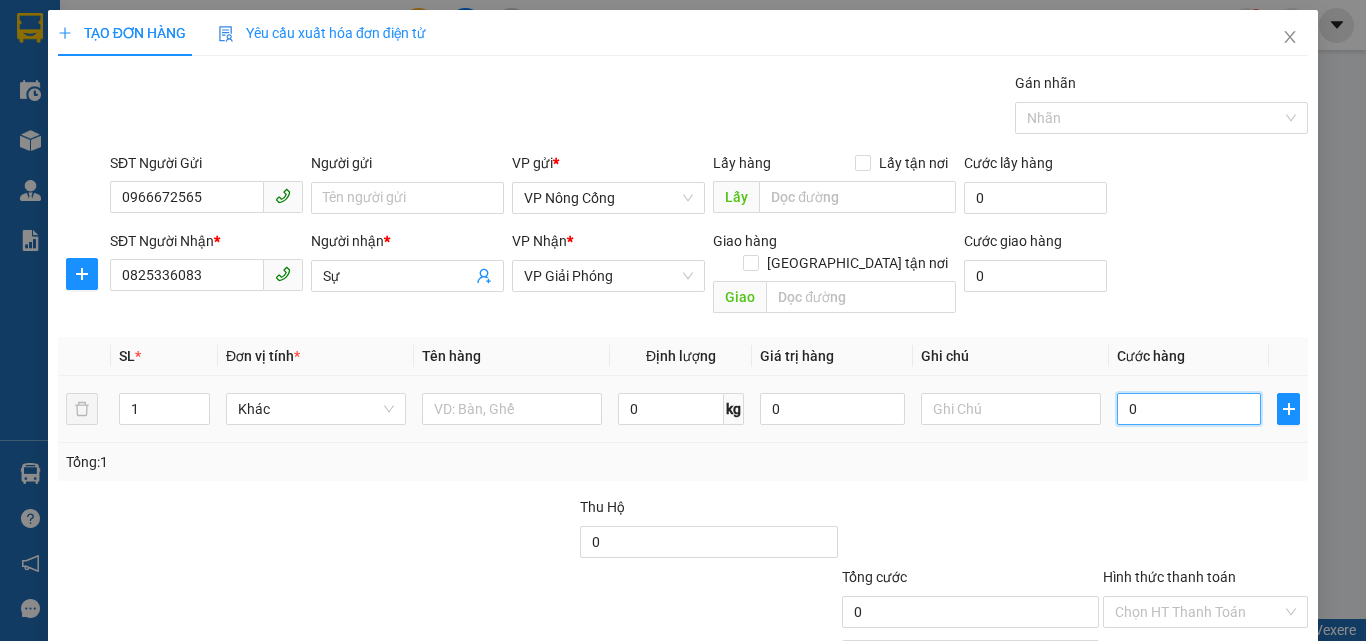 type on "1" 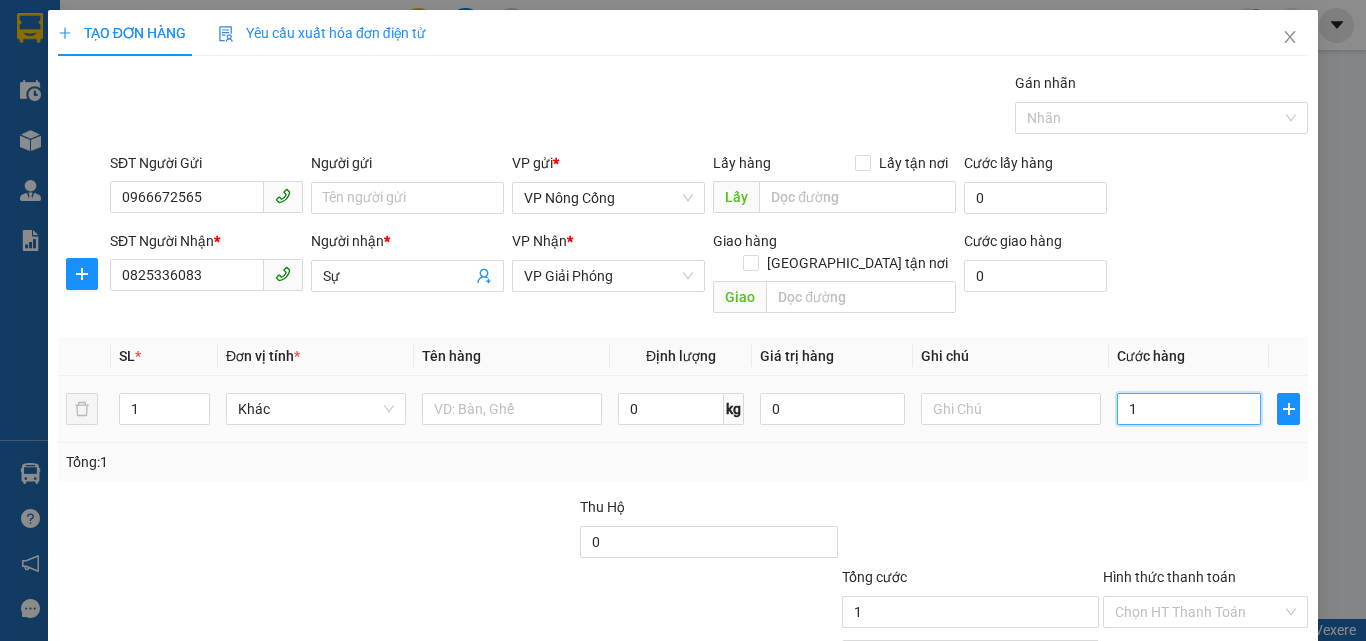 type on "10" 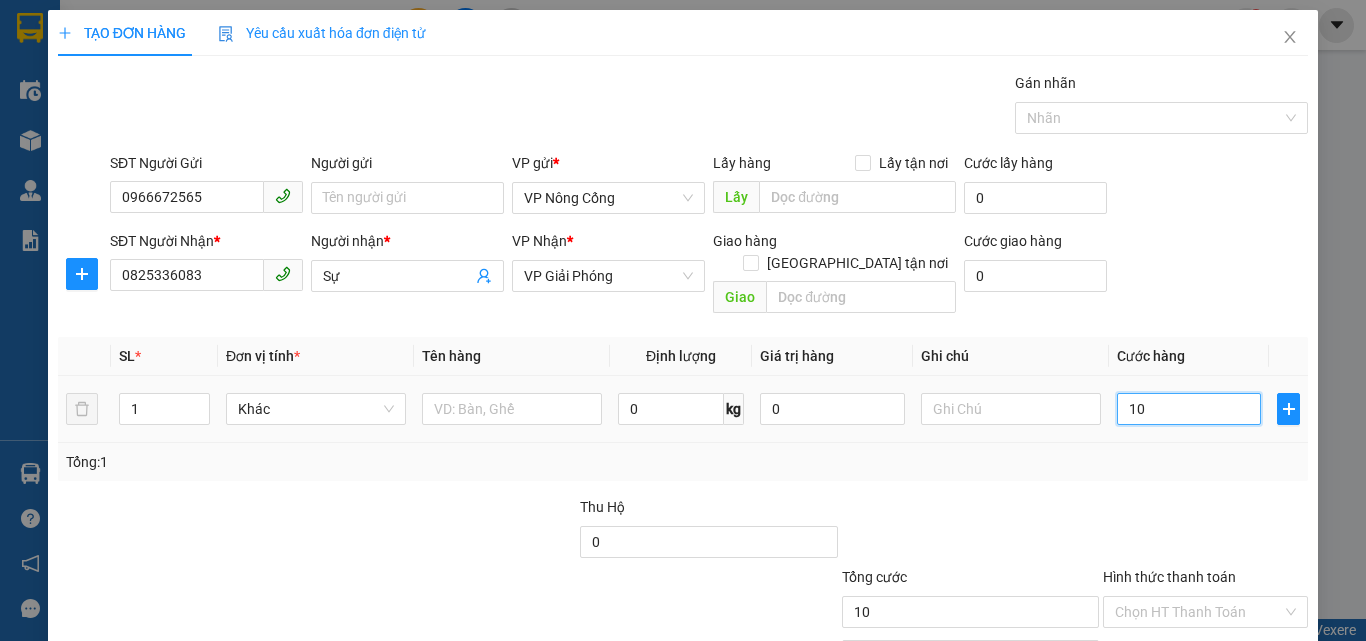 type on "100" 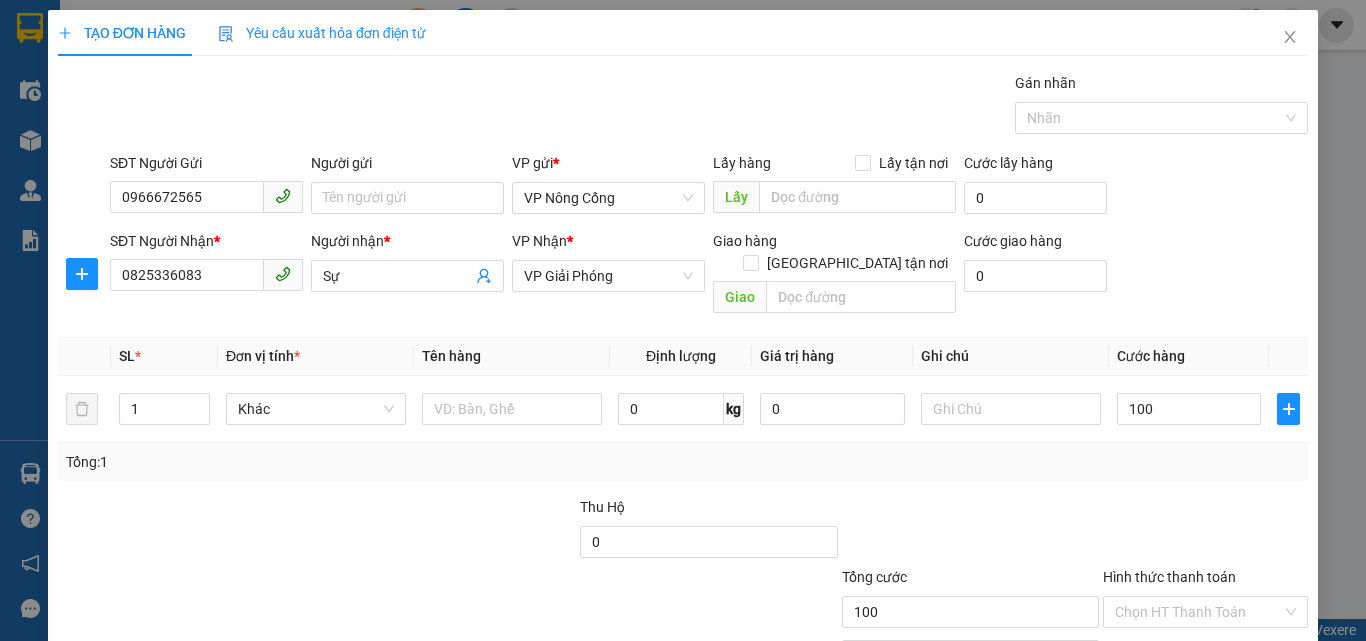 type on "100.000" 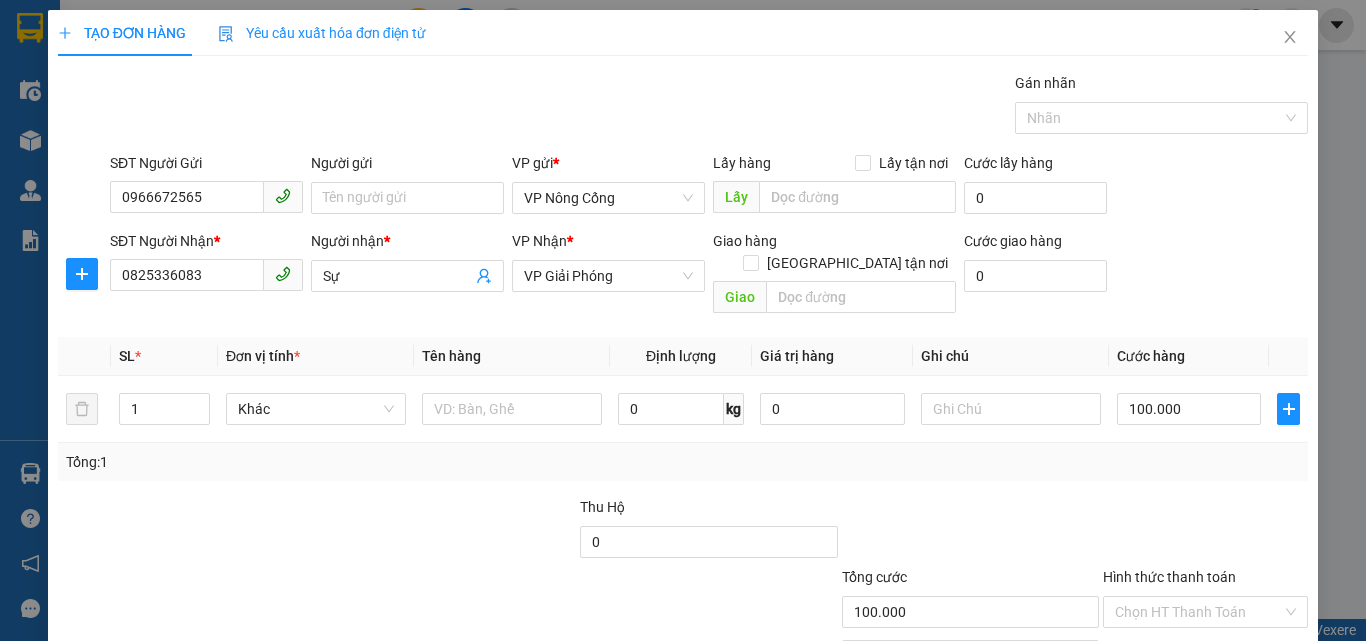 click on "Hình thức thanh toán" at bounding box center (1169, 577) 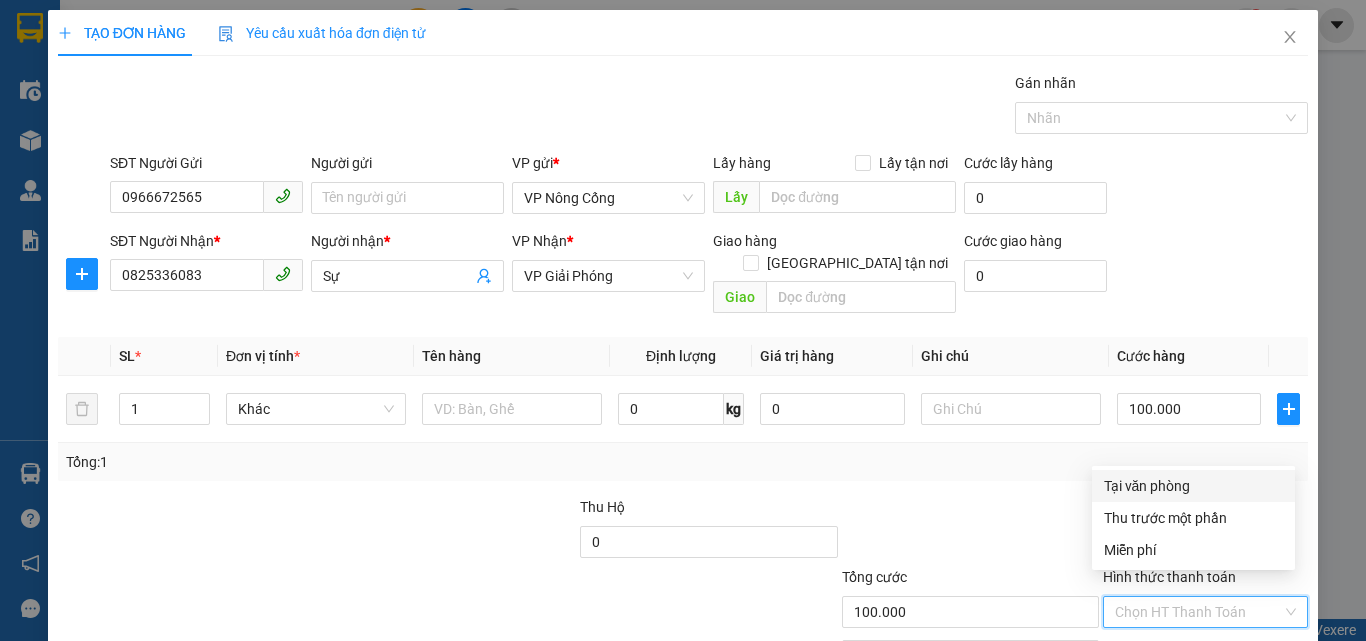 scroll, scrollTop: 99, scrollLeft: 0, axis: vertical 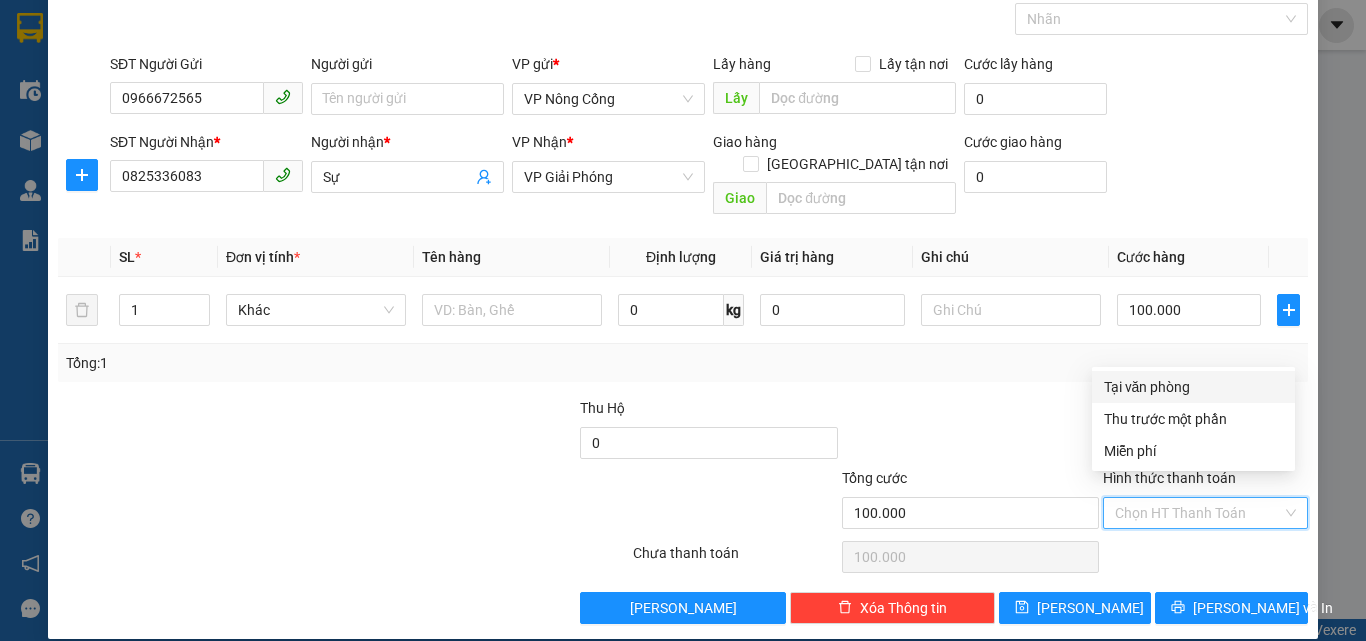click on "Tại văn phòng" at bounding box center [1193, 387] 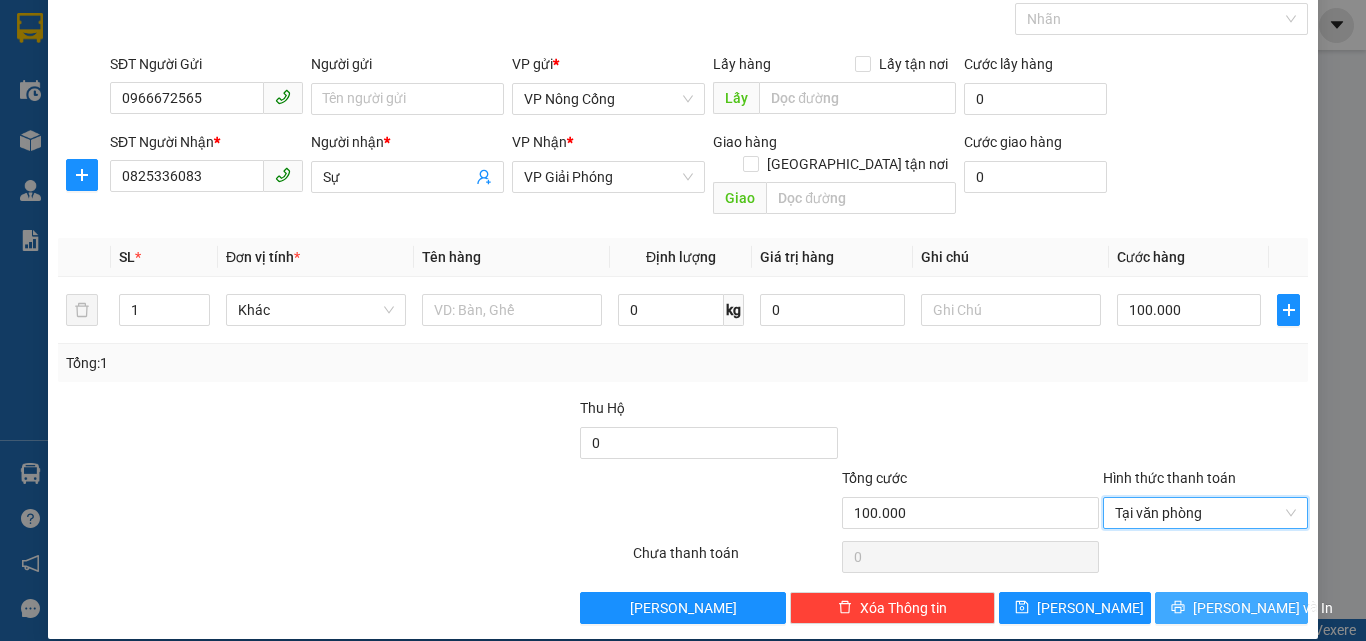 click on "[PERSON_NAME] và In" at bounding box center [1263, 608] 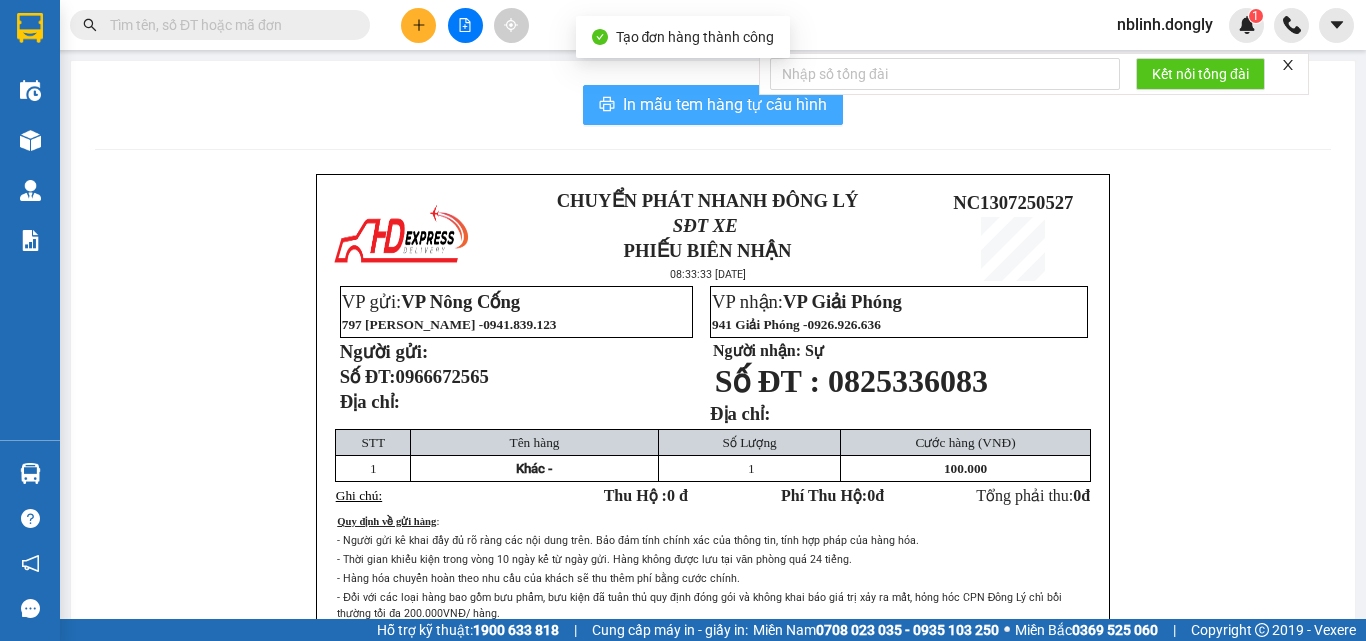 click on "In mẫu tem hàng tự cấu hình" at bounding box center [713, 105] 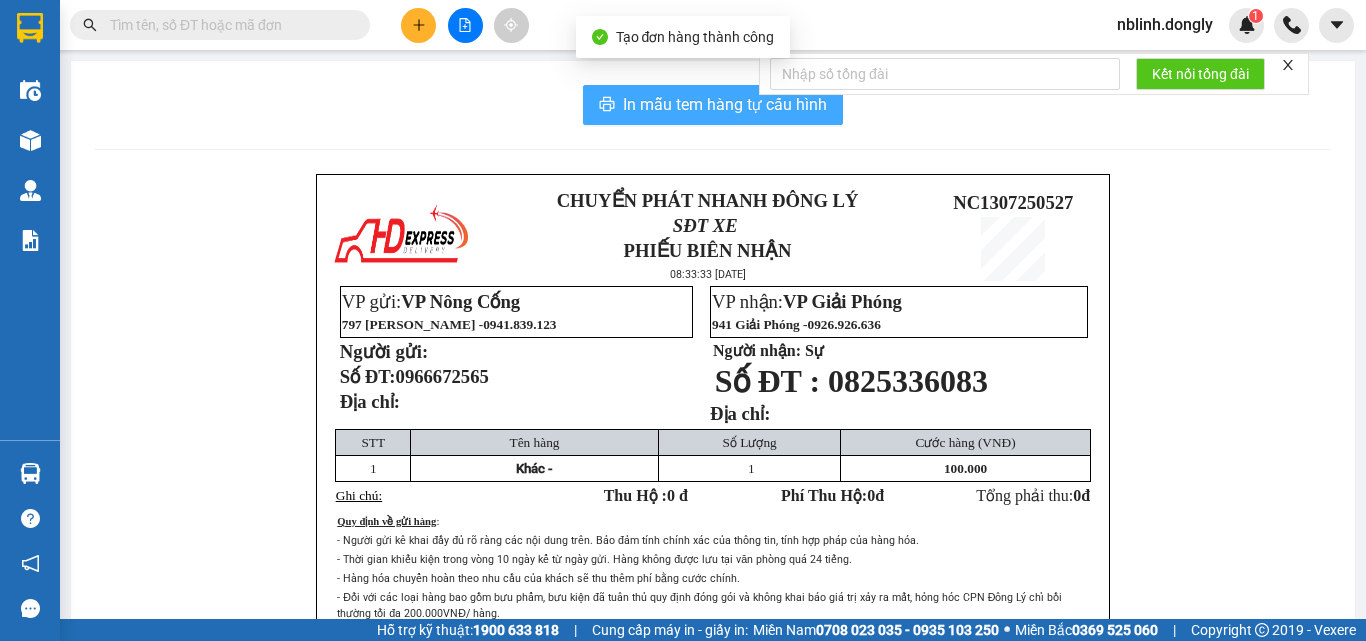 scroll, scrollTop: 0, scrollLeft: 0, axis: both 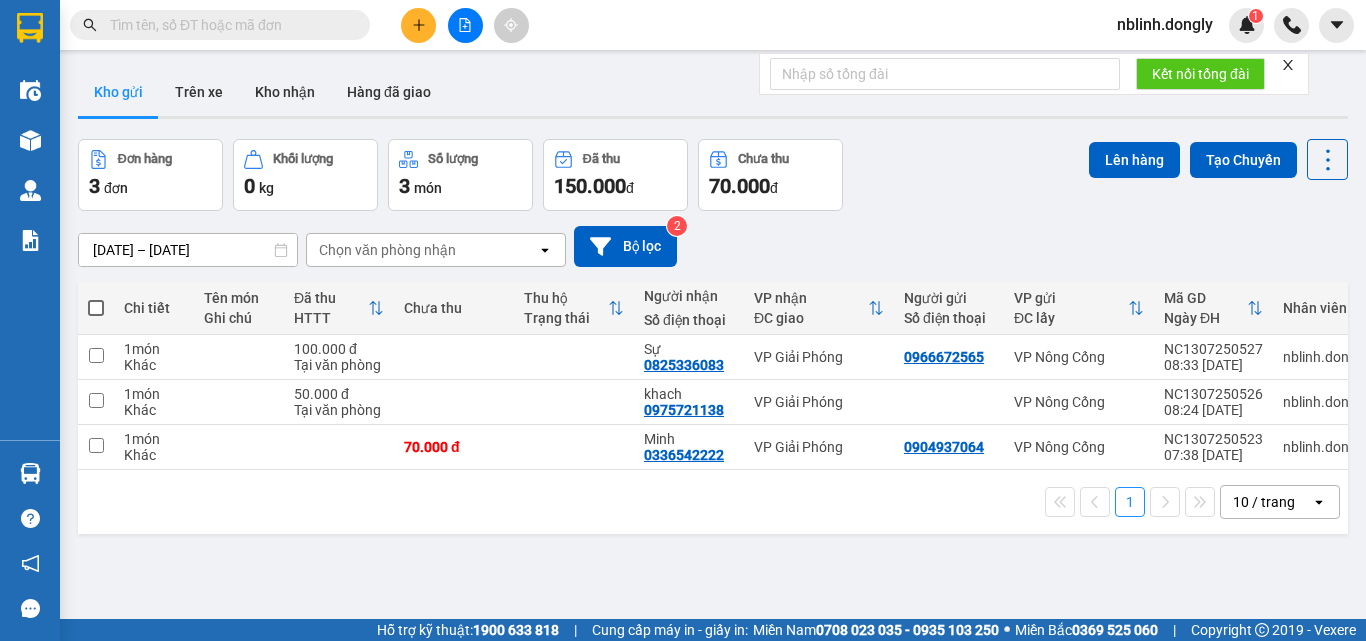 drag, startPoint x: 1067, startPoint y: 558, endPoint x: 1229, endPoint y: 450, distance: 194.69977 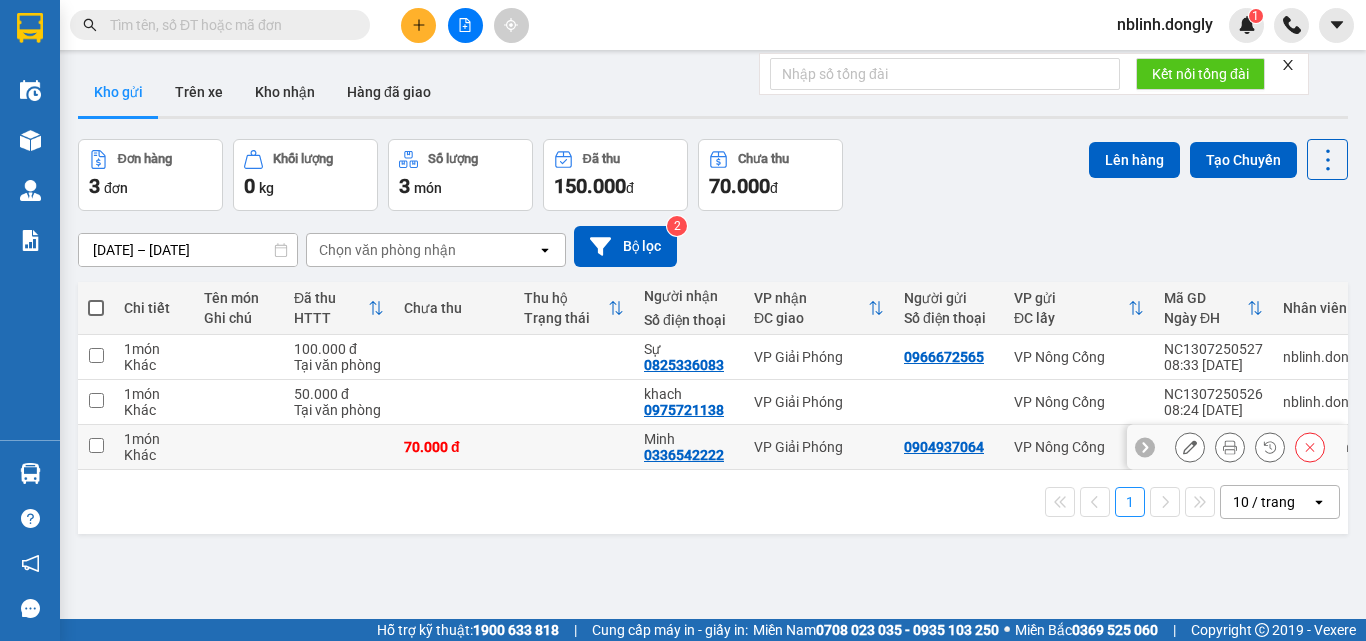 drag, startPoint x: 95, startPoint y: 446, endPoint x: 1054, endPoint y: 177, distance: 996.01306 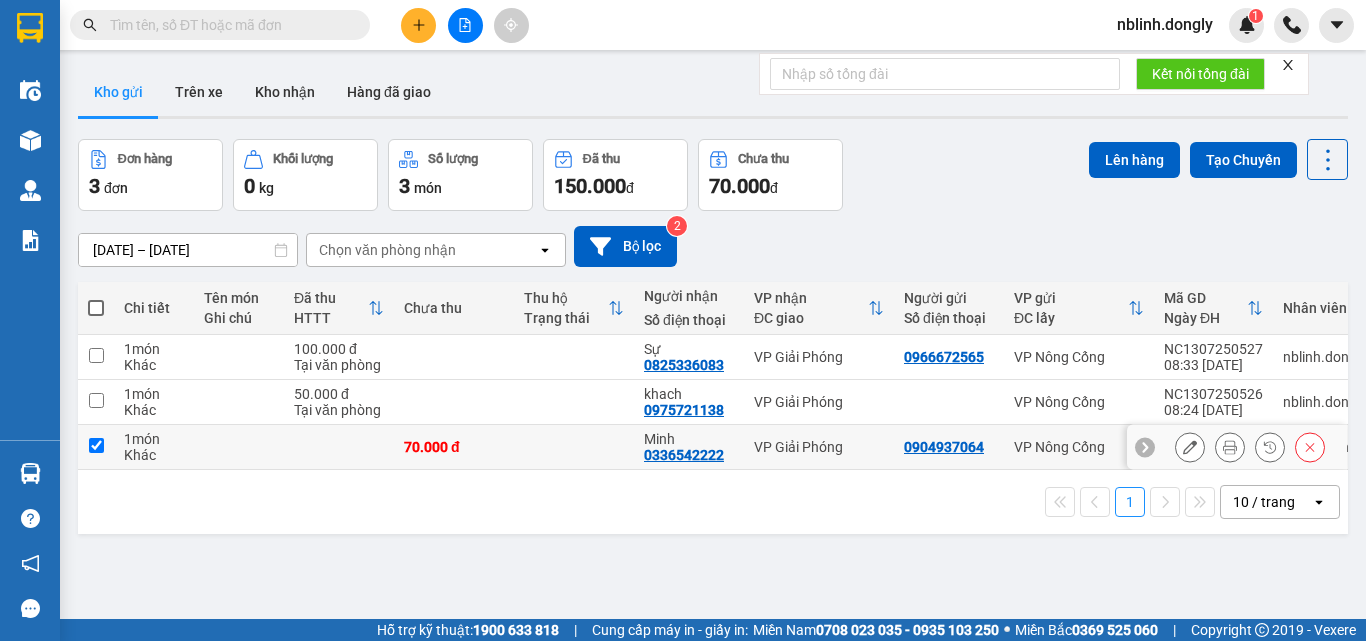 checkbox on "true" 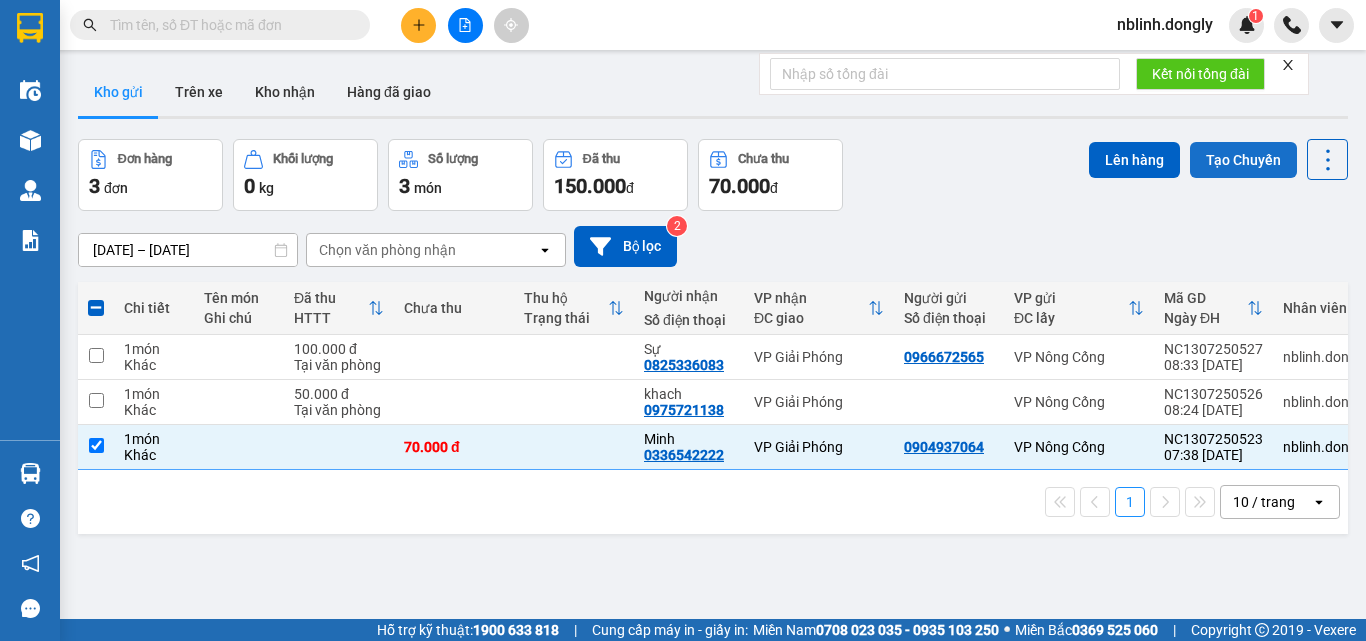 click on "Tạo Chuyến" at bounding box center [1243, 160] 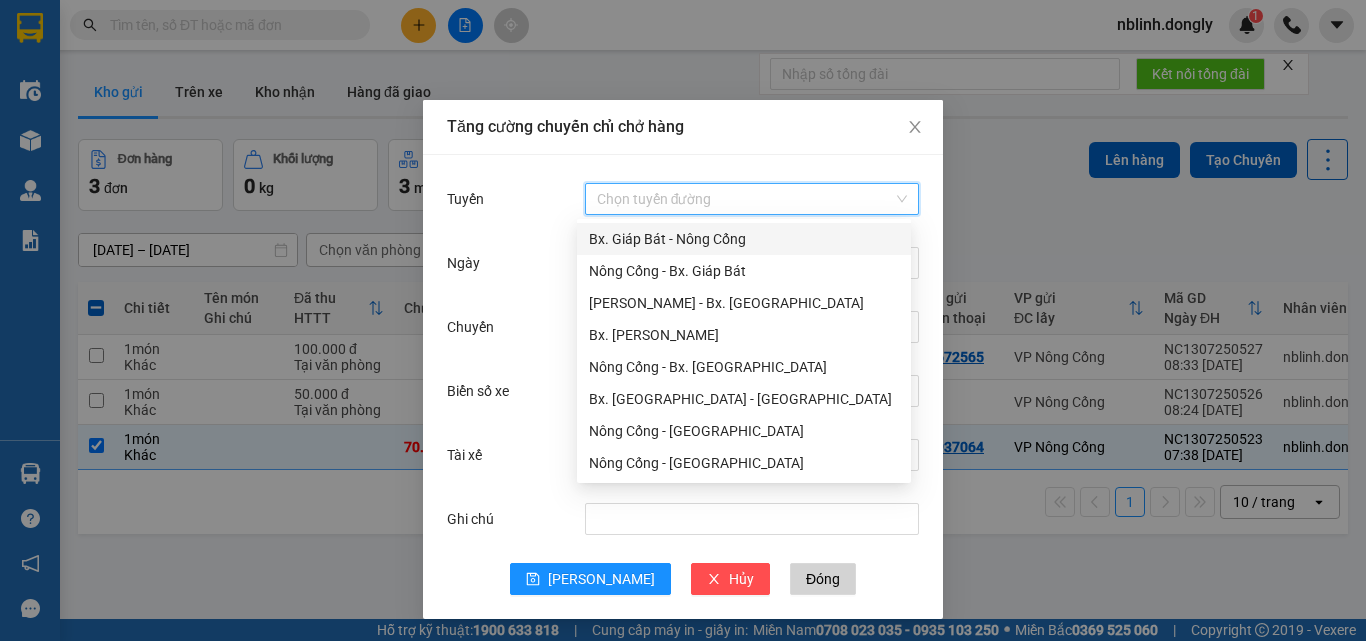 drag, startPoint x: 671, startPoint y: 196, endPoint x: 678, endPoint y: 296, distance: 100.2447 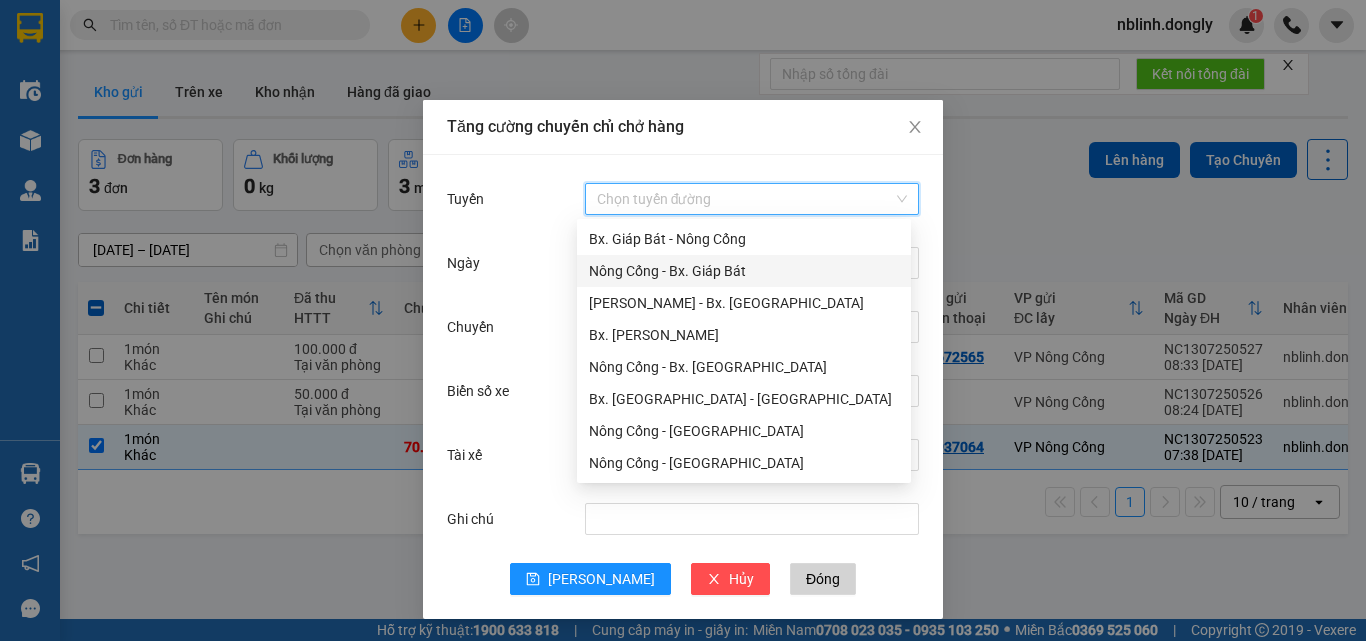 click on "Nông Cống - Bx. Giáp Bát" at bounding box center [744, 271] 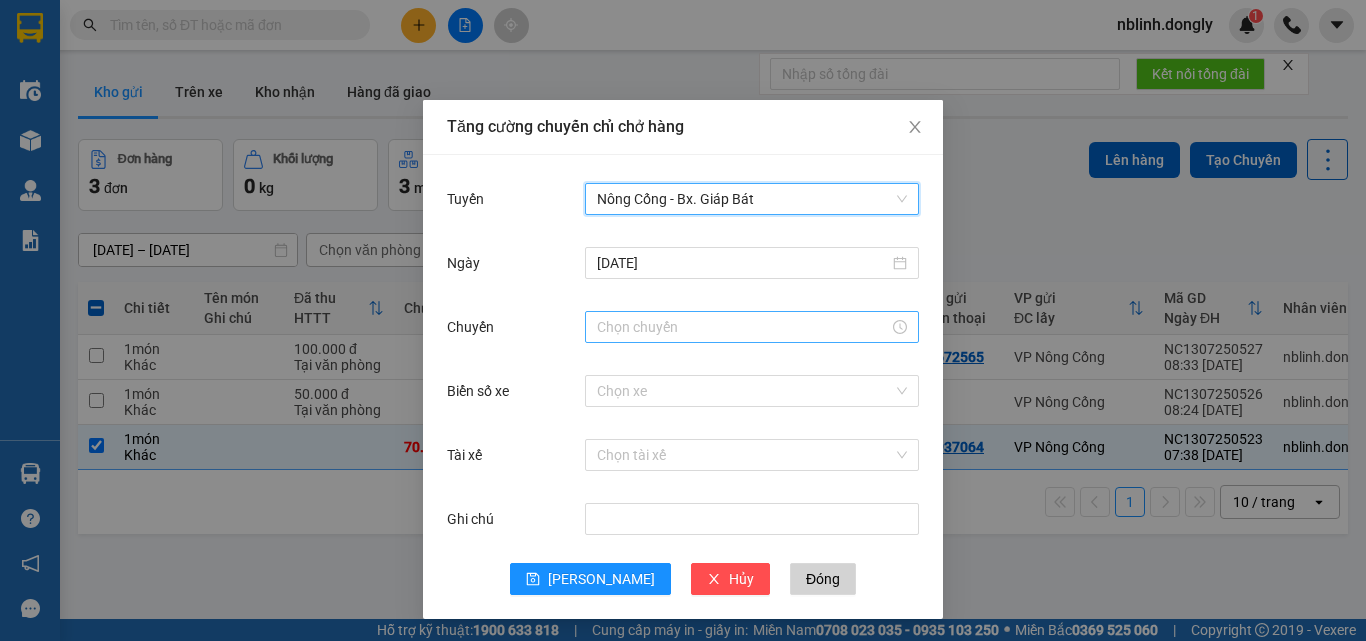 click on "Chuyến" at bounding box center [743, 327] 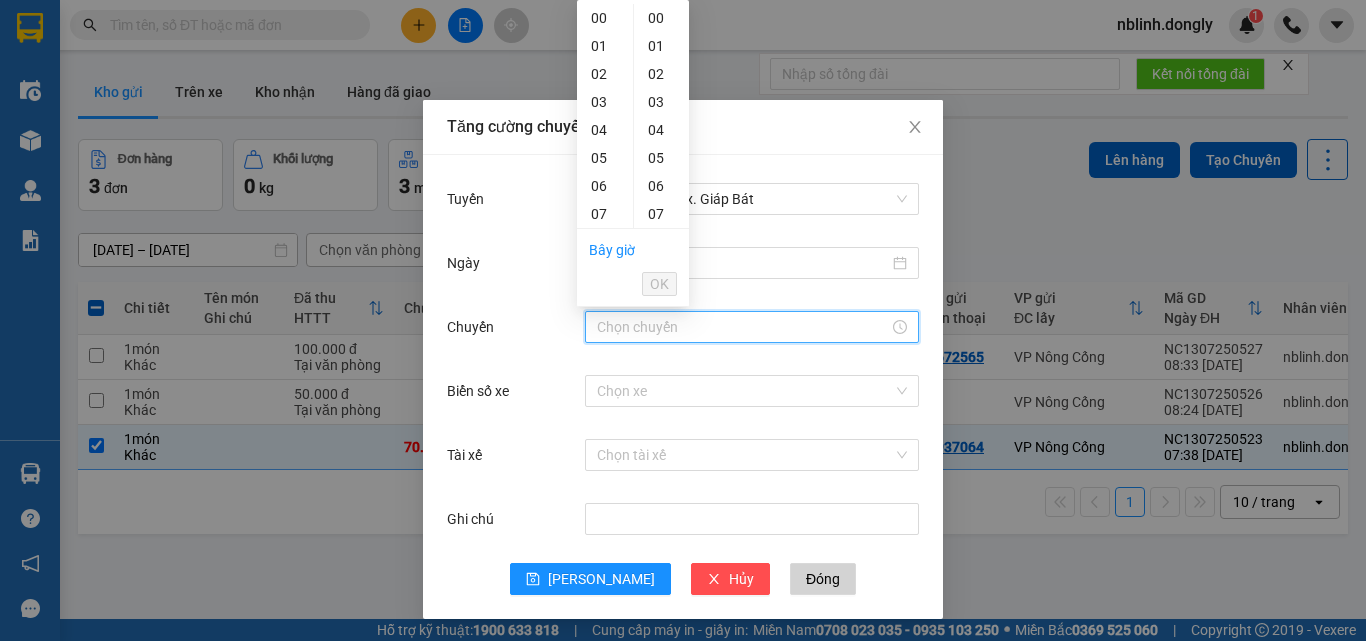 scroll, scrollTop: 200, scrollLeft: 0, axis: vertical 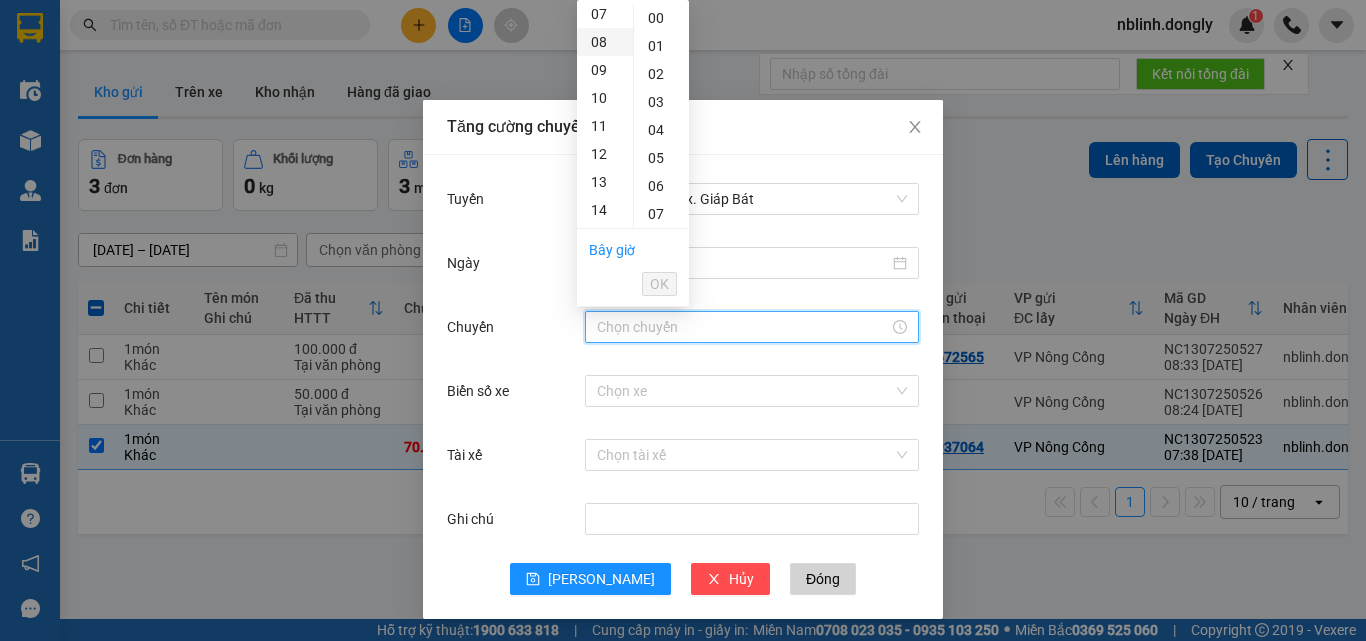 click on "08" at bounding box center [605, 42] 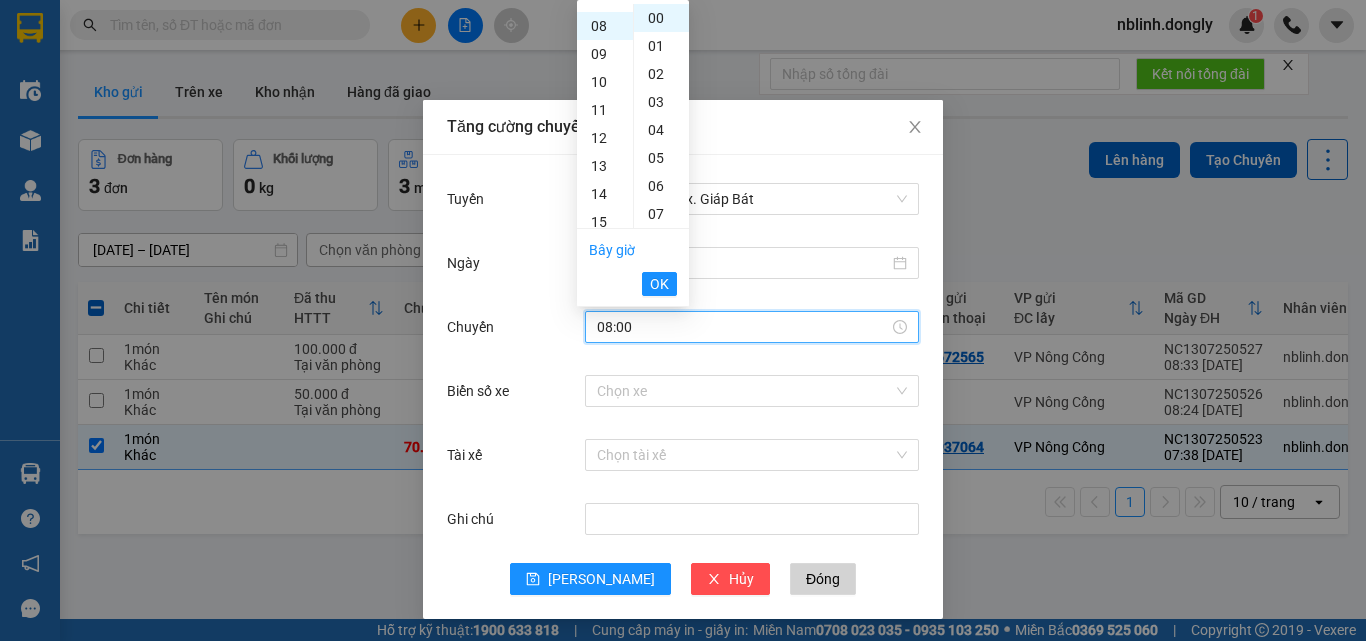 scroll, scrollTop: 224, scrollLeft: 0, axis: vertical 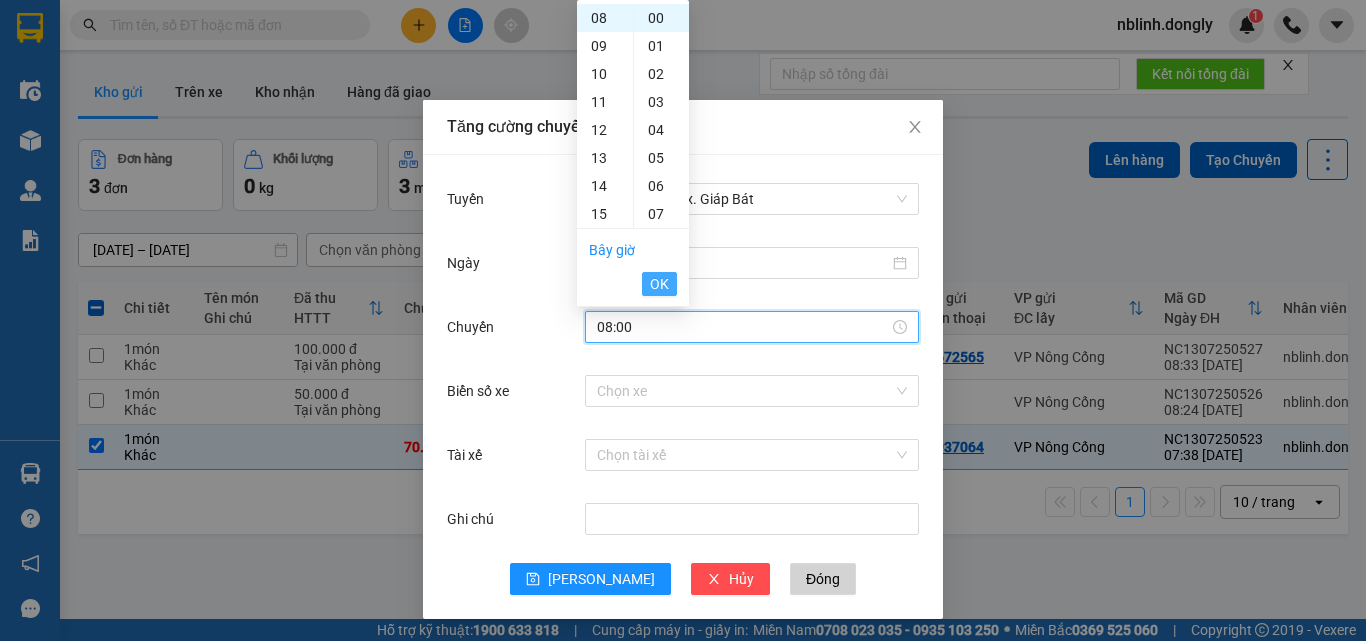 click on "OK" at bounding box center [659, 284] 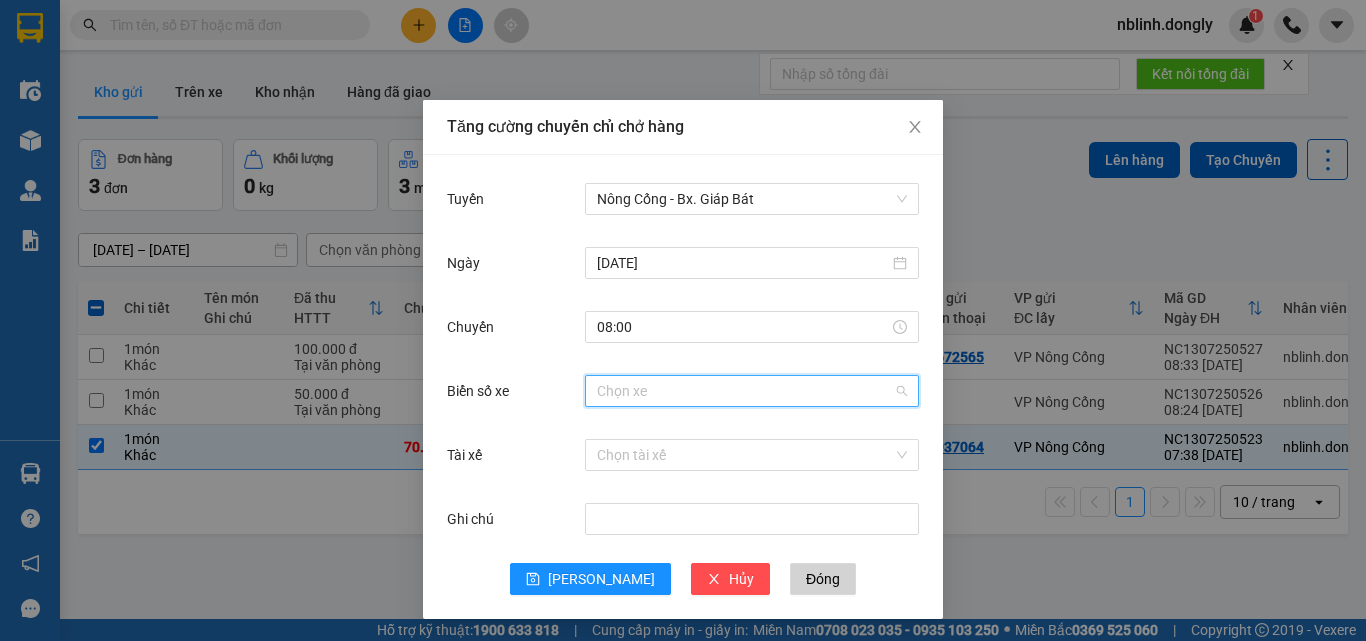click on "Biển số xe" at bounding box center (745, 391) 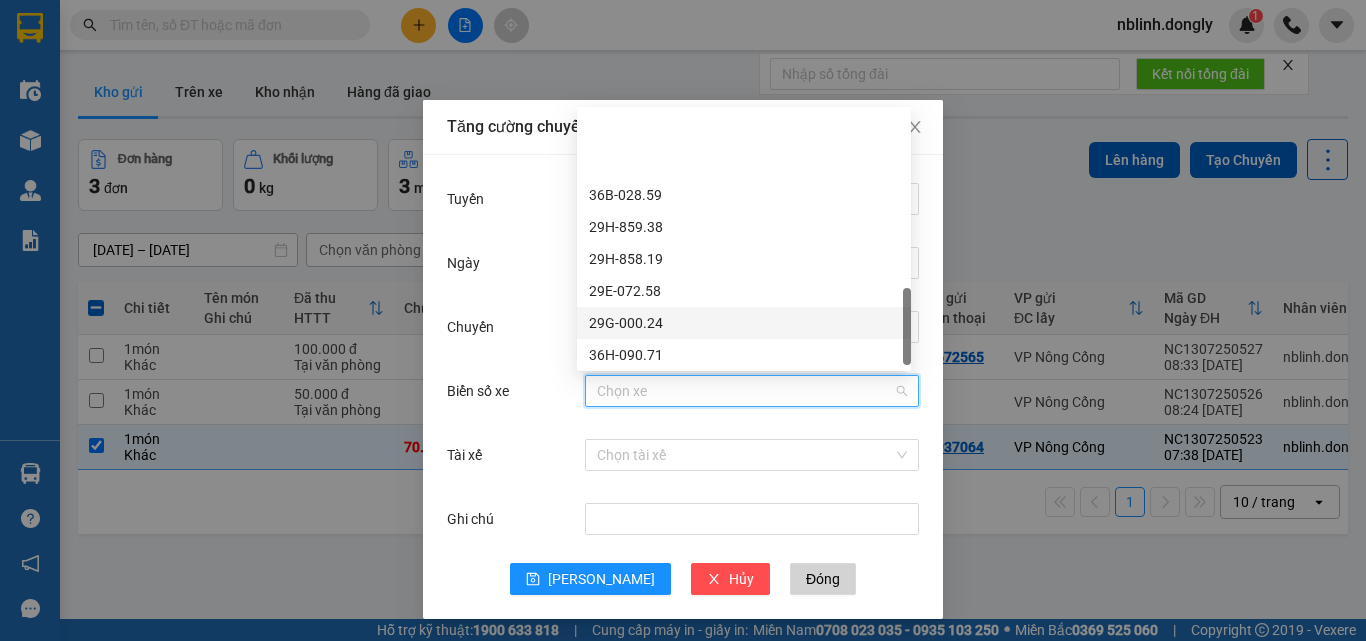 scroll, scrollTop: 792, scrollLeft: 0, axis: vertical 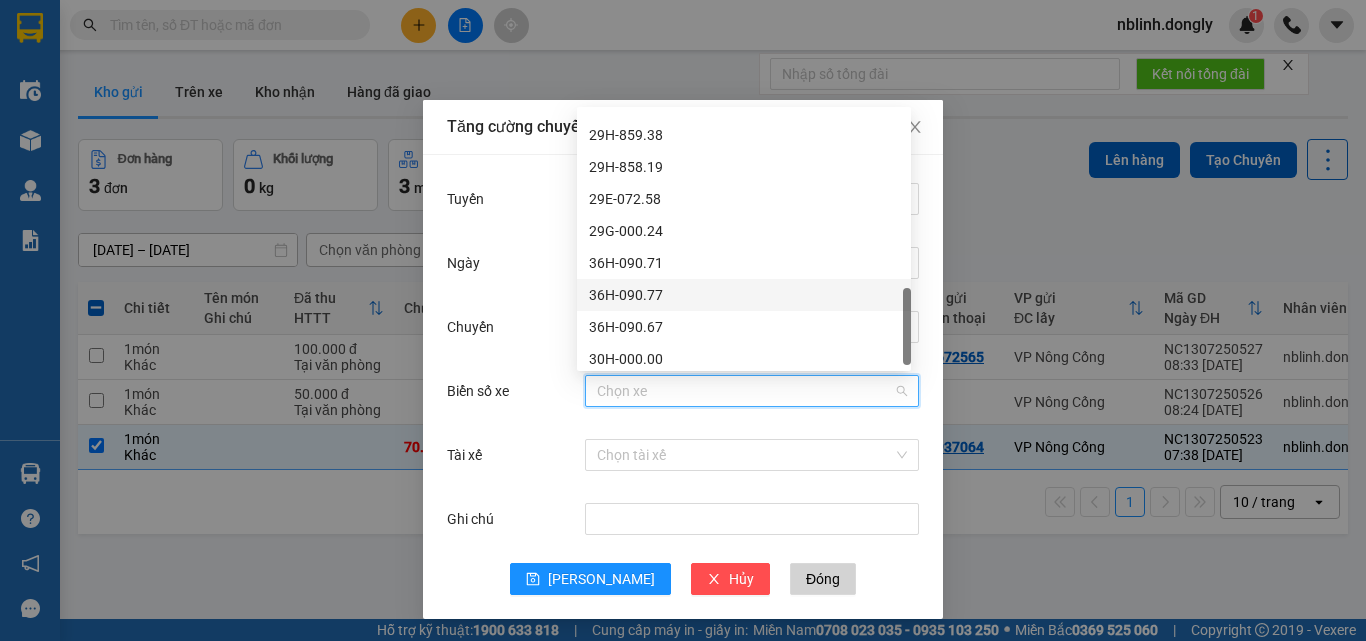 click on "36H-090.77" at bounding box center (744, 295) 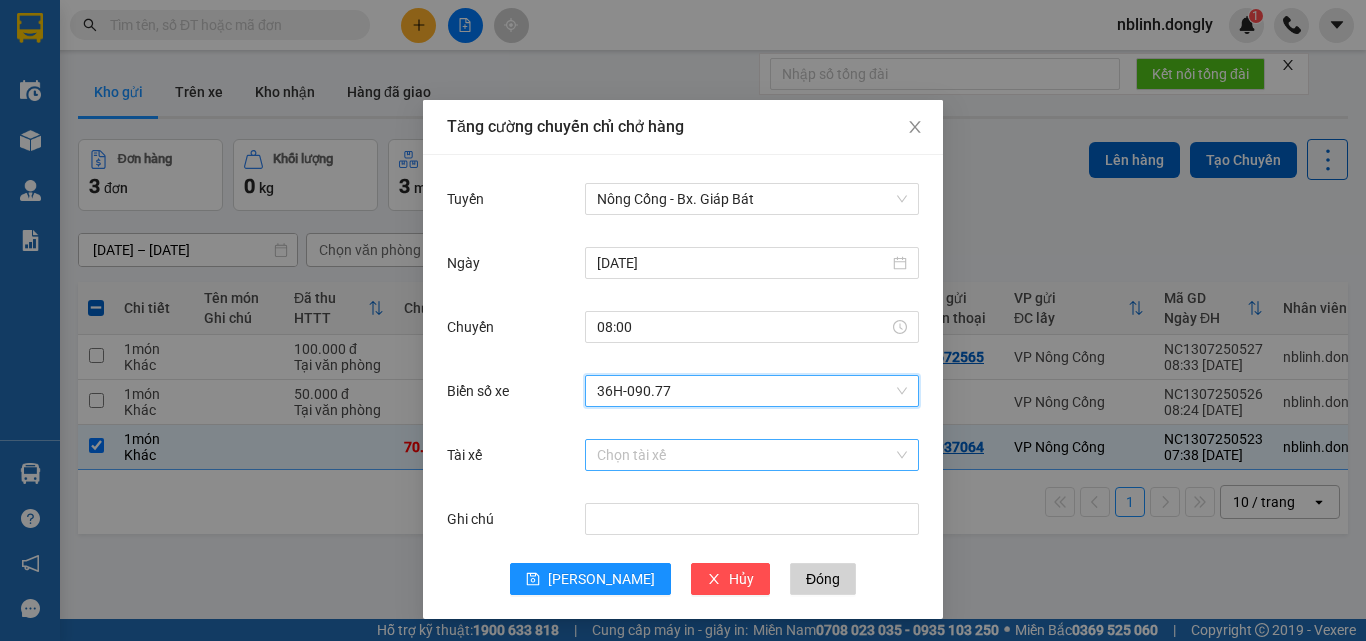click on "Tài xế" at bounding box center (745, 455) 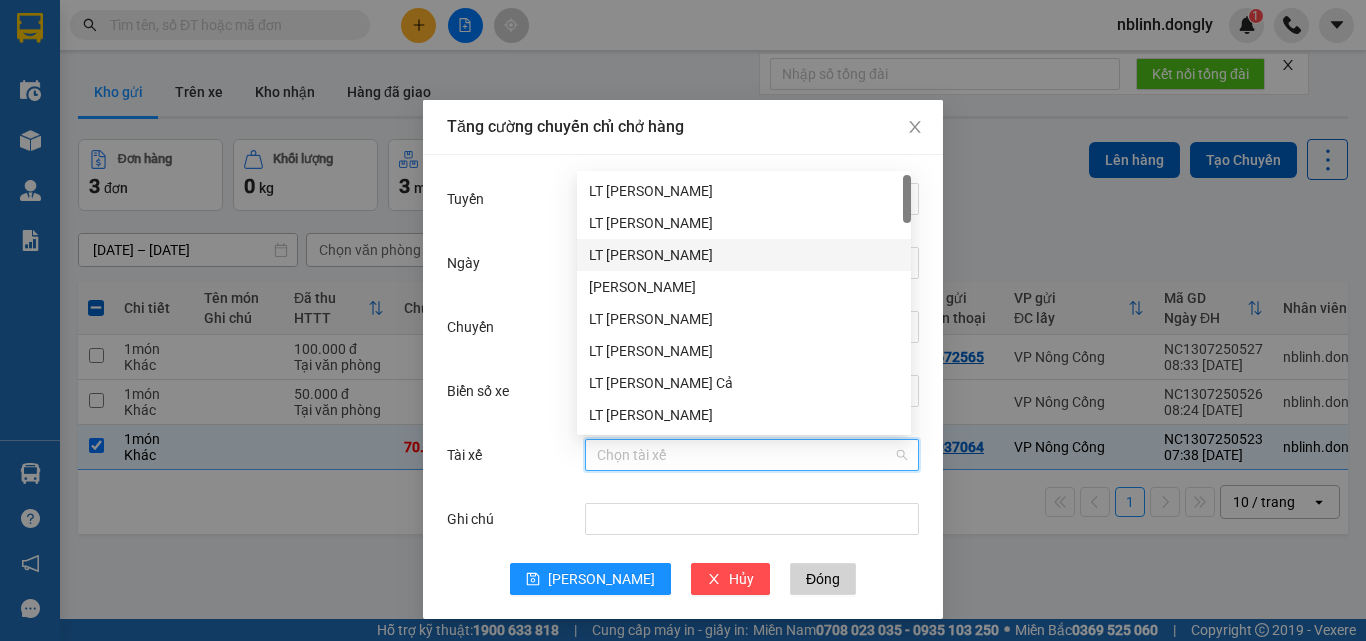 click on "LT [PERSON_NAME]" at bounding box center [744, 255] 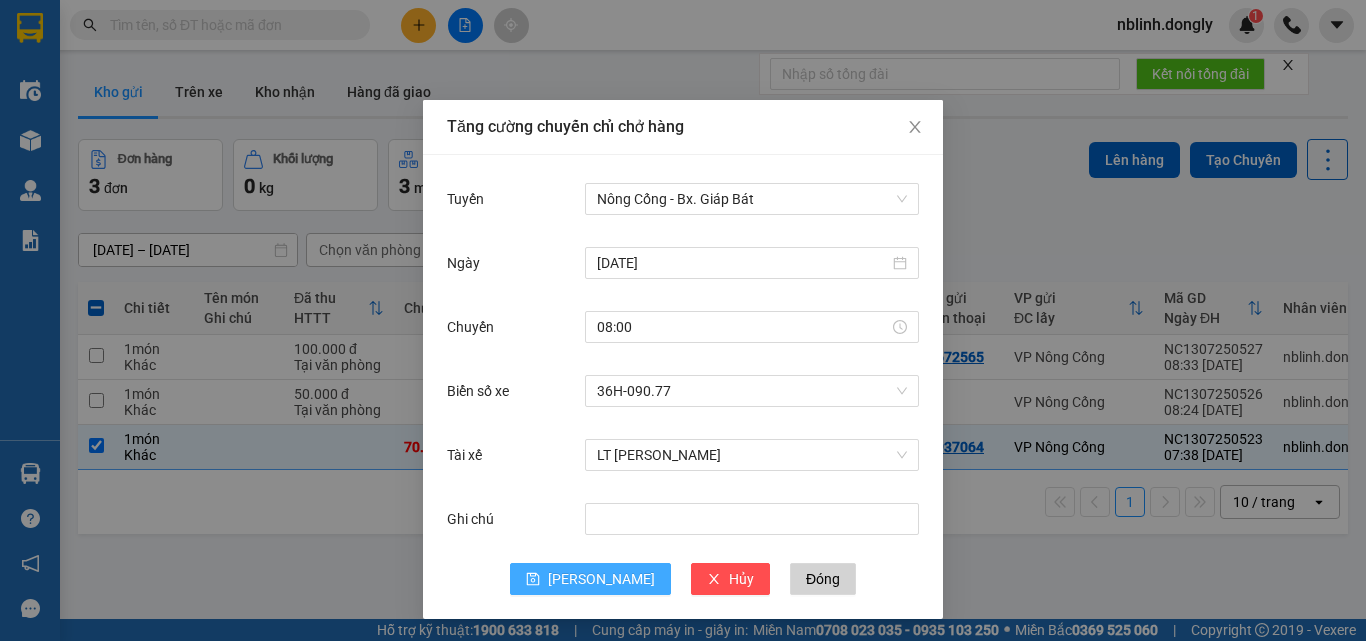 click on "[PERSON_NAME]" at bounding box center [590, 579] 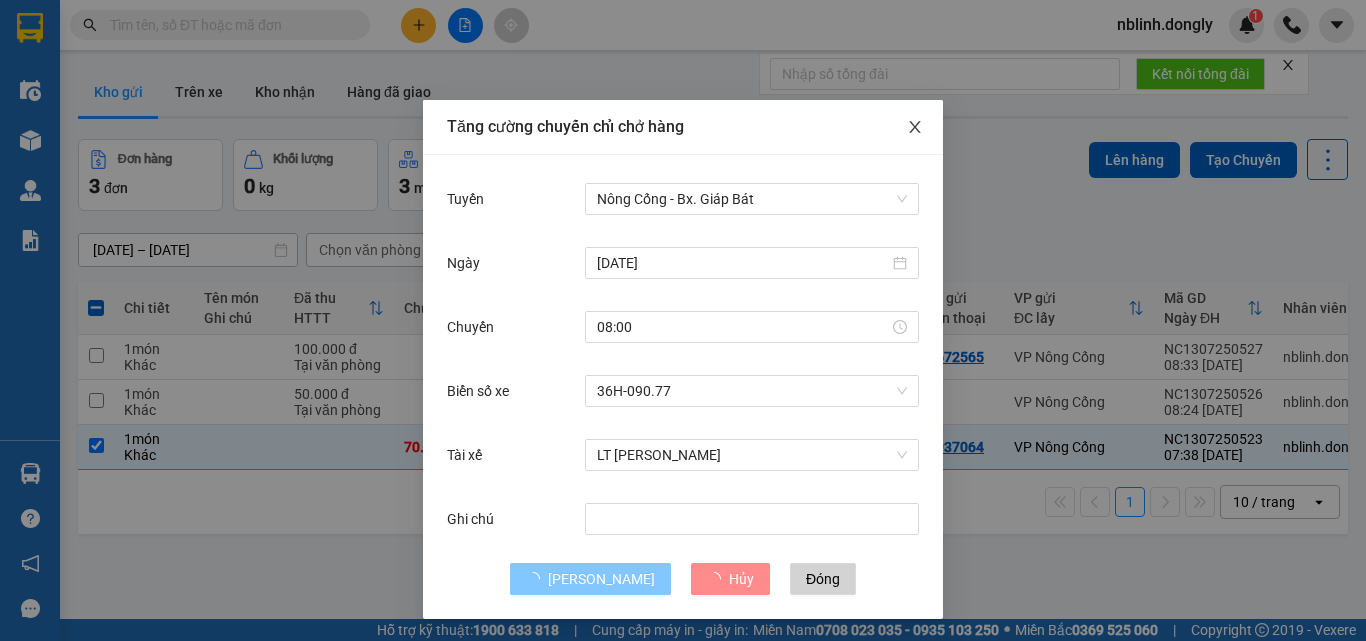 type 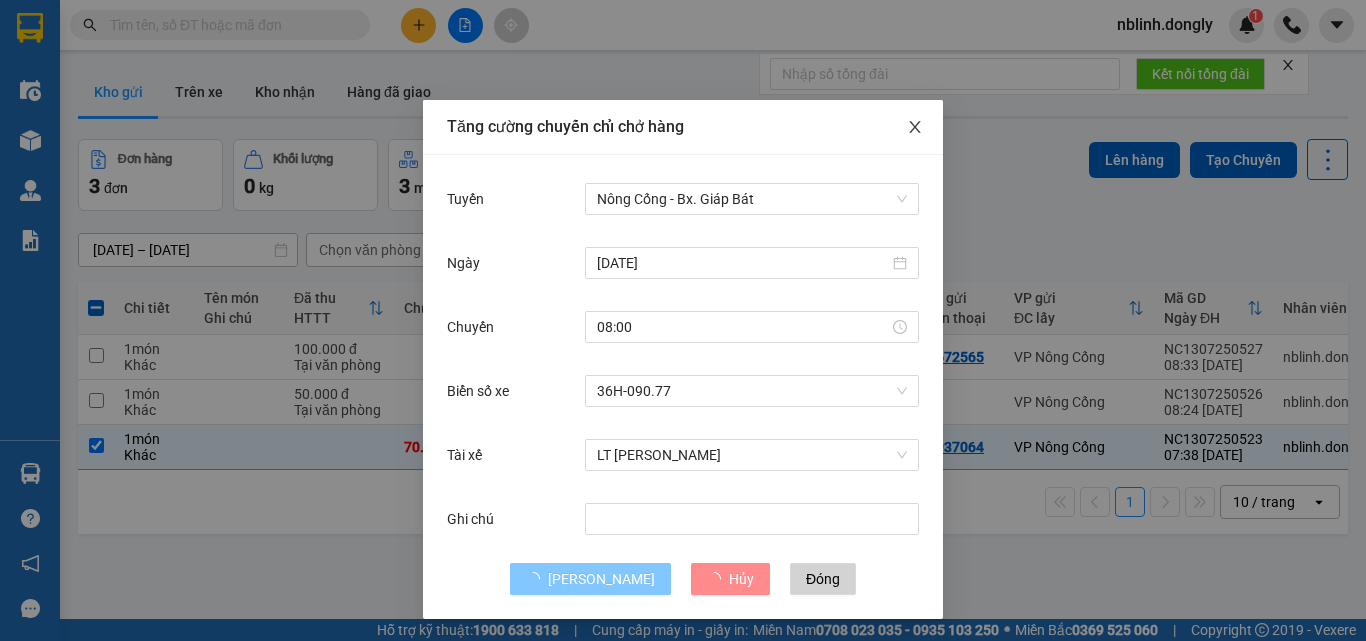 type 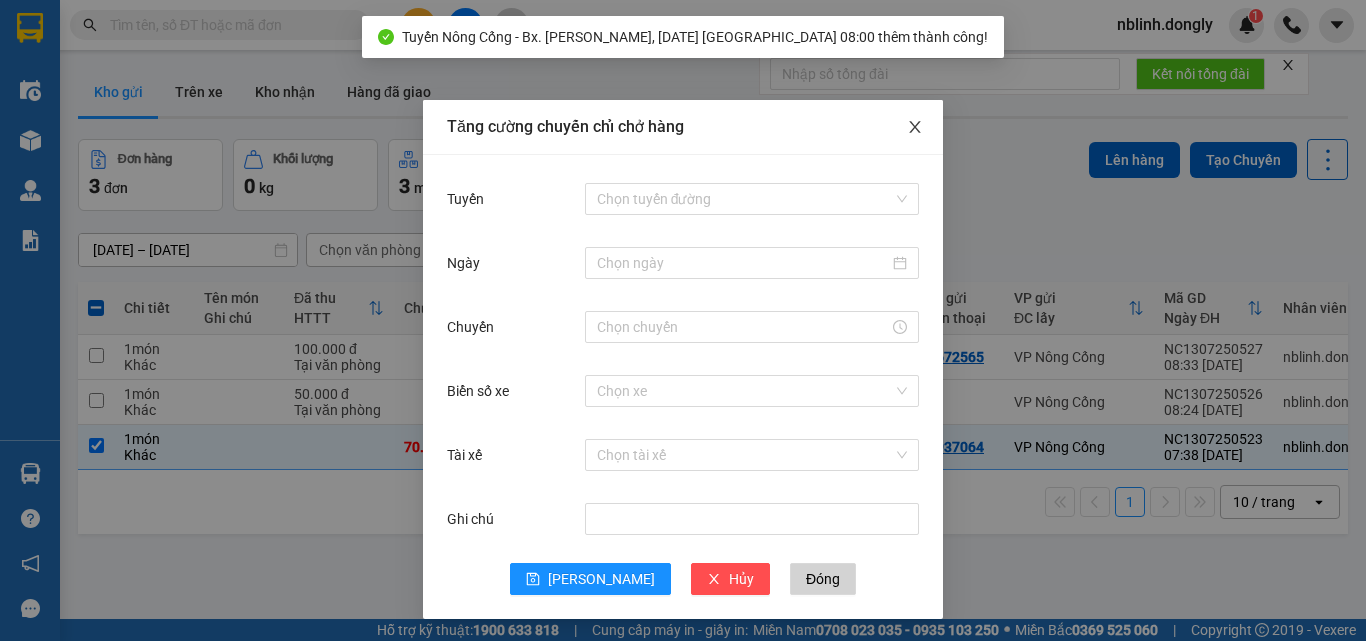 click at bounding box center [915, 128] 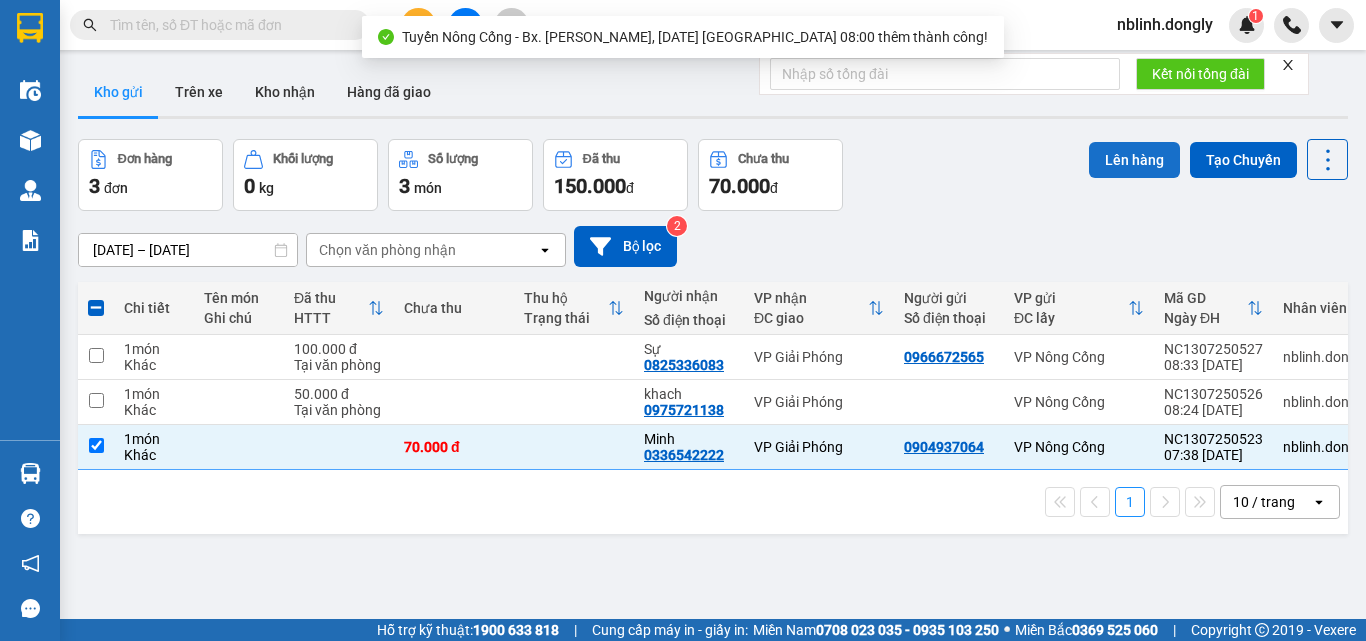 click on "Lên hàng" at bounding box center (1134, 160) 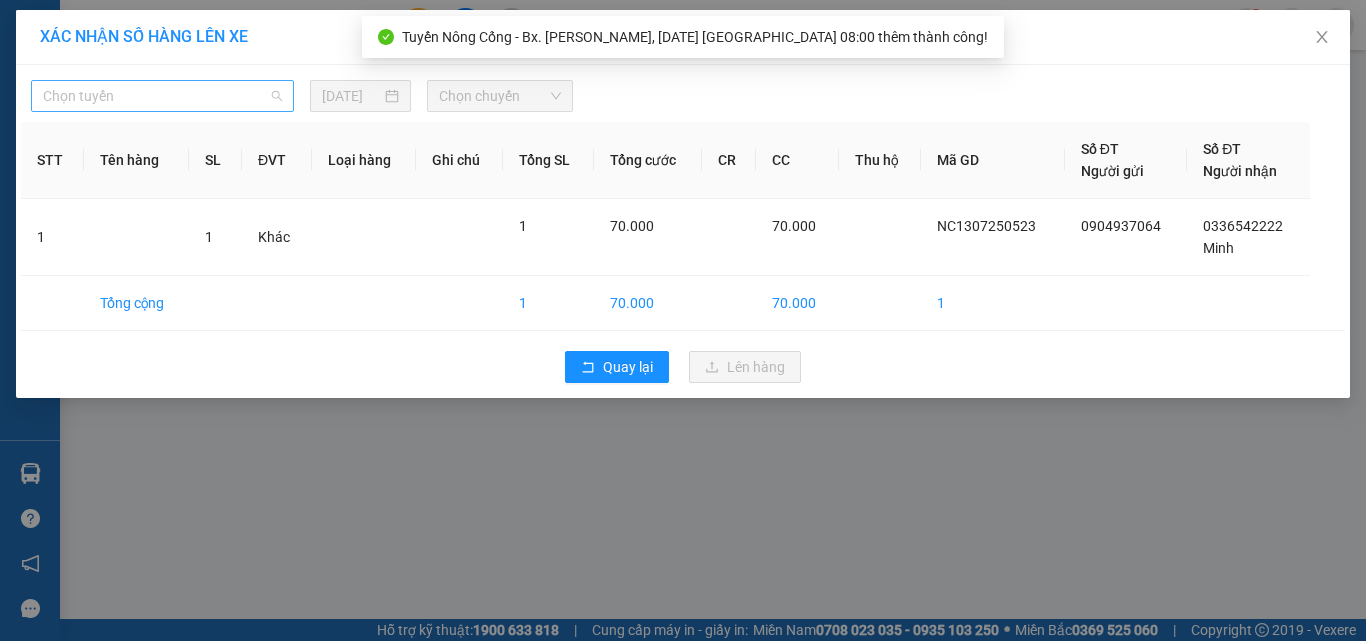 click on "Chọn tuyến" at bounding box center (162, 96) 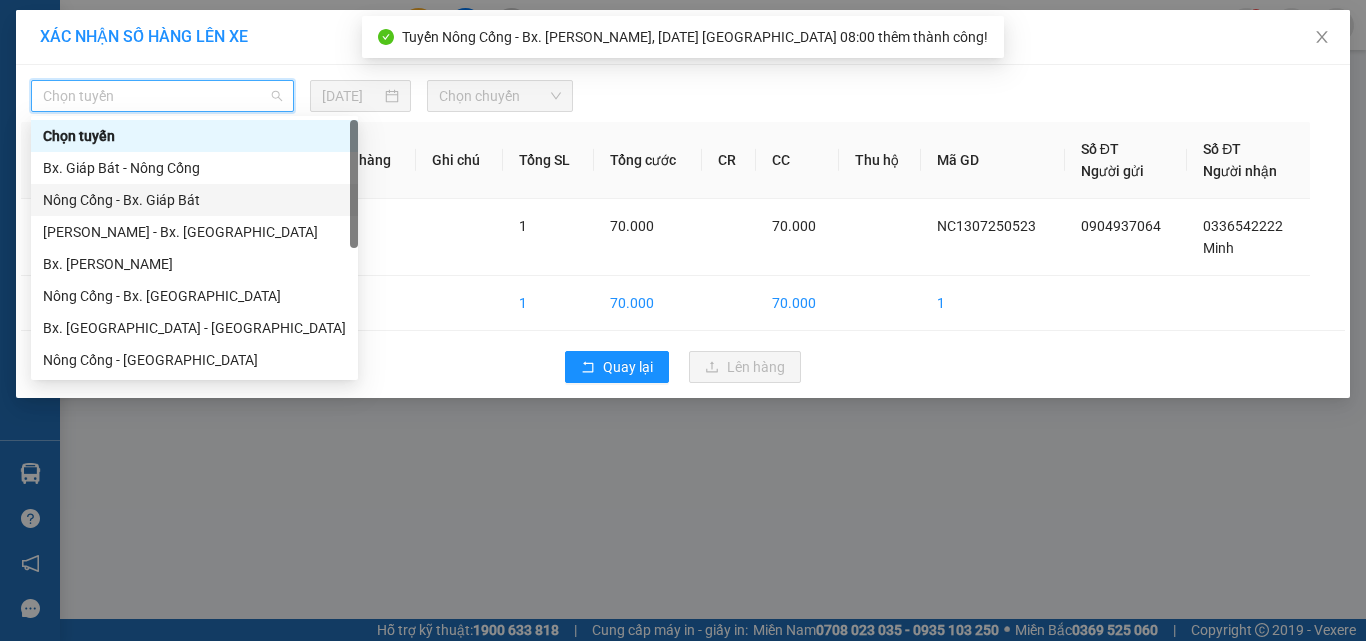 drag, startPoint x: 97, startPoint y: 201, endPoint x: 370, endPoint y: 192, distance: 273.14832 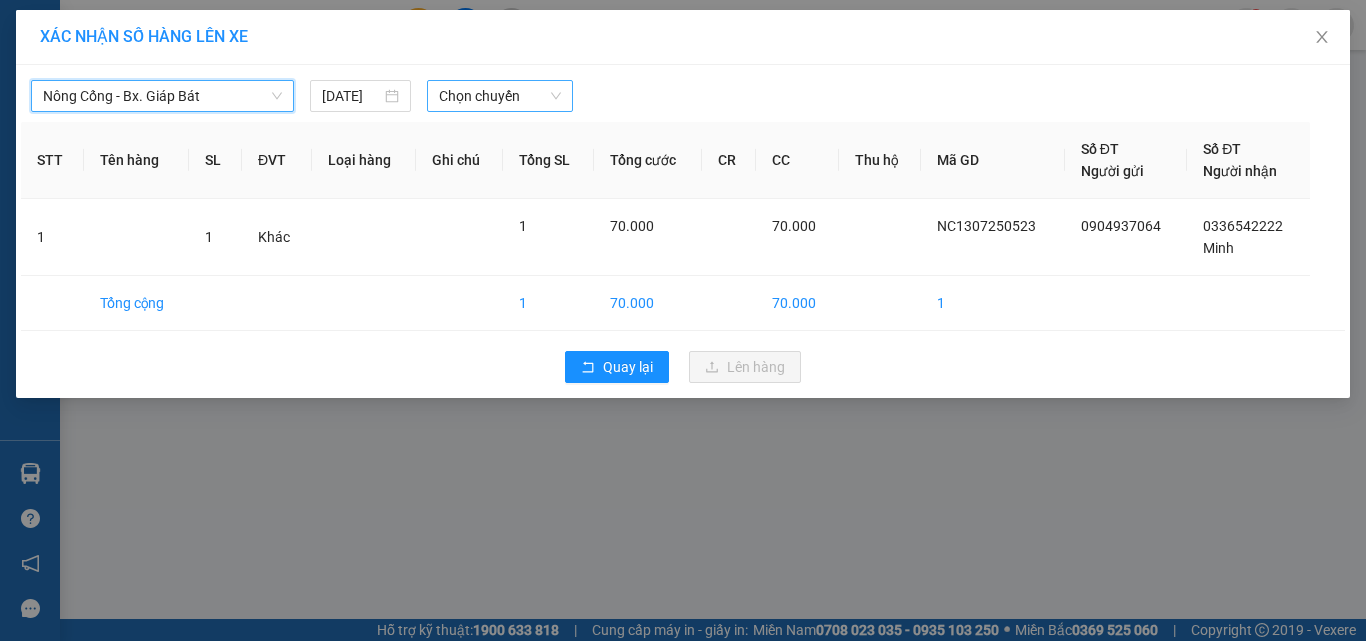 click on "Chọn chuyến" at bounding box center [500, 96] 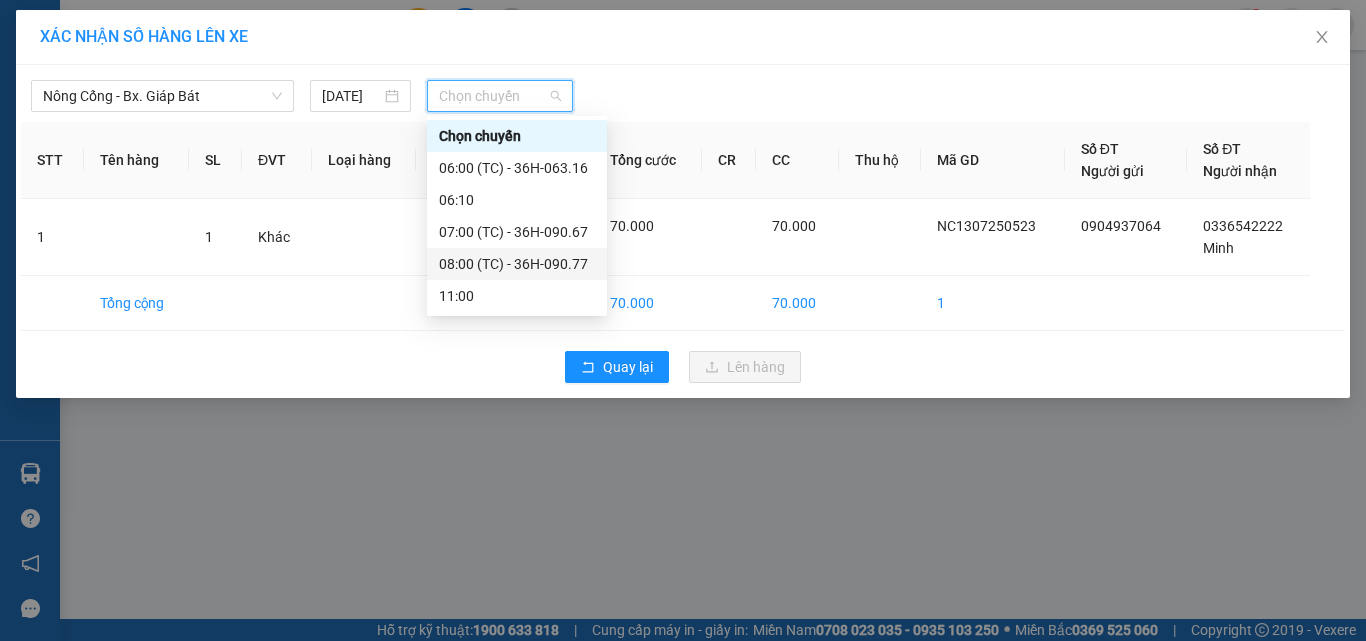 click on "08:00   (TC)   - 36H-090.77" at bounding box center [517, 264] 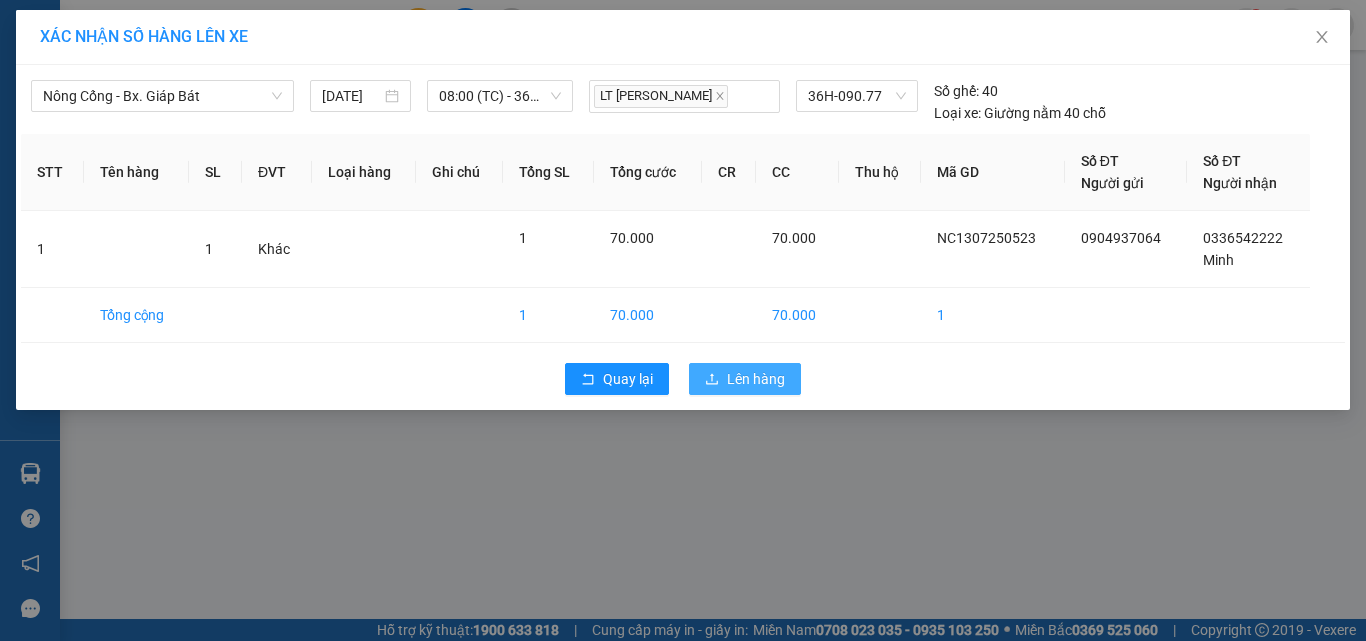 drag, startPoint x: 745, startPoint y: 380, endPoint x: 610, endPoint y: 480, distance: 168.00298 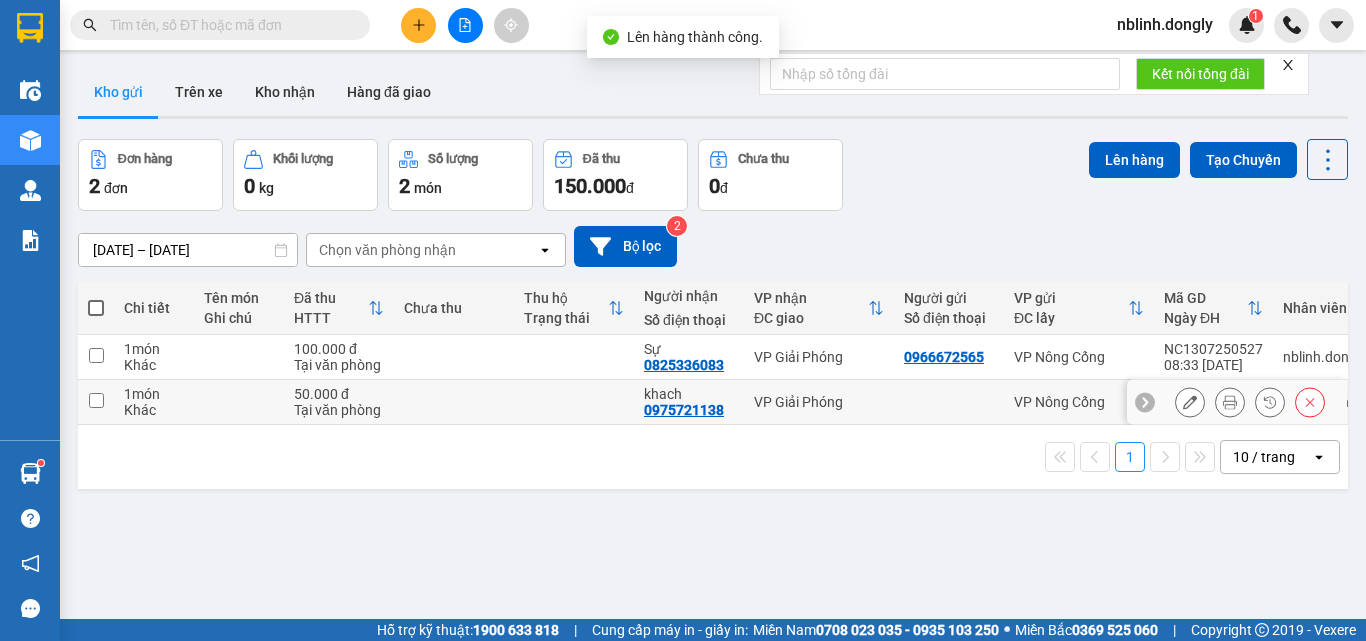 click at bounding box center (96, 402) 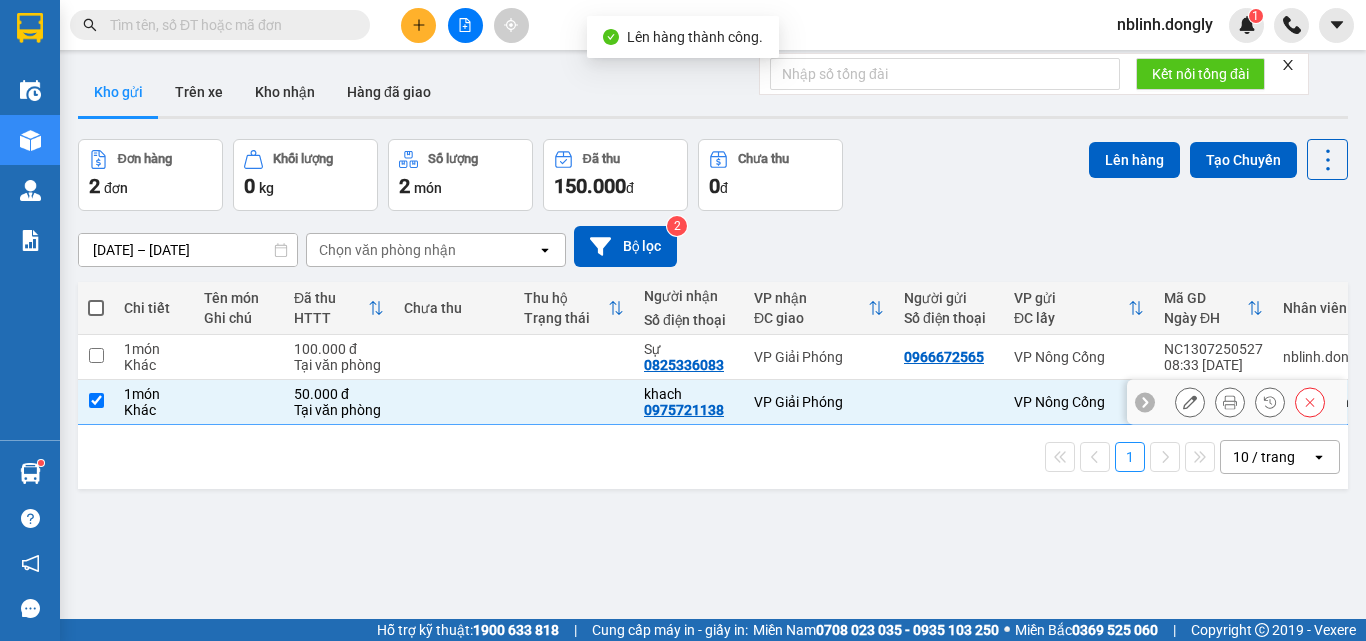 checkbox on "true" 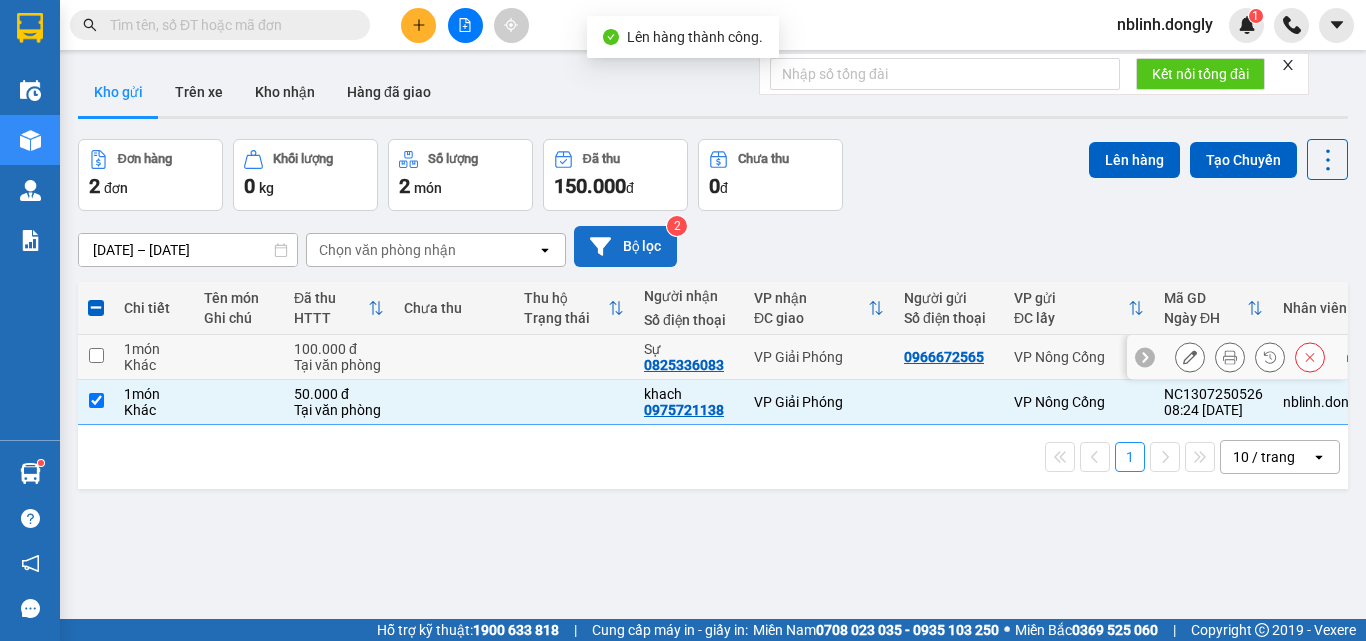 drag, startPoint x: 94, startPoint y: 355, endPoint x: 621, endPoint y: 253, distance: 536.7802 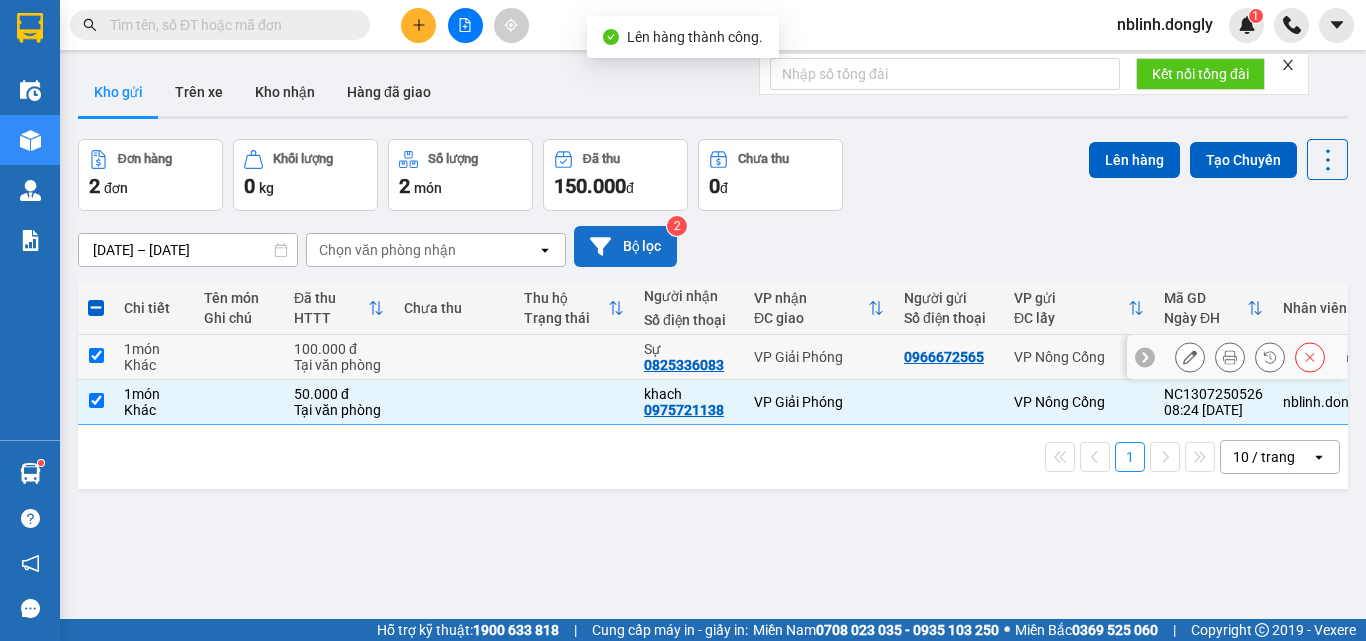 checkbox on "true" 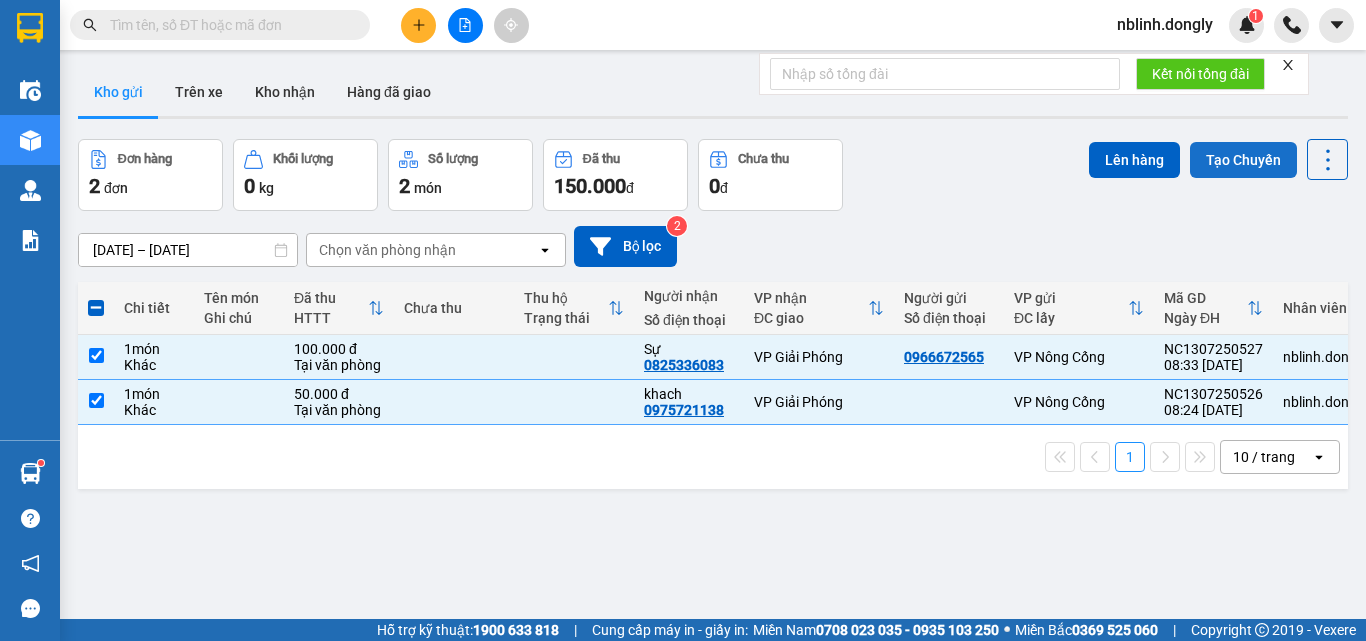 click on "Tạo Chuyến" at bounding box center (1243, 160) 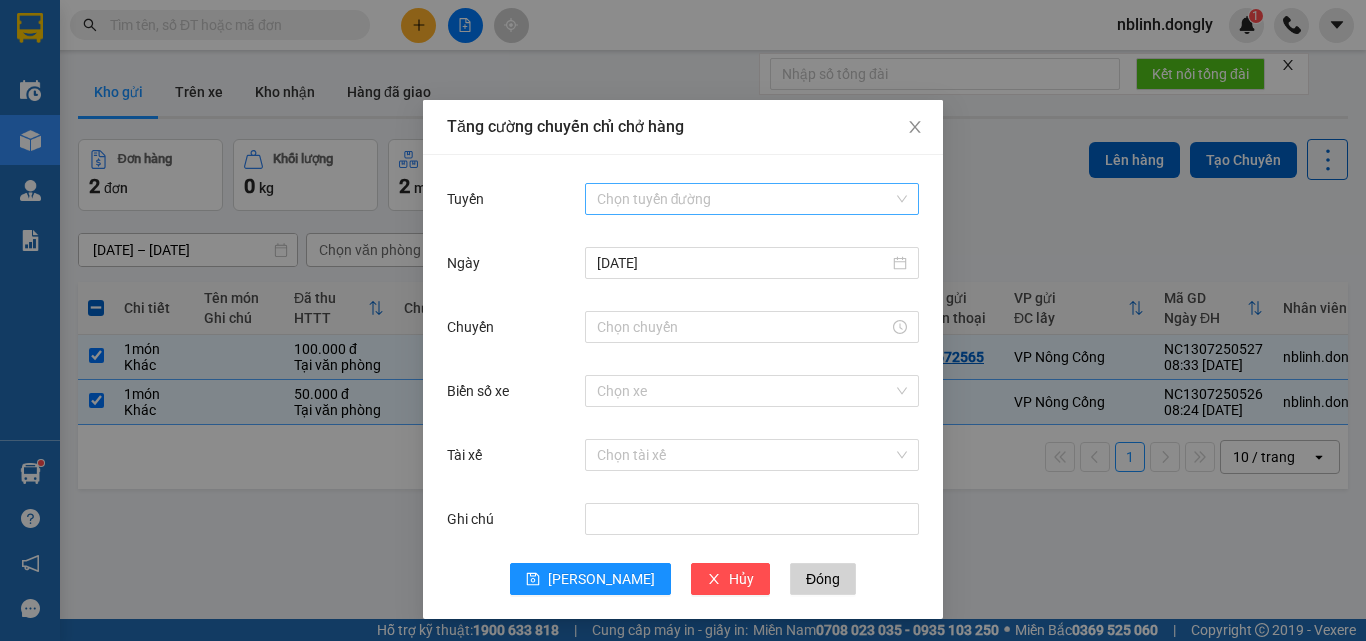 click on "Tuyến" at bounding box center [745, 199] 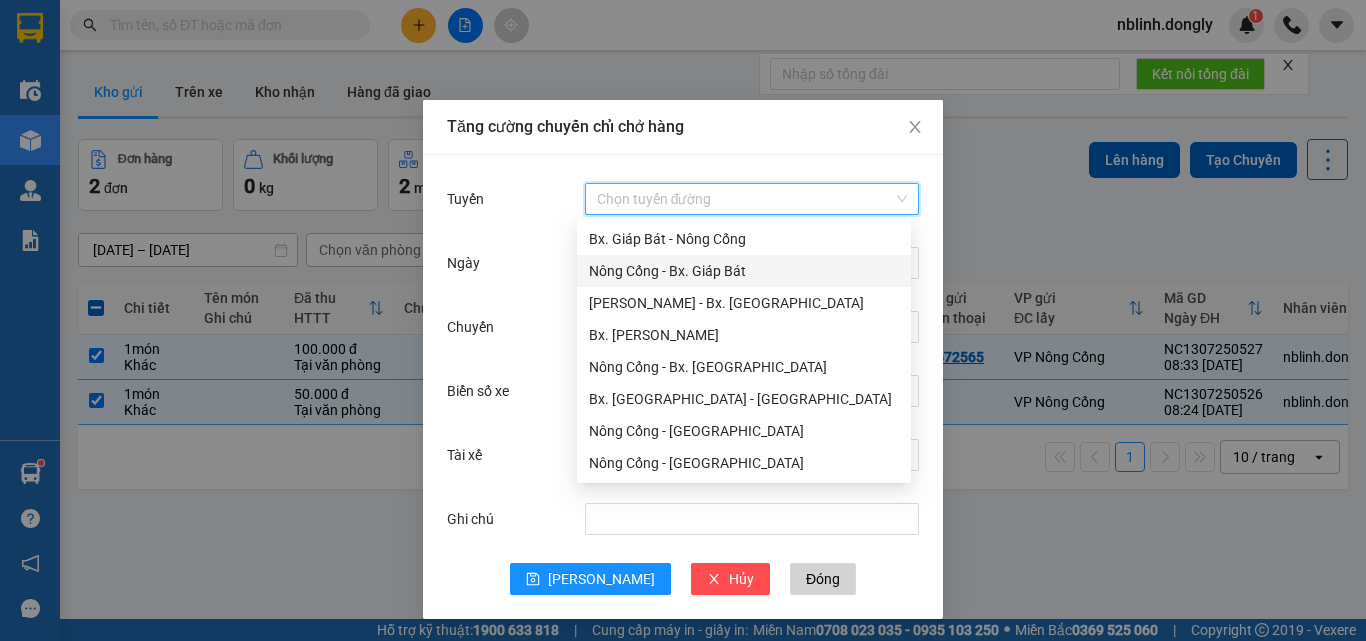 drag, startPoint x: 677, startPoint y: 265, endPoint x: 716, endPoint y: 343, distance: 87.20665 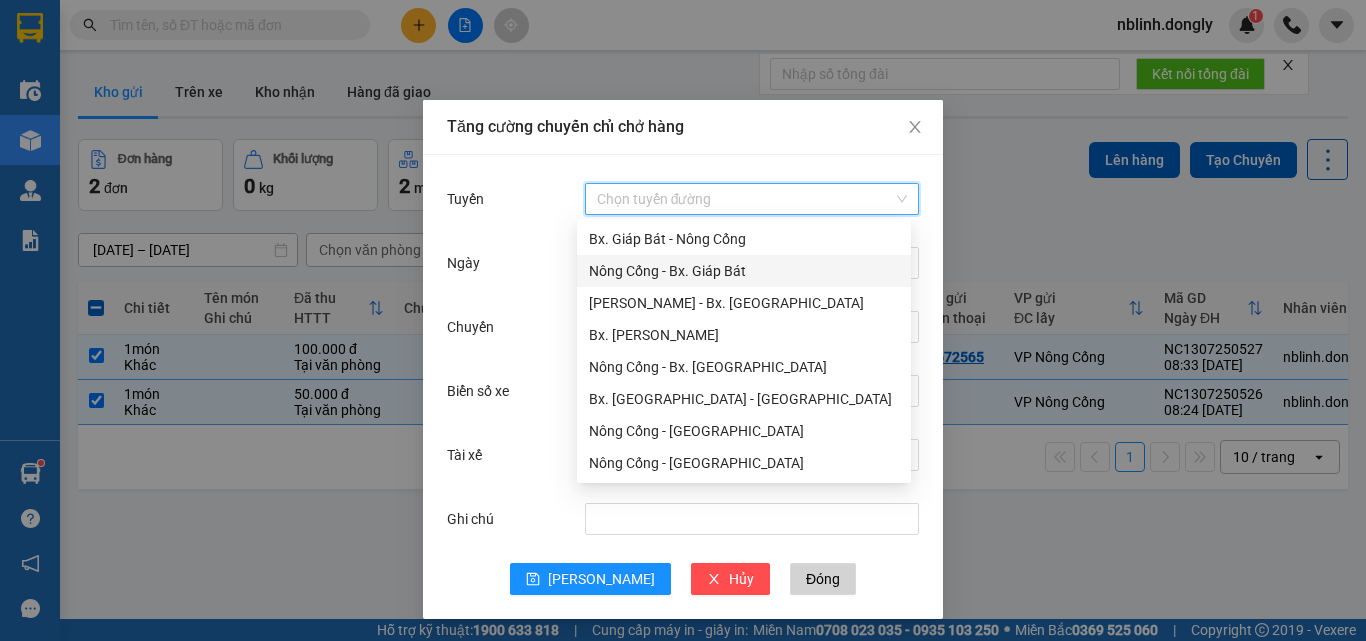 click on "Nông Cống - Bx. Giáp Bát" at bounding box center (744, 271) 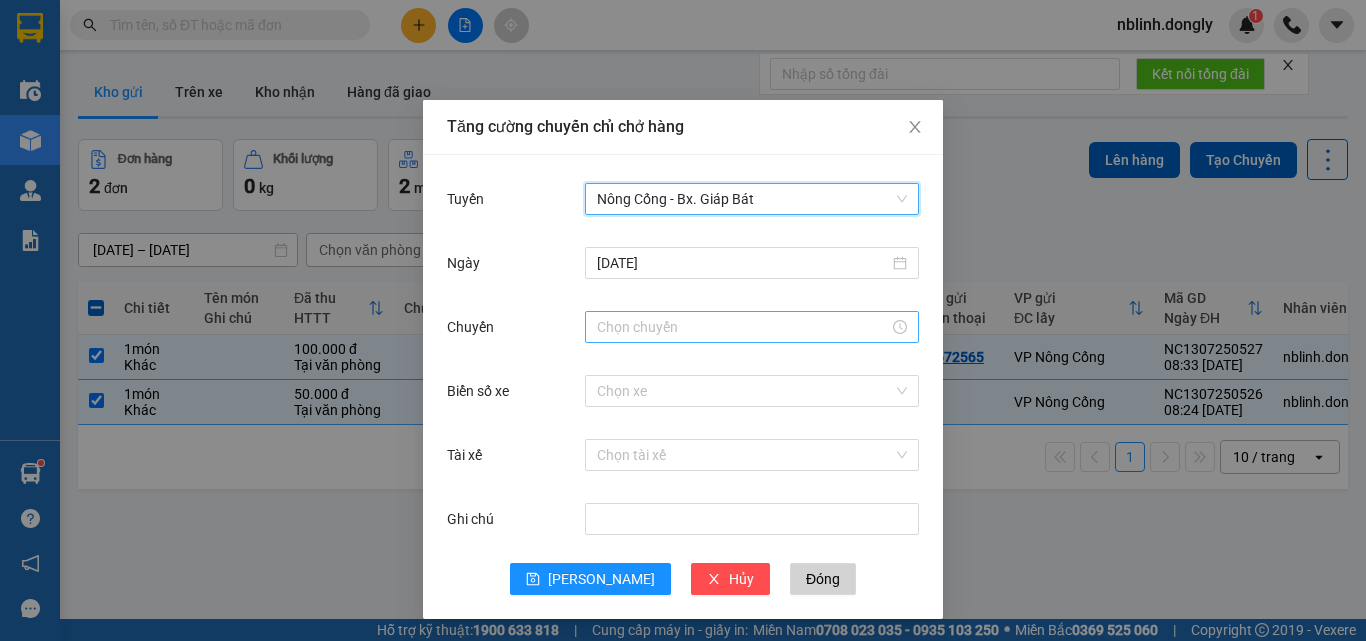 click on "Chuyến" at bounding box center (743, 327) 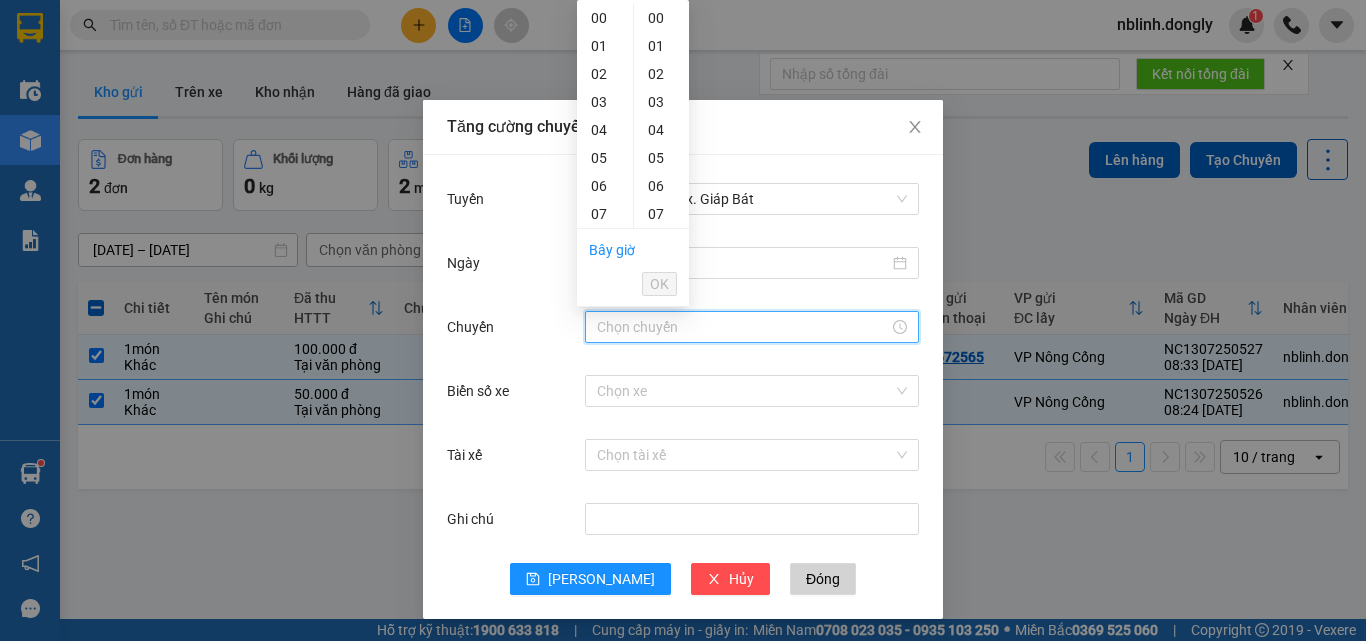 scroll, scrollTop: 200, scrollLeft: 0, axis: vertical 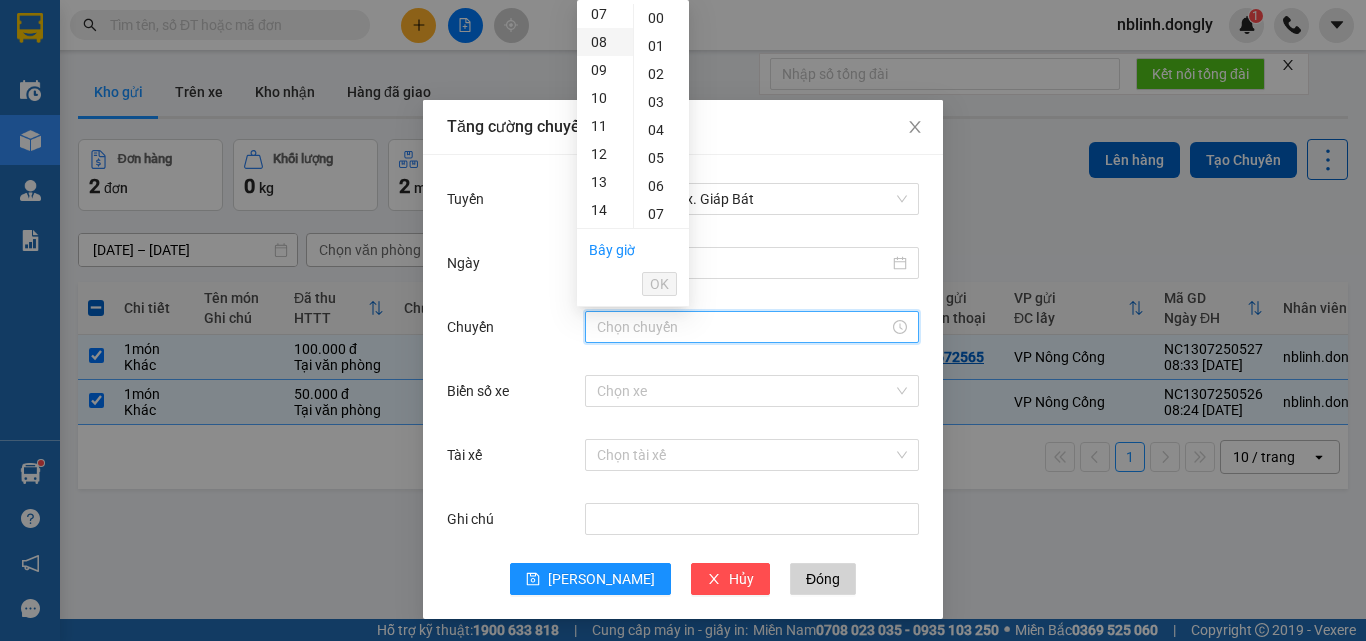 click on "08" at bounding box center [605, 42] 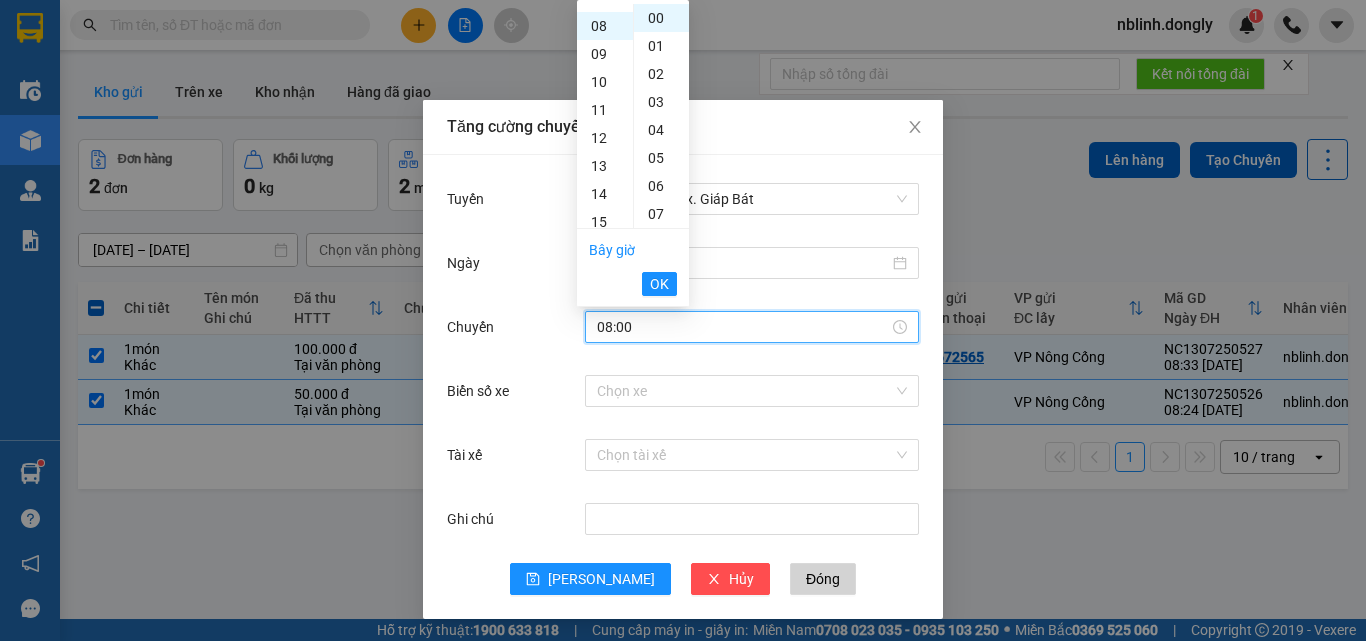 scroll, scrollTop: 224, scrollLeft: 0, axis: vertical 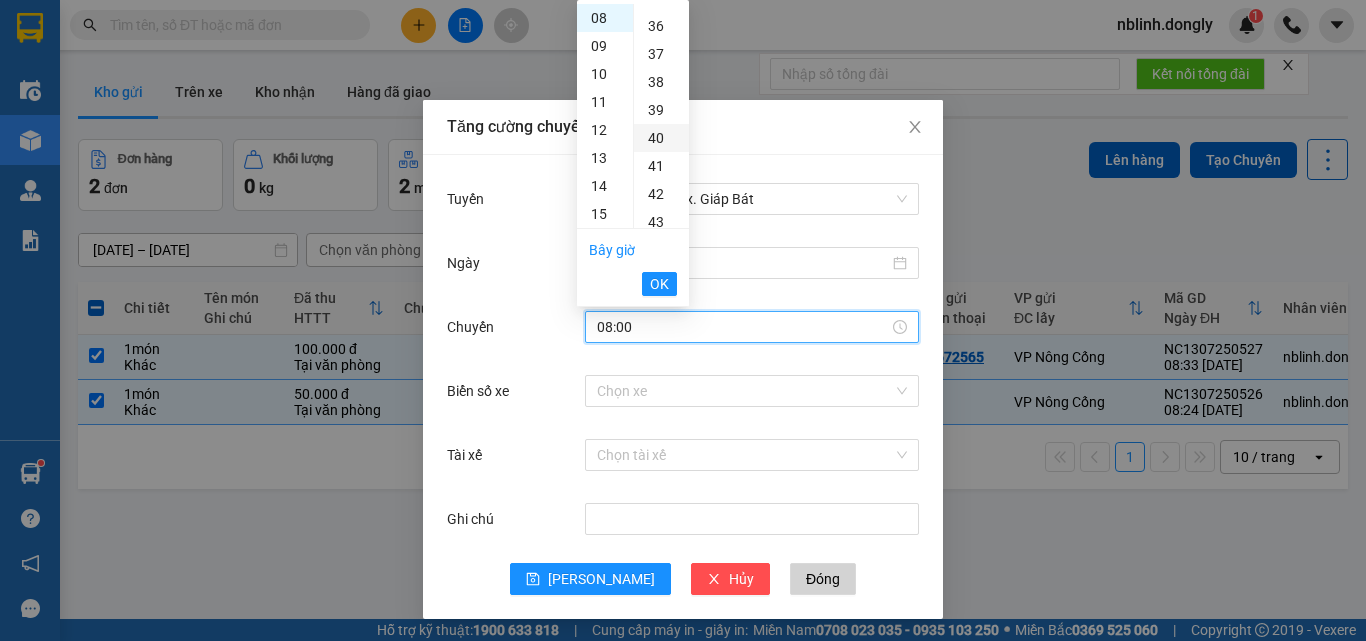 click on "40" at bounding box center (661, 138) 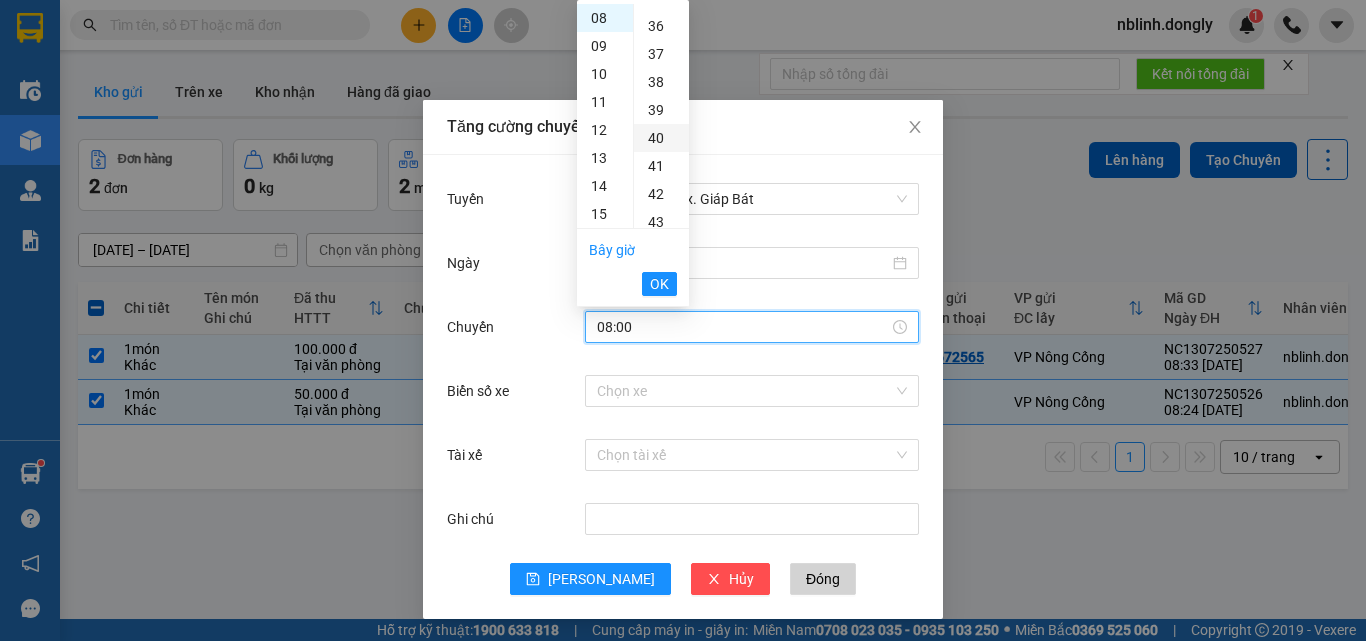 type on "08:40" 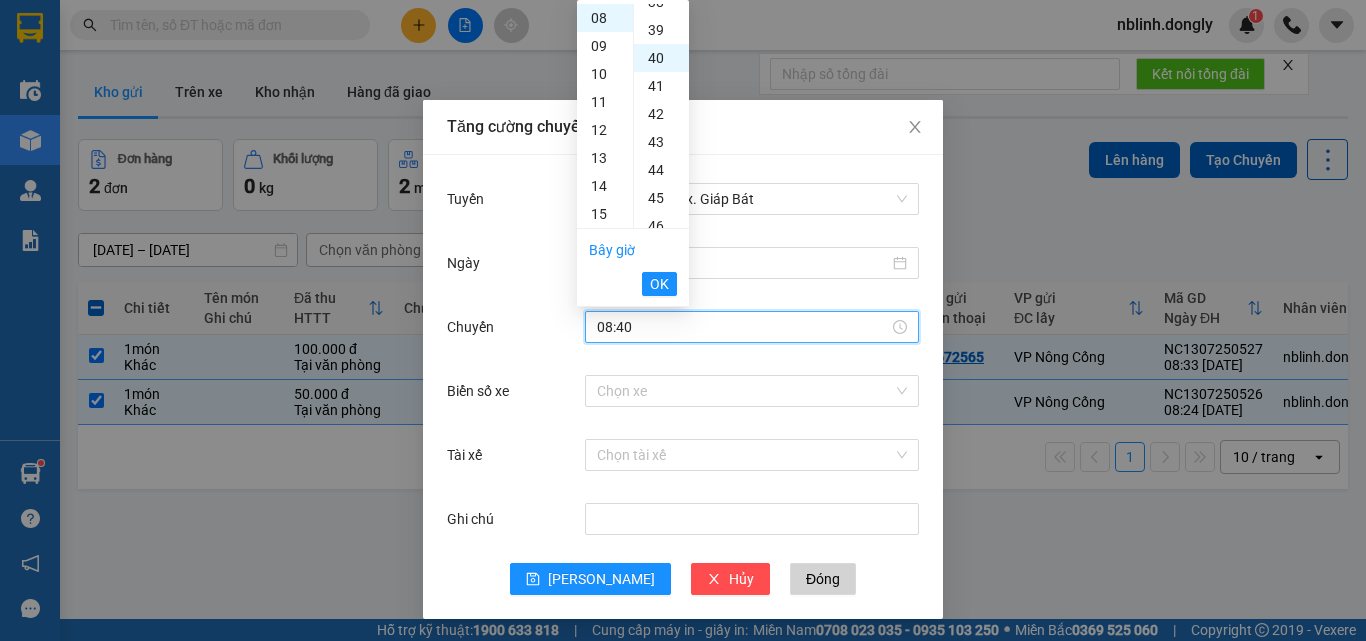 scroll, scrollTop: 1120, scrollLeft: 0, axis: vertical 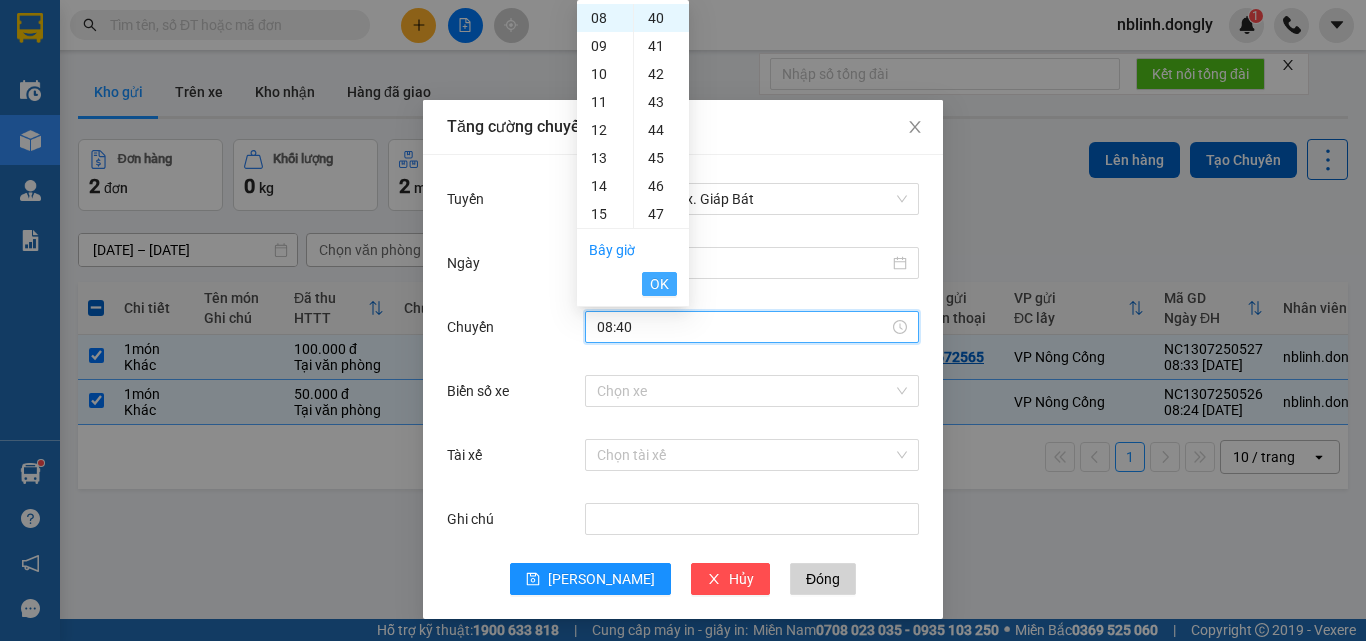 click on "OK" at bounding box center [659, 284] 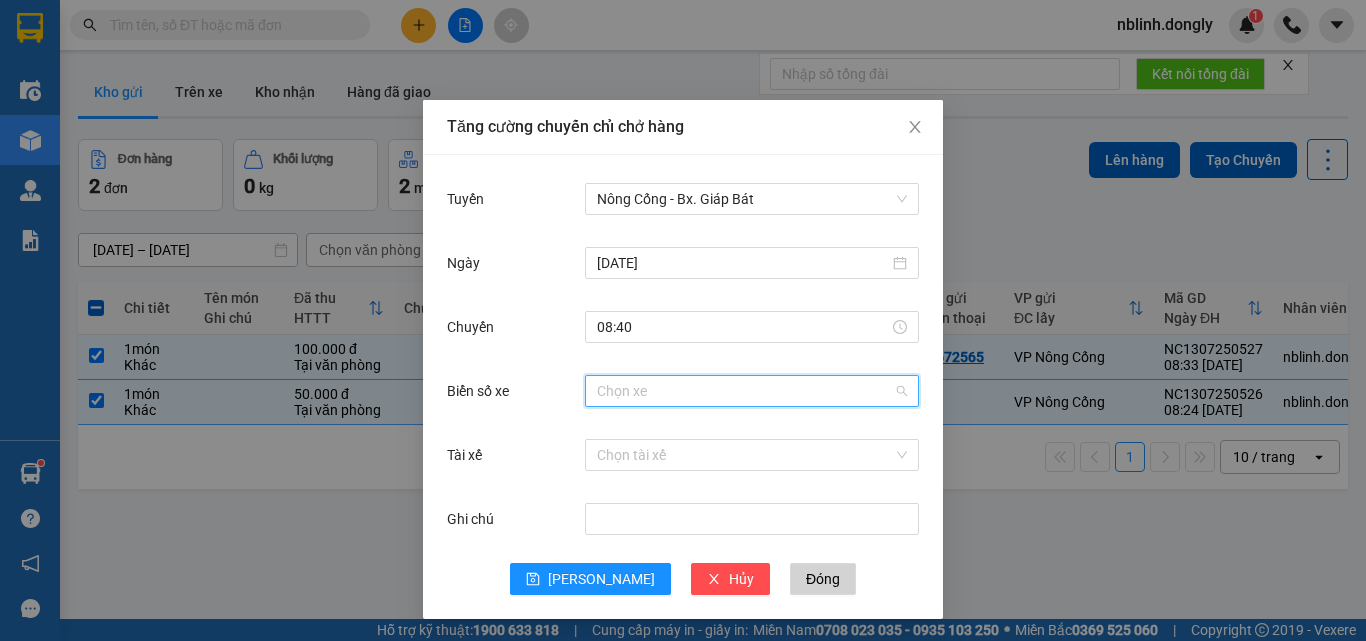click on "Biển số xe" at bounding box center [745, 391] 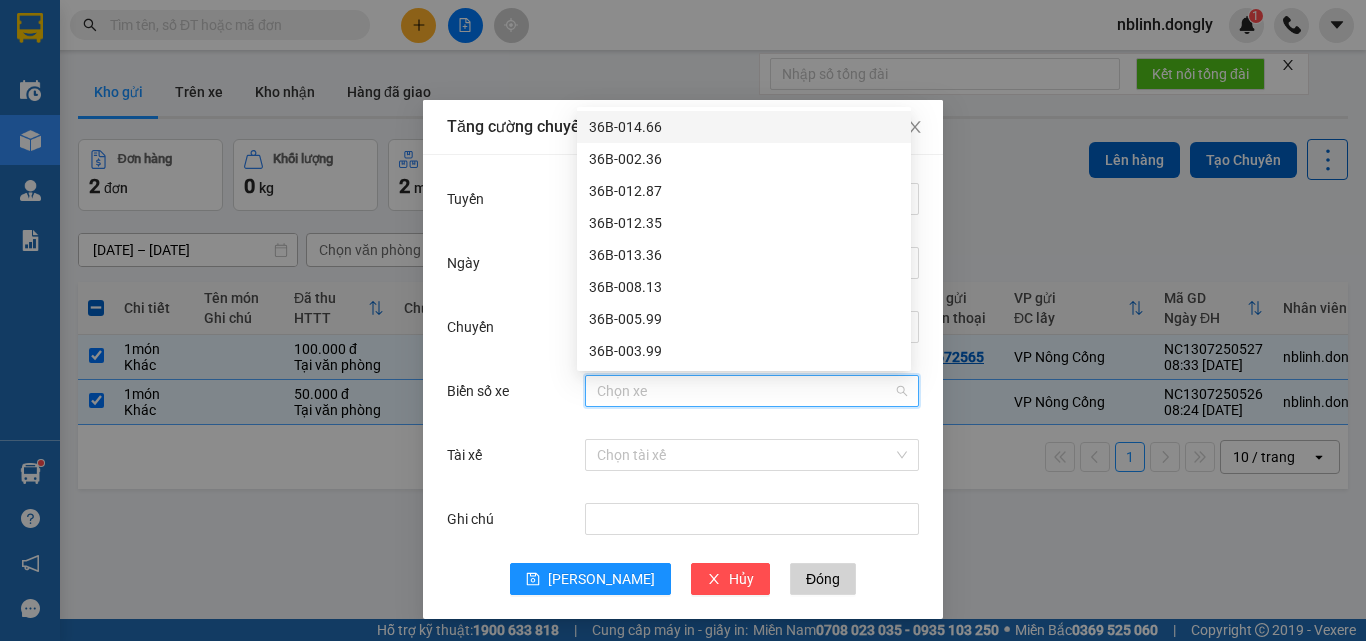 click on "36B-014.66" at bounding box center (744, 127) 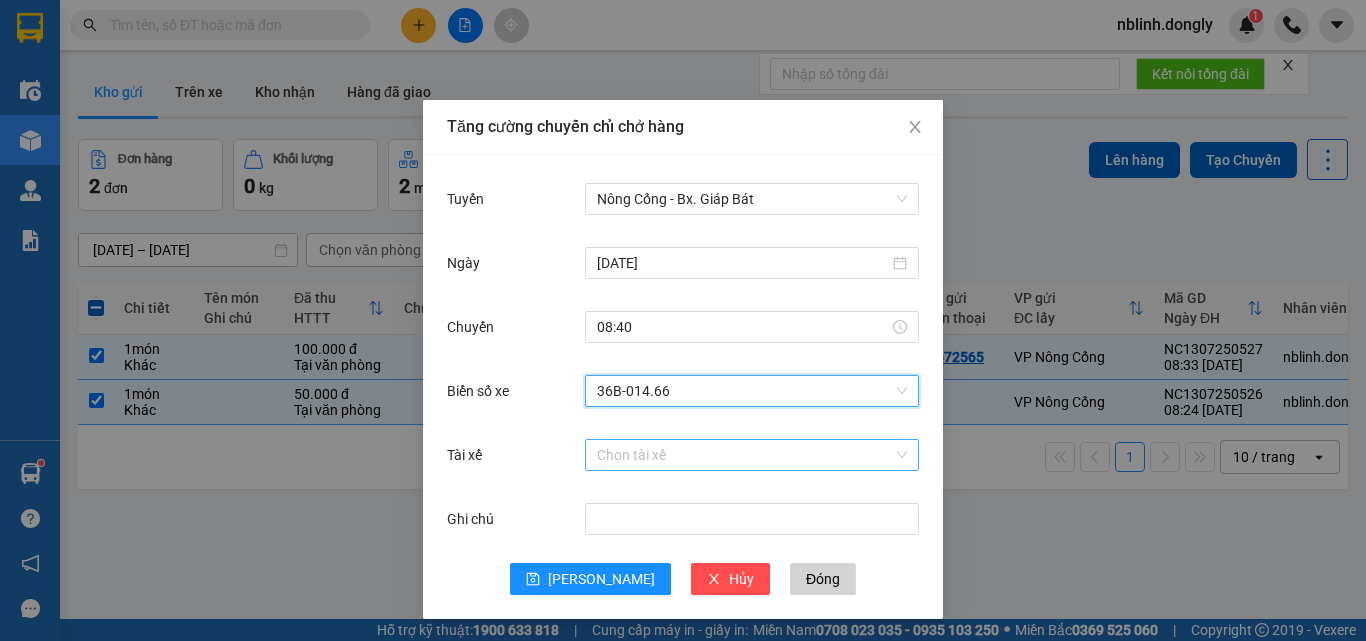 click on "Tài xế" at bounding box center (745, 455) 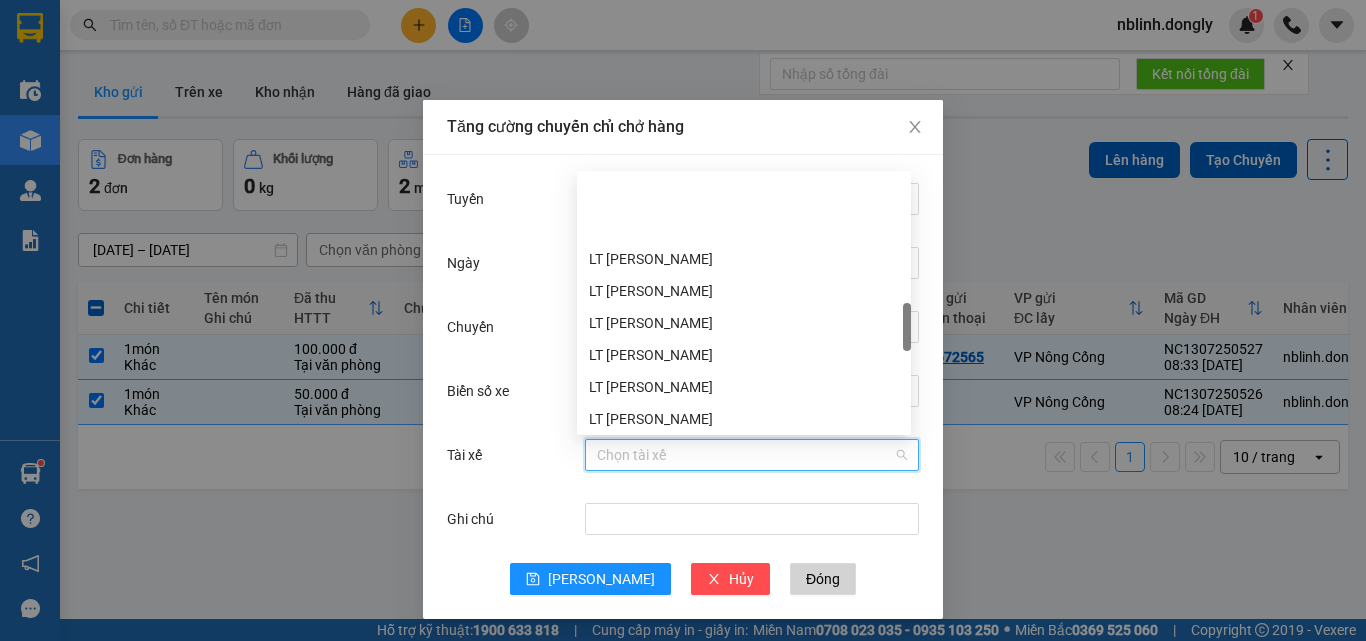 scroll, scrollTop: 800, scrollLeft: 0, axis: vertical 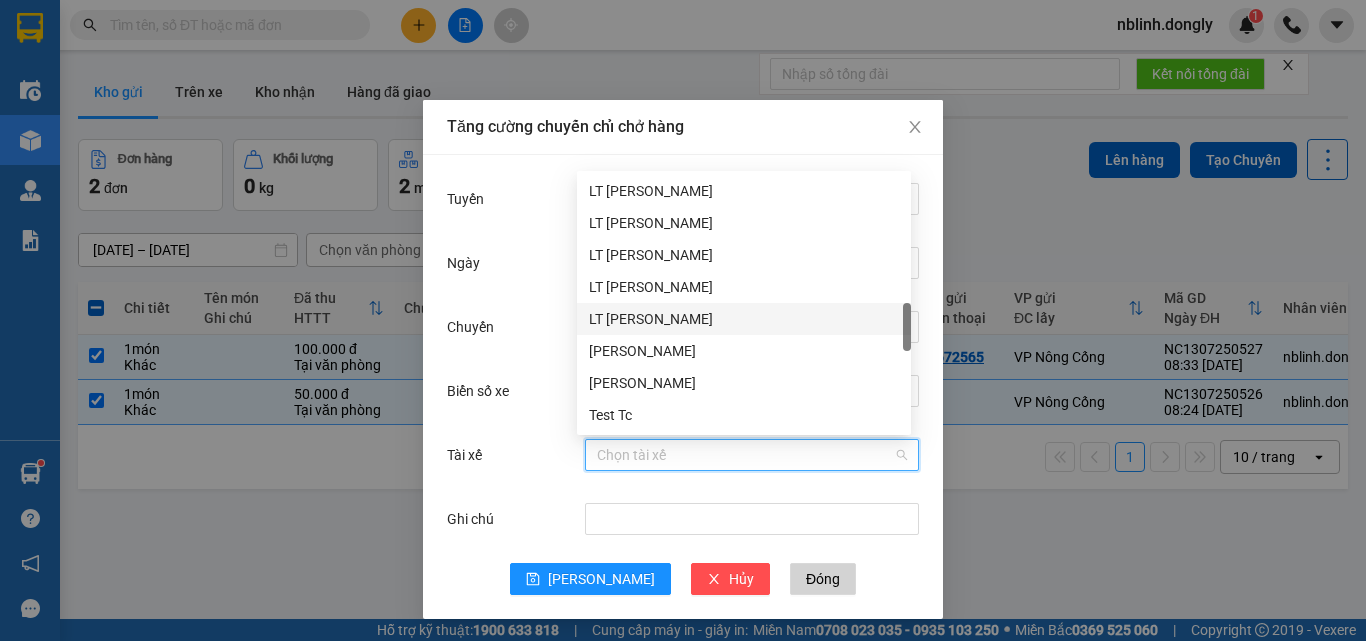 click on "LT [PERSON_NAME]" at bounding box center [744, 319] 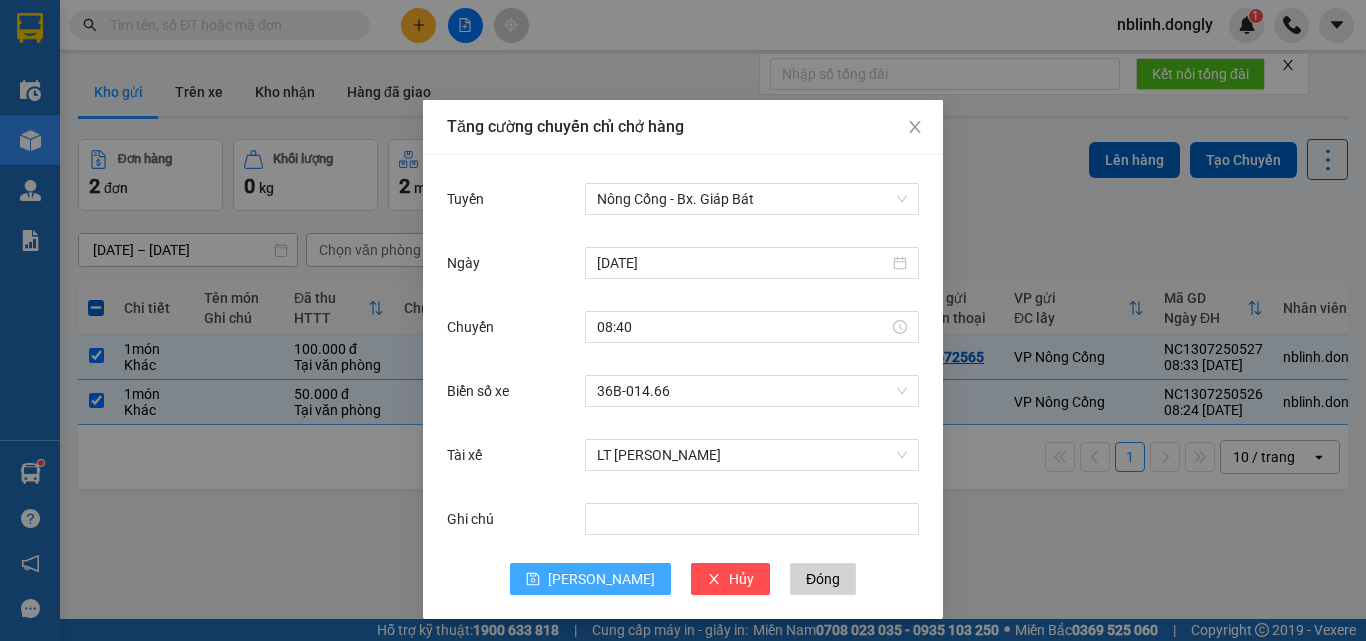 drag, startPoint x: 574, startPoint y: 578, endPoint x: 926, endPoint y: 377, distance: 405.34552 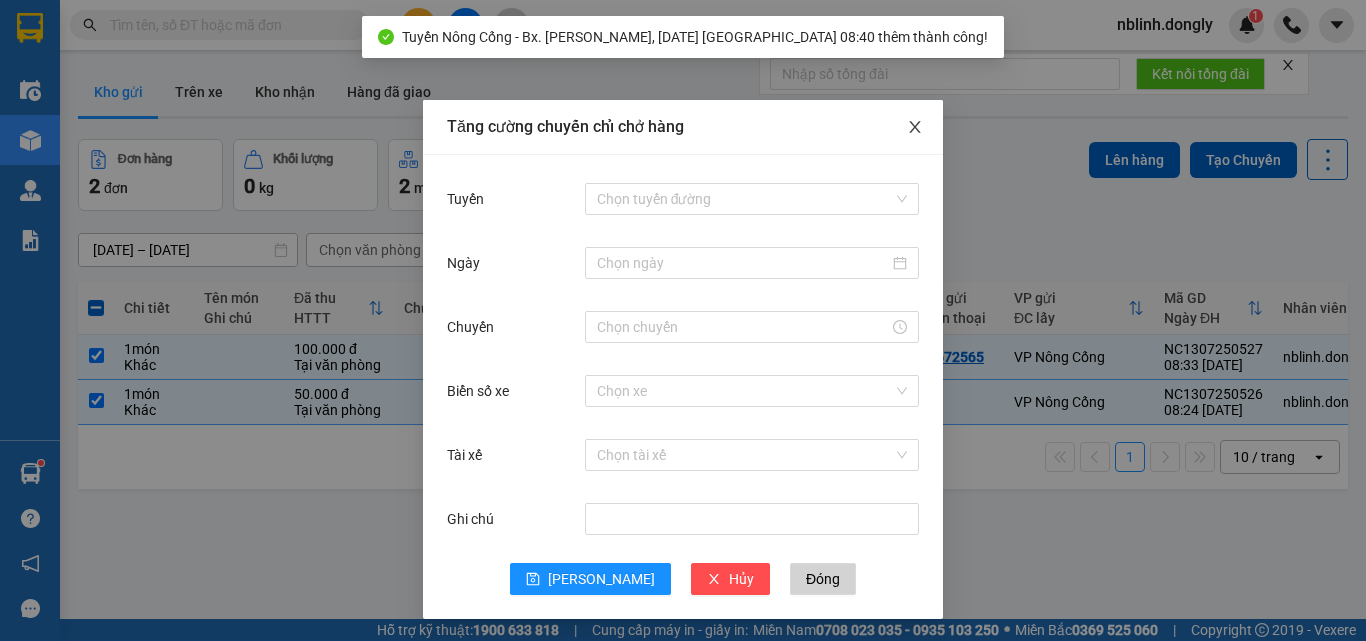 click 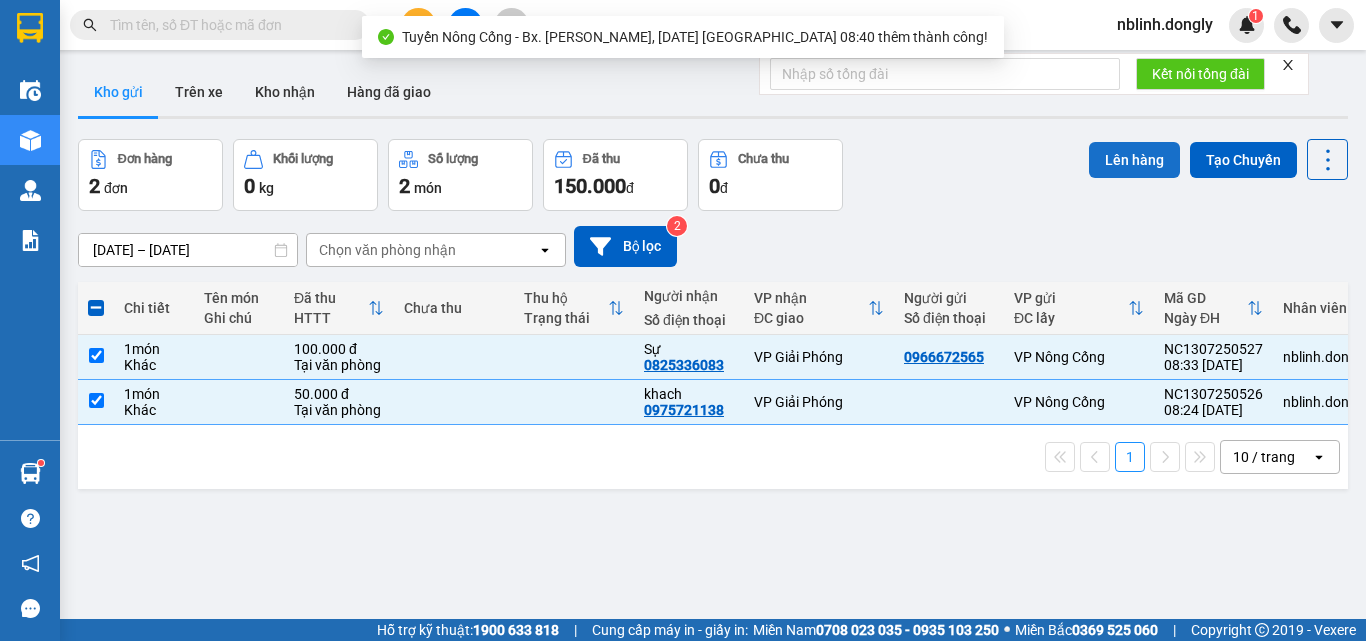click on "Lên hàng" at bounding box center (1134, 160) 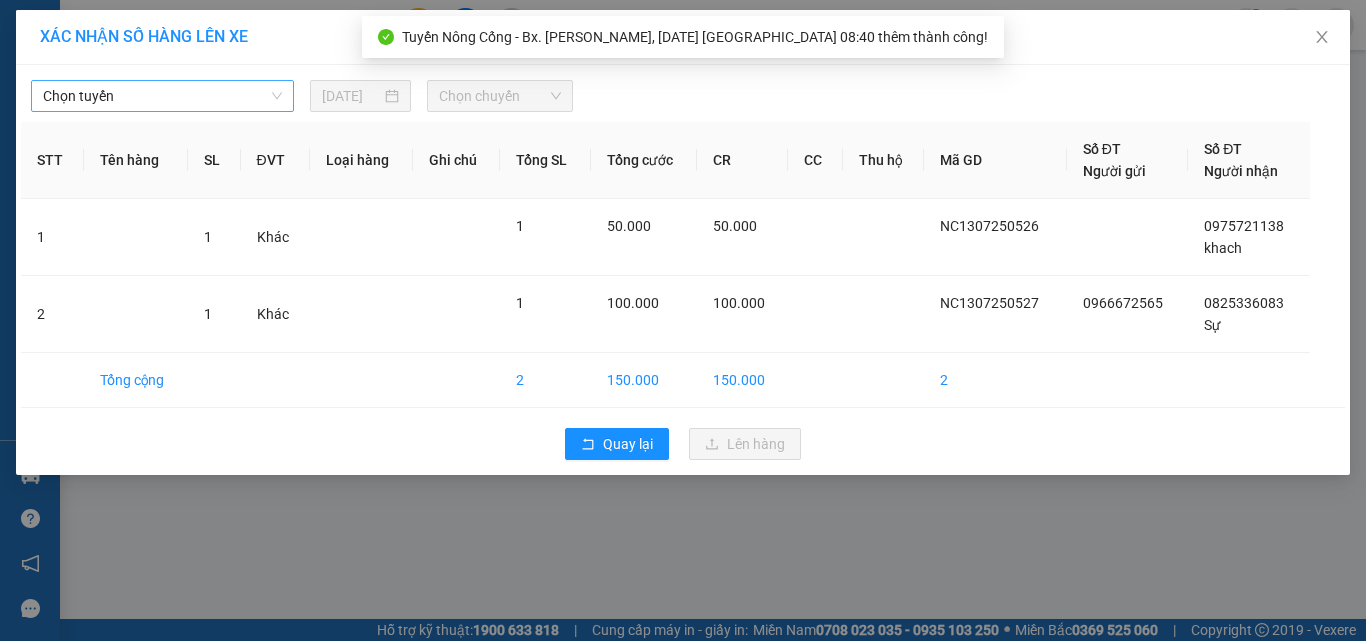 click on "Chọn tuyến" at bounding box center [162, 96] 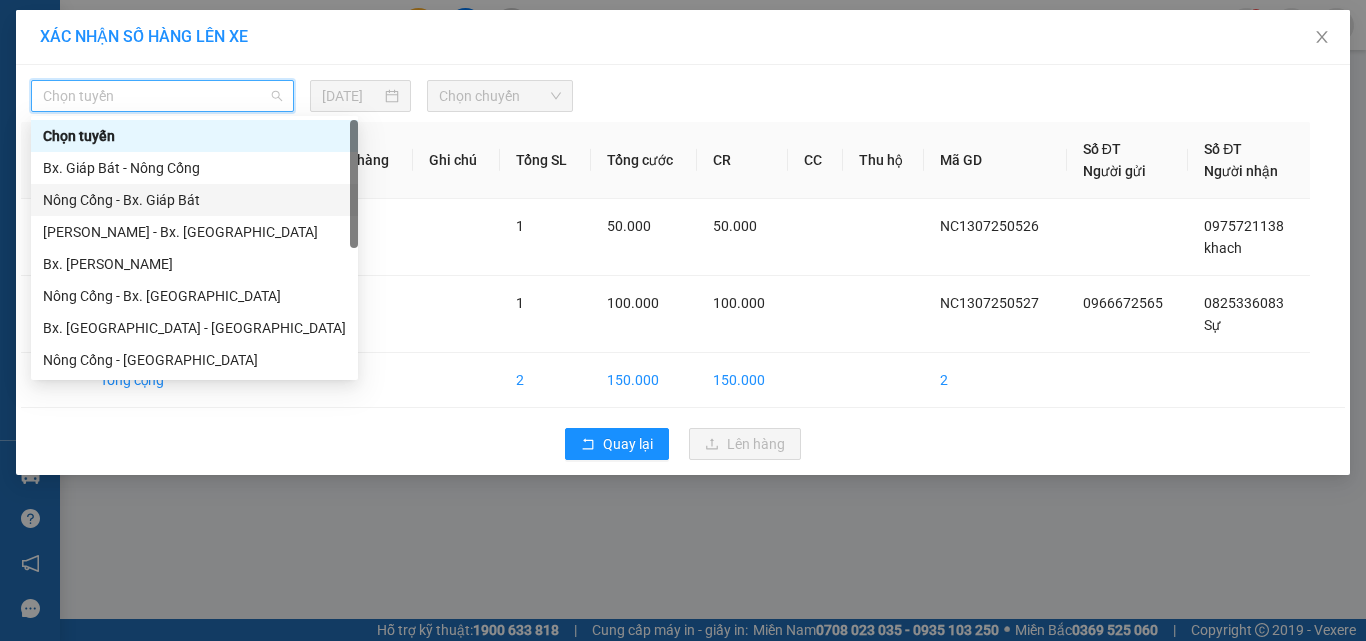 drag, startPoint x: 172, startPoint y: 194, endPoint x: 425, endPoint y: 135, distance: 259.78836 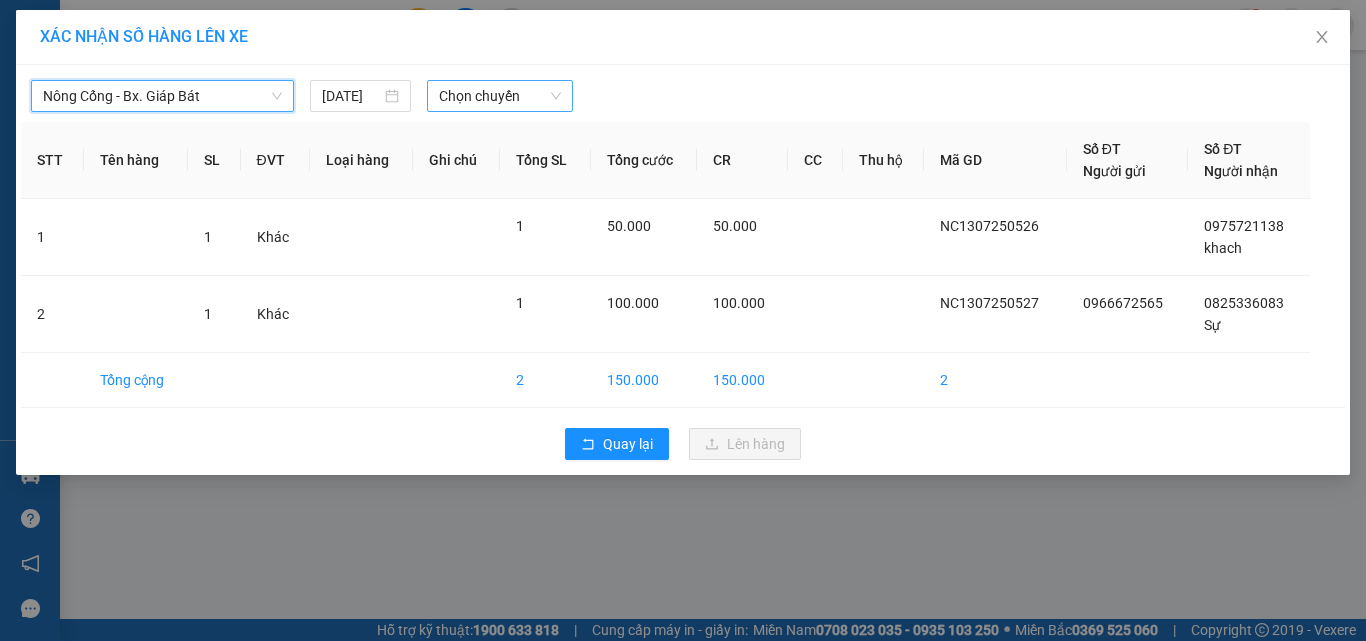click on "Chọn chuyến" at bounding box center (500, 96) 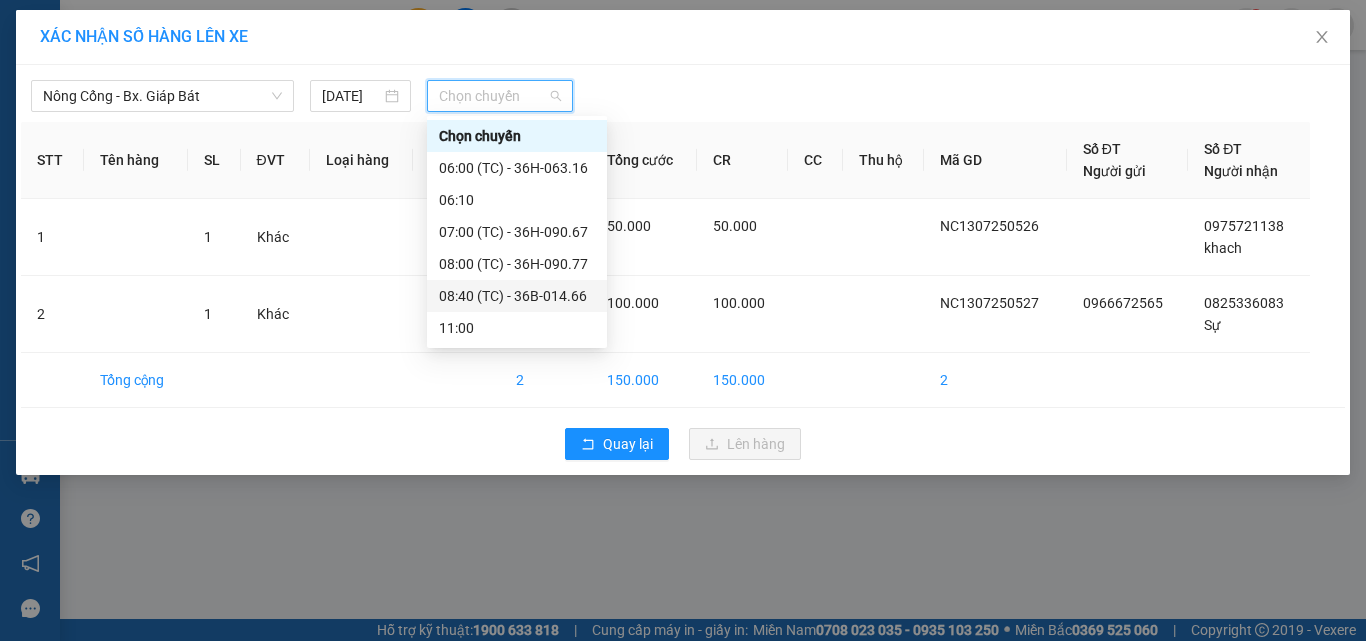 click on "08:40   (TC)   - 36B-014.66" at bounding box center [517, 296] 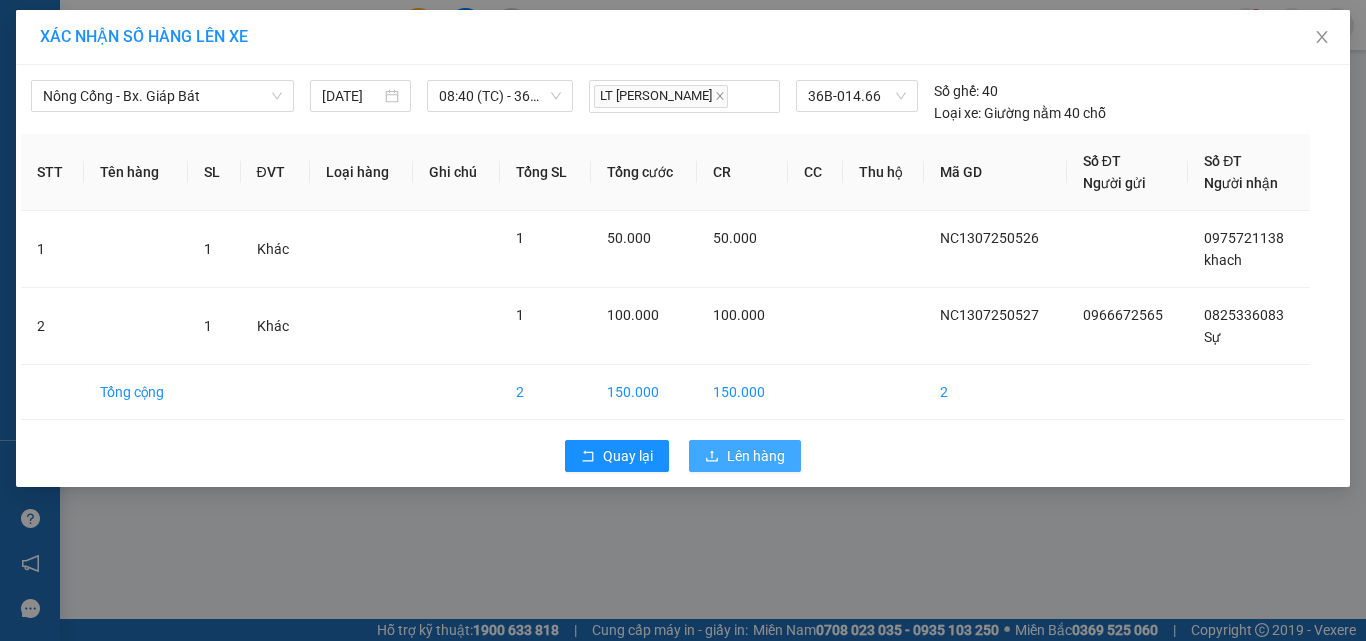 click on "Lên hàng" at bounding box center [756, 456] 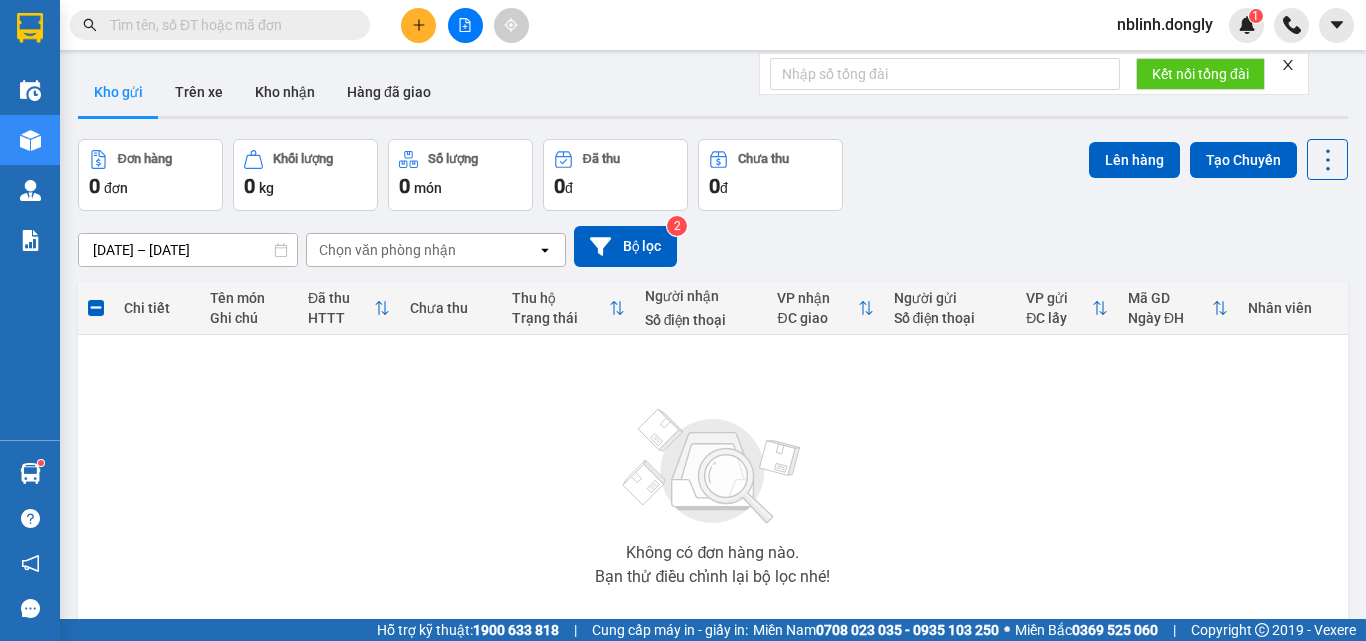 click on "[DATE] – [DATE] Press the down arrow key to interact with the calendar and select a date. Press the escape button to close the calendar. Selected date range is from [DATE] to [DATE]. Chọn văn phòng nhận open Bộ lọc 2" at bounding box center (713, 246) 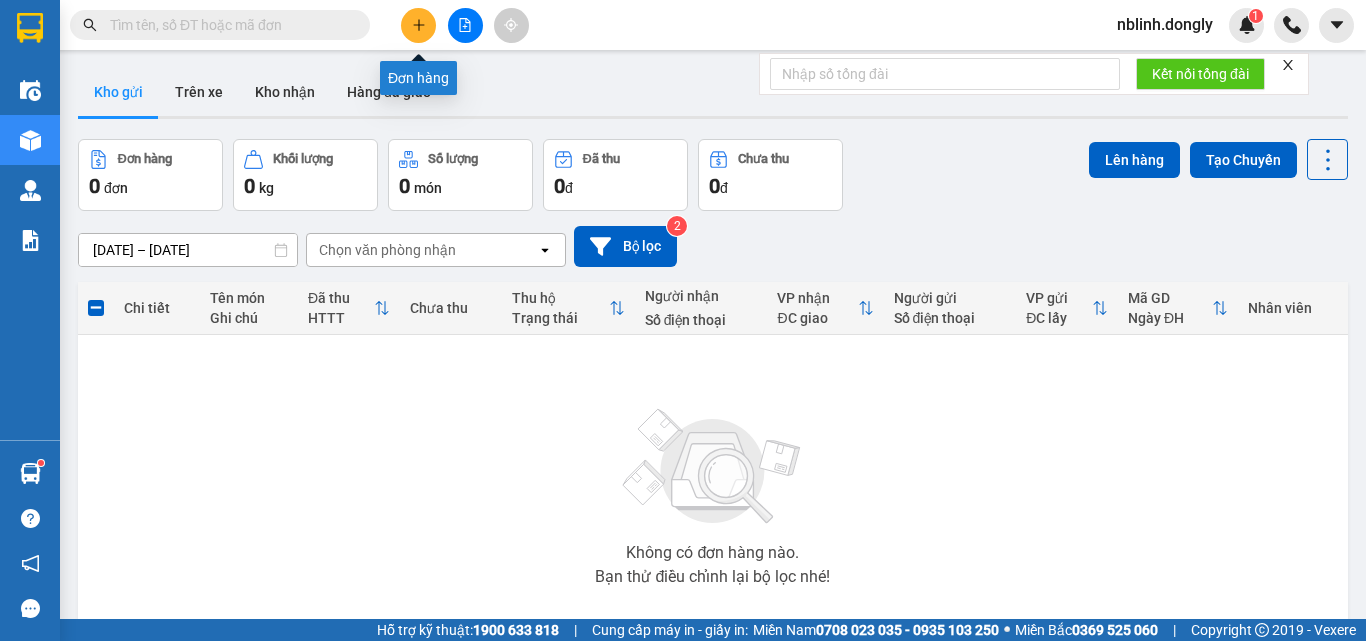 drag, startPoint x: 415, startPoint y: 25, endPoint x: 407, endPoint y: 34, distance: 12.0415945 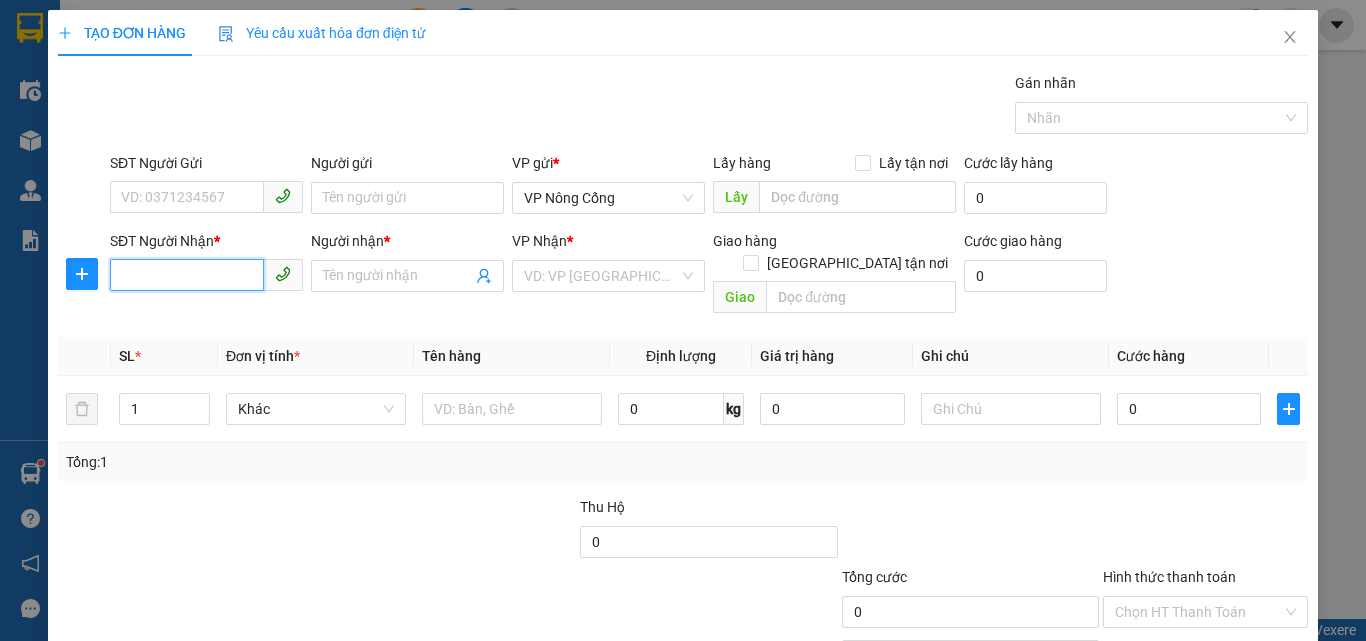 click on "SĐT Người Nhận  *" at bounding box center (187, 275) 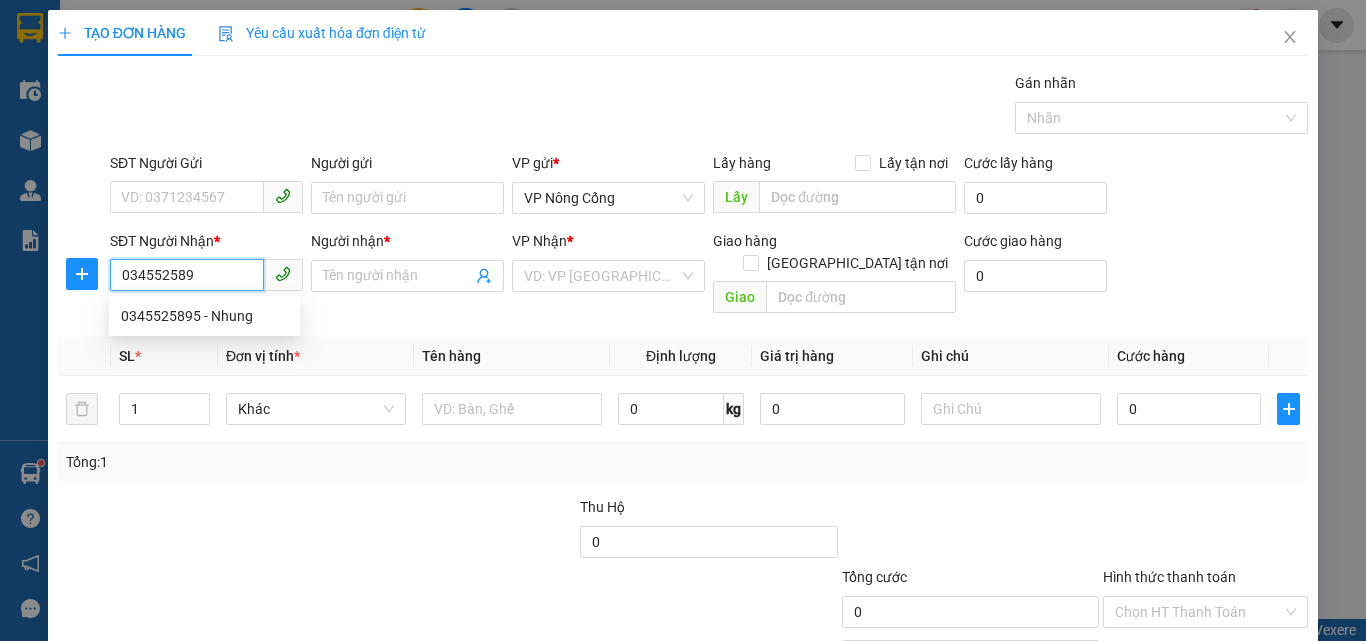 type on "0345525895" 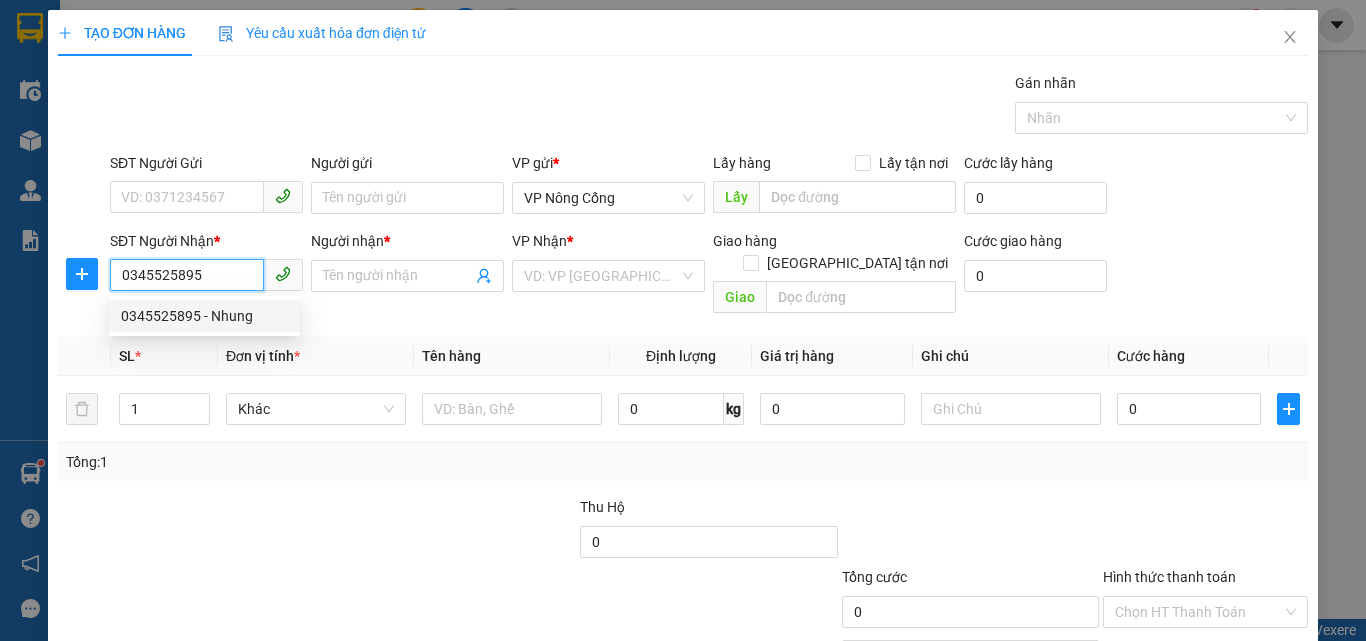 click on "0345525895 - Nhung" at bounding box center (204, 316) 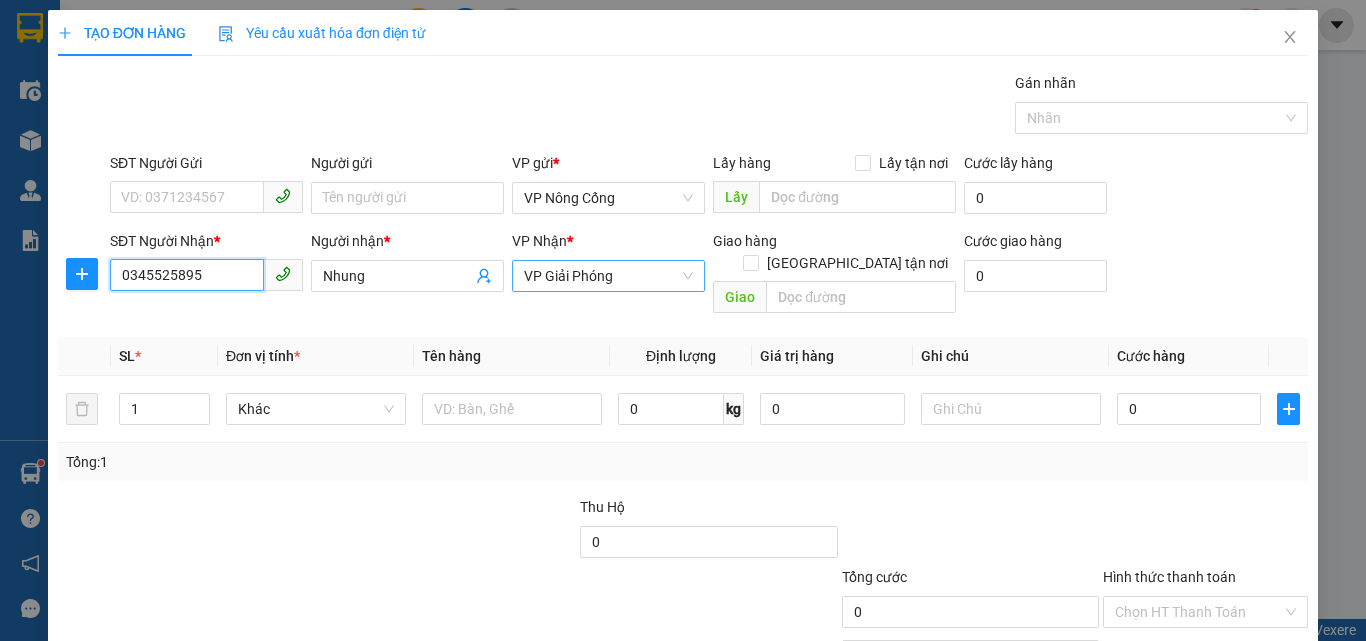 click on "VP Giải Phóng" at bounding box center [608, 276] 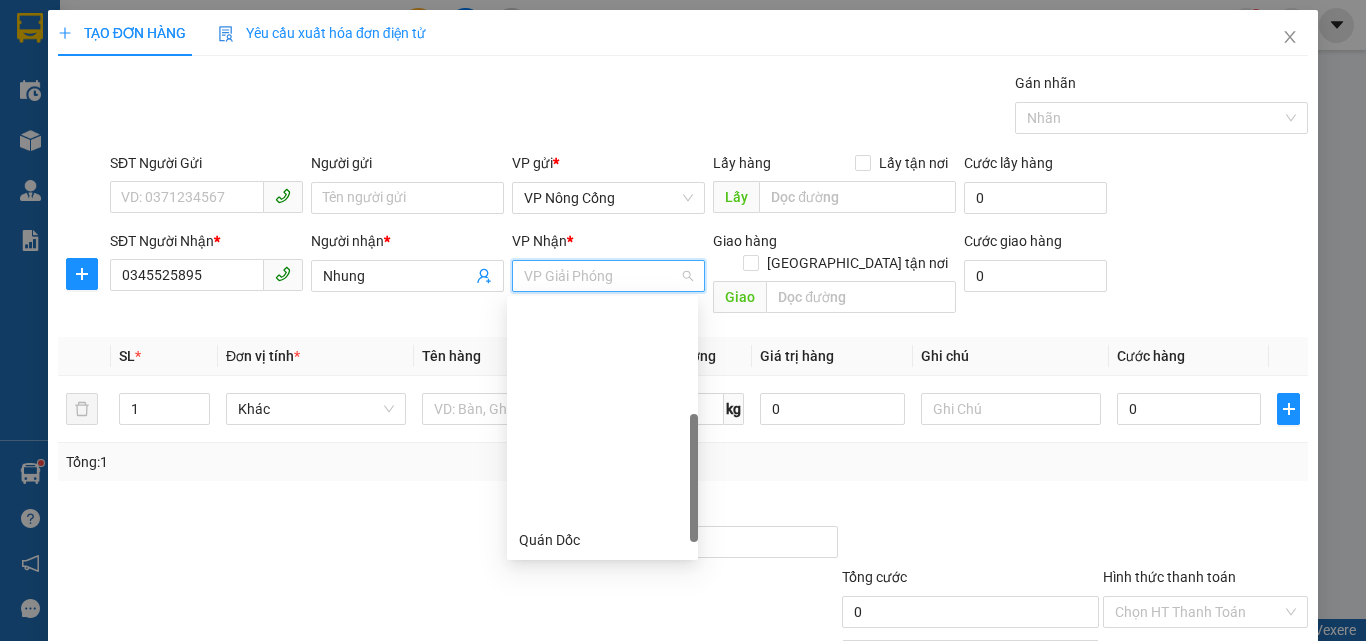 scroll, scrollTop: 256, scrollLeft: 0, axis: vertical 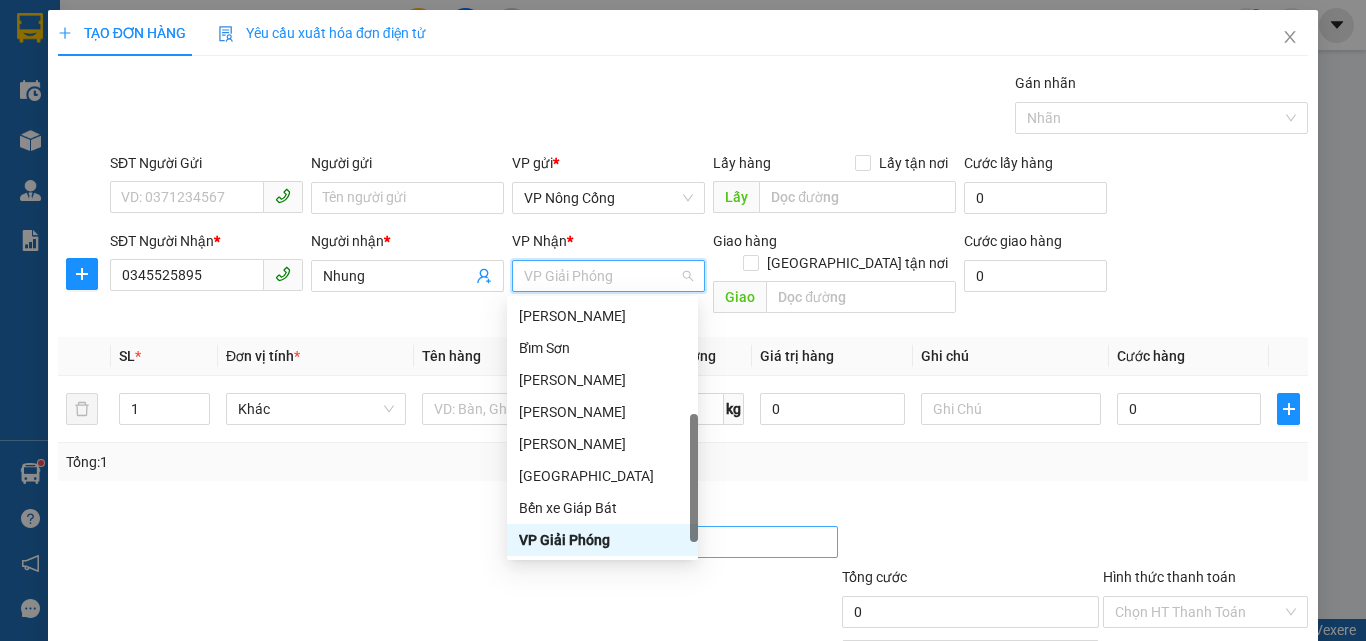 click on "VP Giải Phóng" at bounding box center [602, 540] 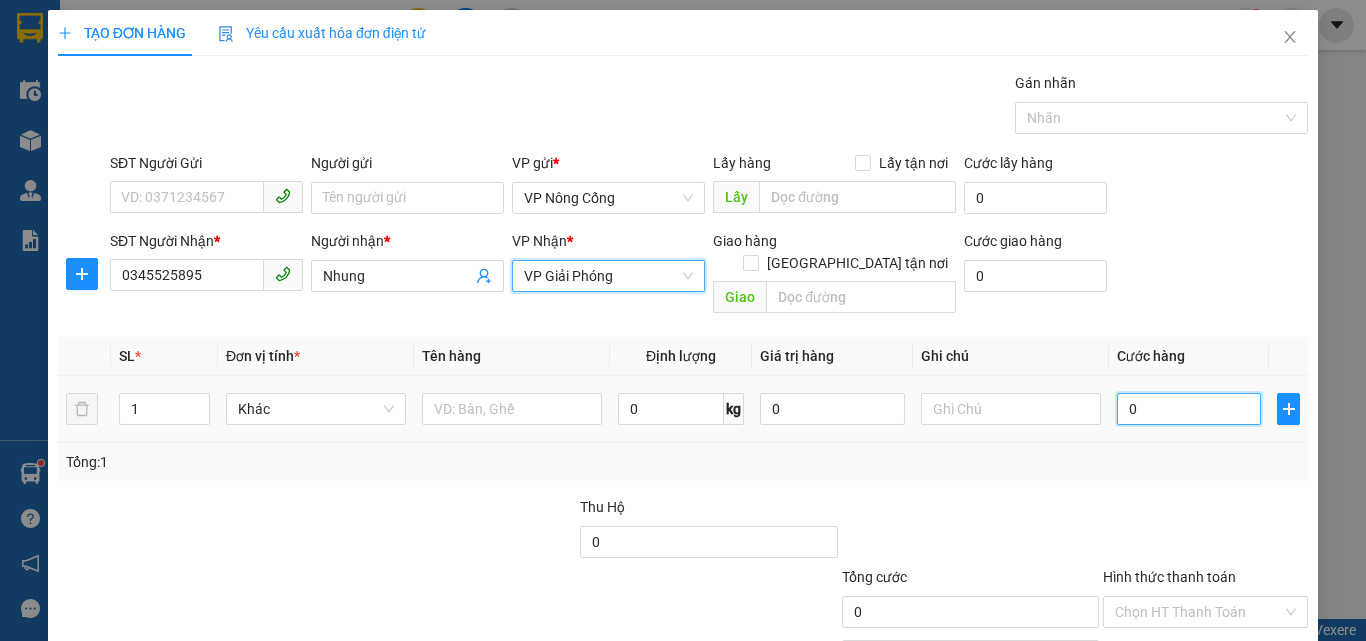 click on "0" at bounding box center (1189, 409) 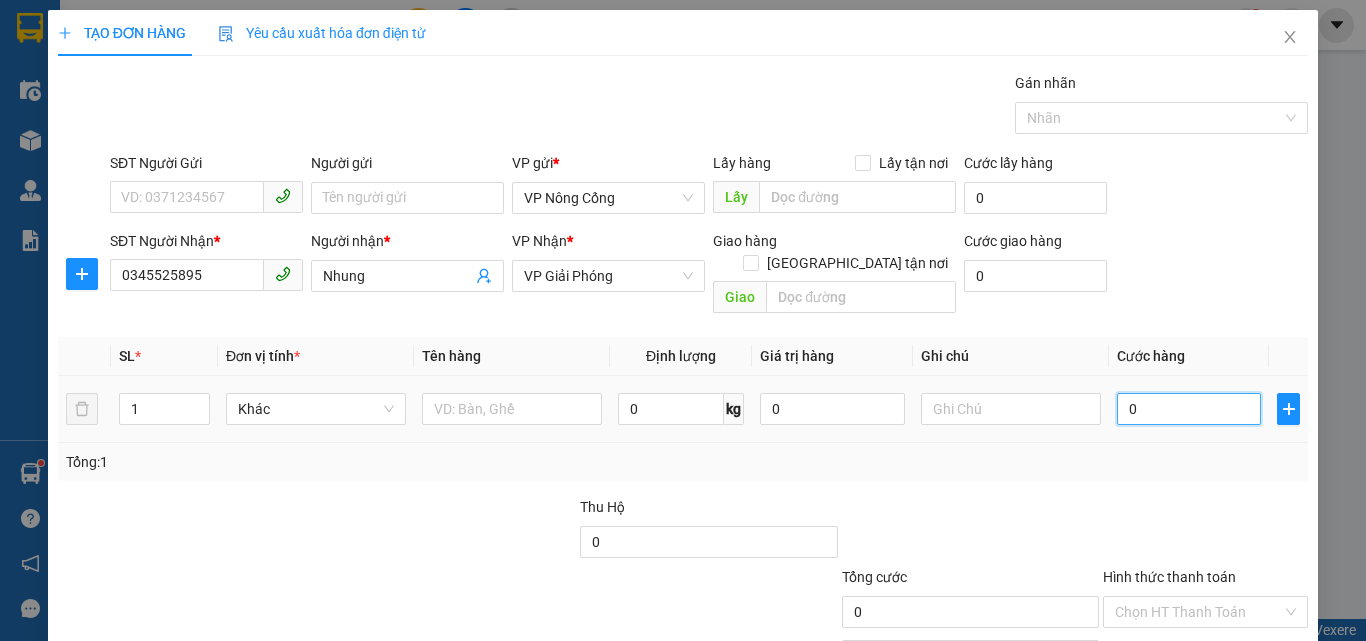 type on "7" 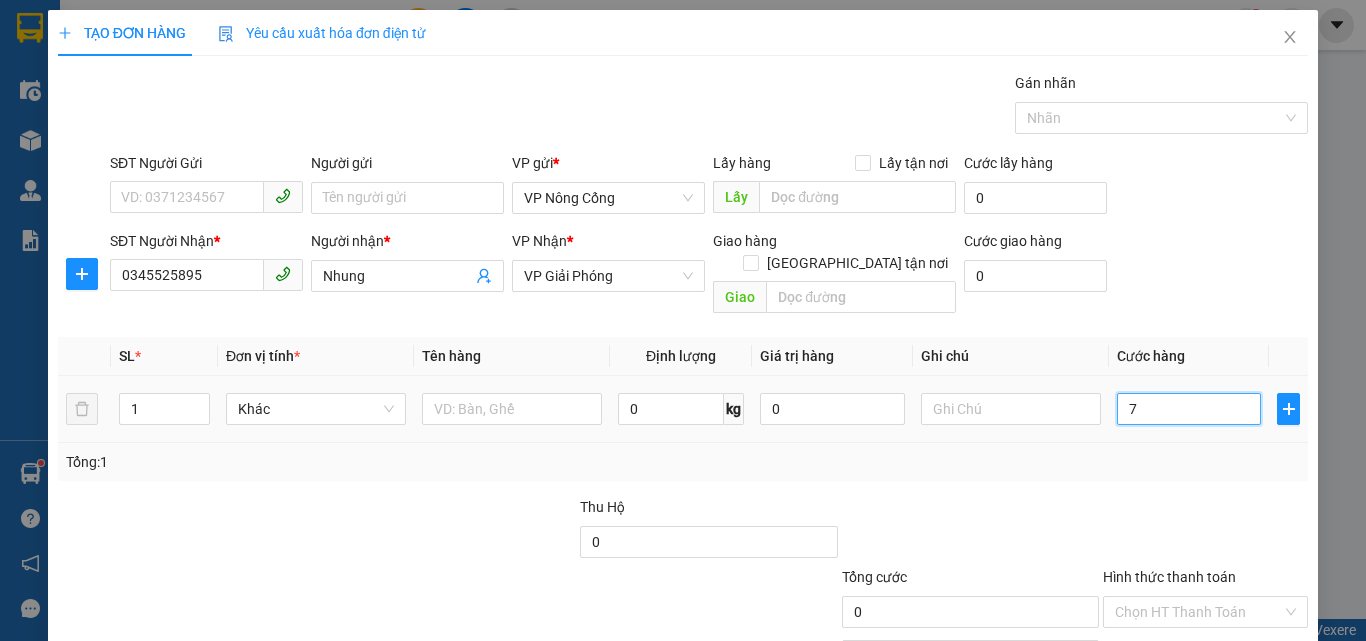 type on "7" 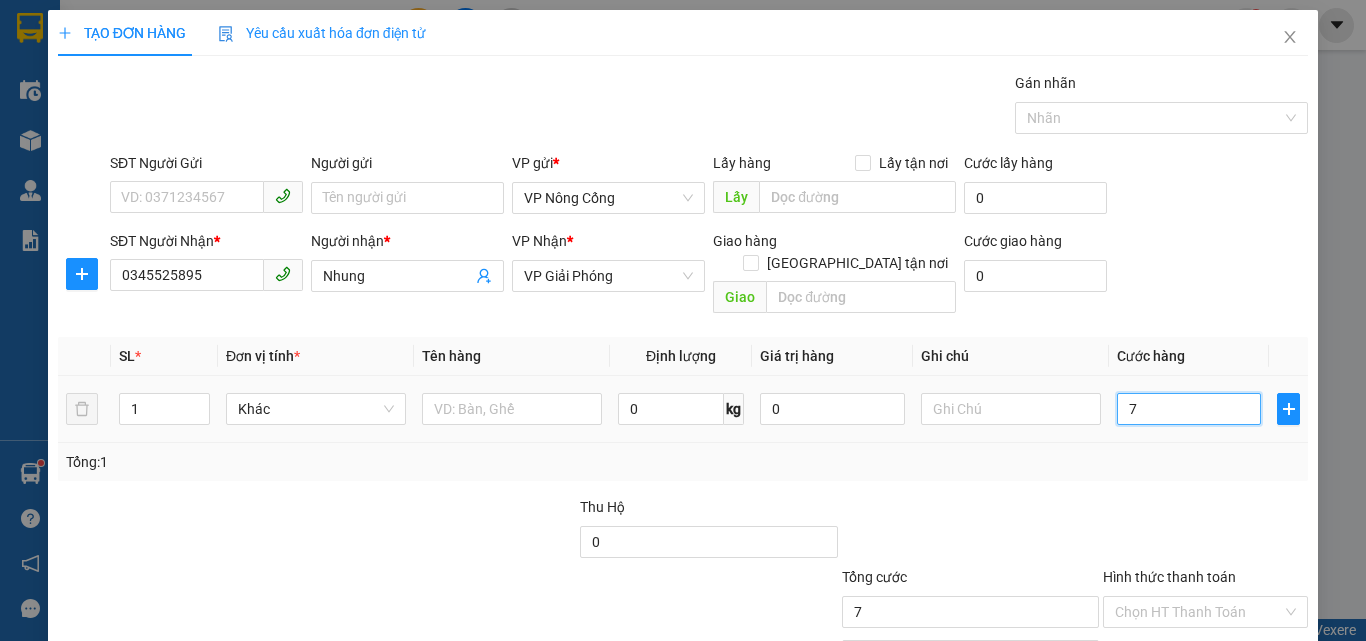 type on "70" 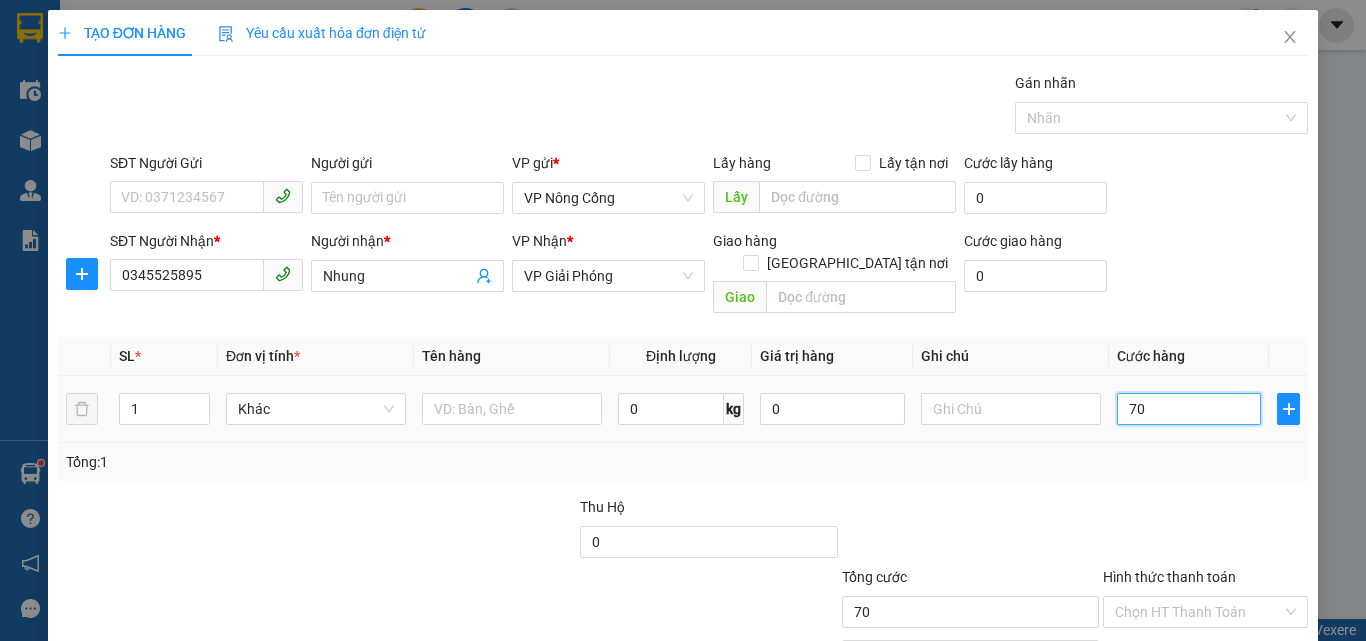 scroll, scrollTop: 99, scrollLeft: 0, axis: vertical 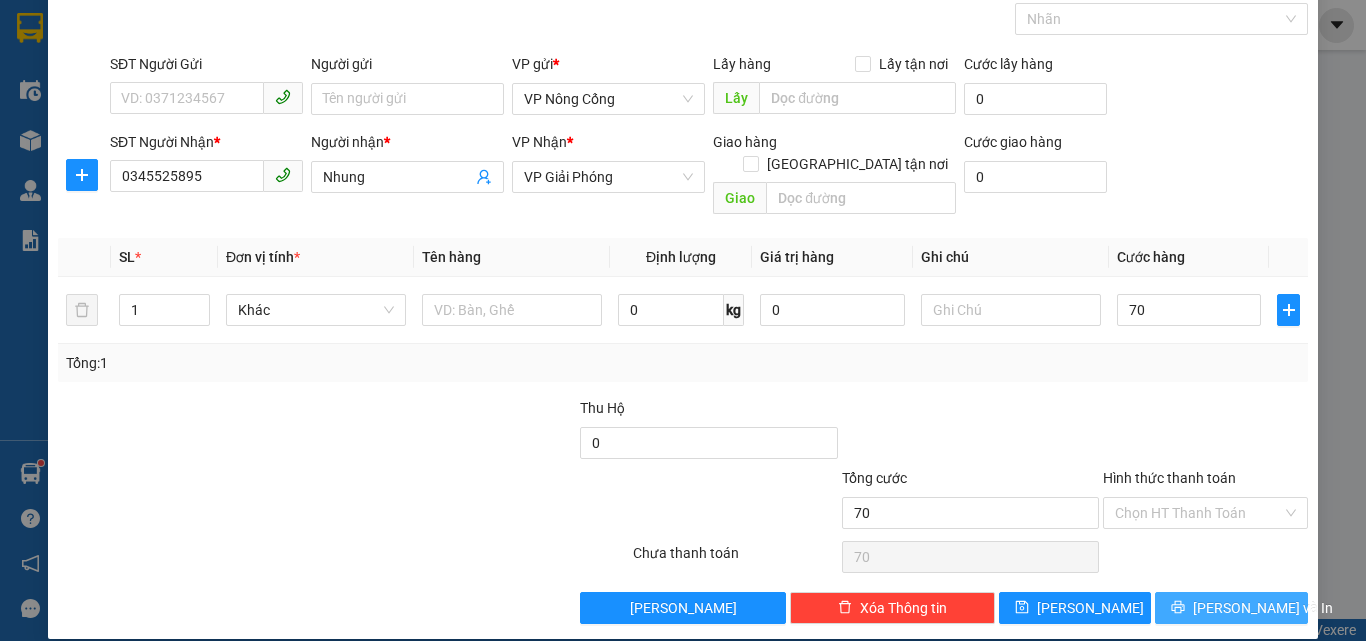 type on "70.000" 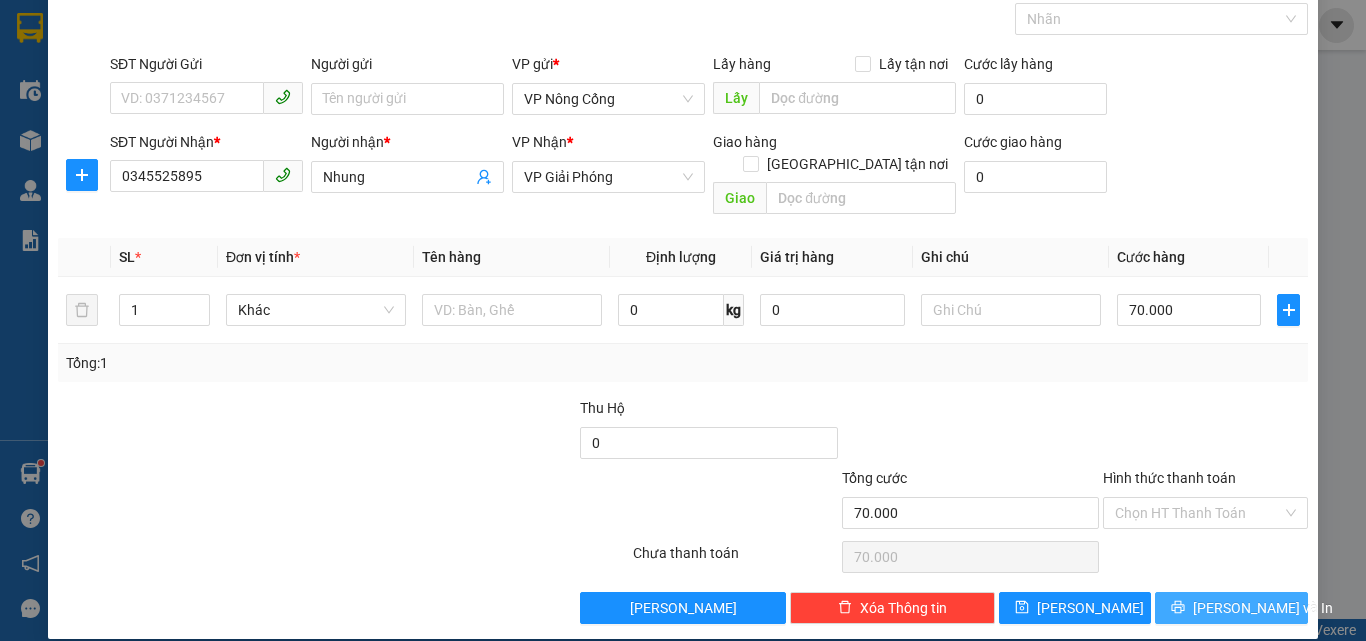 click on "[PERSON_NAME] và In" at bounding box center (1231, 608) 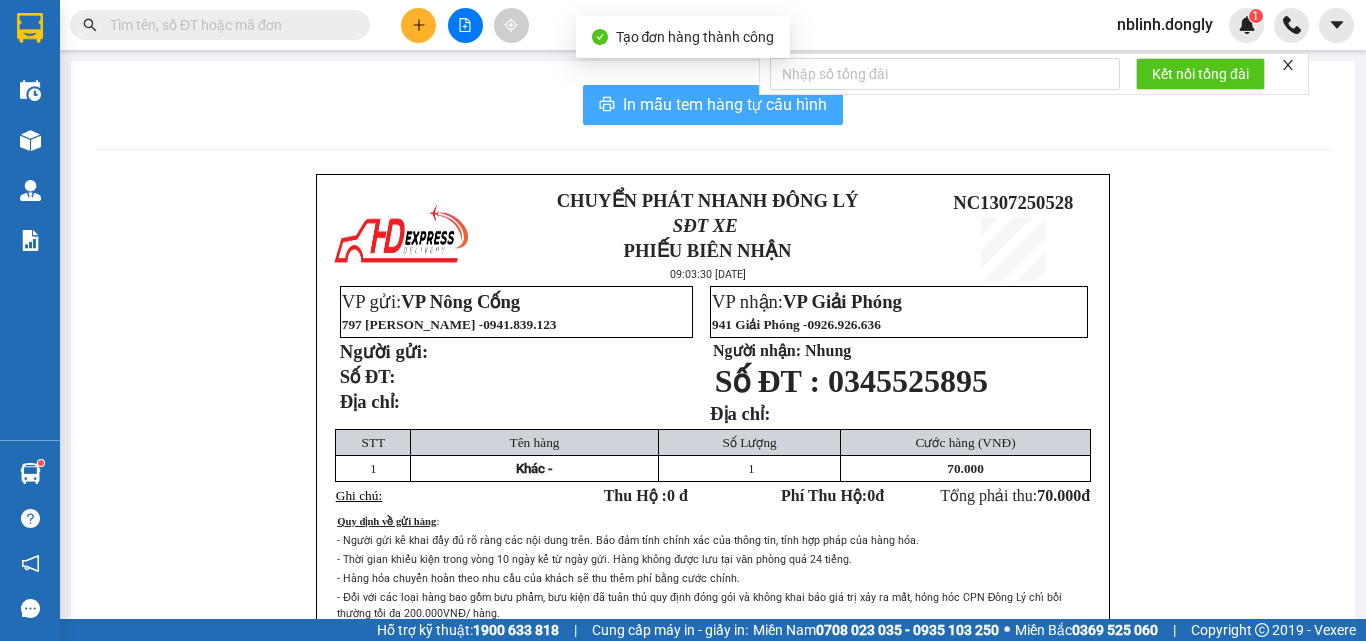 click on "In mẫu tem hàng tự cấu hình" at bounding box center (725, 104) 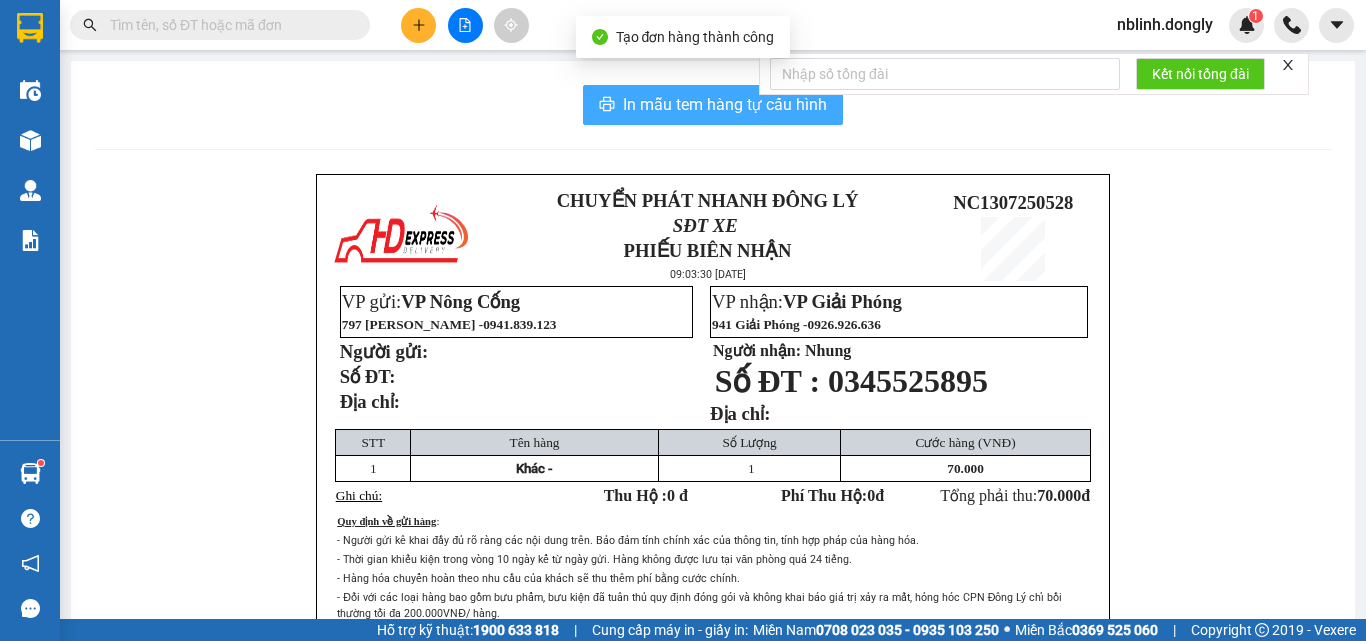scroll, scrollTop: 0, scrollLeft: 0, axis: both 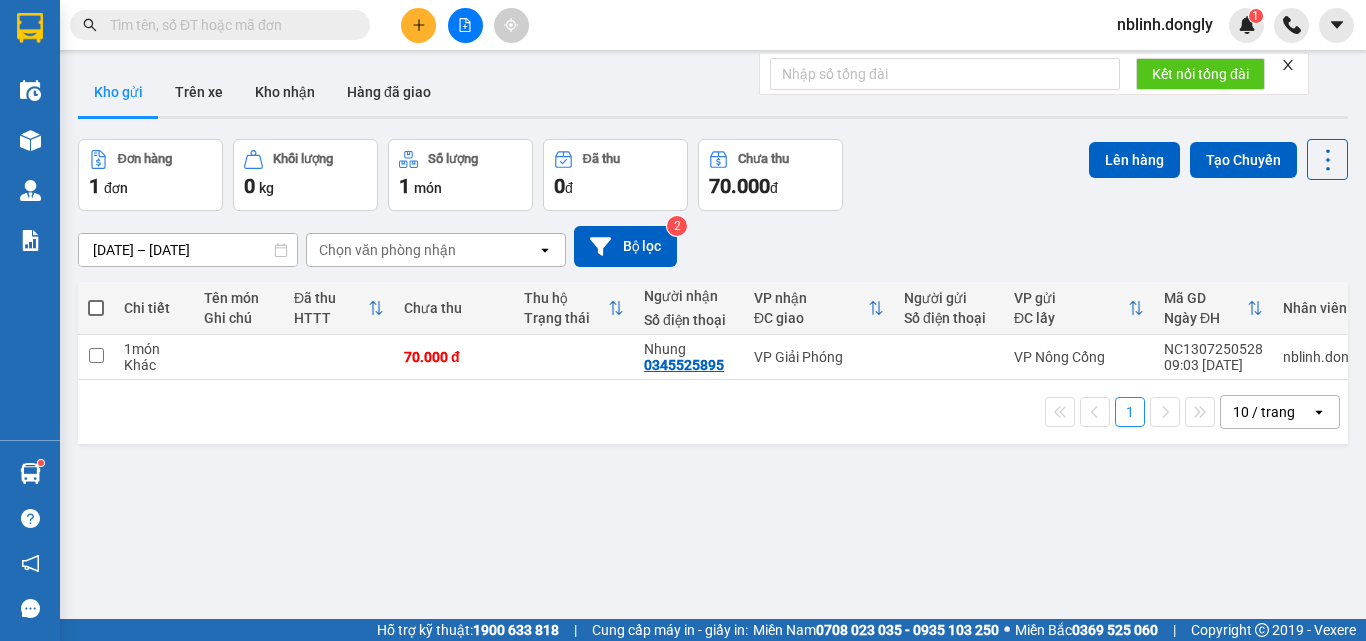 drag, startPoint x: 1284, startPoint y: 298, endPoint x: 1331, endPoint y: 283, distance: 49.335587 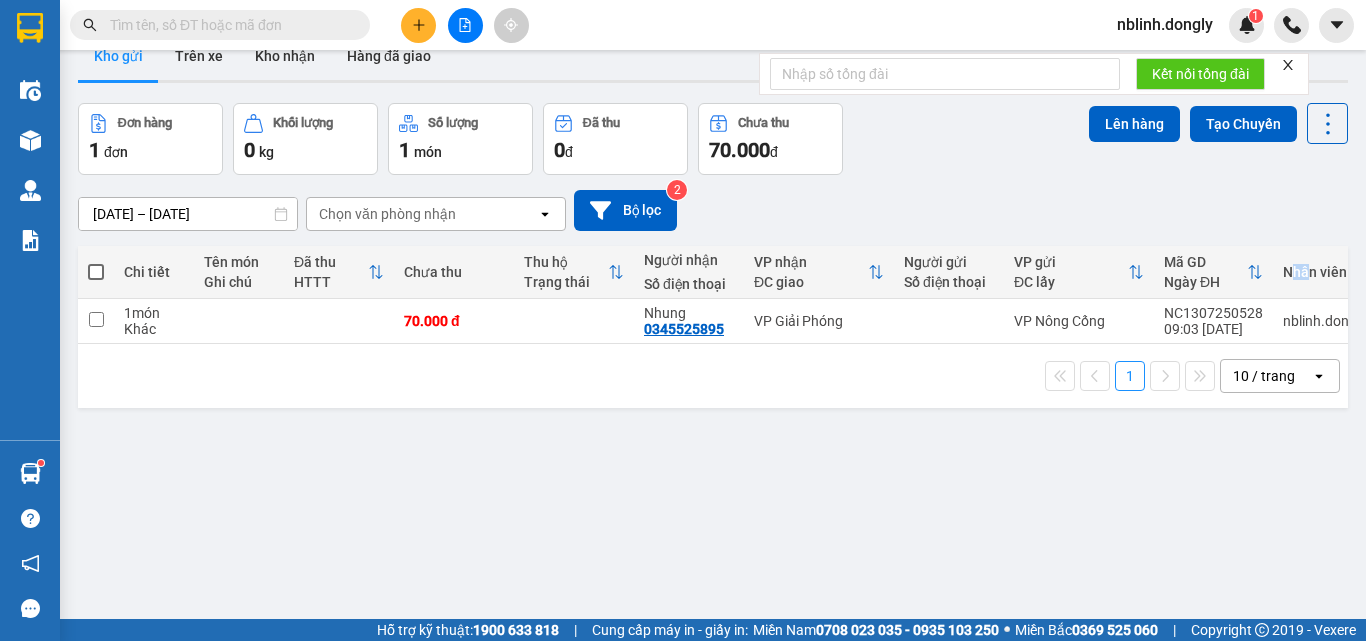 scroll, scrollTop: 40, scrollLeft: 0, axis: vertical 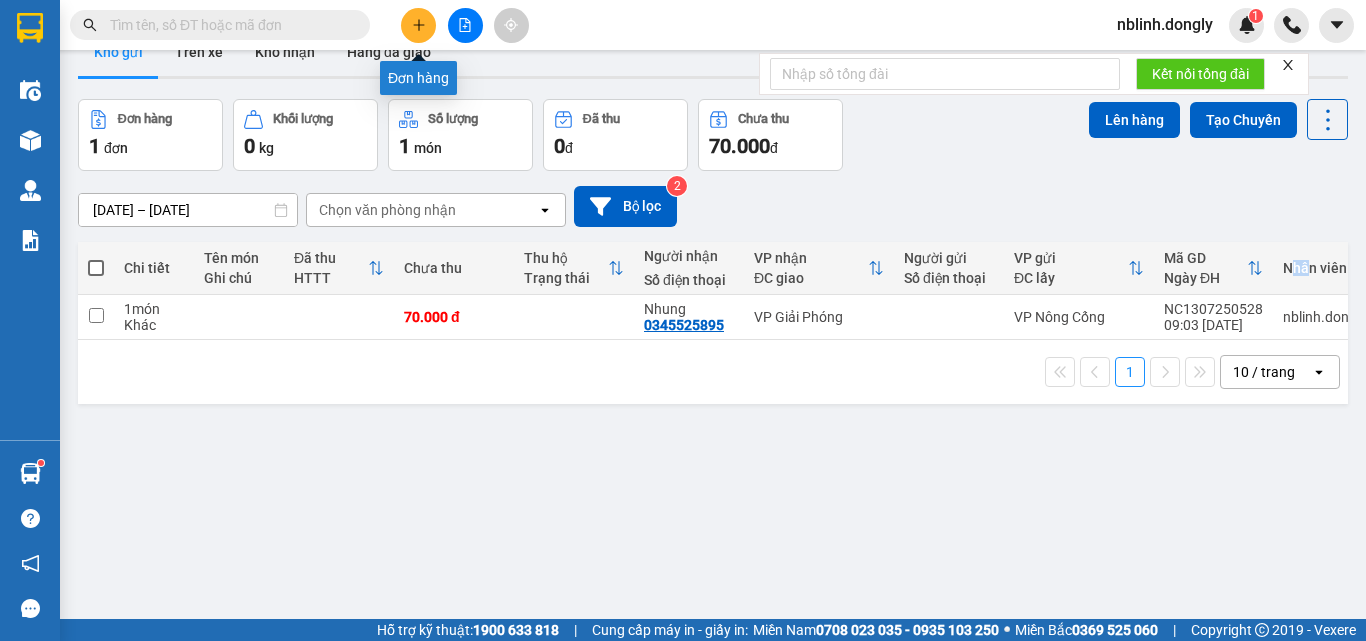 click at bounding box center [418, 25] 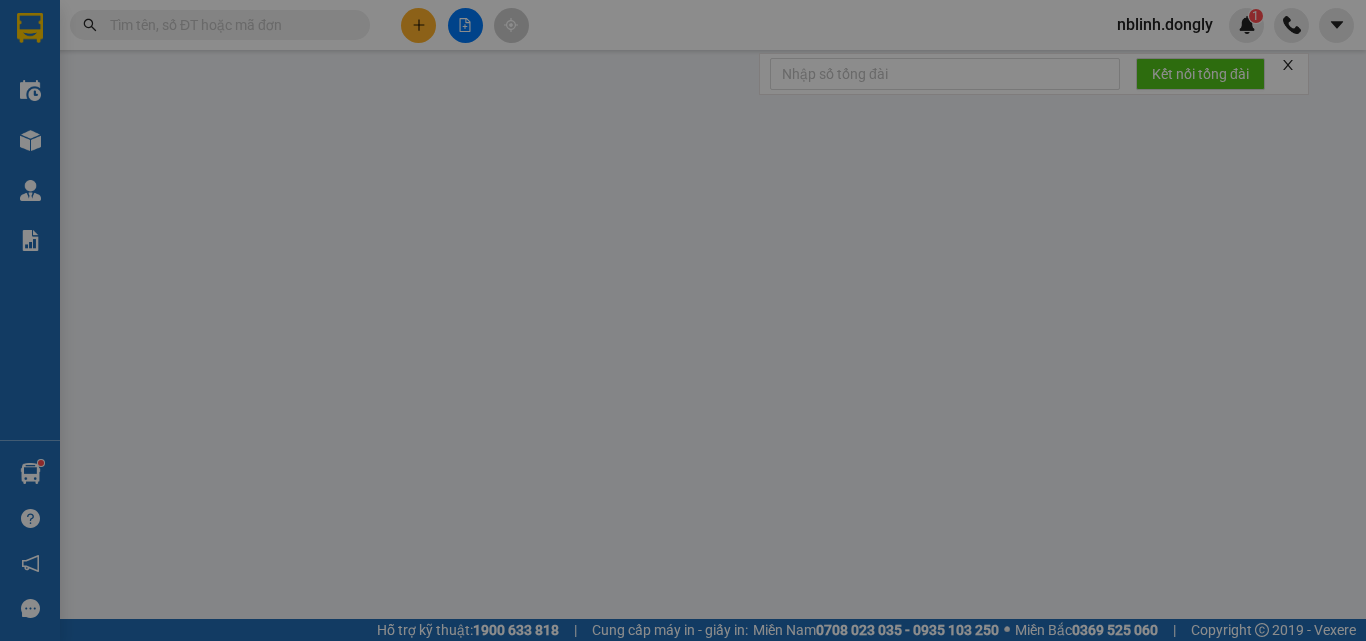 scroll, scrollTop: 0, scrollLeft: 0, axis: both 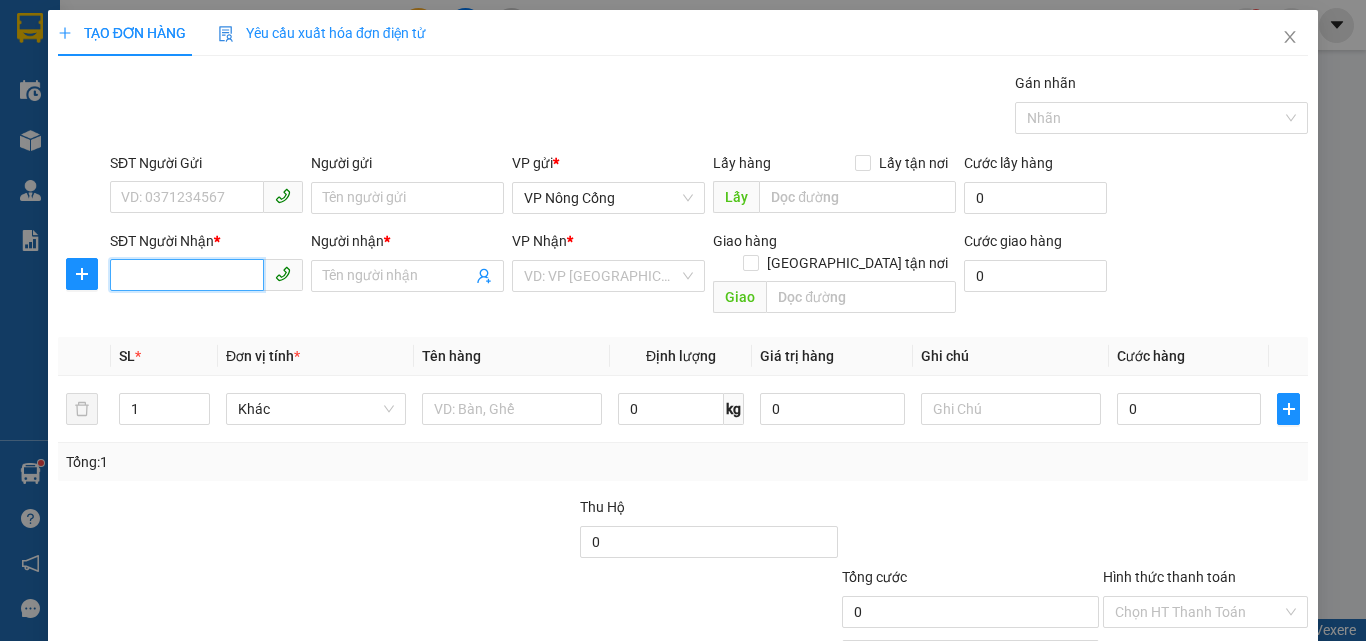 click on "SĐT Người Nhận  *" at bounding box center [187, 275] 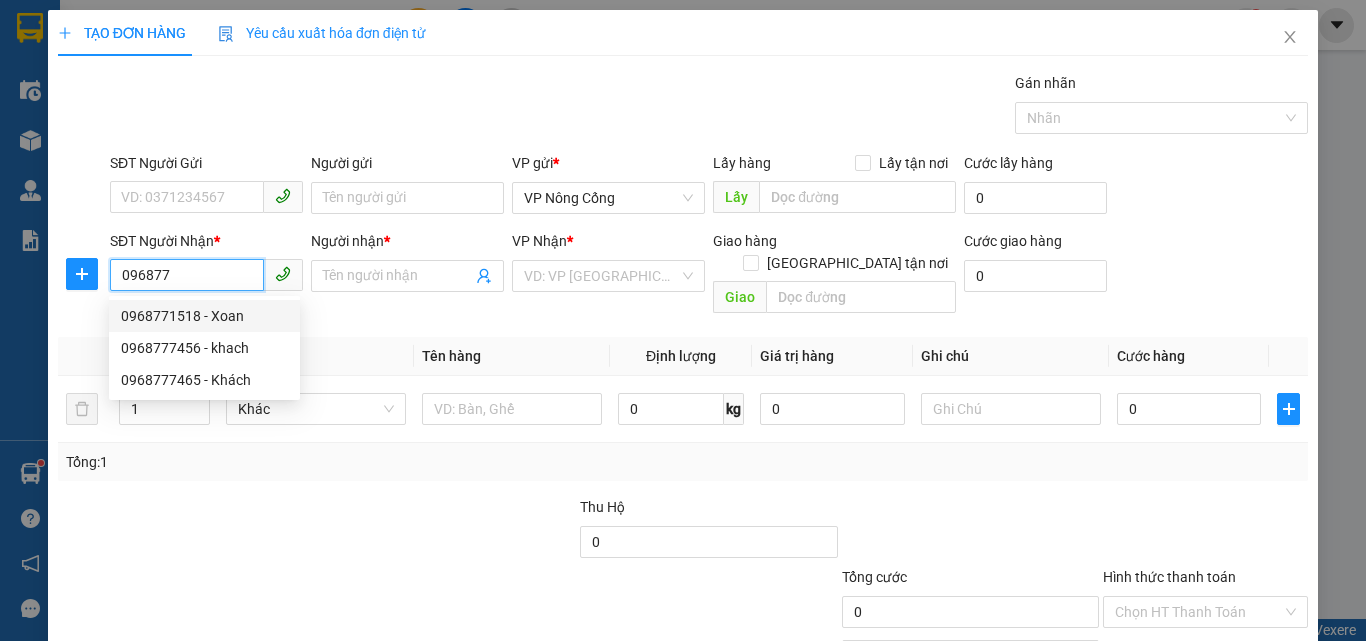 click on "0968771518 - Xoan" at bounding box center [204, 316] 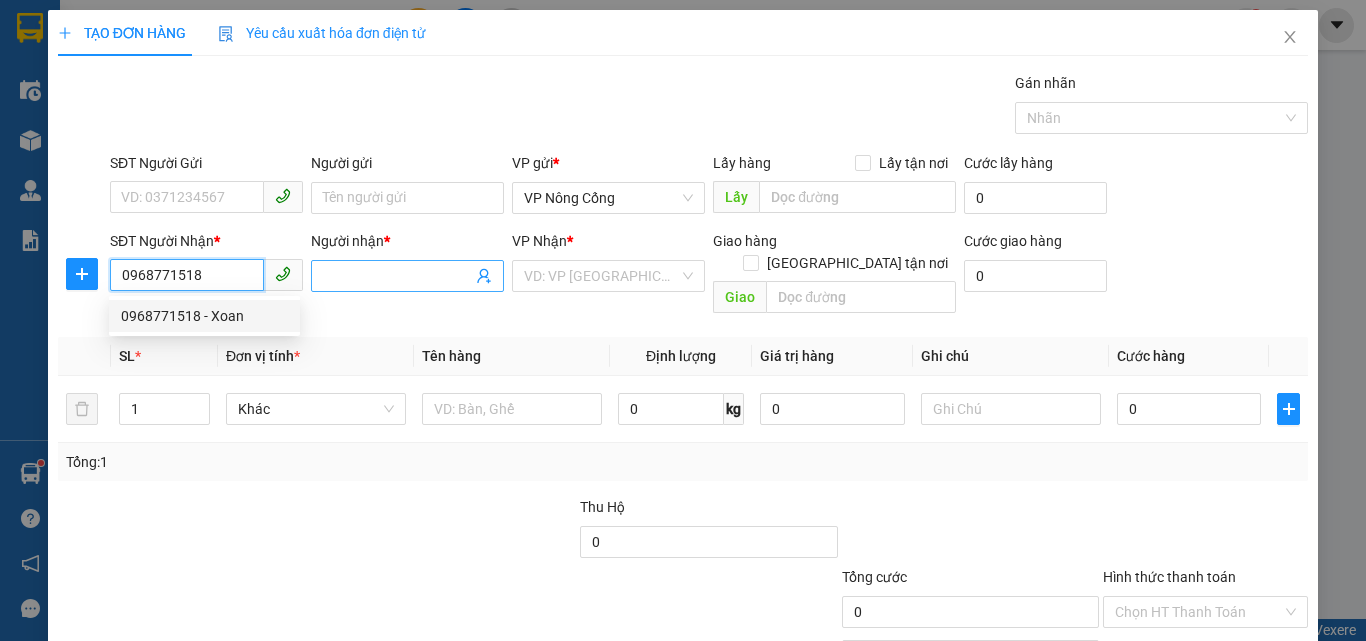 type on "Xoan" 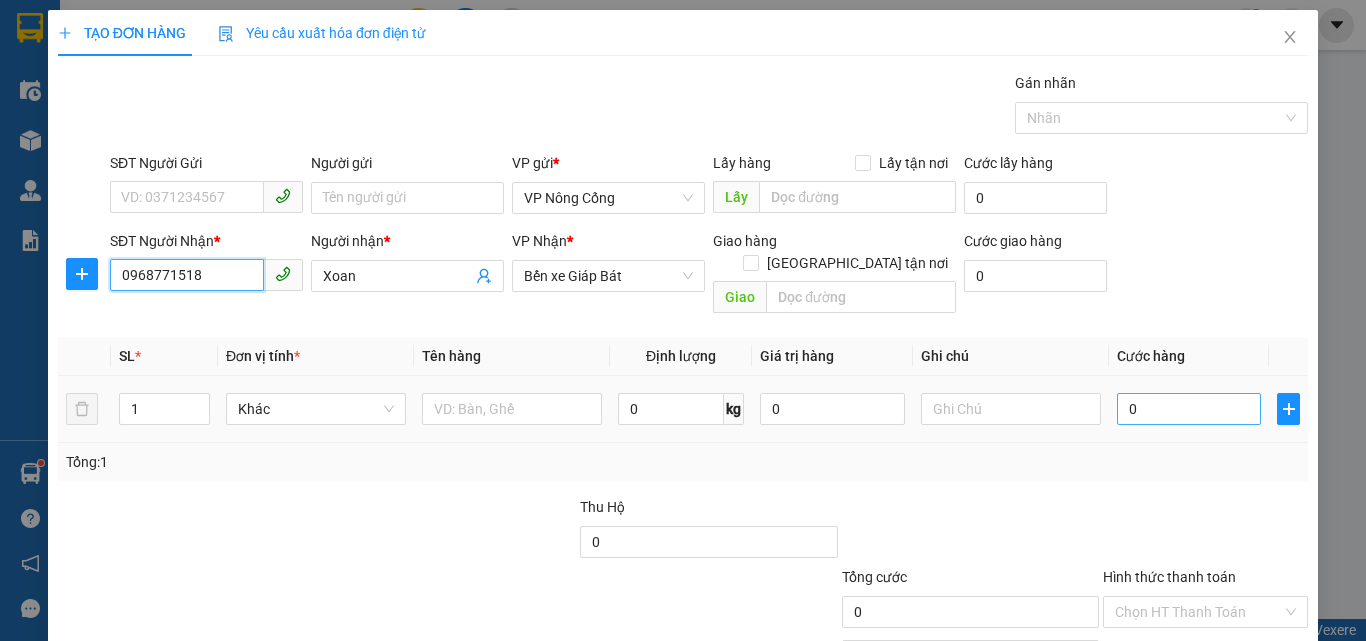 type on "0968771518" 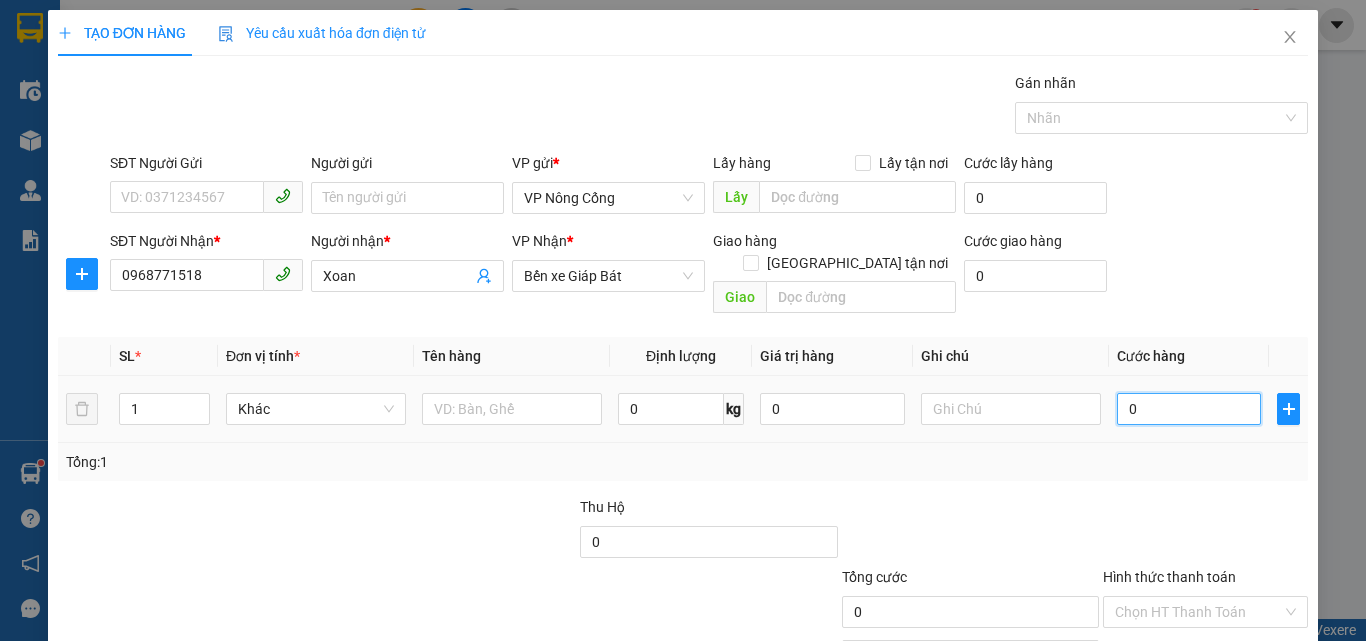 click on "0" at bounding box center (1189, 409) 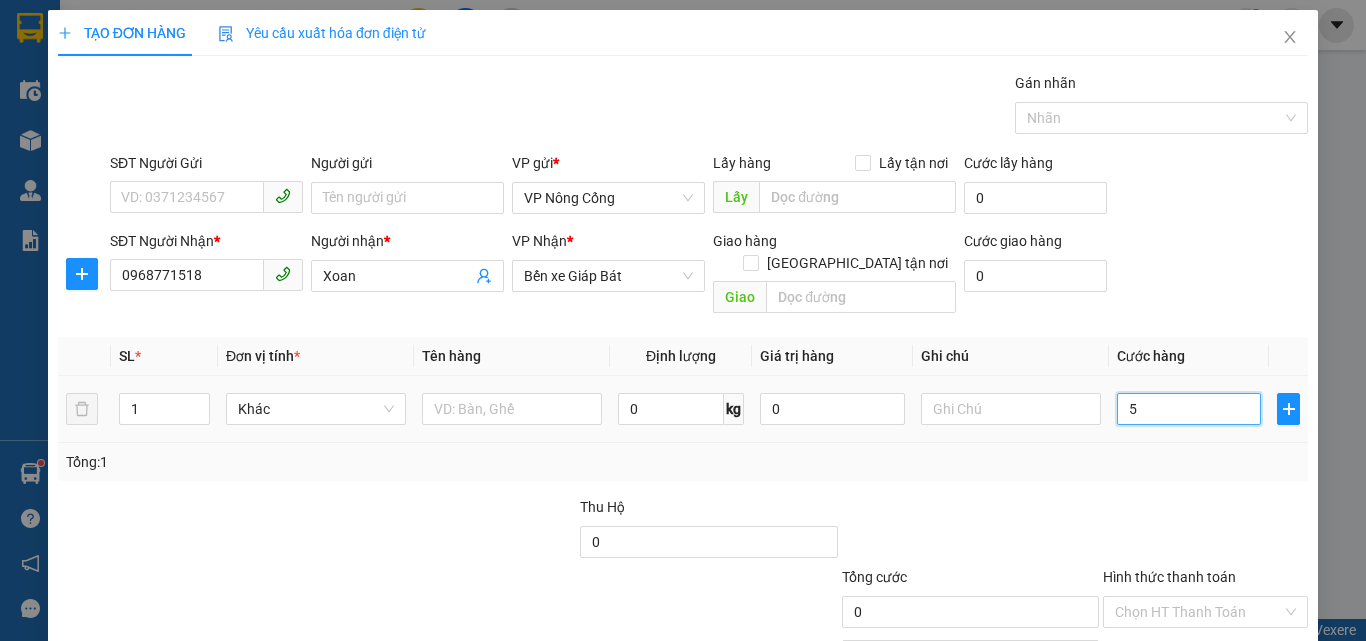 type on "5" 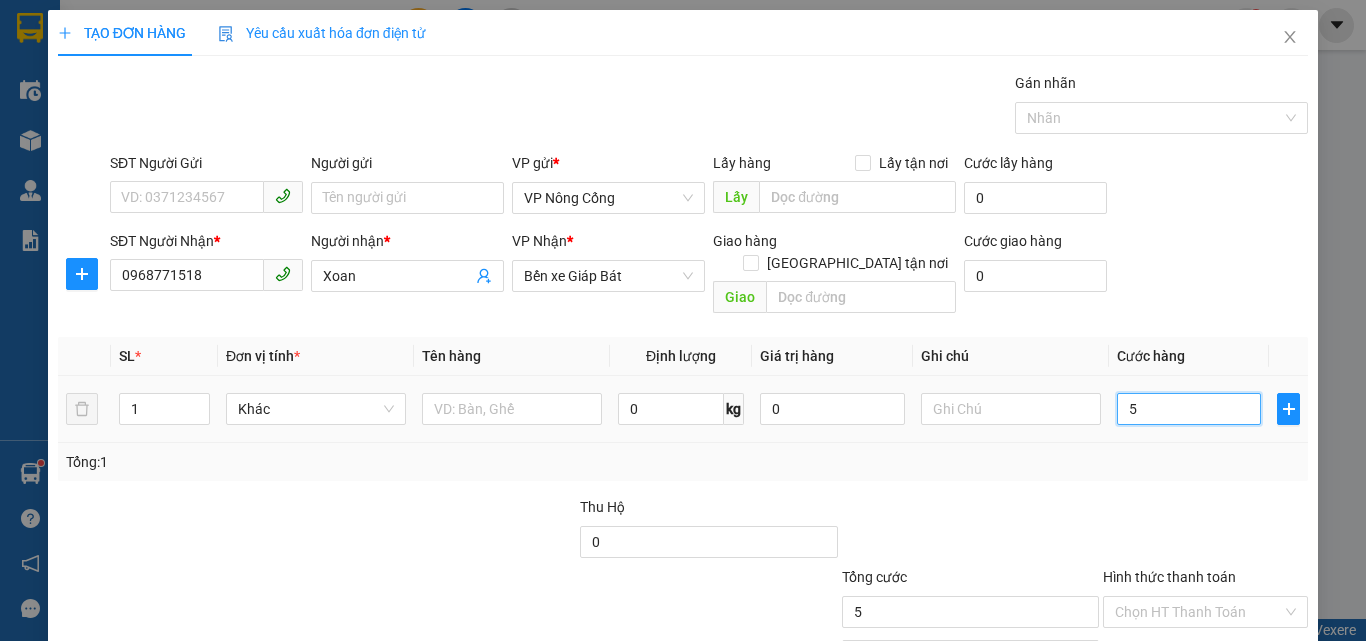 type on "50" 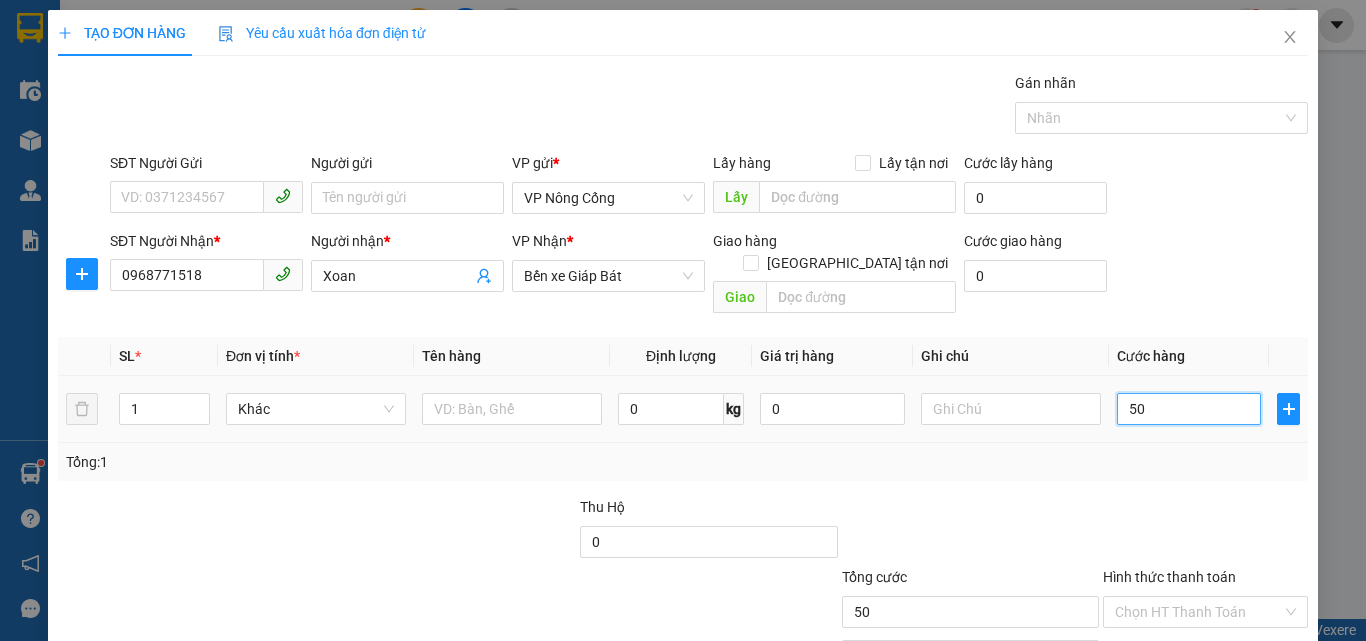 scroll, scrollTop: 99, scrollLeft: 0, axis: vertical 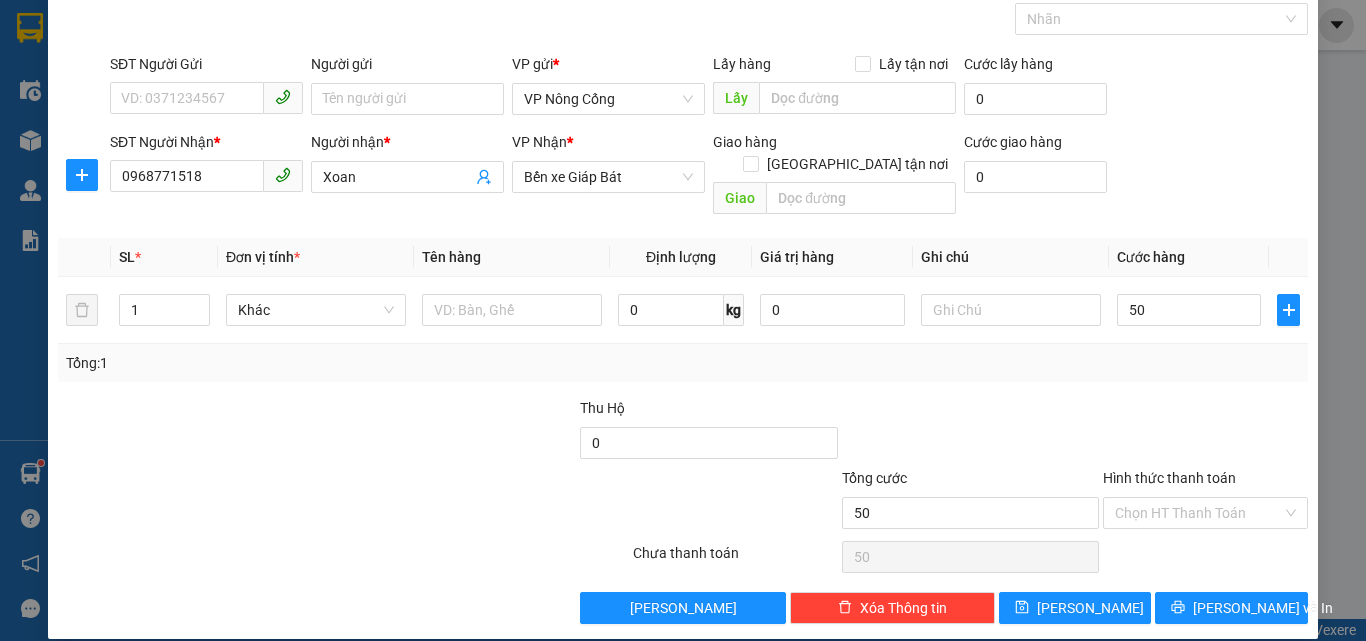 type on "50.000" 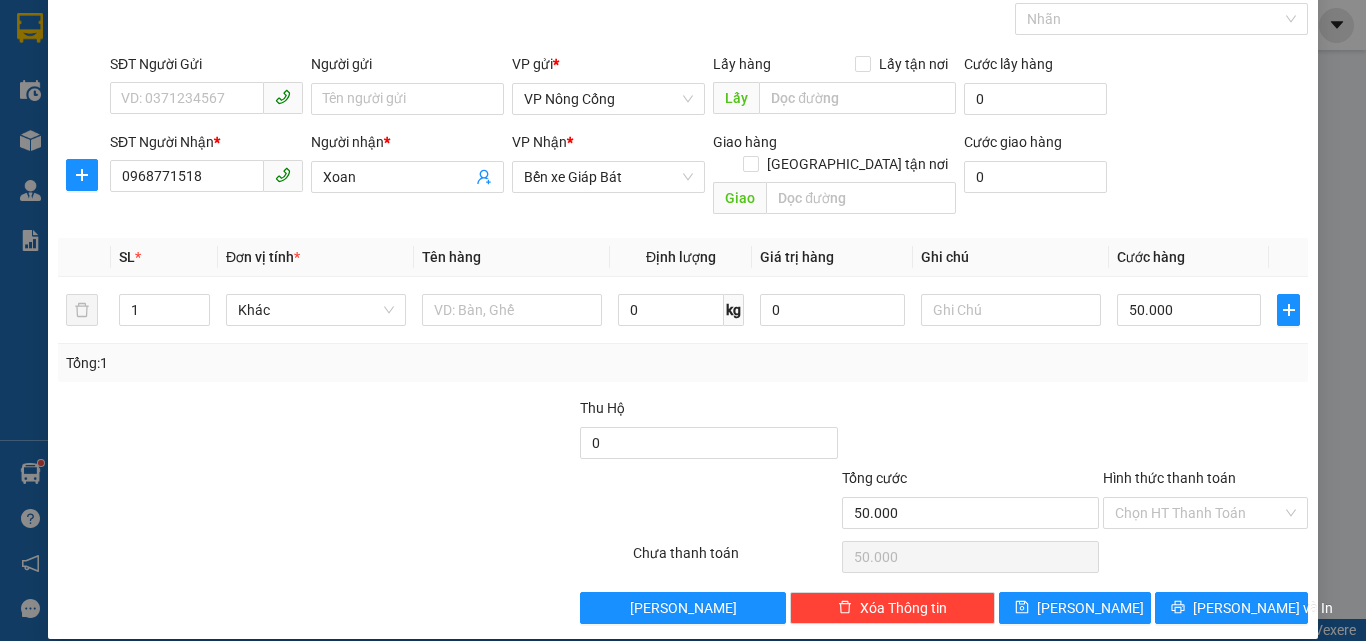 click on "Hình thức thanh toán" at bounding box center (1169, 478) 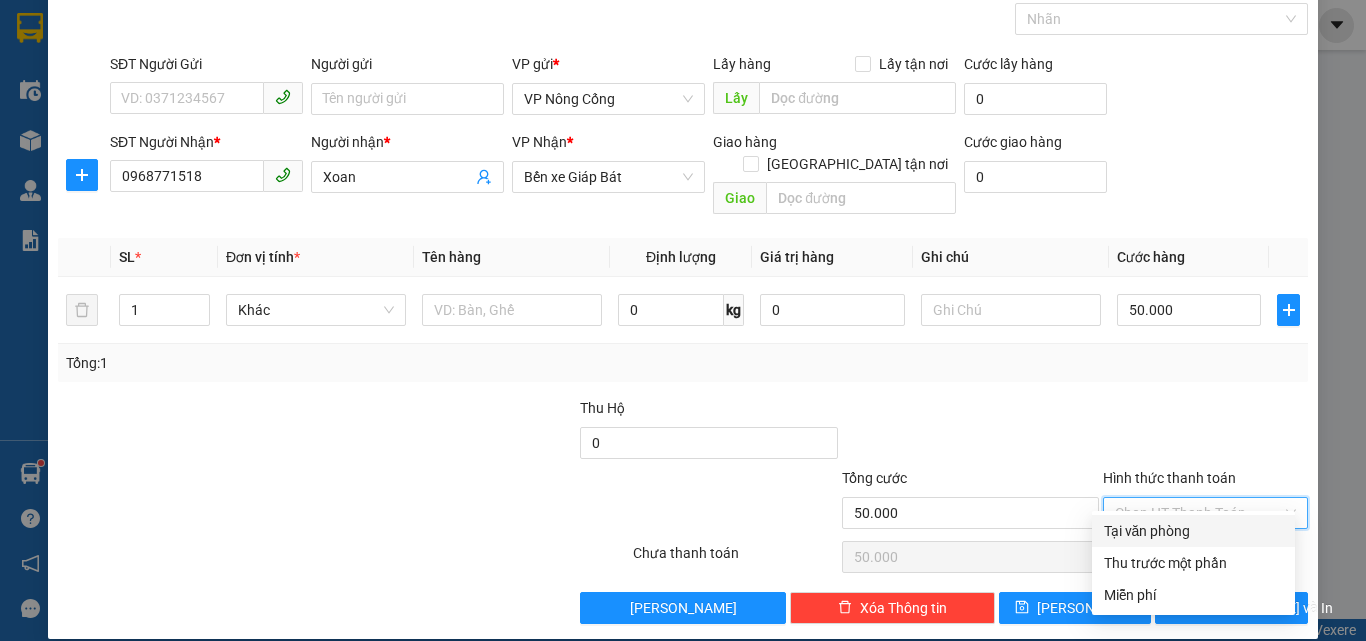 click on "Tại văn phòng" at bounding box center [1193, 531] 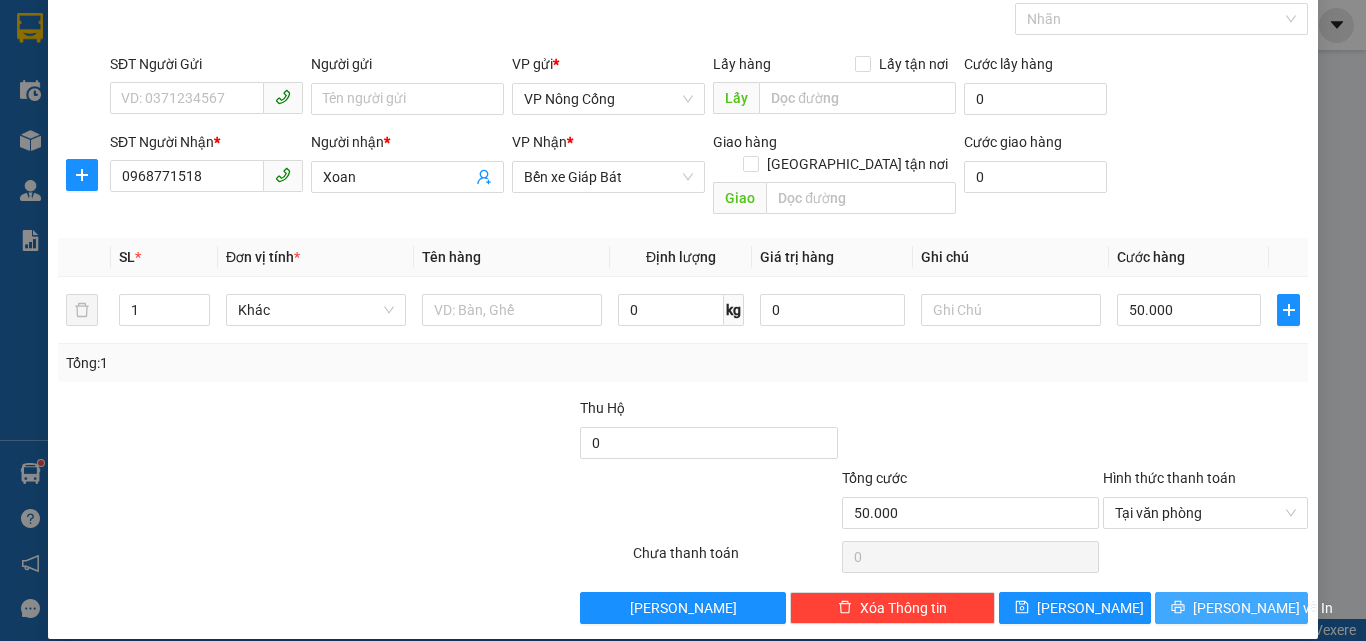 click on "[PERSON_NAME] và In" at bounding box center [1263, 608] 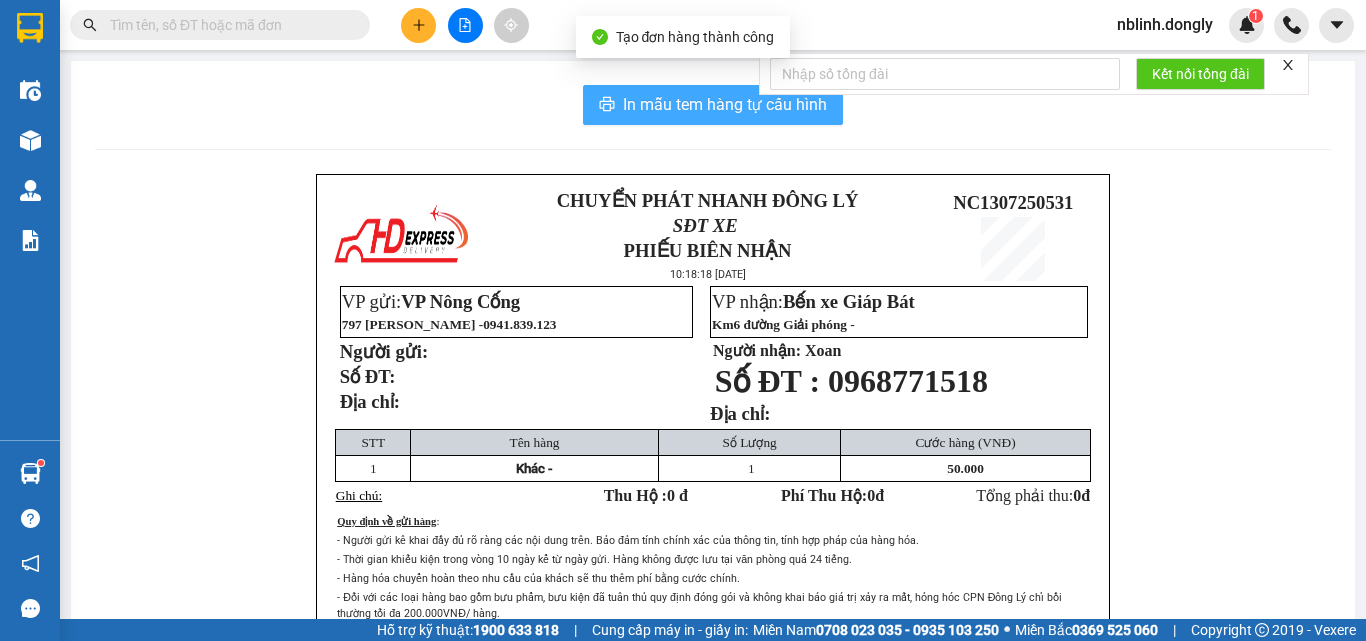 click on "In mẫu tem hàng tự cấu hình" at bounding box center [725, 104] 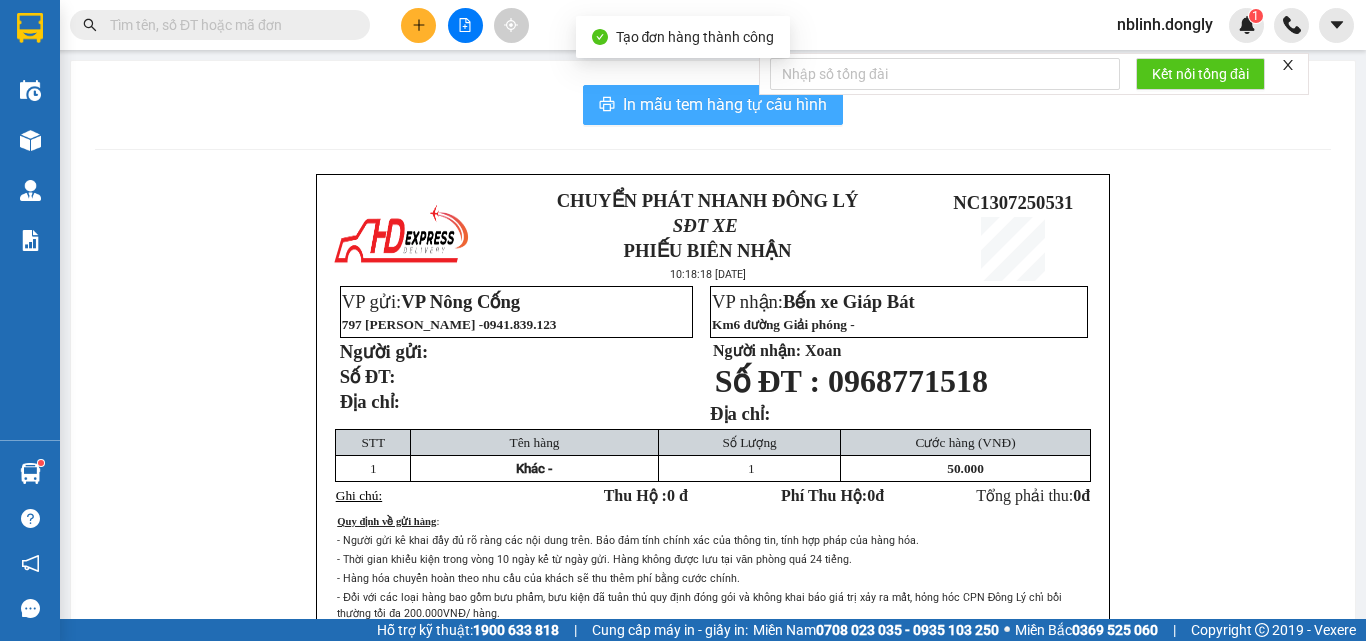 scroll, scrollTop: 0, scrollLeft: 0, axis: both 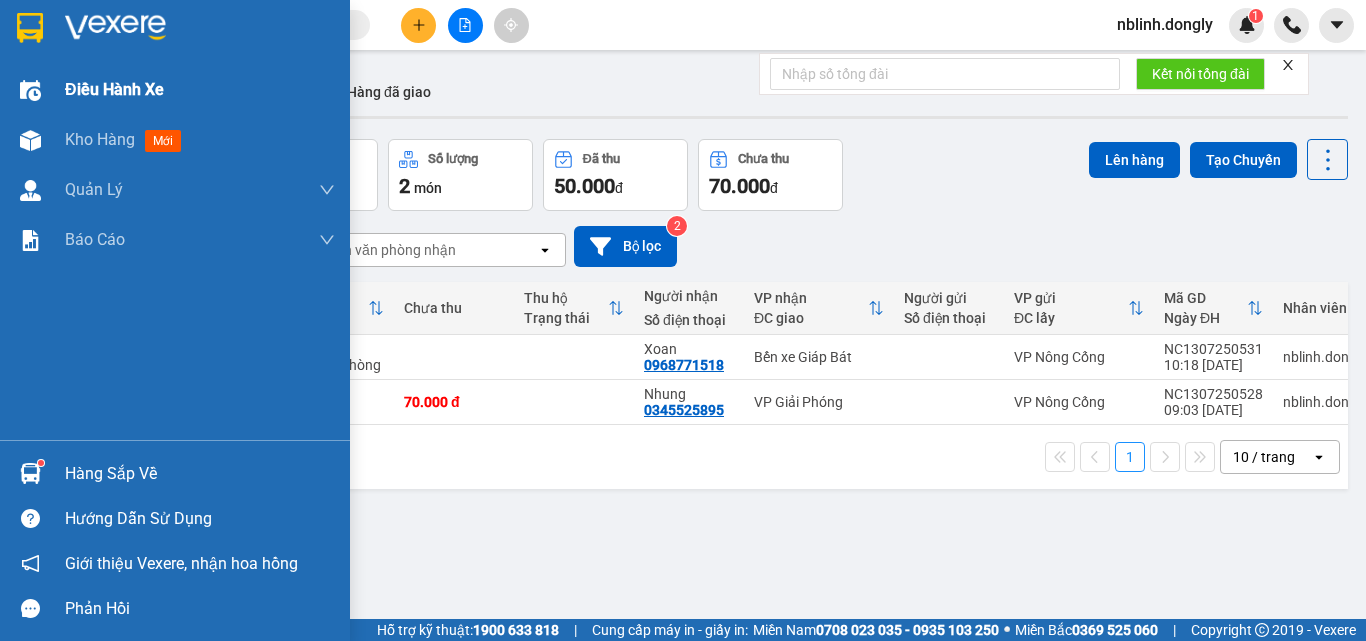 click on "Điều hành xe" at bounding box center (114, 89) 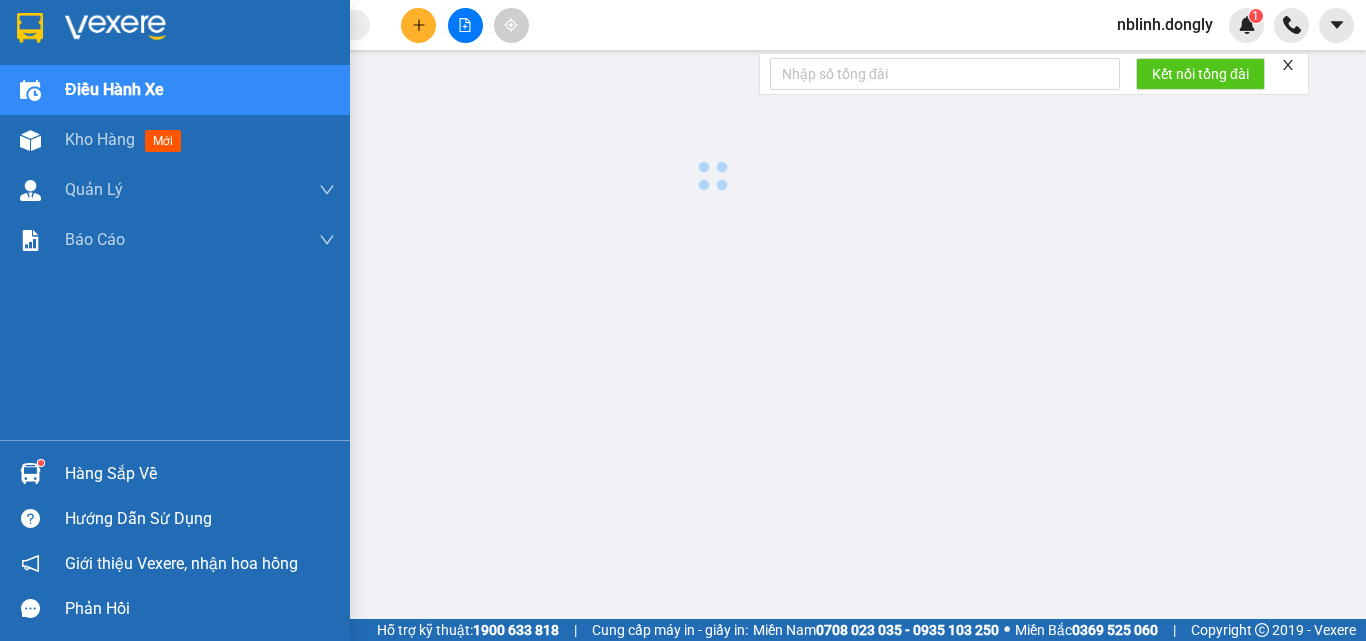 click on "Điều hành xe" at bounding box center (114, 89) 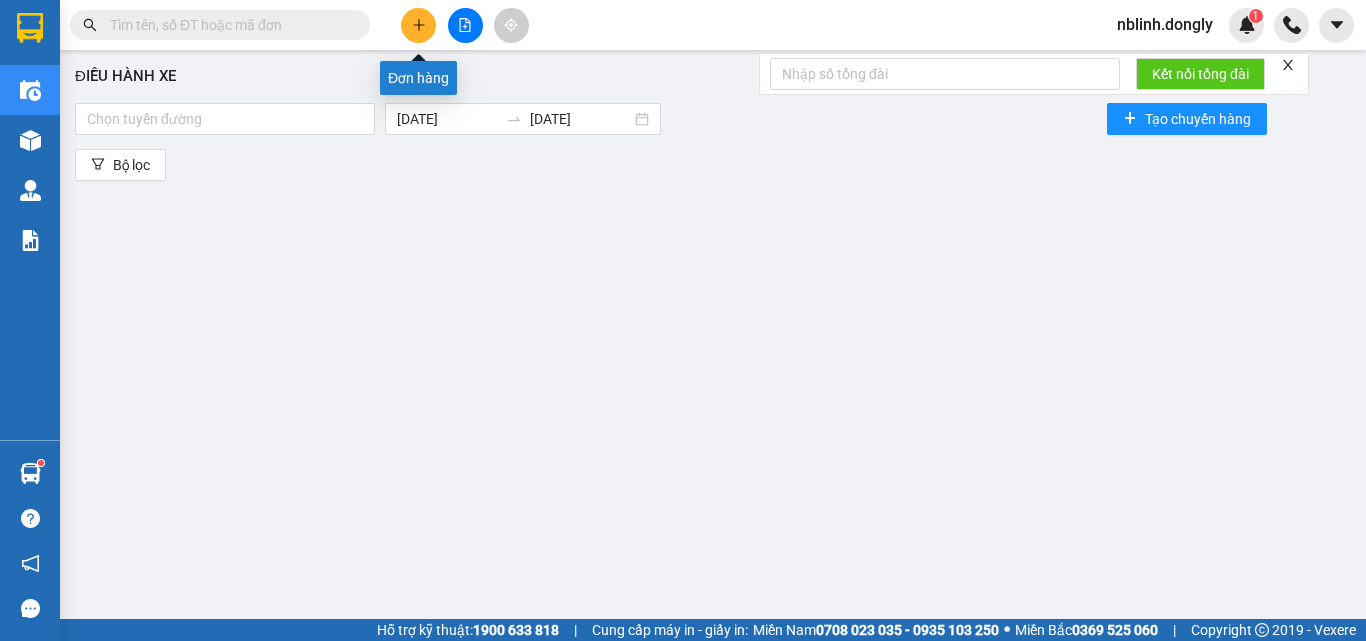 click 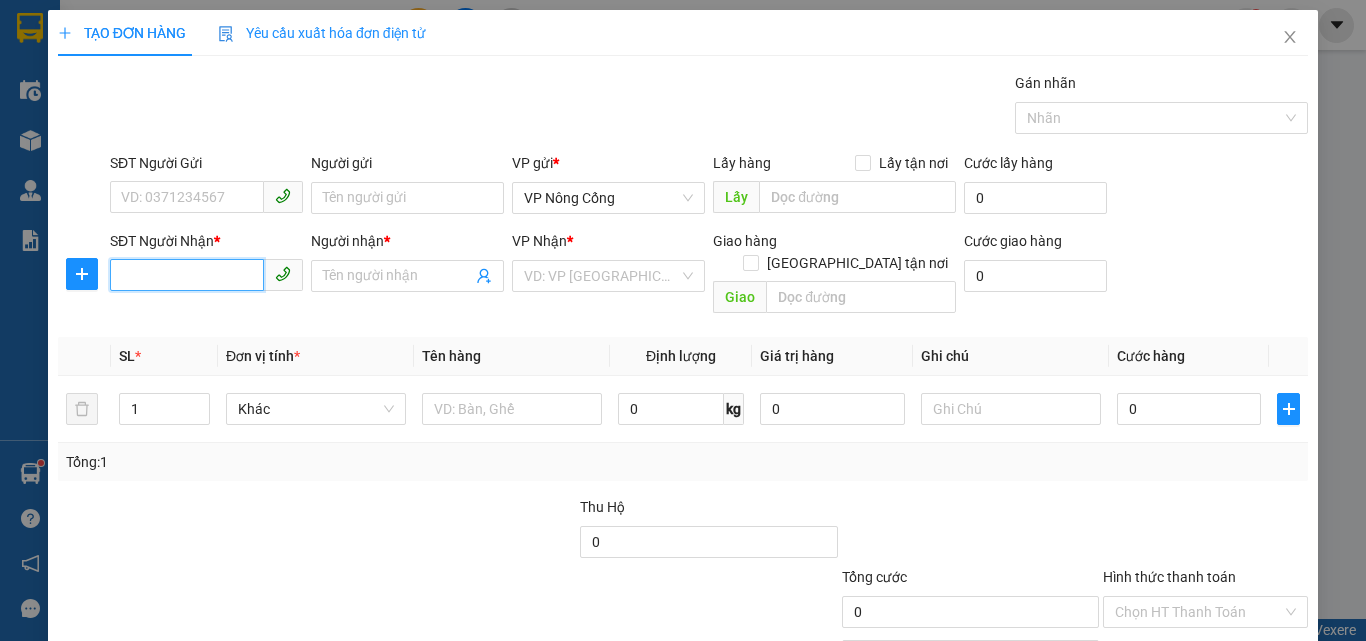 click on "SĐT Người Nhận  *" at bounding box center [187, 275] 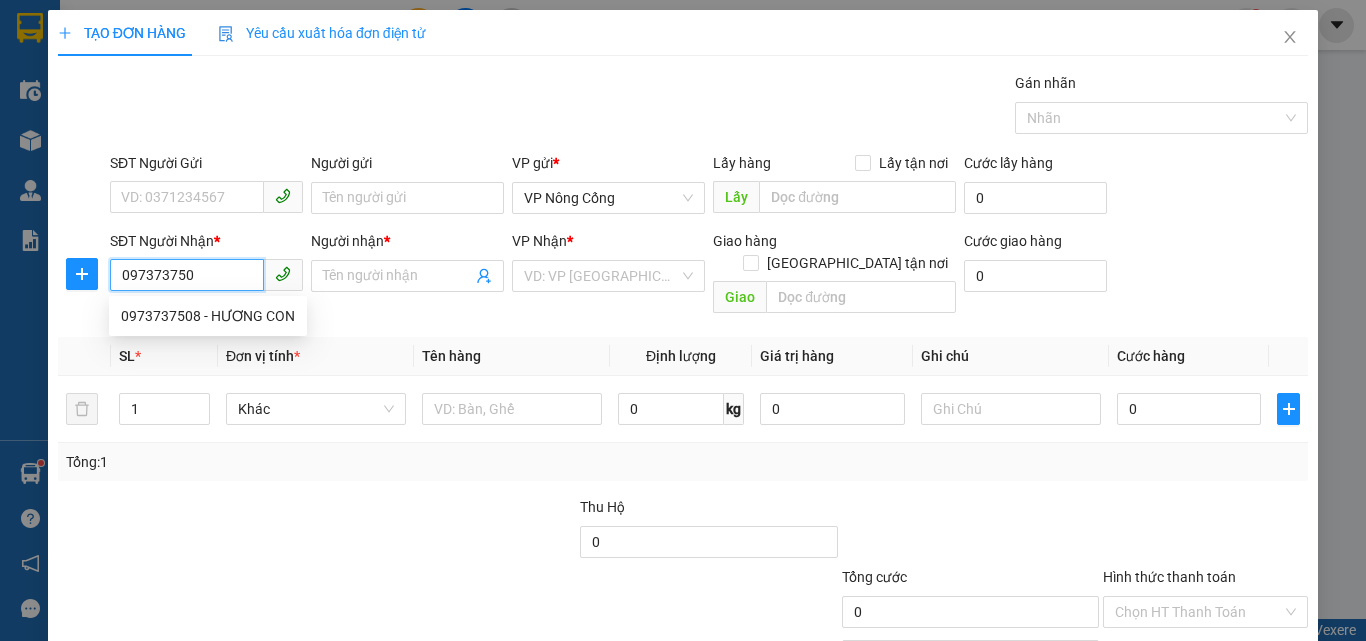 type on "0973737508" 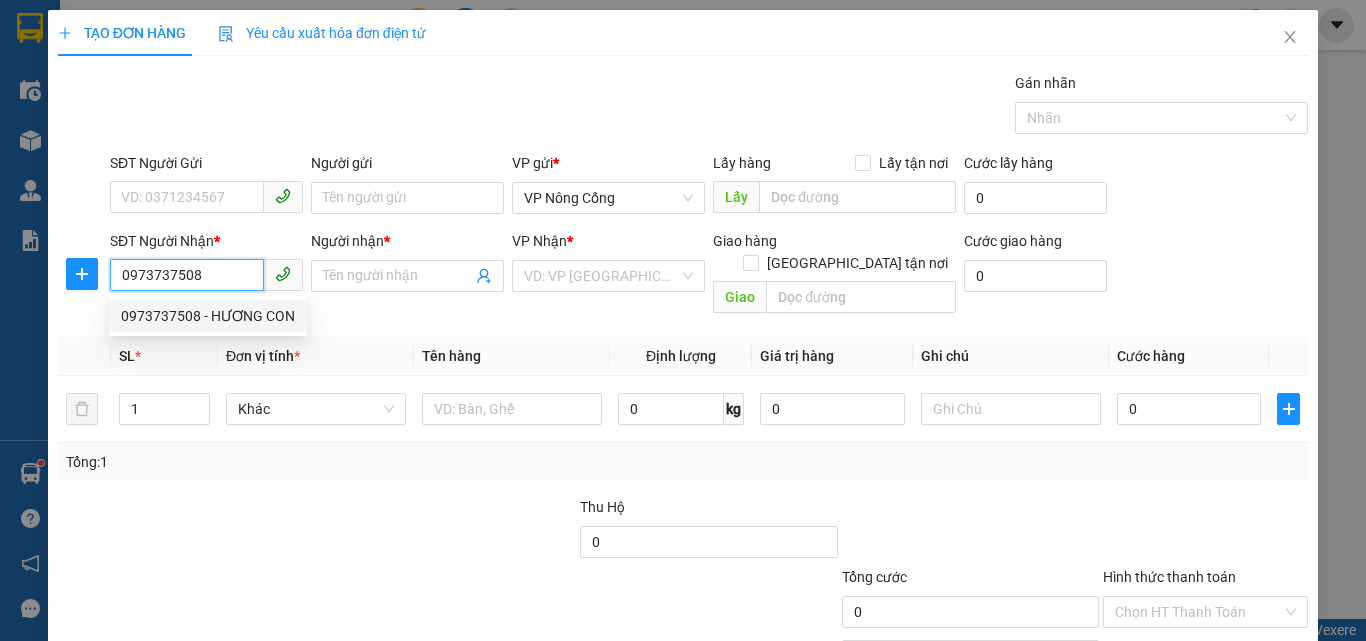 click on "0973737508 - HƯƠNG CON" at bounding box center (208, 316) 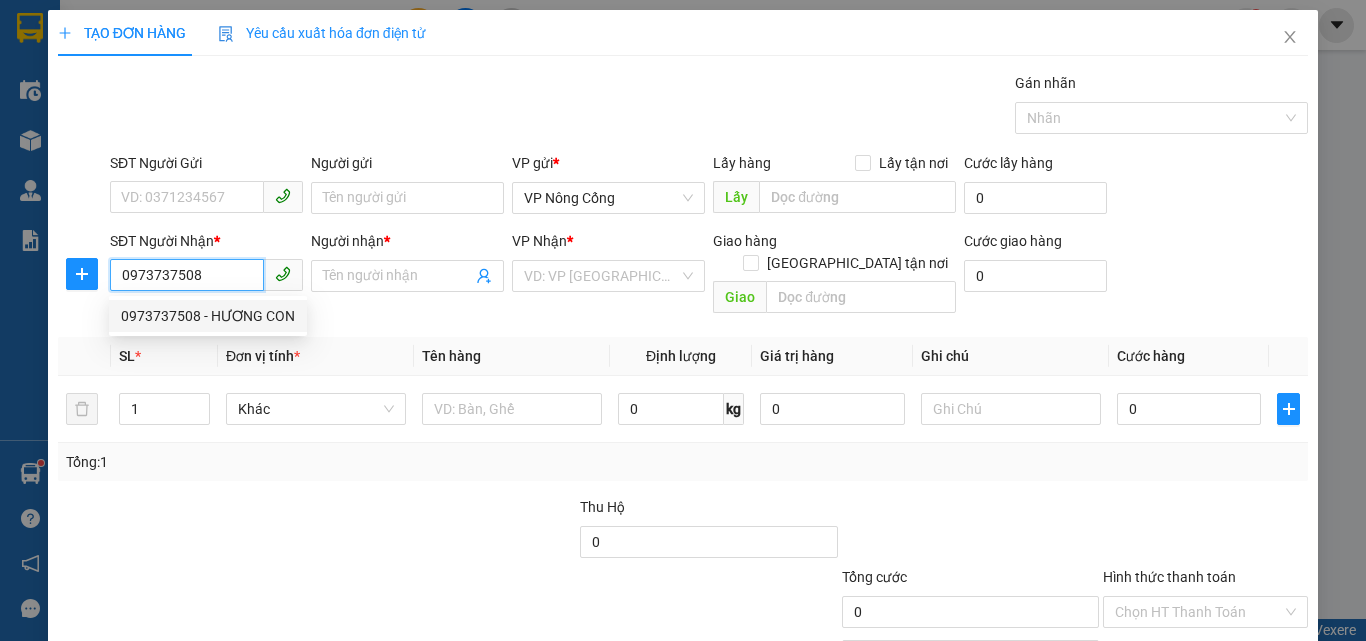 type on "HƯƠNG CON" 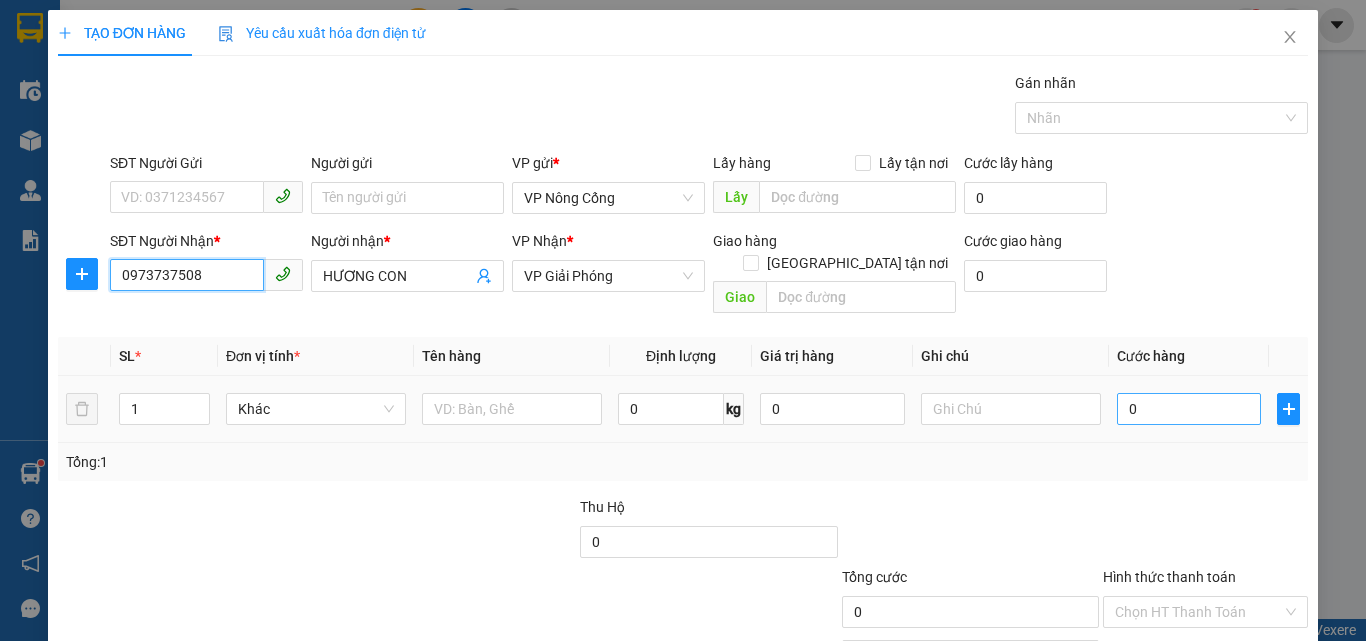 type on "0973737508" 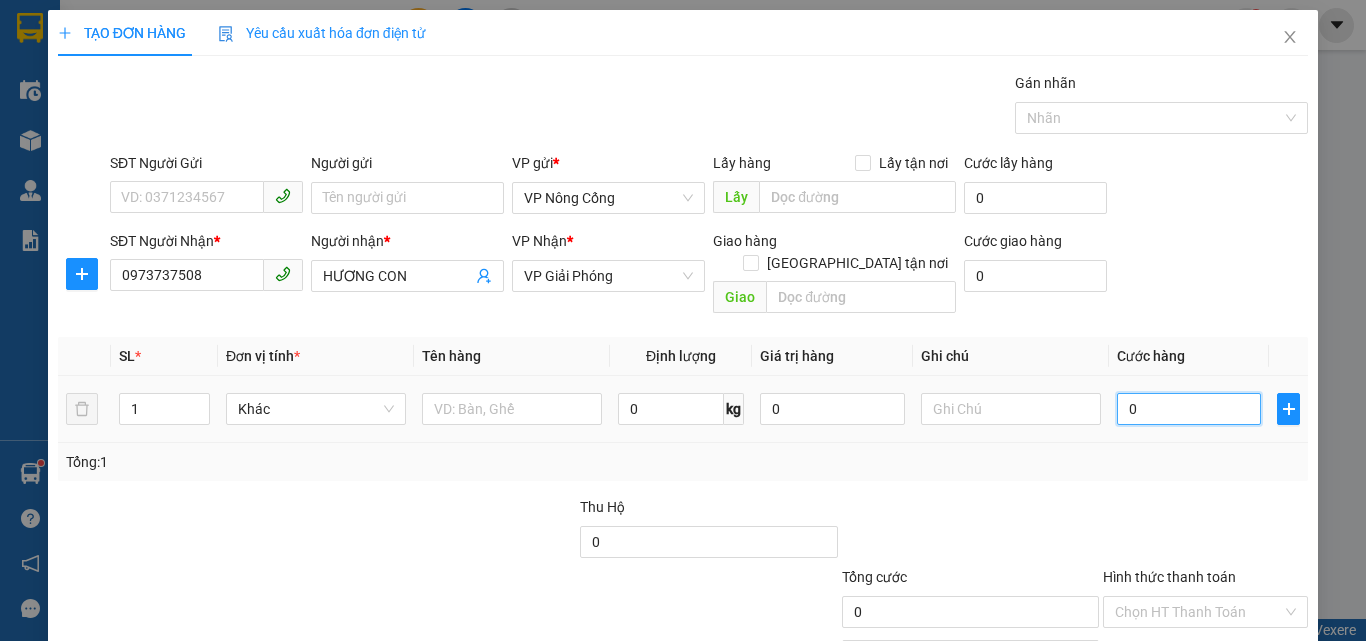 click on "0" at bounding box center (1189, 409) 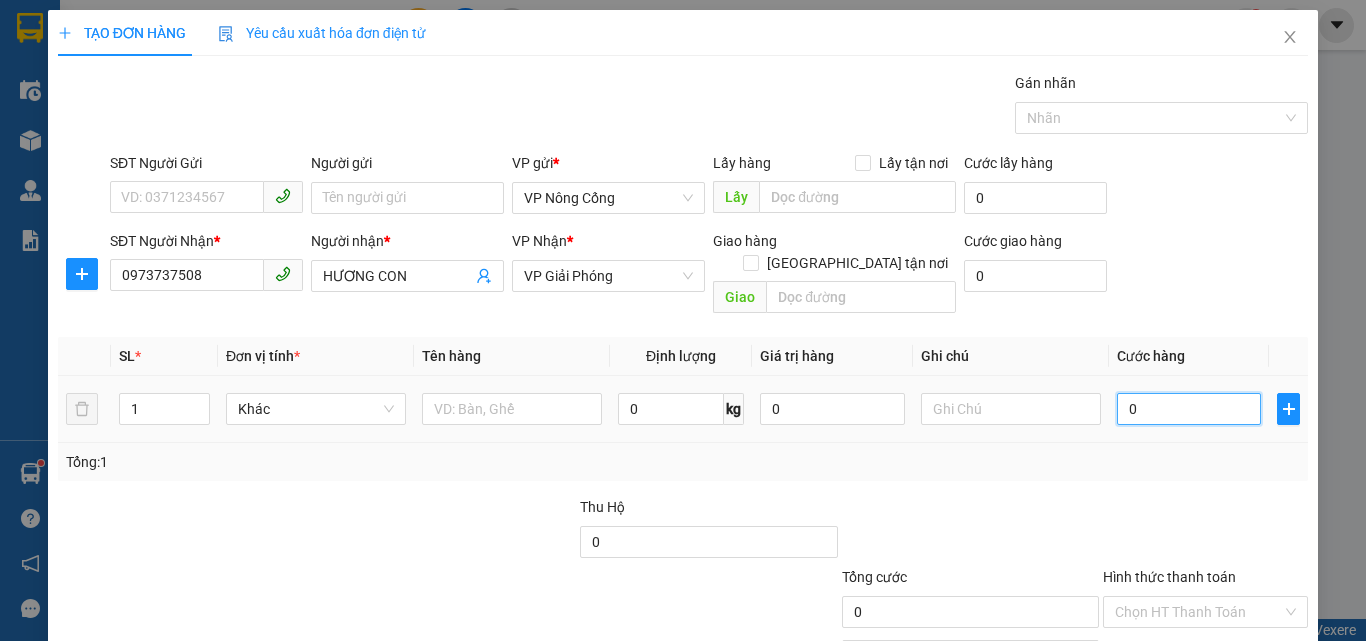 type on "5" 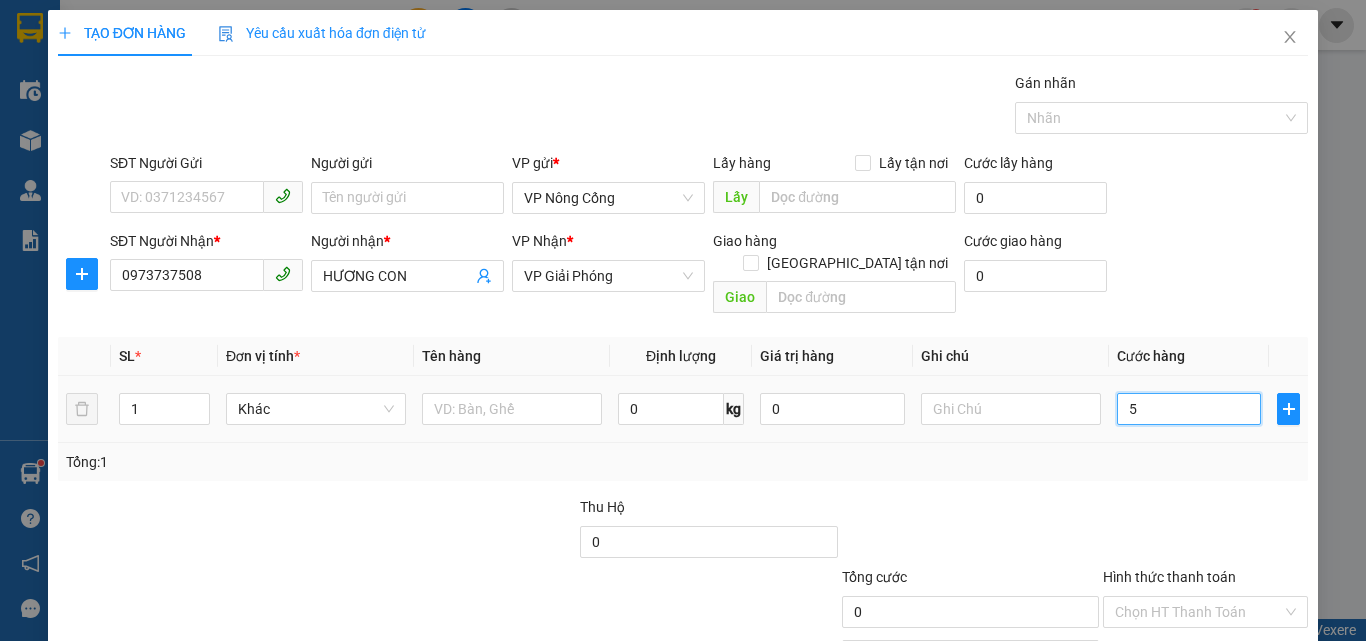 type on "5" 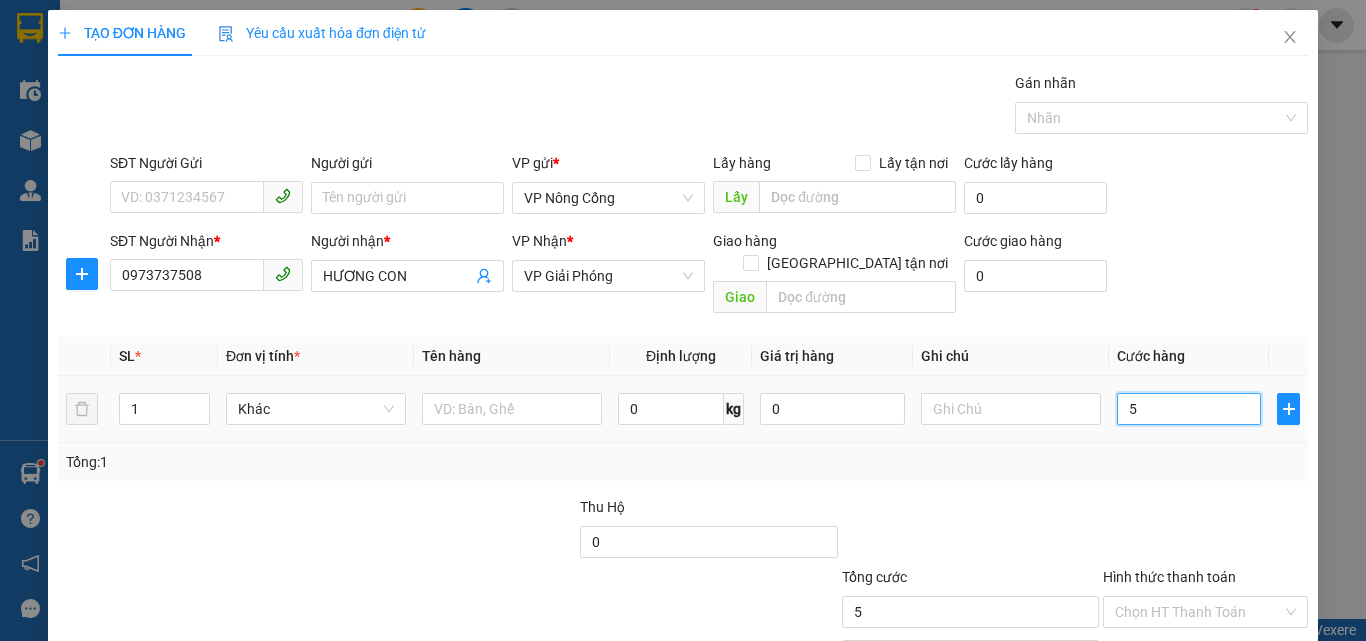 type on "50" 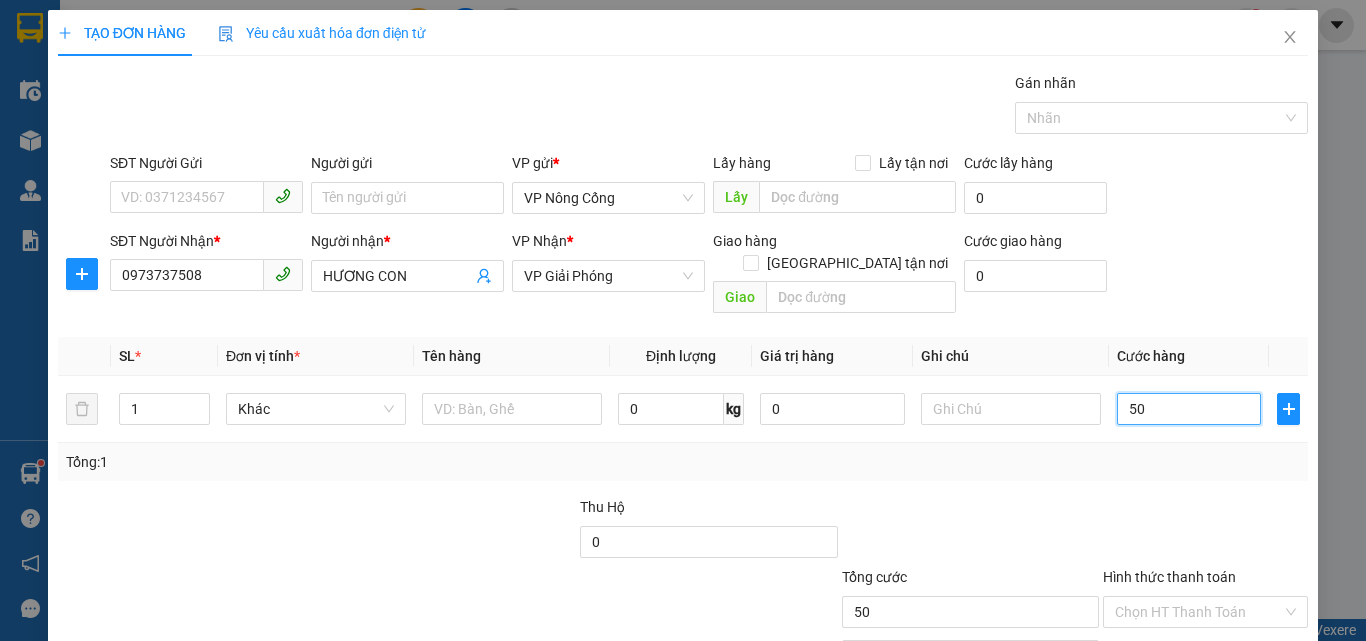 scroll, scrollTop: 99, scrollLeft: 0, axis: vertical 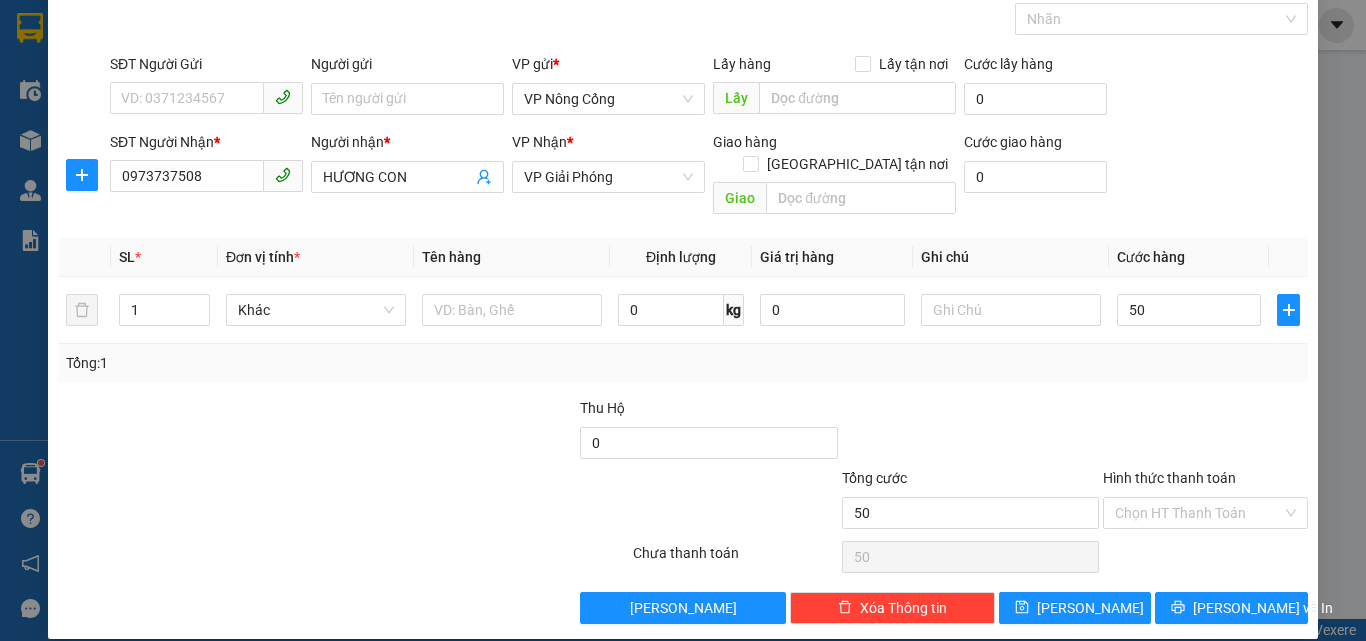 type on "50.000" 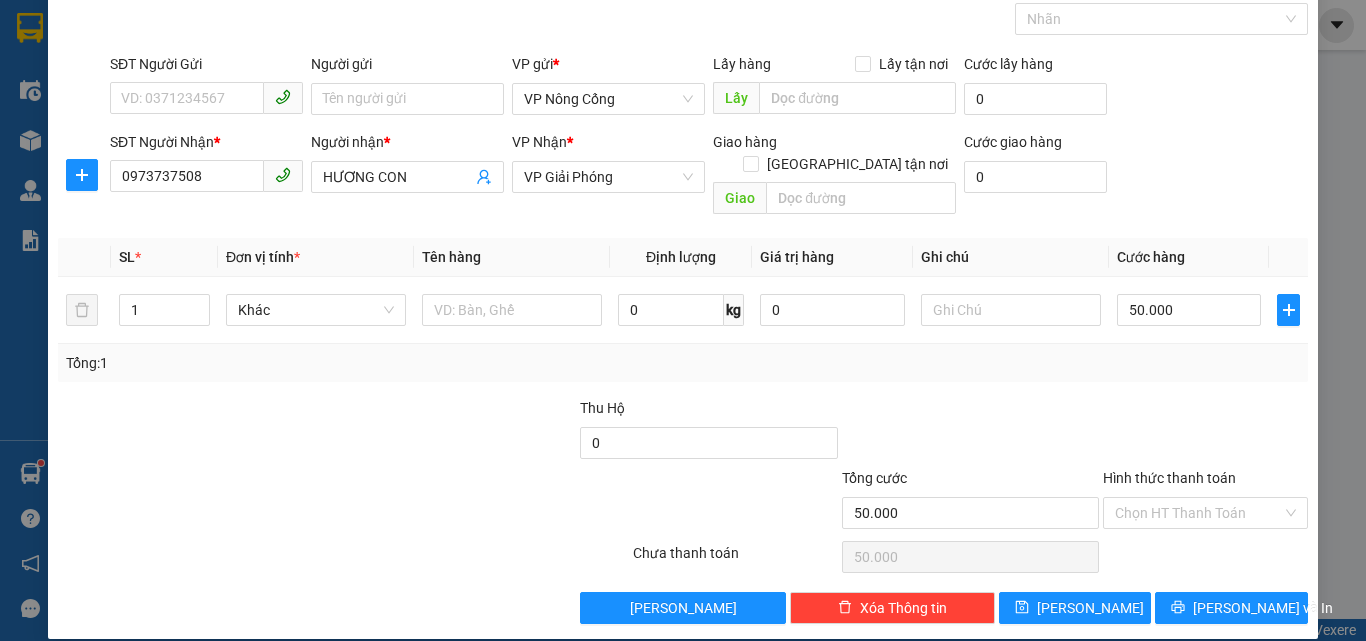 click on "Hình thức thanh toán" at bounding box center [1169, 478] 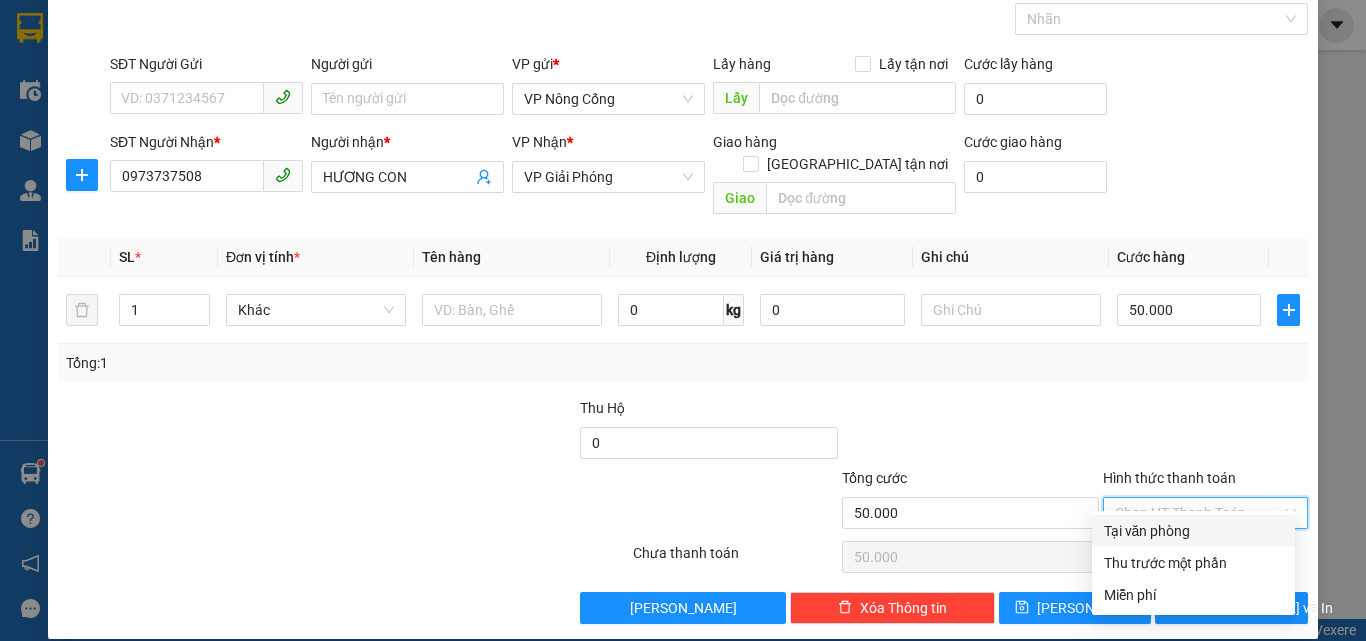 click on "Tại văn phòng" at bounding box center [1193, 531] 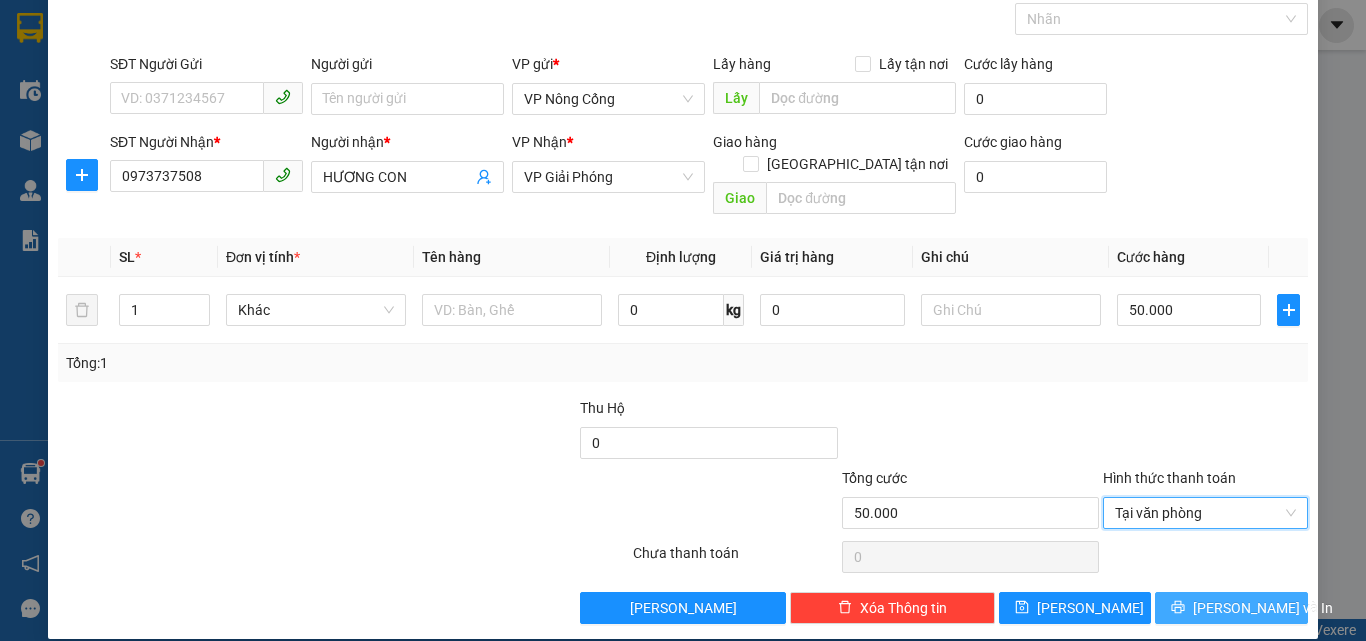click on "[PERSON_NAME] và In" at bounding box center [1263, 608] 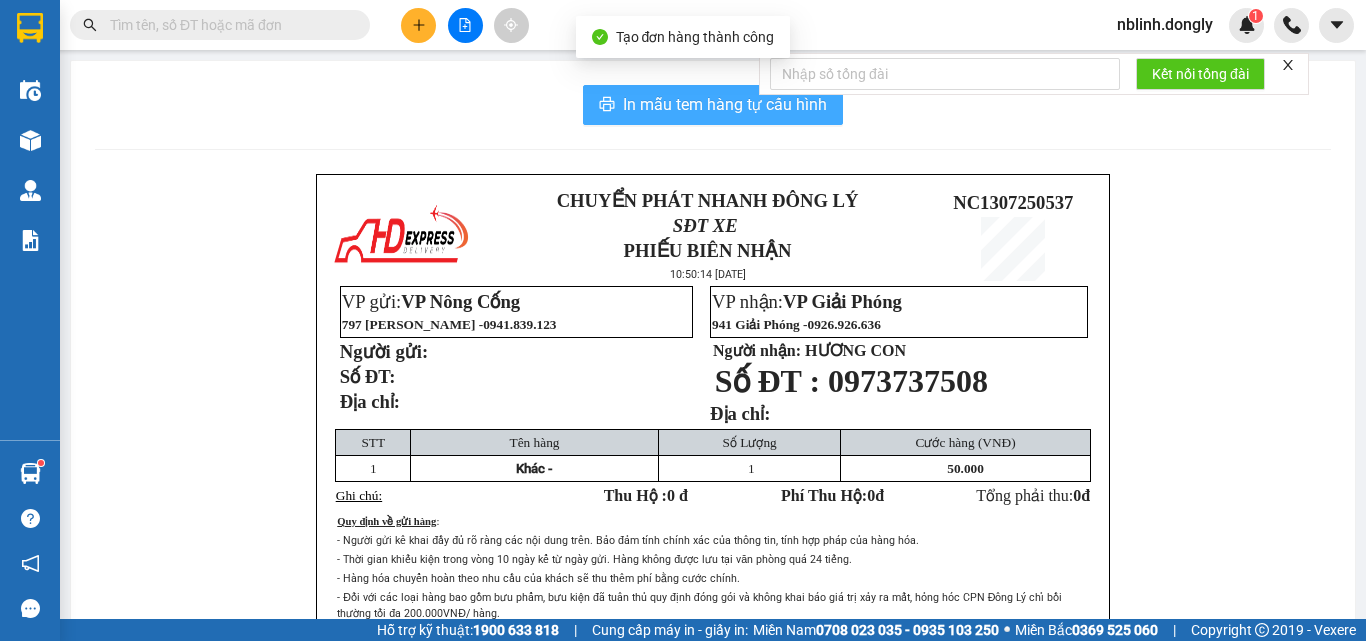 click on "In mẫu tem hàng tự cấu hình" at bounding box center (725, 104) 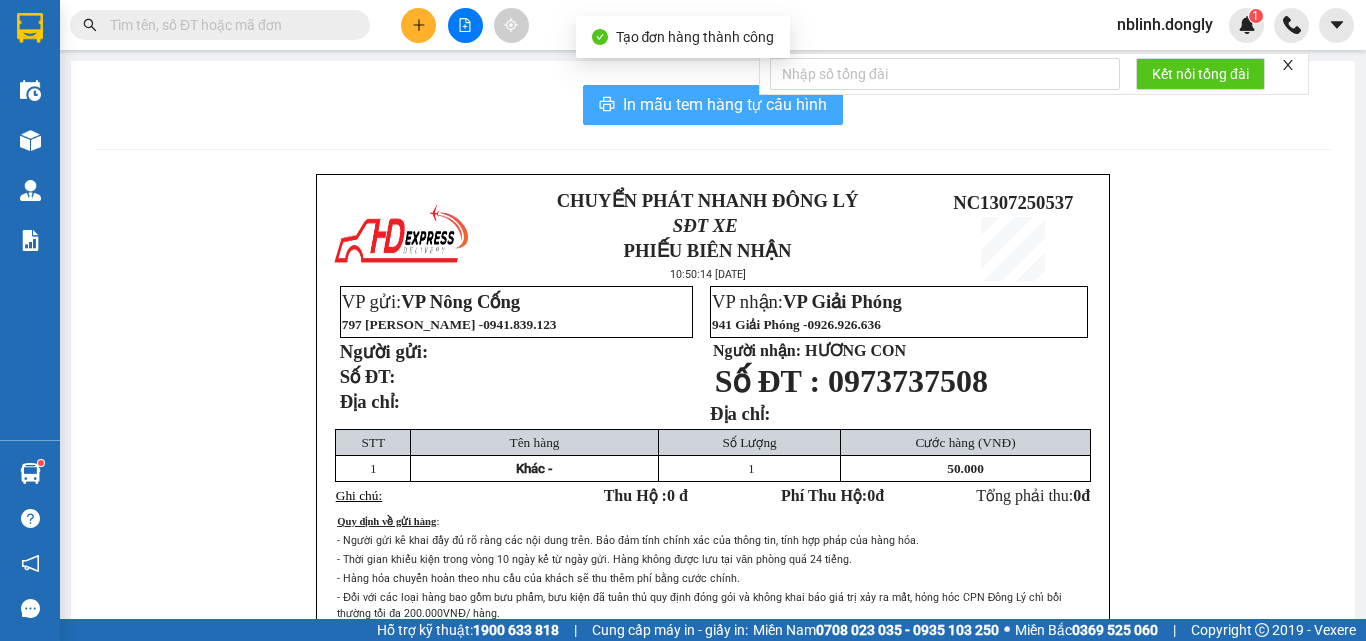 scroll, scrollTop: 0, scrollLeft: 0, axis: both 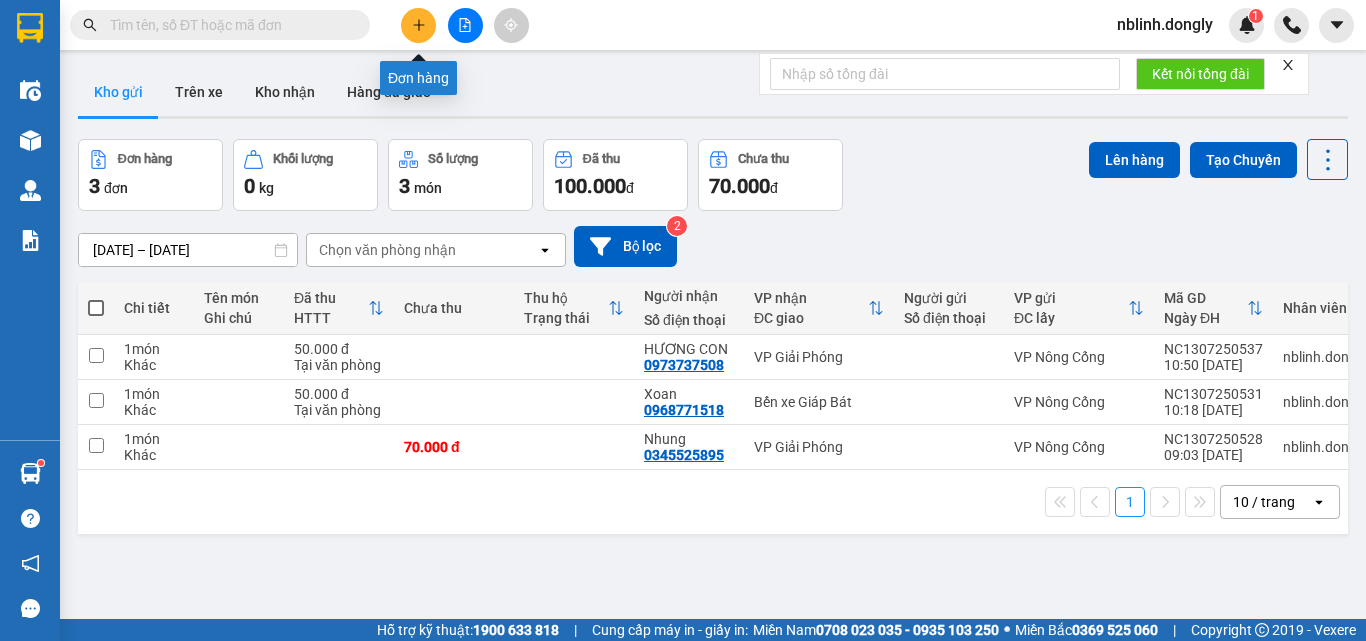 click at bounding box center [418, 25] 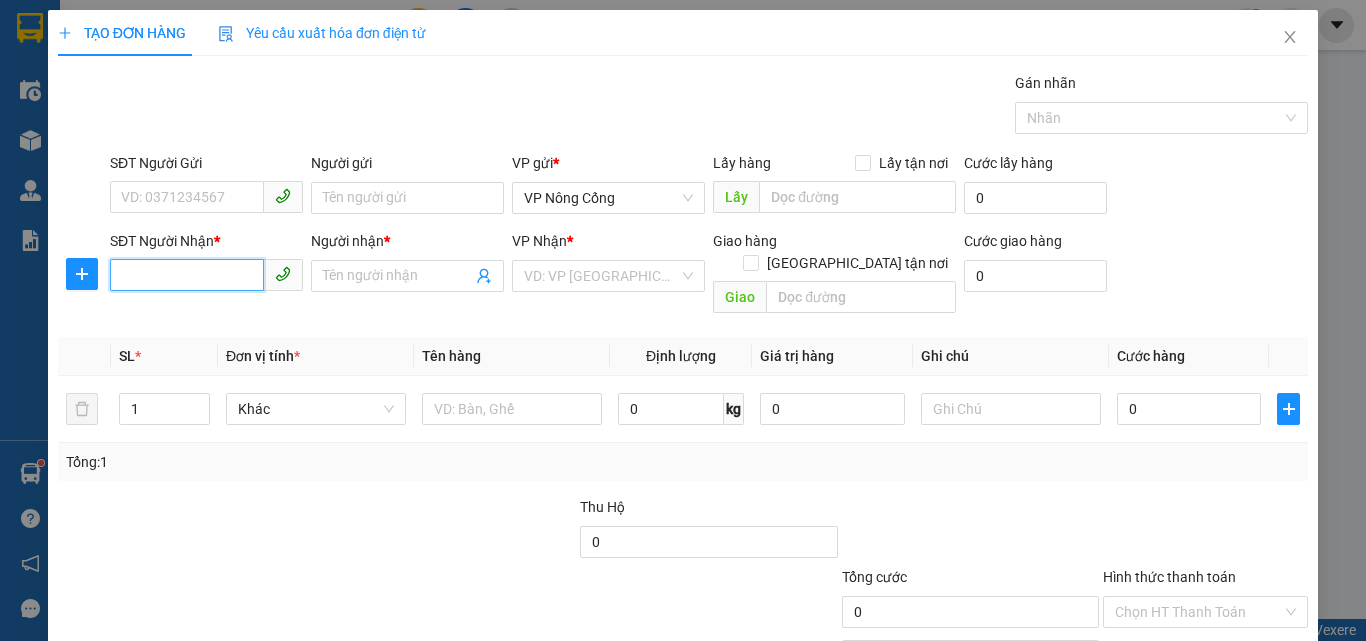 click on "SĐT Người Nhận  *" at bounding box center (187, 275) 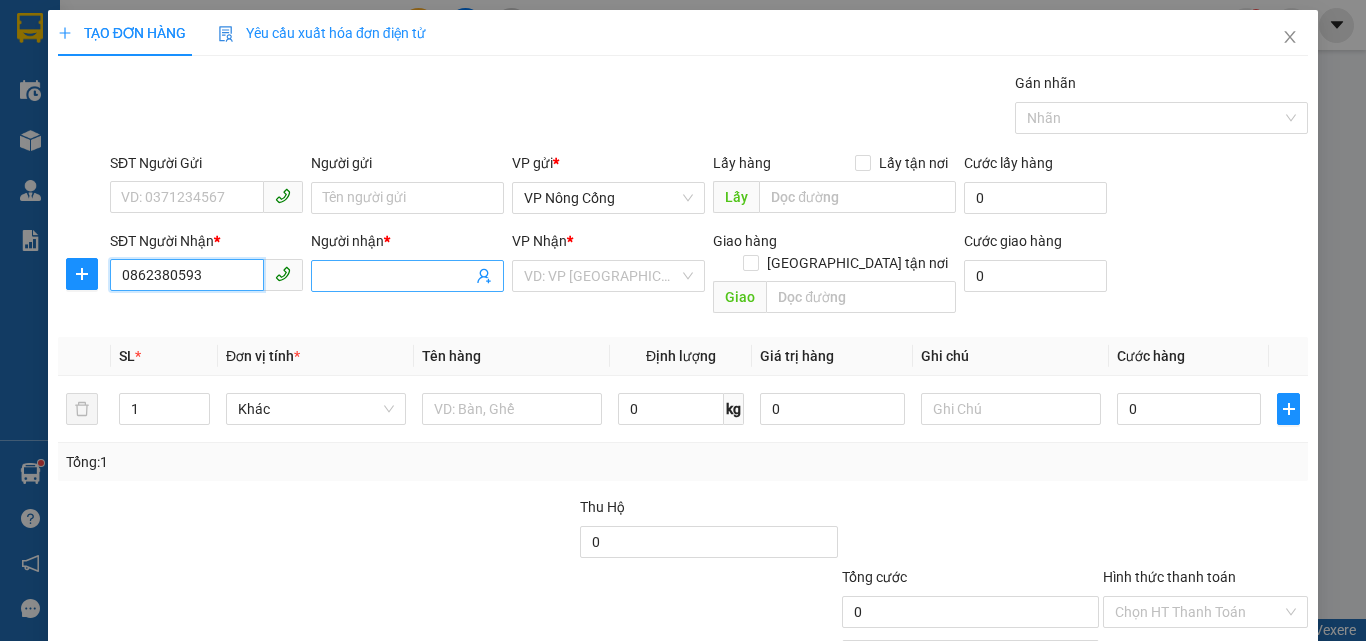 type on "0862380593" 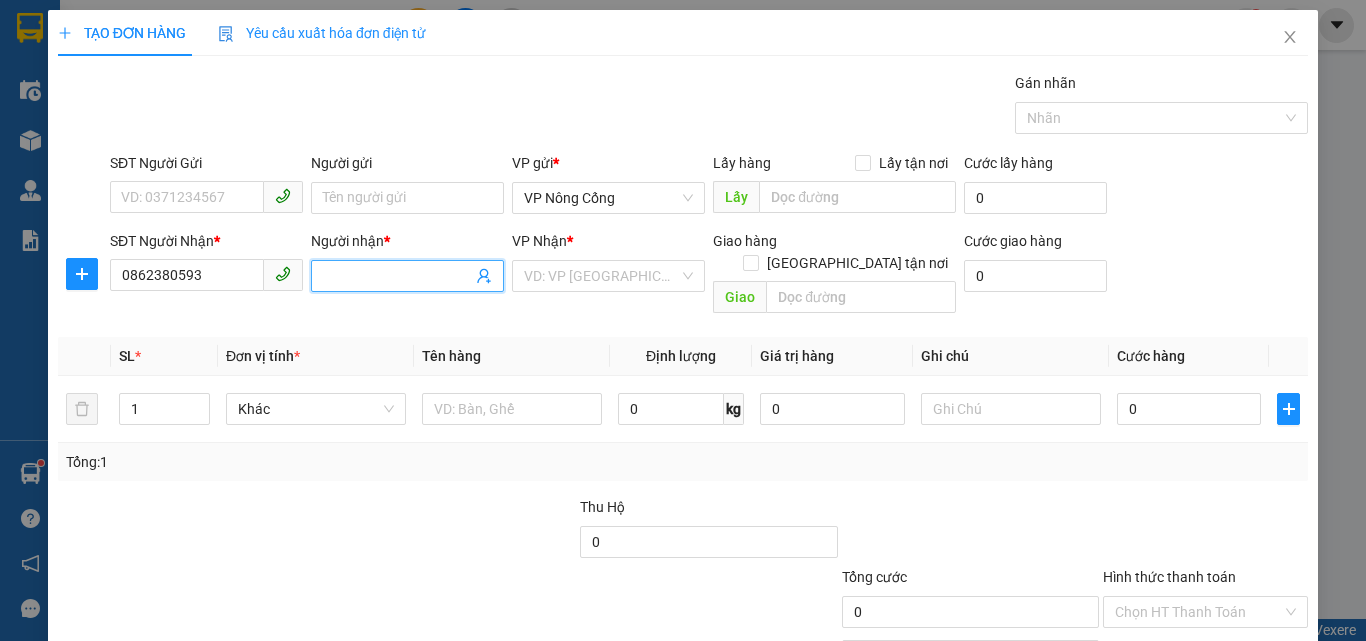 click on "Người nhận  *" at bounding box center [397, 276] 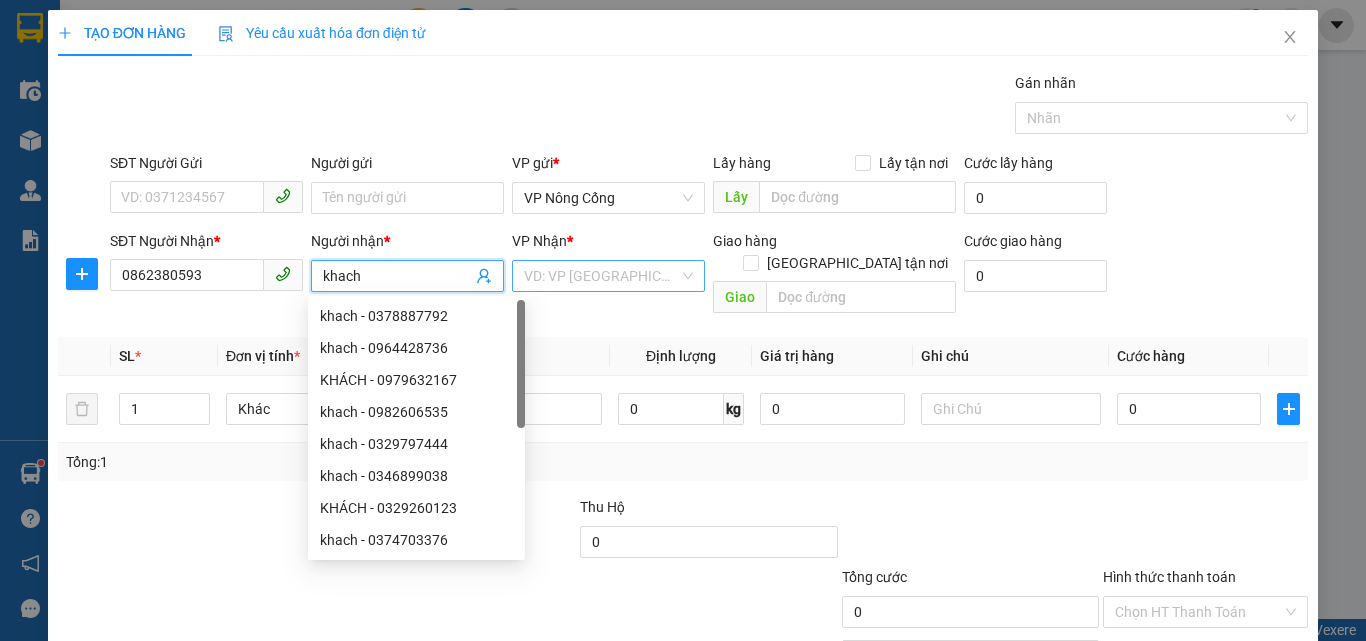 type on "khach" 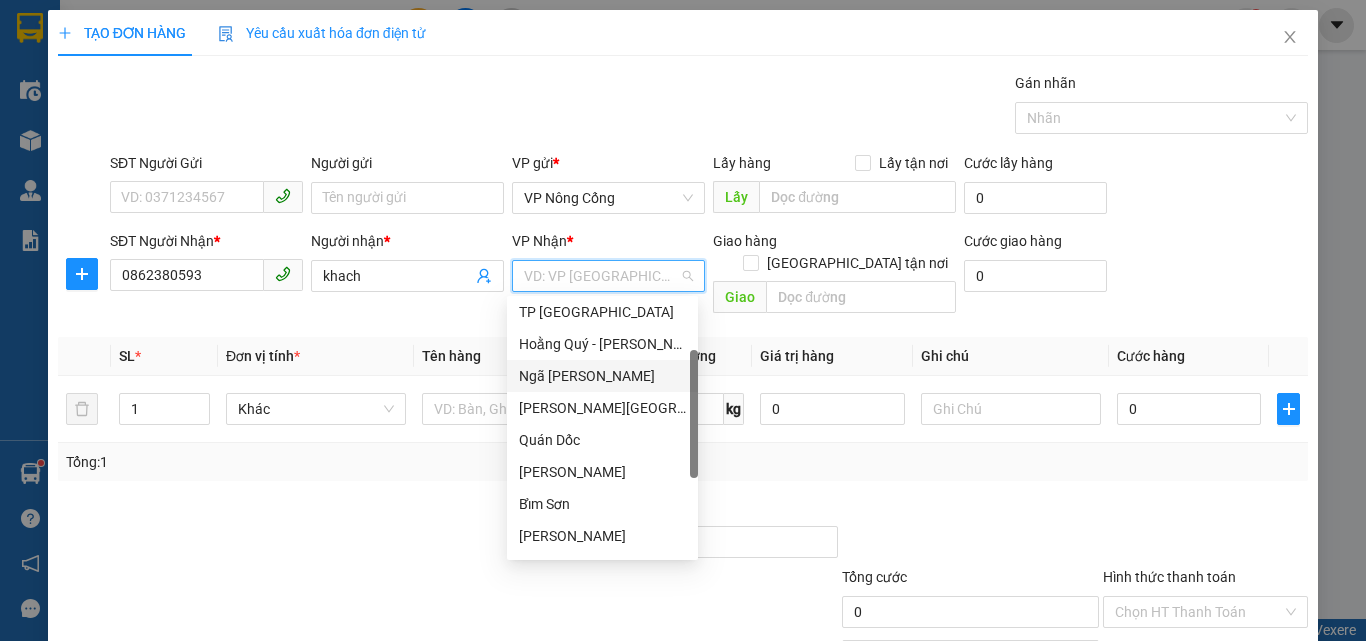 scroll, scrollTop: 0, scrollLeft: 0, axis: both 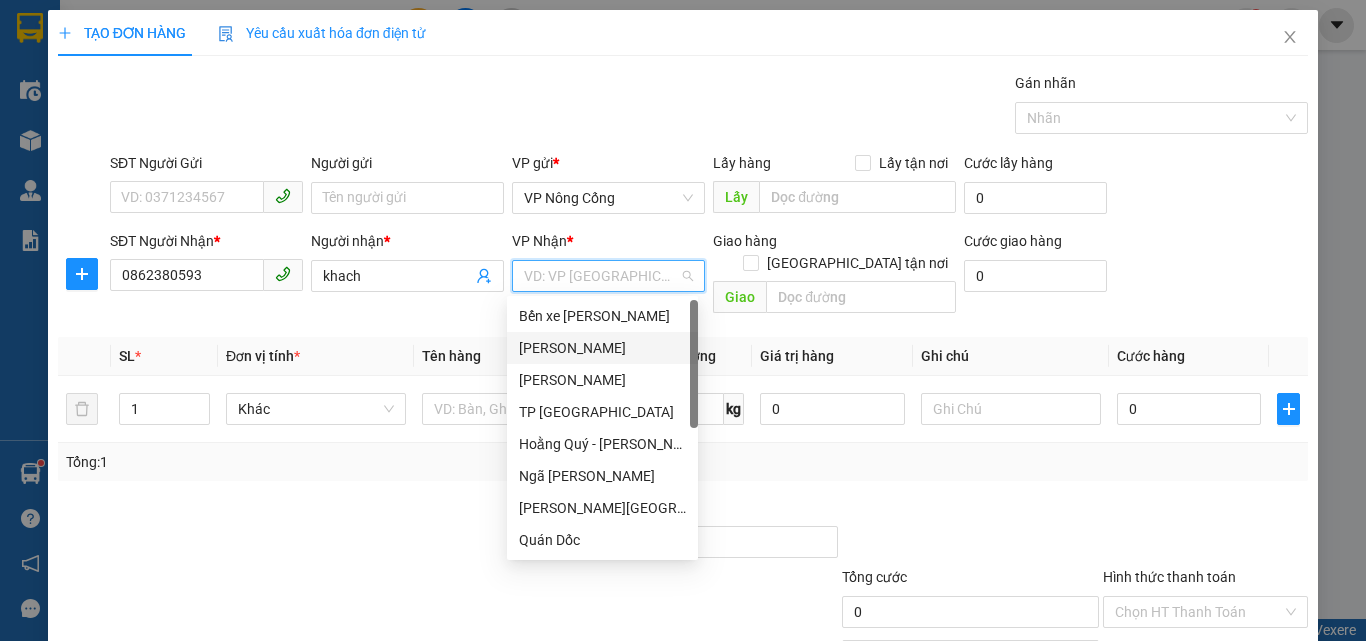 click on "[PERSON_NAME]" at bounding box center [602, 348] 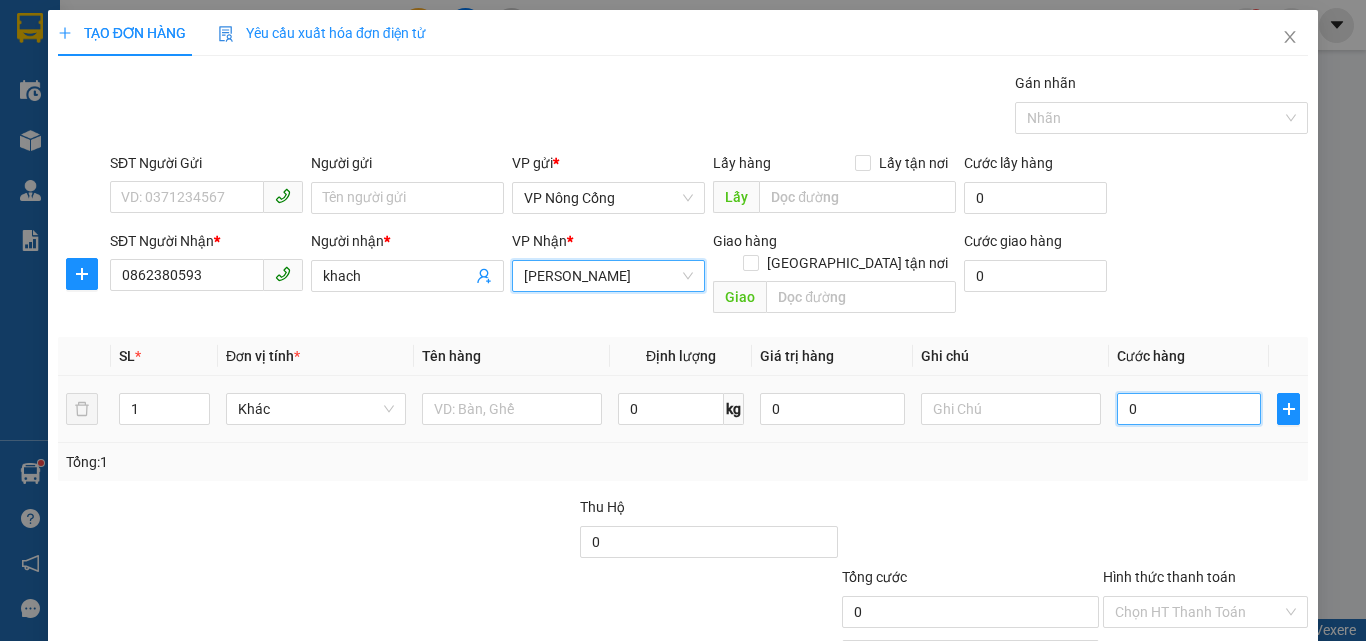 click on "0" at bounding box center (1189, 409) 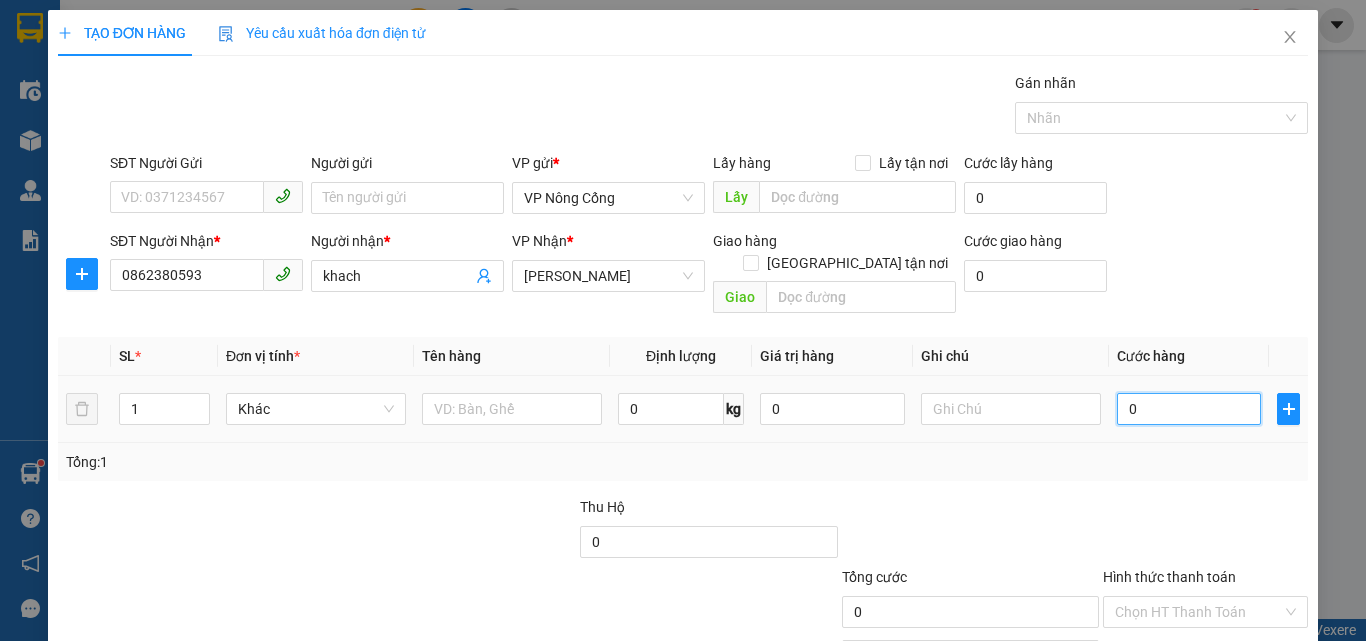 type on "5" 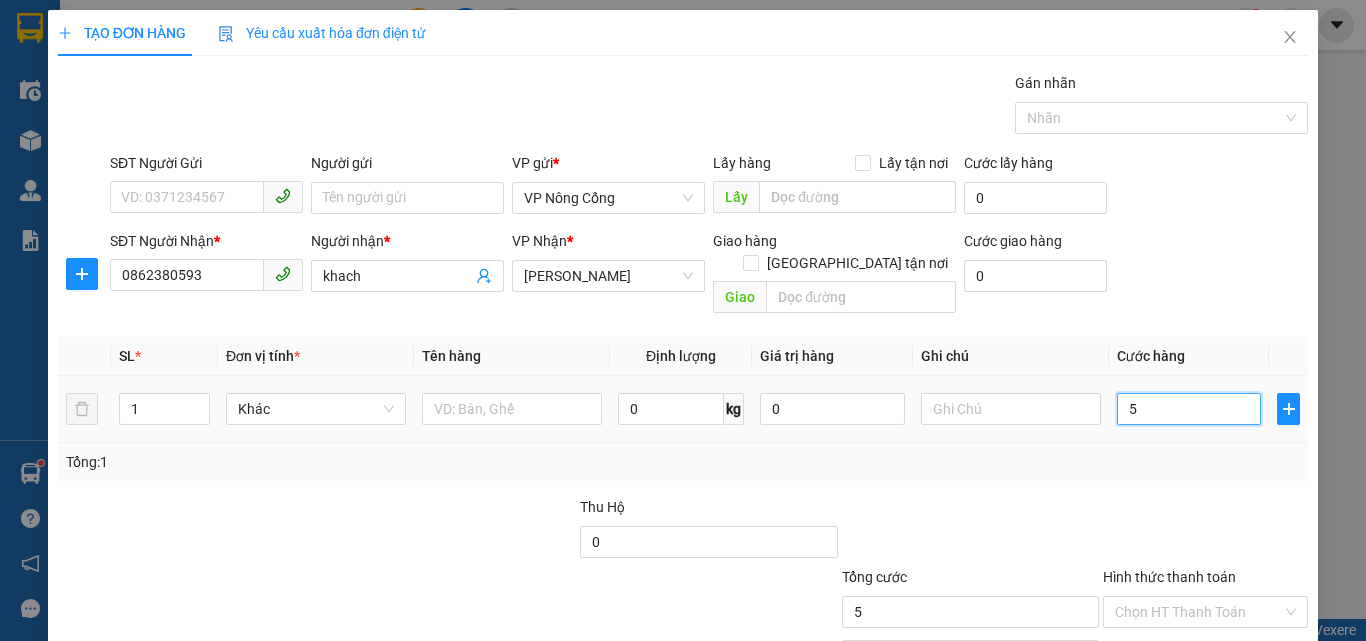 type on "50" 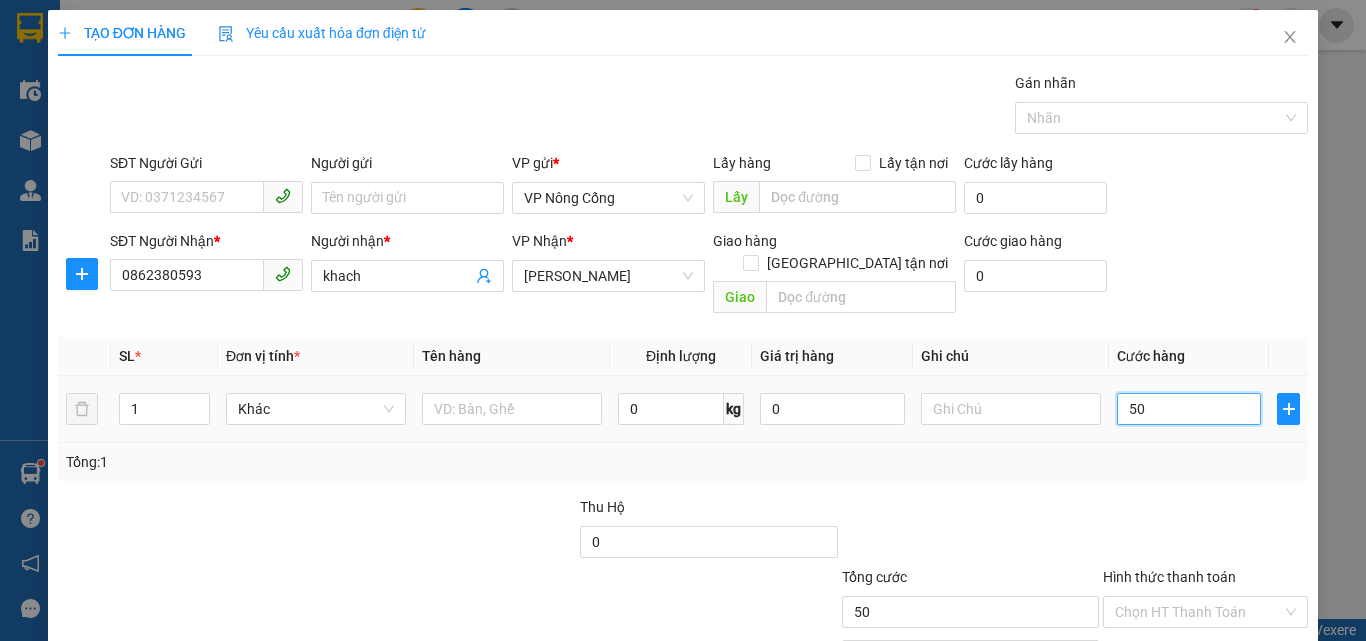 scroll, scrollTop: 99, scrollLeft: 0, axis: vertical 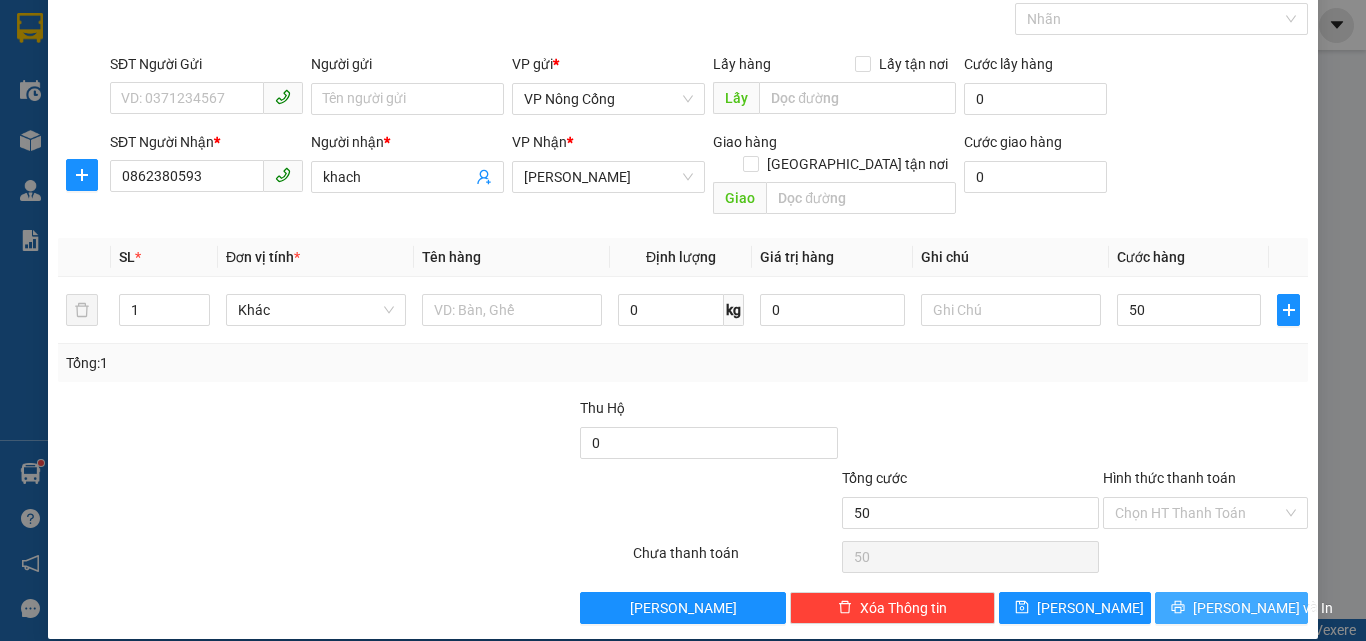 type on "50.000" 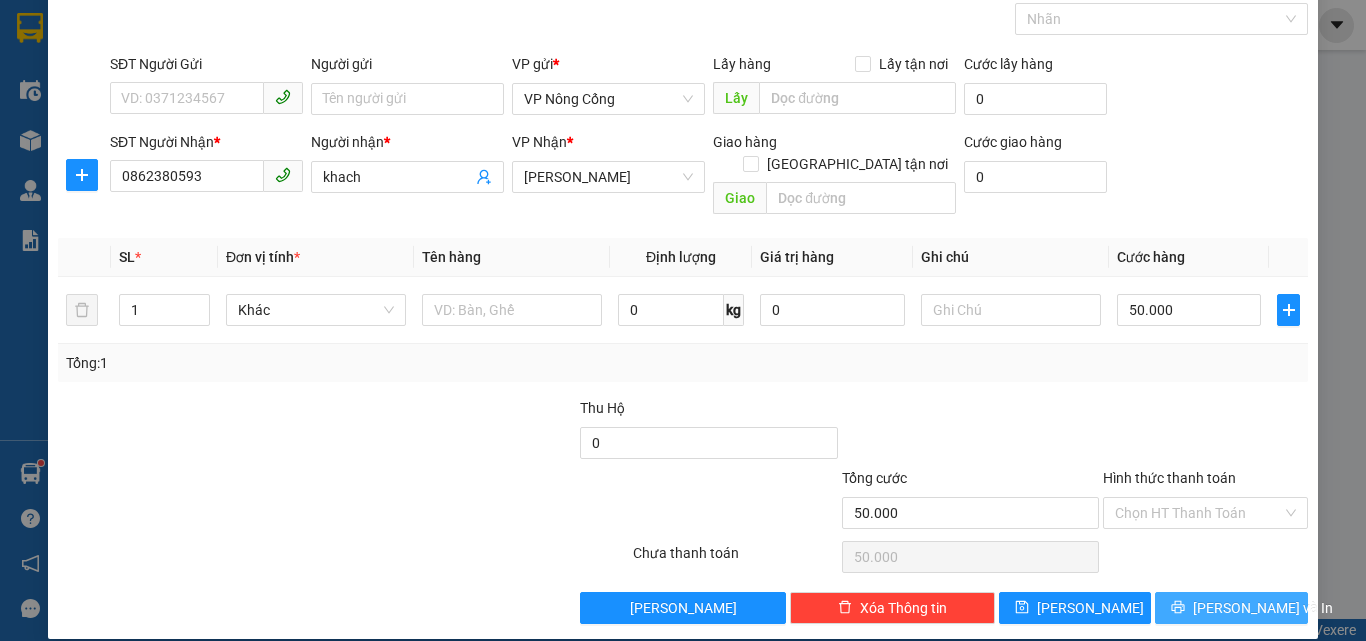 click on "[PERSON_NAME] và In" at bounding box center [1263, 608] 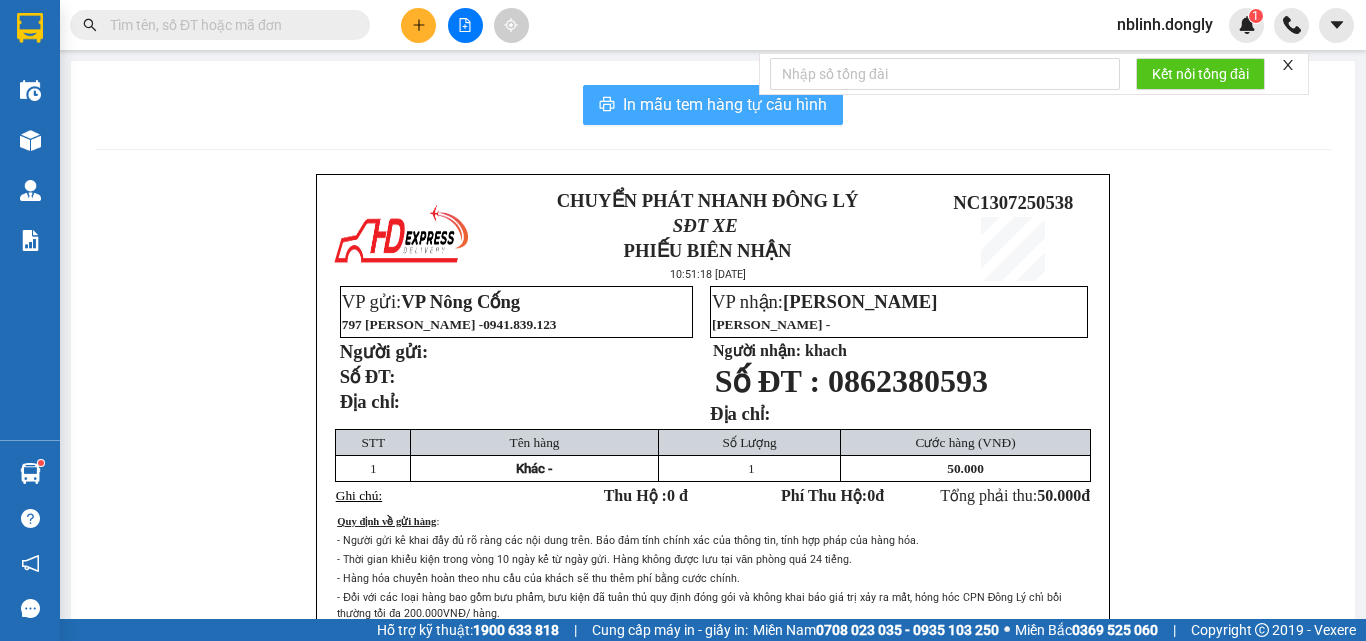 click on "In mẫu tem hàng tự cấu hình" at bounding box center [725, 104] 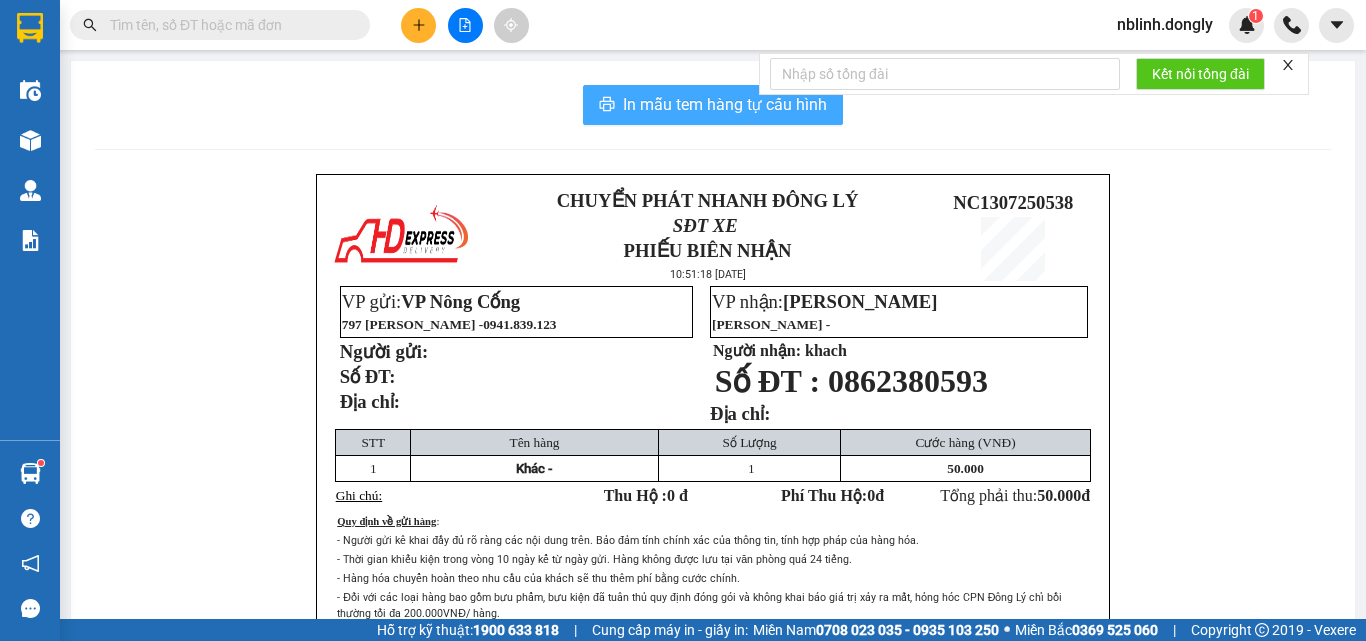 scroll, scrollTop: 0, scrollLeft: 0, axis: both 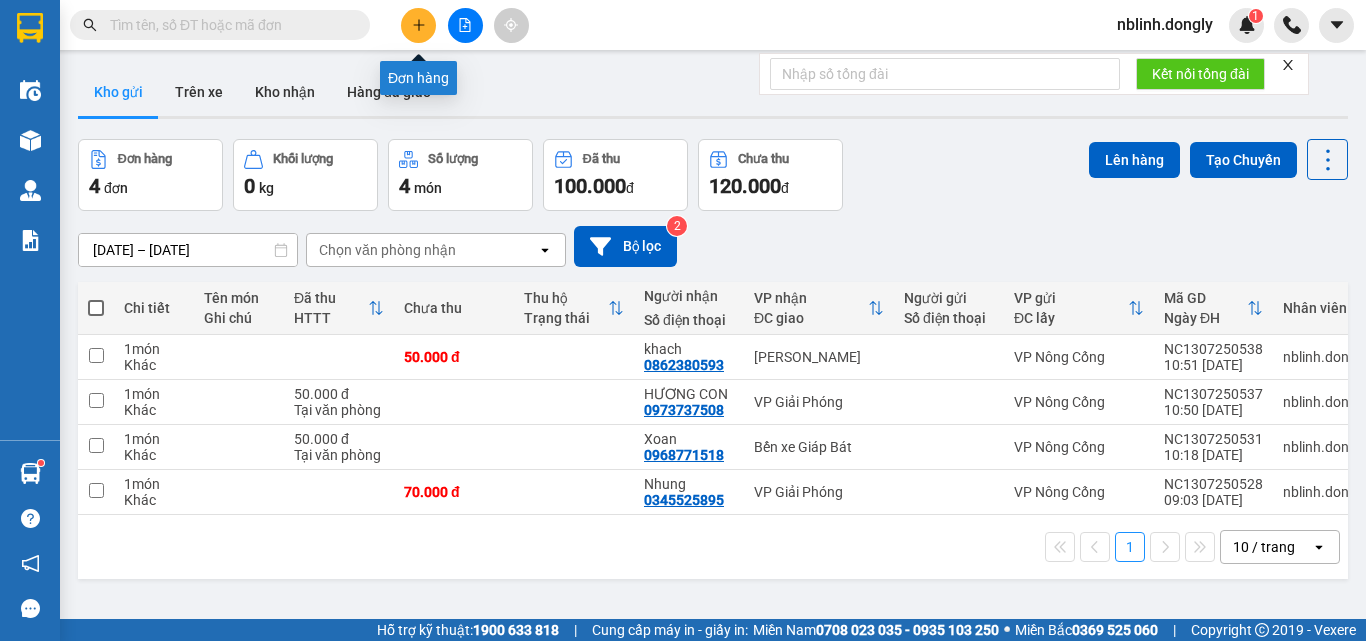 click 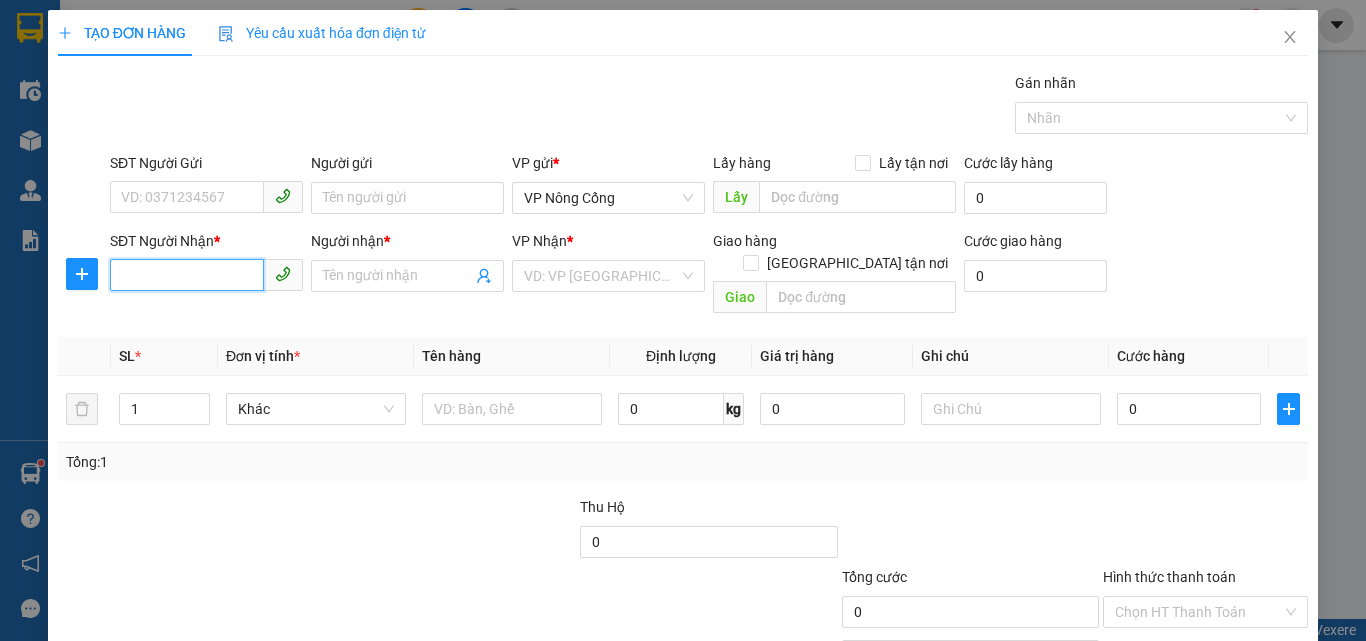 click on "SĐT Người Nhận  *" at bounding box center [187, 275] 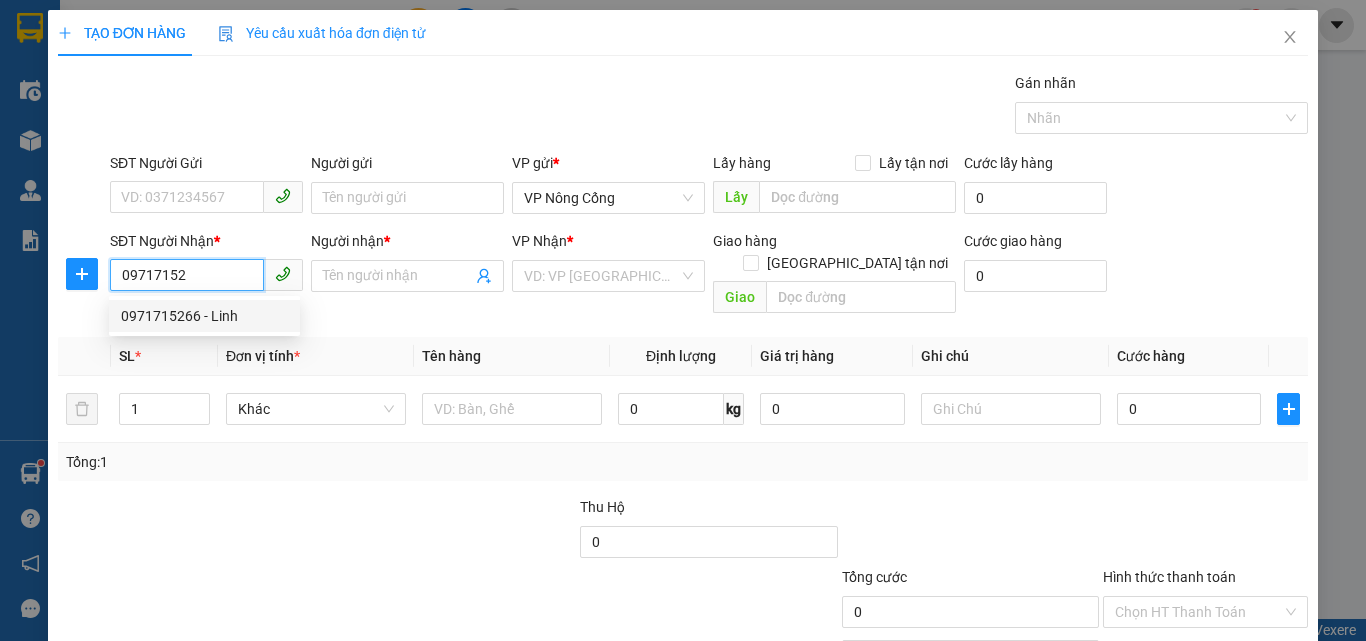 click on "0971715266 - Linh" at bounding box center [204, 316] 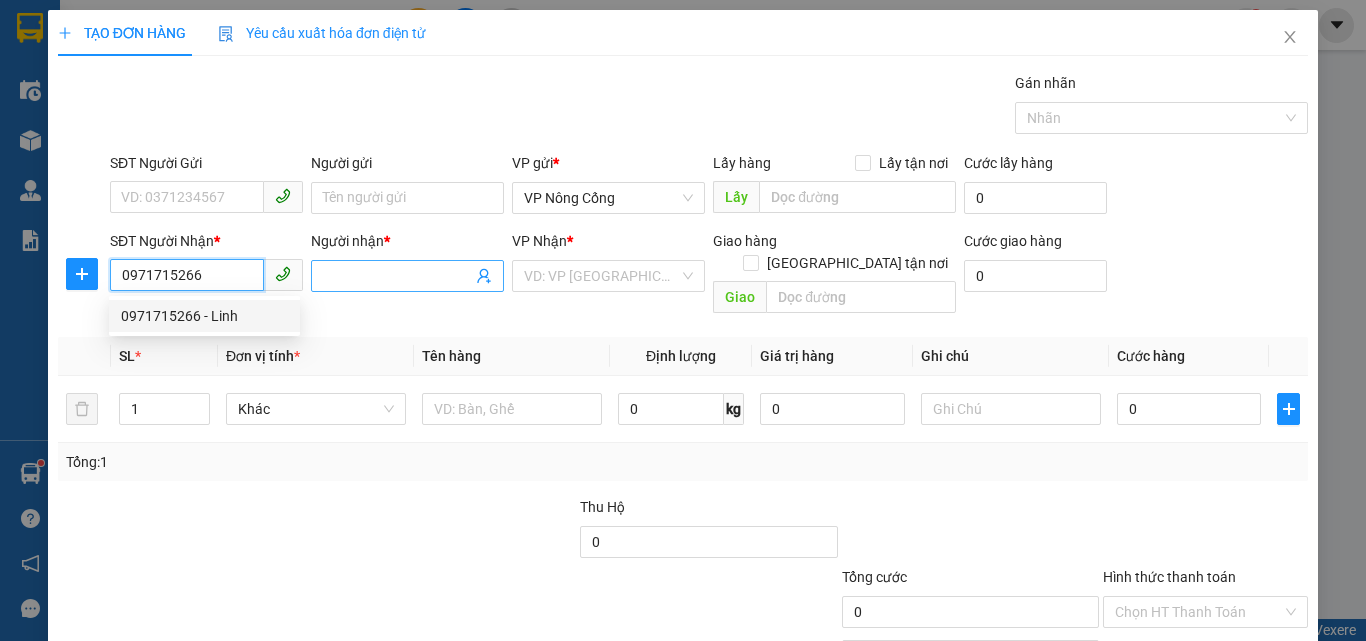 type on "[PERSON_NAME]" 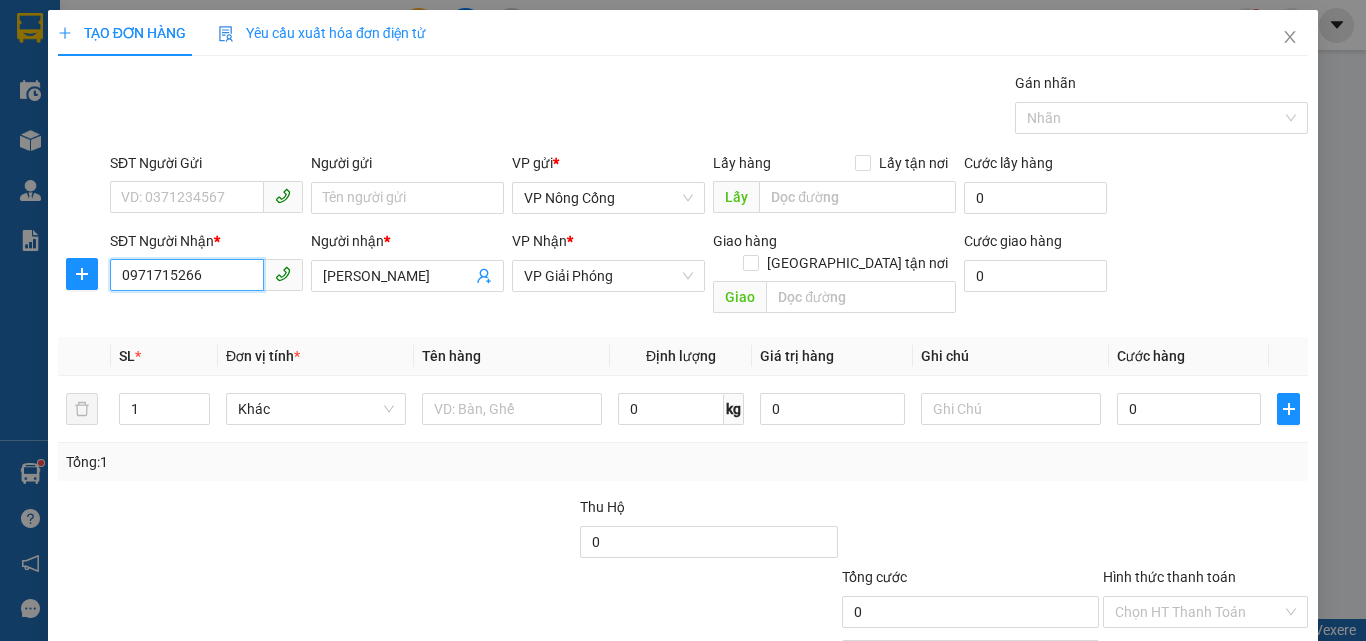 drag, startPoint x: 594, startPoint y: 280, endPoint x: 600, endPoint y: 293, distance: 14.3178215 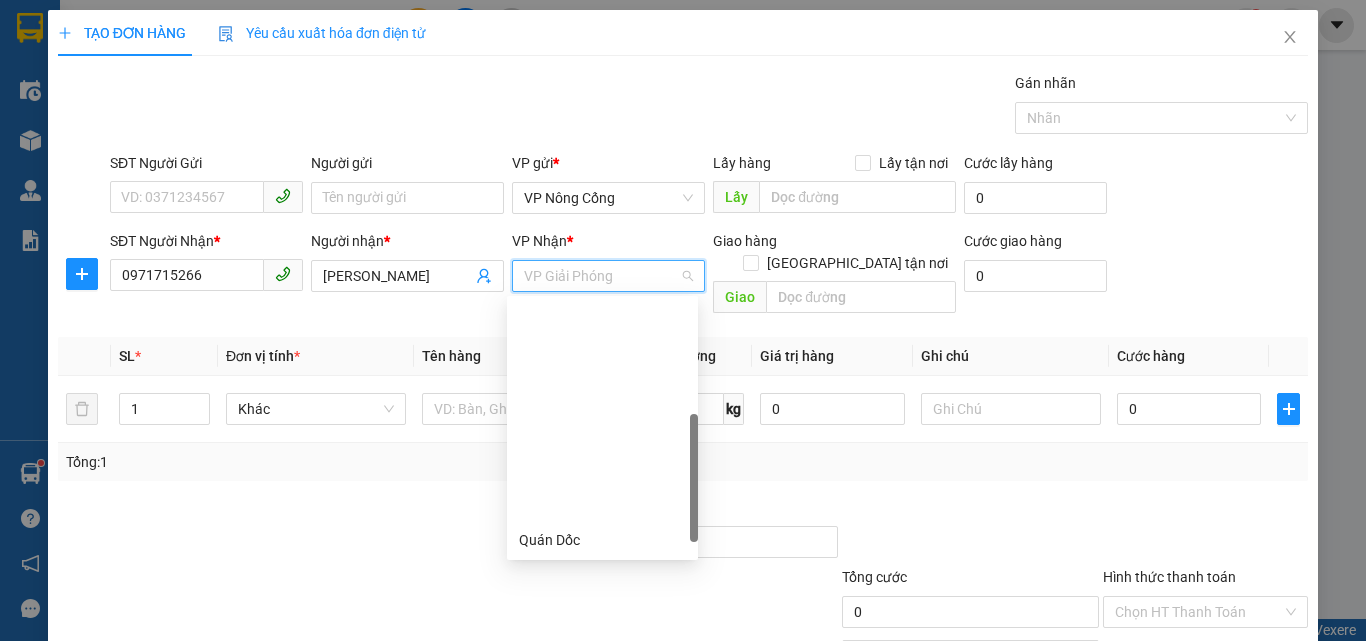 scroll, scrollTop: 256, scrollLeft: 0, axis: vertical 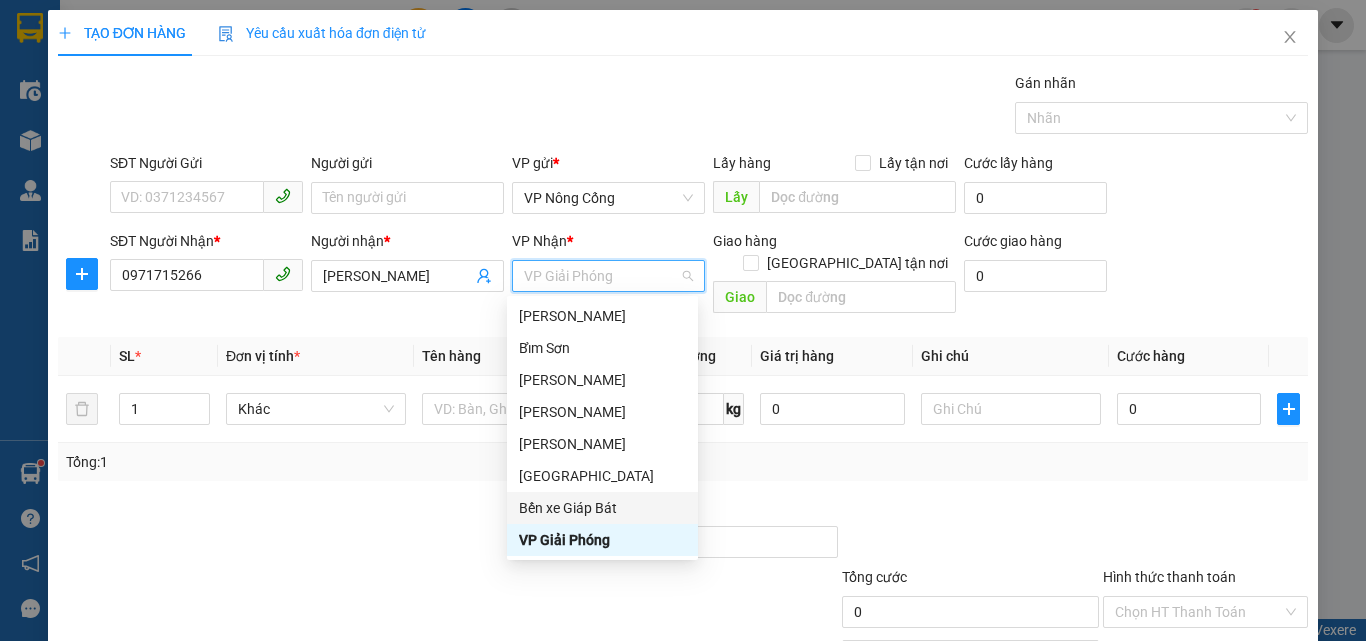 click on "Bến xe Giáp Bát" at bounding box center [602, 508] 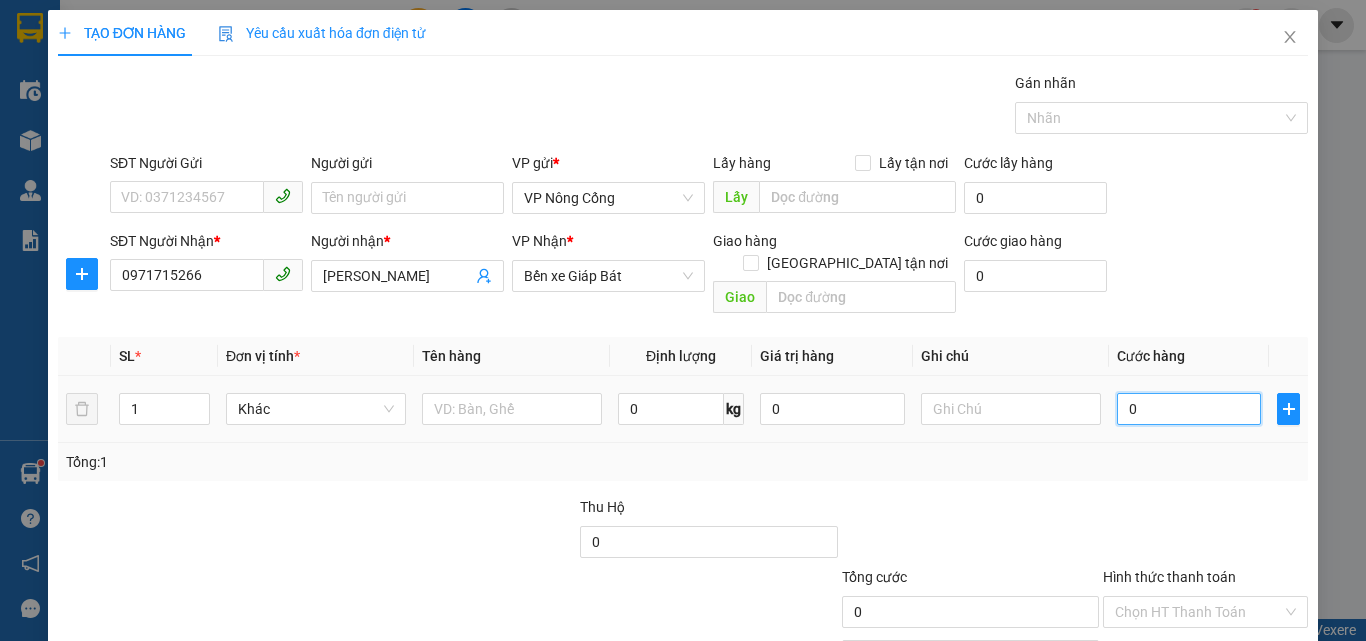click on "0" at bounding box center [1189, 409] 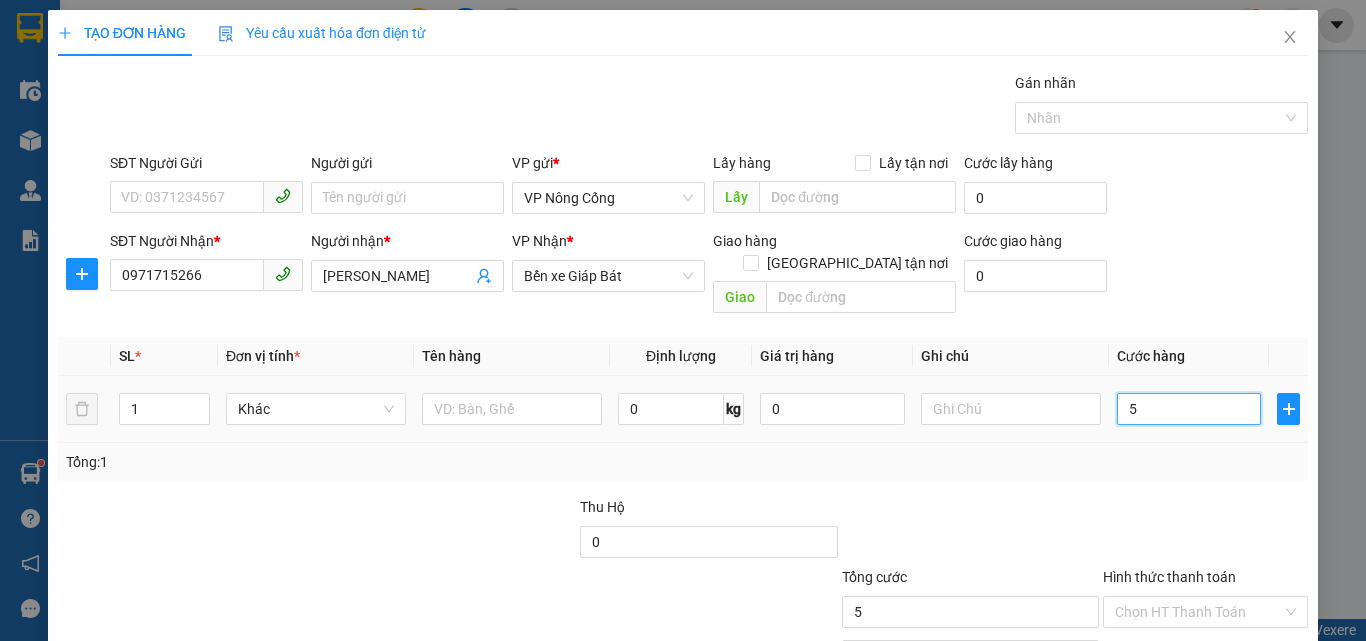 type on "50" 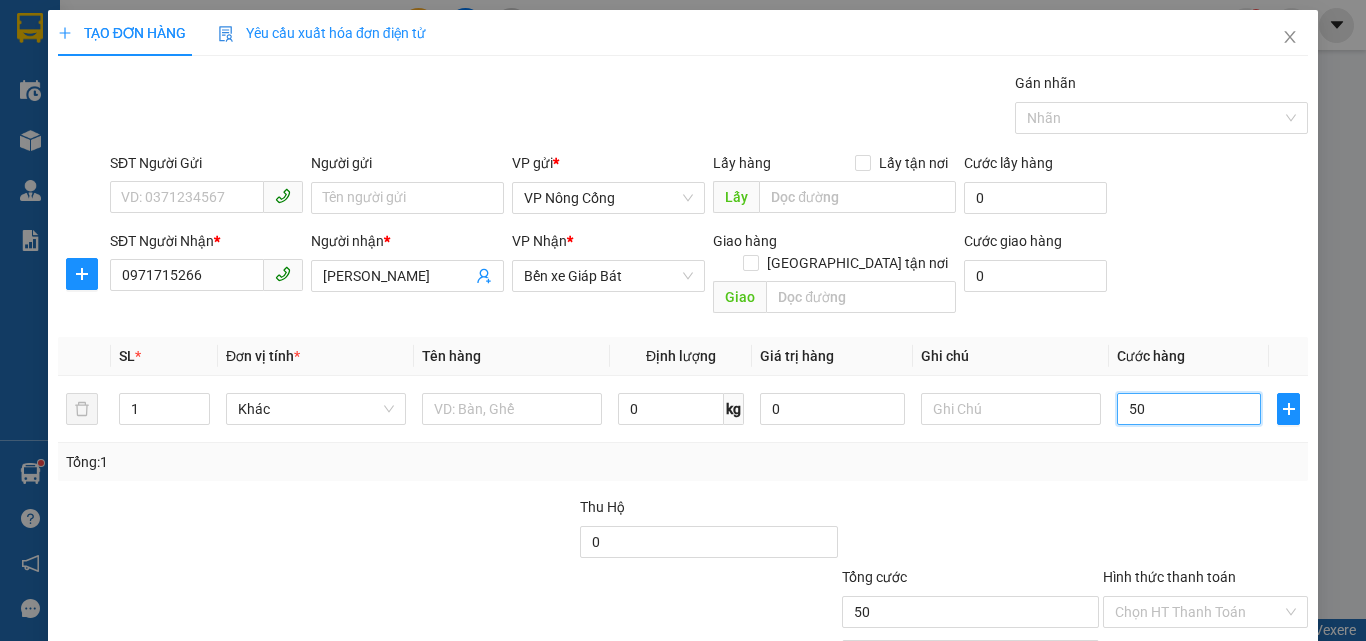 scroll, scrollTop: 99, scrollLeft: 0, axis: vertical 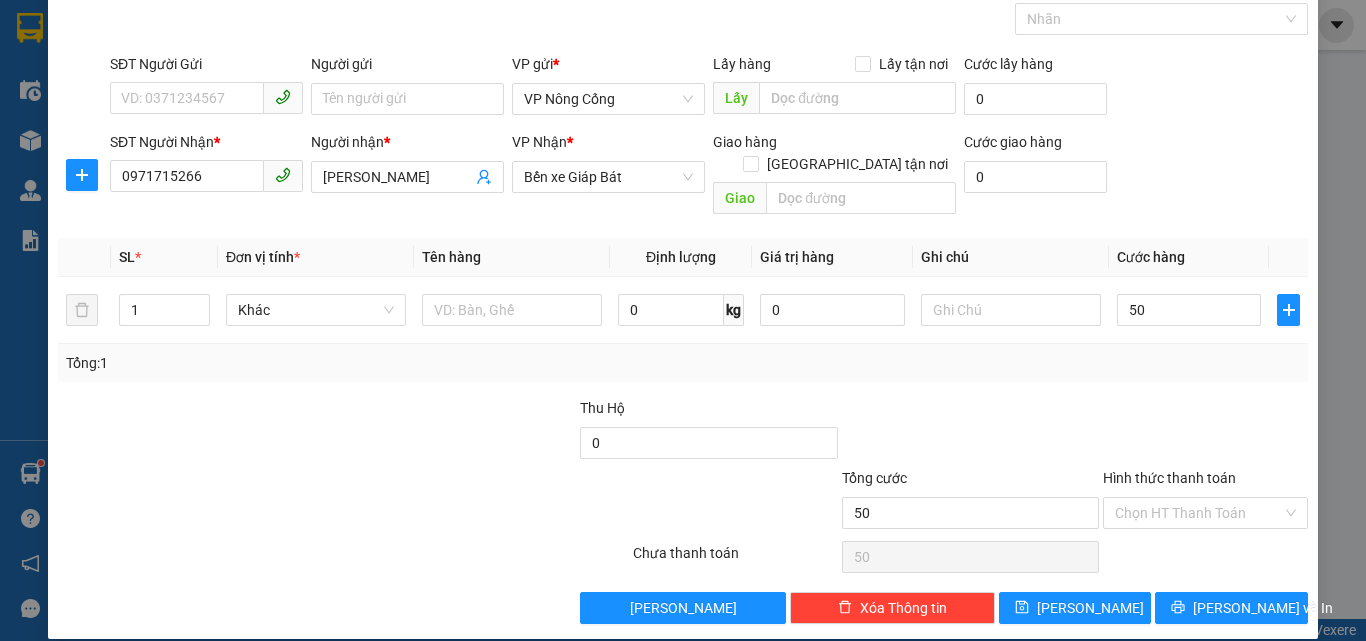 type on "50.000" 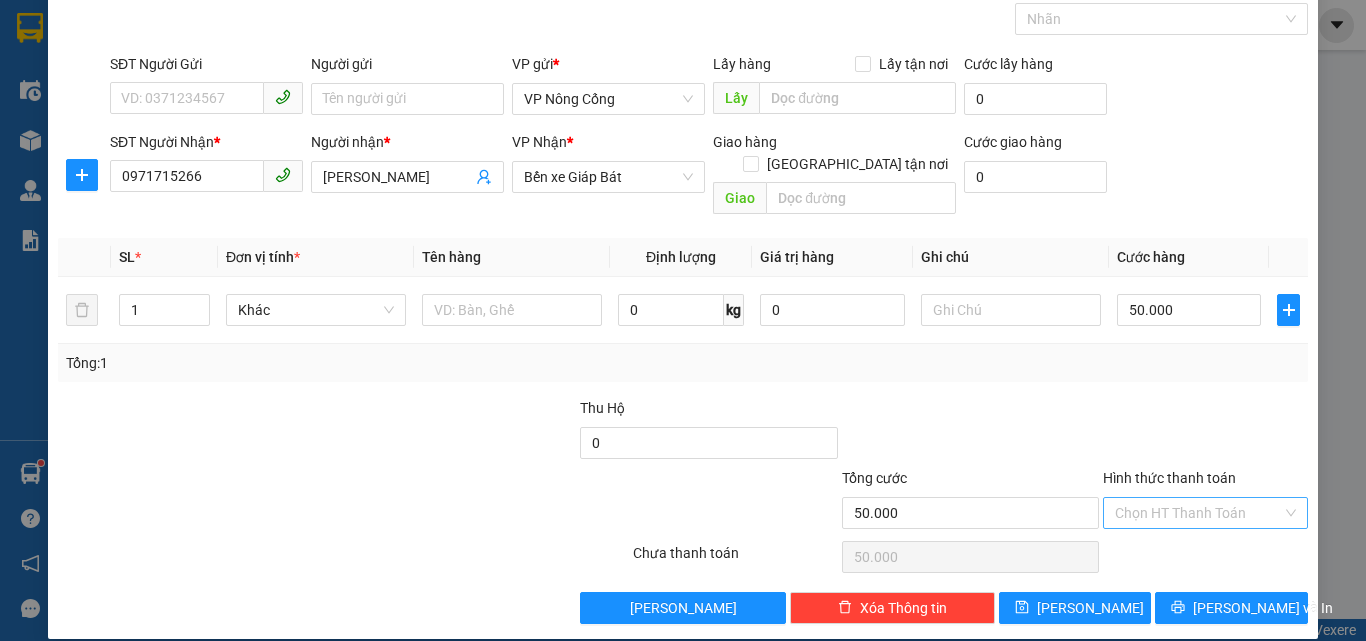 drag, startPoint x: 1153, startPoint y: 455, endPoint x: 1170, endPoint y: 491, distance: 39.812057 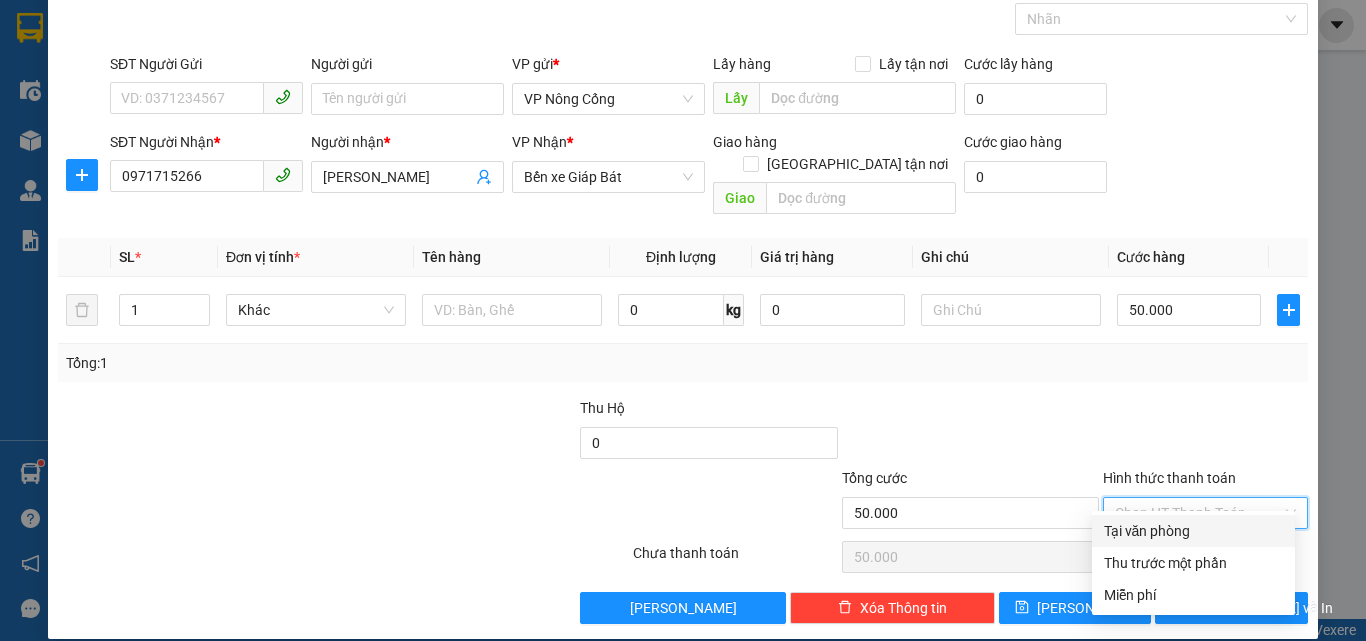click on "Tại văn phòng" at bounding box center (1193, 531) 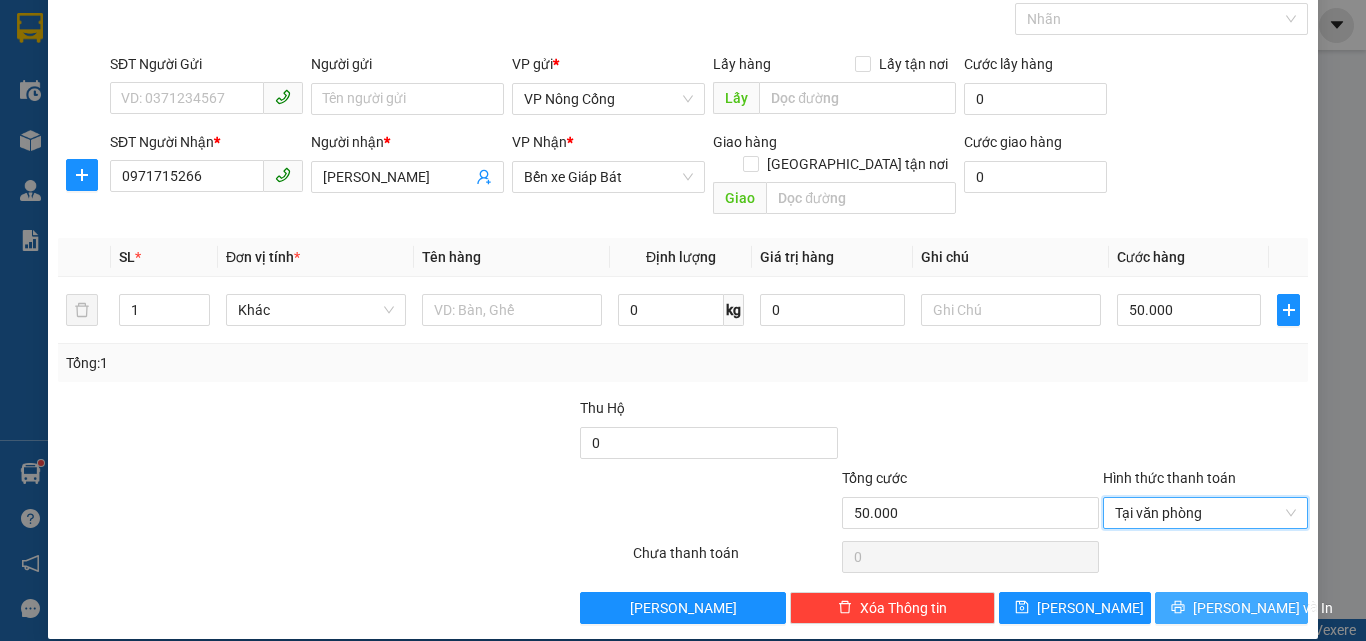 click on "[PERSON_NAME] và In" at bounding box center [1263, 608] 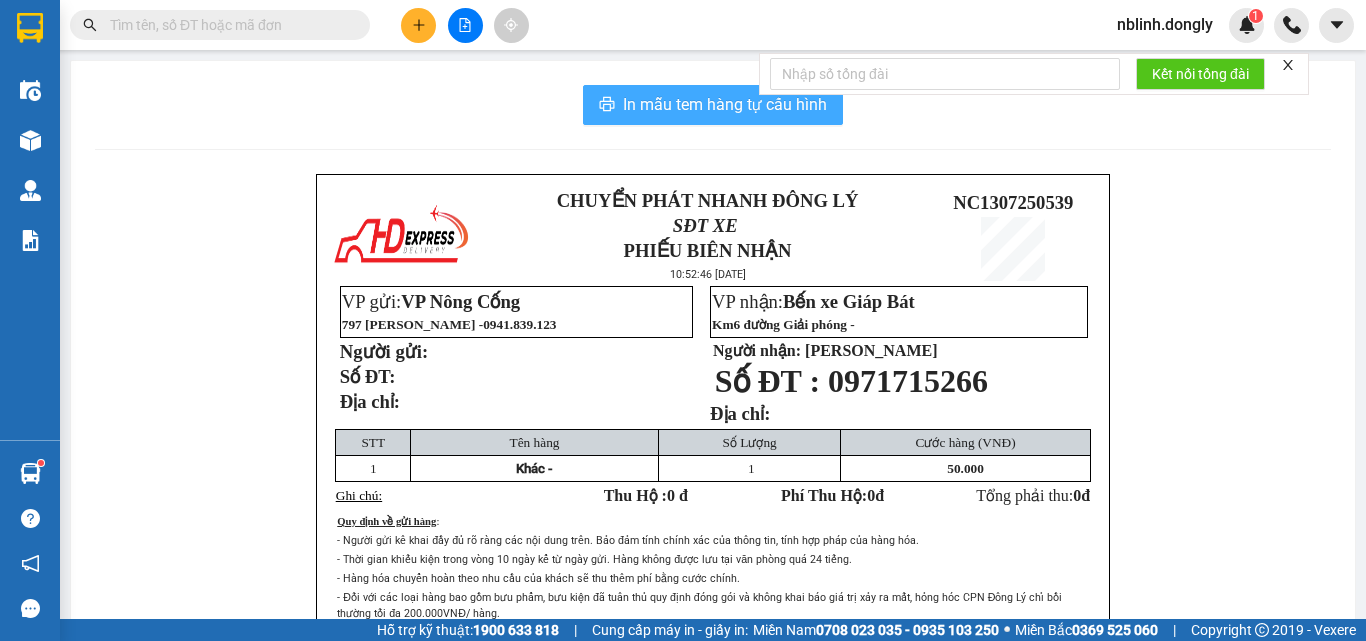 click on "In mẫu tem hàng tự cấu hình" at bounding box center (725, 104) 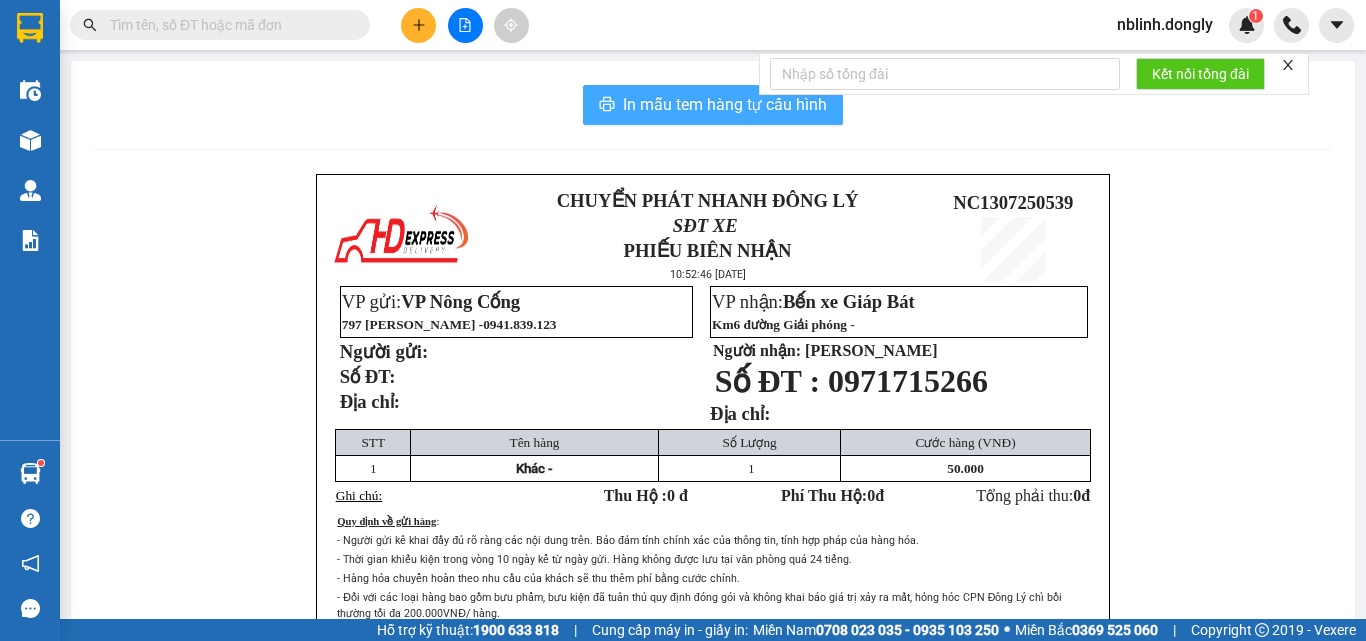 scroll, scrollTop: 0, scrollLeft: 0, axis: both 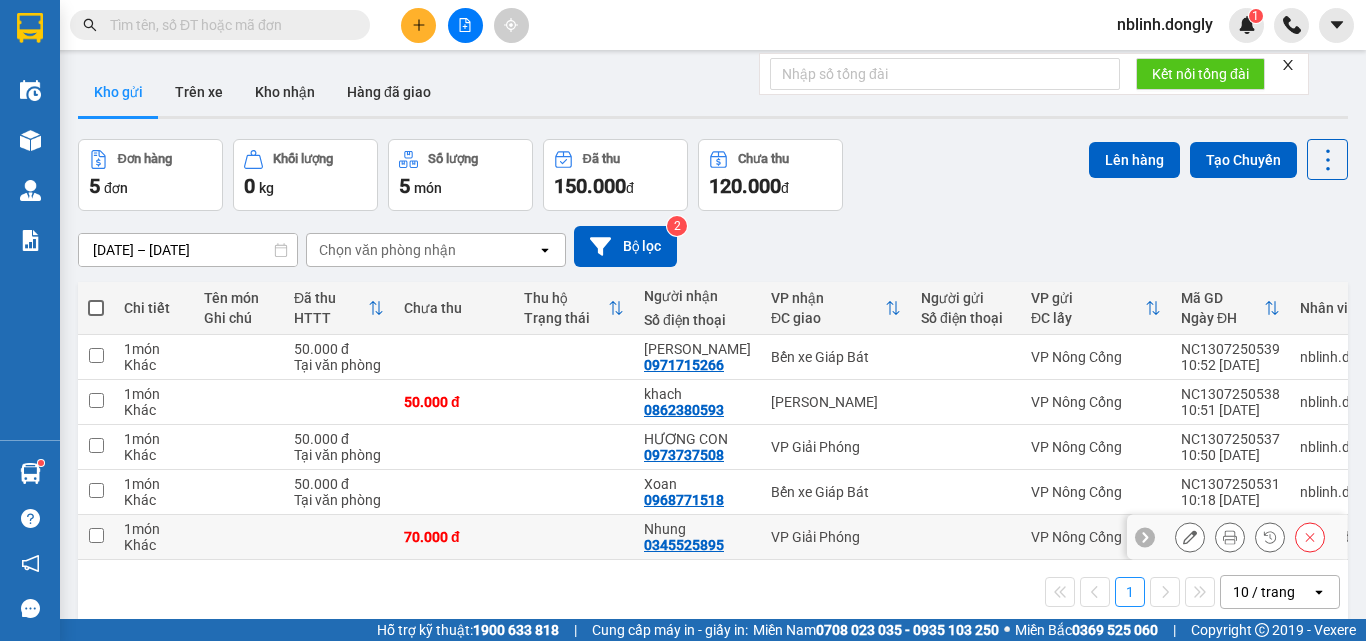 click at bounding box center (96, 535) 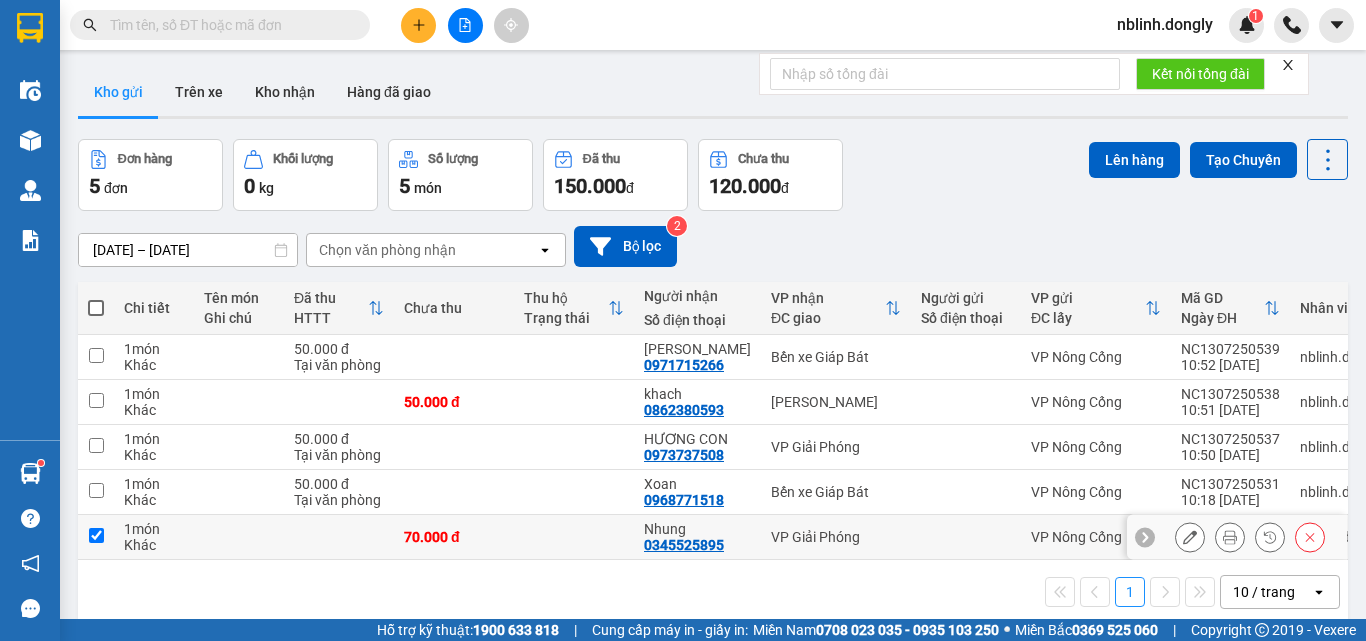 checkbox on "true" 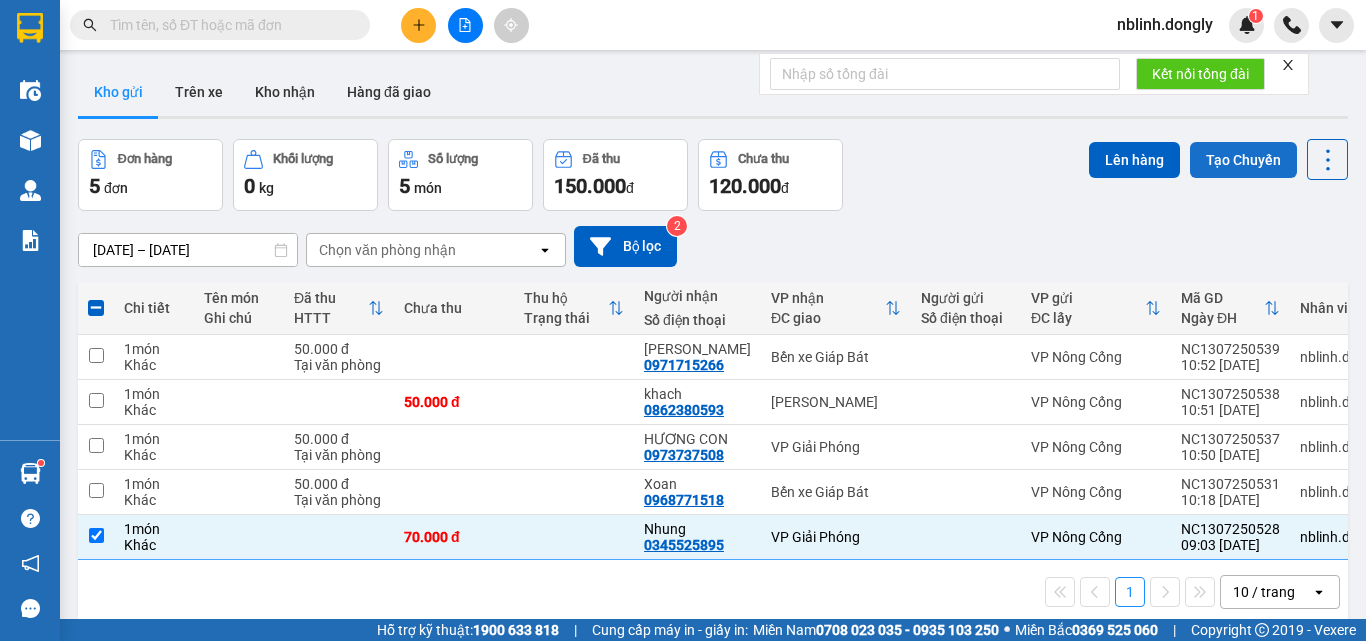 click on "Tạo Chuyến" at bounding box center (1243, 160) 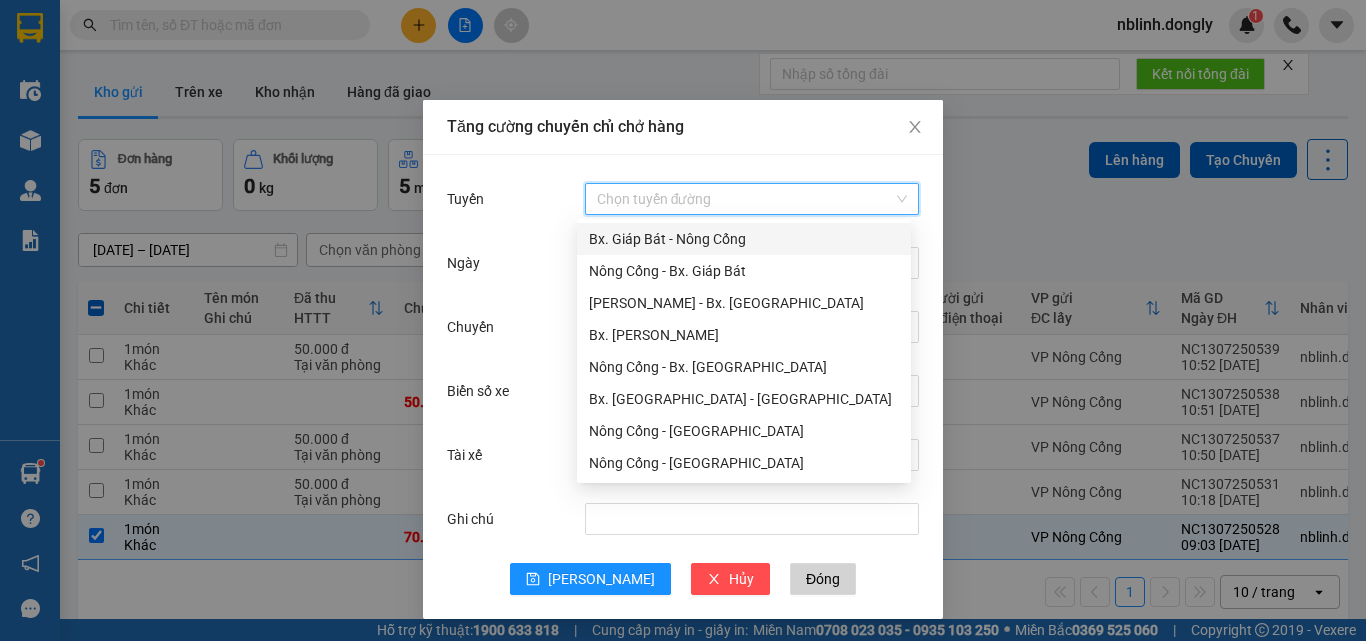 click on "Tuyến" at bounding box center (745, 199) 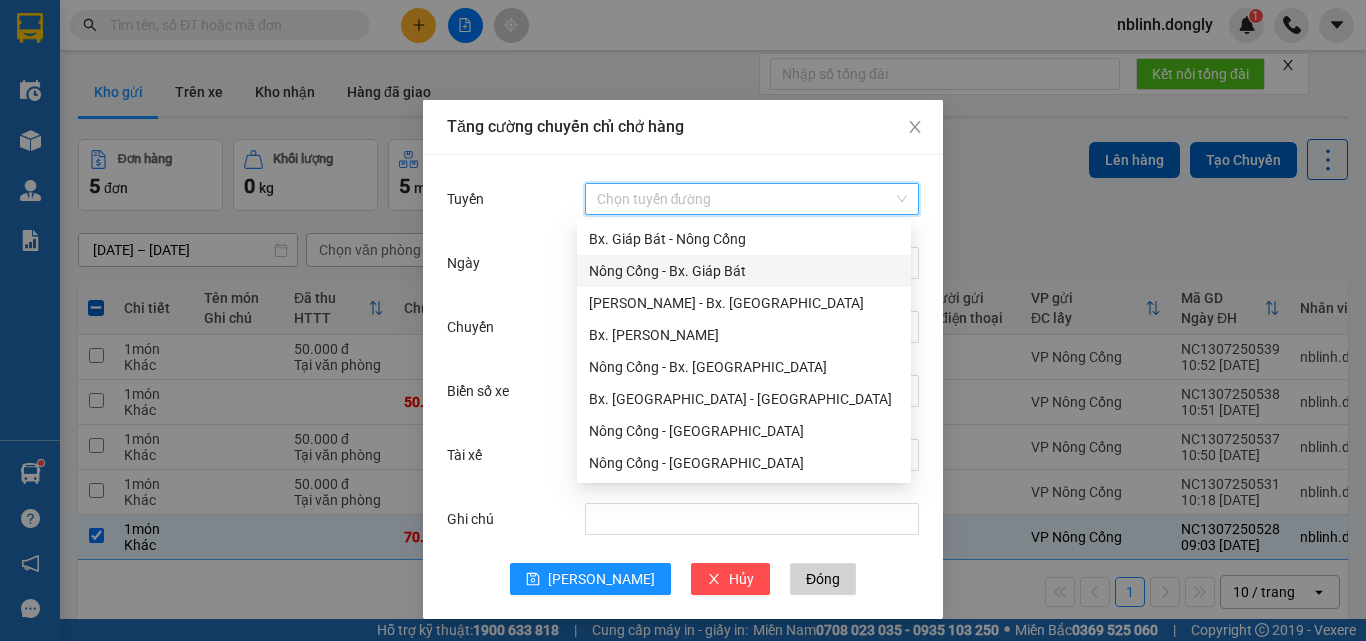 click on "Nông Cống - Bx. Giáp Bát" at bounding box center (744, 271) 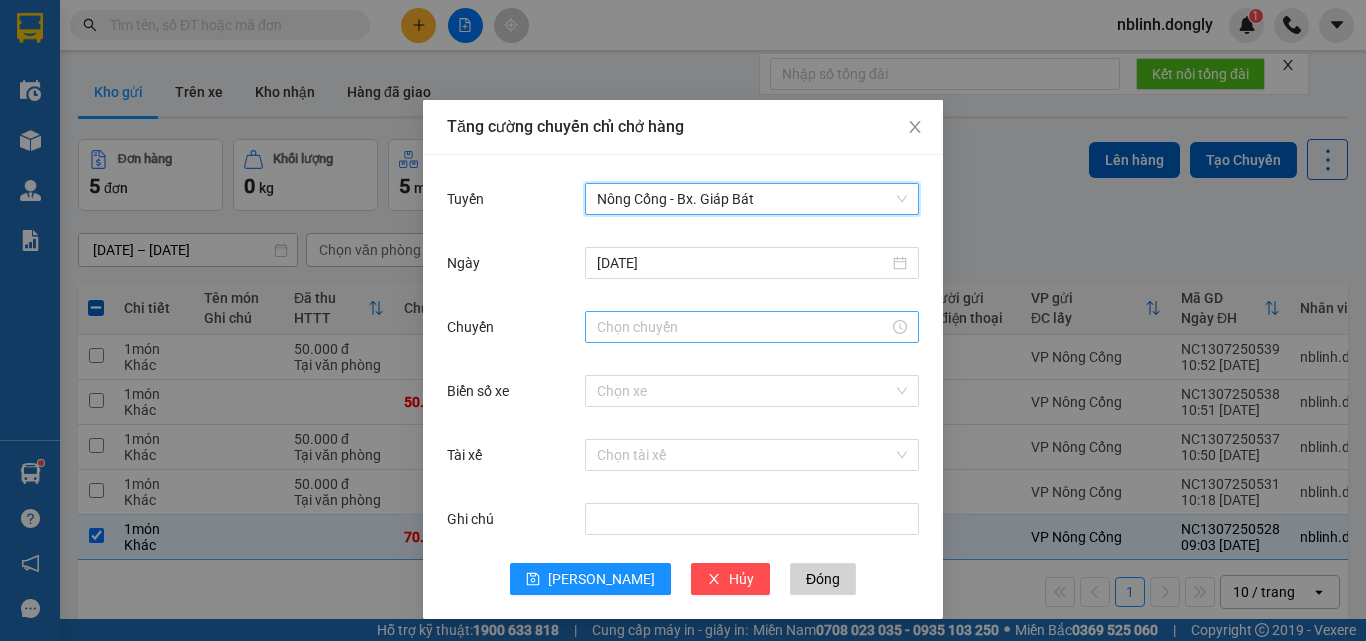 click on "Chuyến" at bounding box center (743, 327) 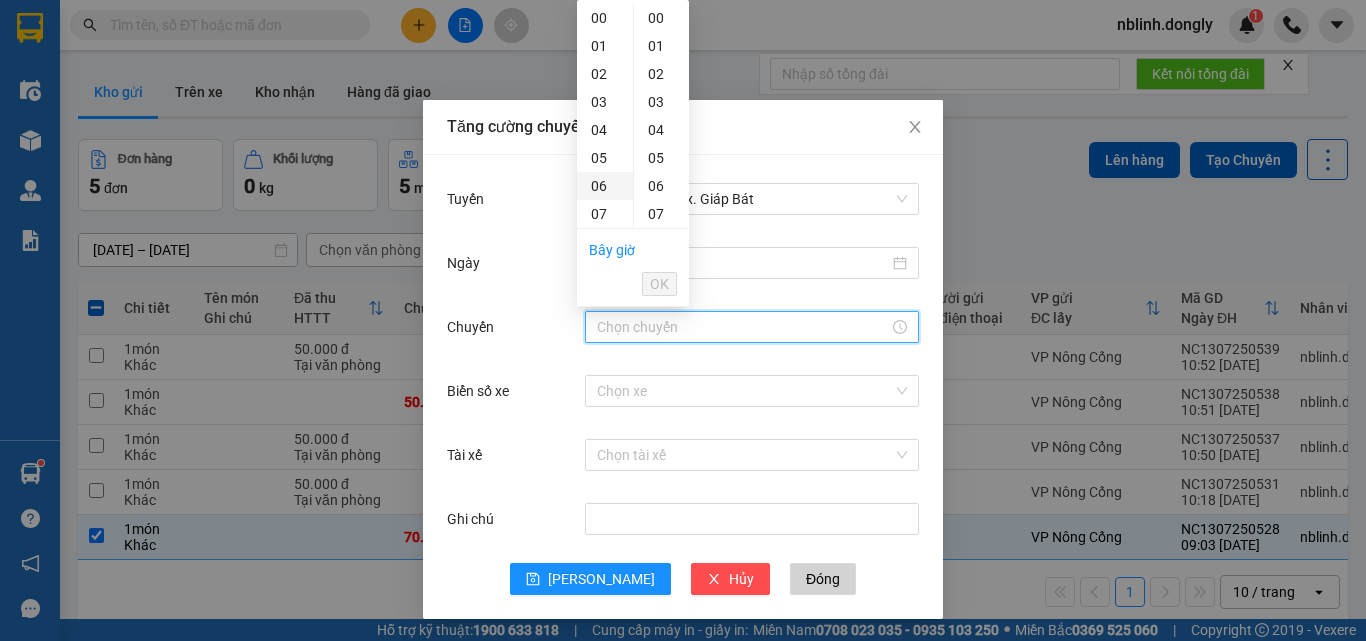 scroll, scrollTop: 100, scrollLeft: 0, axis: vertical 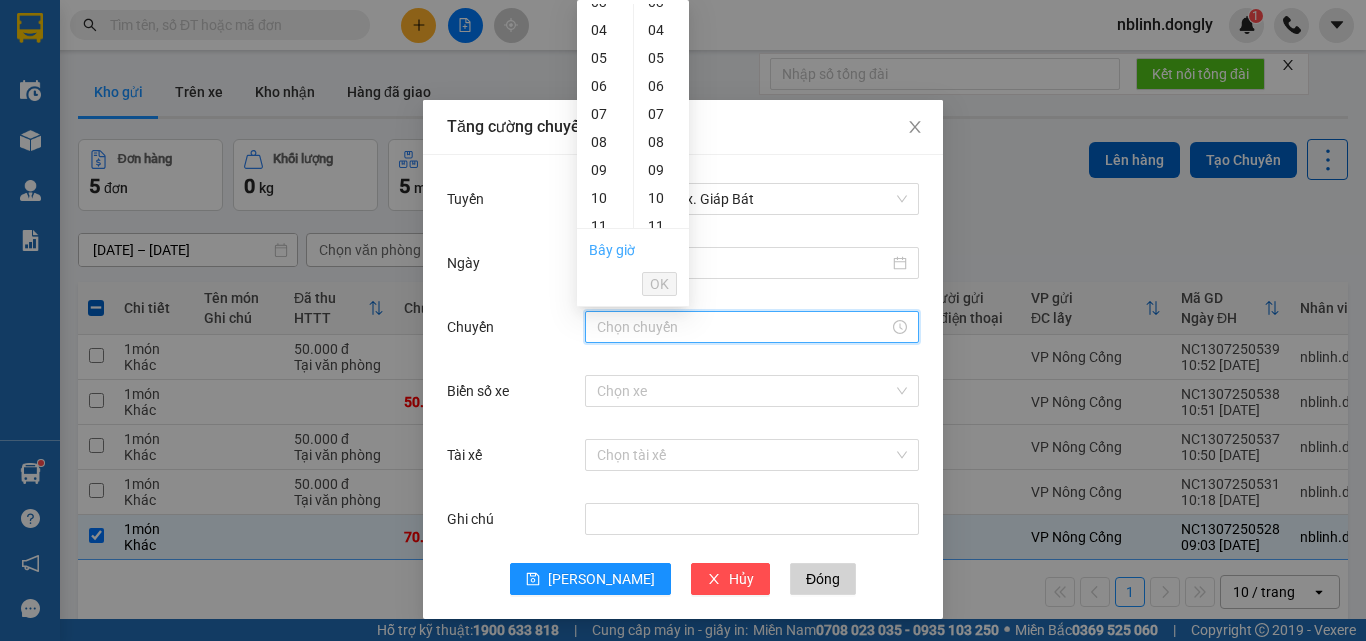 drag, startPoint x: 593, startPoint y: 195, endPoint x: 625, endPoint y: 248, distance: 61.91123 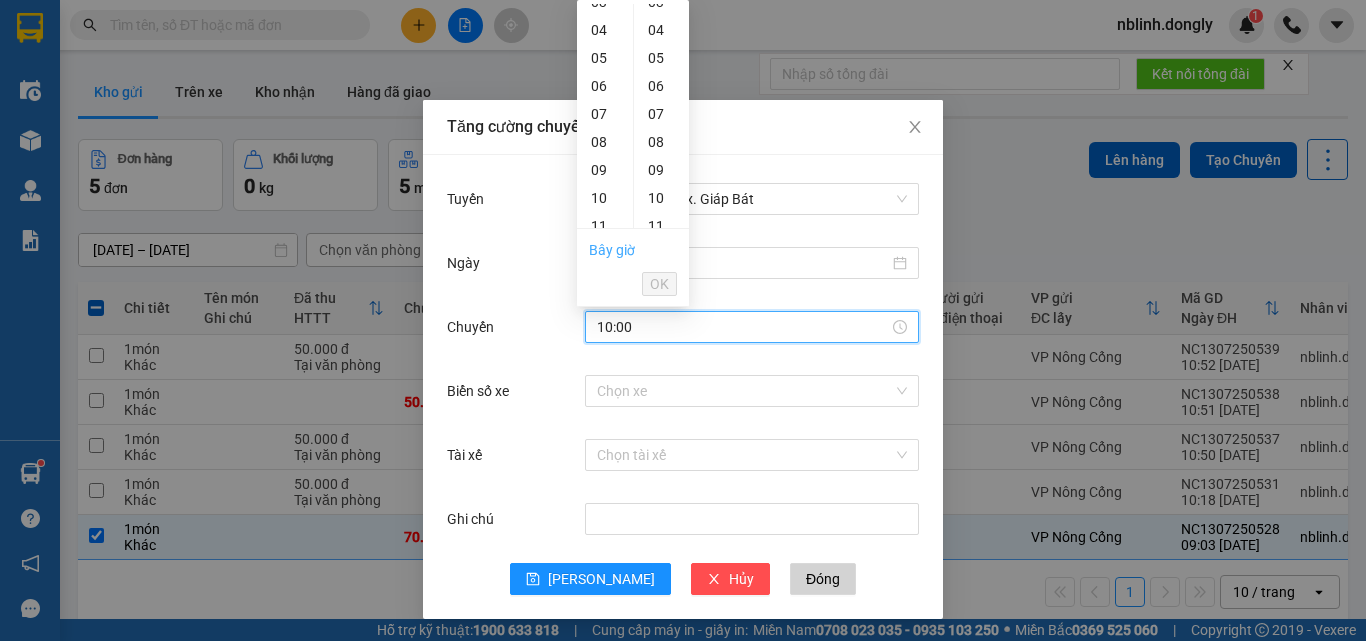 scroll, scrollTop: 220, scrollLeft: 0, axis: vertical 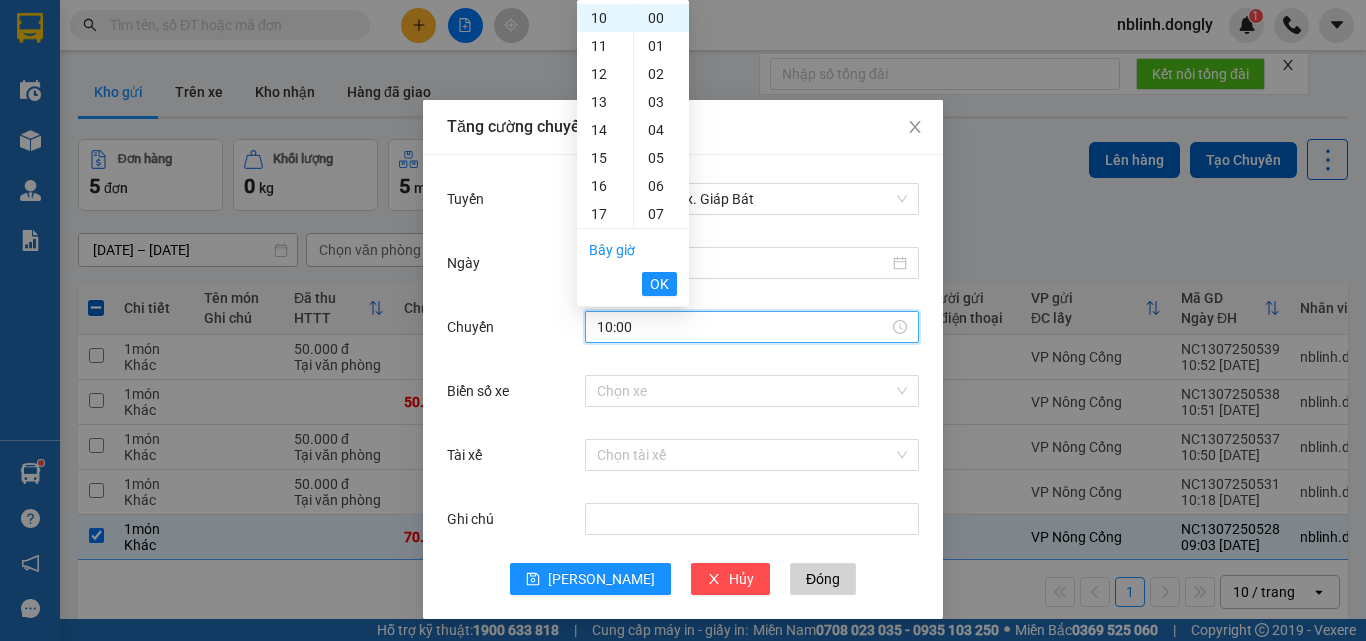 drag, startPoint x: 651, startPoint y: 280, endPoint x: 660, endPoint y: 329, distance: 49.819675 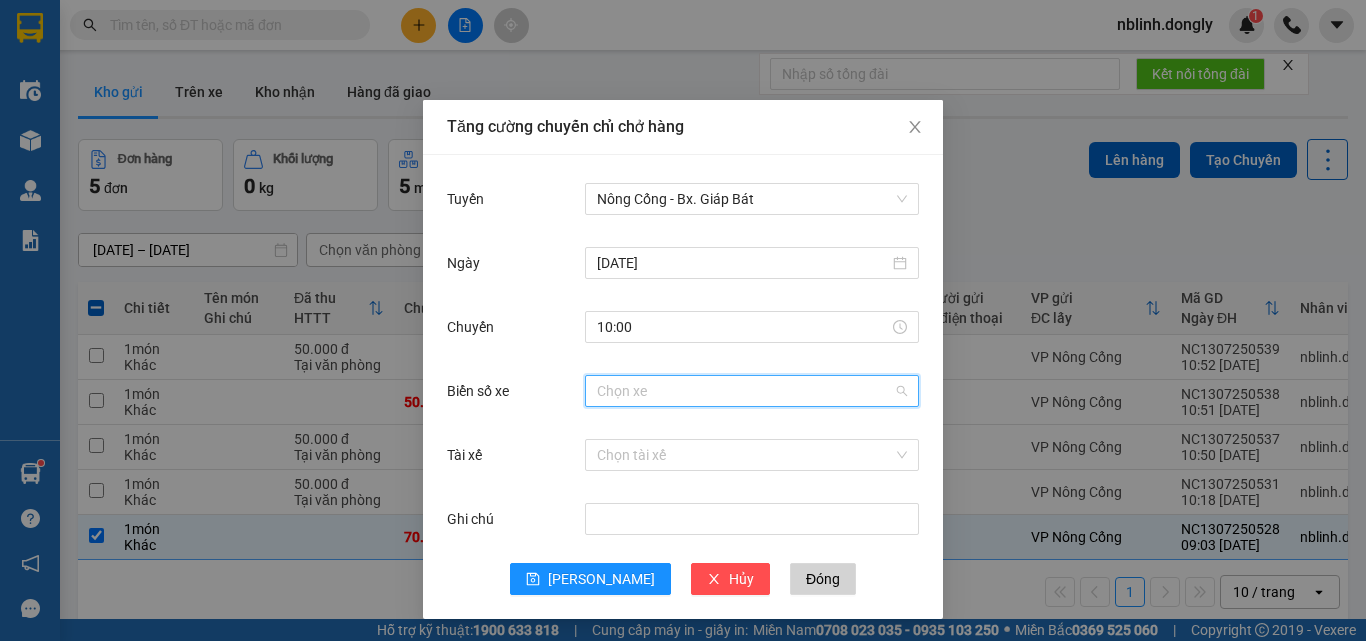 click on "Biển số xe" at bounding box center [745, 391] 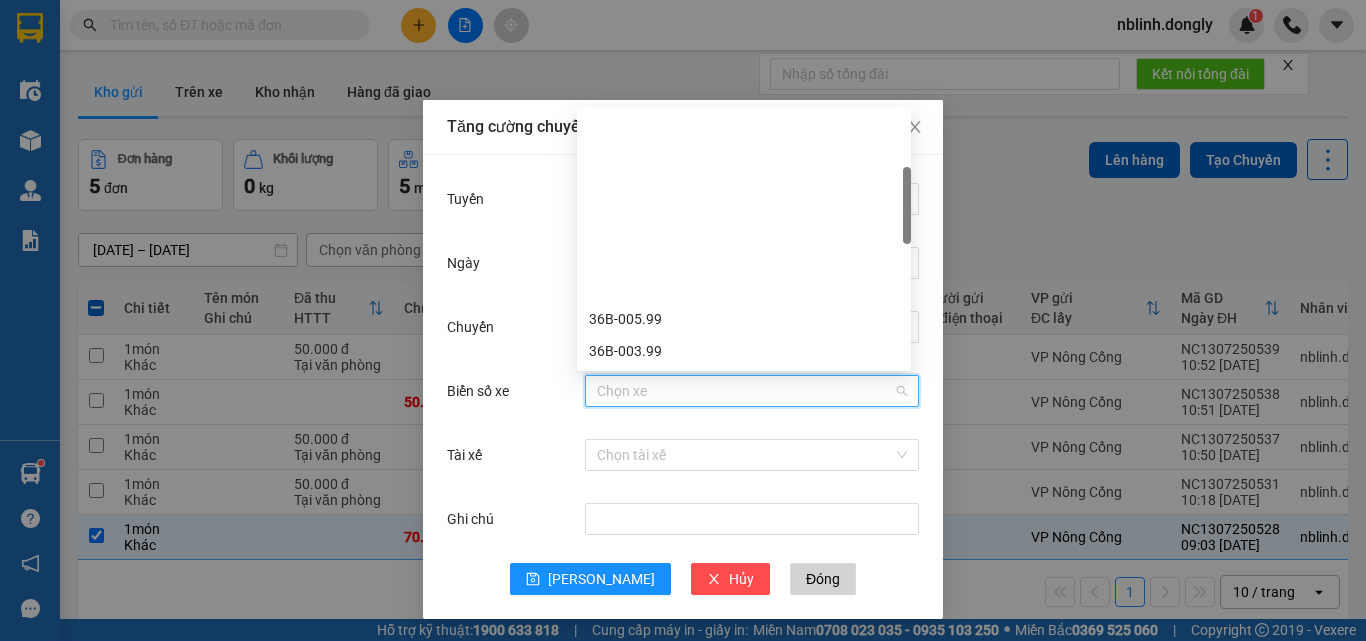 scroll, scrollTop: 200, scrollLeft: 0, axis: vertical 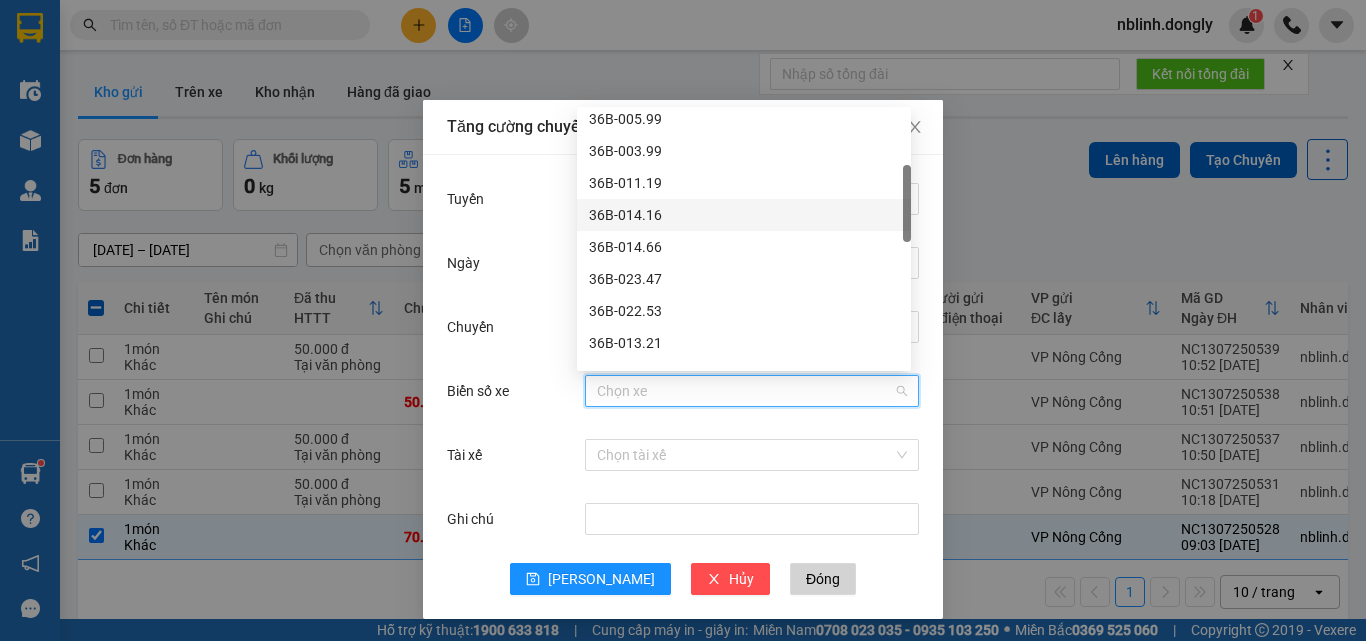 click on "36B-014.16" at bounding box center (744, 215) 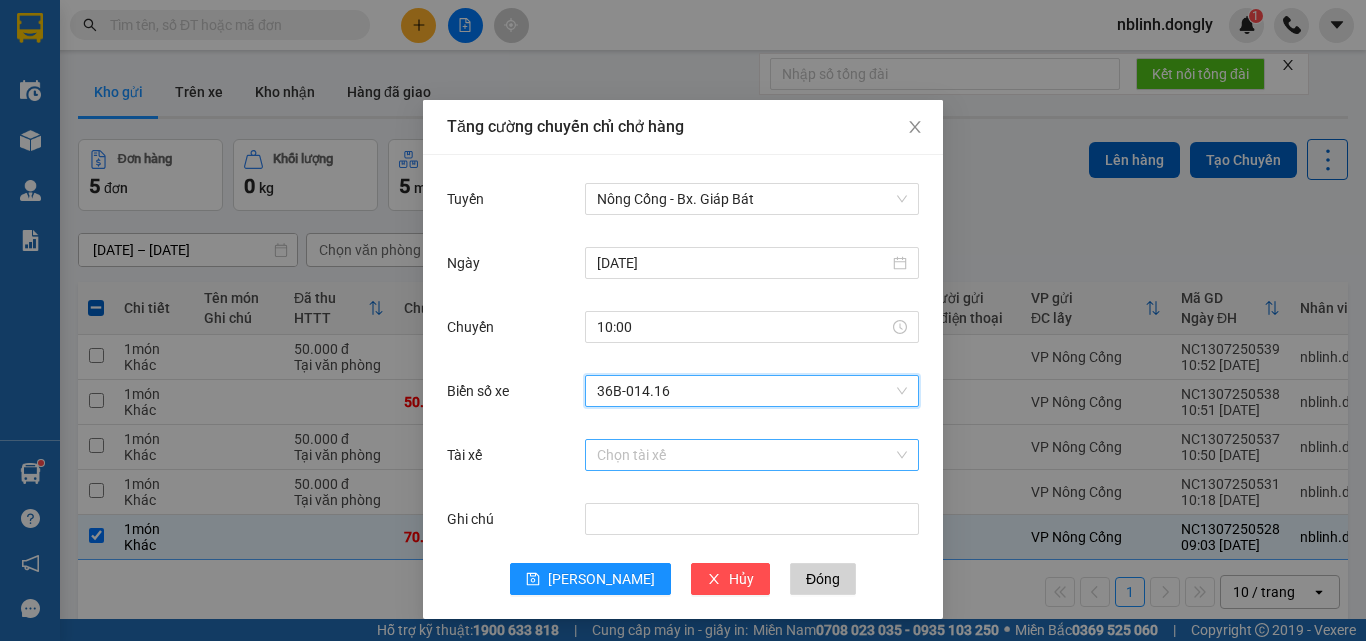 click on "Tài xế" at bounding box center (745, 455) 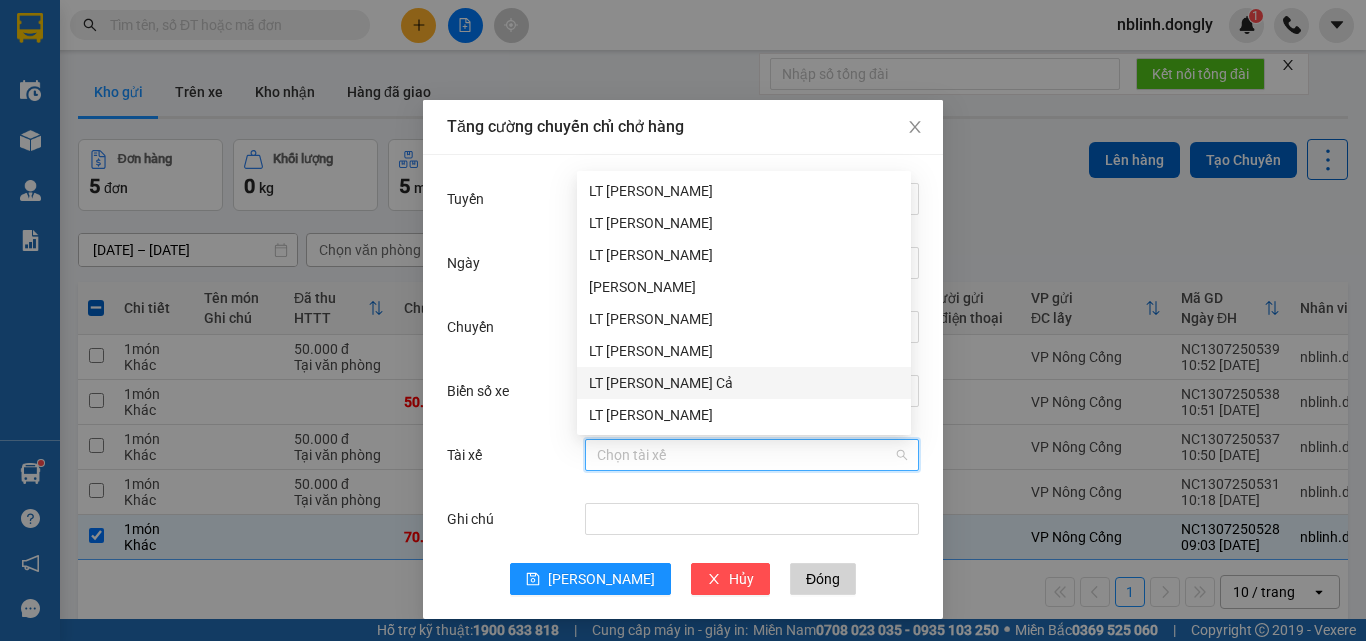 click on "LT [PERSON_NAME] Cả" at bounding box center [744, 383] 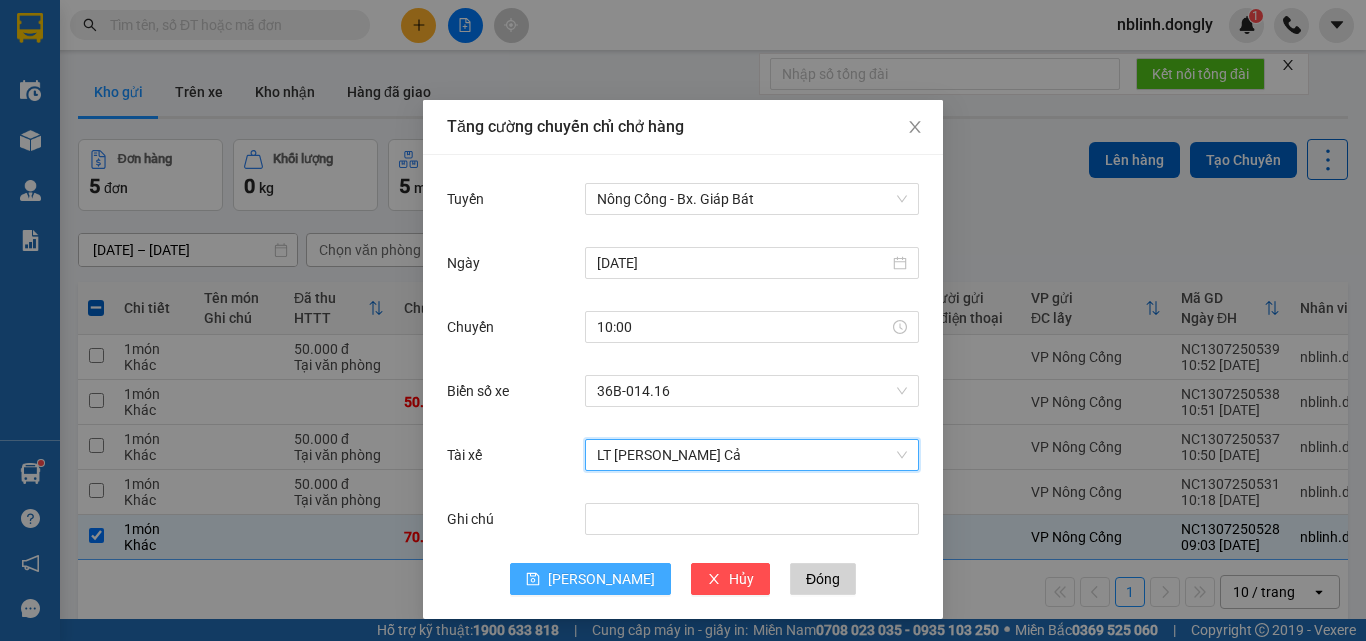 drag, startPoint x: 572, startPoint y: 577, endPoint x: 583, endPoint y: 575, distance: 11.18034 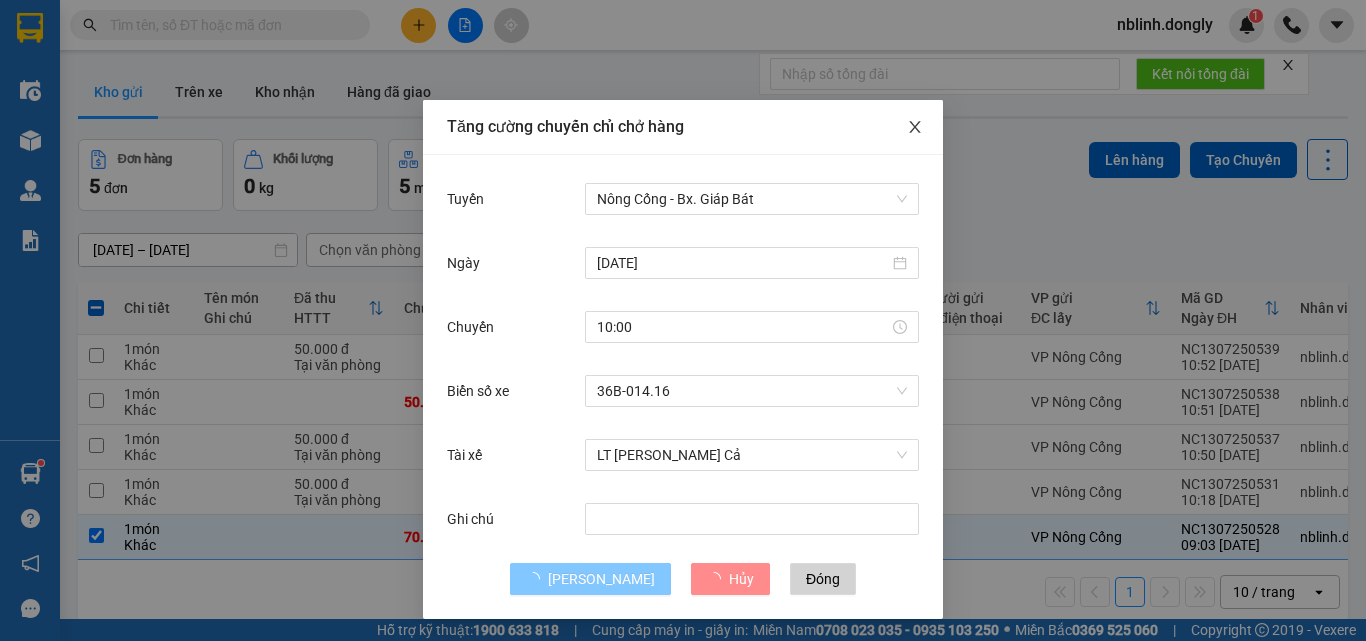 type 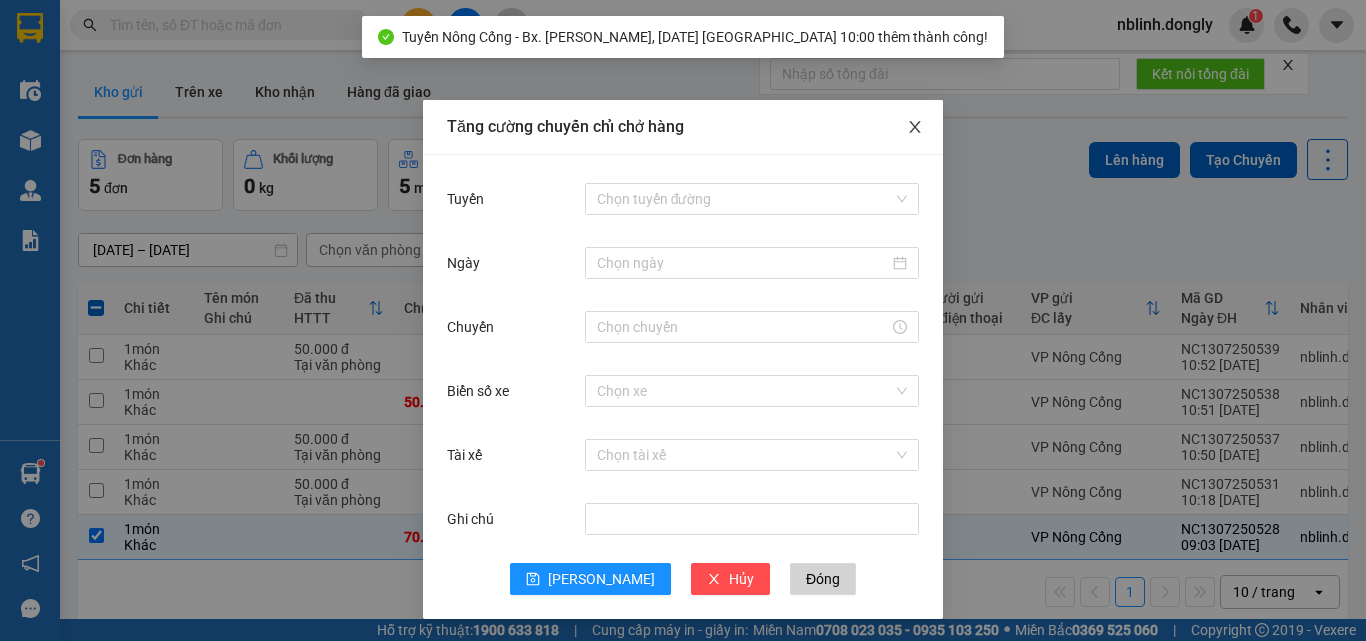 click 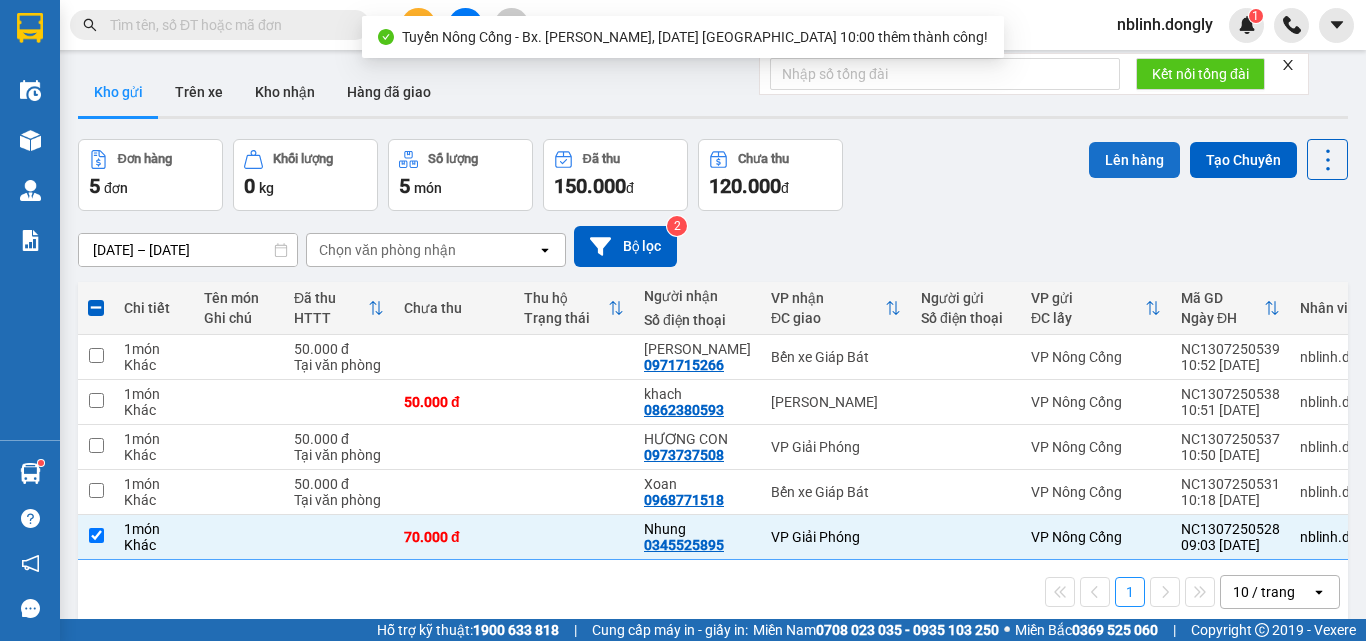 click on "Lên hàng" at bounding box center (1134, 160) 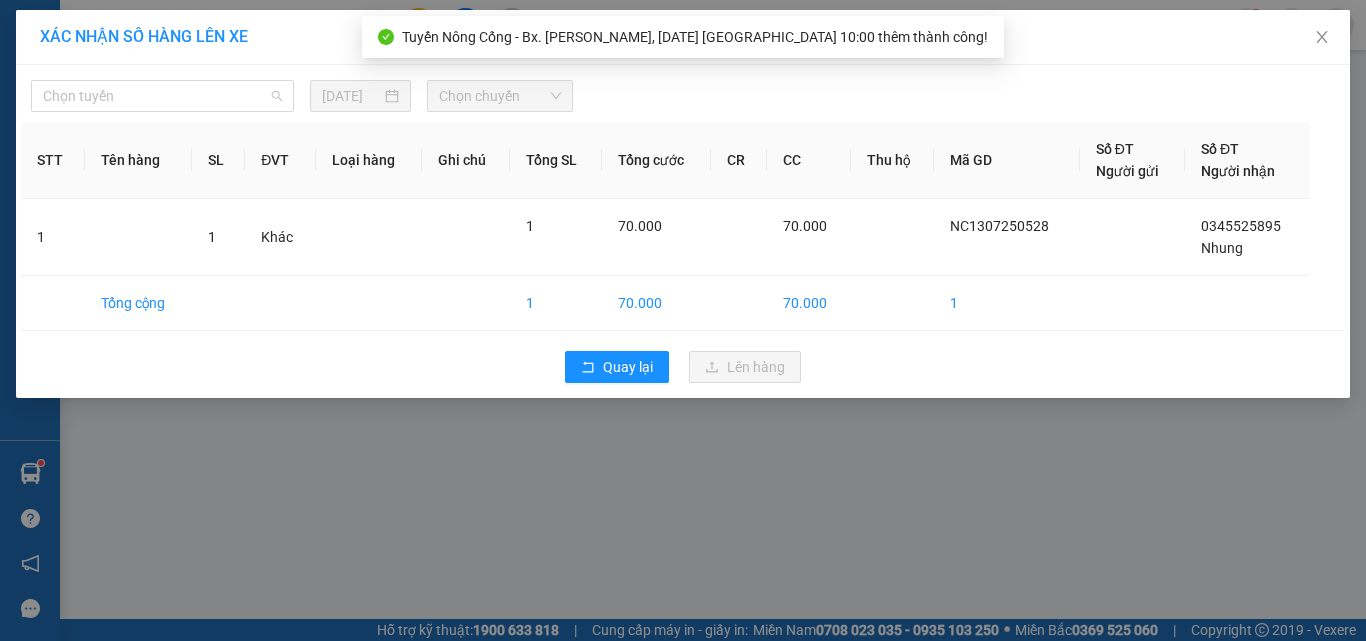 drag, startPoint x: 194, startPoint y: 101, endPoint x: 326, endPoint y: 124, distance: 133.9888 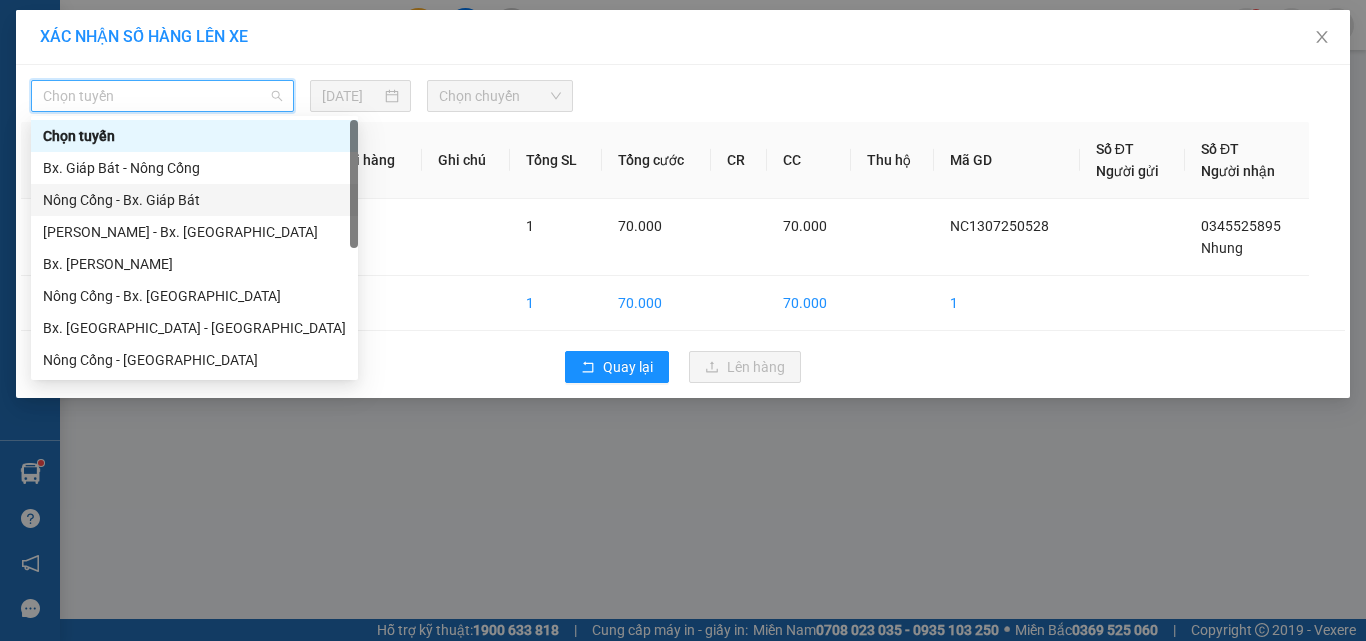 click on "Nông Cống - Bx. Giáp Bát" at bounding box center [194, 200] 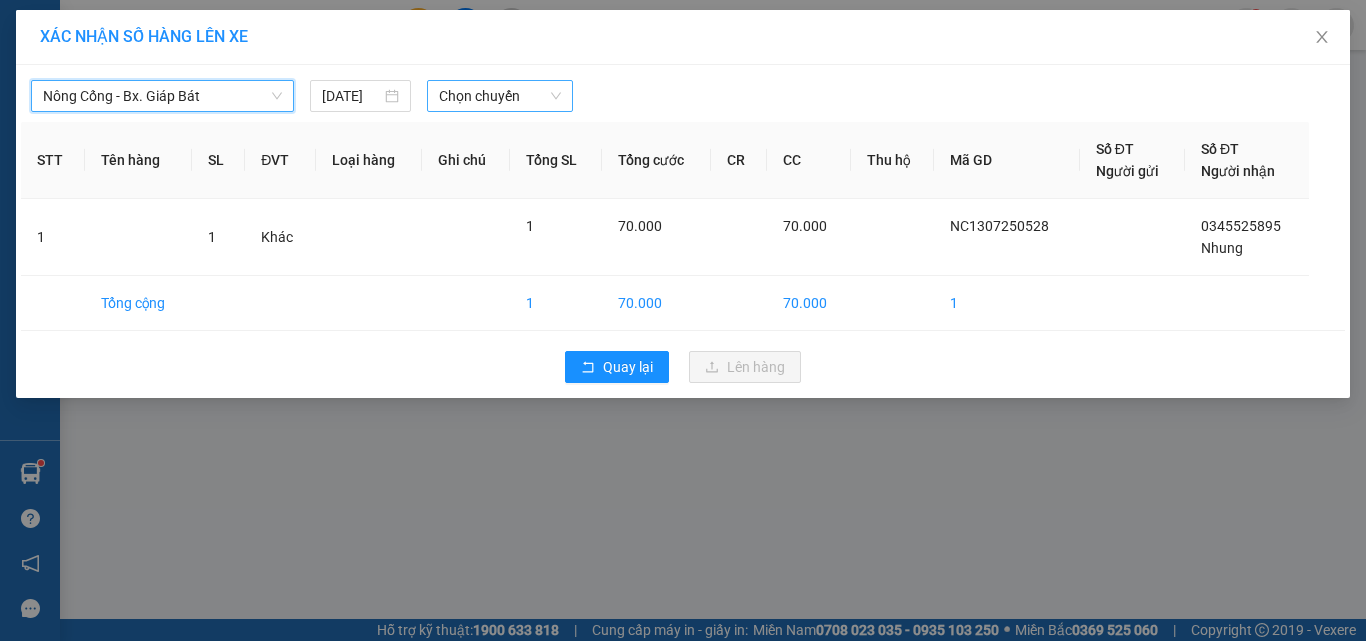 click on "Chọn chuyến" at bounding box center (500, 96) 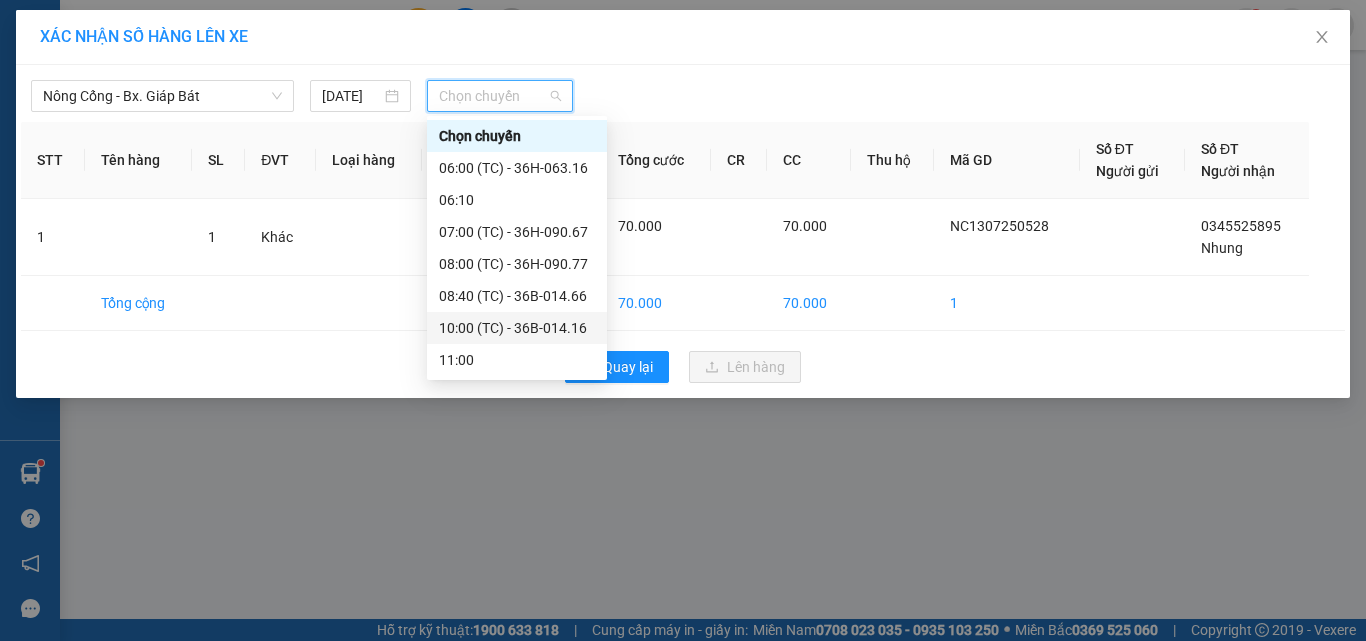 click on "10:00   (TC)   - 36B-014.16" at bounding box center (517, 328) 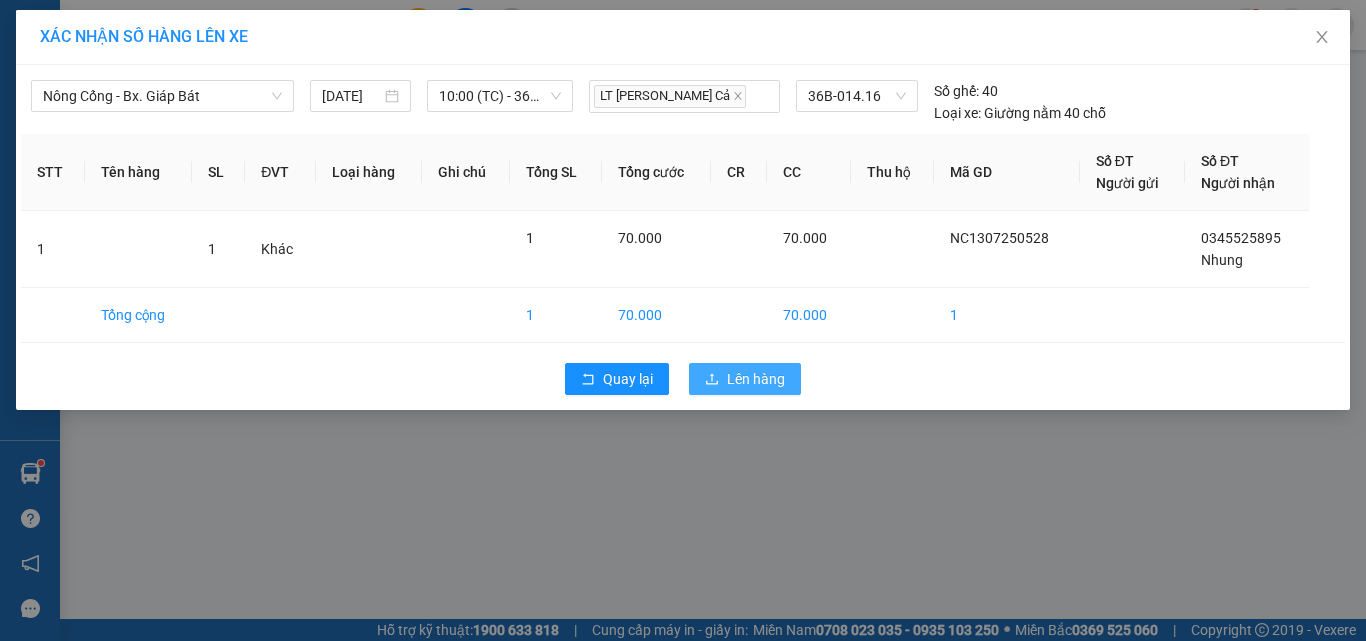 click on "Lên hàng" at bounding box center [756, 379] 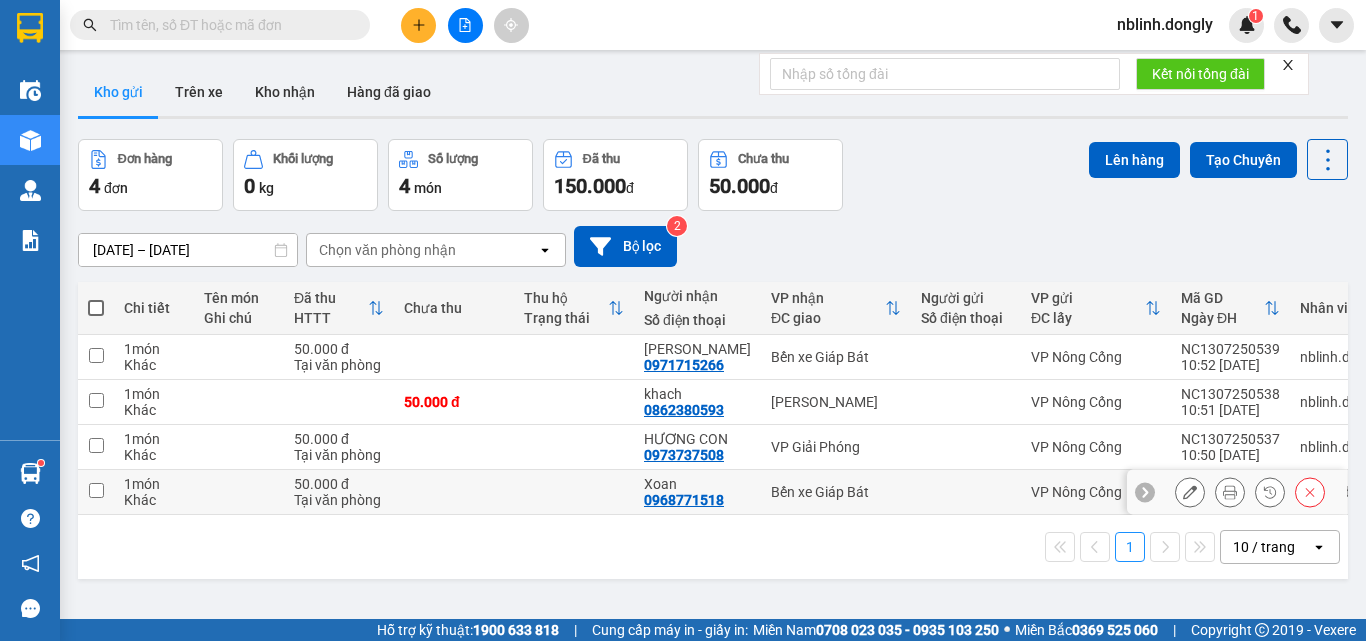 click at bounding box center [96, 492] 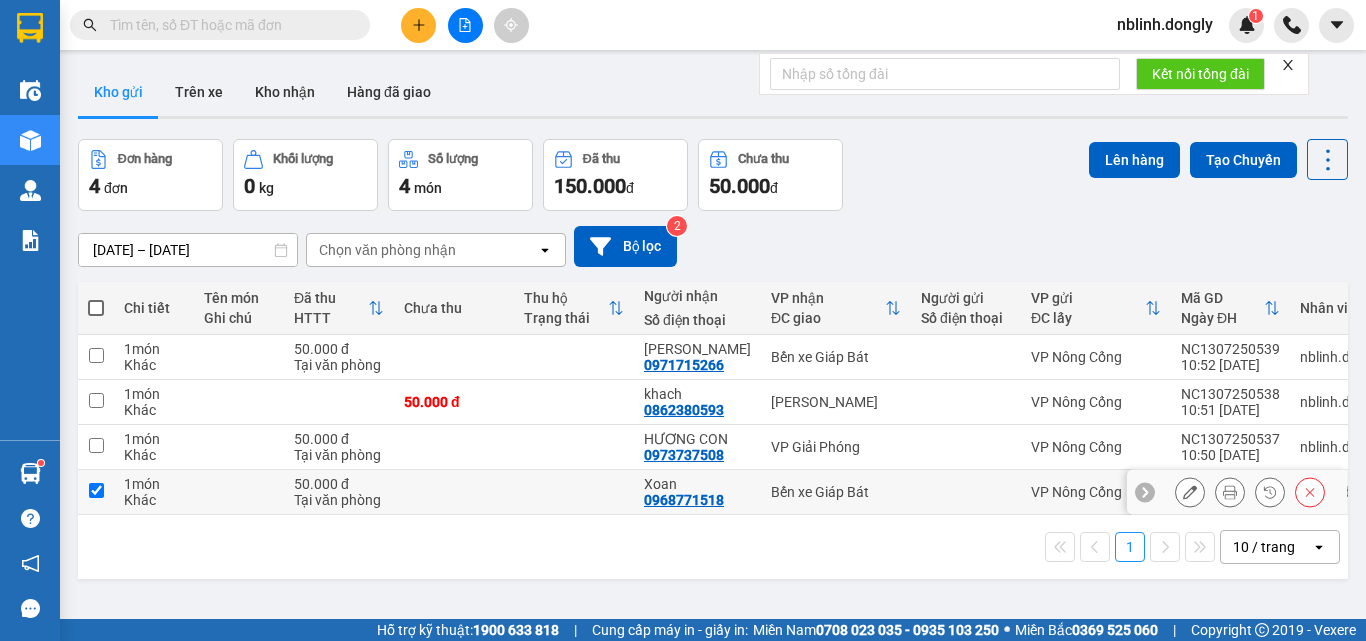 checkbox on "true" 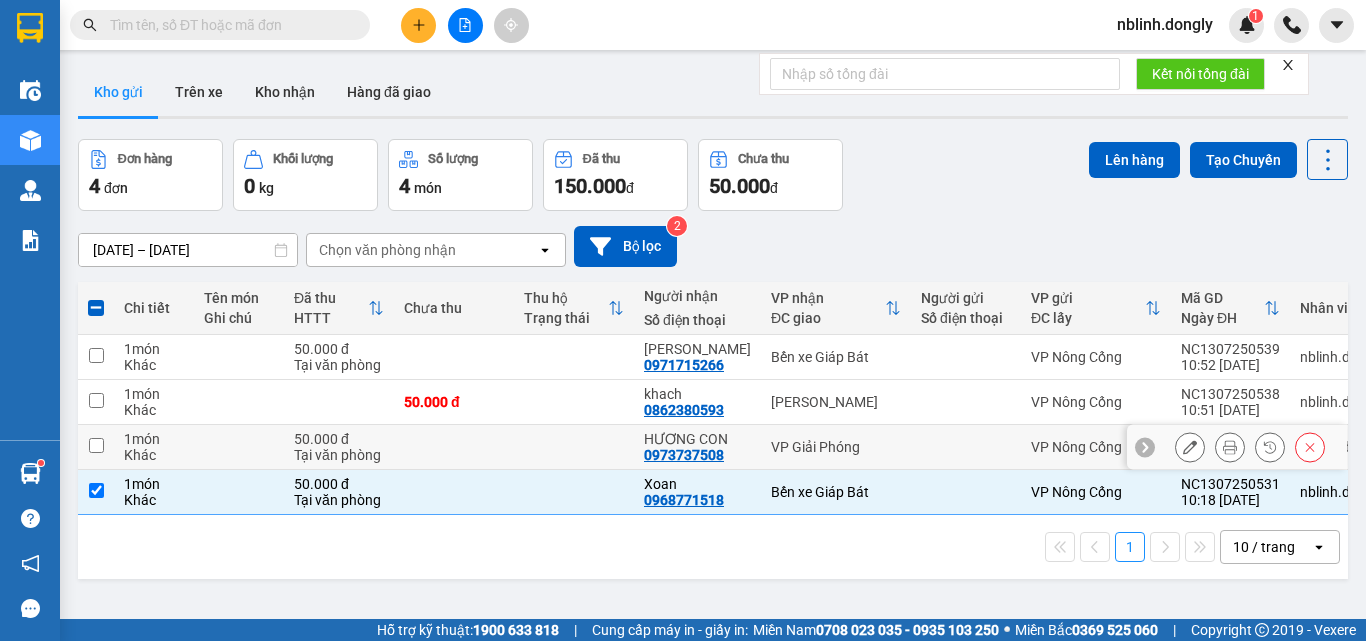 drag, startPoint x: 100, startPoint y: 445, endPoint x: 118, endPoint y: 395, distance: 53.14132 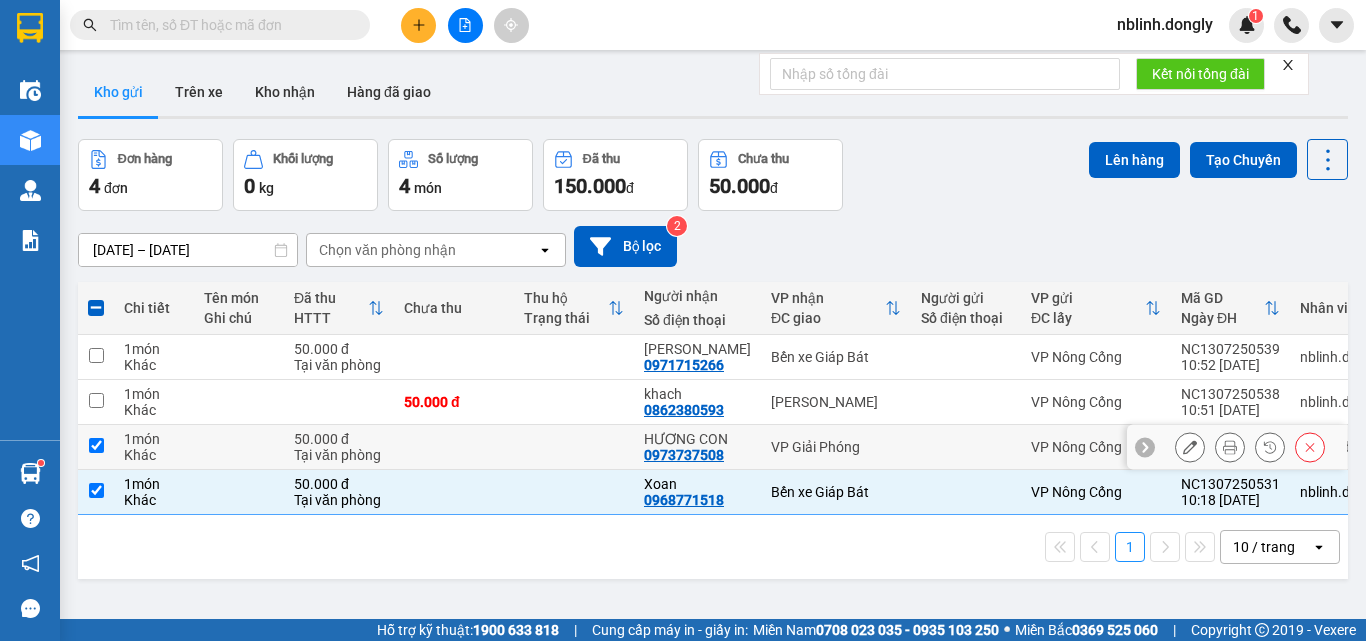 checkbox on "true" 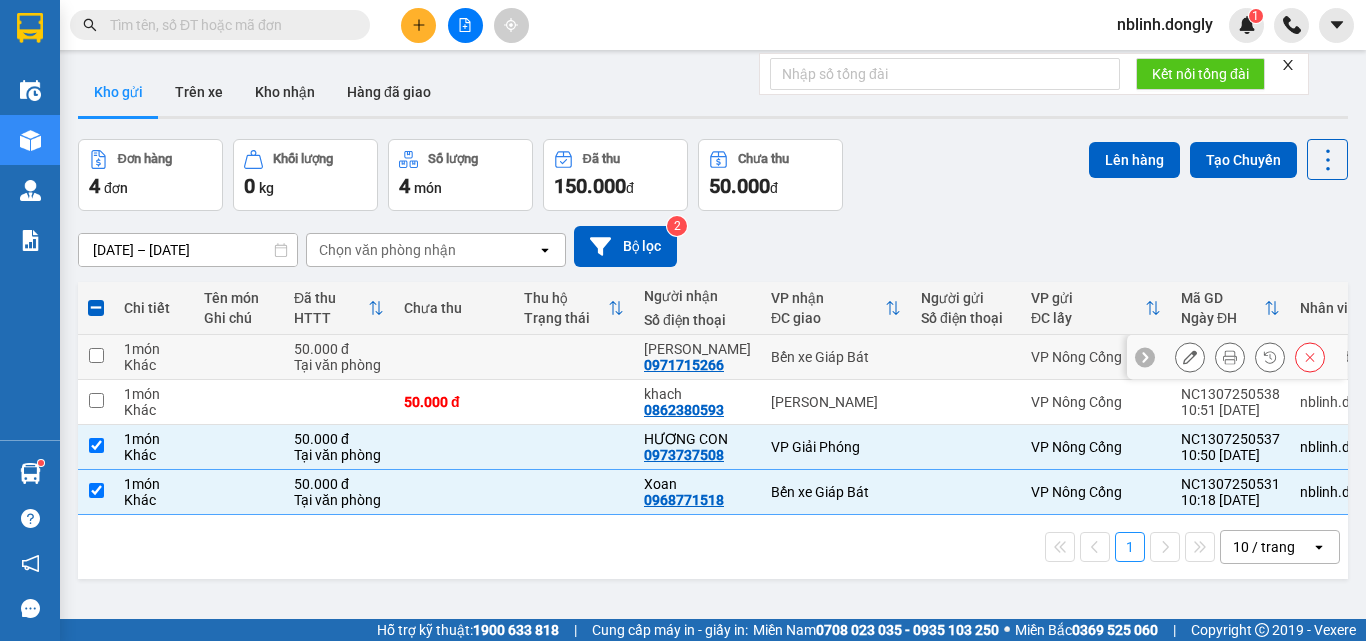 drag, startPoint x: 87, startPoint y: 353, endPoint x: 128, endPoint y: 361, distance: 41.773197 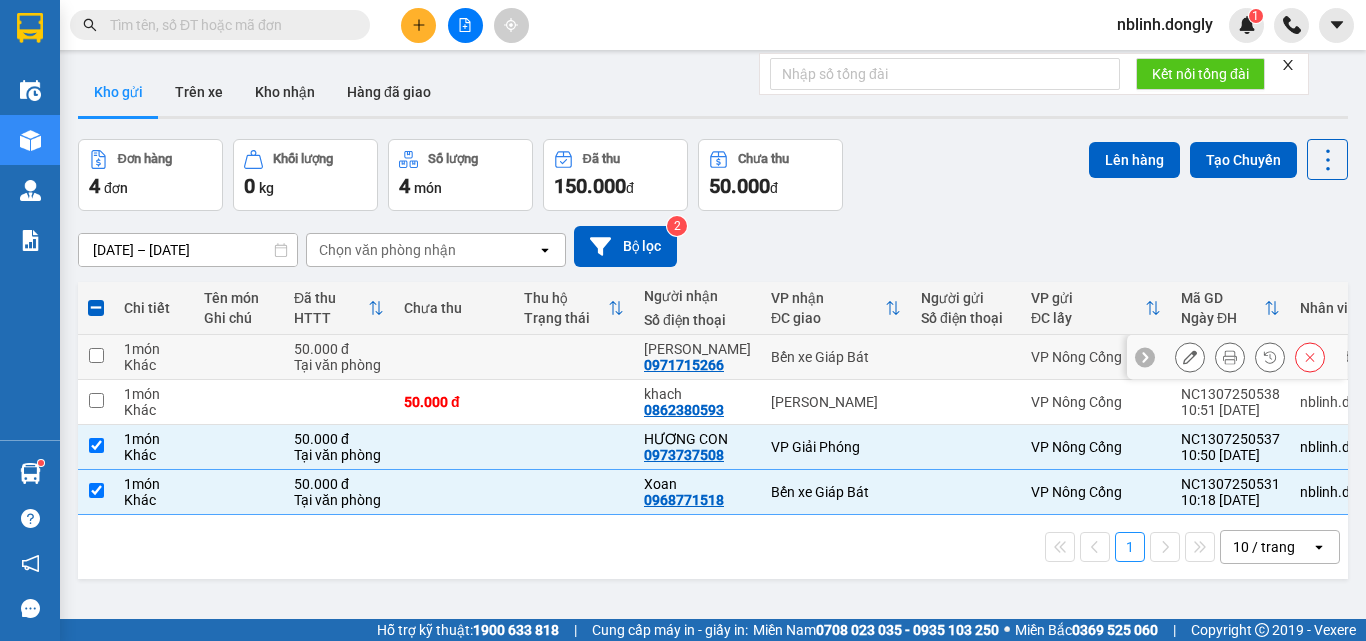 click at bounding box center (96, 357) 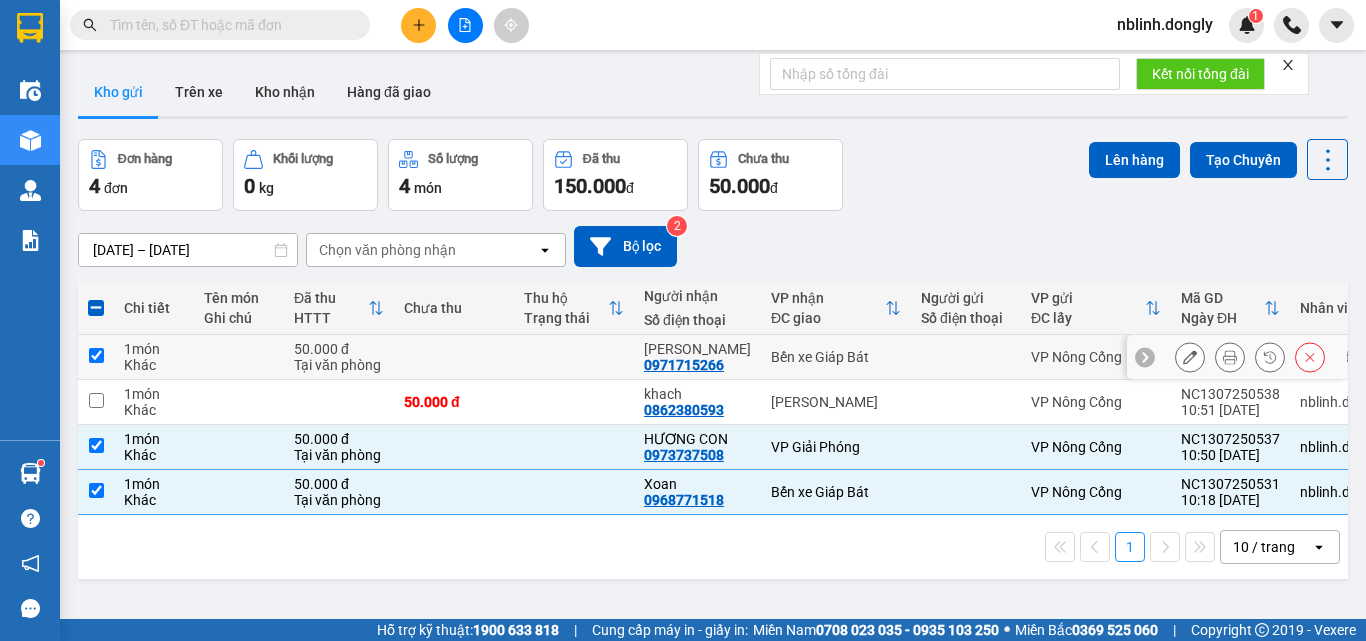 checkbox on "true" 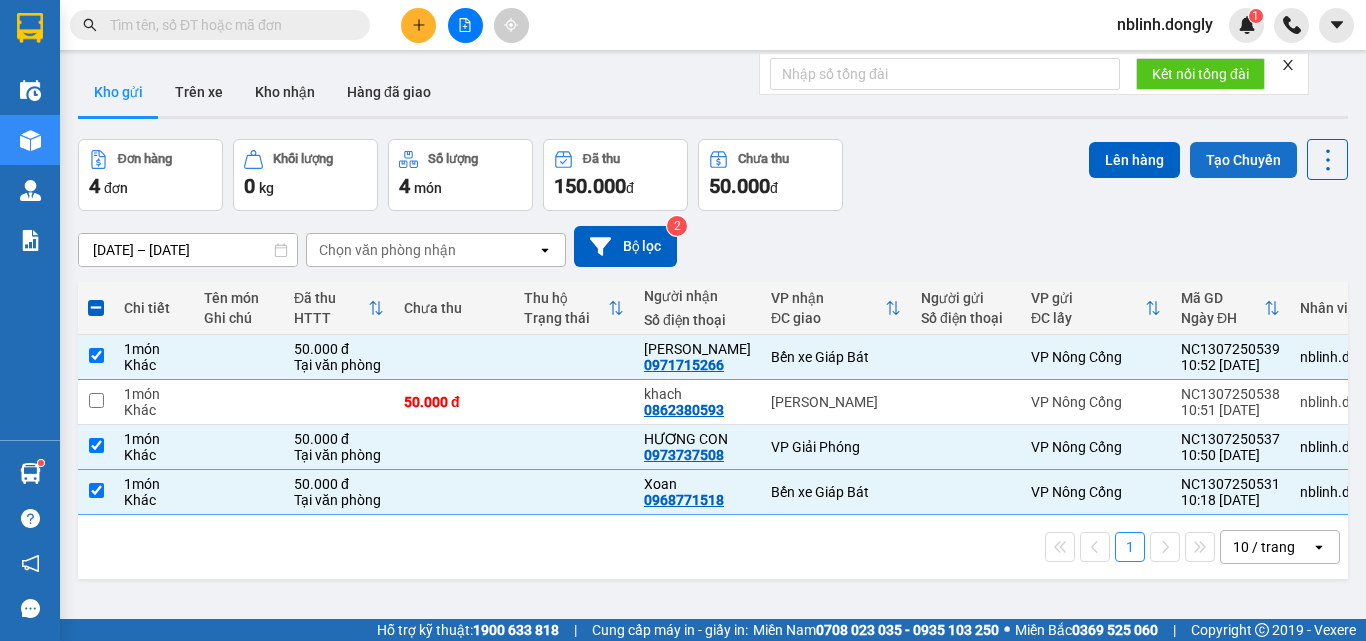 click on "Tạo Chuyến" at bounding box center (1243, 160) 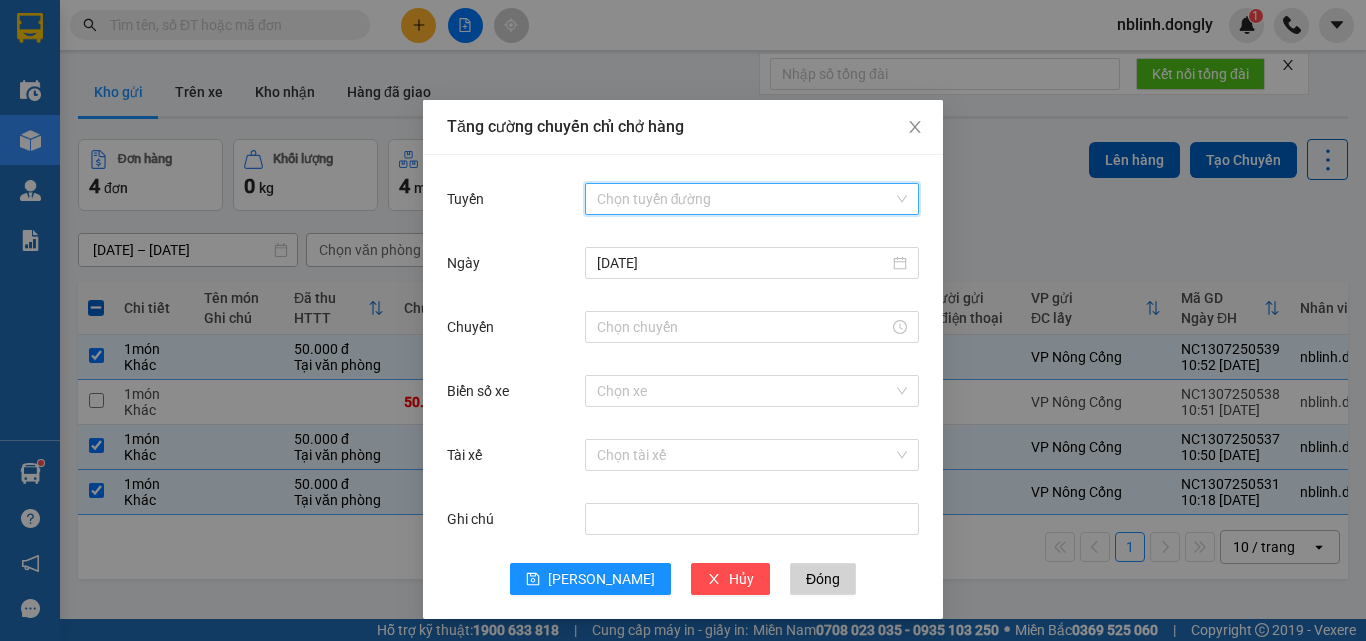 click on "Tuyến" at bounding box center [745, 199] 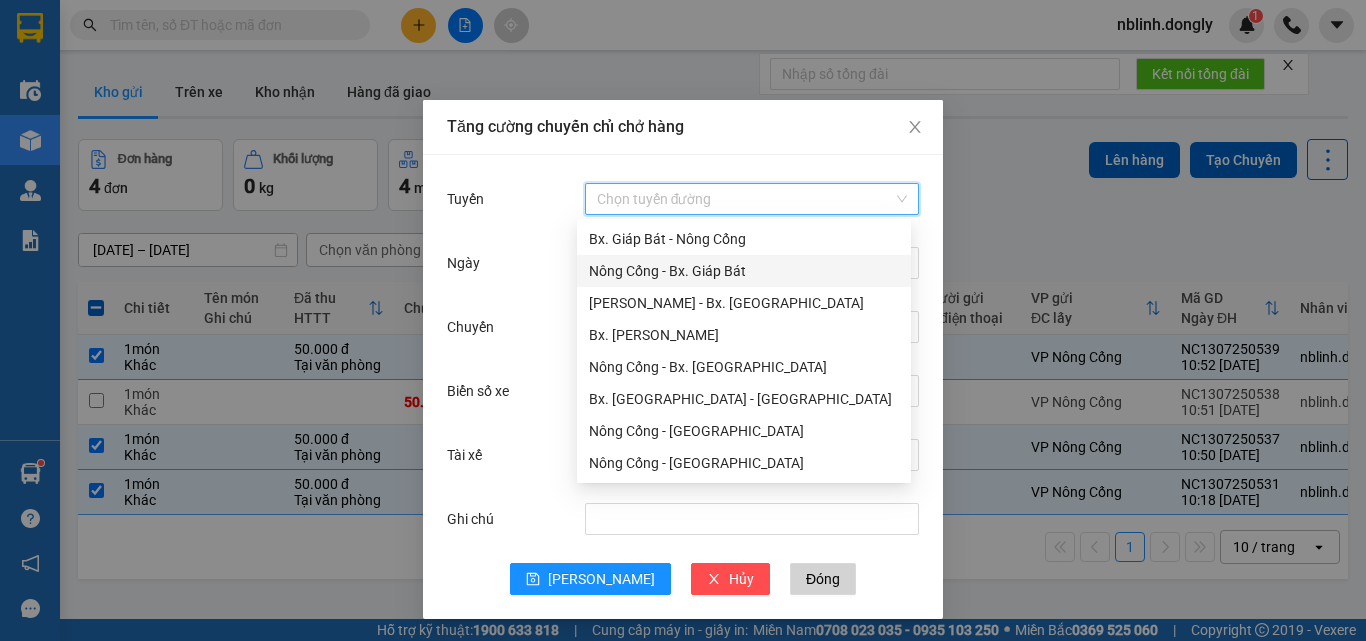 click on "Nông Cống - Bx. Giáp Bát" at bounding box center (744, 271) 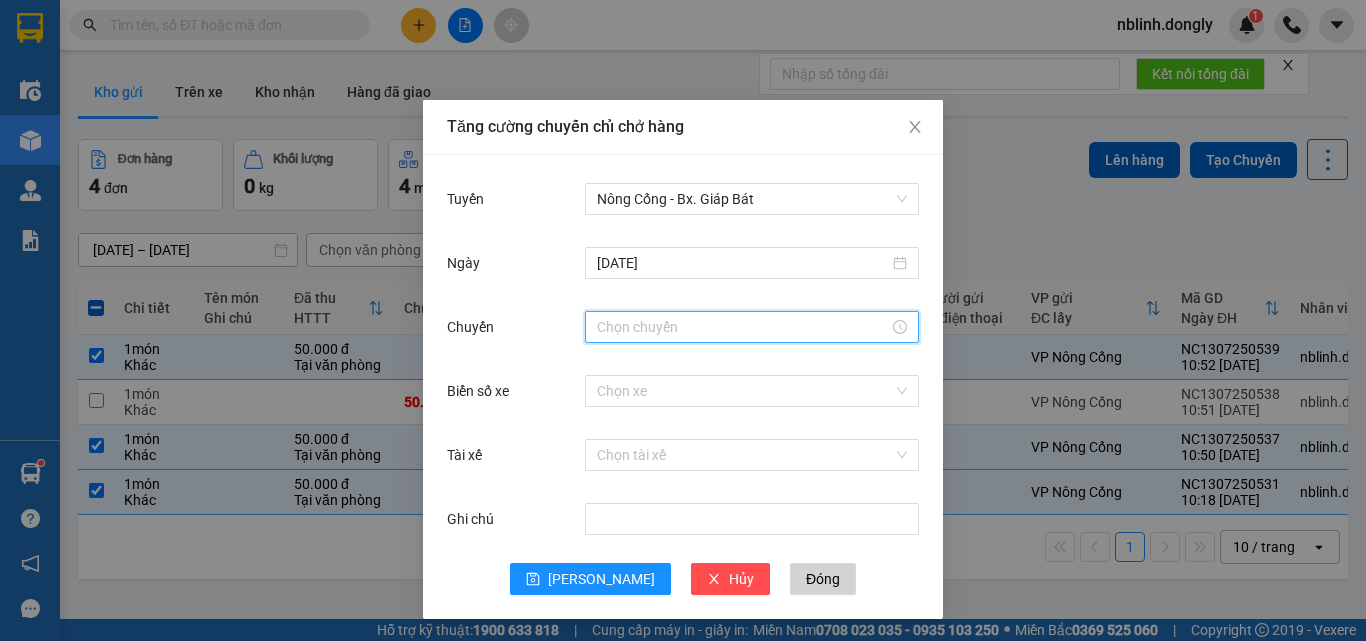 click on "Chuyến" at bounding box center (743, 327) 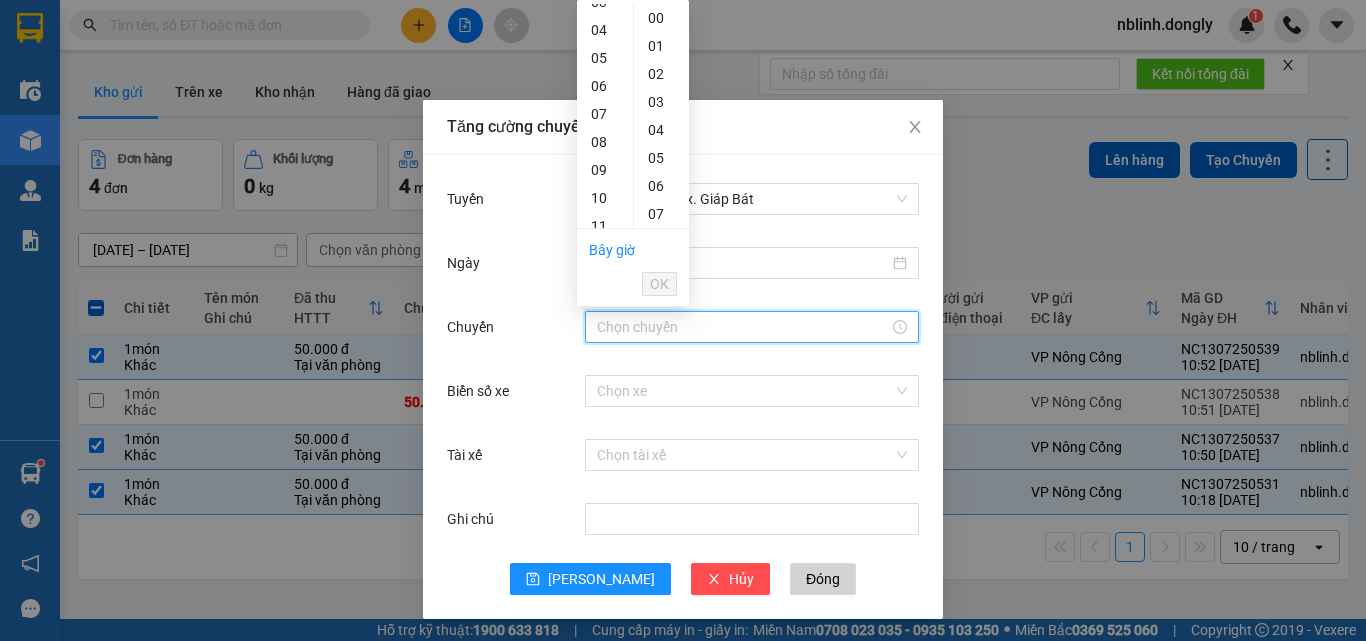 scroll, scrollTop: 200, scrollLeft: 0, axis: vertical 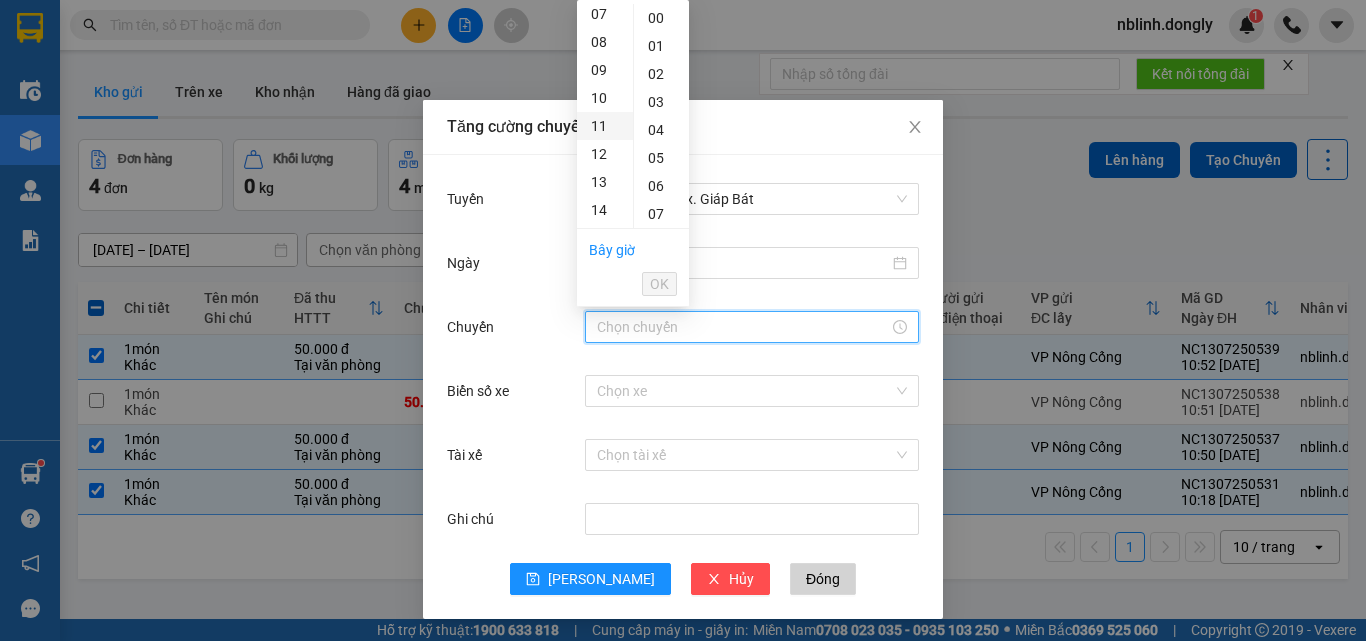 click on "11" at bounding box center (605, 126) 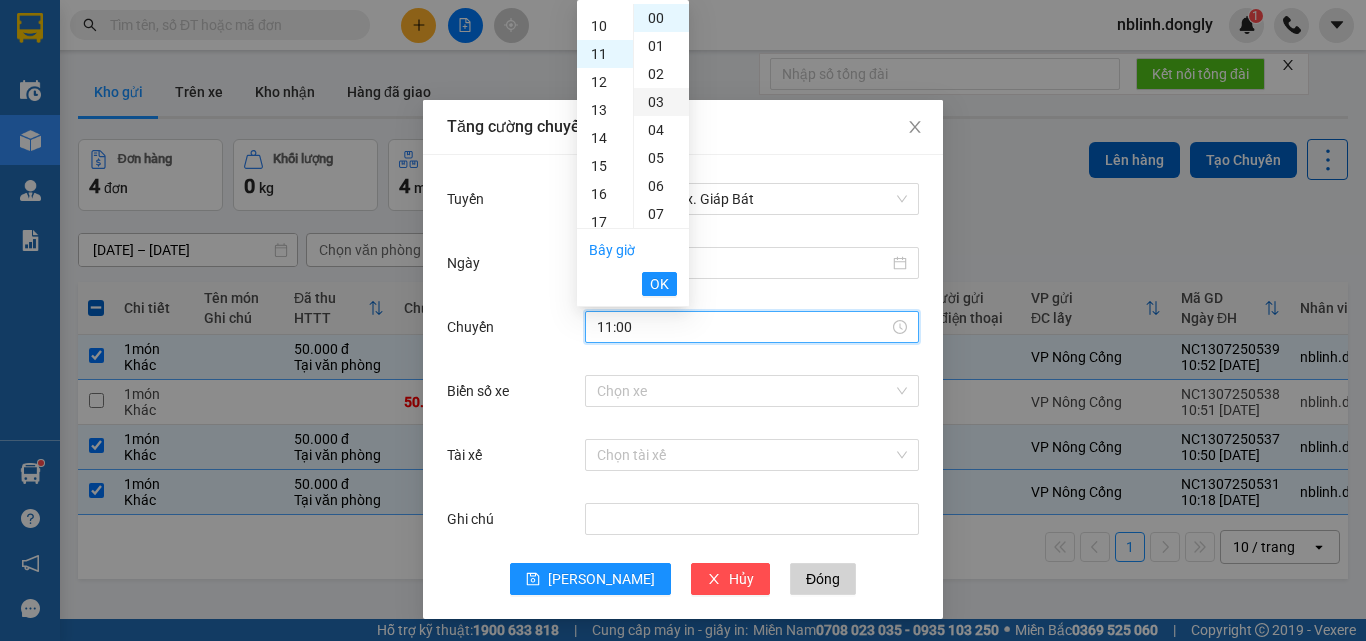 scroll, scrollTop: 308, scrollLeft: 0, axis: vertical 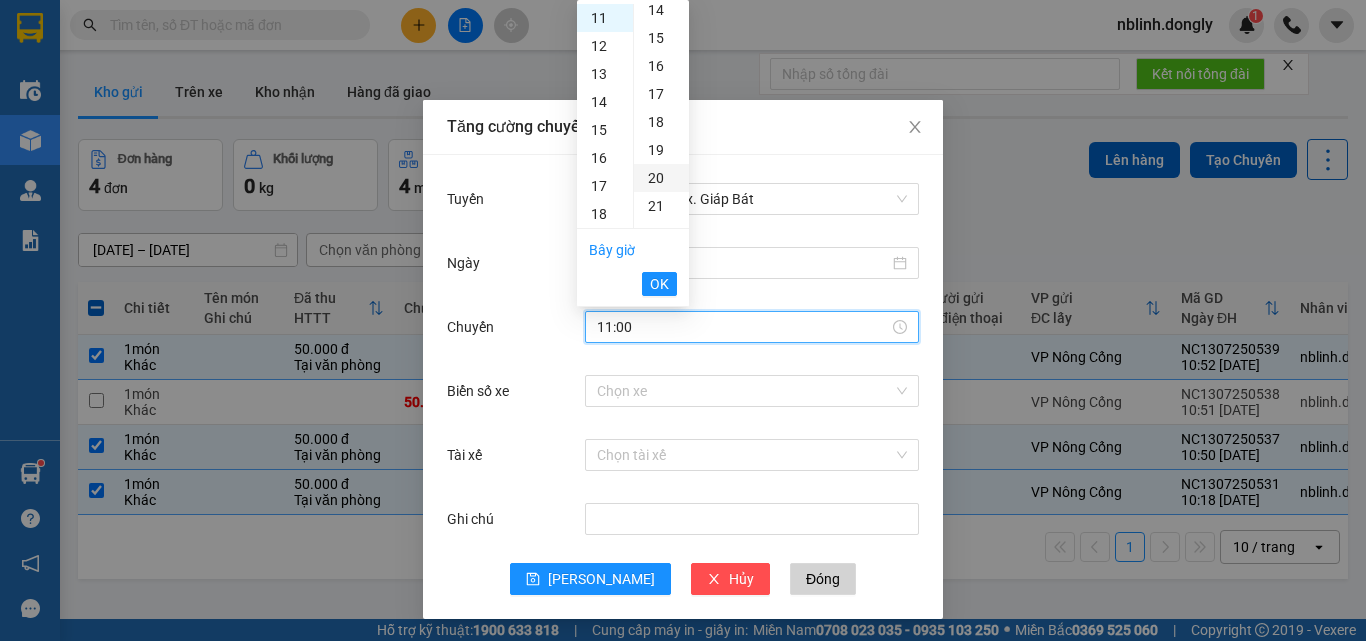 click on "20" at bounding box center (661, 178) 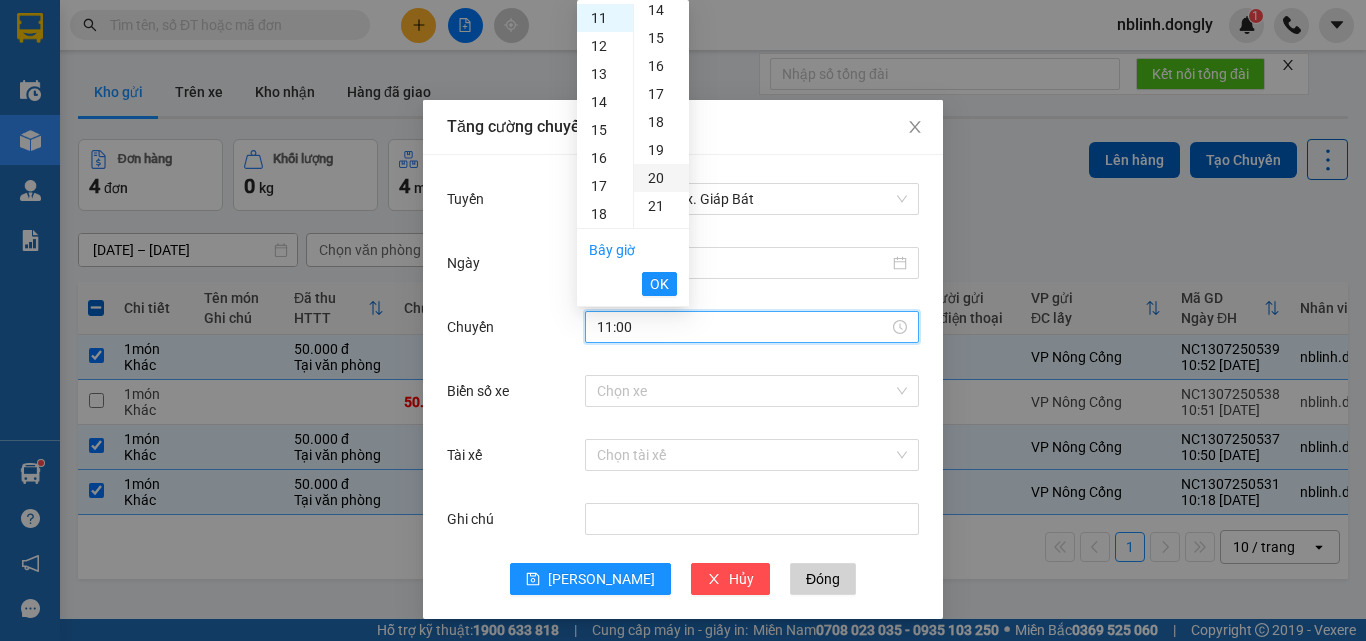 type on "11:20" 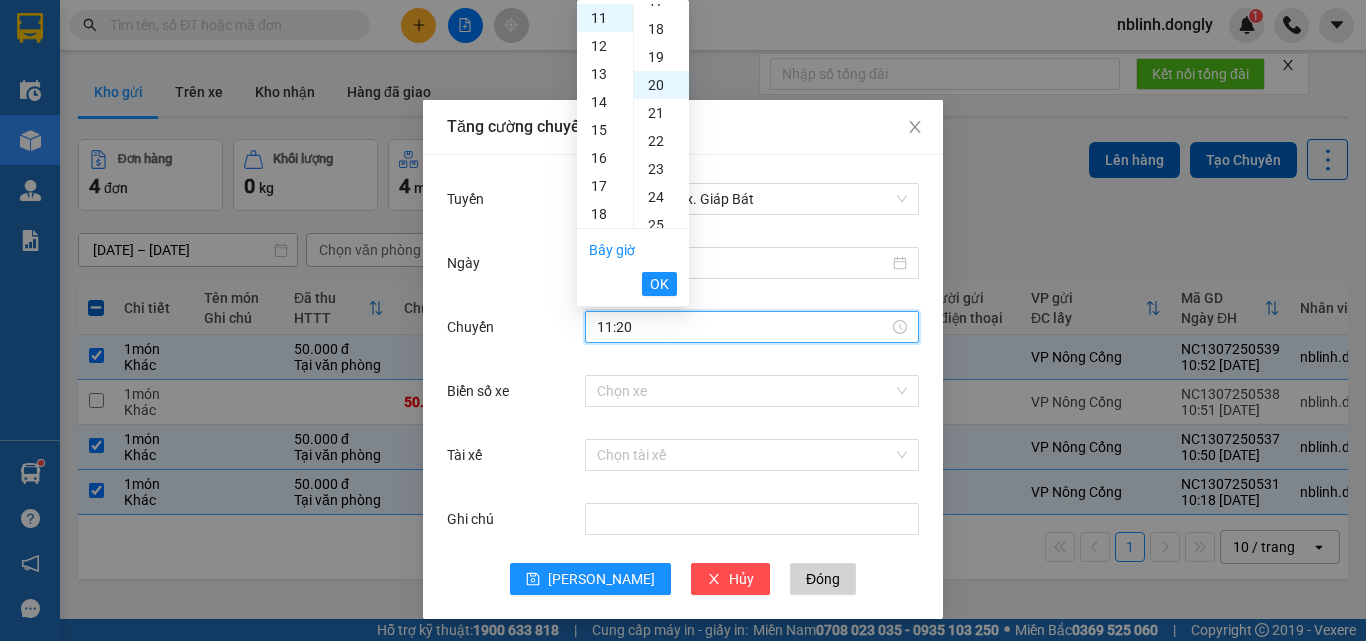scroll, scrollTop: 560, scrollLeft: 0, axis: vertical 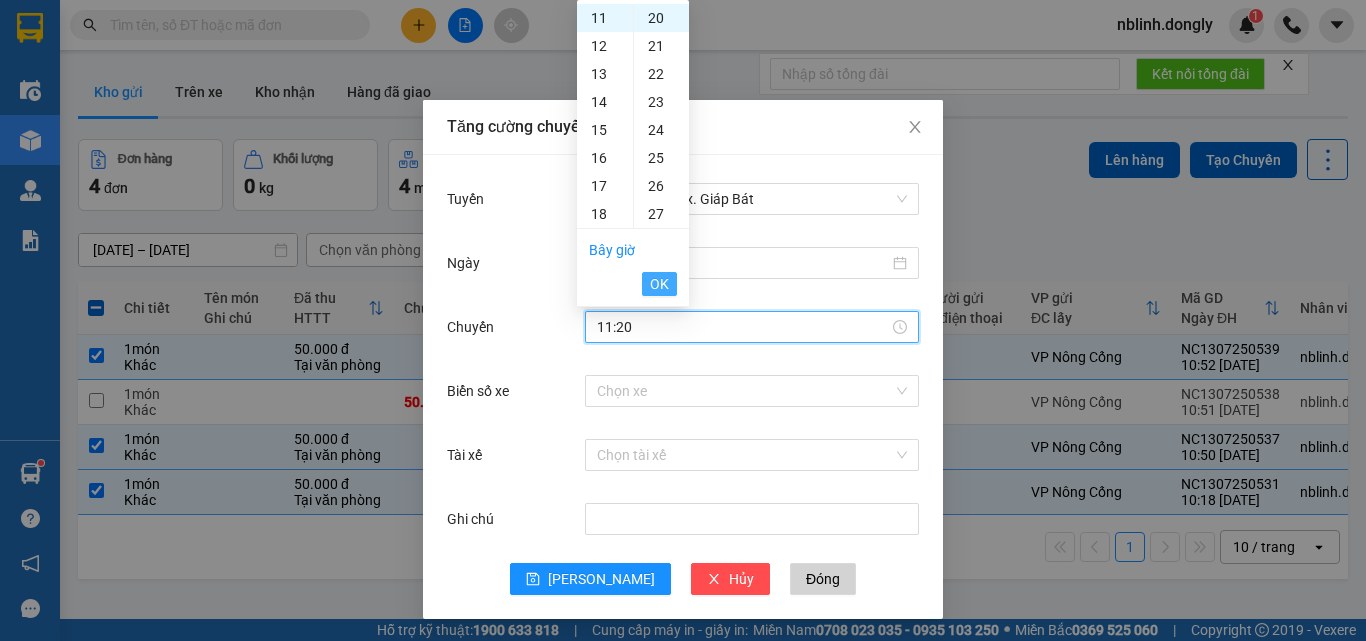 click on "OK" at bounding box center [659, 284] 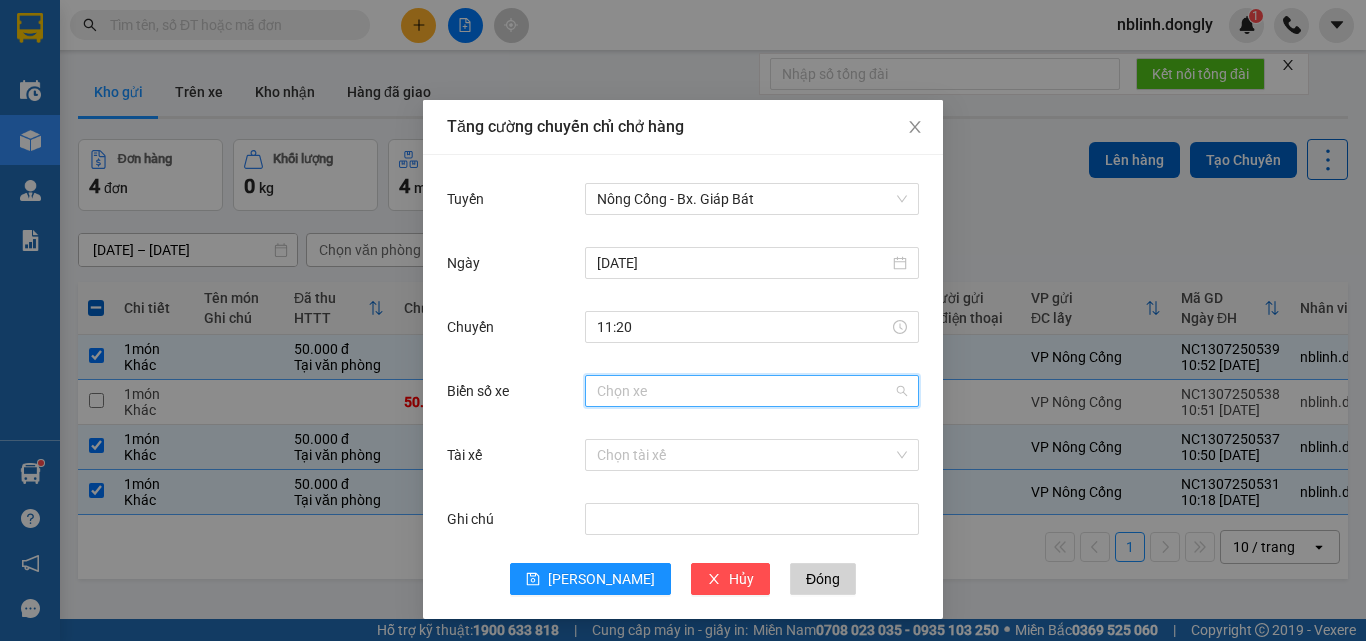 click on "Biển số xe" at bounding box center [745, 391] 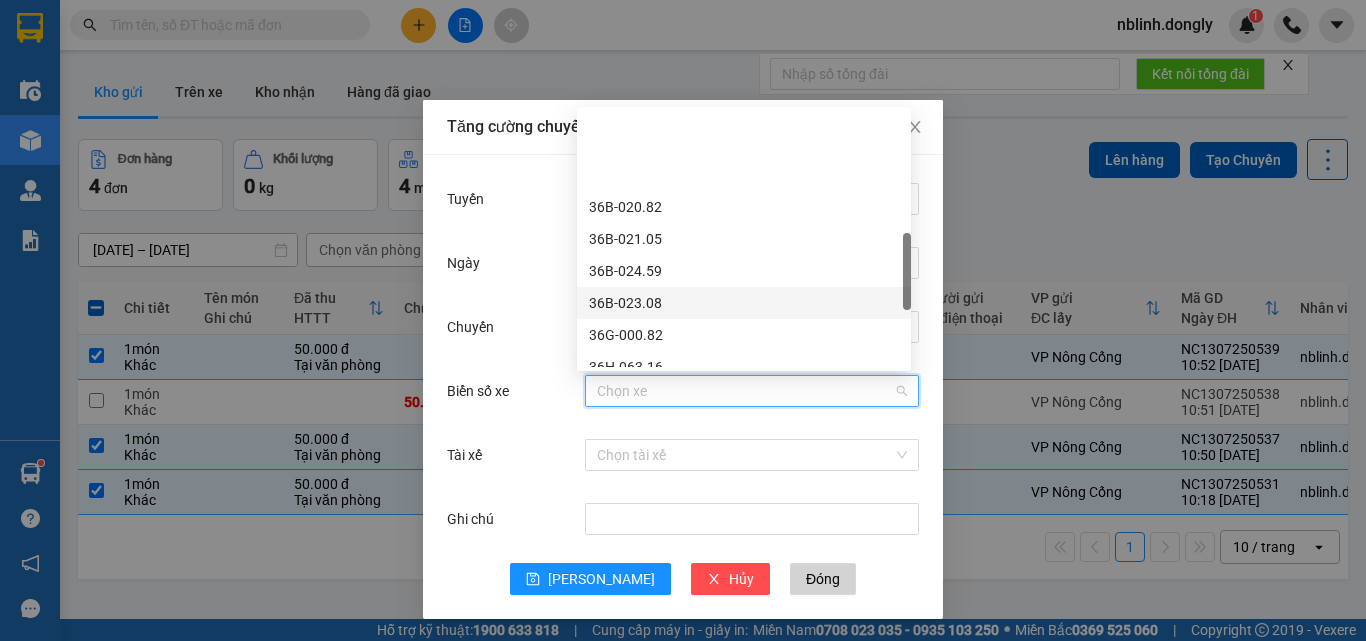 scroll, scrollTop: 500, scrollLeft: 0, axis: vertical 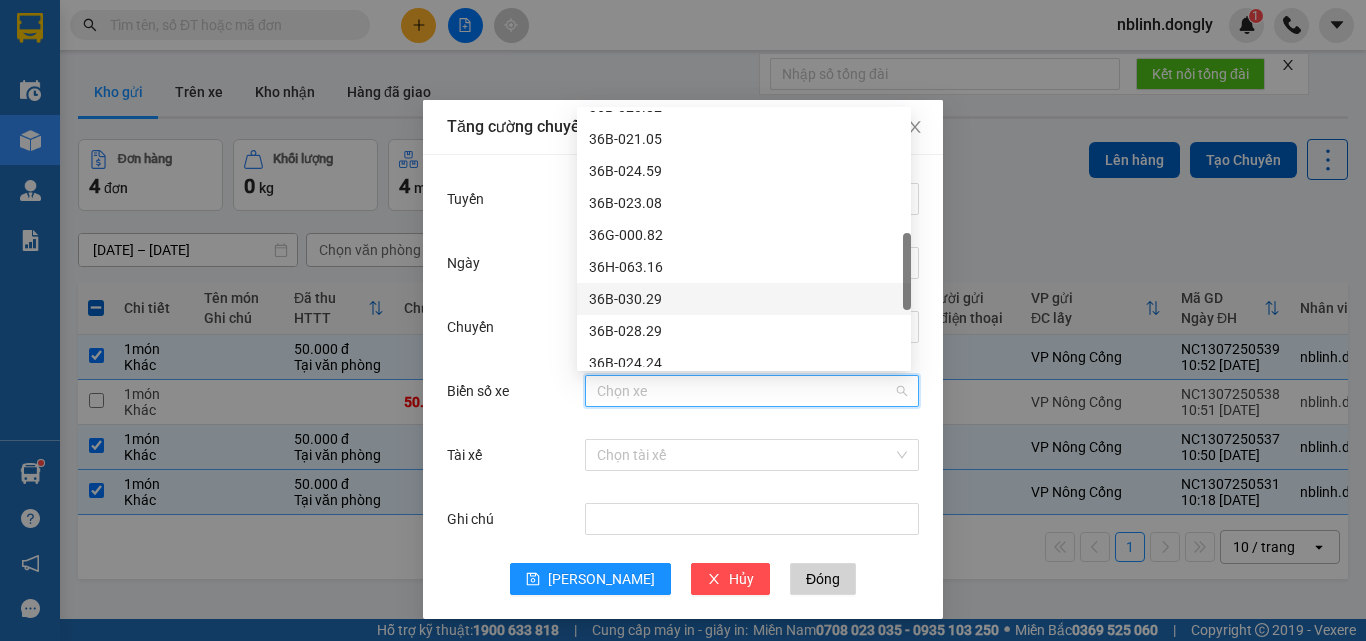 click on "36B-030.29" at bounding box center [744, 299] 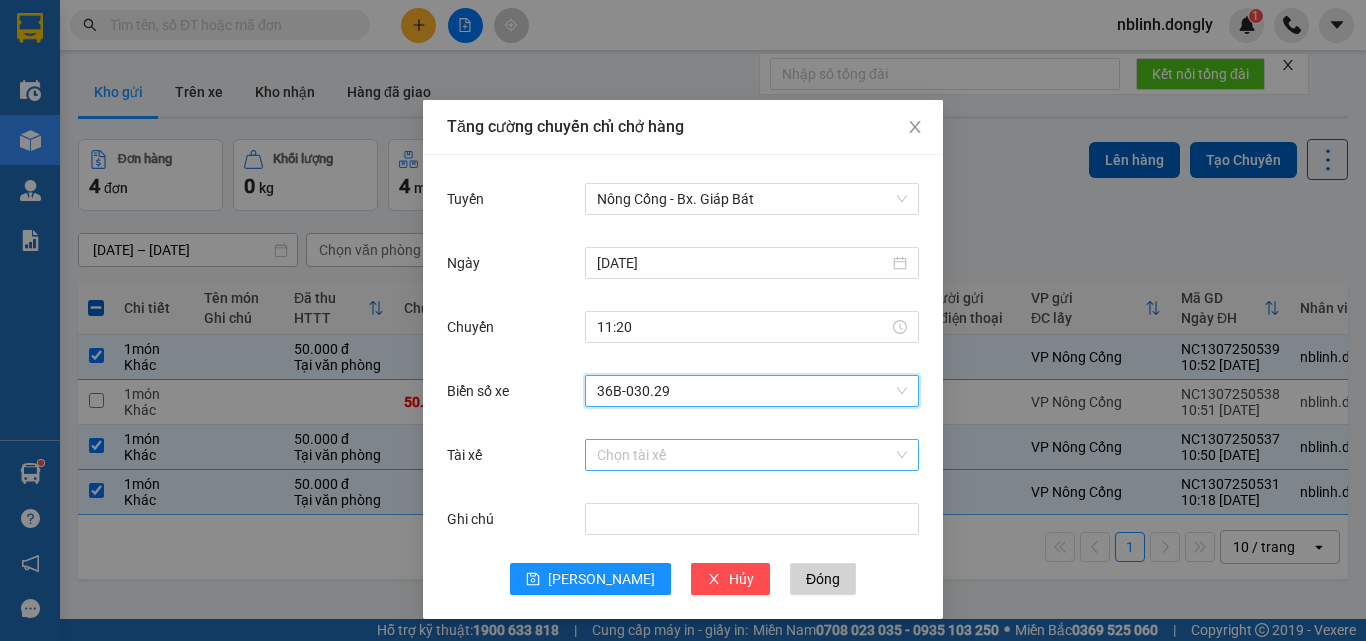 click on "Tài xế" at bounding box center (745, 455) 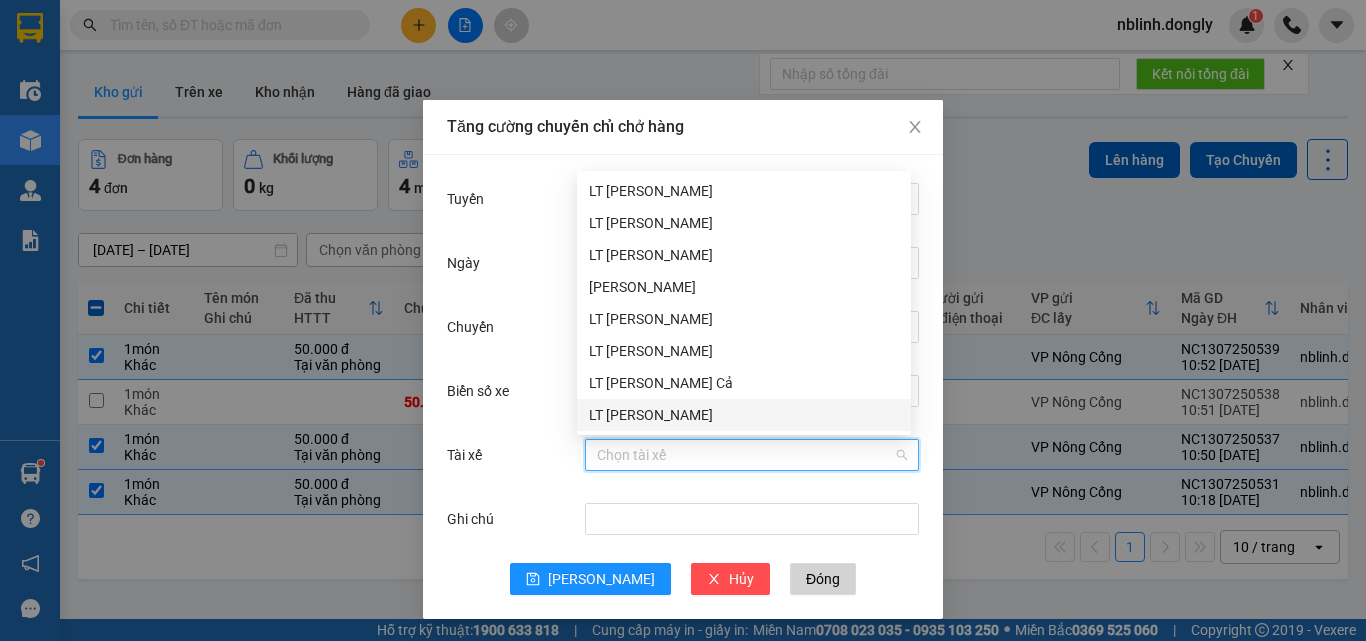 scroll, scrollTop: 200, scrollLeft: 0, axis: vertical 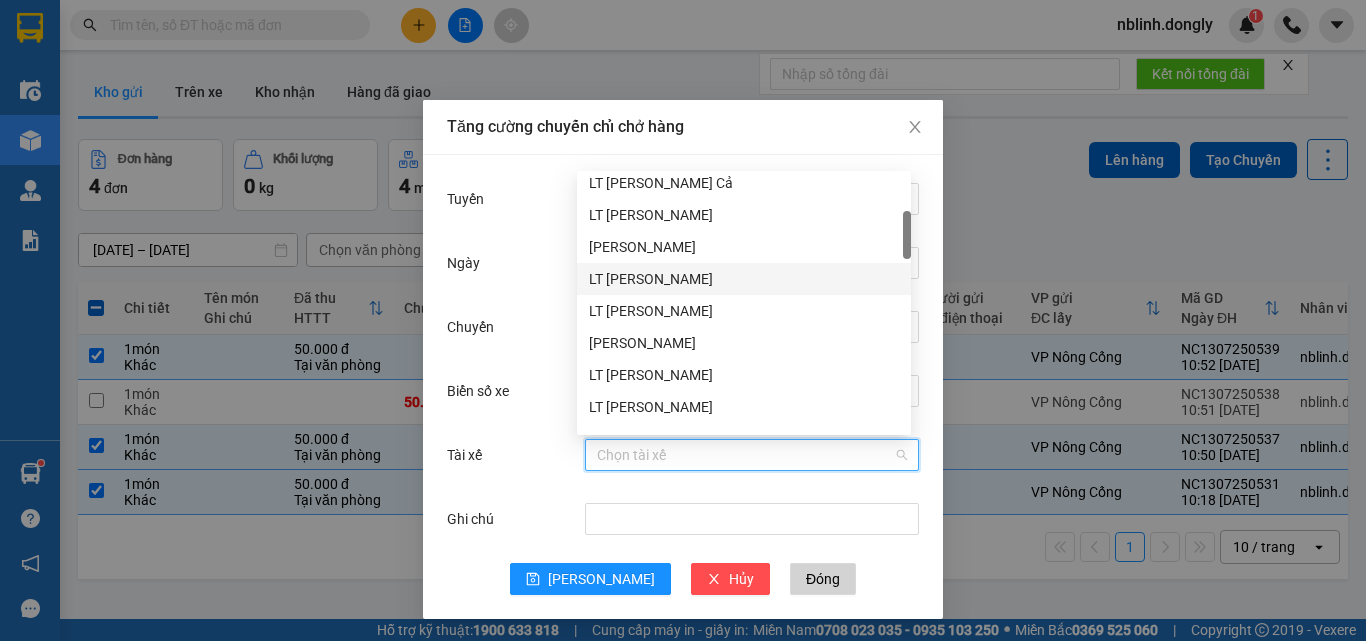 click on "LT [PERSON_NAME]" at bounding box center (744, 279) 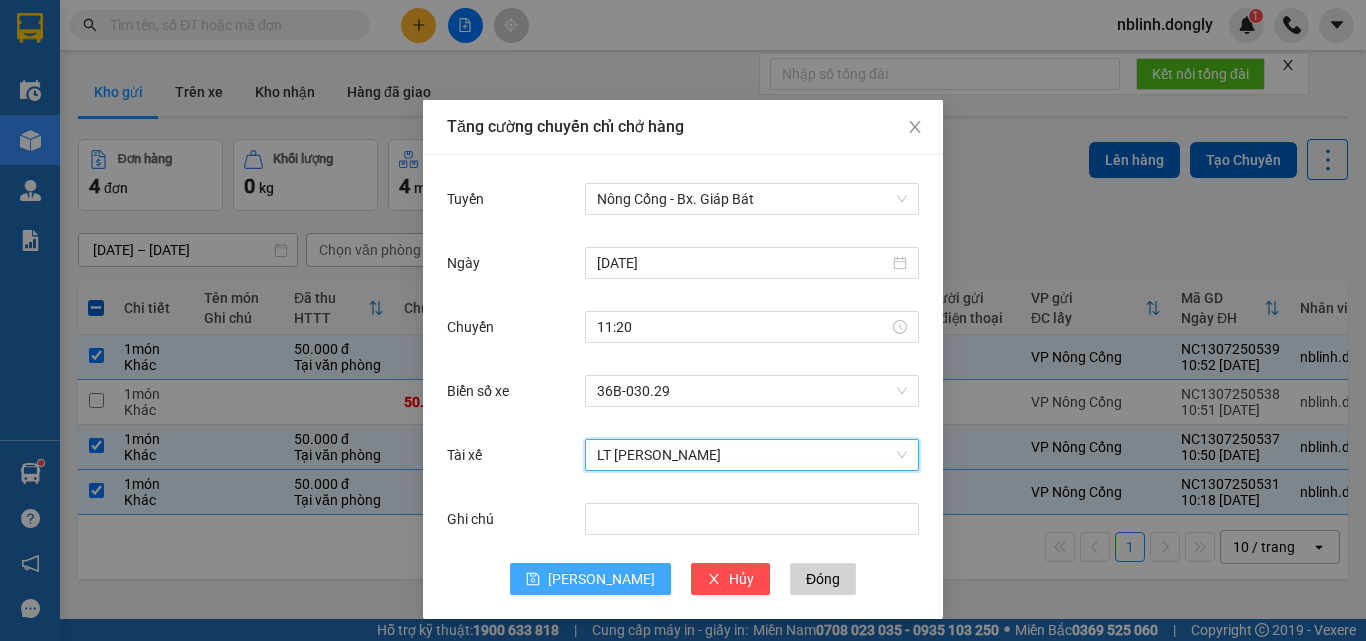 click on "[PERSON_NAME]" at bounding box center [601, 579] 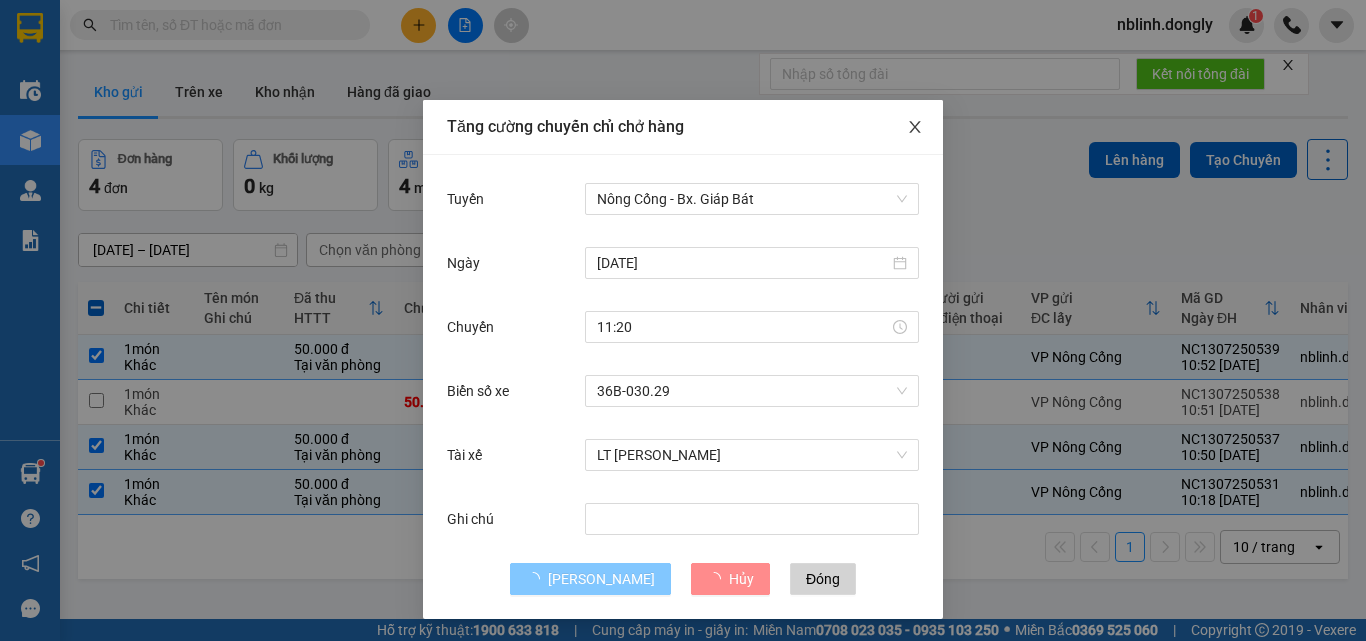 type 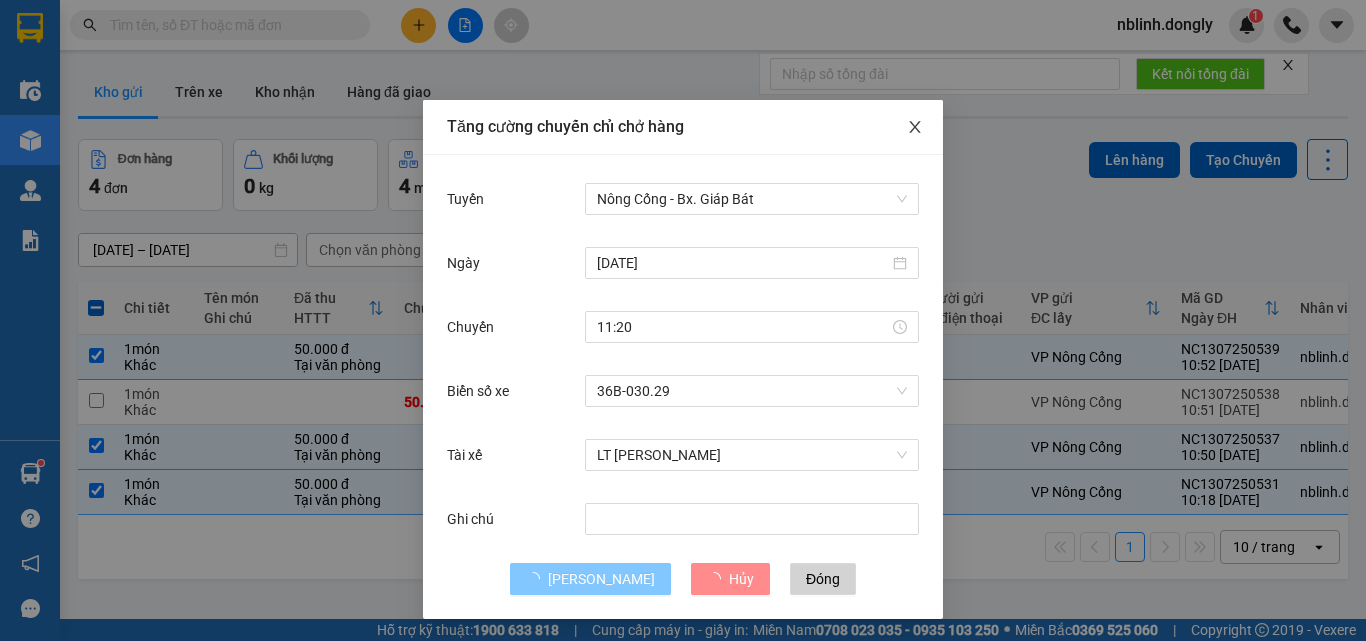 type 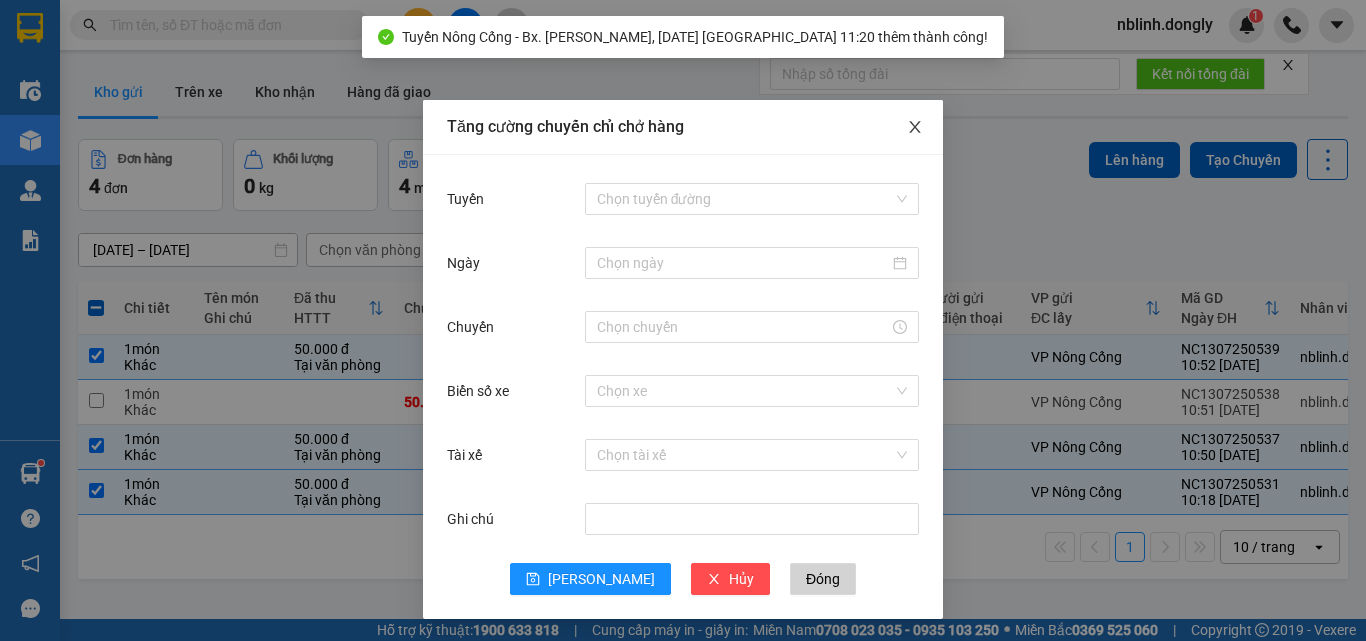 click 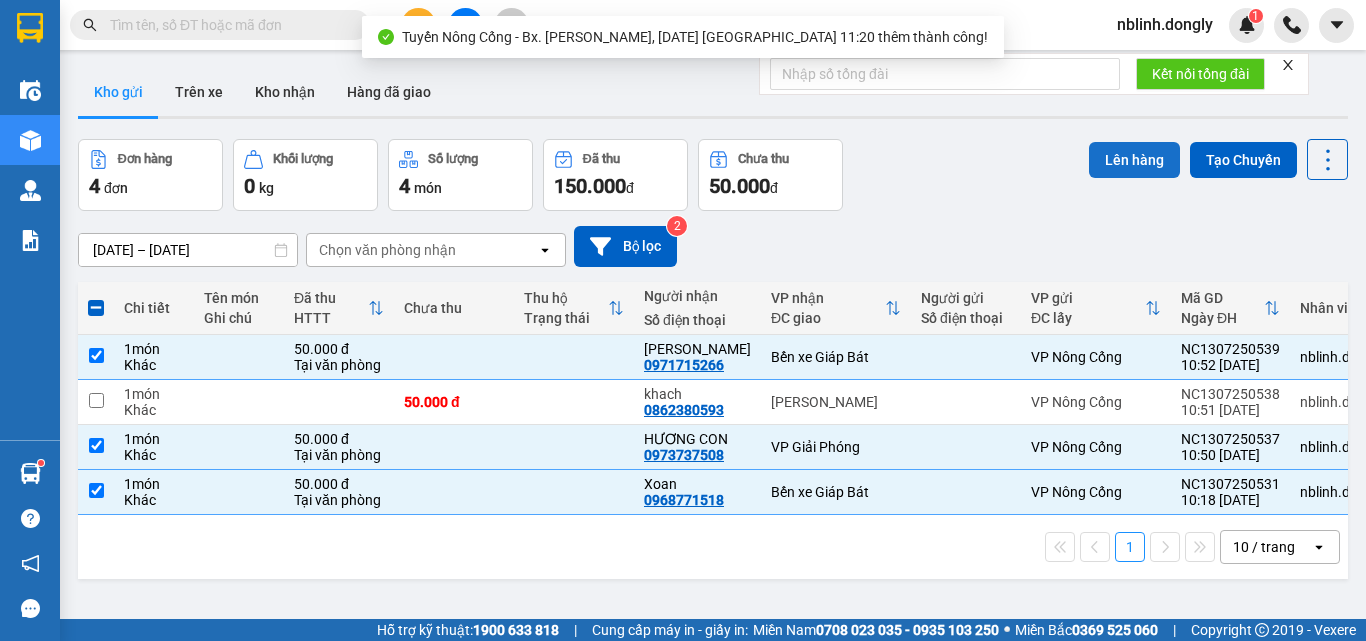 click on "Lên hàng" at bounding box center (1134, 160) 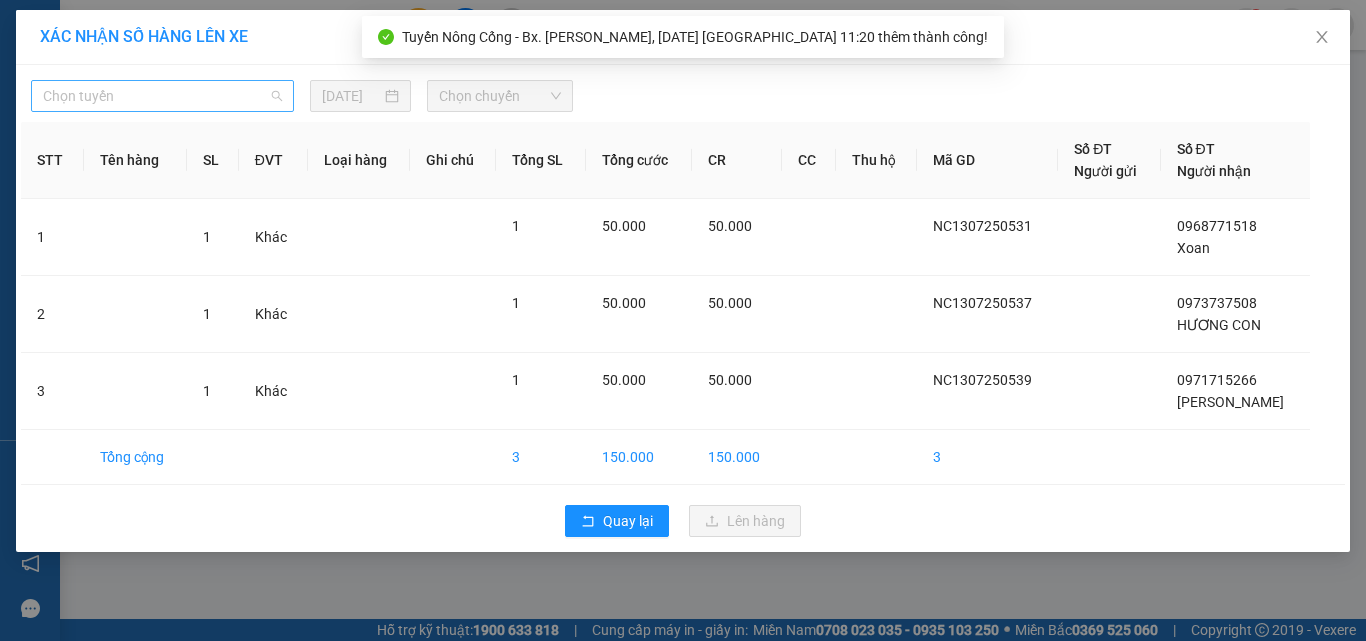 click on "Chọn tuyến" at bounding box center (162, 96) 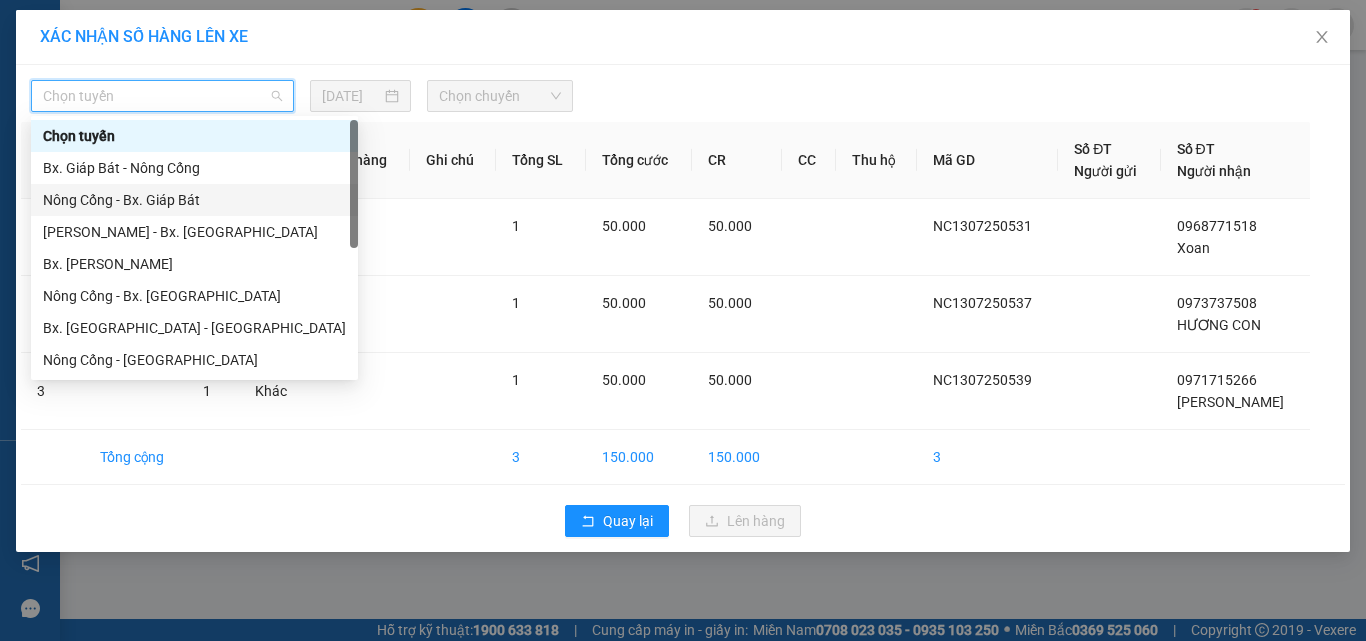 drag, startPoint x: 142, startPoint y: 197, endPoint x: 328, endPoint y: 153, distance: 191.13347 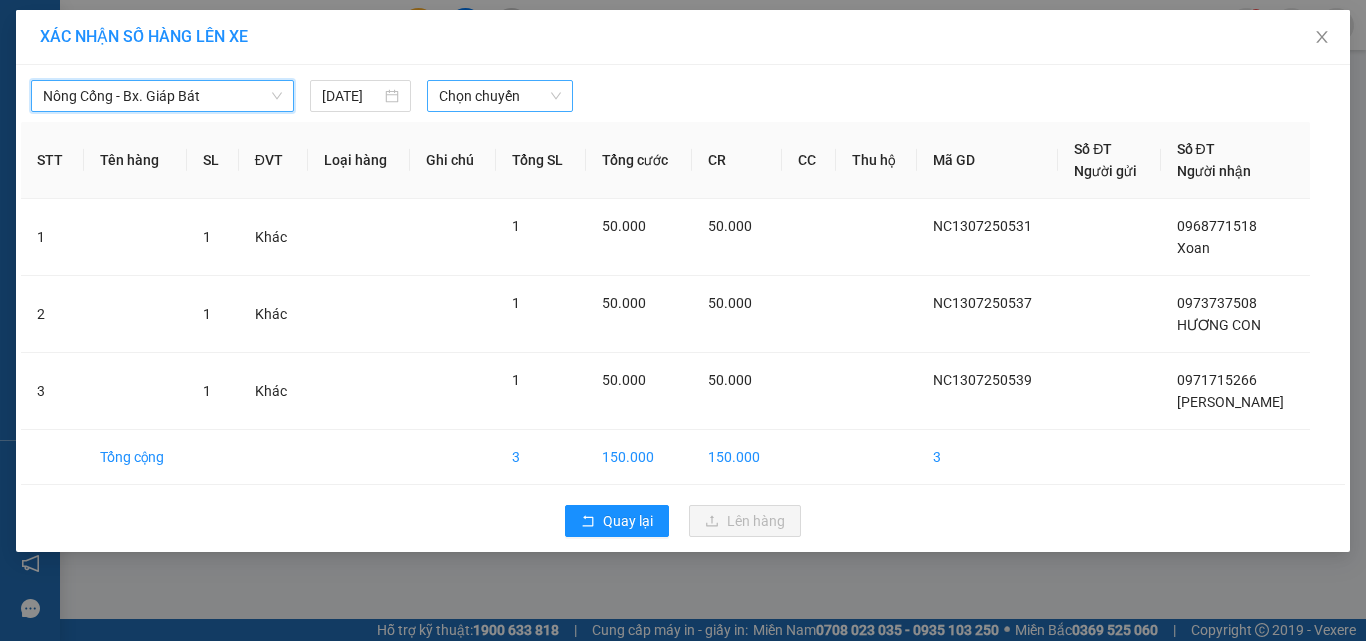 drag, startPoint x: 489, startPoint y: 92, endPoint x: 490, endPoint y: 106, distance: 14.035668 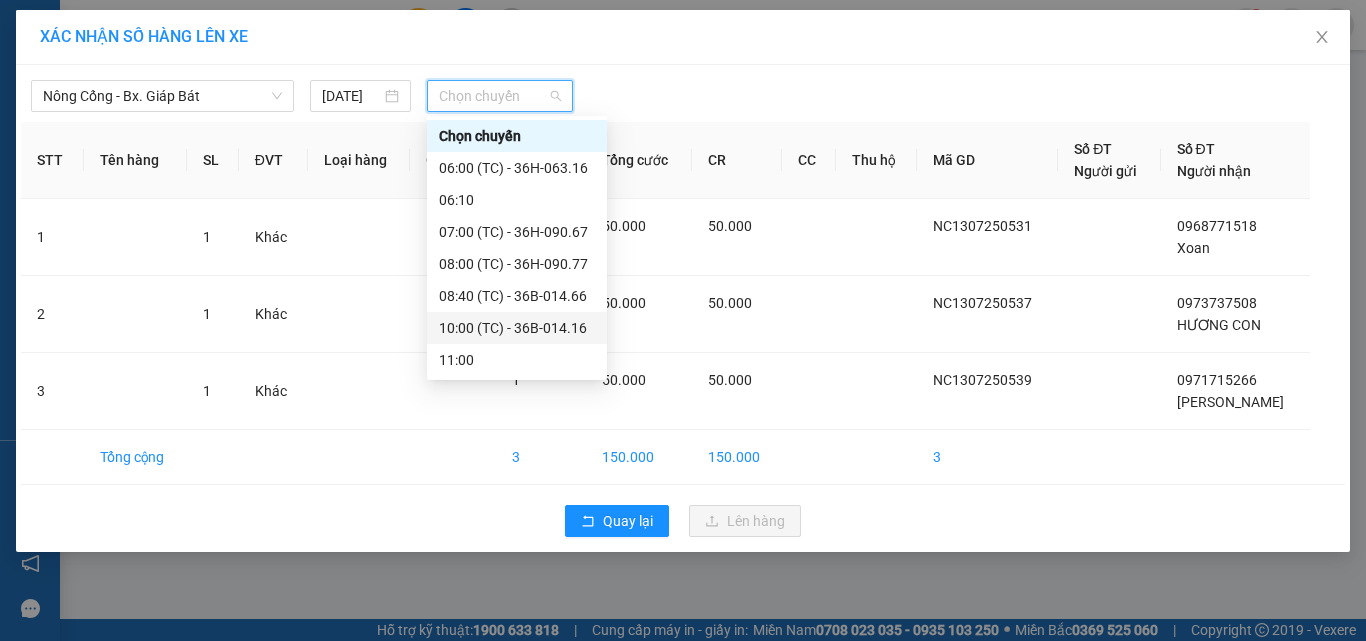scroll, scrollTop: 32, scrollLeft: 0, axis: vertical 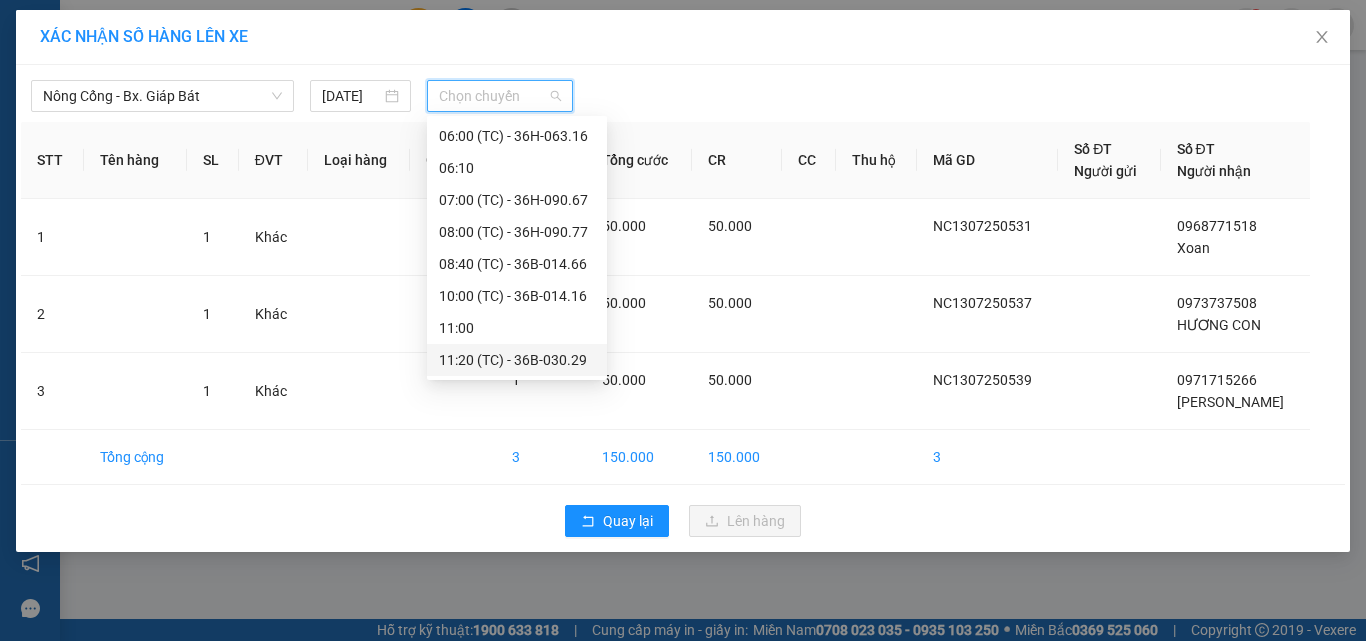 click on "11:20   (TC)   - 36B-030.29" at bounding box center [517, 360] 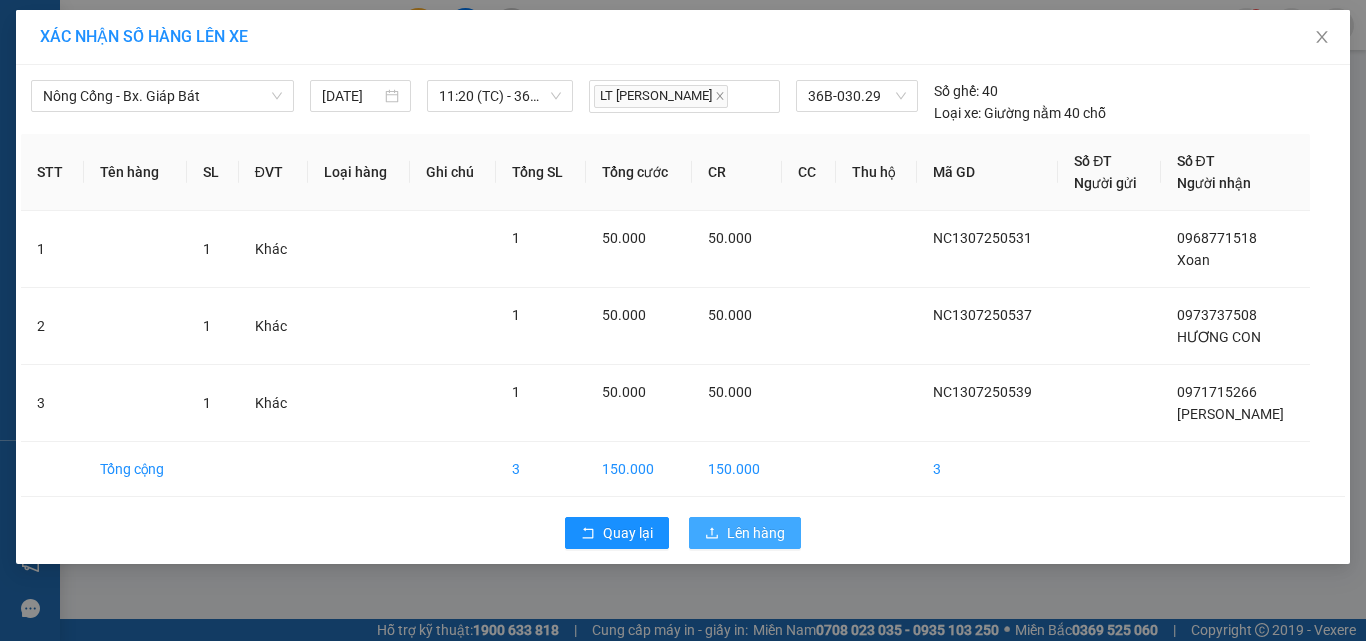 drag, startPoint x: 757, startPoint y: 538, endPoint x: 1365, endPoint y: 399, distance: 623.68665 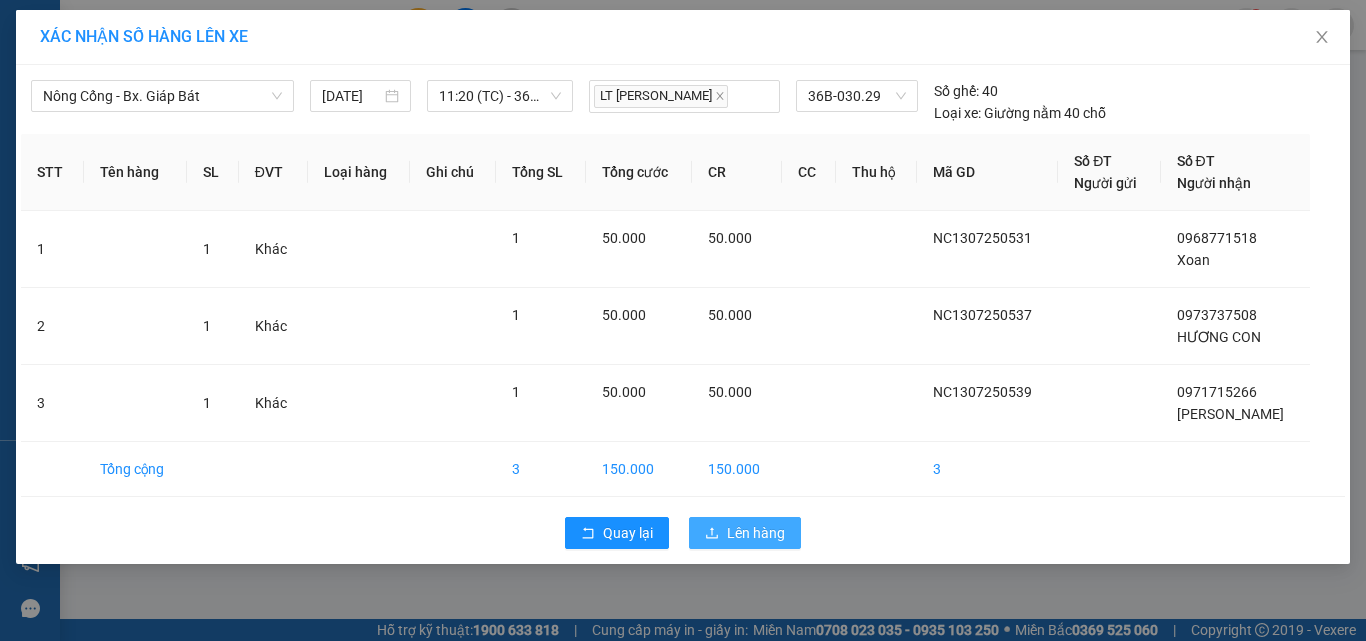 drag, startPoint x: 735, startPoint y: 527, endPoint x: 899, endPoint y: 501, distance: 166.04819 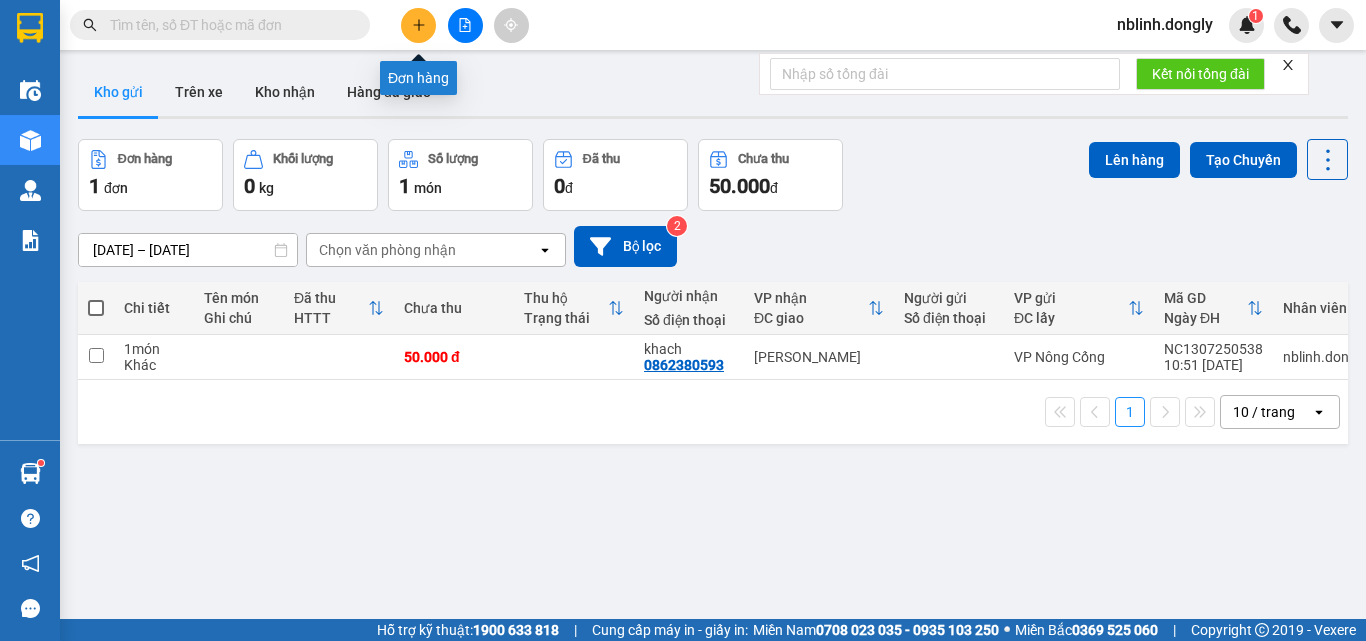 click 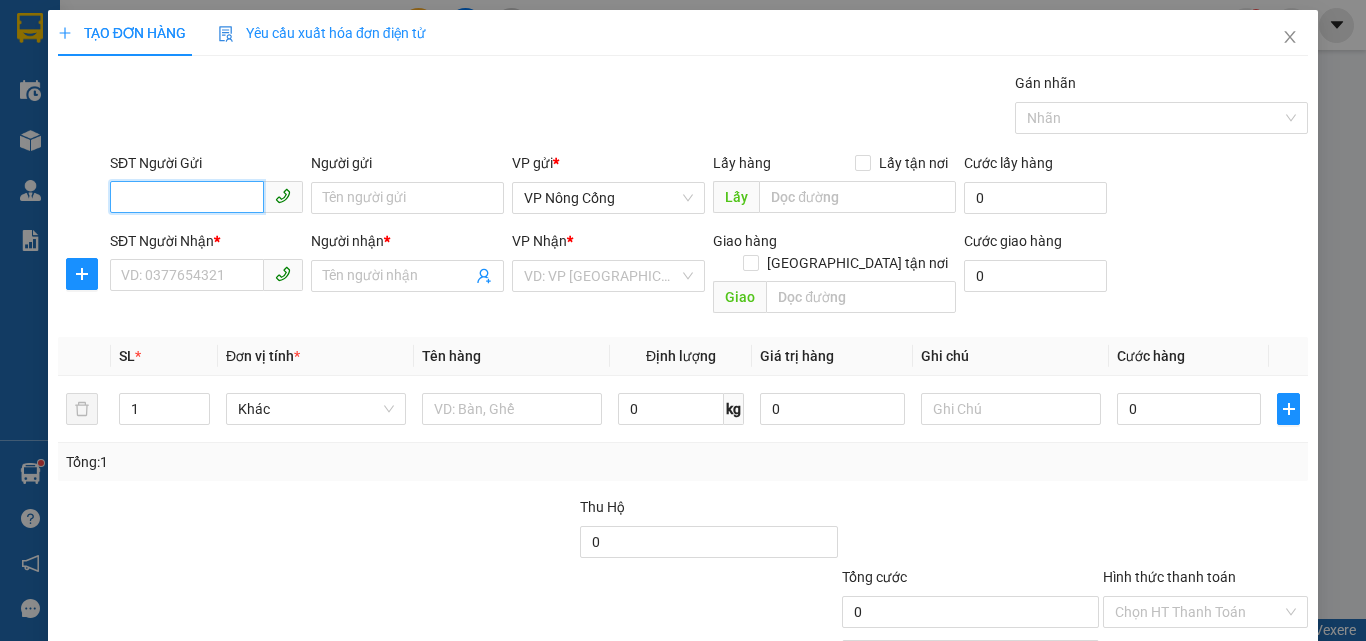 click on "SĐT Người Gửi" at bounding box center [187, 197] 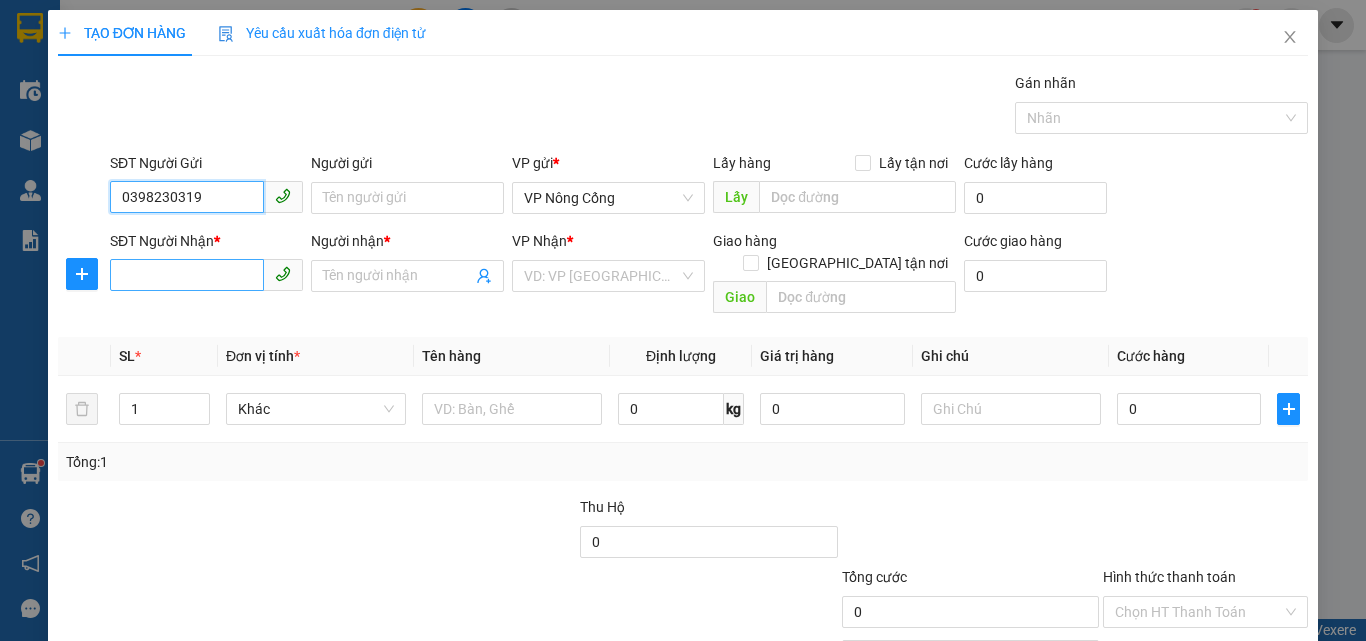 type on "0398230319" 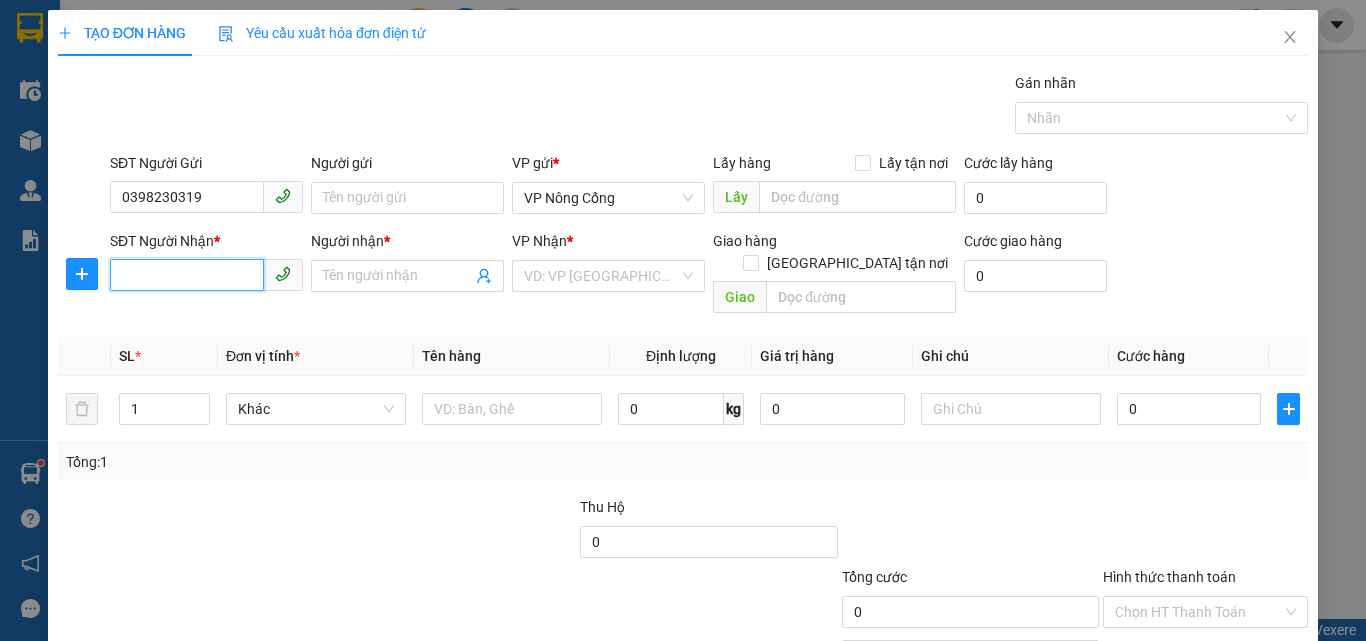 click on "SĐT Người Nhận  *" at bounding box center [187, 275] 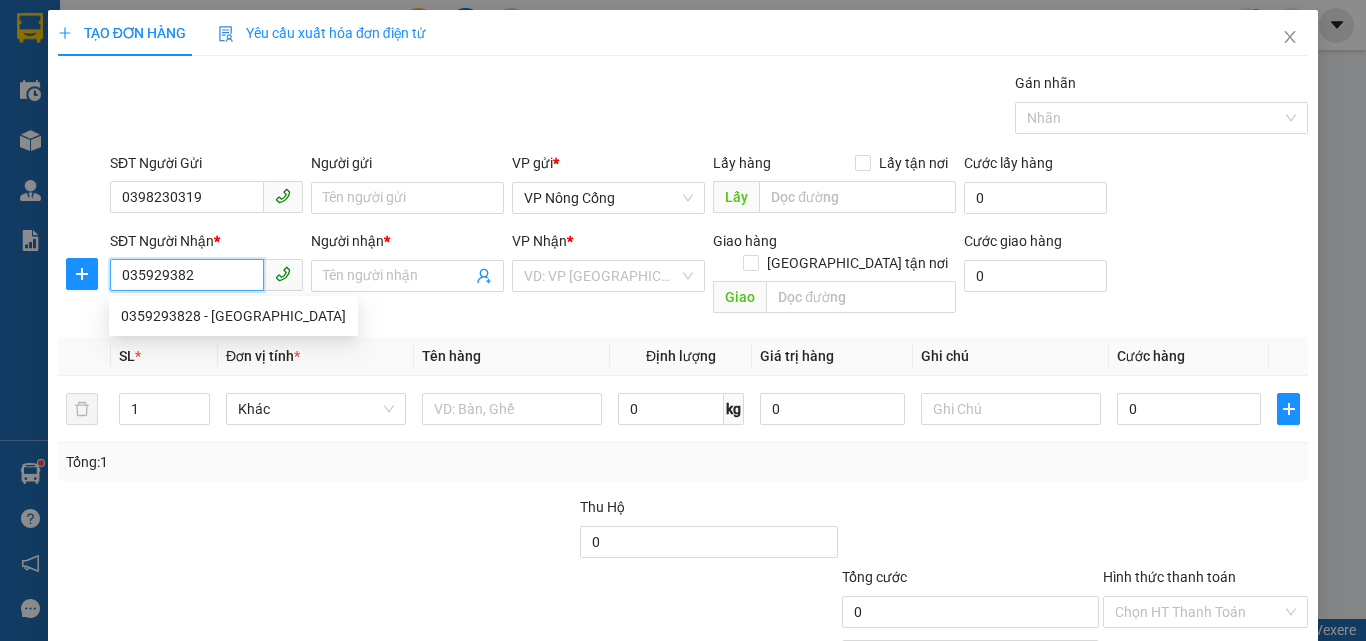 type on "0359293828" 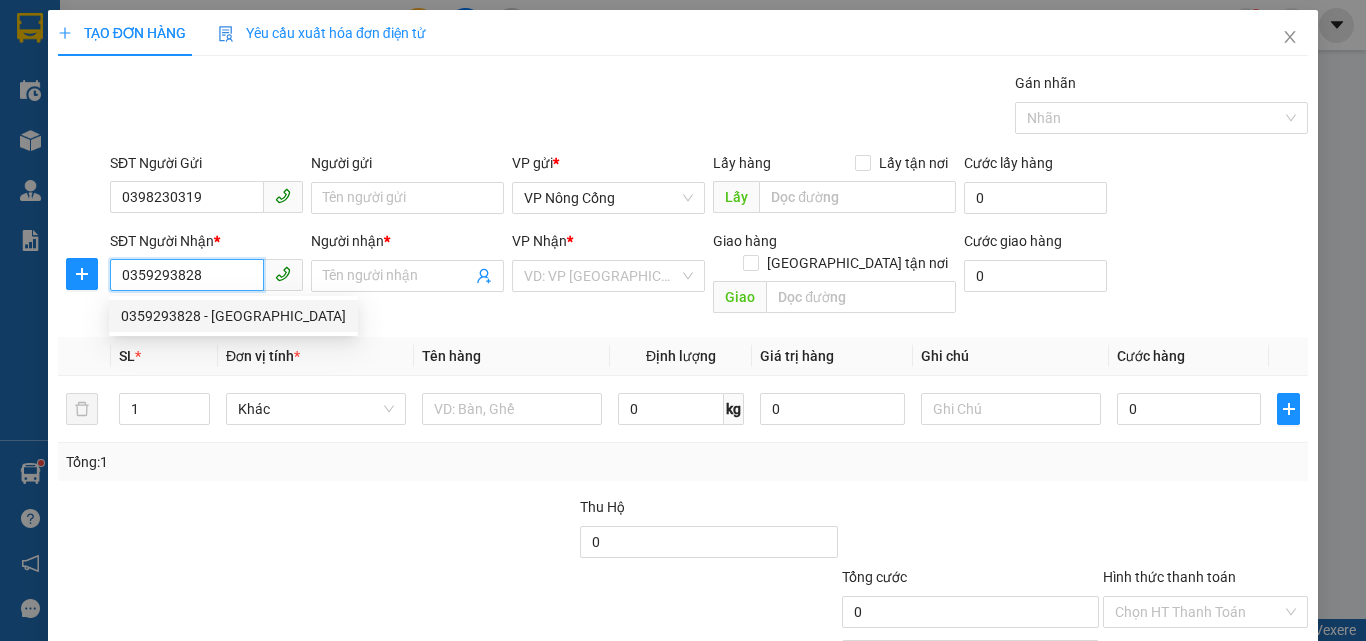 click on "0359293828 - [GEOGRAPHIC_DATA]" at bounding box center [233, 316] 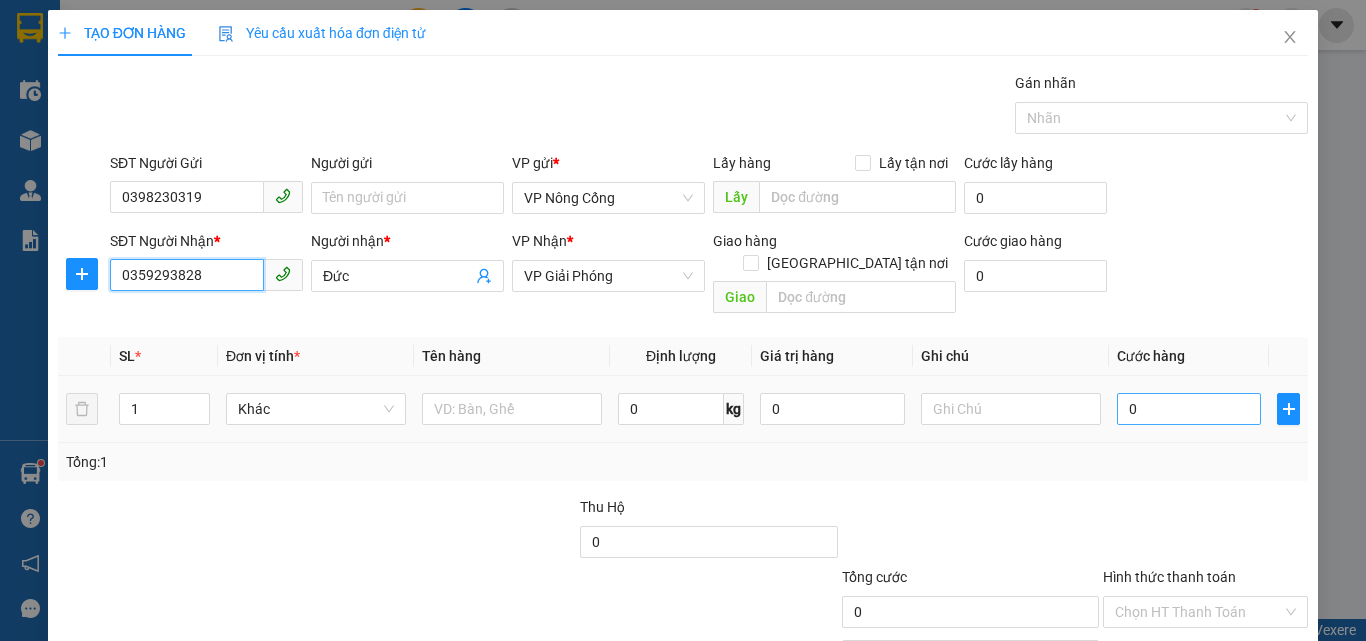type on "0359293828" 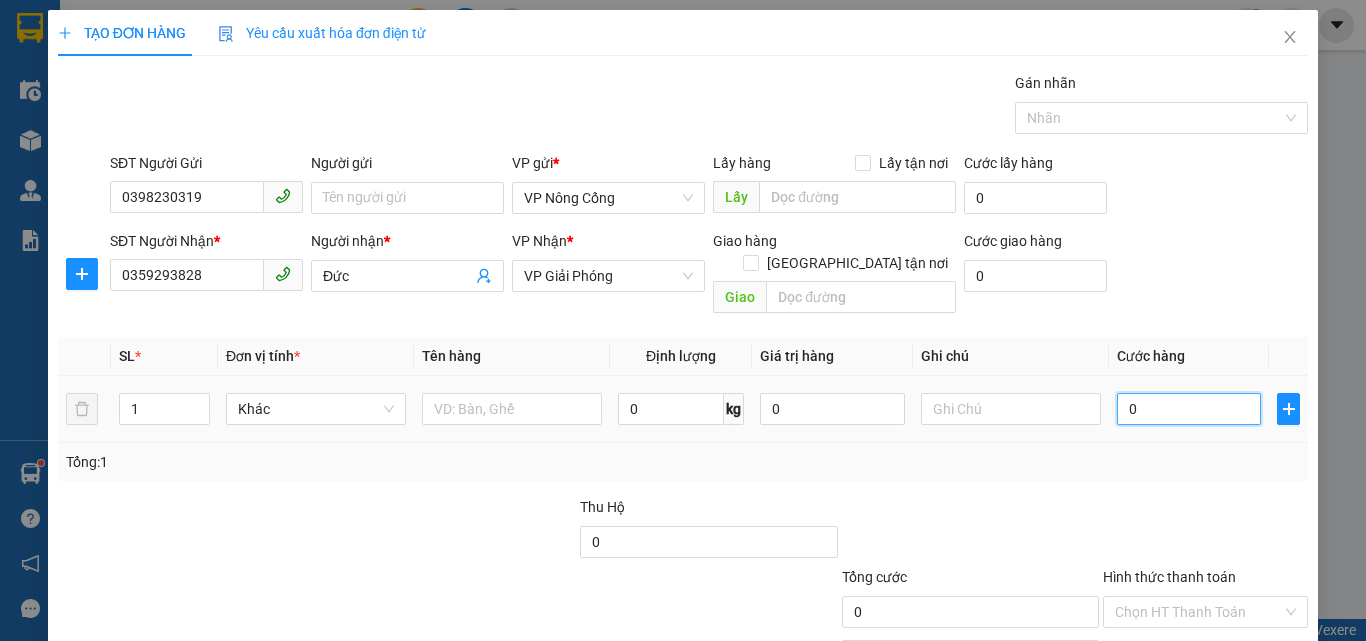 click on "0" at bounding box center (1189, 409) 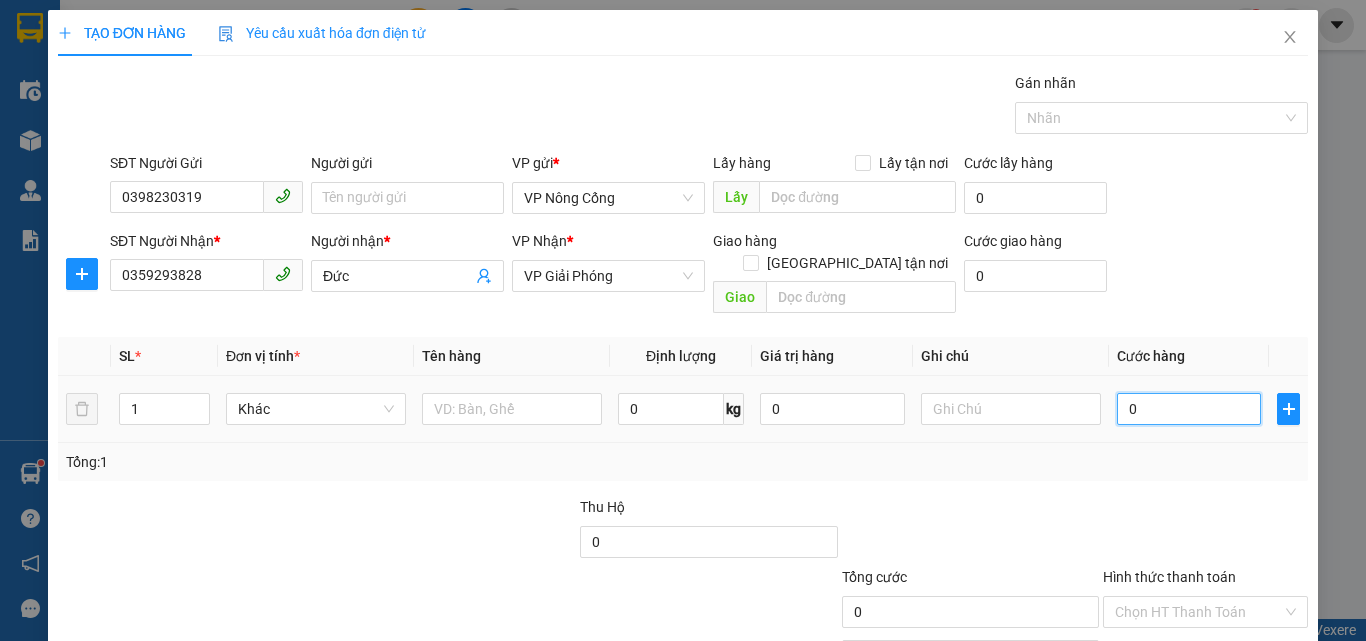 type on "5" 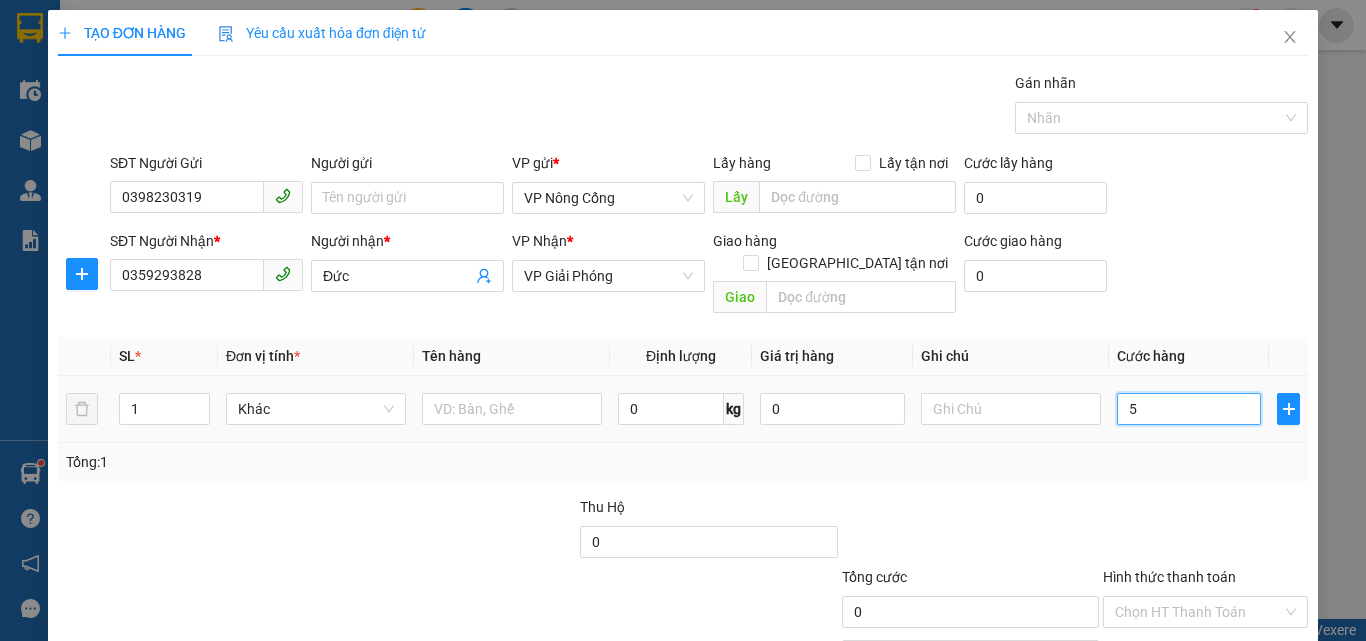 type on "5" 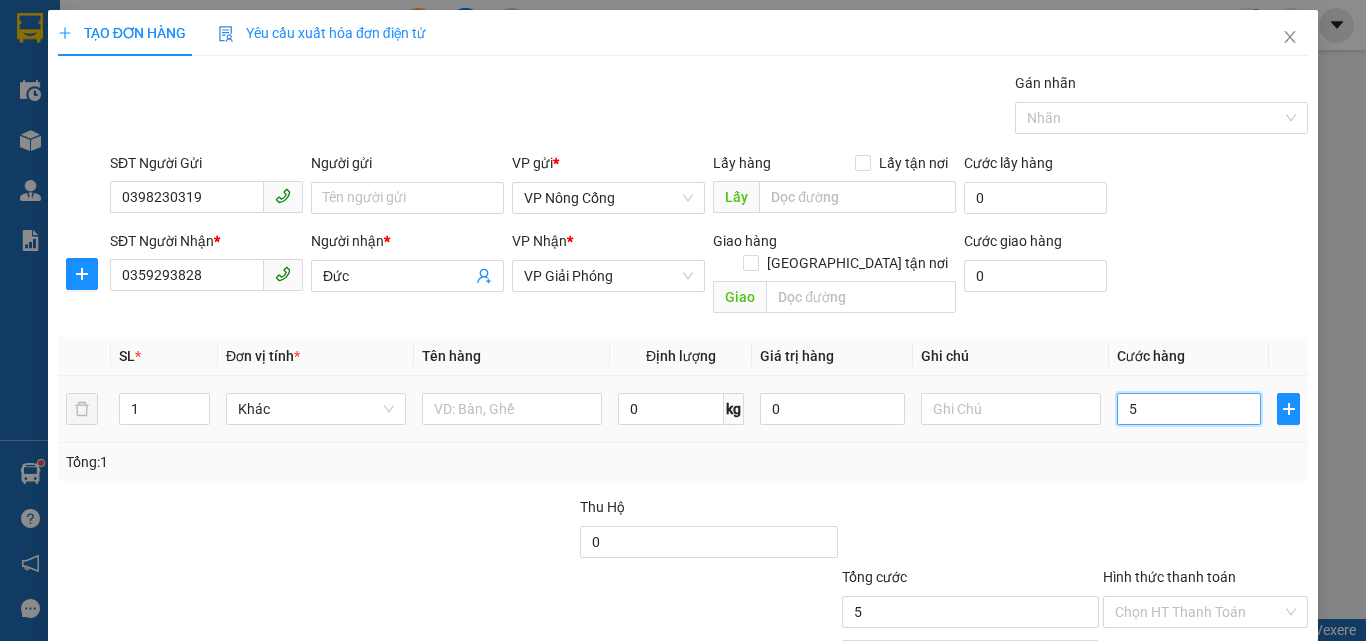 type on "50" 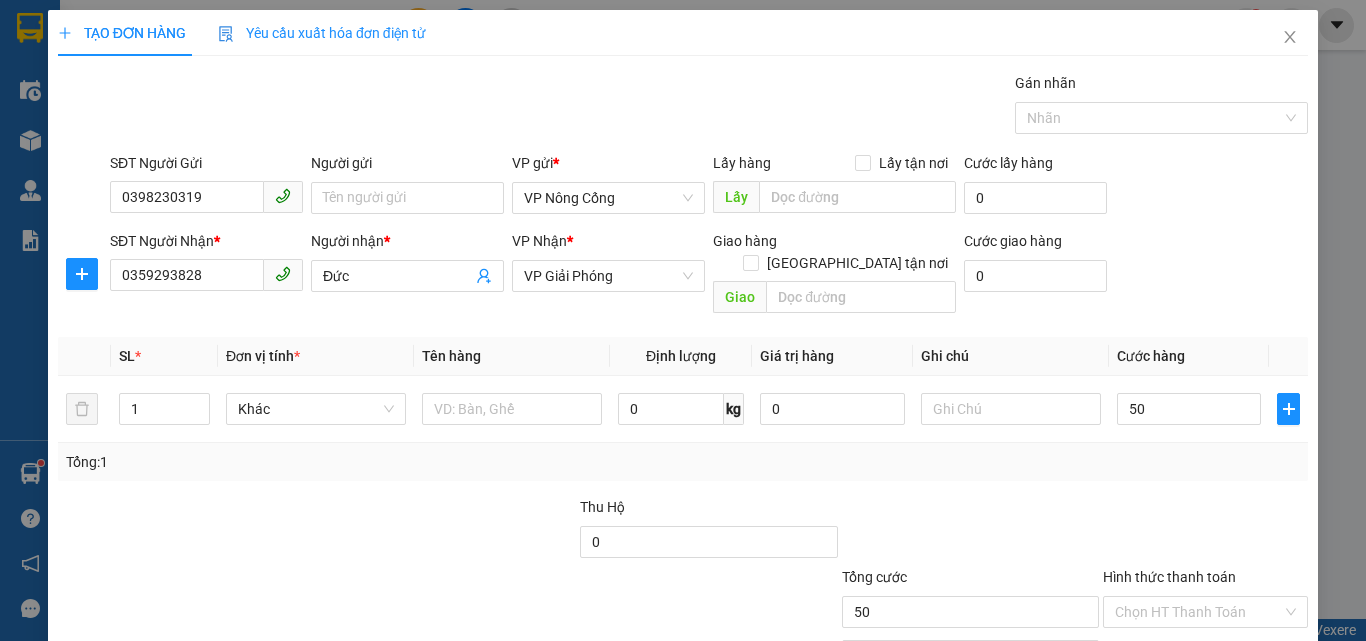 type on "50.000" 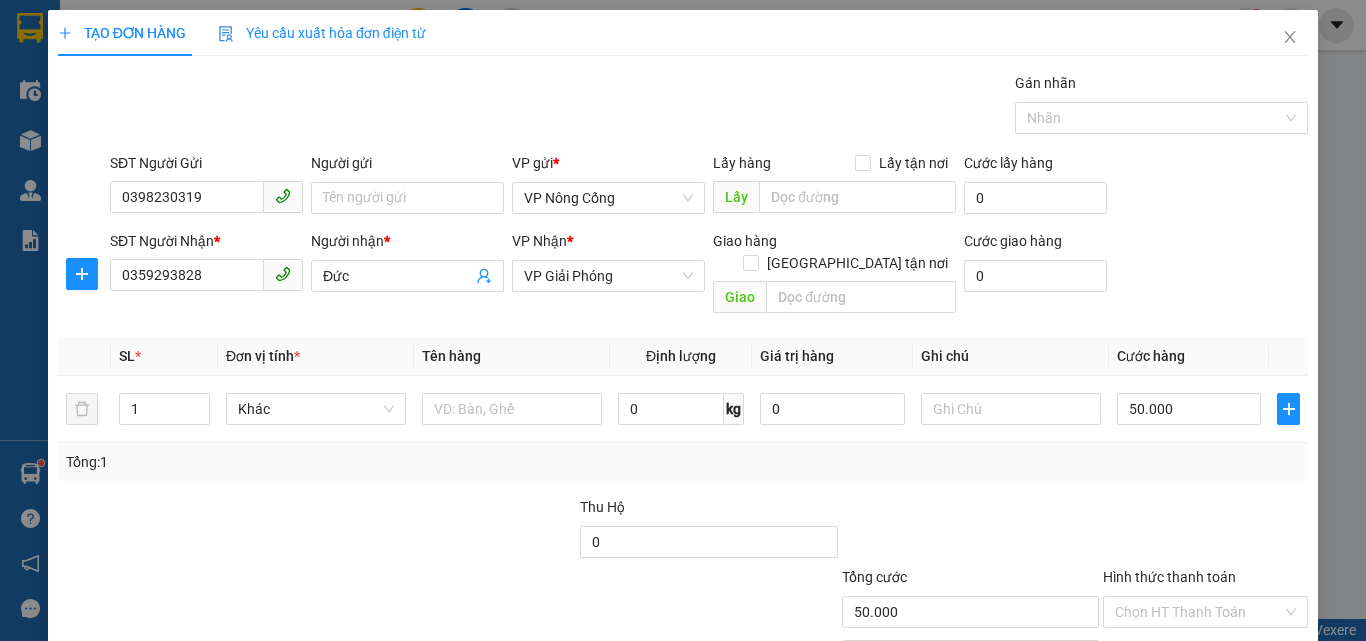 click on "Hình thức thanh toán" at bounding box center [1169, 577] 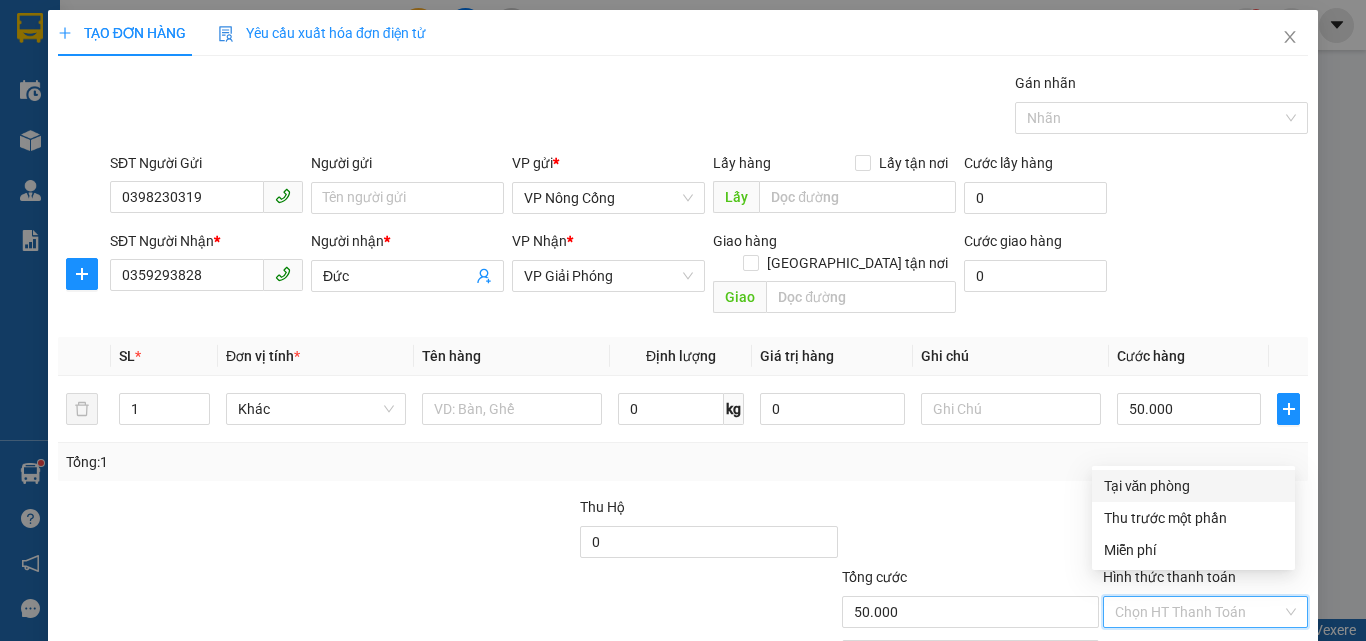 click on "Tại văn phòng" at bounding box center (1193, 486) 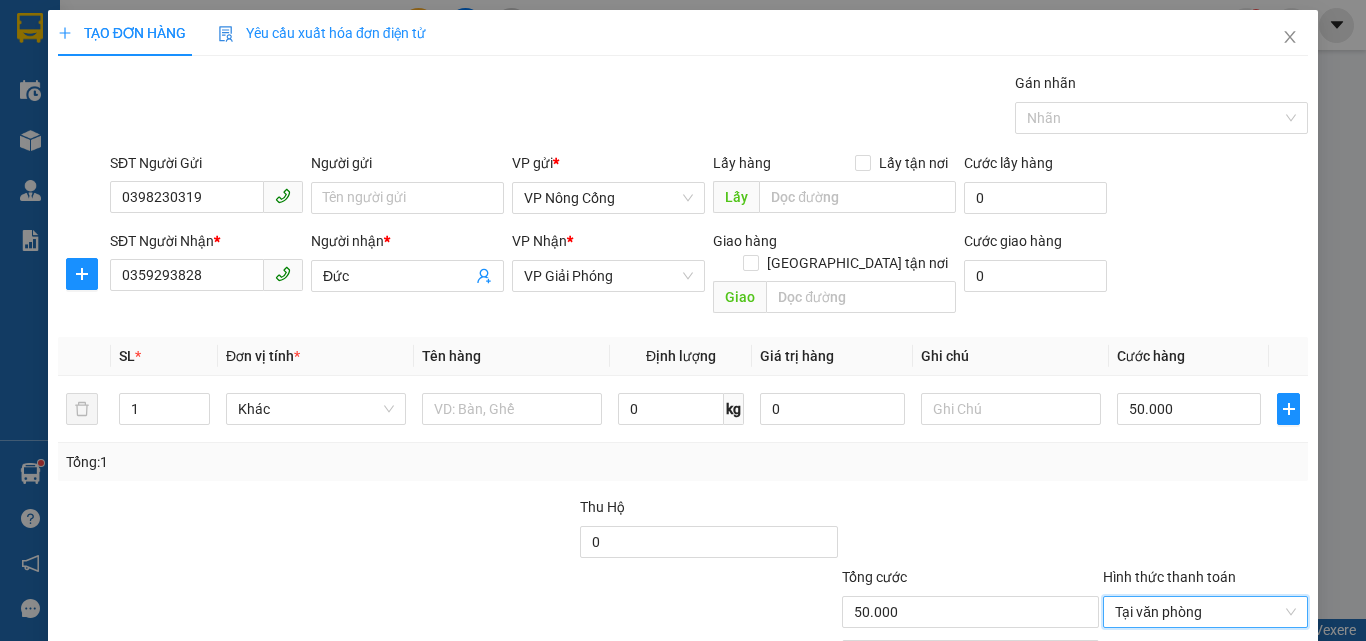 scroll, scrollTop: 99, scrollLeft: 0, axis: vertical 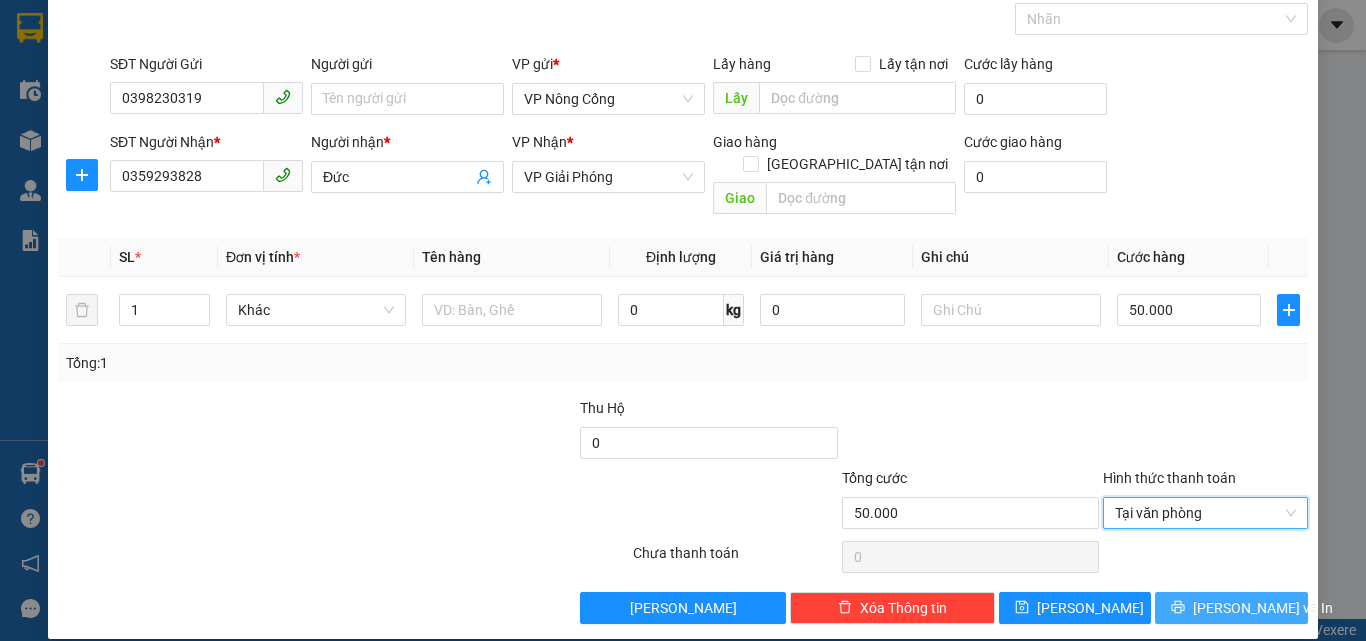 click on "[PERSON_NAME] và In" at bounding box center (1263, 608) 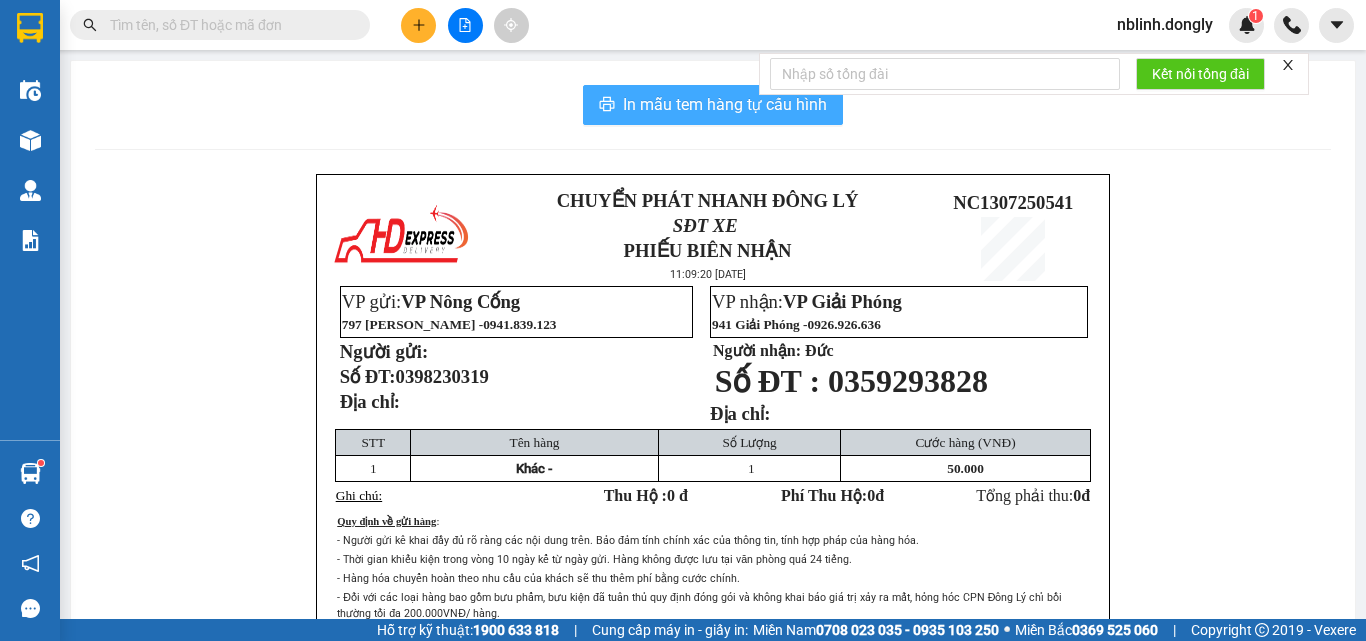 click on "In mẫu tem hàng tự cấu hình" at bounding box center [725, 104] 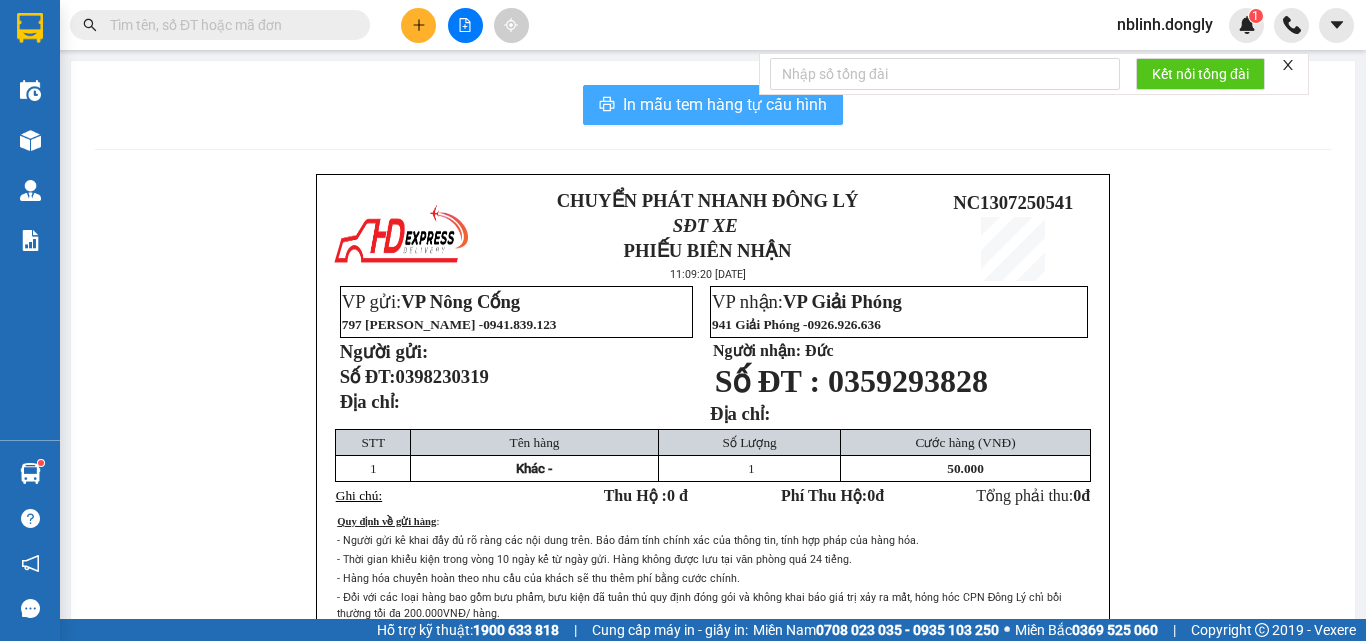 scroll, scrollTop: 0, scrollLeft: 0, axis: both 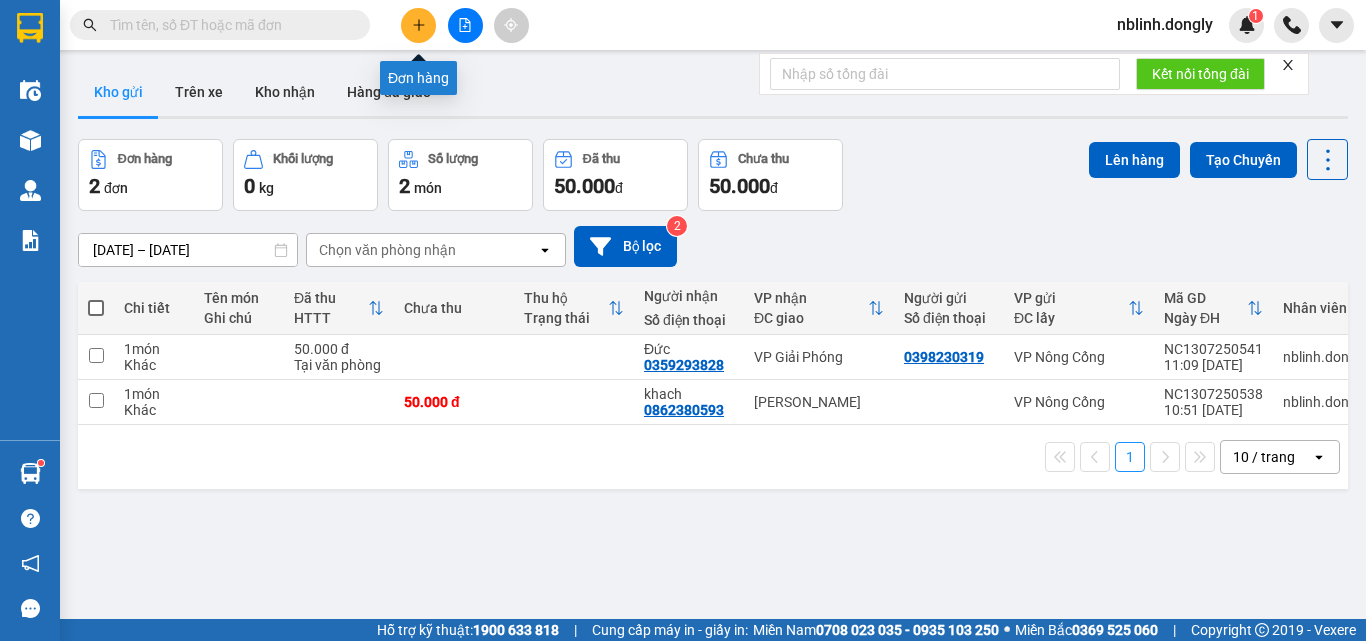 click 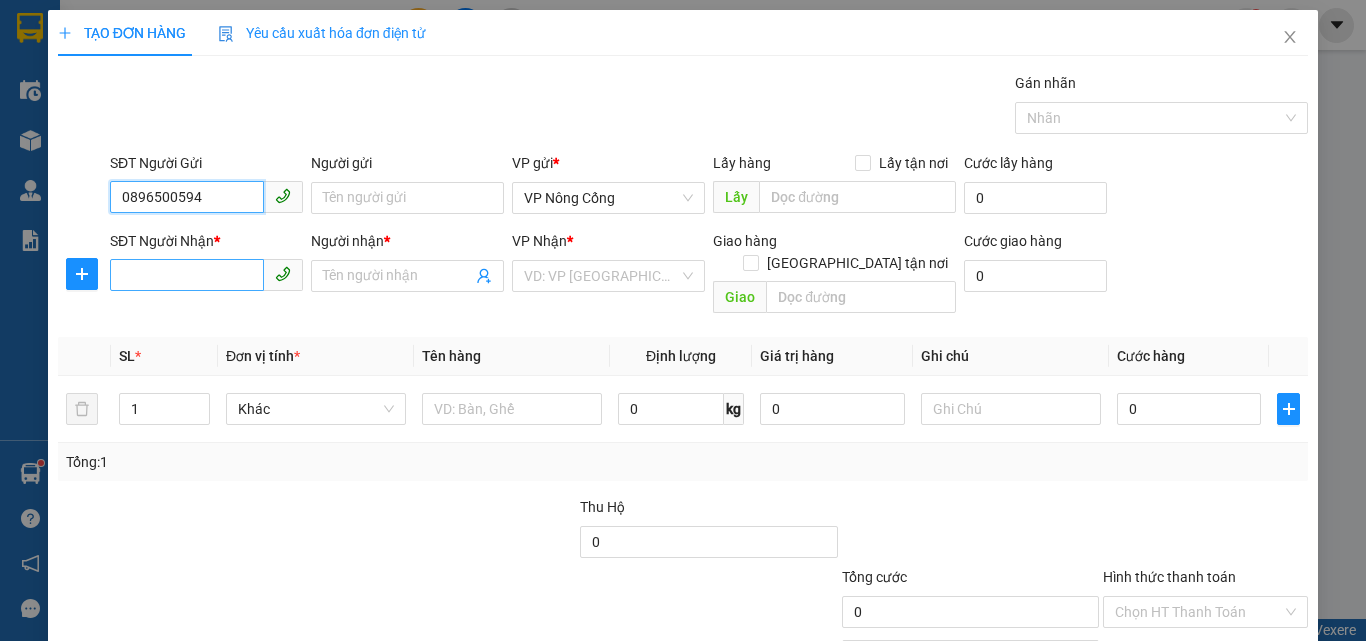 type on "0896500594" 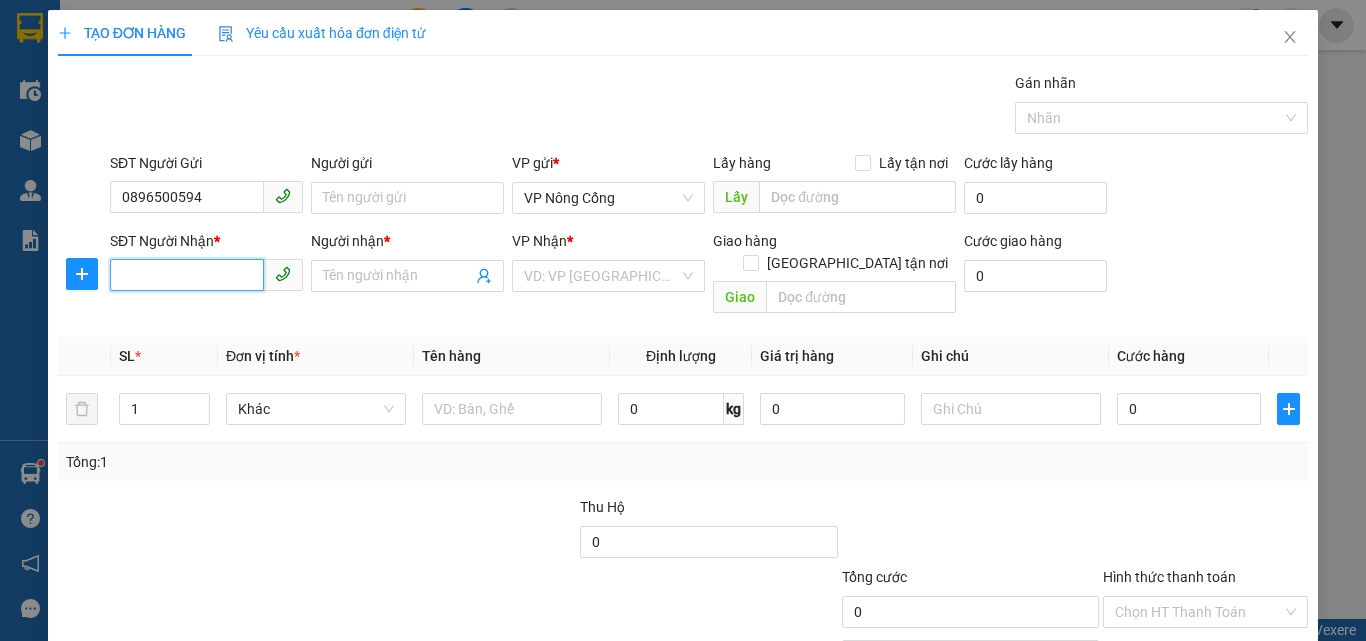 click on "SĐT Người Nhận  *" at bounding box center (187, 275) 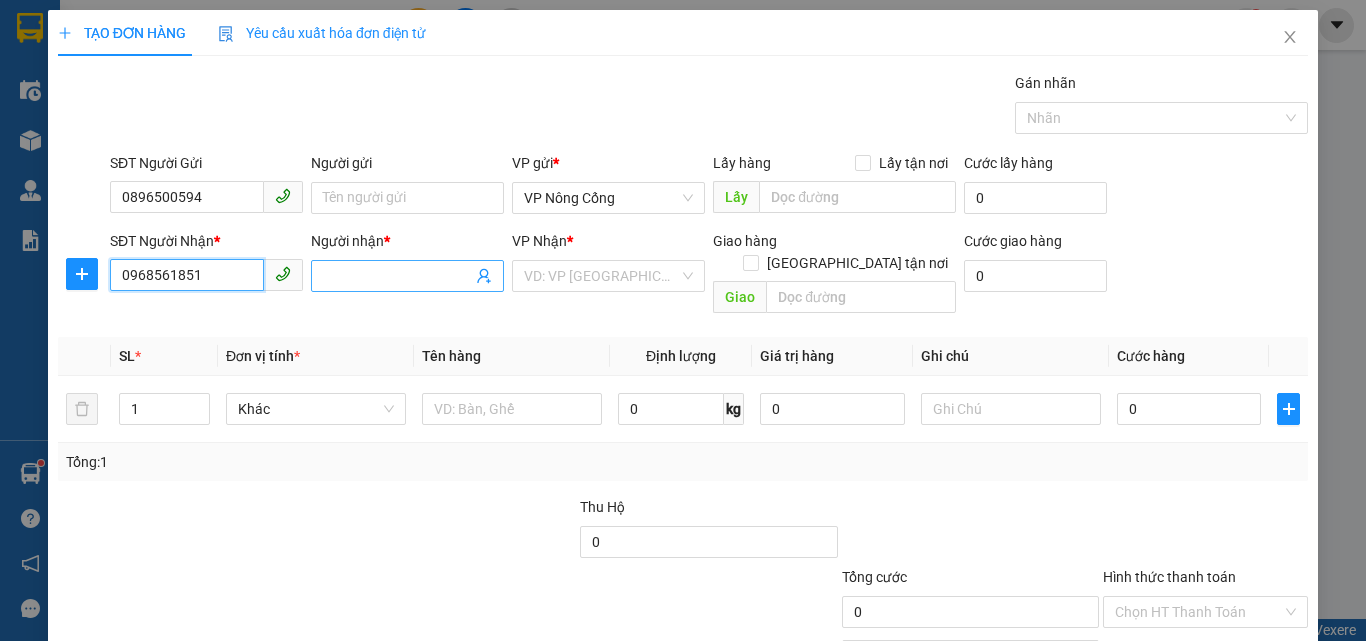 type on "0968561851" 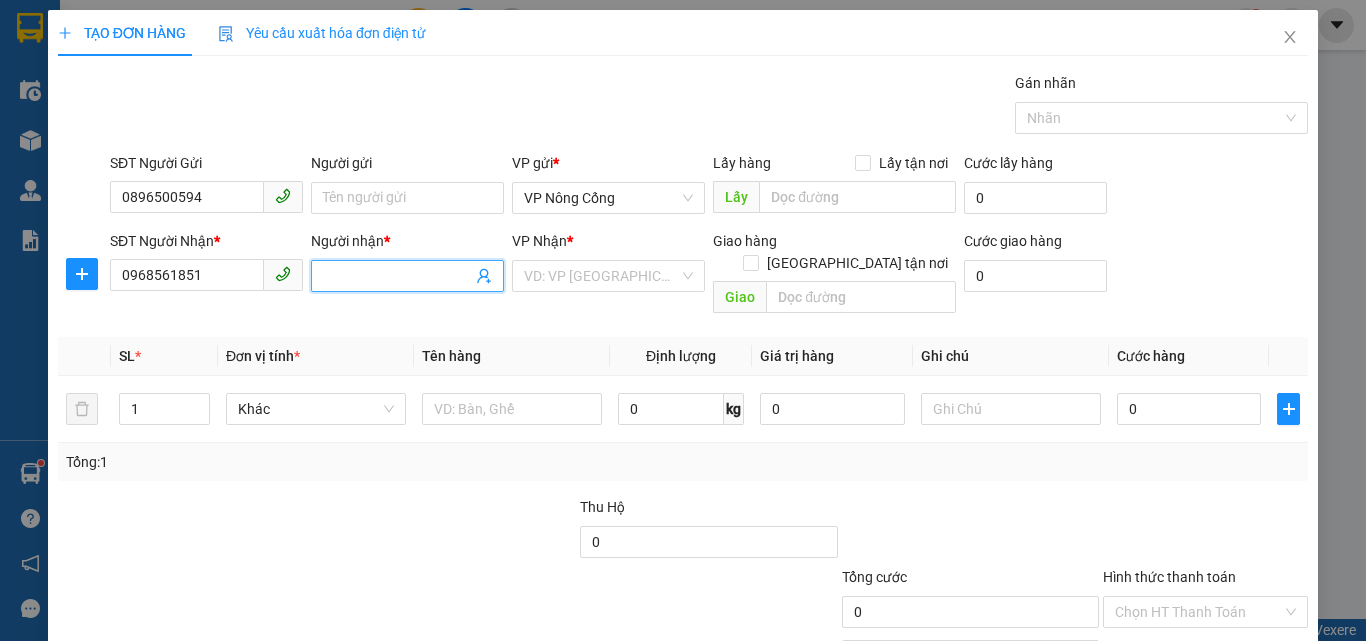 click on "Người nhận  *" at bounding box center (397, 276) 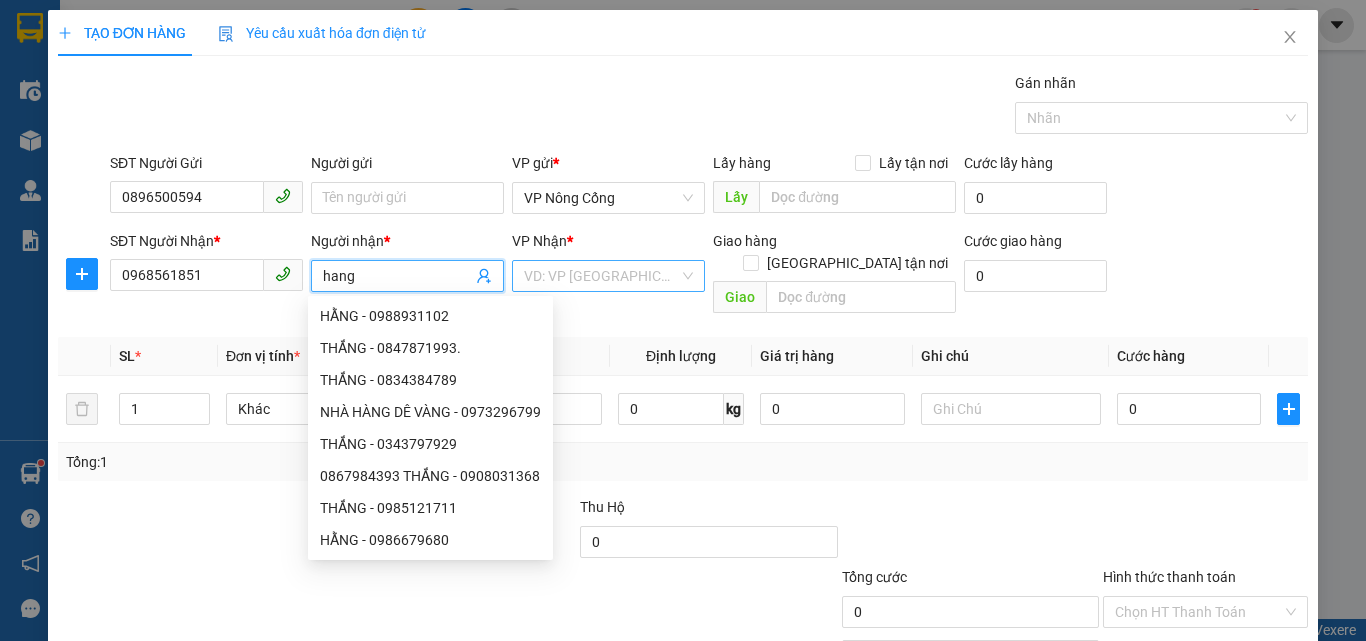 type on "hang" 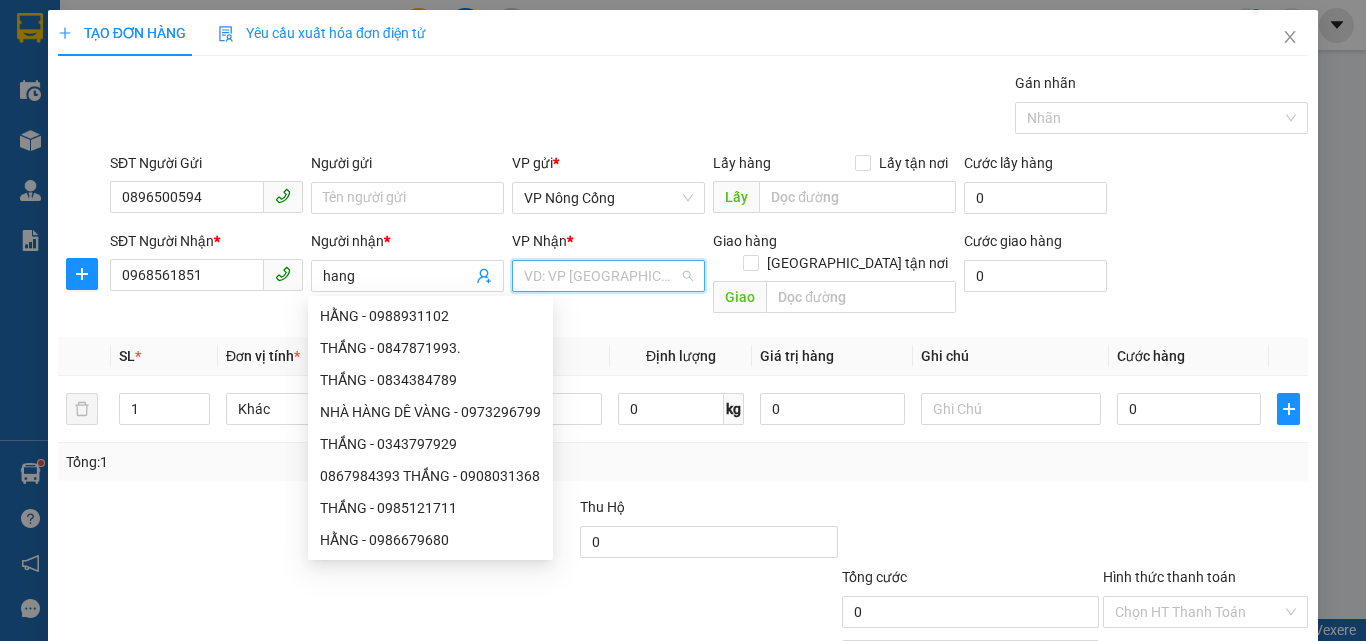 click at bounding box center (601, 276) 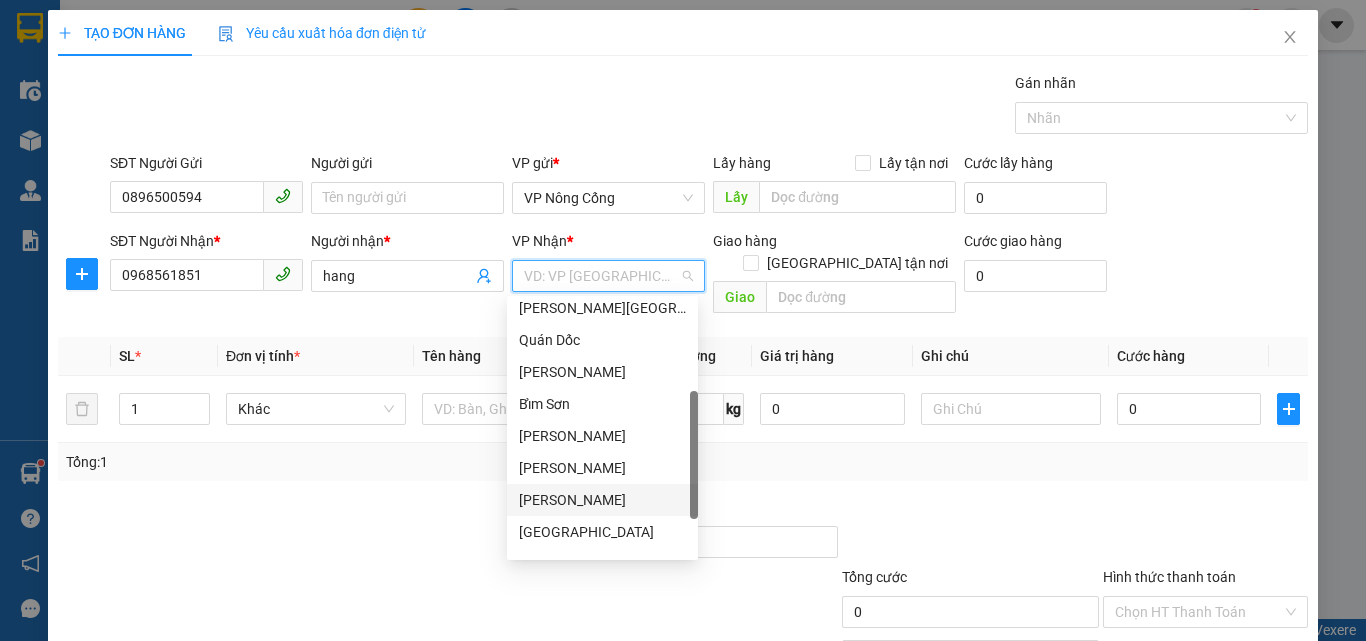 scroll, scrollTop: 288, scrollLeft: 0, axis: vertical 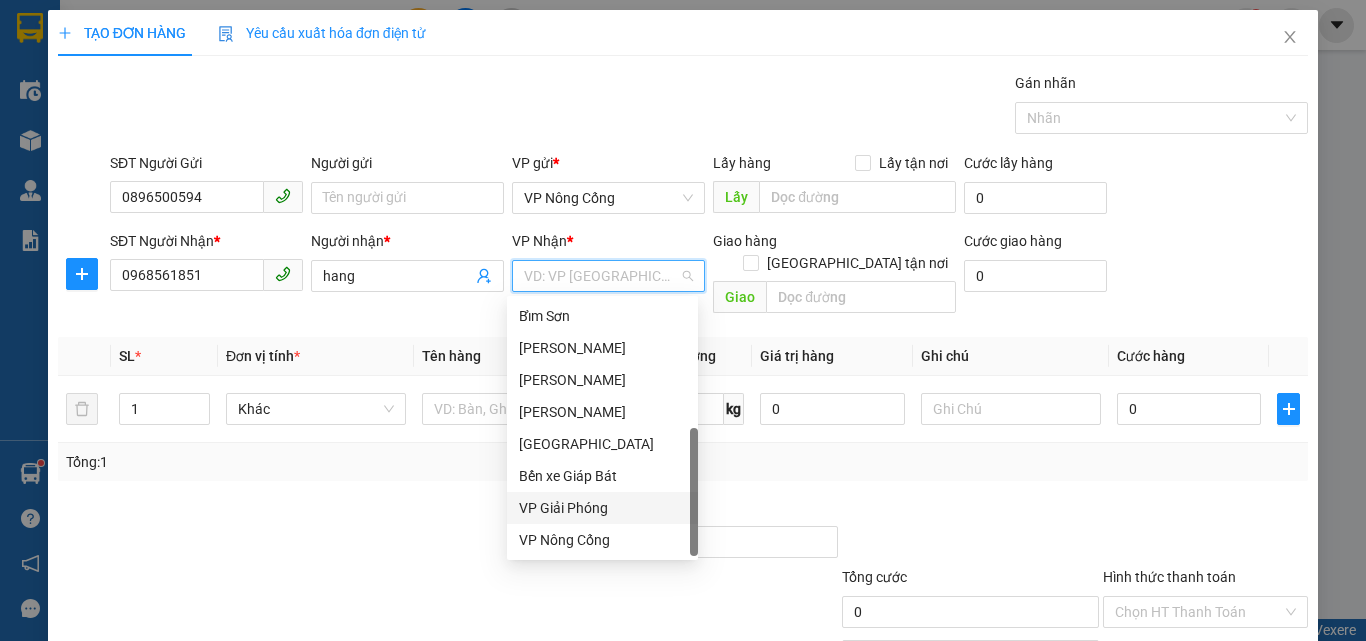 click on "VP Giải Phóng" at bounding box center [602, 508] 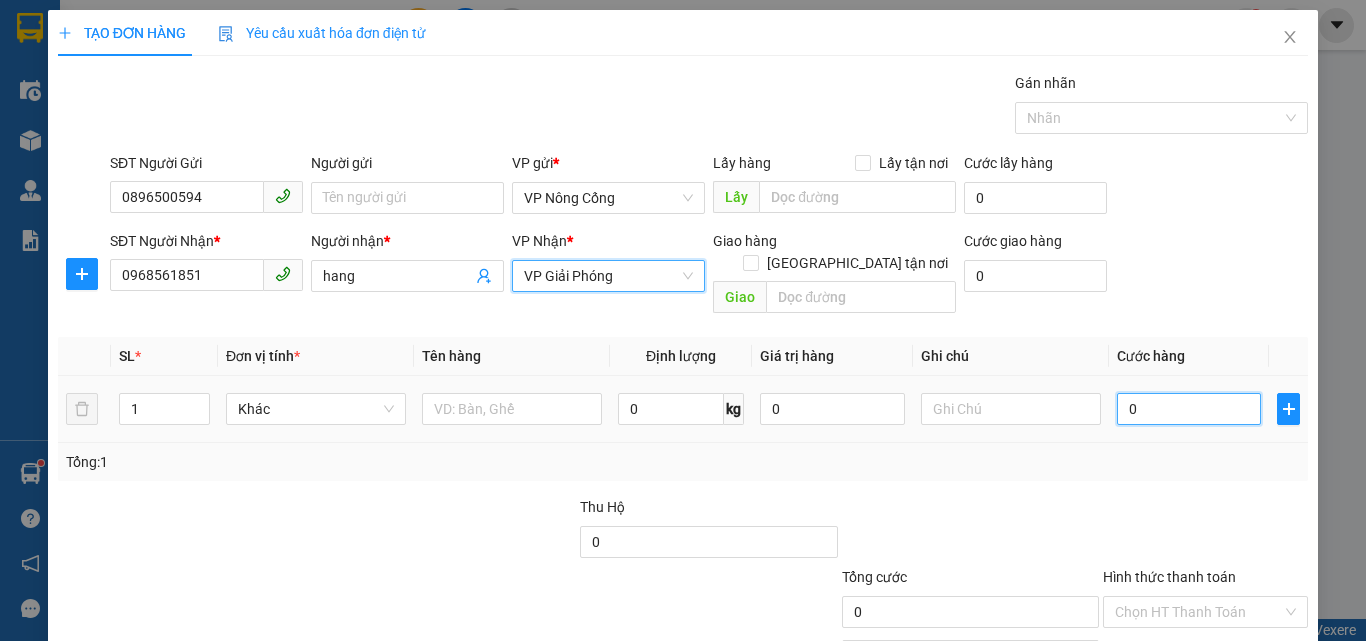 click on "0" at bounding box center [1189, 409] 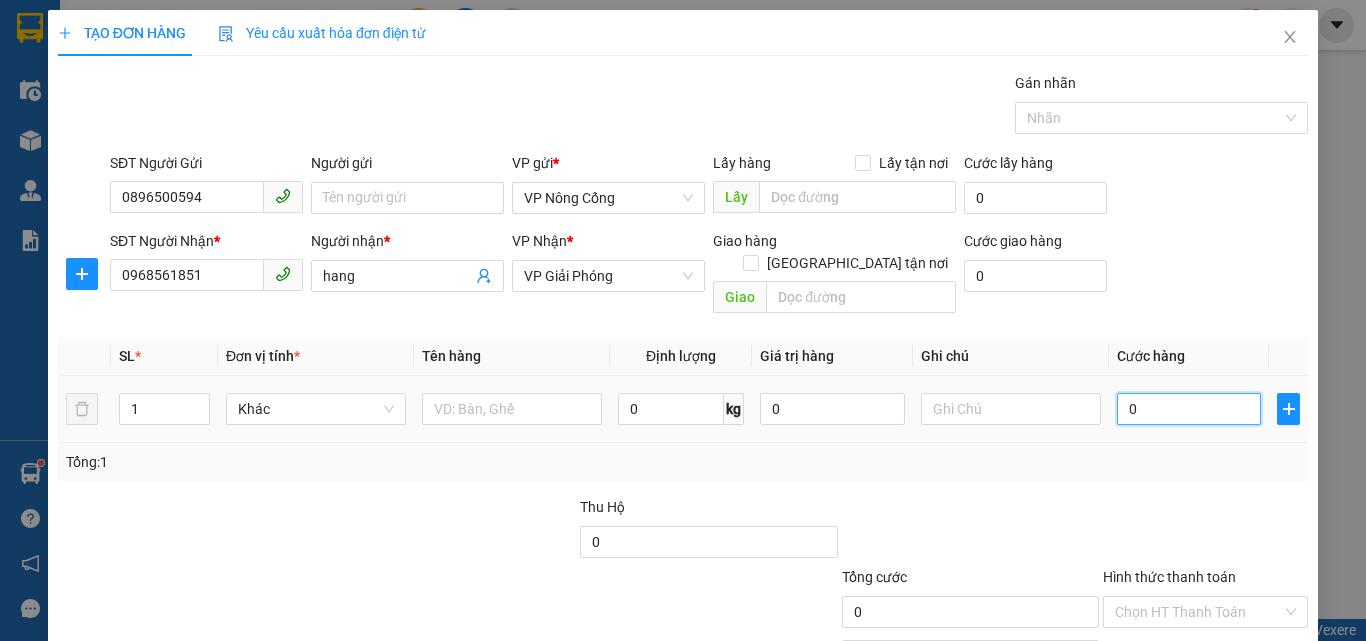 type on "7" 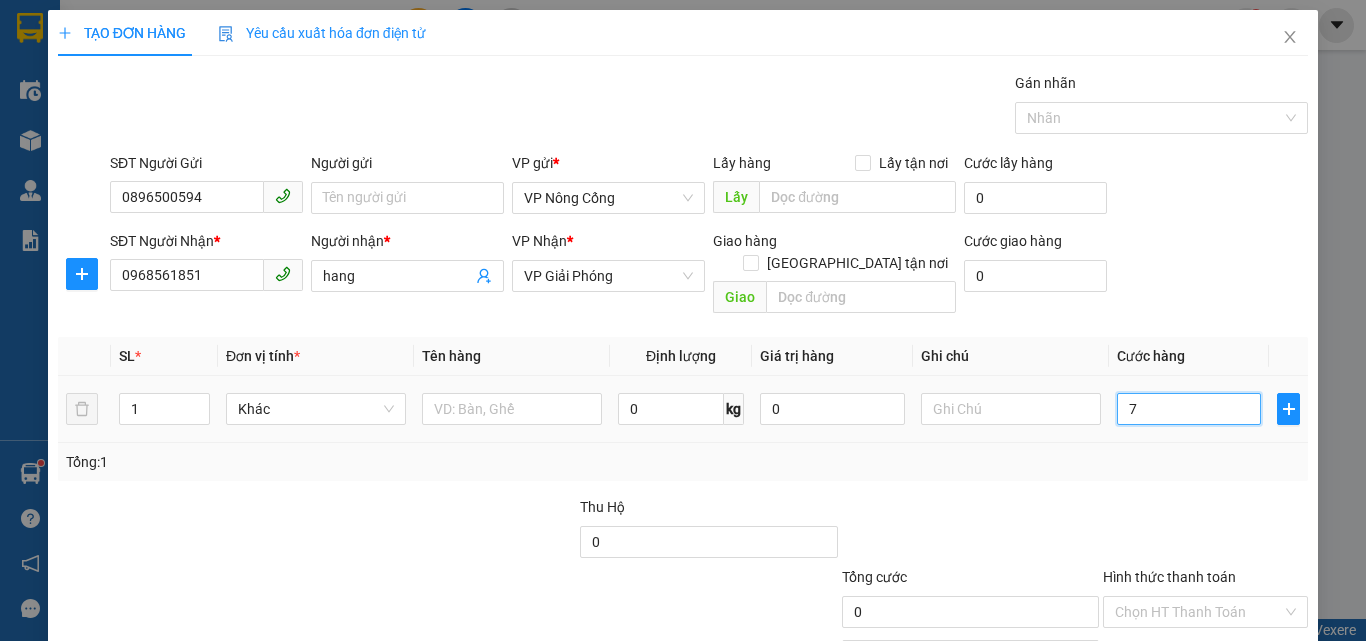 type on "7" 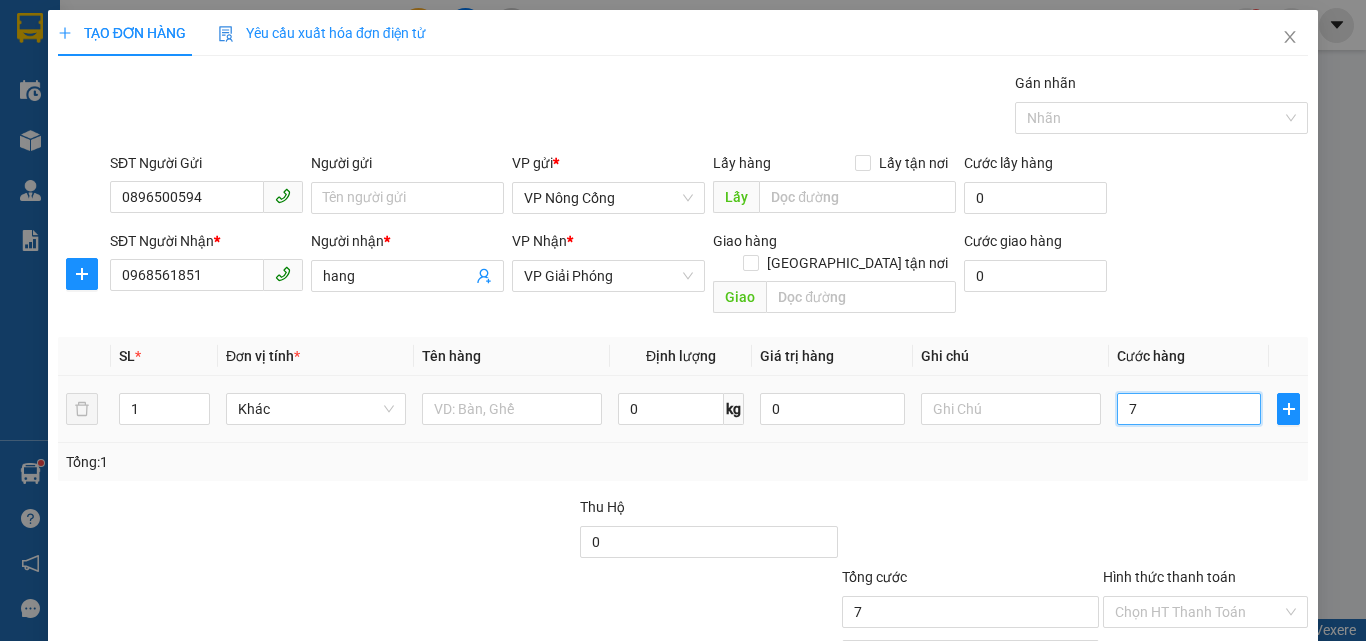 type on "70" 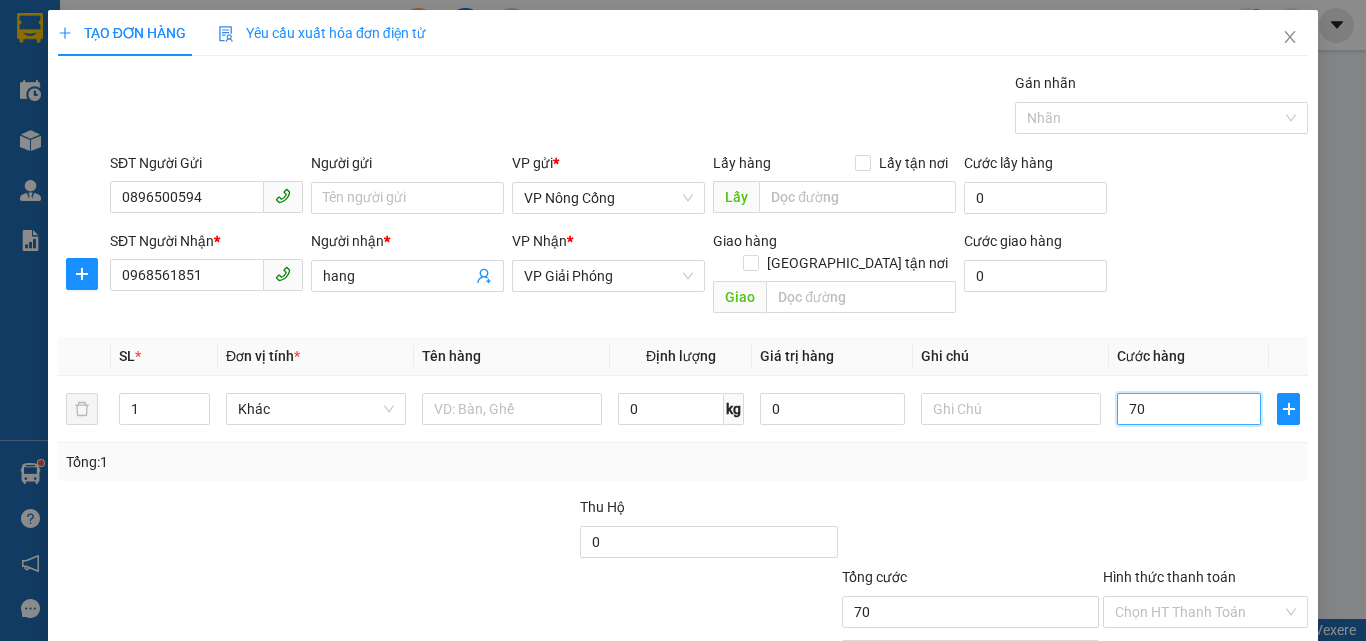 scroll, scrollTop: 99, scrollLeft: 0, axis: vertical 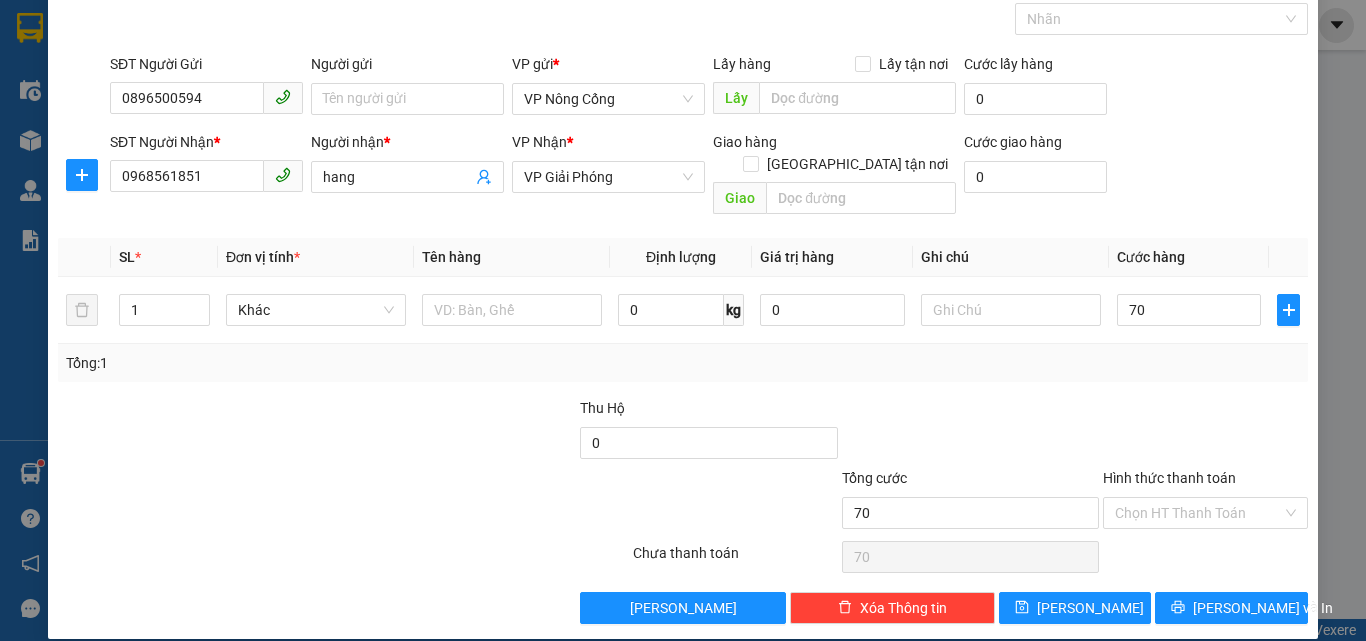 type on "70.000" 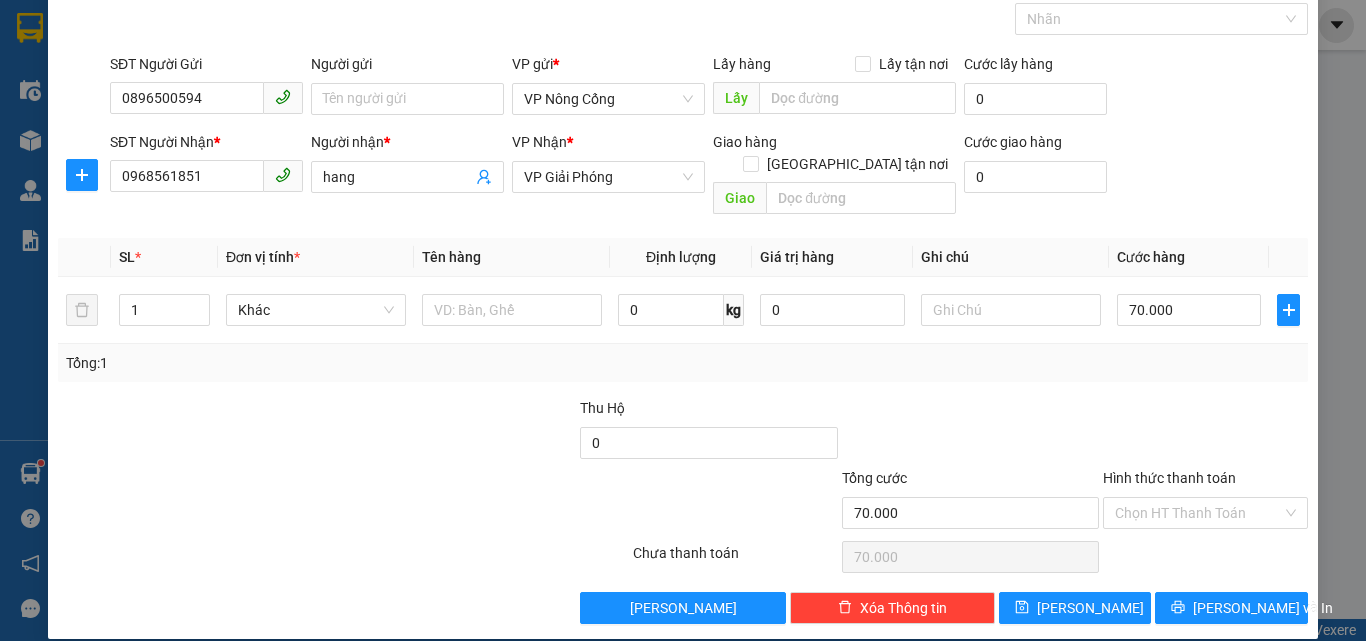 click on "Hình thức thanh toán" at bounding box center (1169, 478) 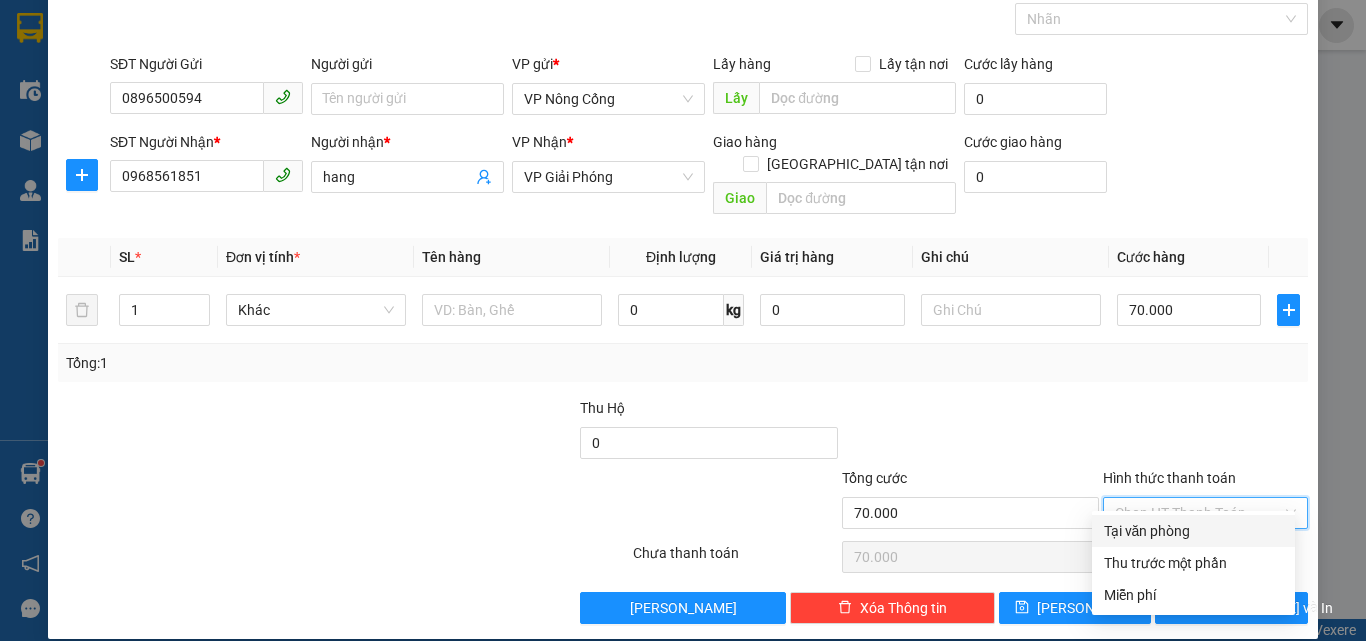 click on "Tại văn phòng" at bounding box center (1193, 531) 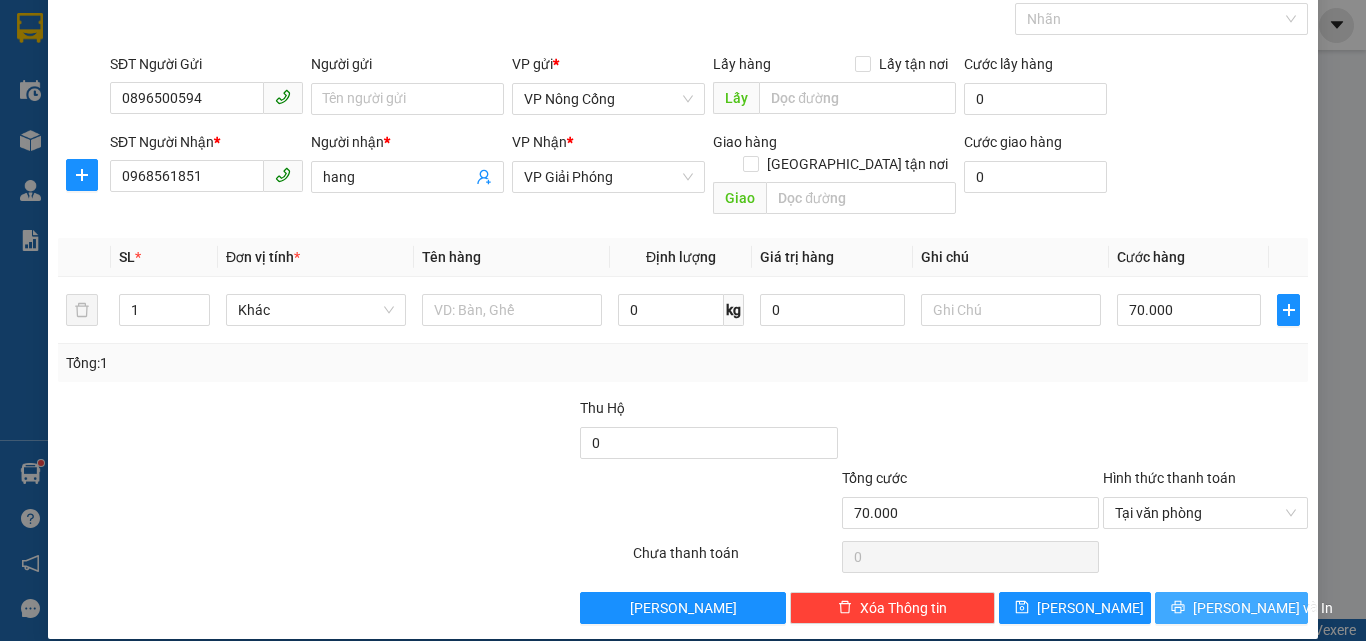 click on "[PERSON_NAME] và In" at bounding box center [1263, 608] 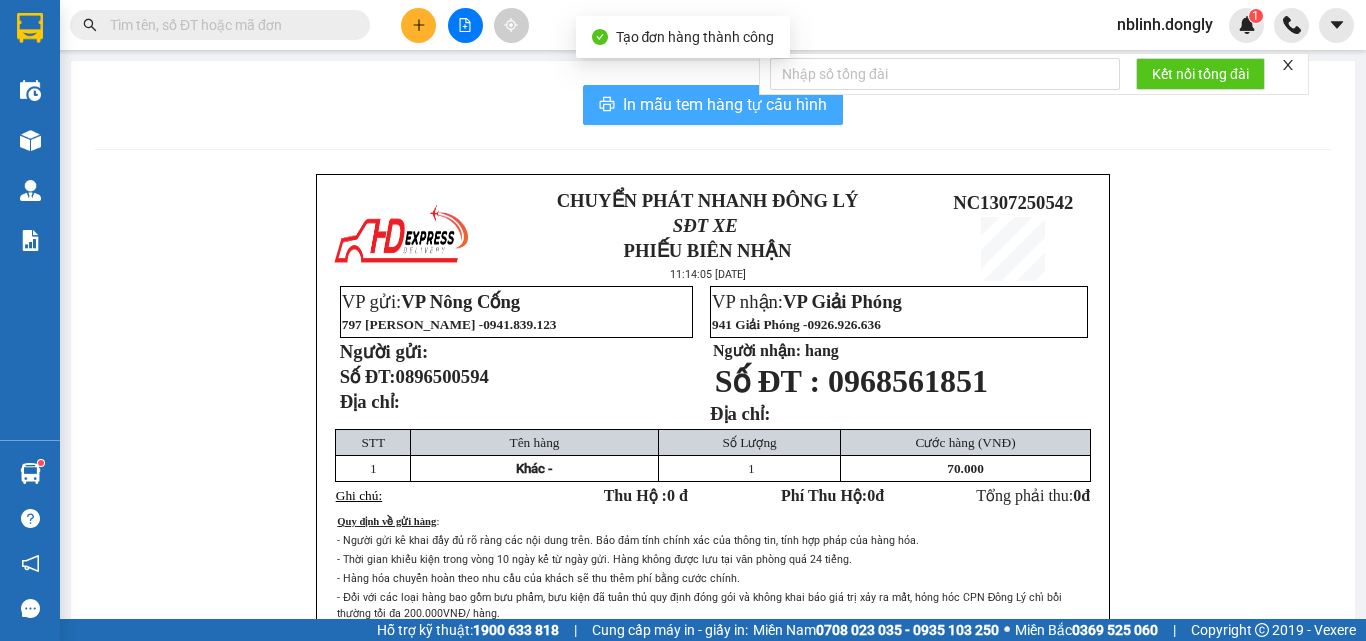 click on "In mẫu tem hàng tự cấu hình" at bounding box center (725, 104) 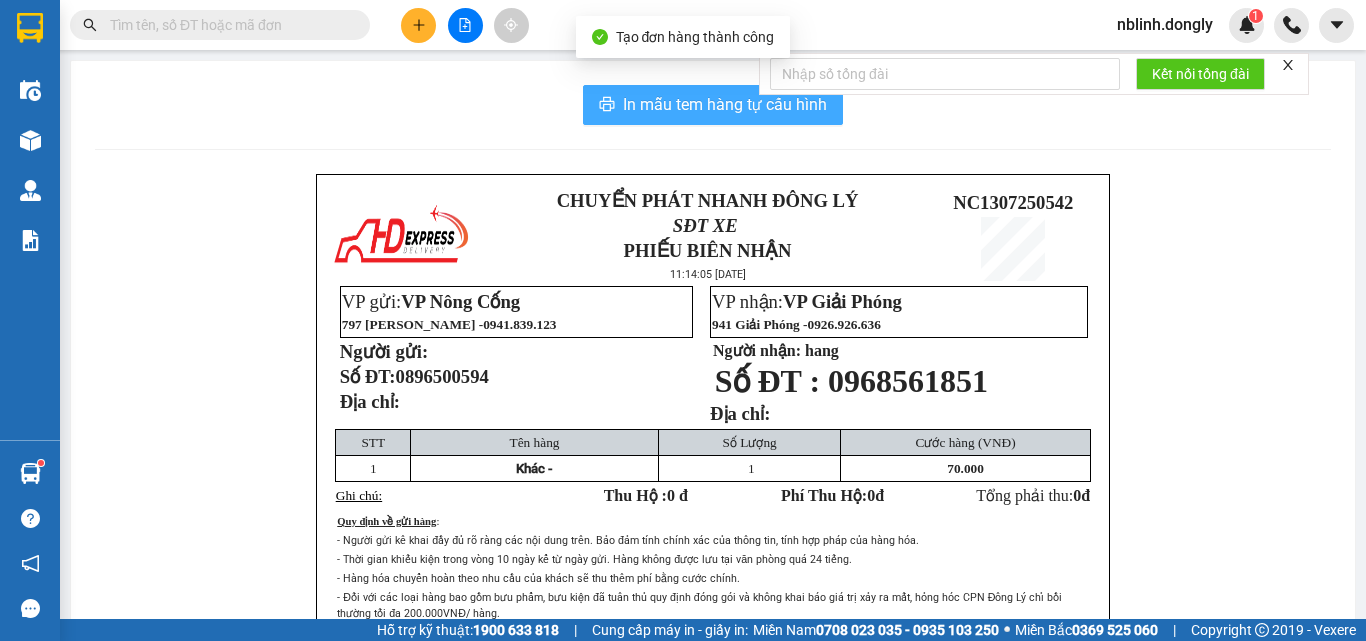 scroll, scrollTop: 0, scrollLeft: 0, axis: both 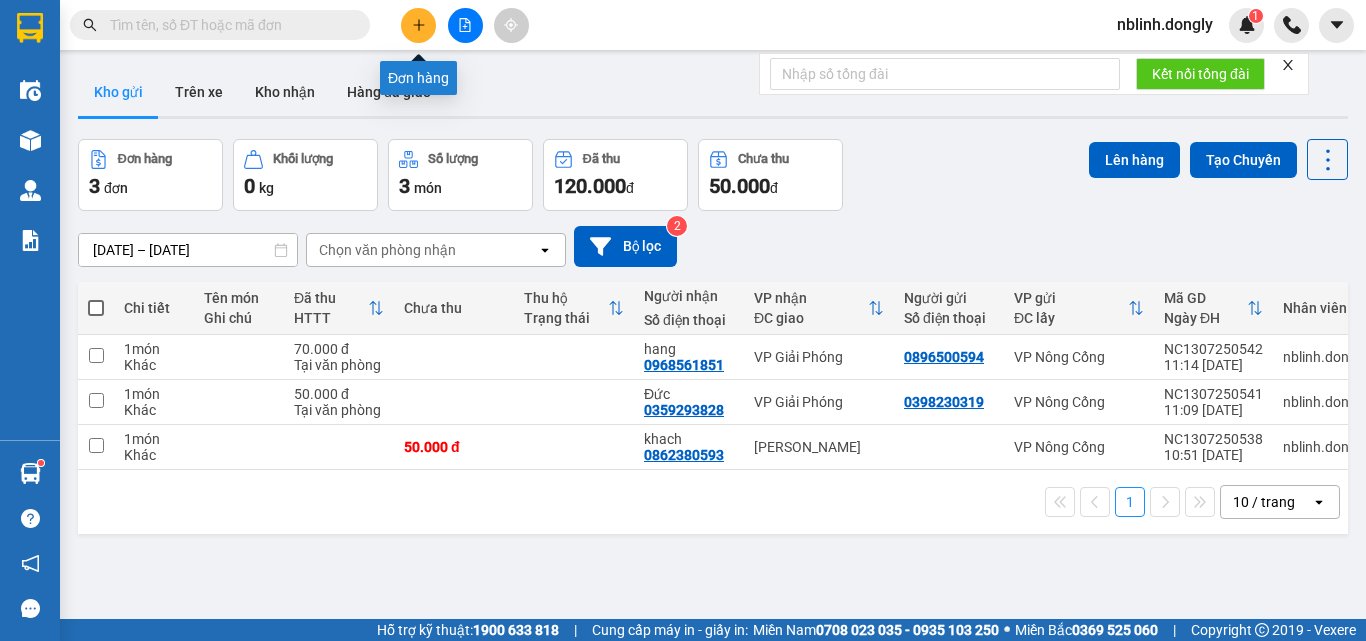 click at bounding box center [418, 25] 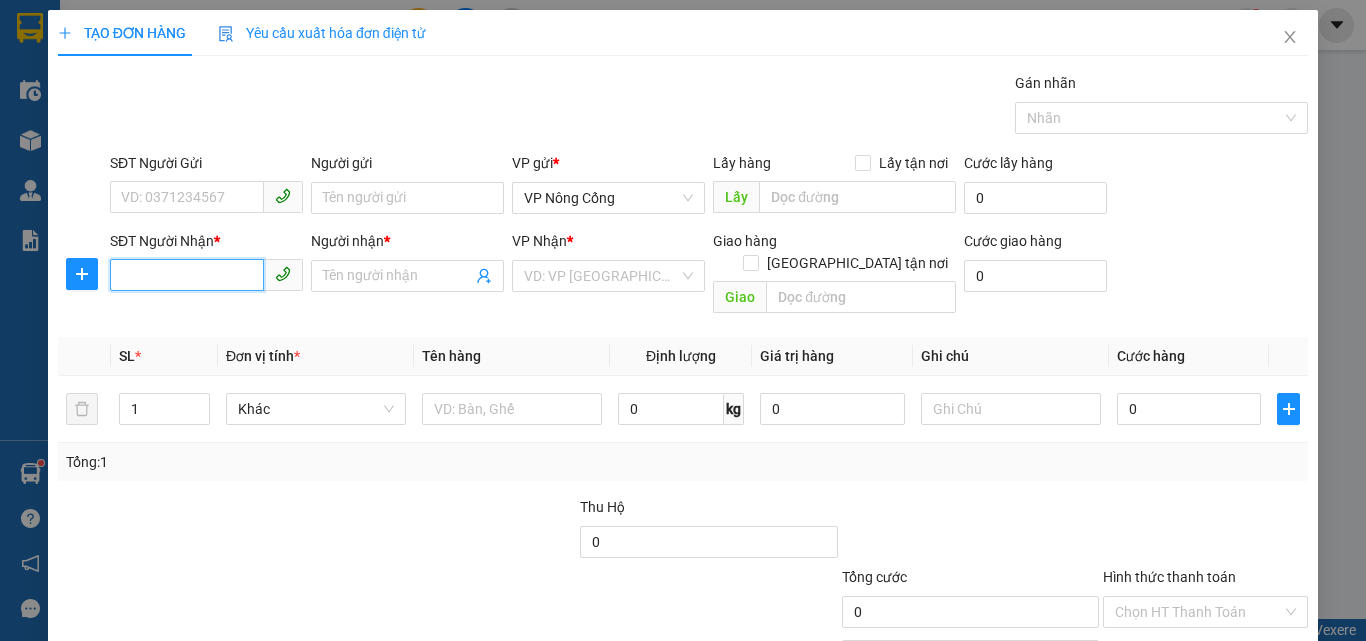 click on "SĐT Người Nhận  *" at bounding box center (187, 275) 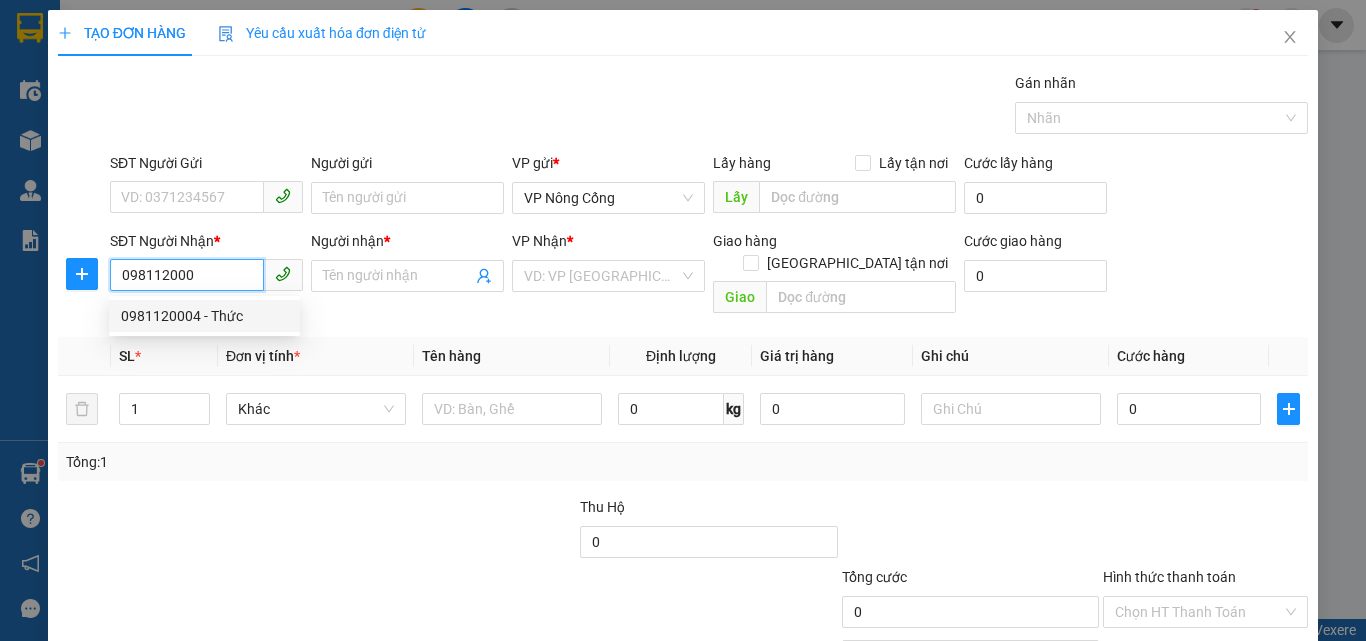click on "0981120004 - Thức" at bounding box center (204, 316) 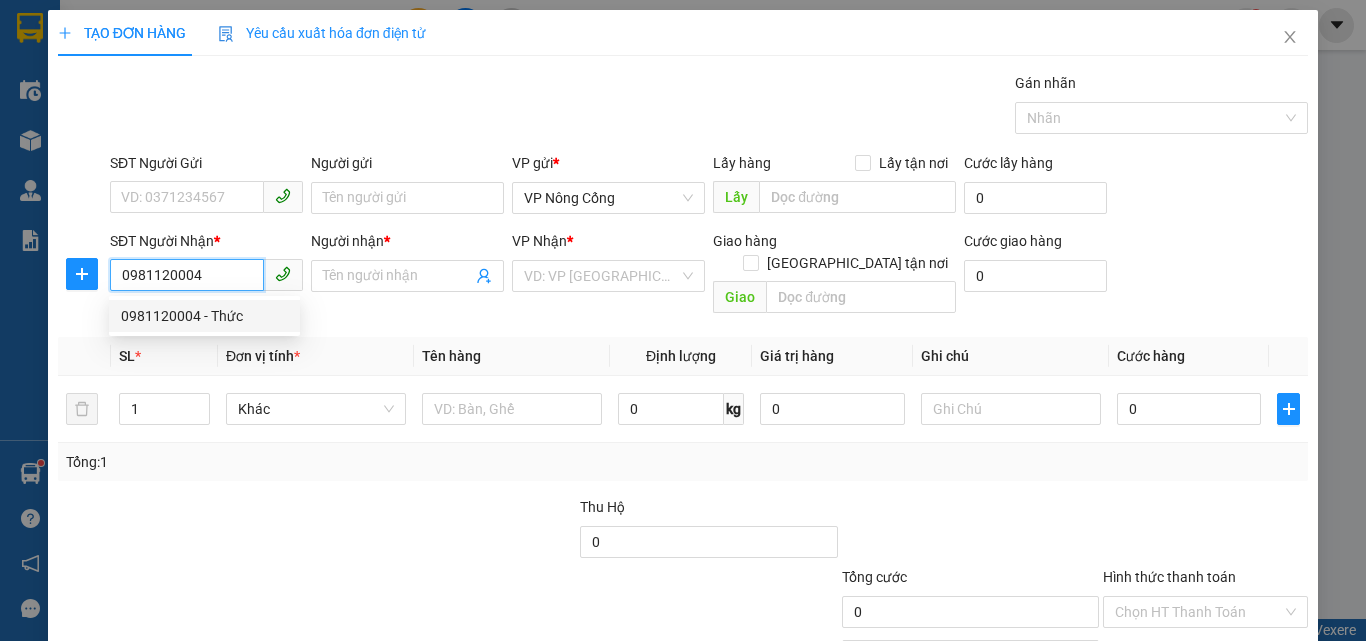 type on "Thức" 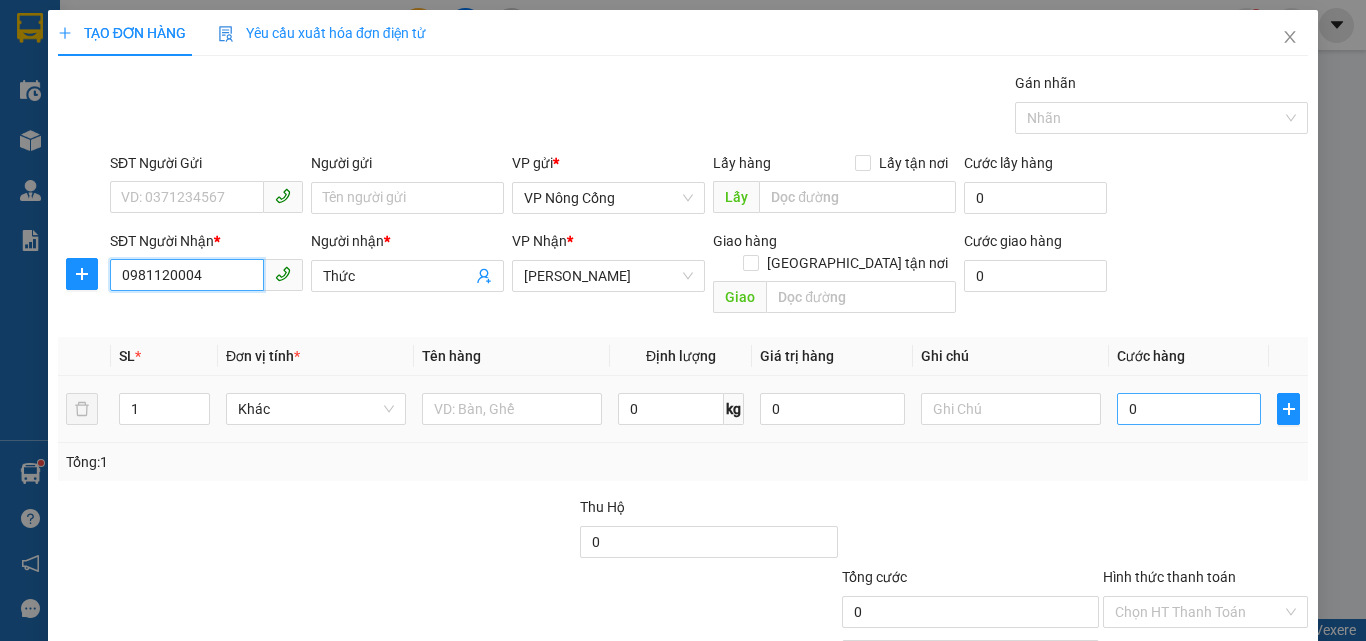 type on "0981120004" 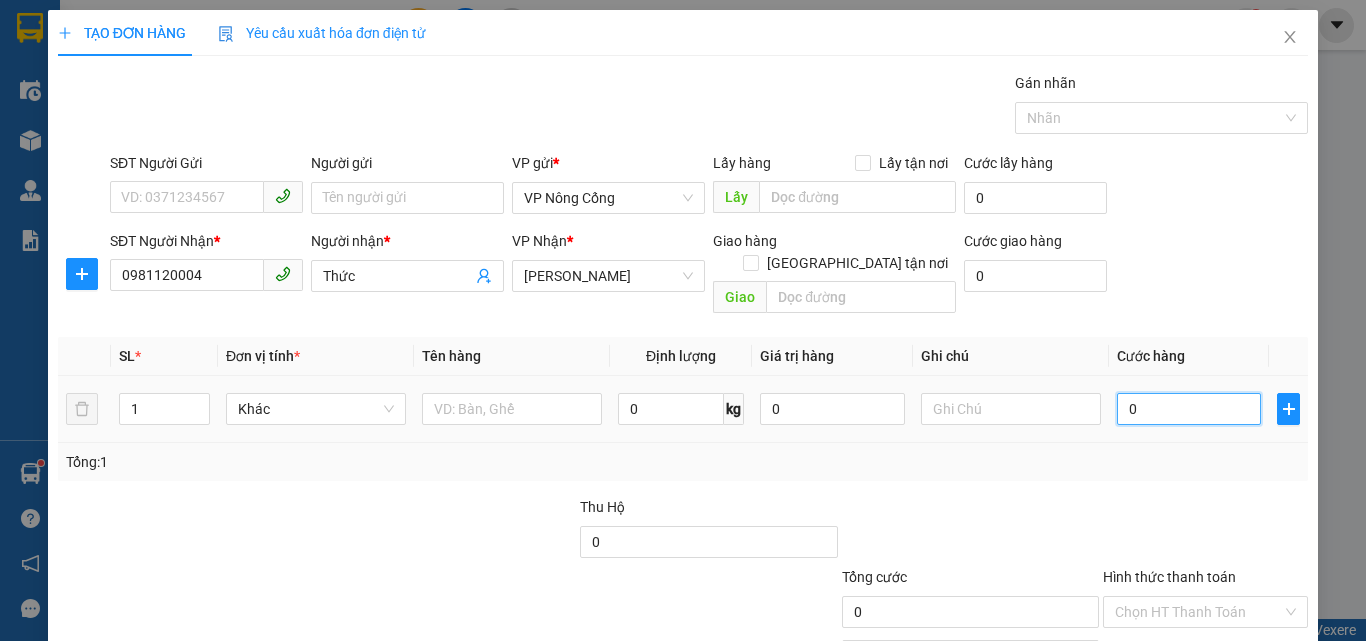 click on "0" at bounding box center [1189, 409] 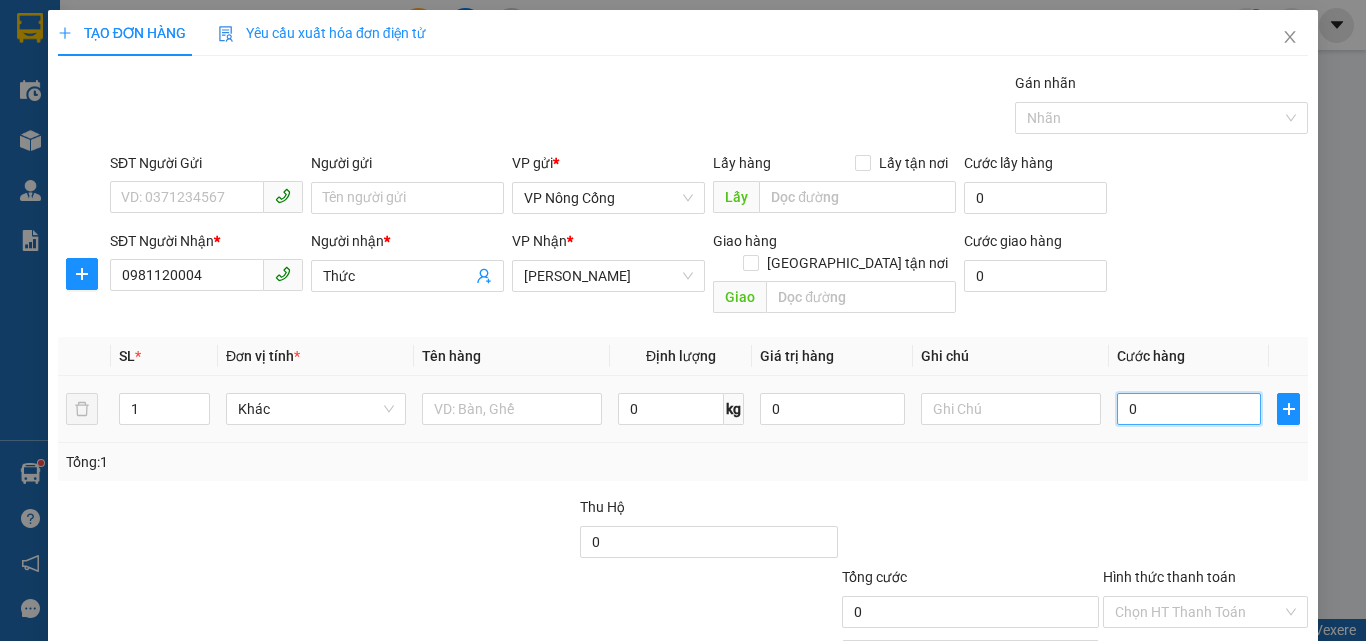 type on "7" 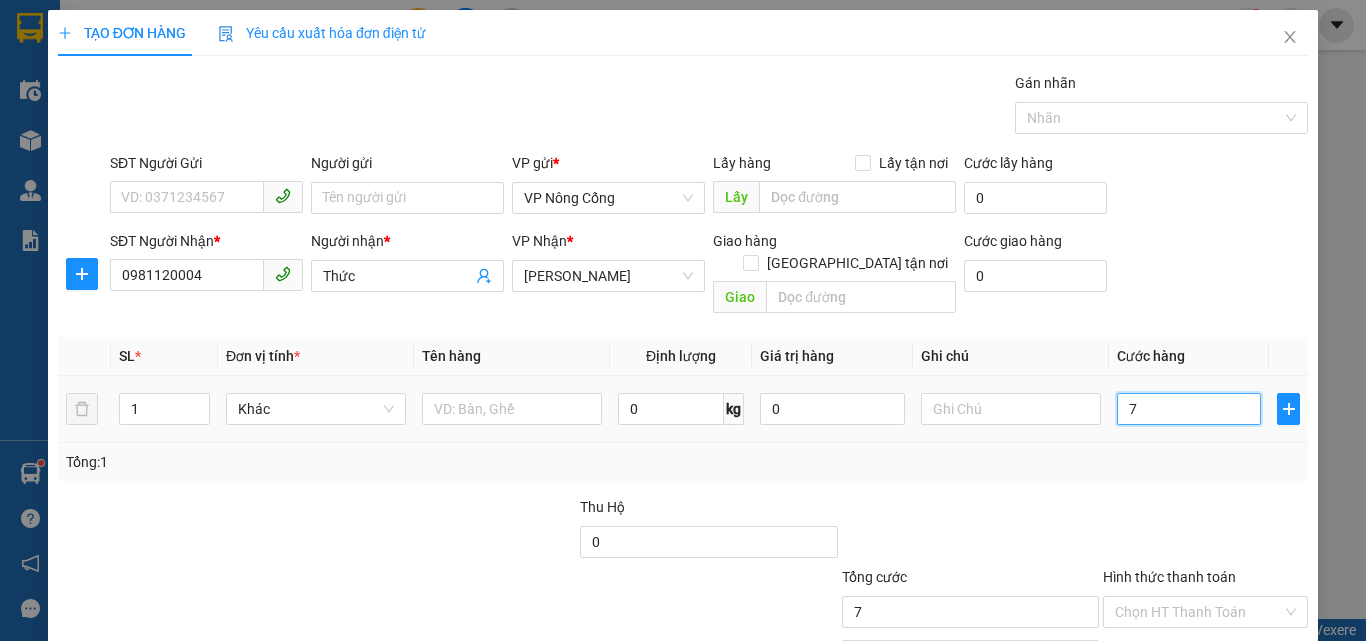 type on "70" 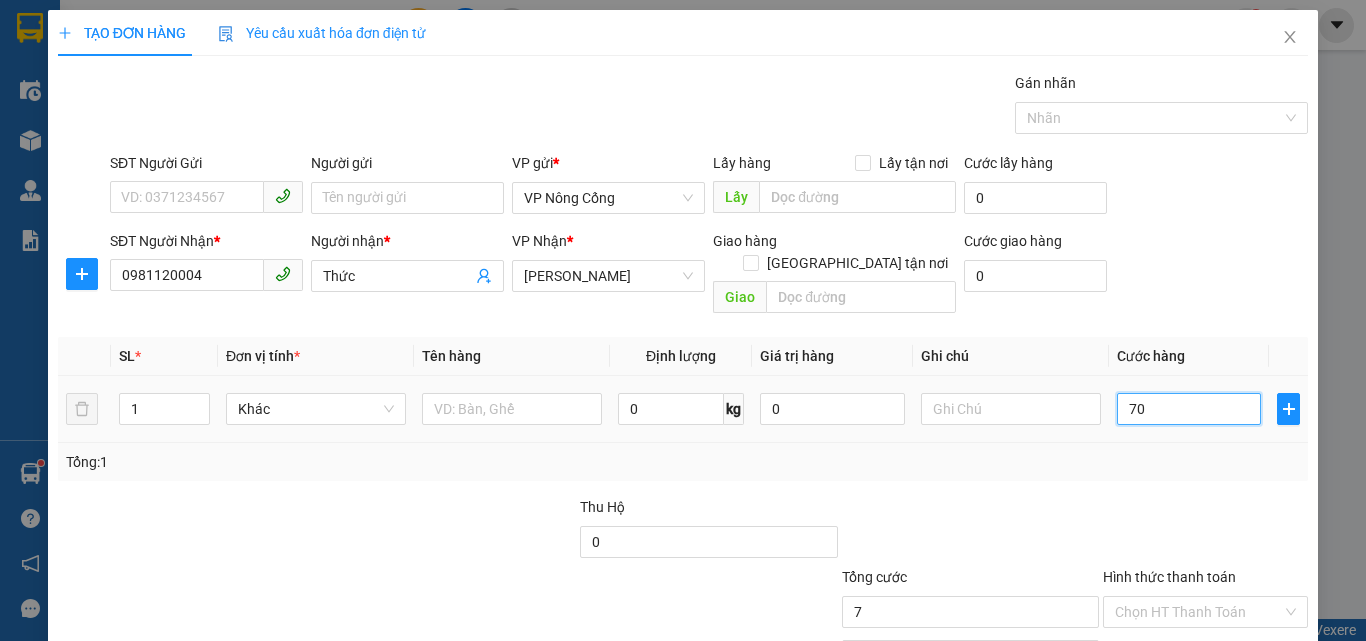 type on "70" 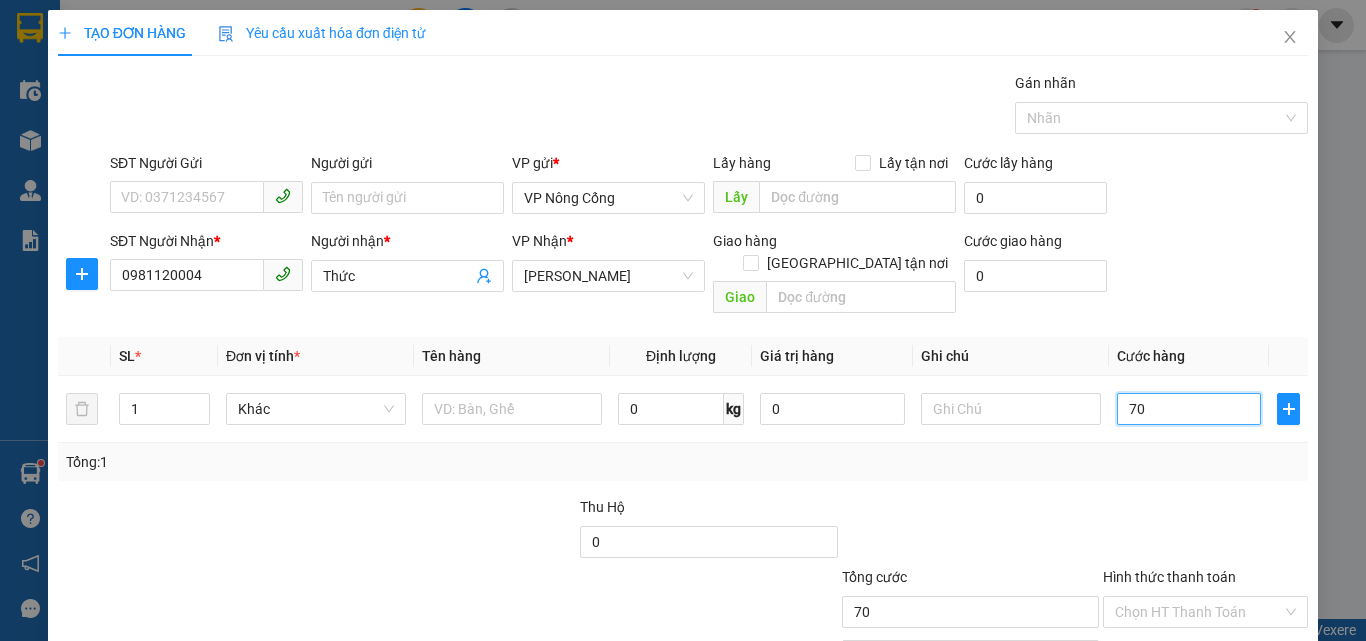 scroll, scrollTop: 99, scrollLeft: 0, axis: vertical 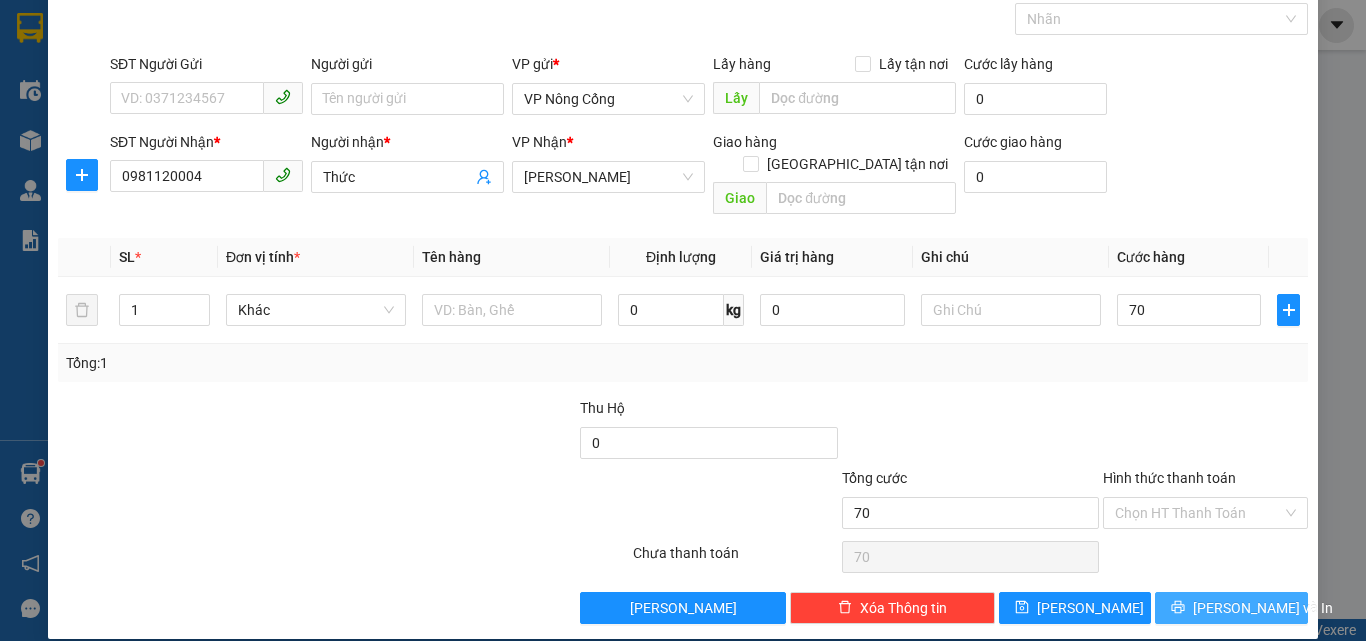type on "70.000" 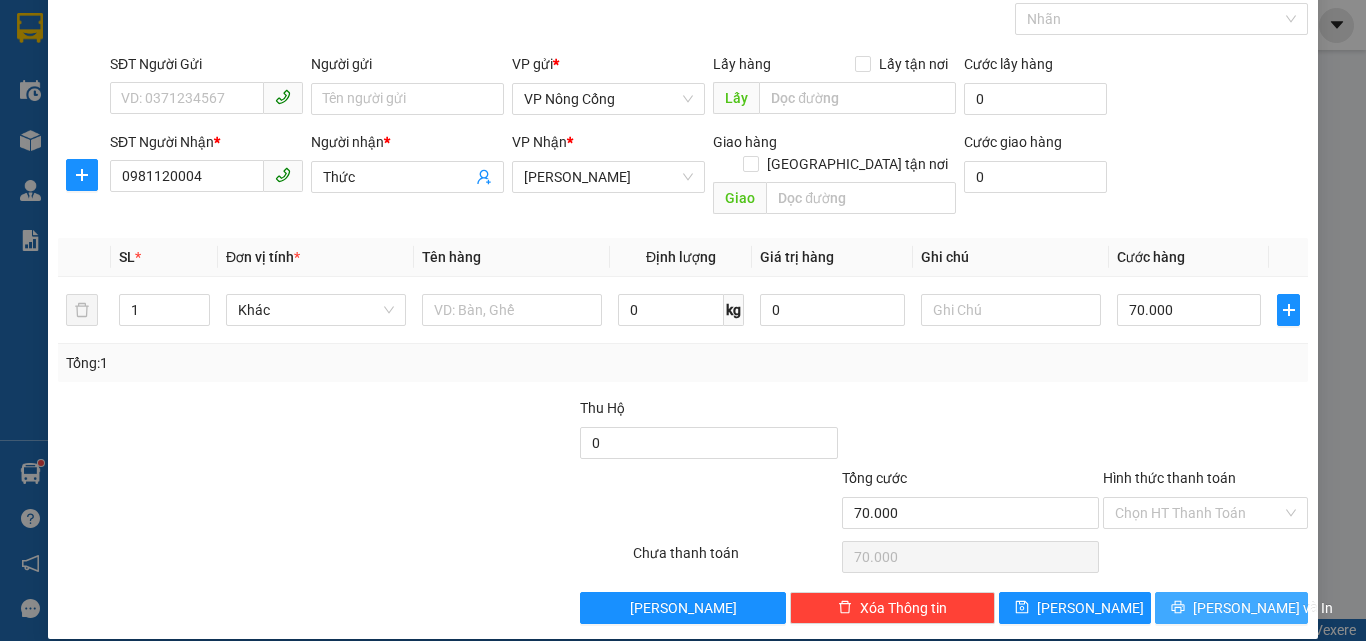 click on "[PERSON_NAME] và In" at bounding box center (1263, 608) 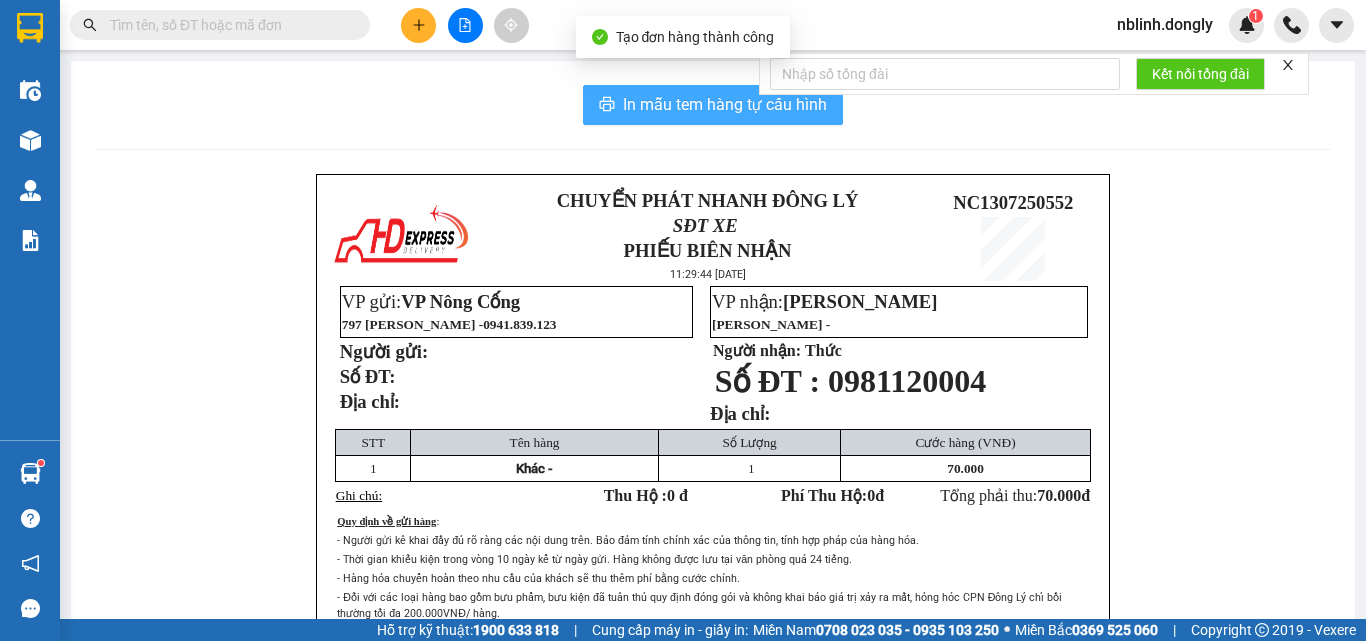click on "In mẫu tem hàng tự cấu hình" at bounding box center (725, 104) 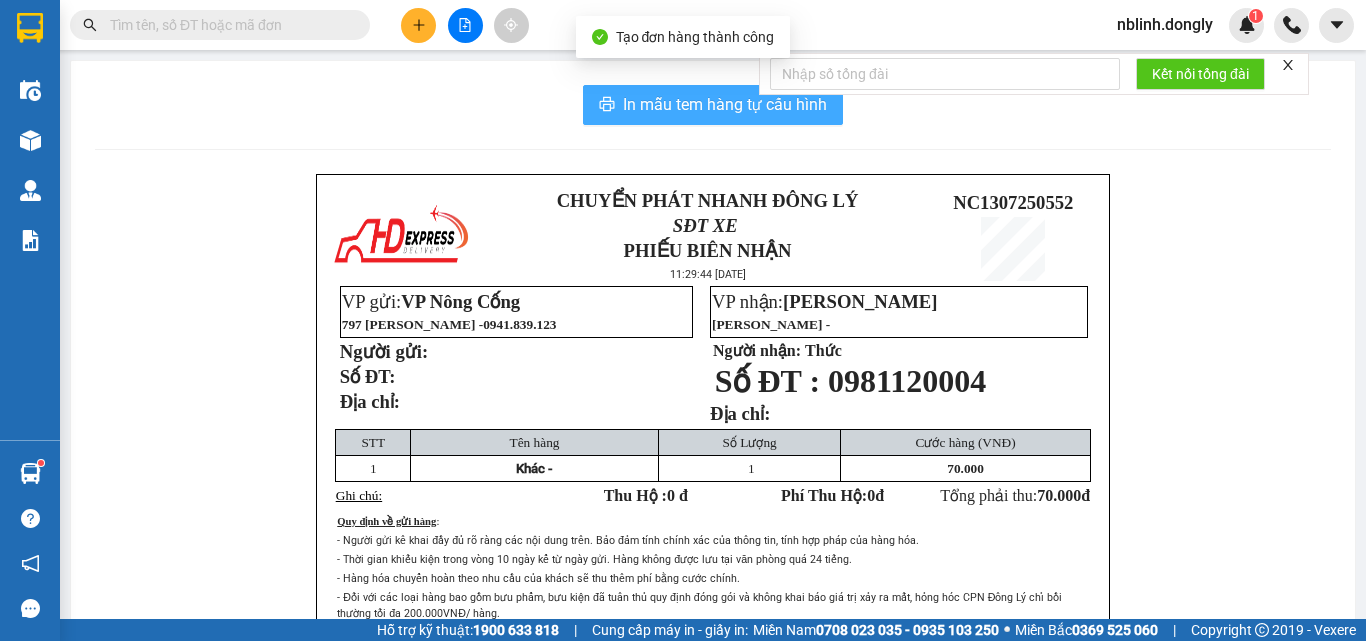 scroll, scrollTop: 0, scrollLeft: 0, axis: both 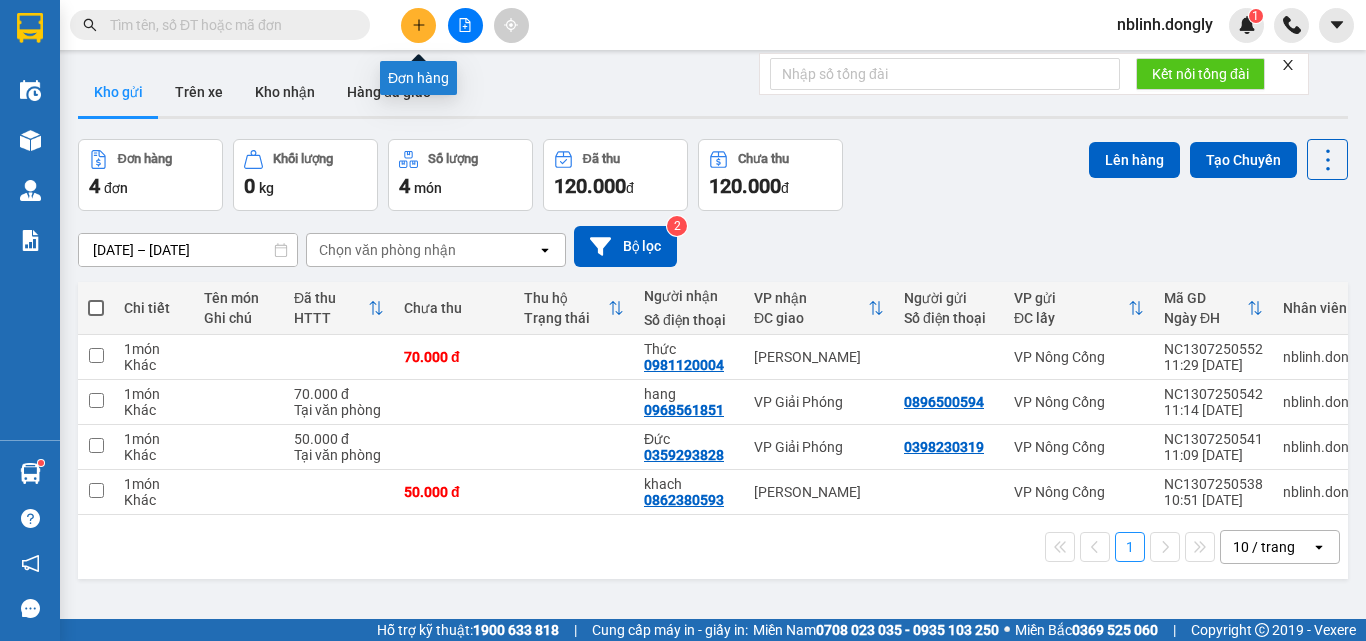 click 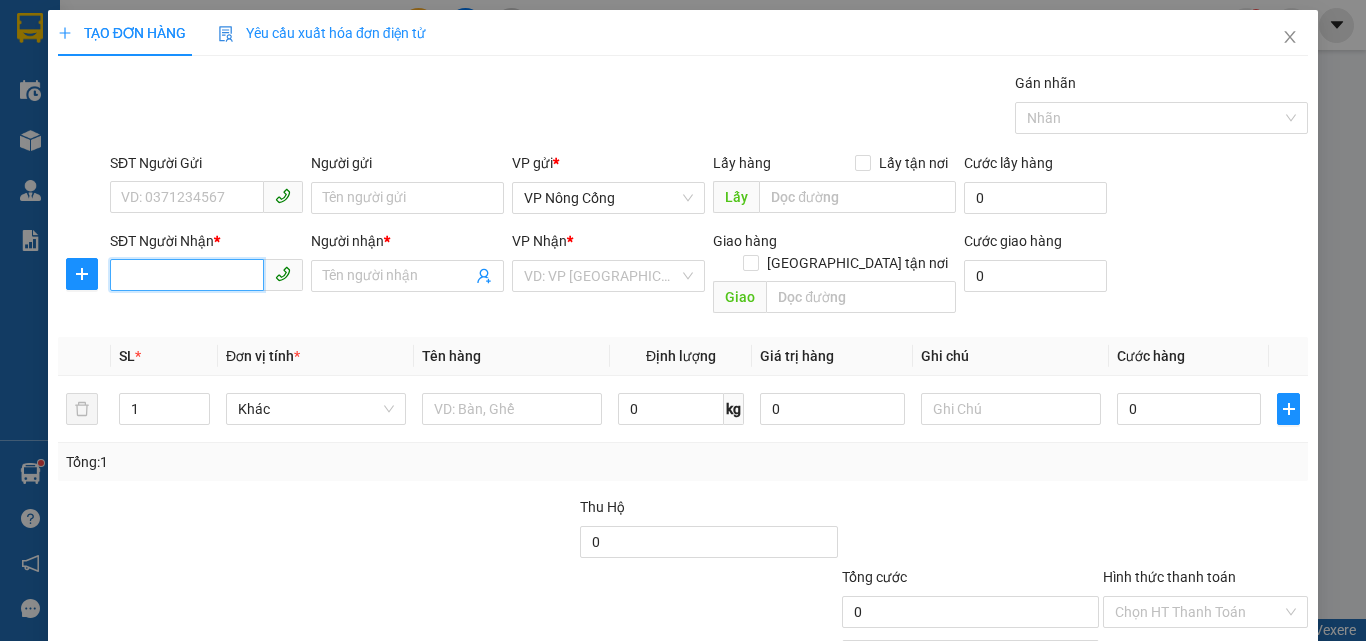 click on "SĐT Người Nhận  *" at bounding box center [187, 275] 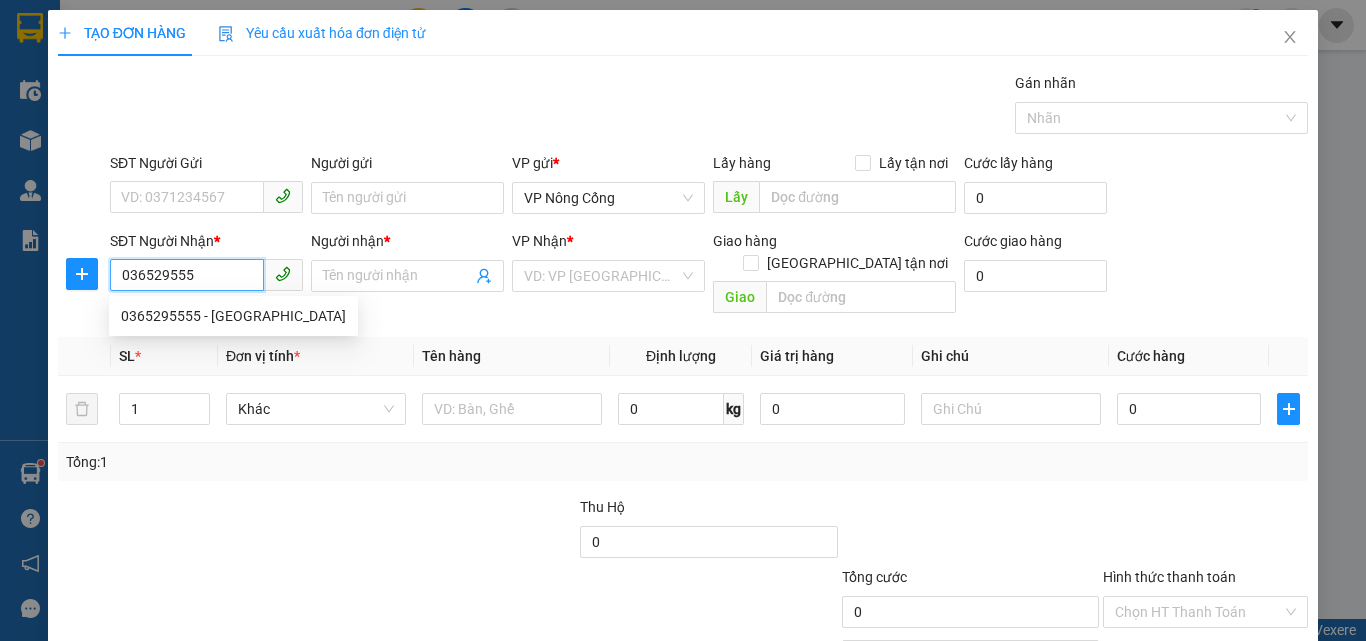 type on "0365295555" 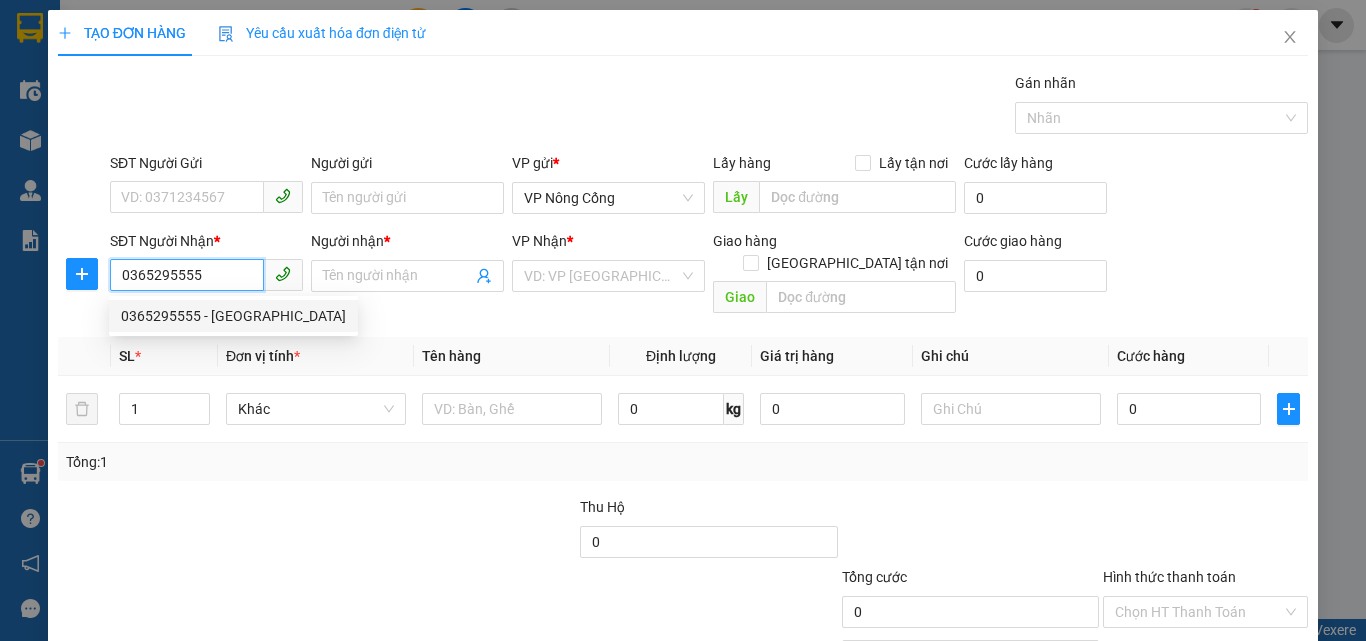 click on "0365295555 - [GEOGRAPHIC_DATA]" at bounding box center (233, 316) 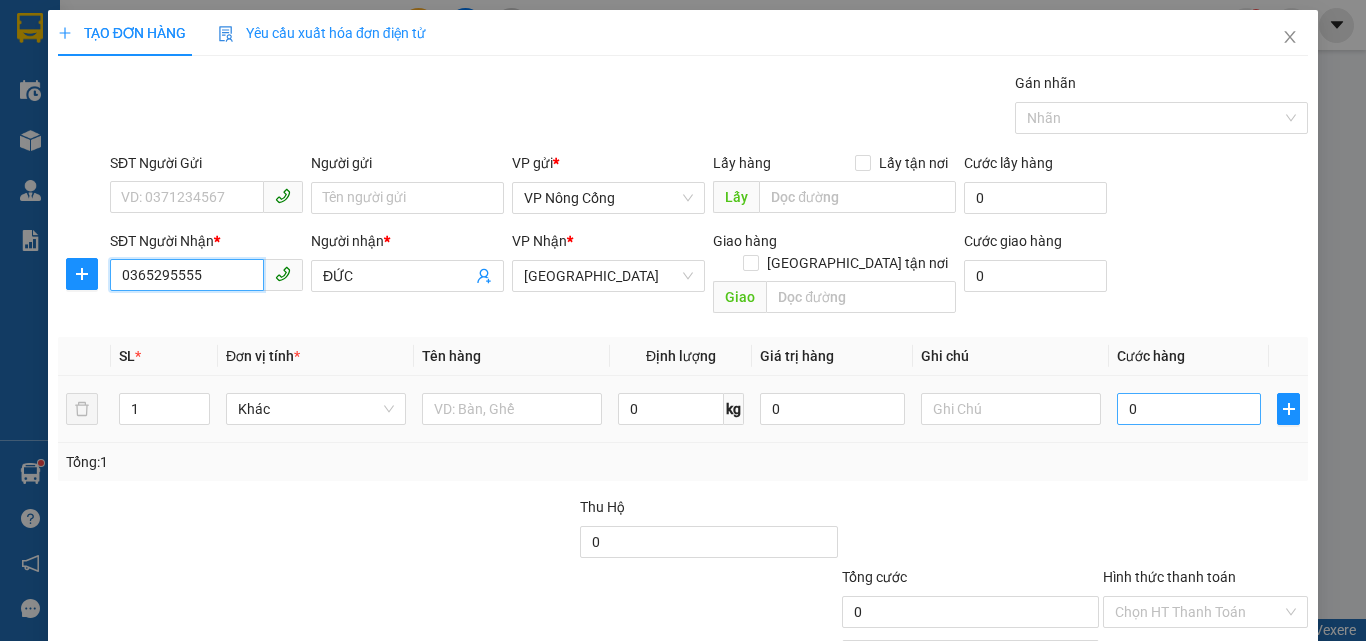 type on "0365295555" 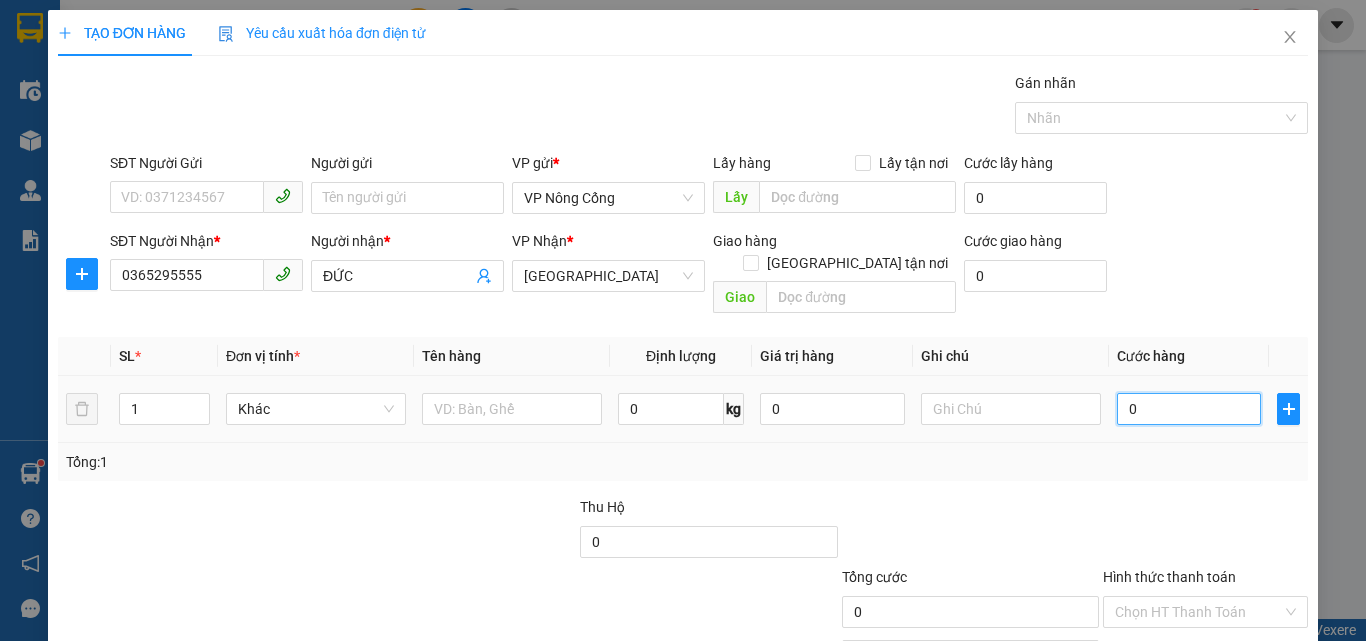 click on "0" at bounding box center (1189, 409) 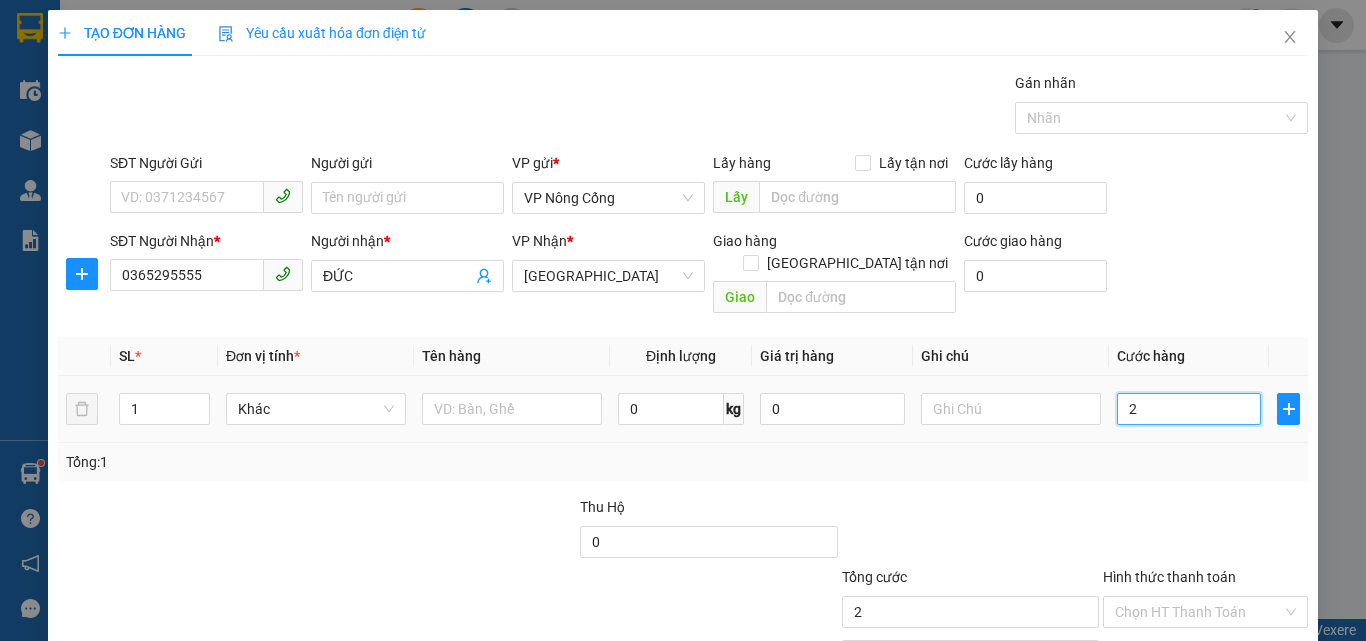 type on "20" 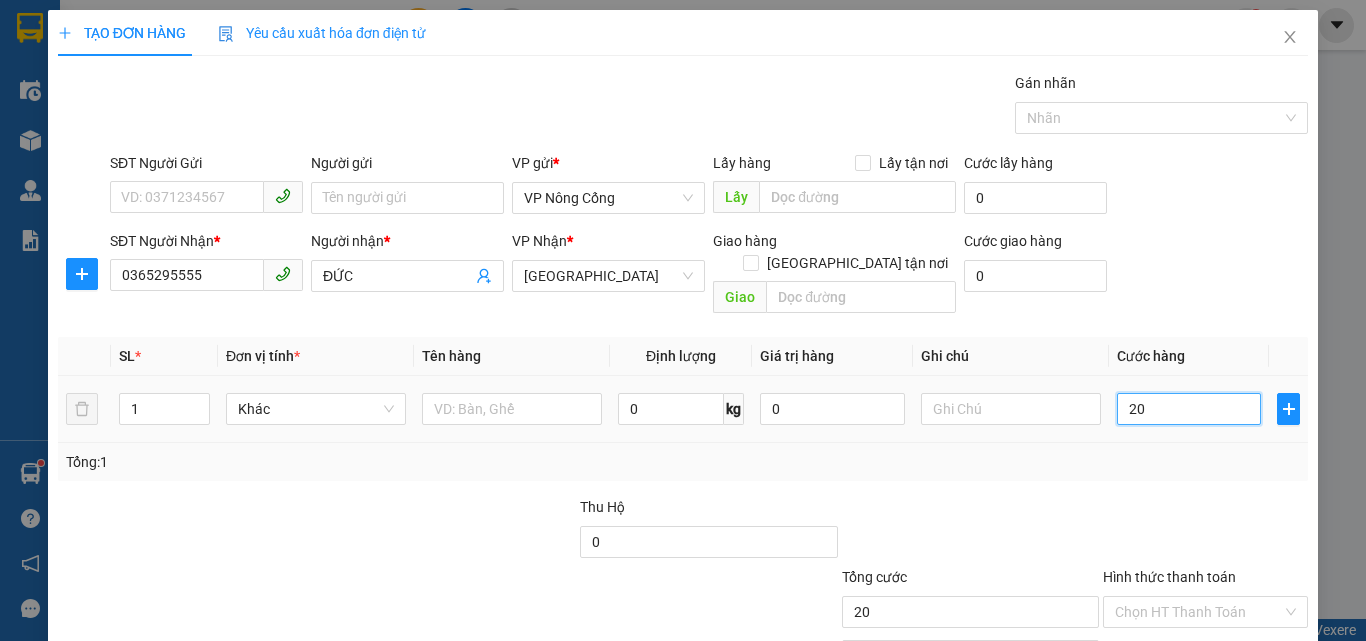 type on "200" 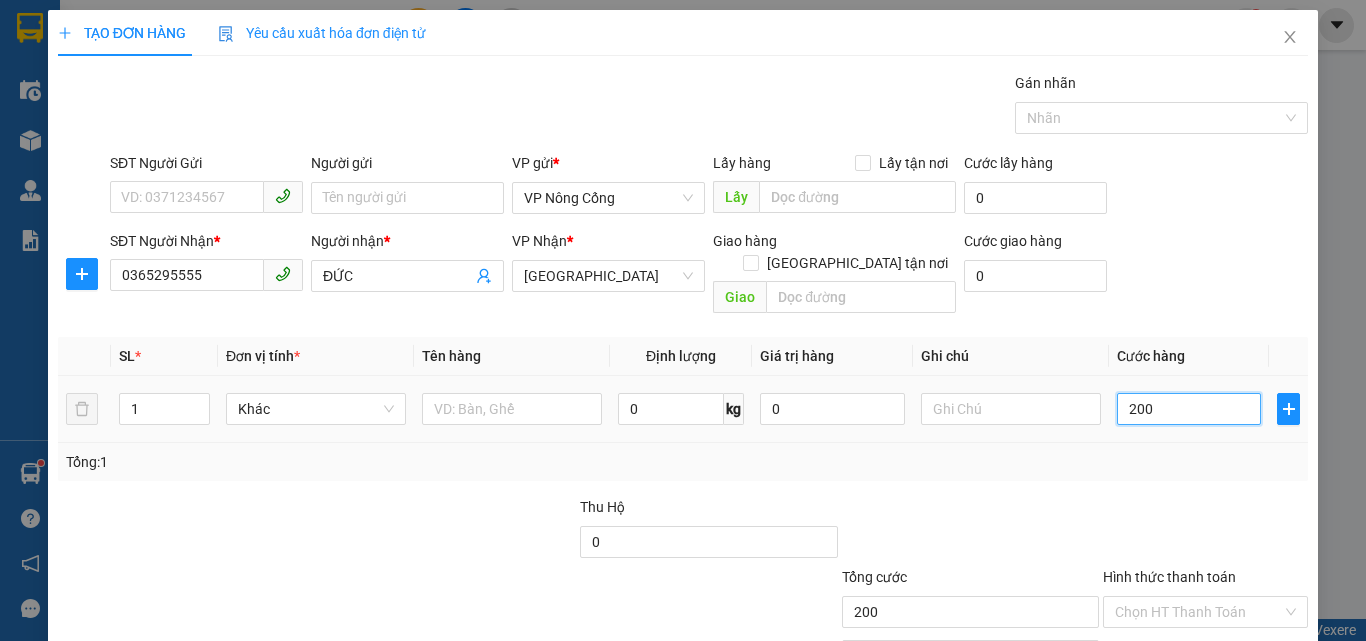 scroll, scrollTop: 99, scrollLeft: 0, axis: vertical 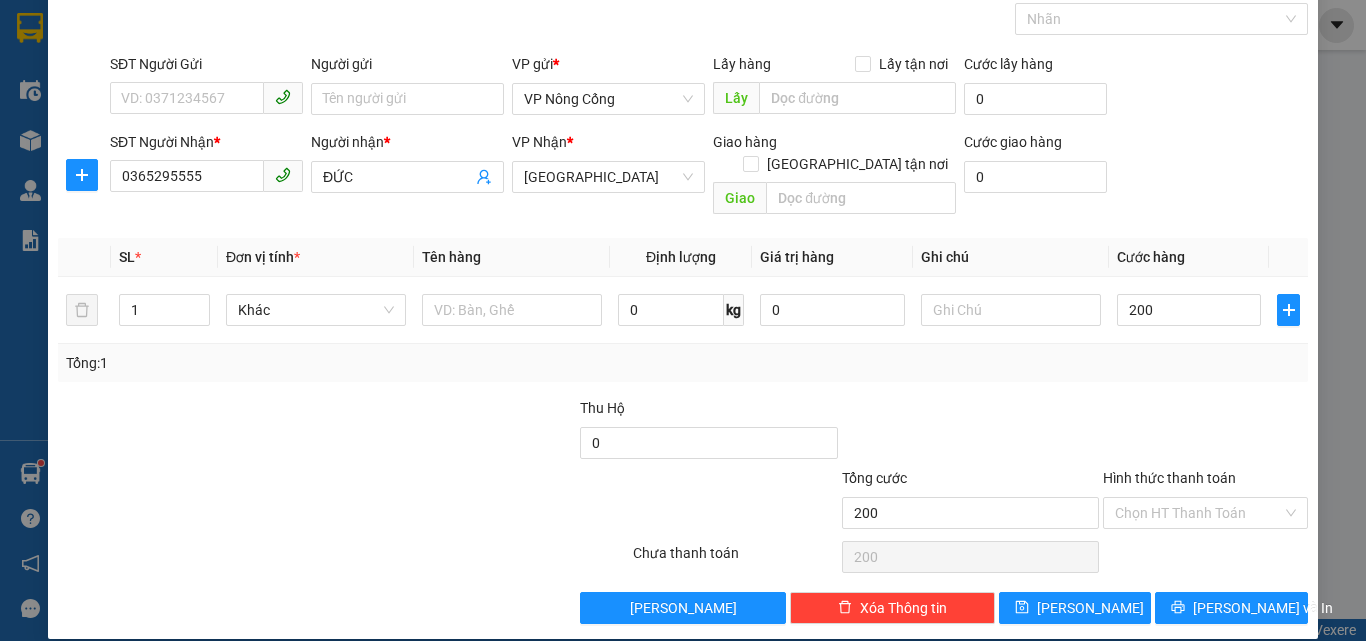 type on "200.000" 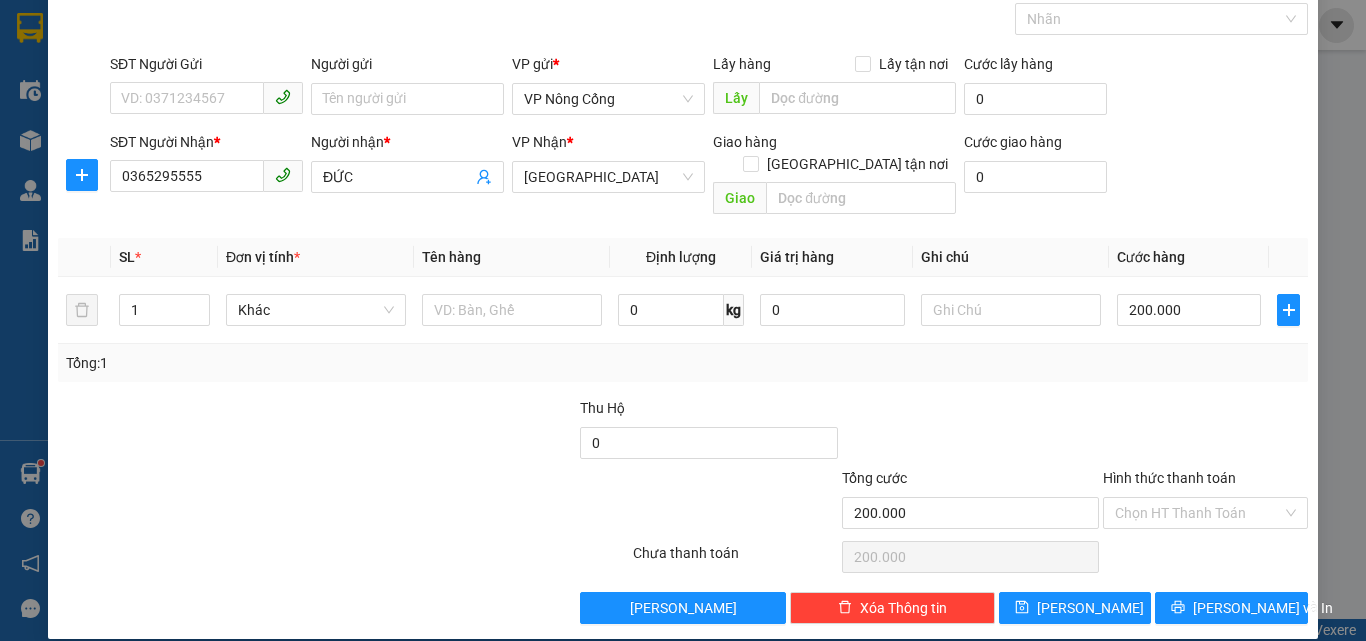 click at bounding box center [1205, 432] 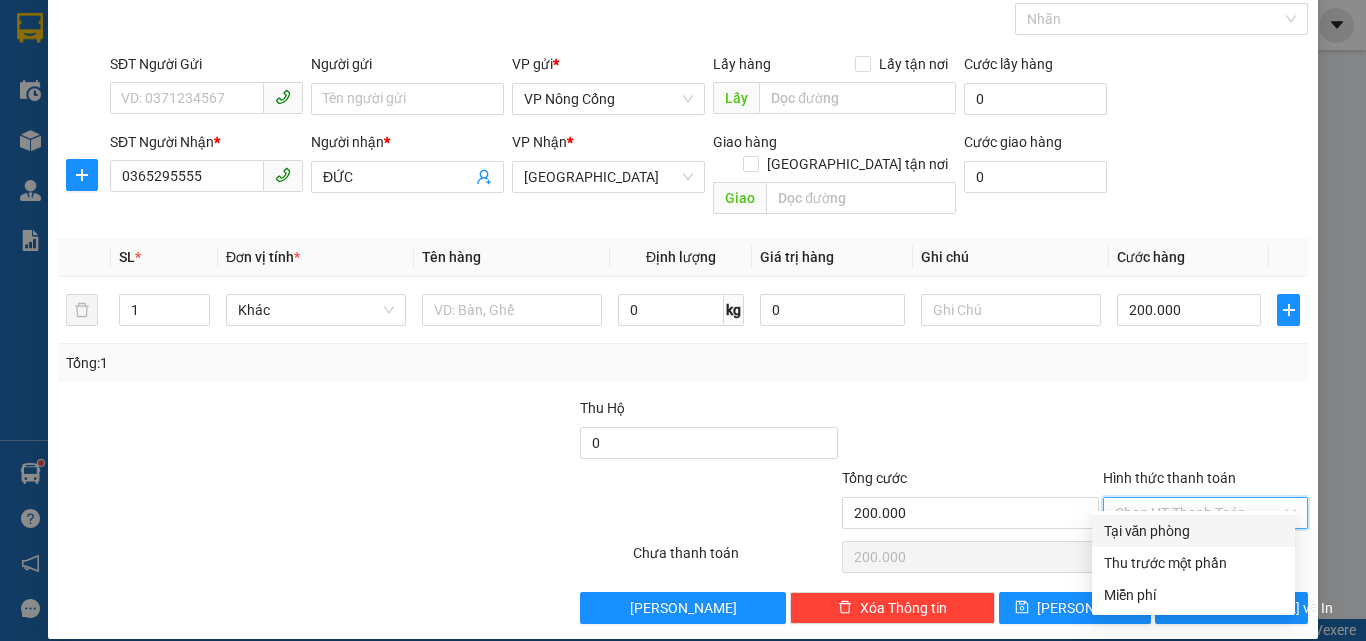 click on "Tại văn phòng" at bounding box center [1193, 531] 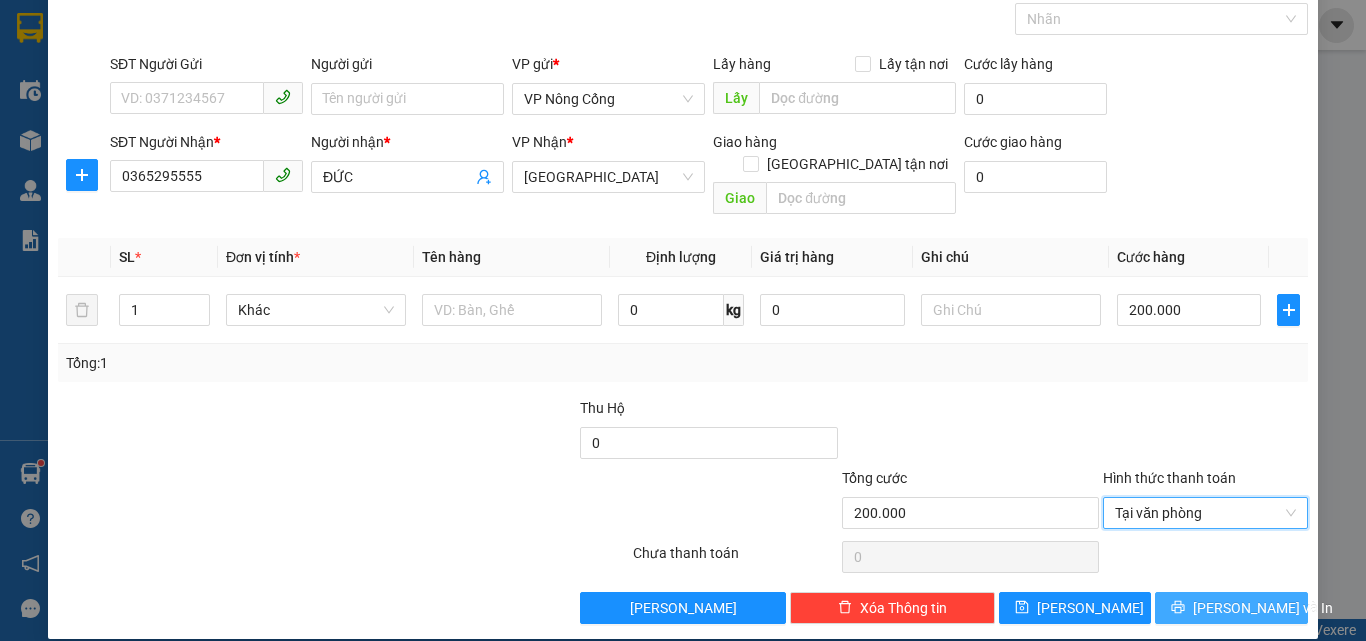click on "[PERSON_NAME] và In" at bounding box center [1263, 608] 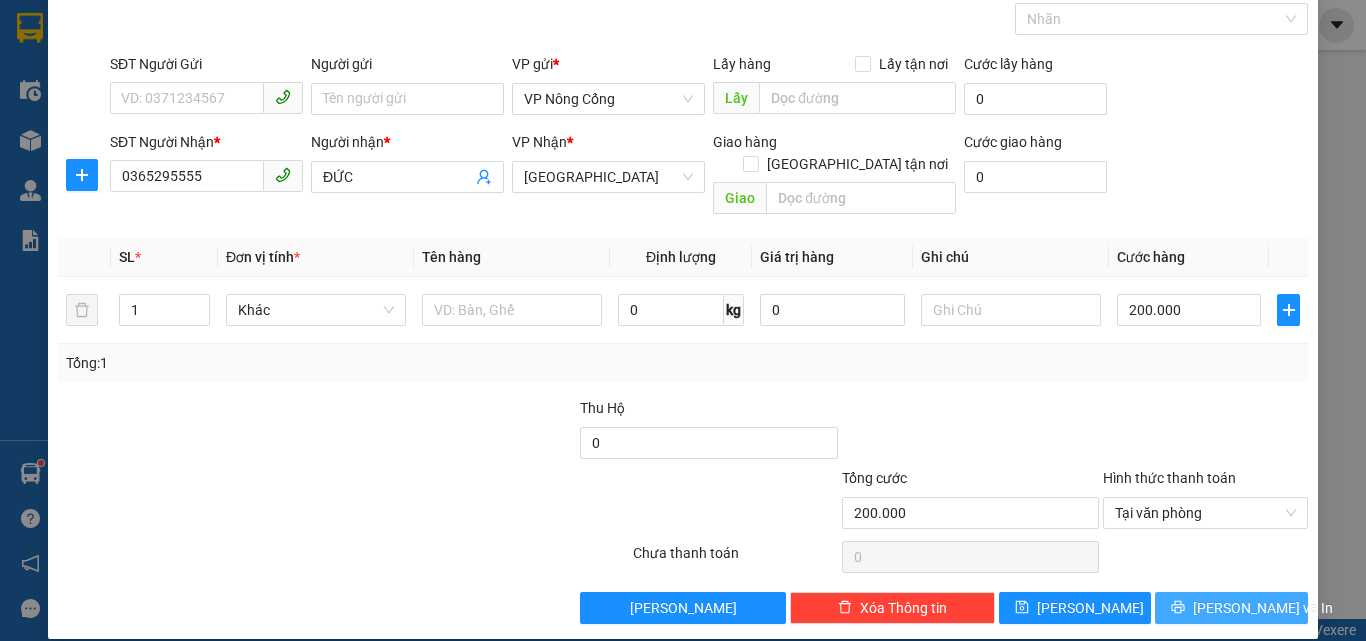 scroll, scrollTop: 0, scrollLeft: 0, axis: both 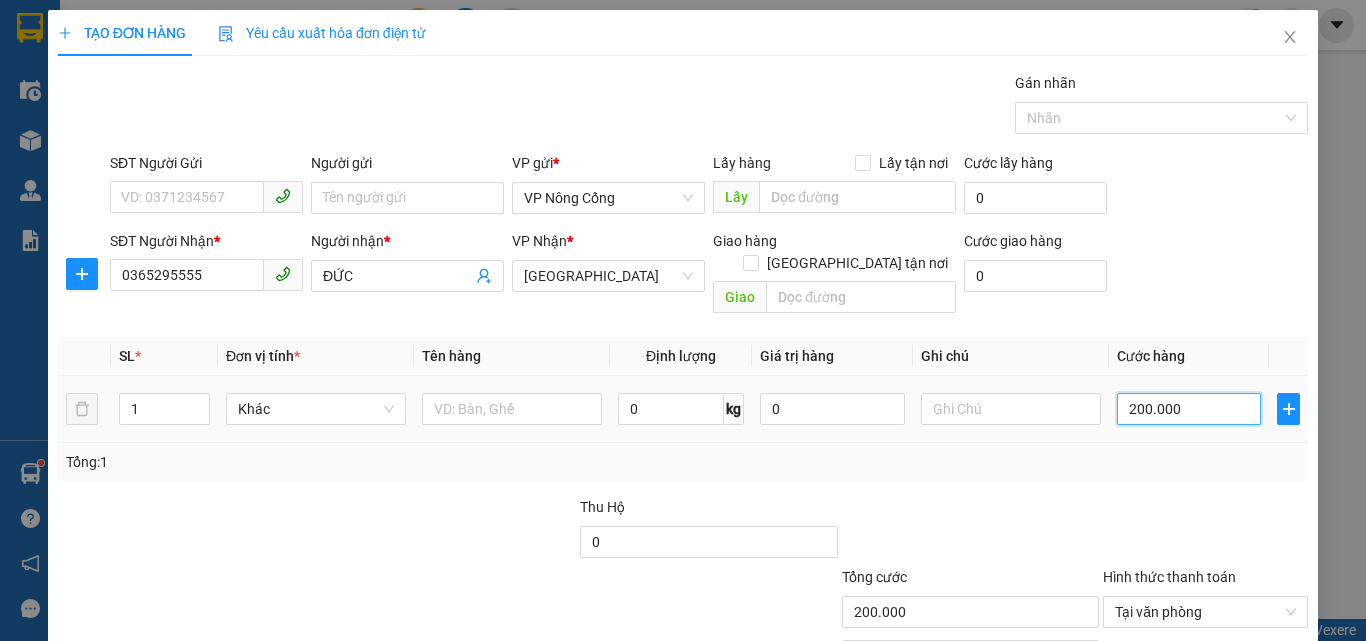 click on "200.000" at bounding box center (1189, 409) 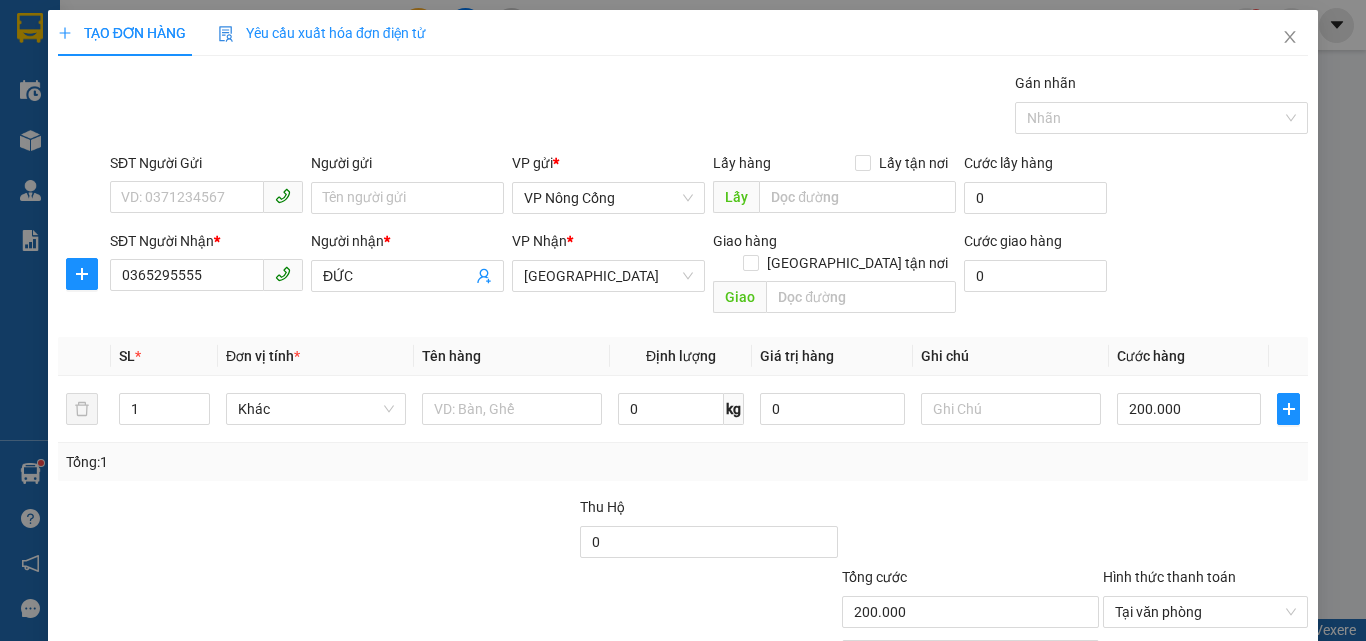 click on "Hình thức thanh toán" at bounding box center (1169, 577) 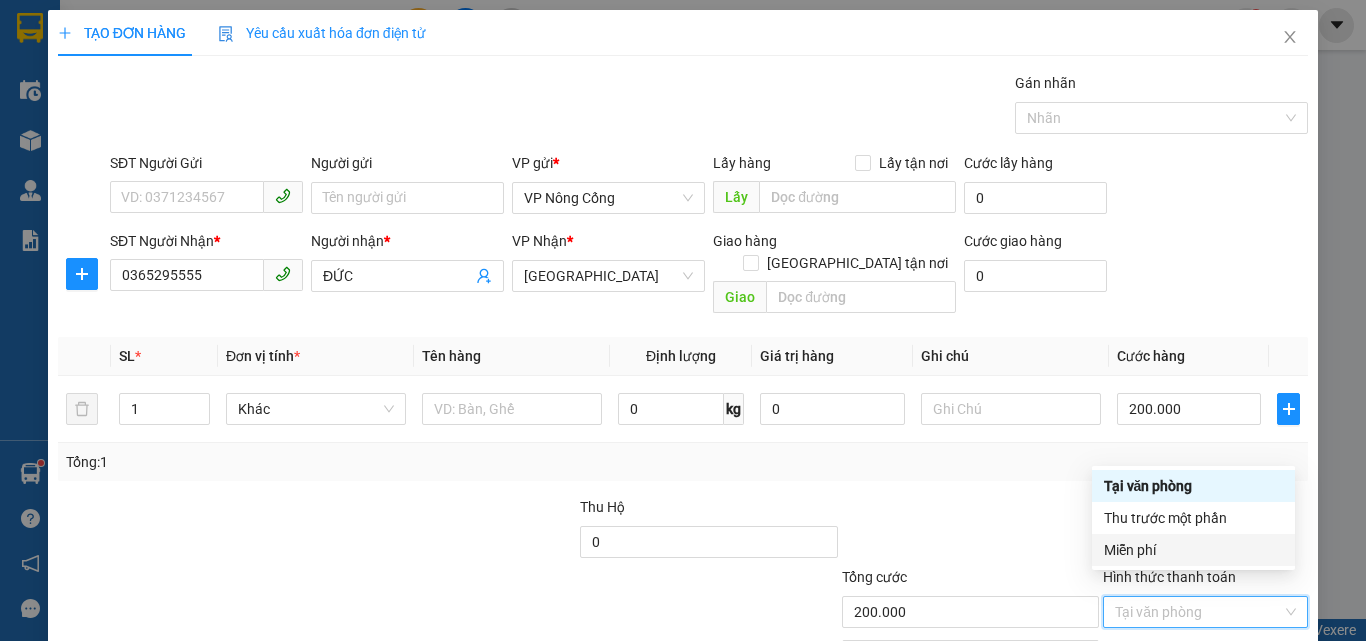 scroll, scrollTop: 99, scrollLeft: 0, axis: vertical 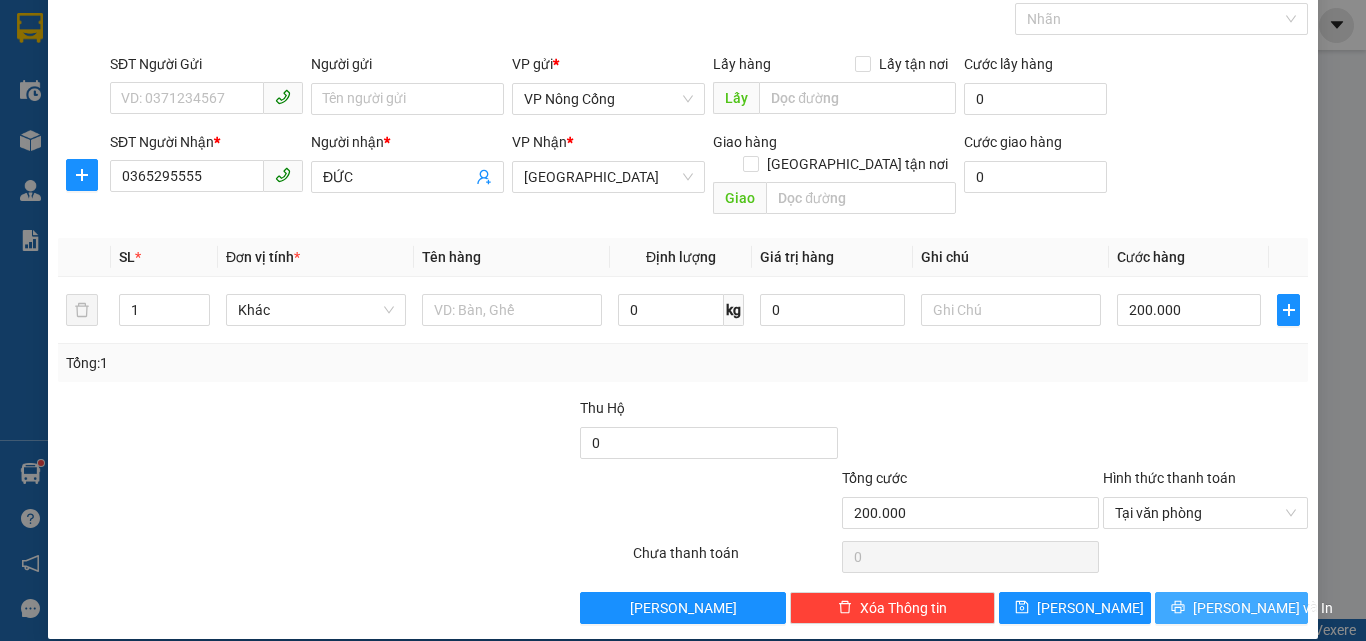 click on "[PERSON_NAME] và In" at bounding box center (1263, 608) 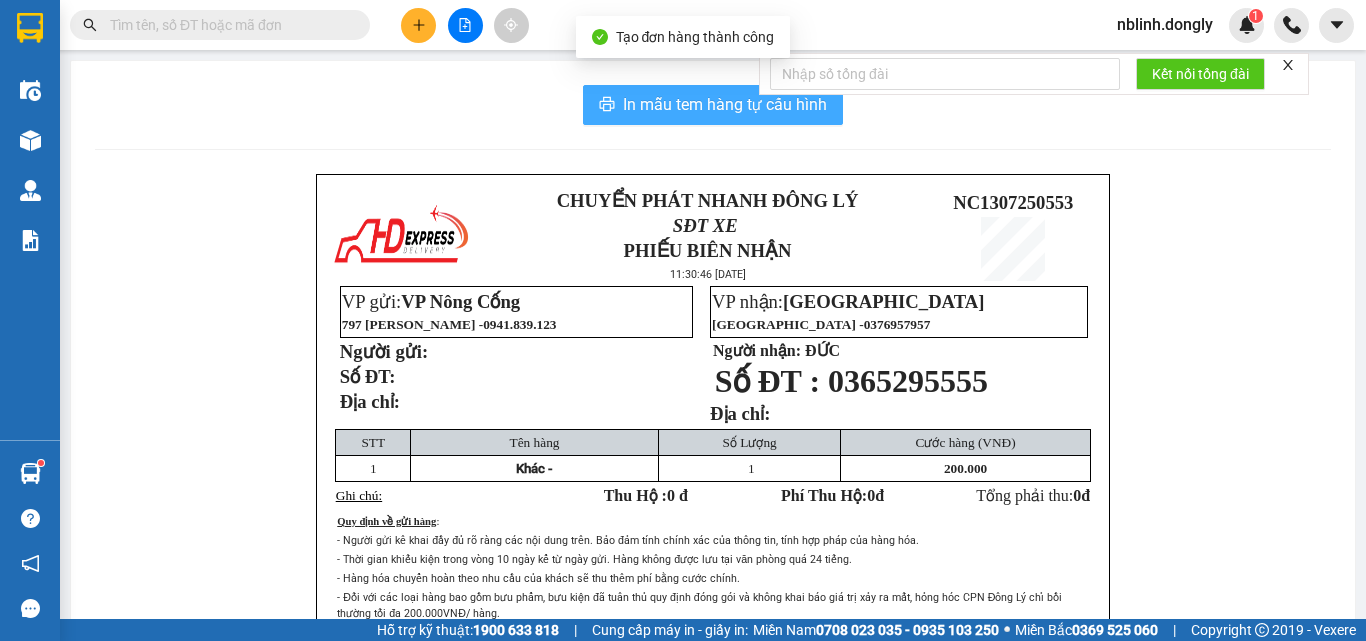 click on "In mẫu tem hàng tự cấu hình" at bounding box center (725, 104) 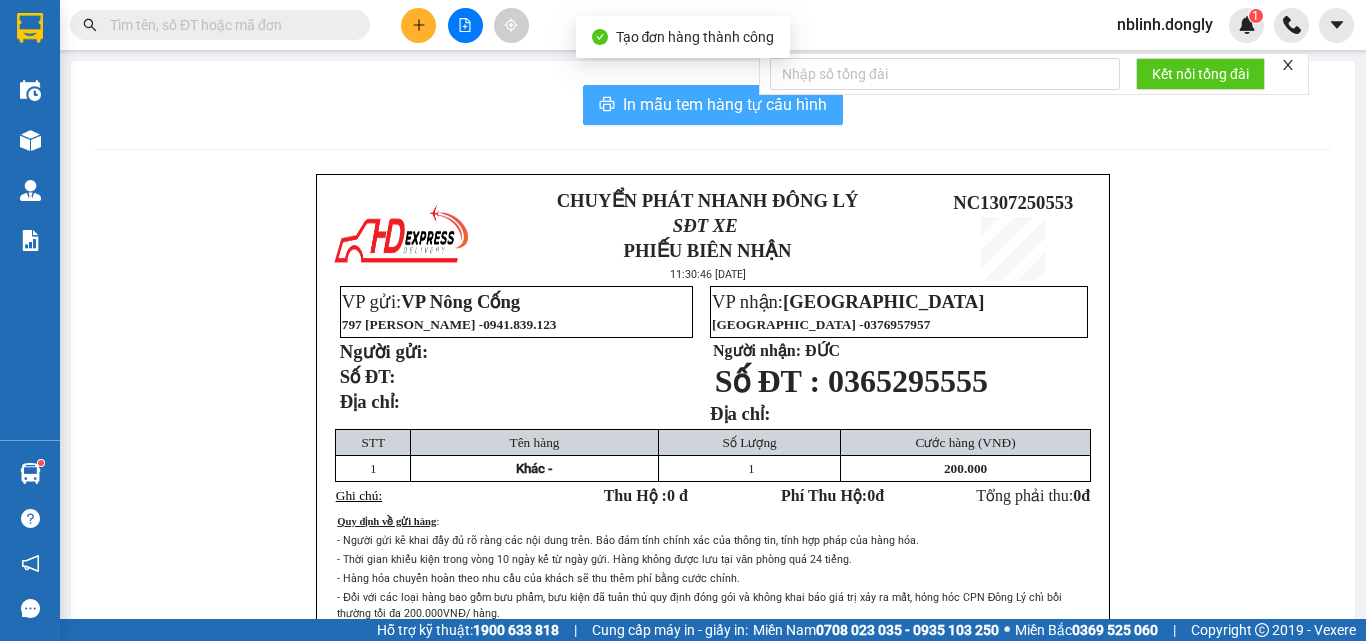 scroll, scrollTop: 0, scrollLeft: 0, axis: both 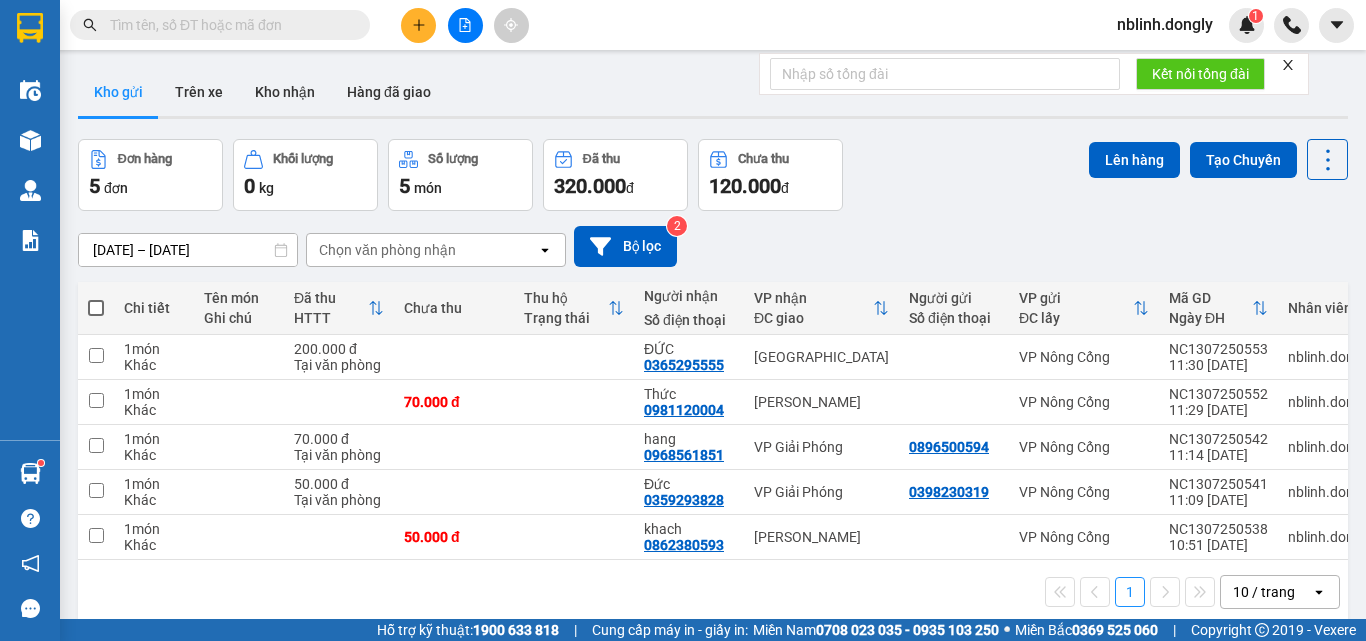 drag, startPoint x: 911, startPoint y: 431, endPoint x: 1060, endPoint y: 574, distance: 206.51877 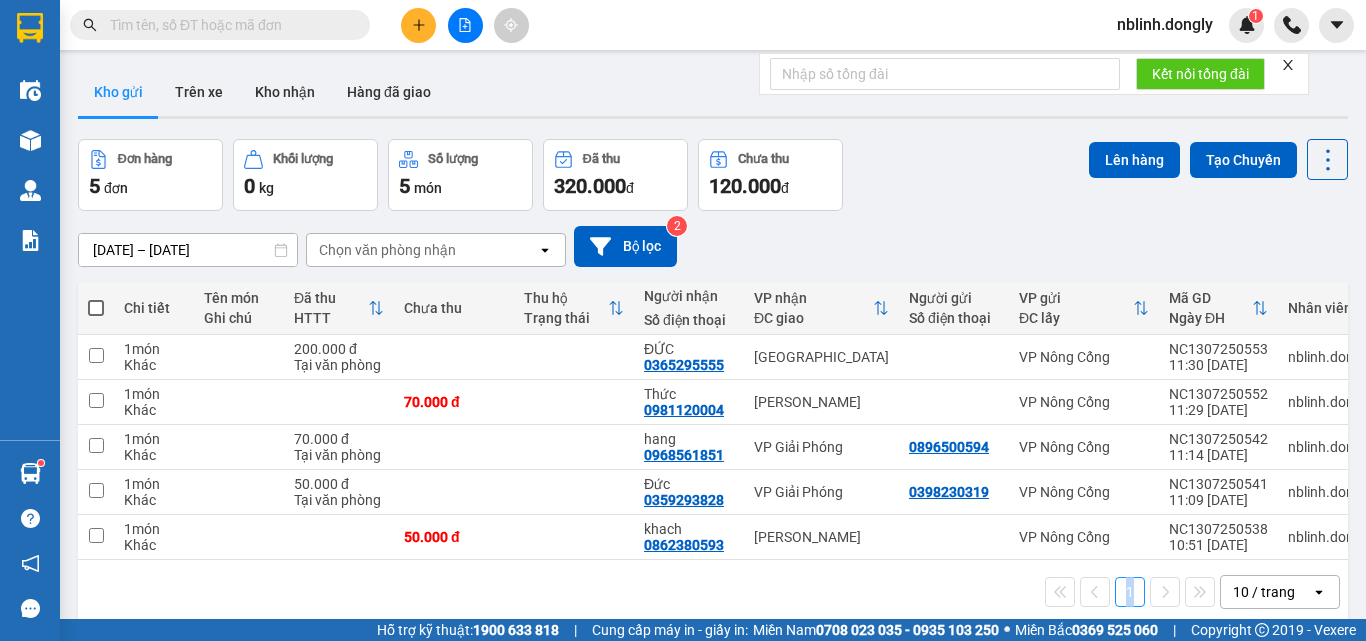 click on "1 10 / trang open" at bounding box center (713, 592) 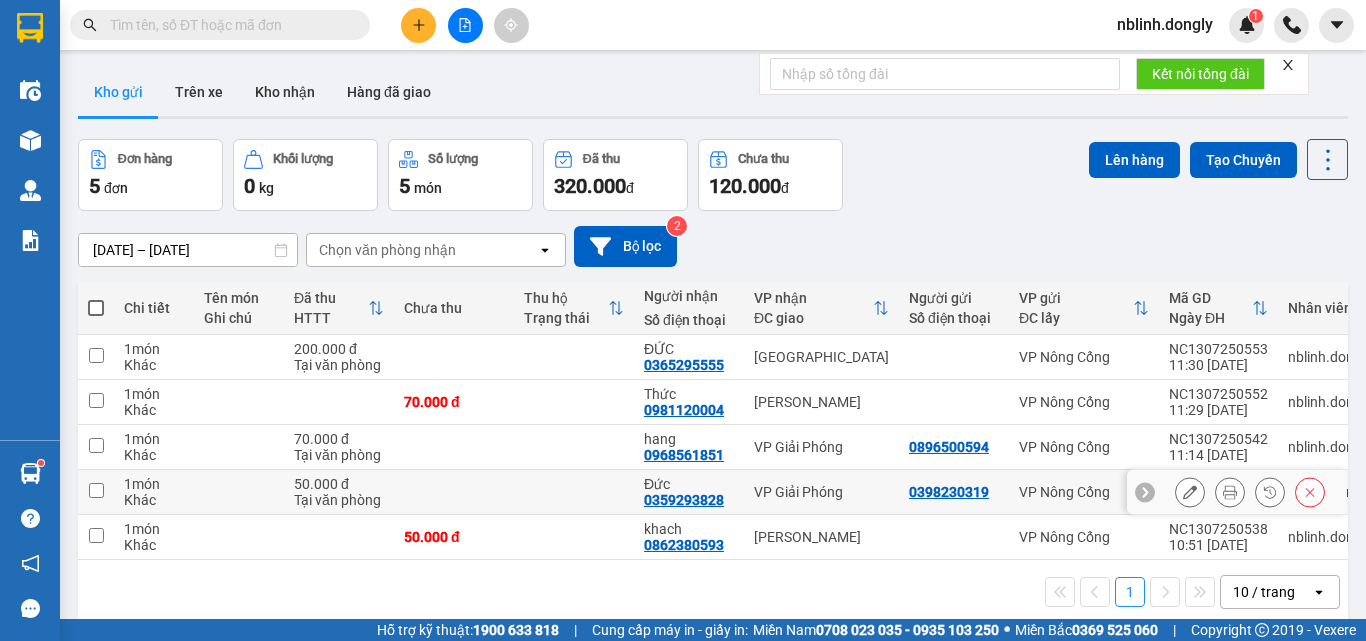 drag, startPoint x: 1076, startPoint y: 505, endPoint x: 918, endPoint y: 513, distance: 158.20241 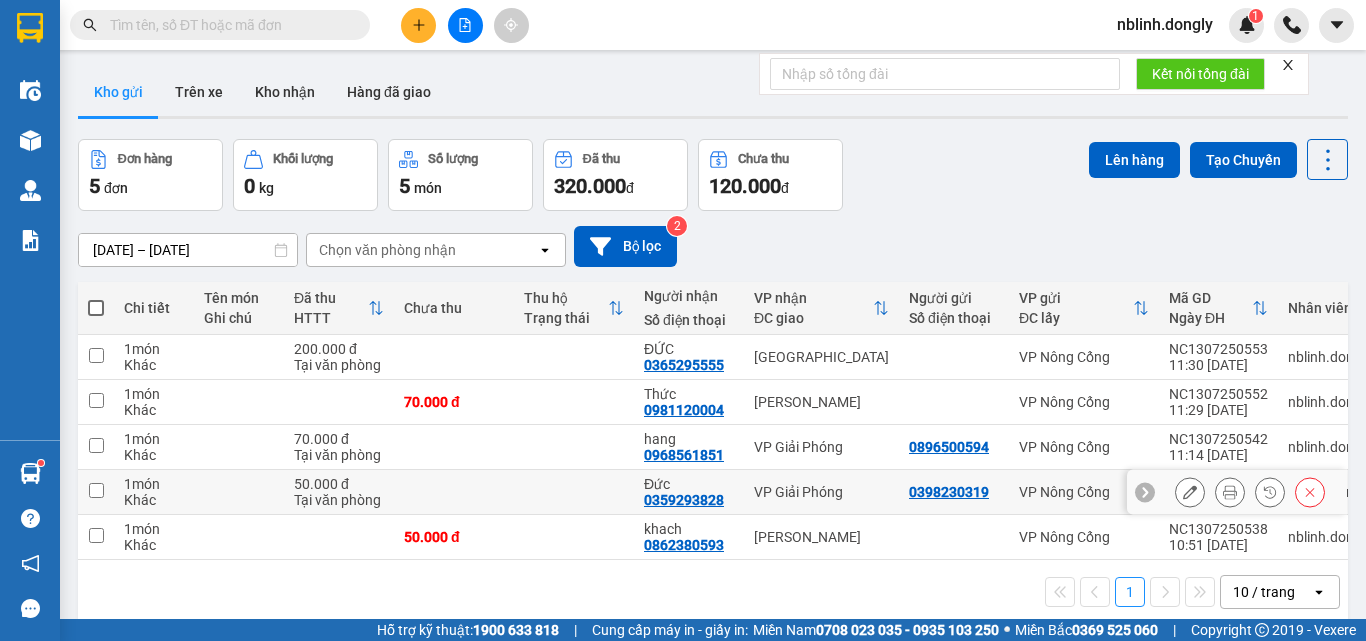 click on "1  món Khác 200.000 đ Tại văn phòng [GEOGRAPHIC_DATA] 0365295555 [GEOGRAPHIC_DATA] 11:30 [DATE] nblinh.dongly 1  món Khác 70.000 đ Thức 0981120004 [GEOGRAPHIC_DATA] 11:29 [DATE] nblinh.dongly 1  món Khác 70.000 đ Tại văn phòng hang 0968561851 VP Giải Phóng 0896500594 VP Nông Cống NC1307250542 11:14 [DATE] nblinh.dongly 1  món Khác 50.000 đ Tại văn phòng Đức 0359293828 VP Giải Phóng 0398230319 [GEOGRAPHIC_DATA] 11:09 [DATE] nblinh.dongly 1  món Khác 50.000 đ khach 0862380593 [GEOGRAPHIC_DATA] 10:51 [DATE] nblinh.dongly" at bounding box center [731, 447] 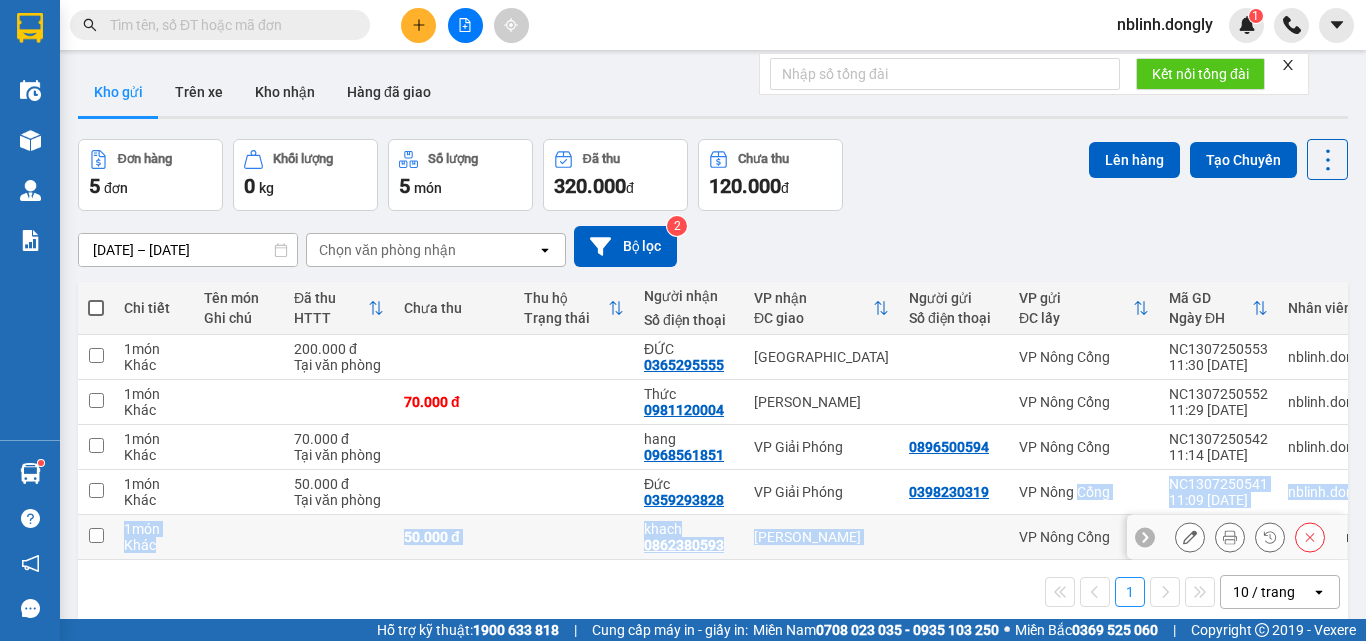 click on "[PERSON_NAME]" at bounding box center [821, 537] 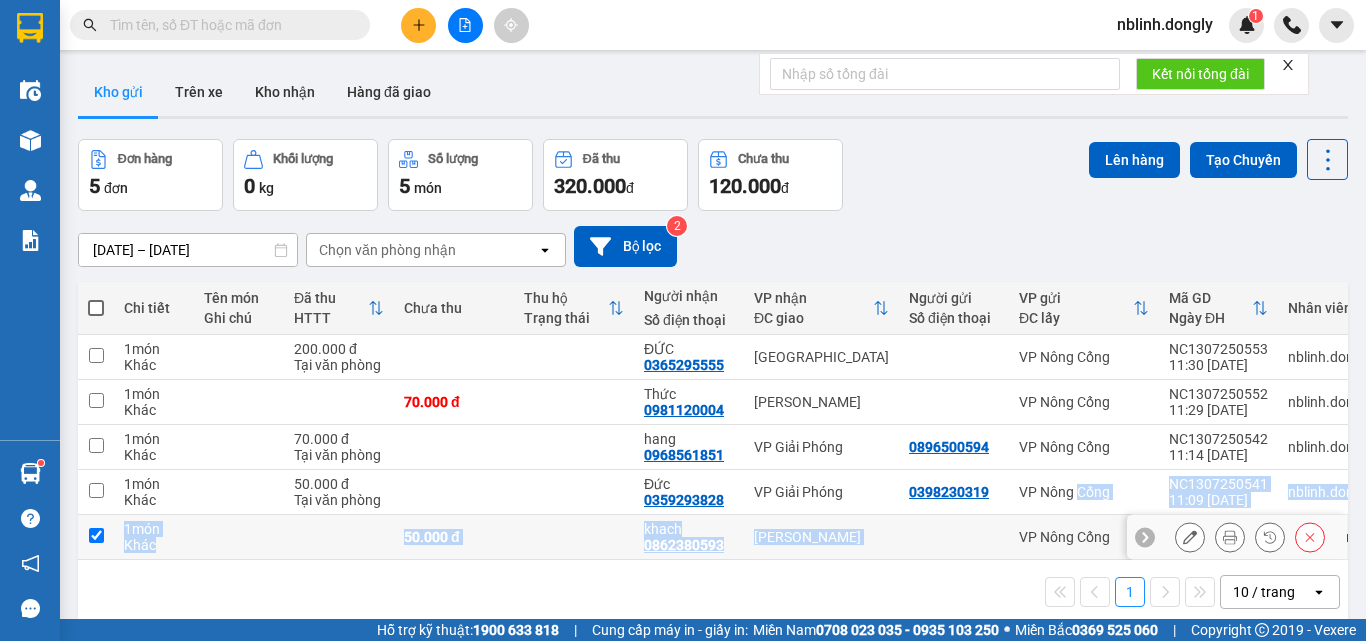 checkbox on "true" 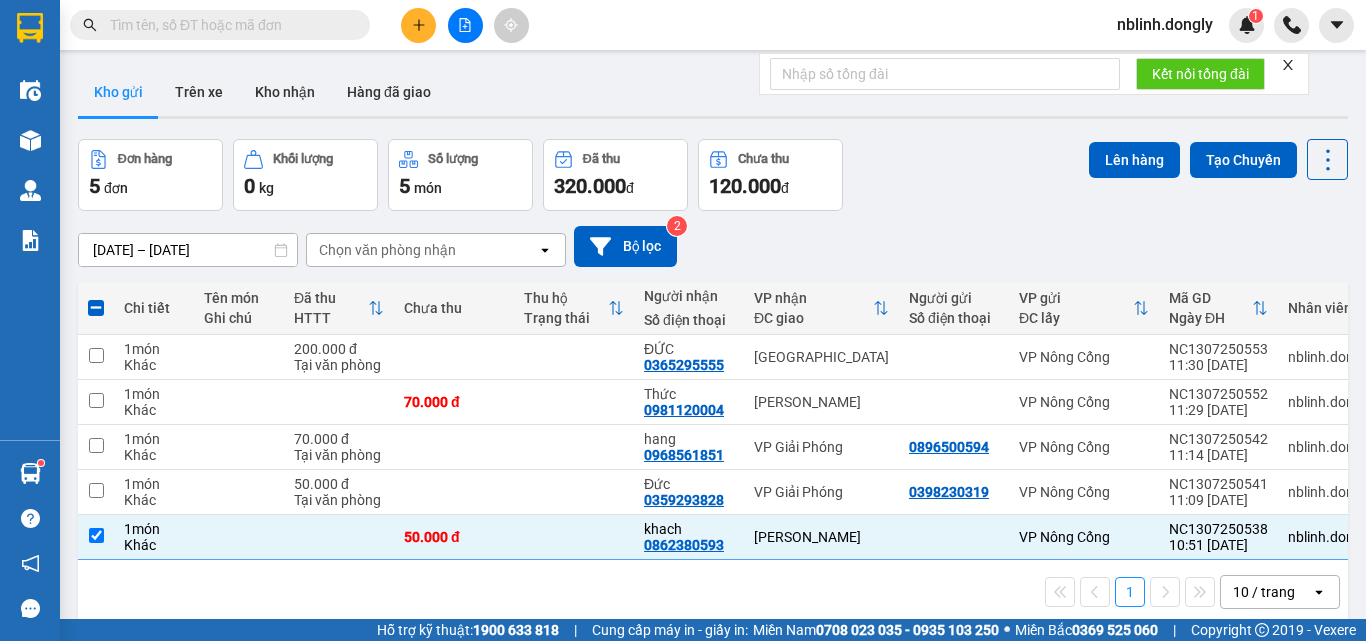 click on "1 10 / trang open" at bounding box center [713, 592] 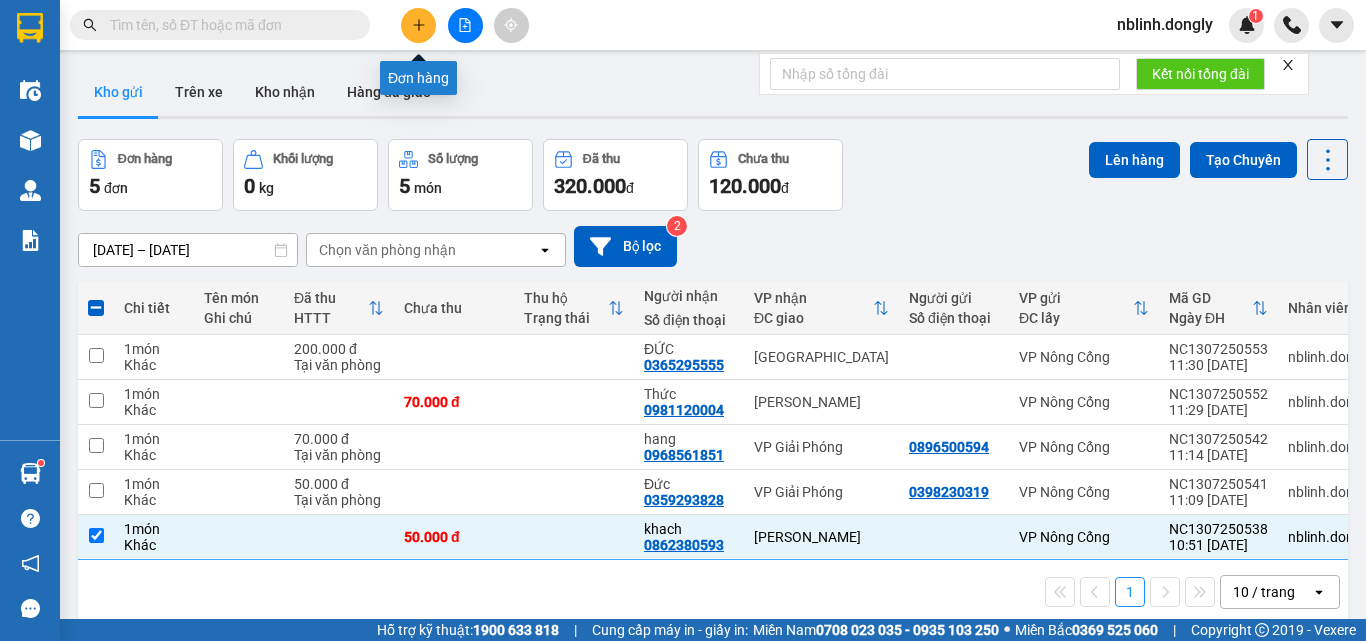 click 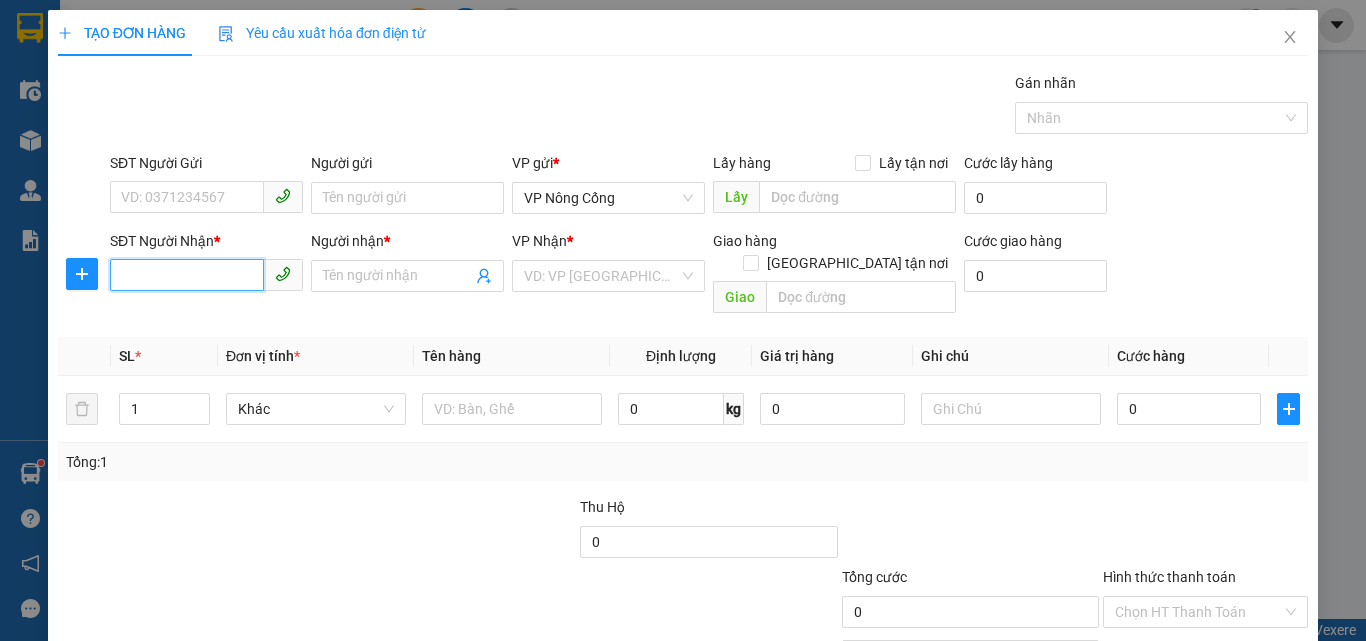 click on "SĐT Người Nhận  *" at bounding box center [187, 275] 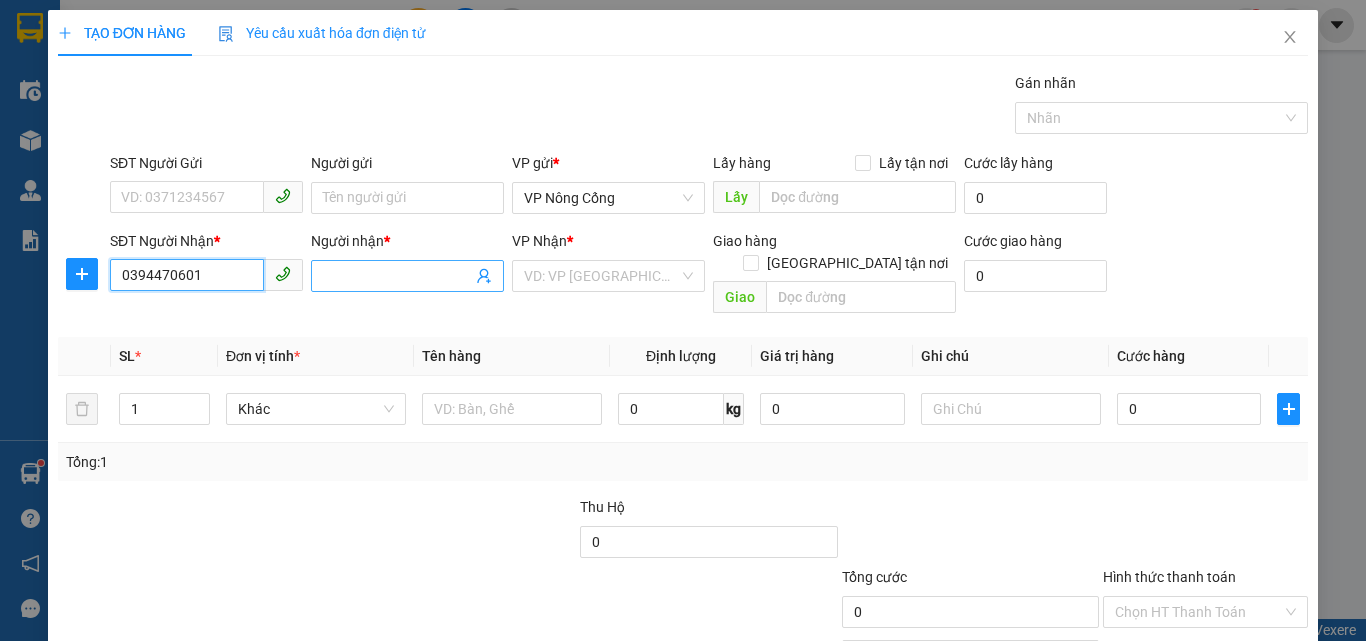 type on "0394470601" 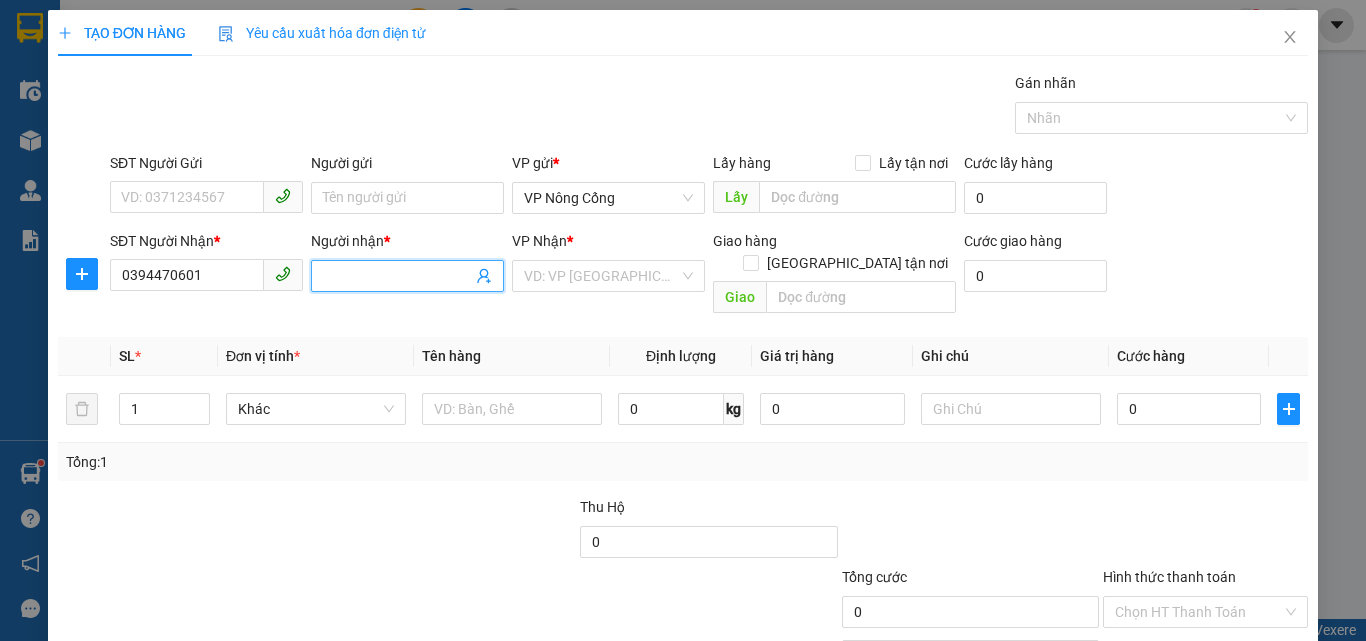 click on "Người nhận  *" at bounding box center [397, 276] 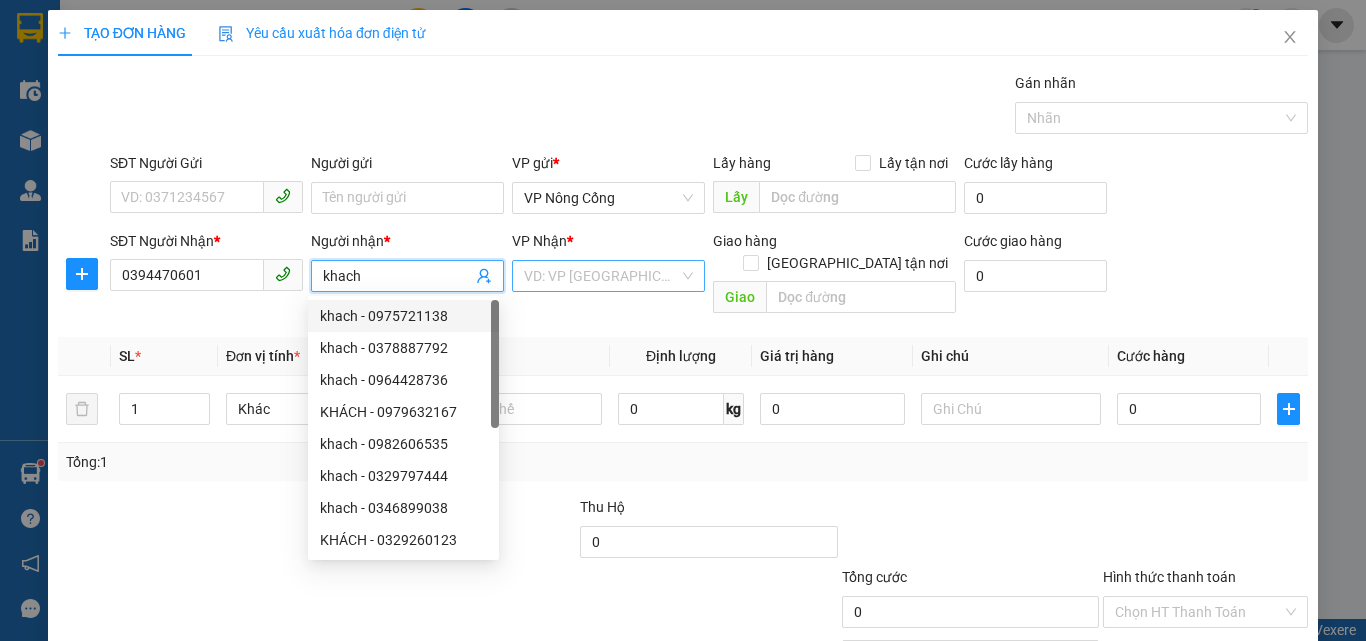 type on "khach" 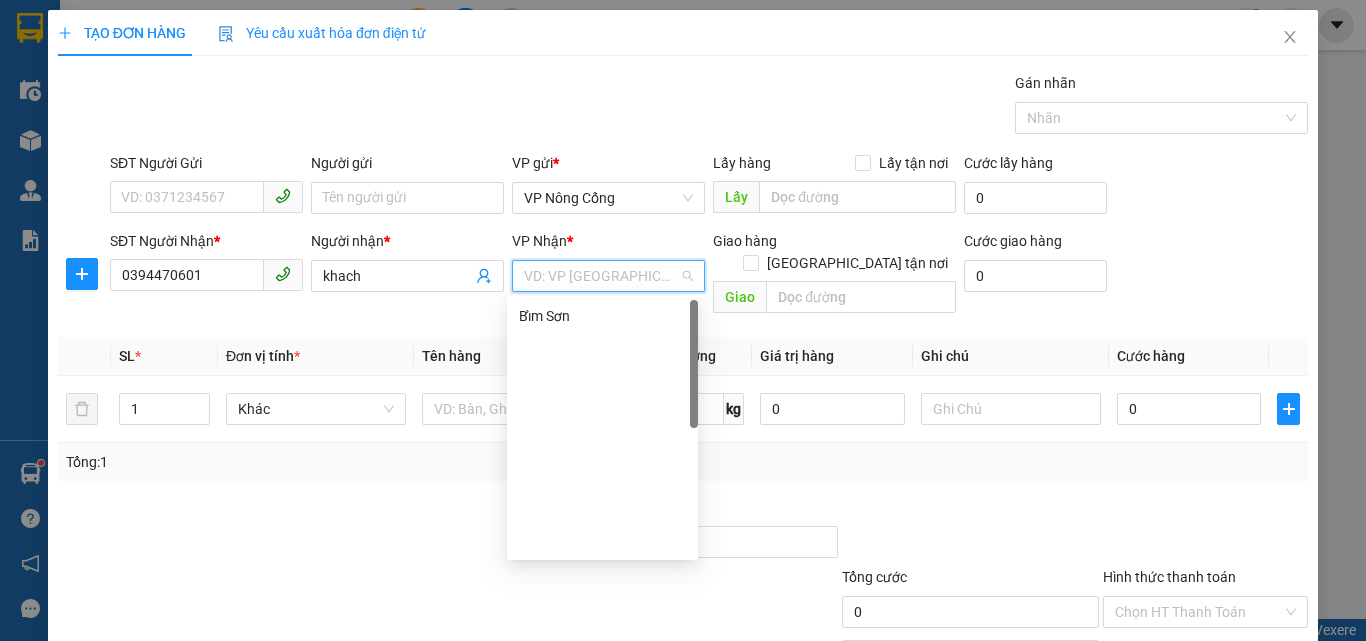scroll, scrollTop: 0, scrollLeft: 0, axis: both 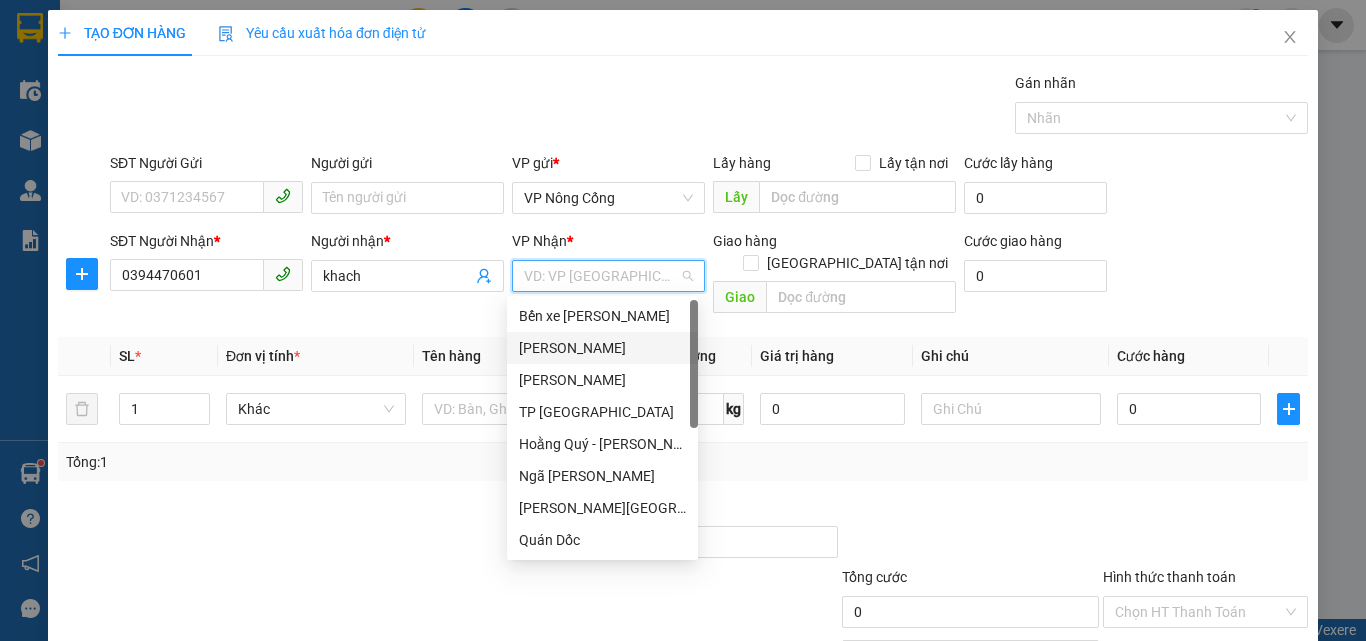 click on "[PERSON_NAME]" at bounding box center [602, 348] 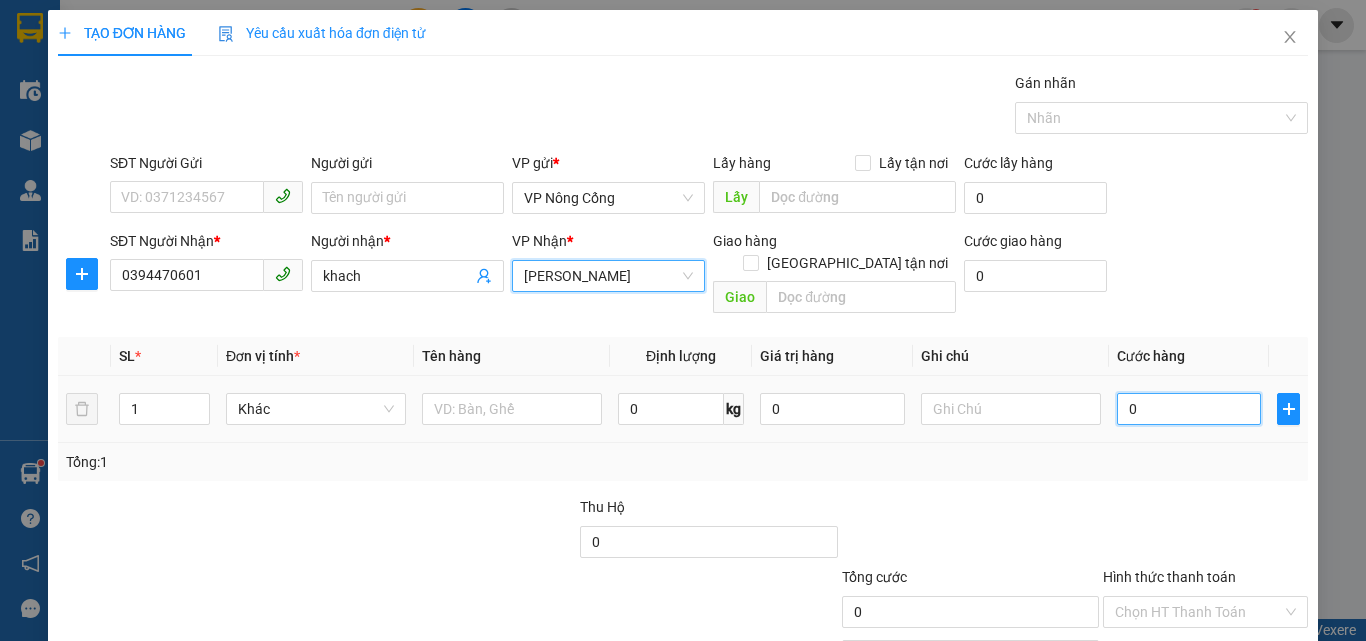 click on "0" at bounding box center (1189, 409) 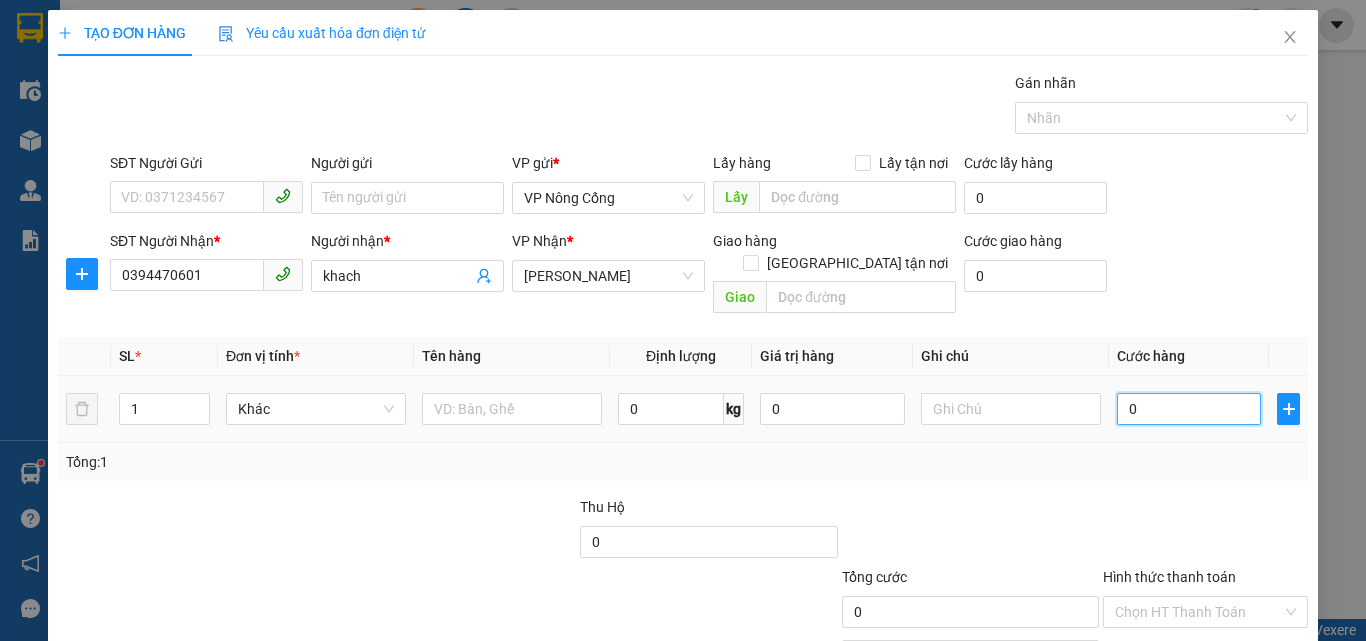 type on "5" 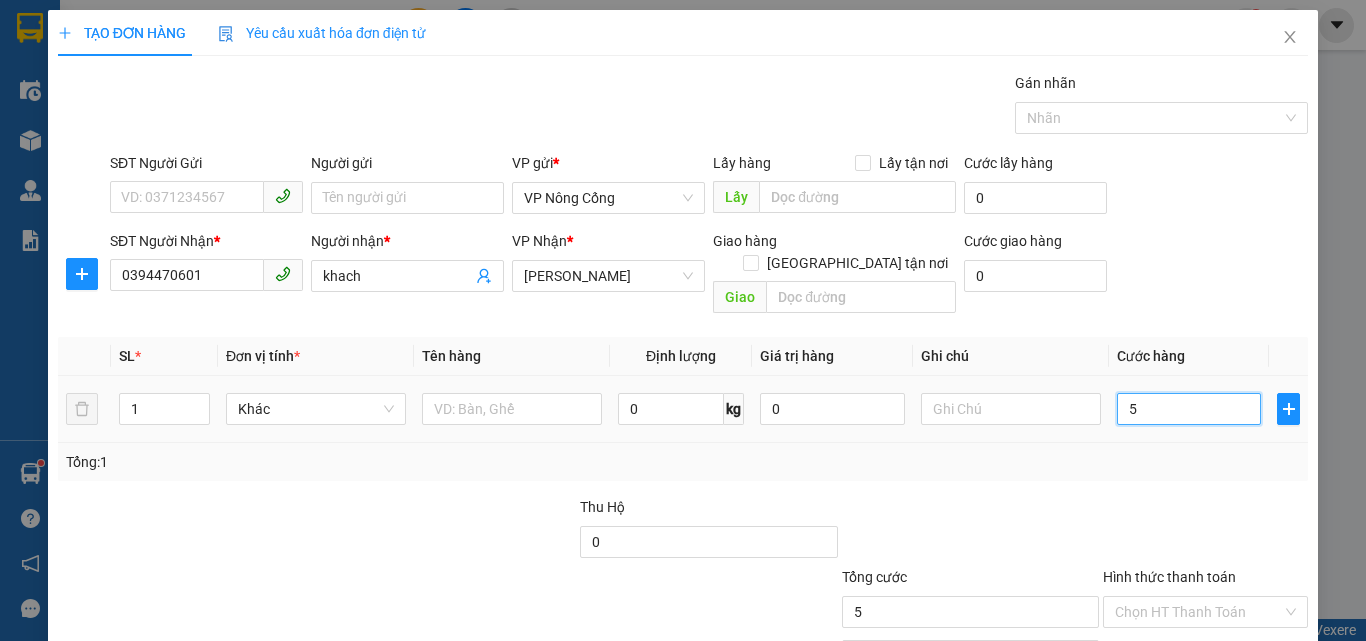 type on "50" 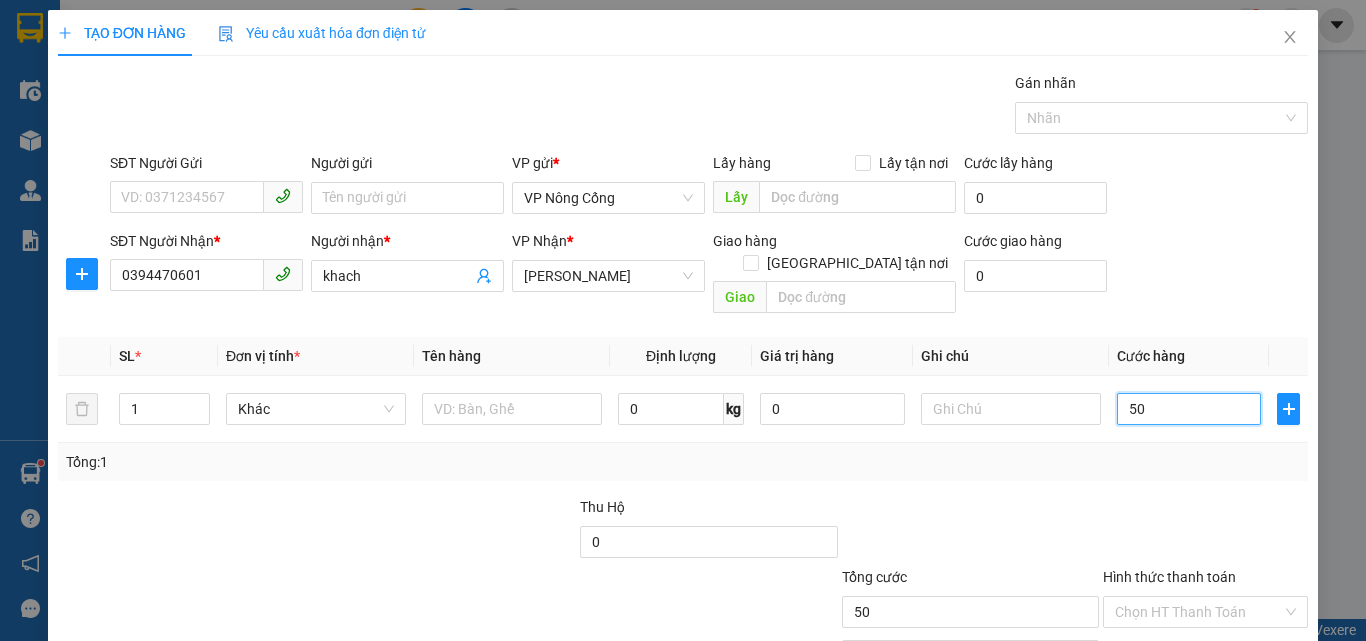 scroll, scrollTop: 99, scrollLeft: 0, axis: vertical 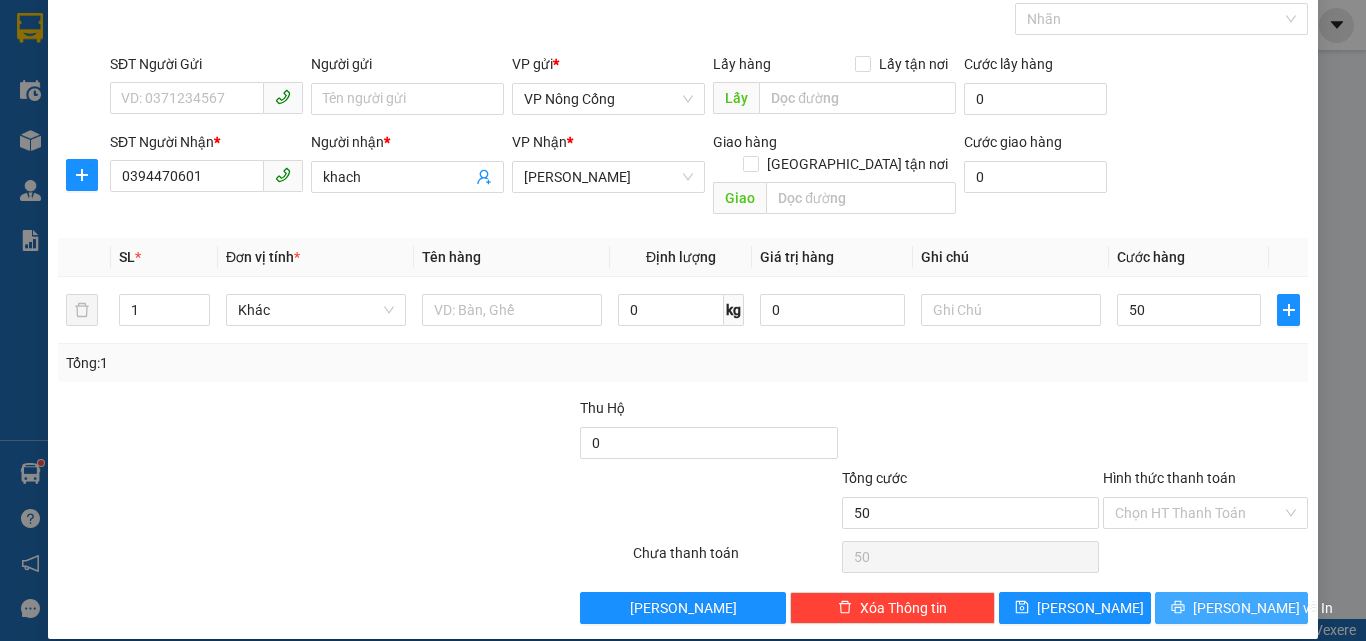 type on "50.000" 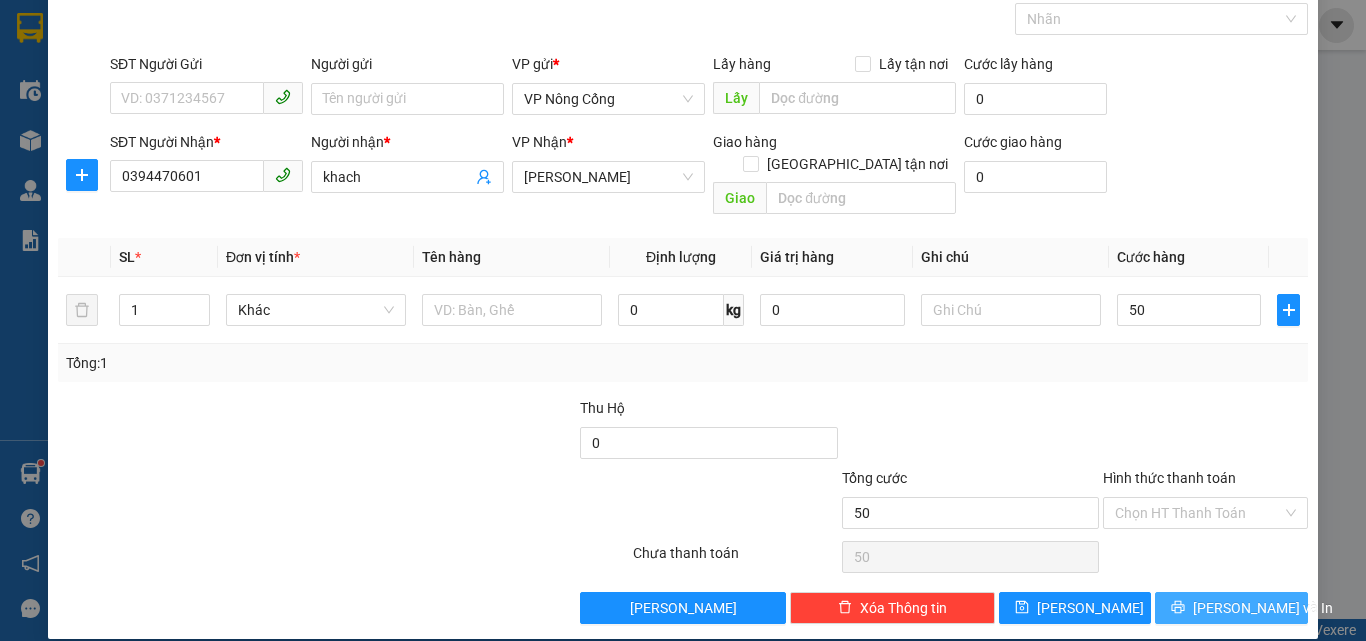 type on "50.000" 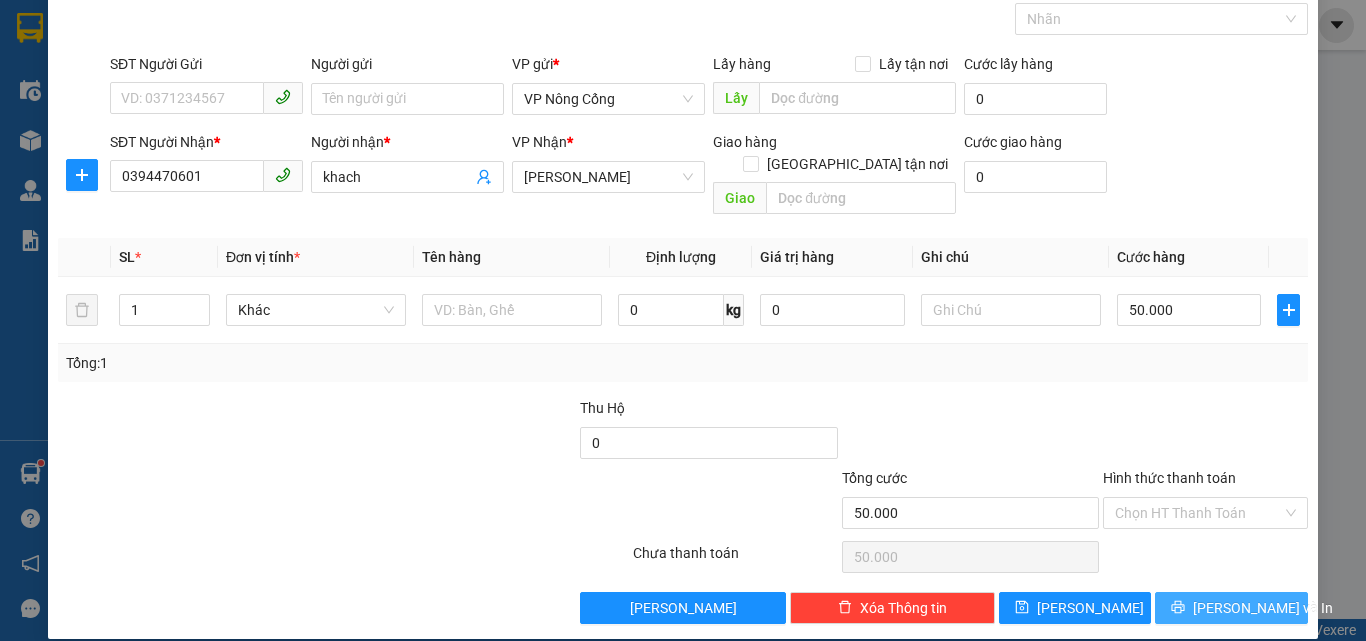 click on "[PERSON_NAME] và In" at bounding box center (1263, 608) 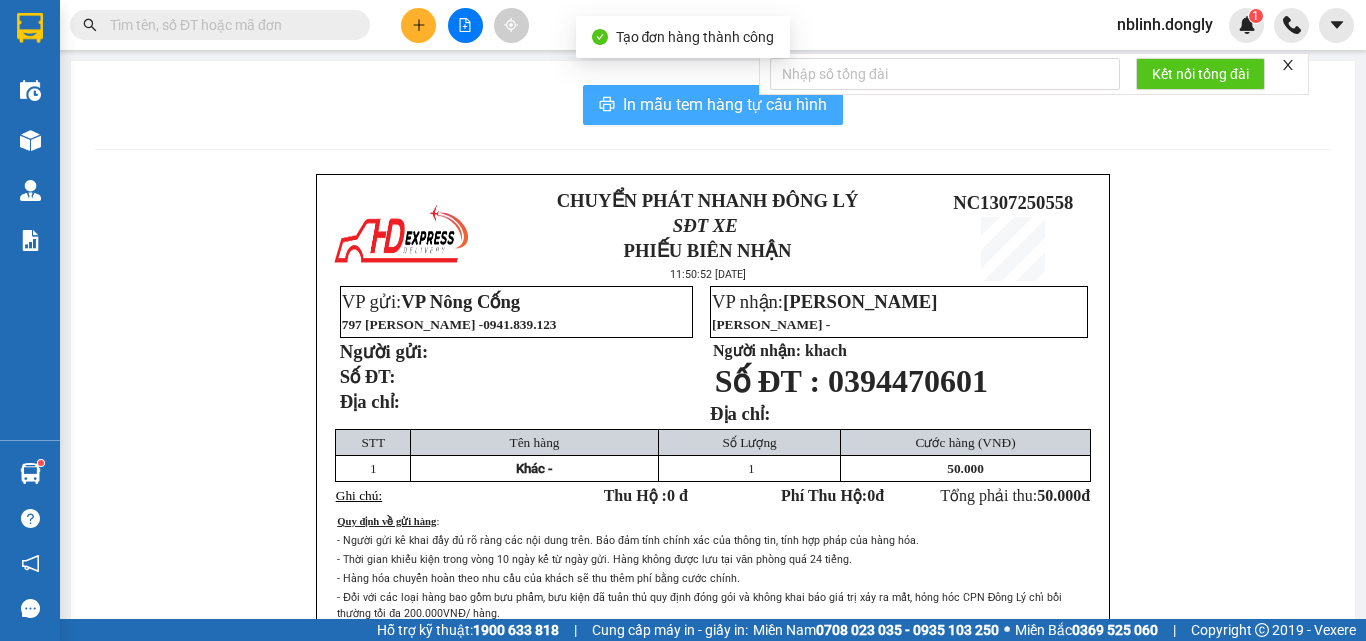 click on "In mẫu tem hàng tự cấu hình" at bounding box center (725, 104) 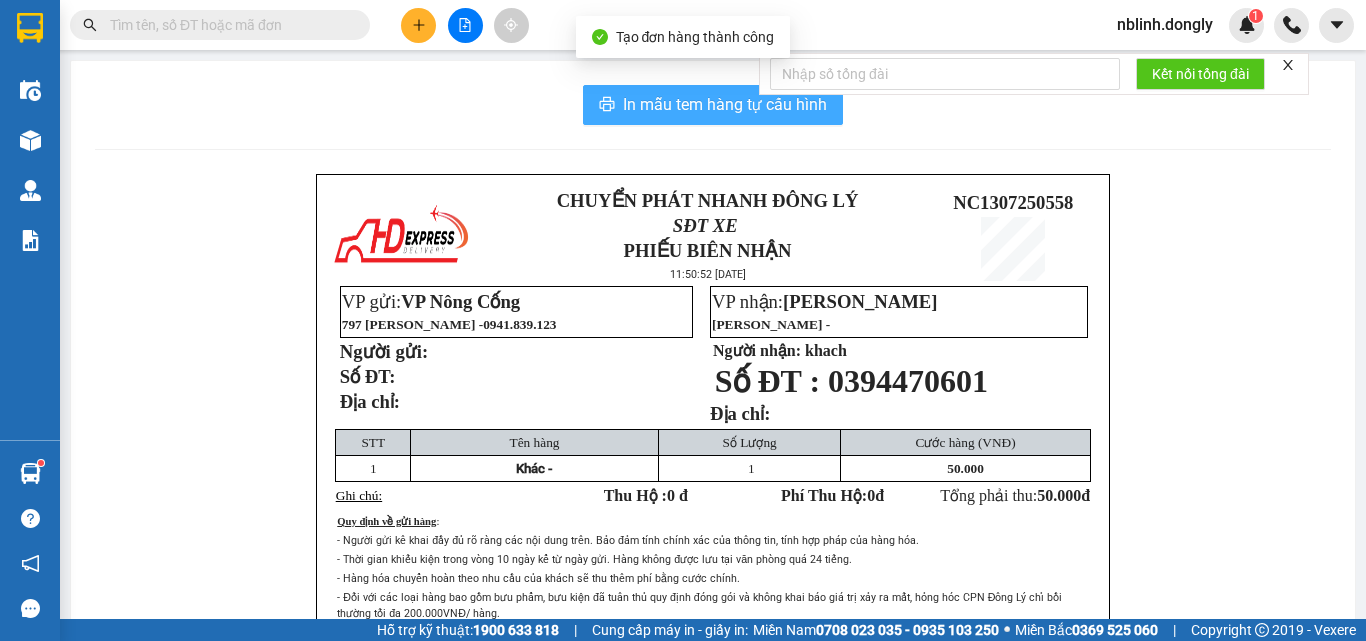 scroll, scrollTop: 0, scrollLeft: 0, axis: both 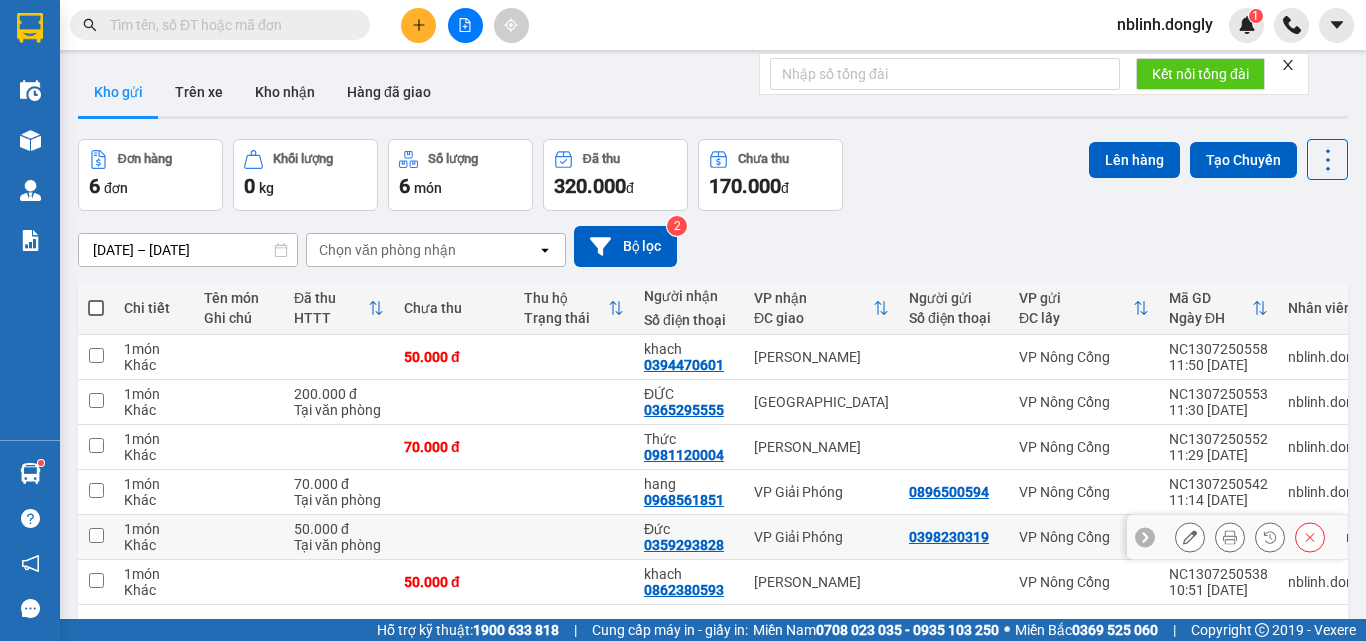 drag, startPoint x: 1001, startPoint y: 550, endPoint x: 824, endPoint y: 473, distance: 193.02332 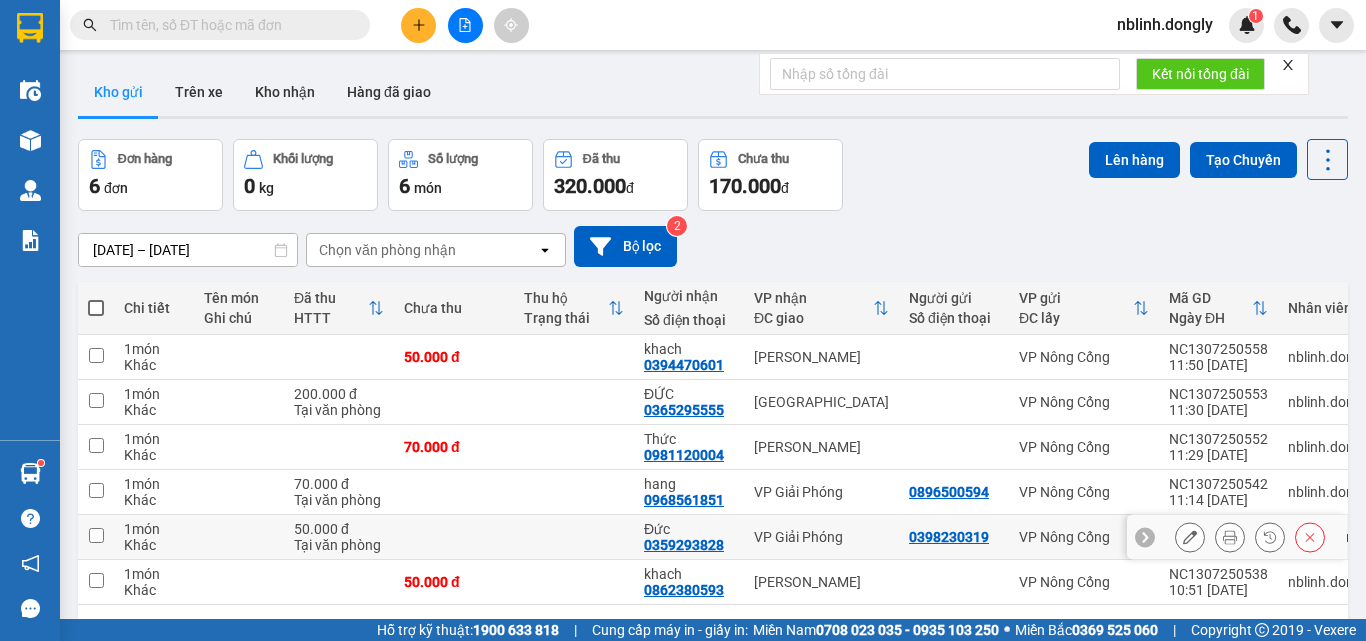 click on "0398230319" at bounding box center (954, 537) 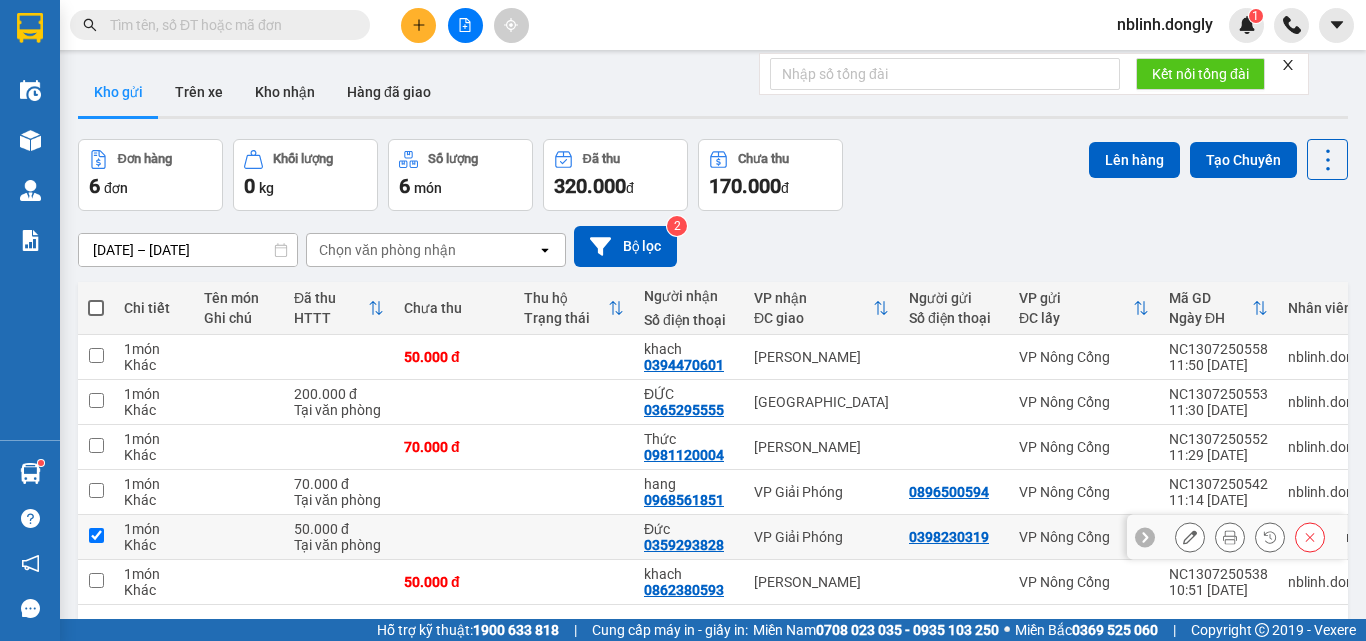 checkbox on "true" 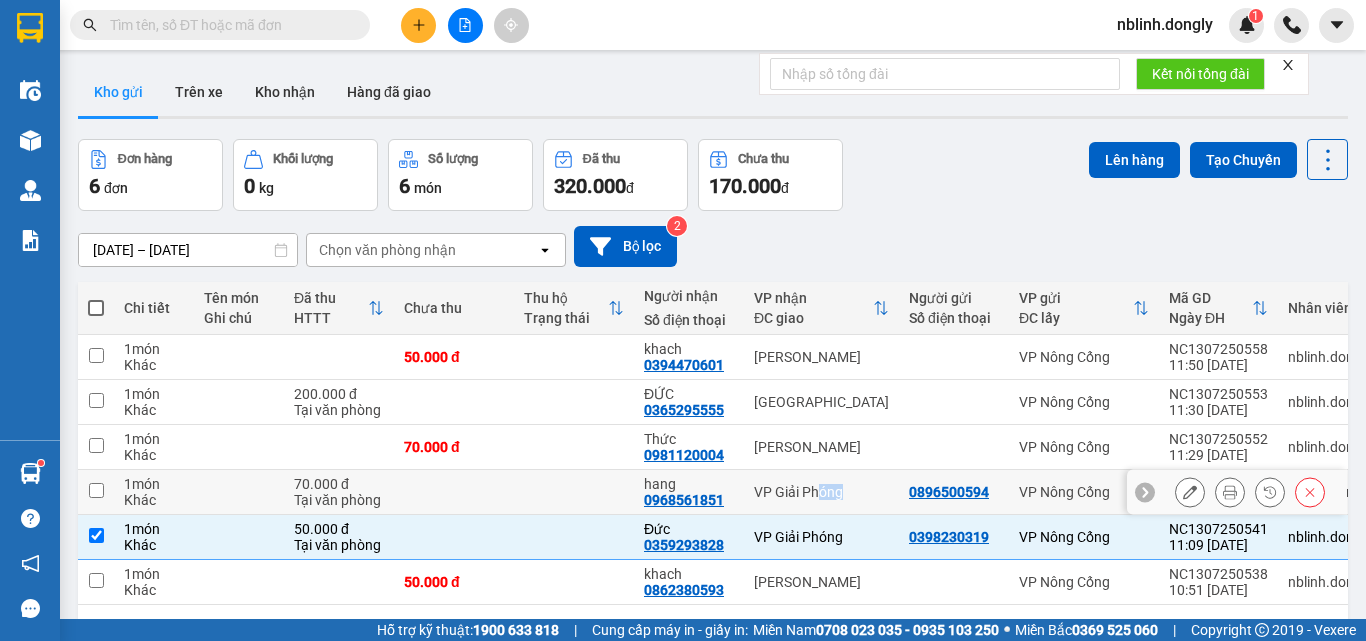 drag, startPoint x: 824, startPoint y: 473, endPoint x: 688, endPoint y: 465, distance: 136.23509 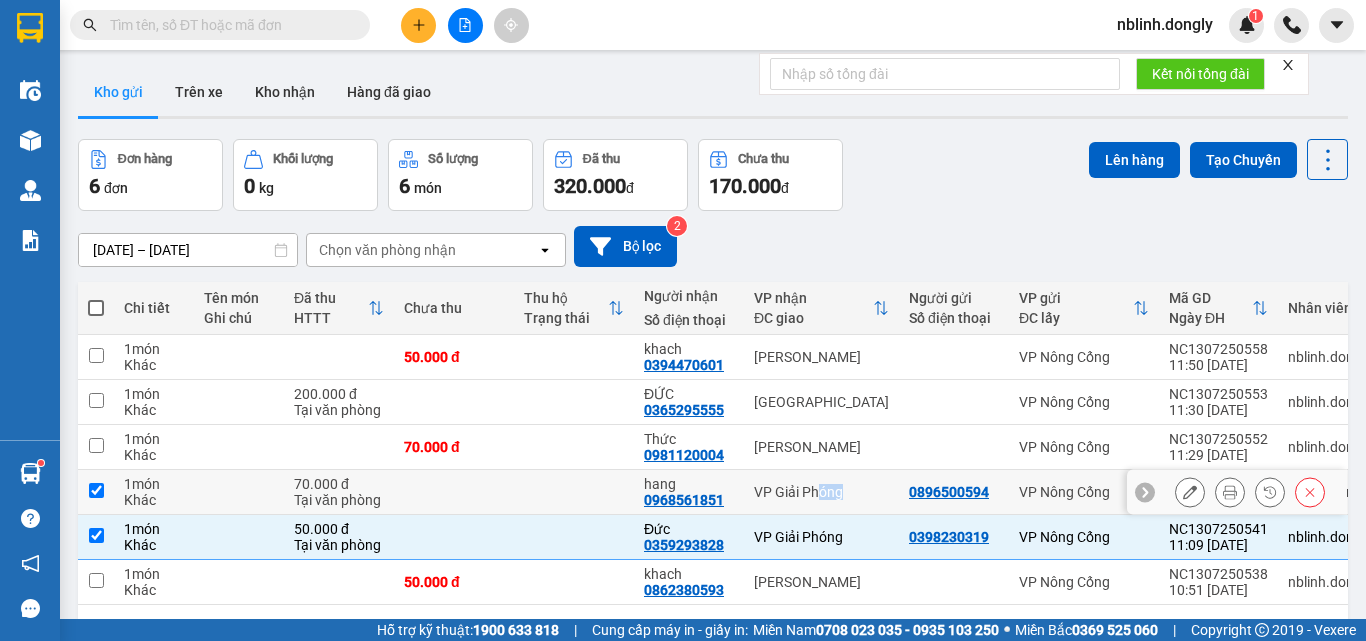 checkbox on "true" 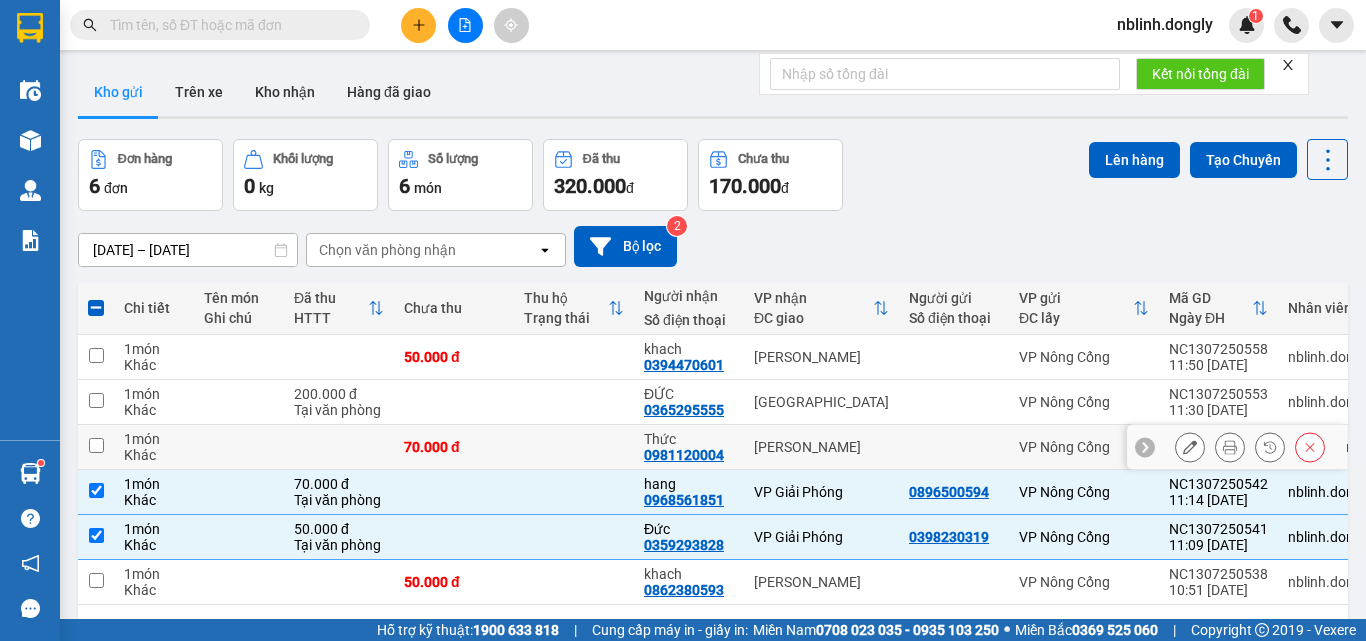click on "Thức 0981120004" at bounding box center (689, 447) 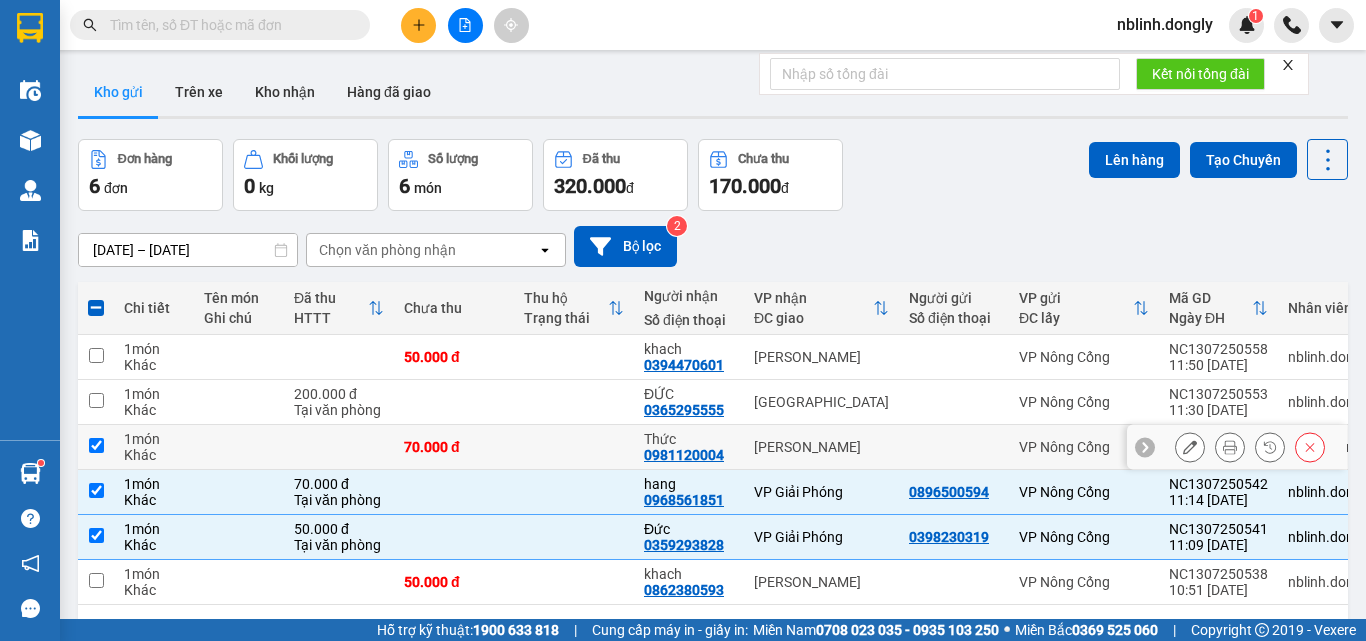 checkbox on "true" 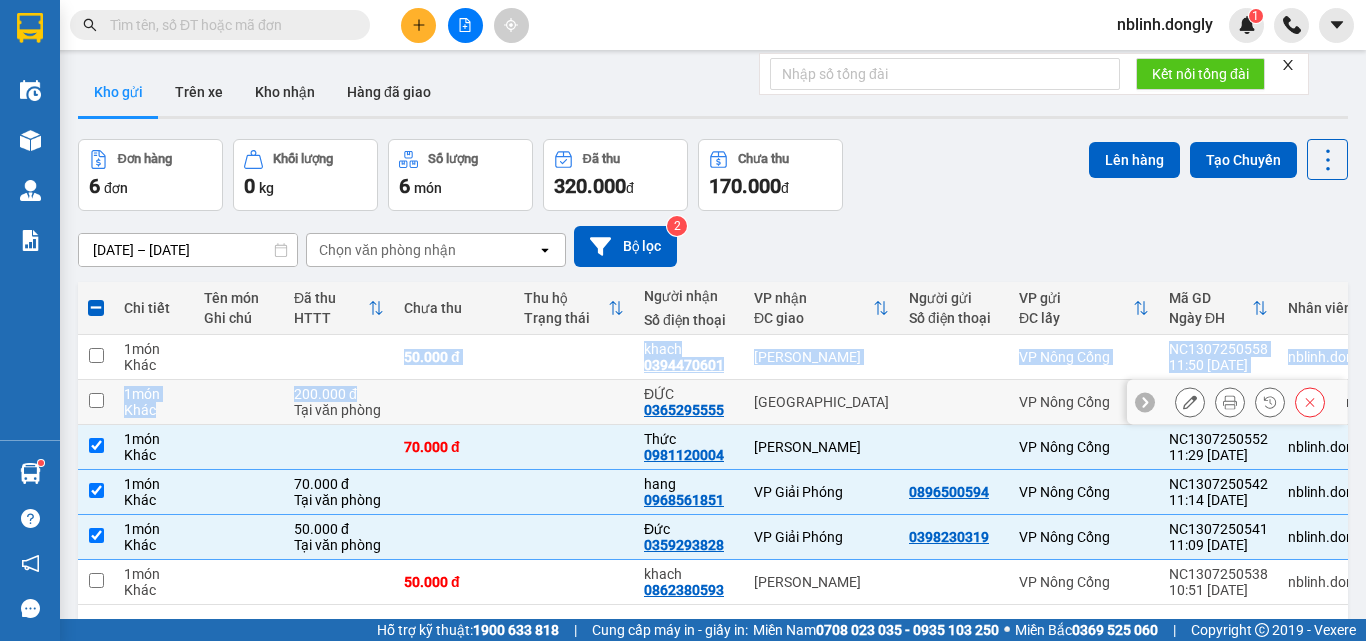 click on "1  món Khác 50.000 đ khach 0394470601 [GEOGRAPHIC_DATA] 11:50 [DATE] nblinh.dongly 1  món Khác 200.000 đ Tại văn phòng [GEOGRAPHIC_DATA] 0365295555 [GEOGRAPHIC_DATA] 11:30 [DATE] nblinh.dongly 1  món Khác 70.000 đ Thức 0981120004 [GEOGRAPHIC_DATA] 11:29 [DATE] nblinh.dongly 1  món Khác 70.000 đ Tại văn phòng hang 0968561851 VP Giải Phóng 0896500594 VP [GEOGRAPHIC_DATA] 11:14 [DATE] nblinh.dongly 1  món Khác 50.000 đ Tại văn phòng [GEOGRAPHIC_DATA] 0359293828 VP Giải Phóng 0398230319 VP Nông Cống NC1307250541 11:09 [DATE] nblinh.dongly 1  món Khác 50.000 đ khach 0862380593 [GEOGRAPHIC_DATA] 10:51 [DATE] nblinh.dongly" at bounding box center [731, 470] 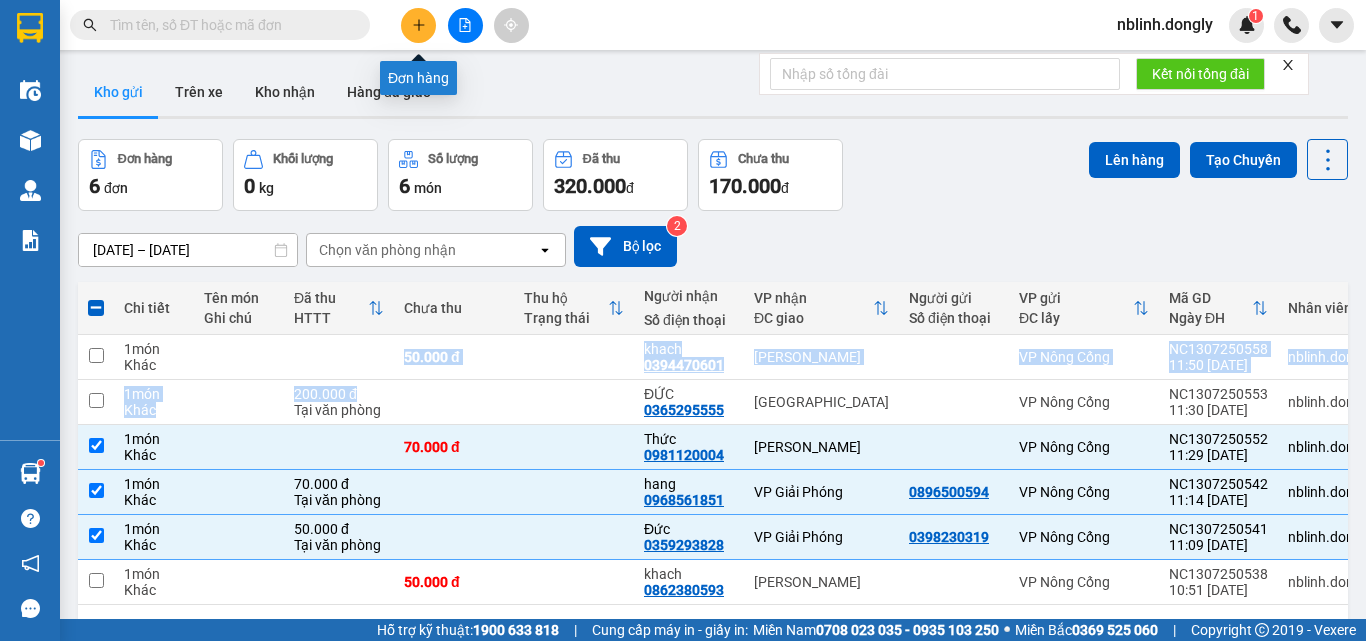 click at bounding box center (418, 25) 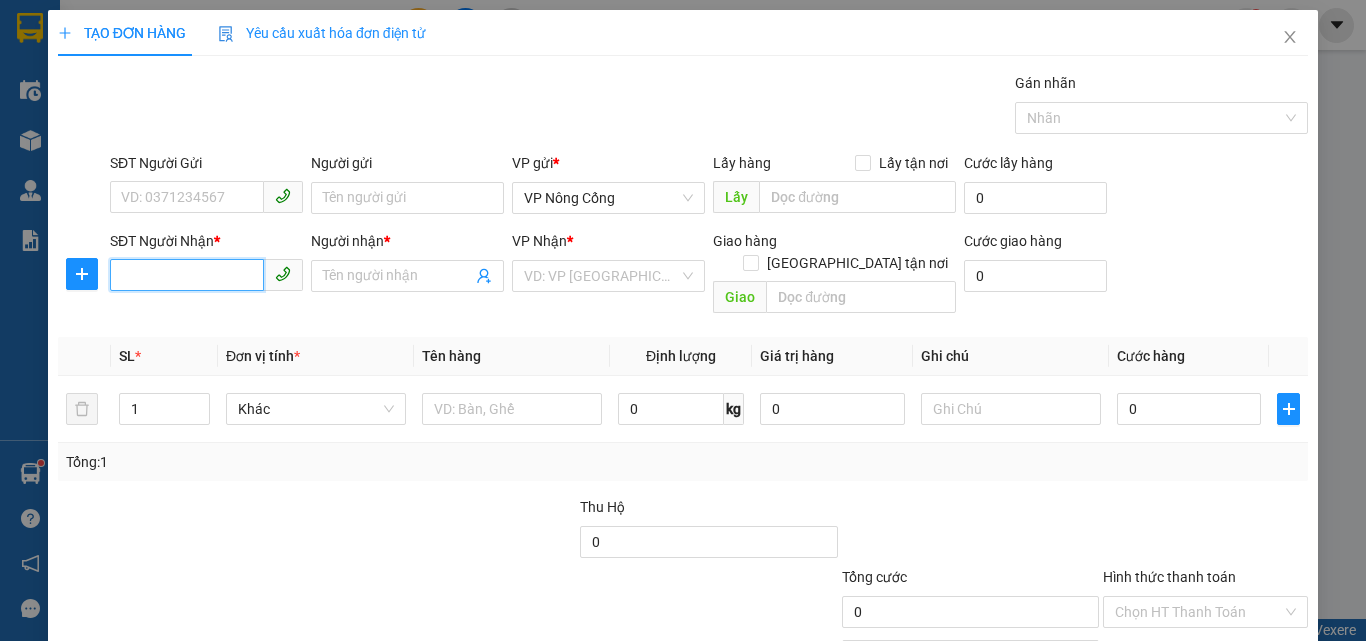 click on "SĐT Người Nhận  *" at bounding box center (187, 275) 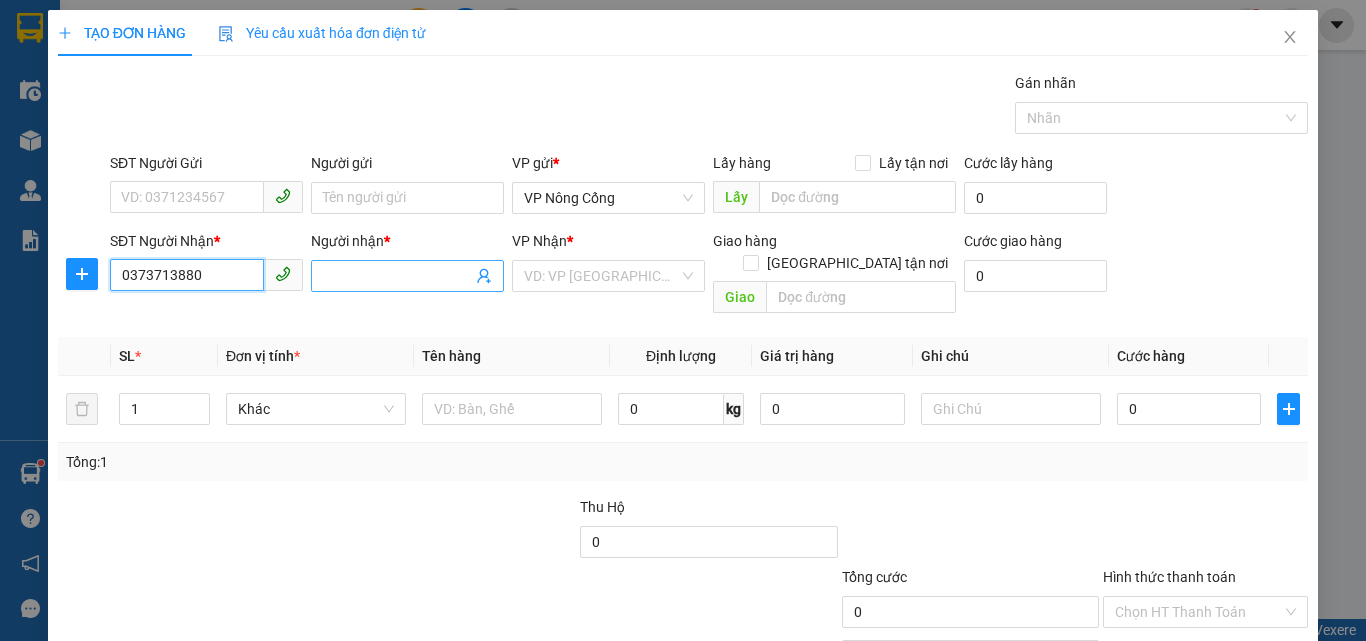 type on "0373713880" 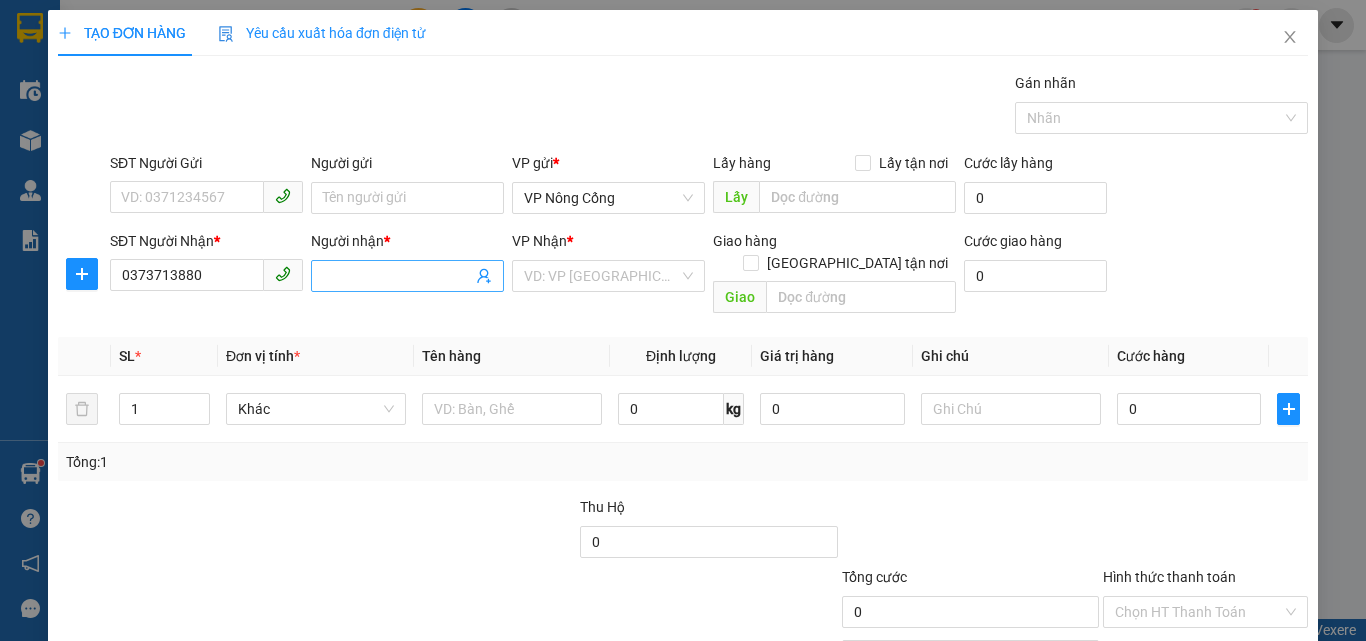 click on "Người nhận  *" at bounding box center [397, 276] 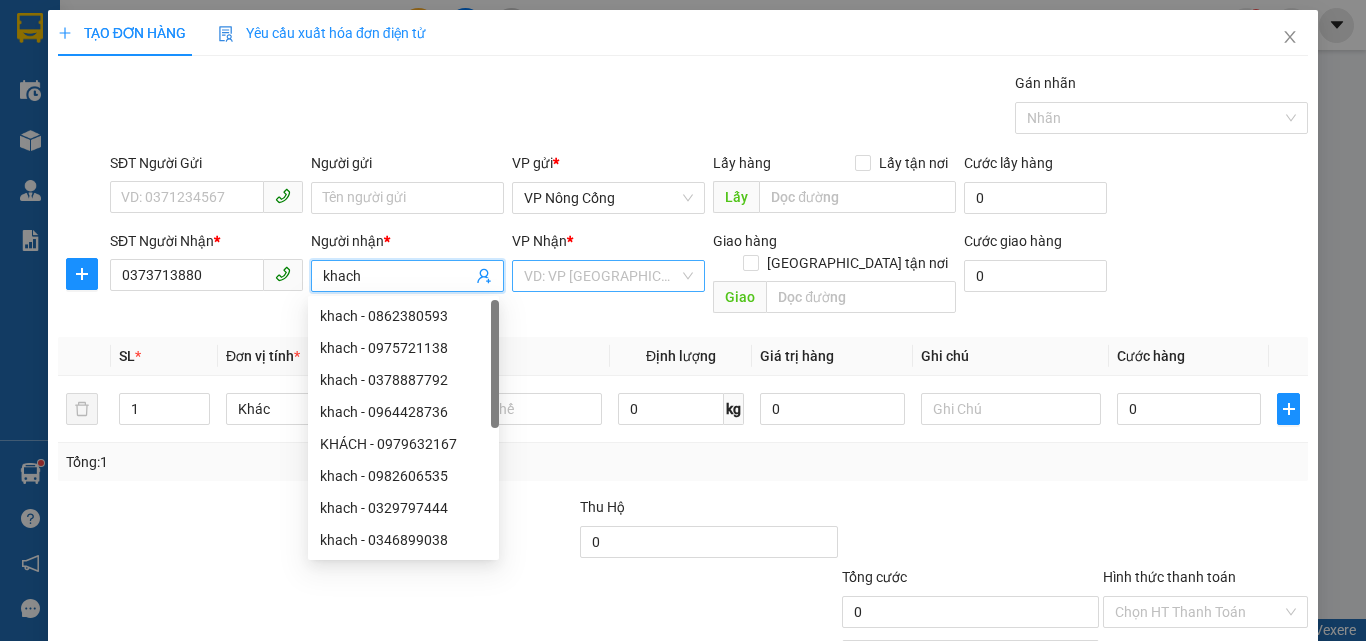 type on "khach" 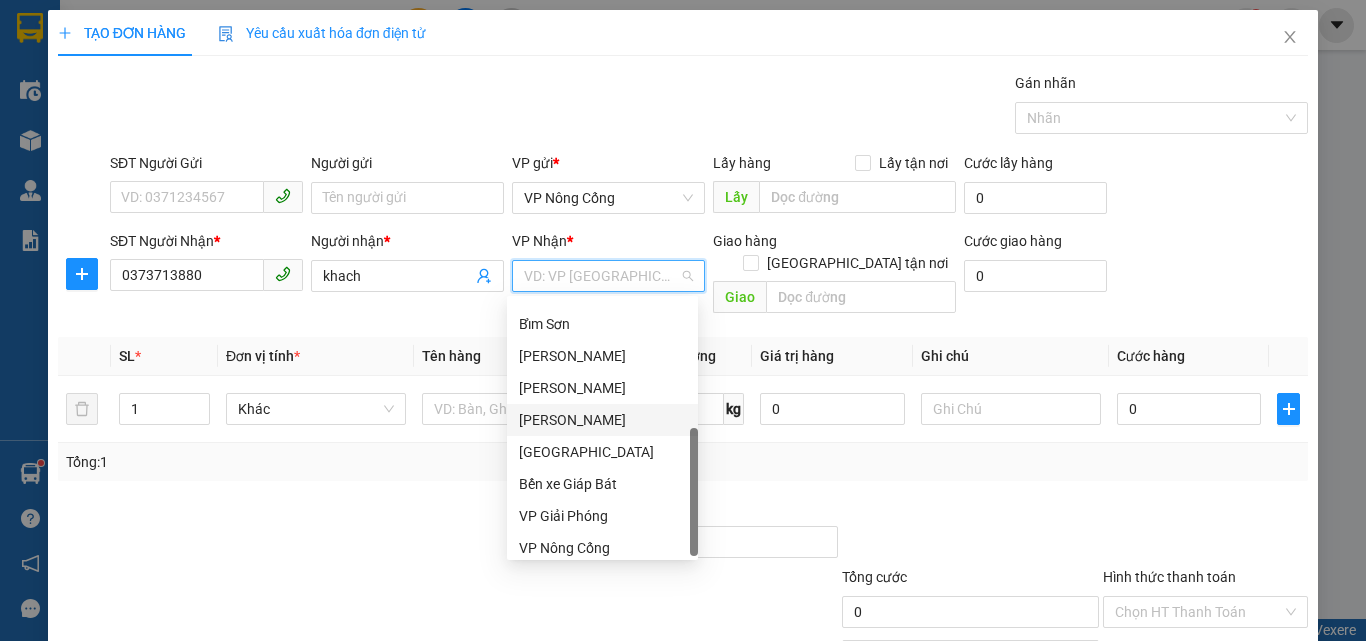 scroll, scrollTop: 288, scrollLeft: 0, axis: vertical 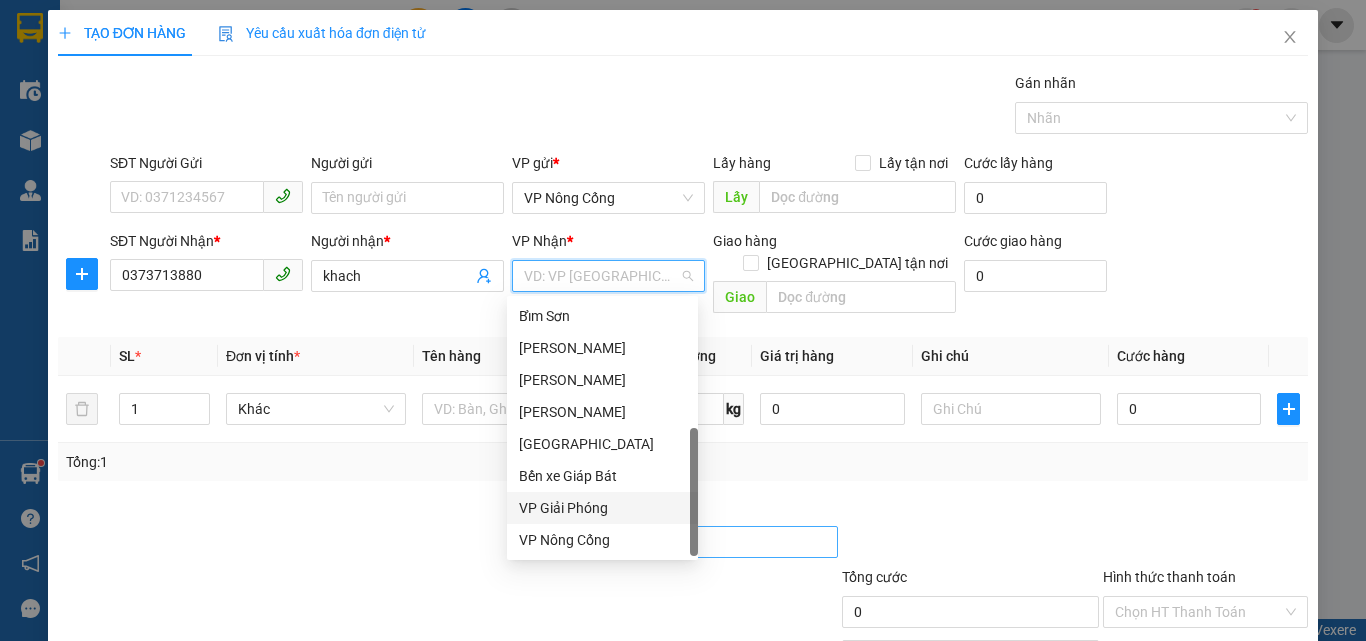 click on "VP Giải Phóng" at bounding box center (602, 508) 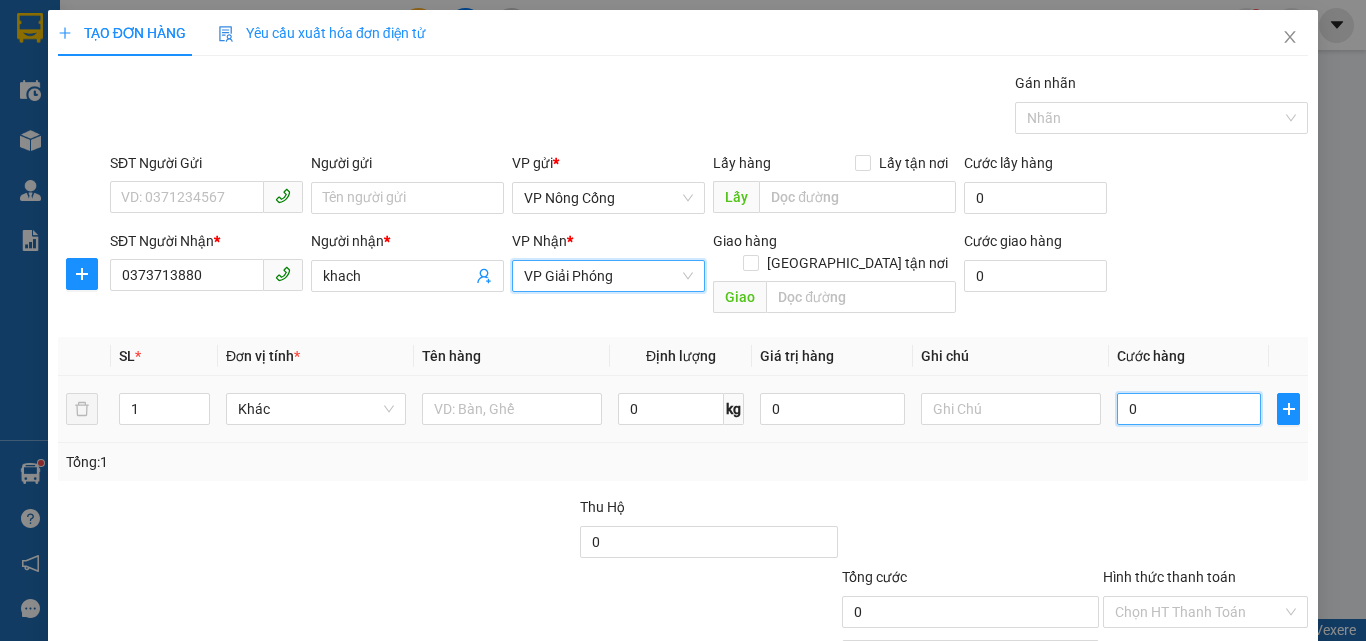 click on "0" at bounding box center (1189, 409) 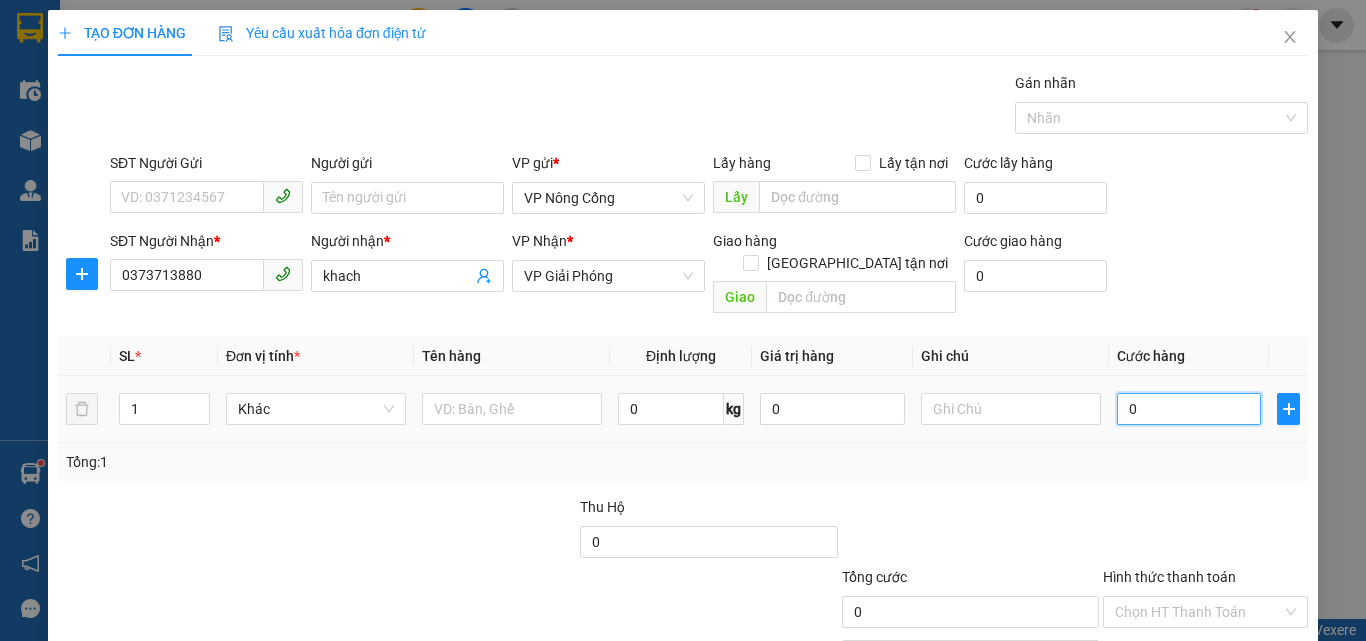 type on "4" 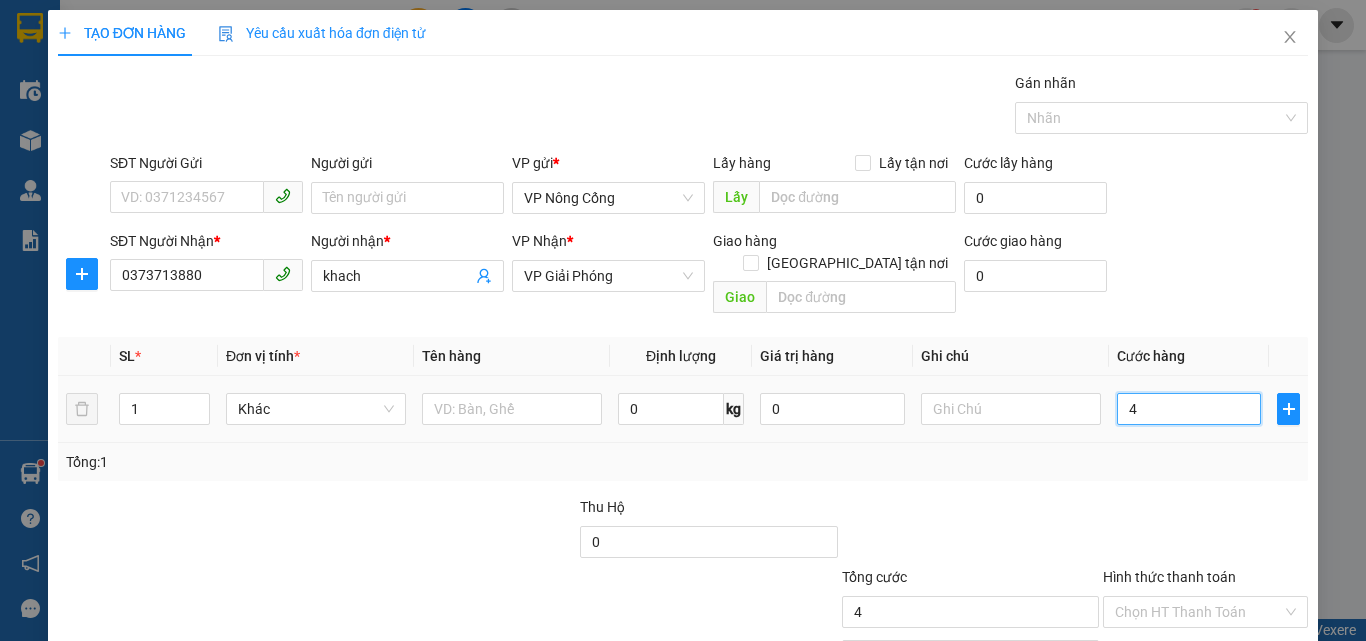 type on "40" 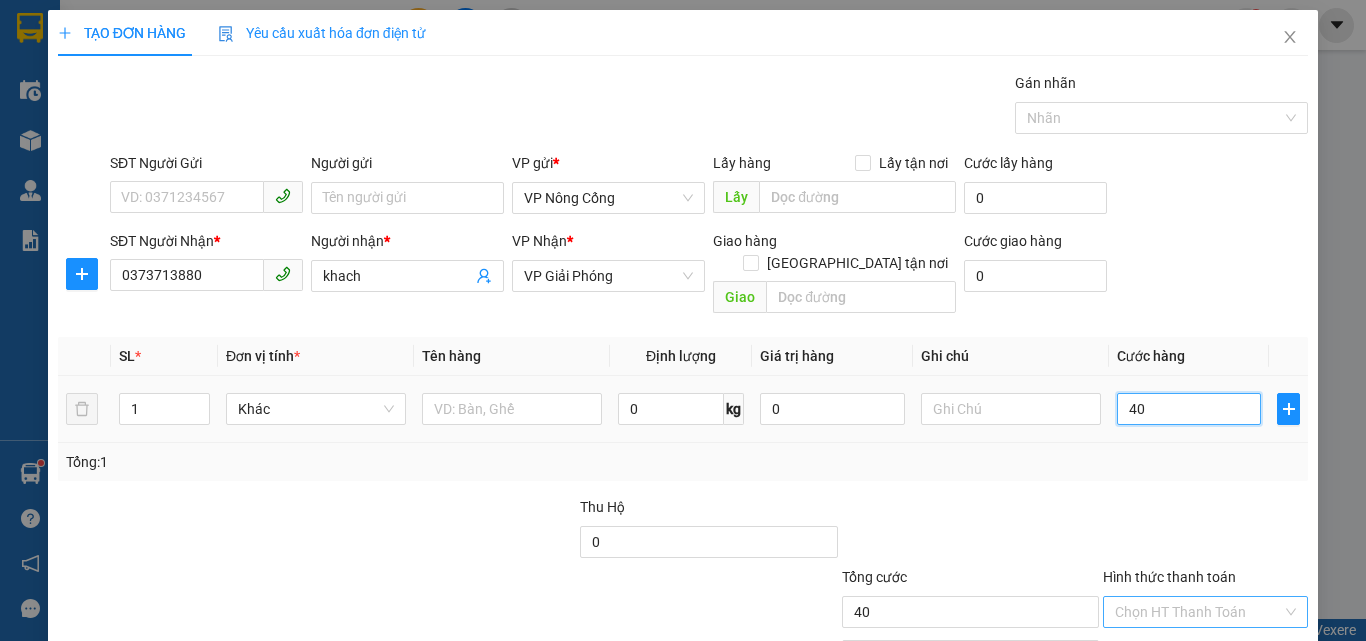 scroll, scrollTop: 99, scrollLeft: 0, axis: vertical 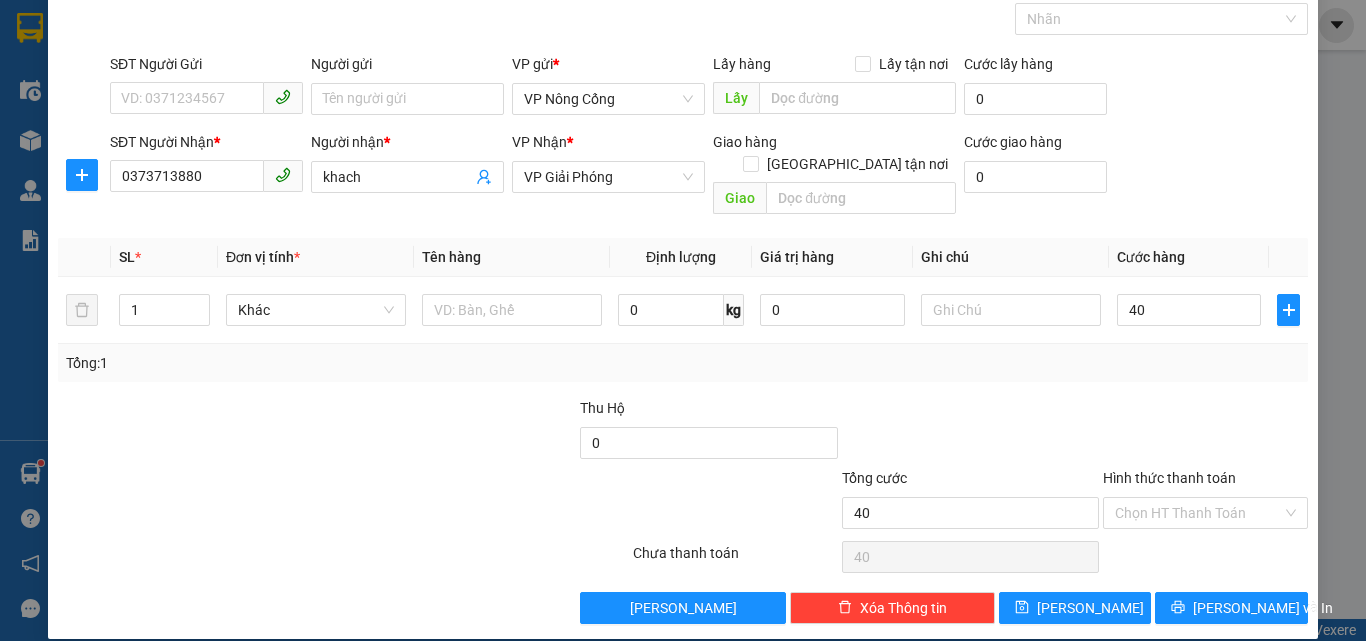 type on "40.000" 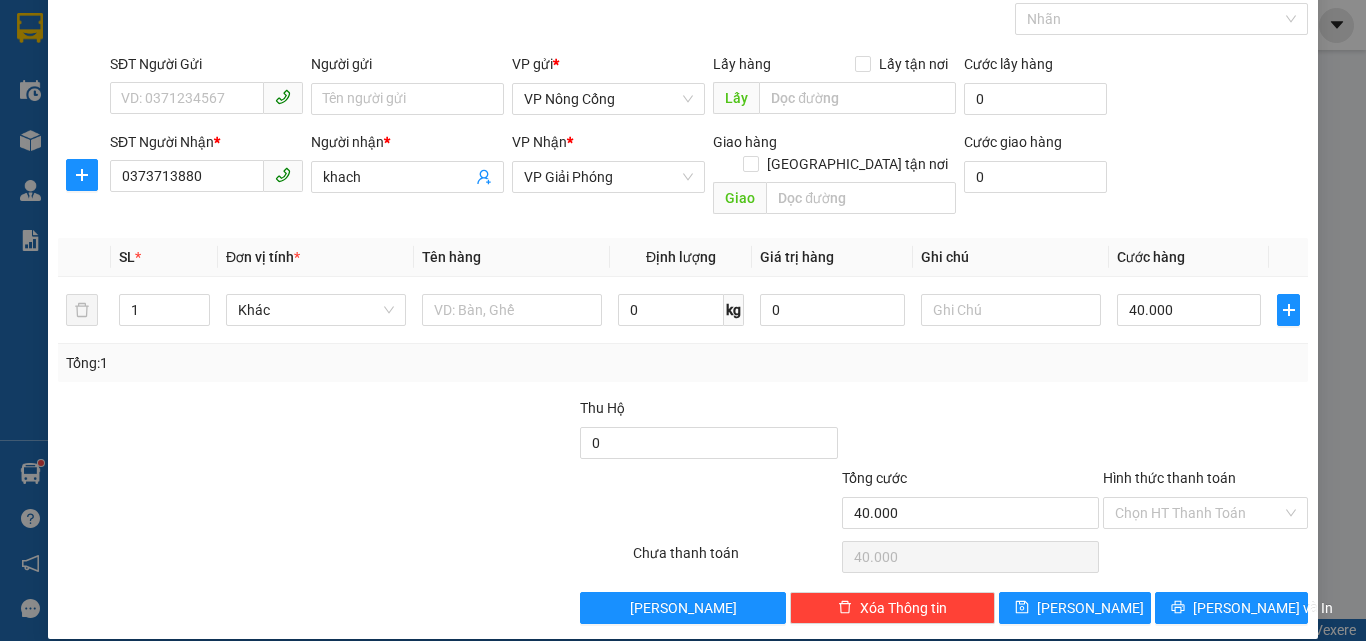 click on "Hình thức thanh toán" at bounding box center (1169, 478) 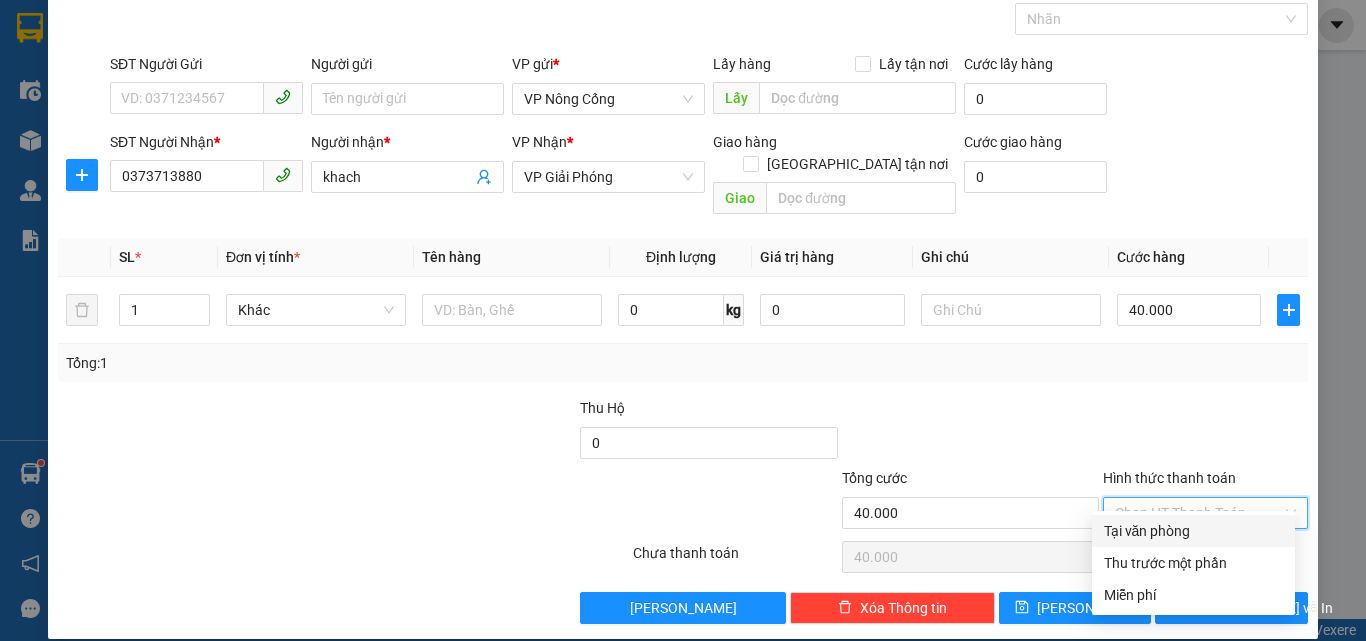 click on "Tại văn phòng" at bounding box center [1193, 531] 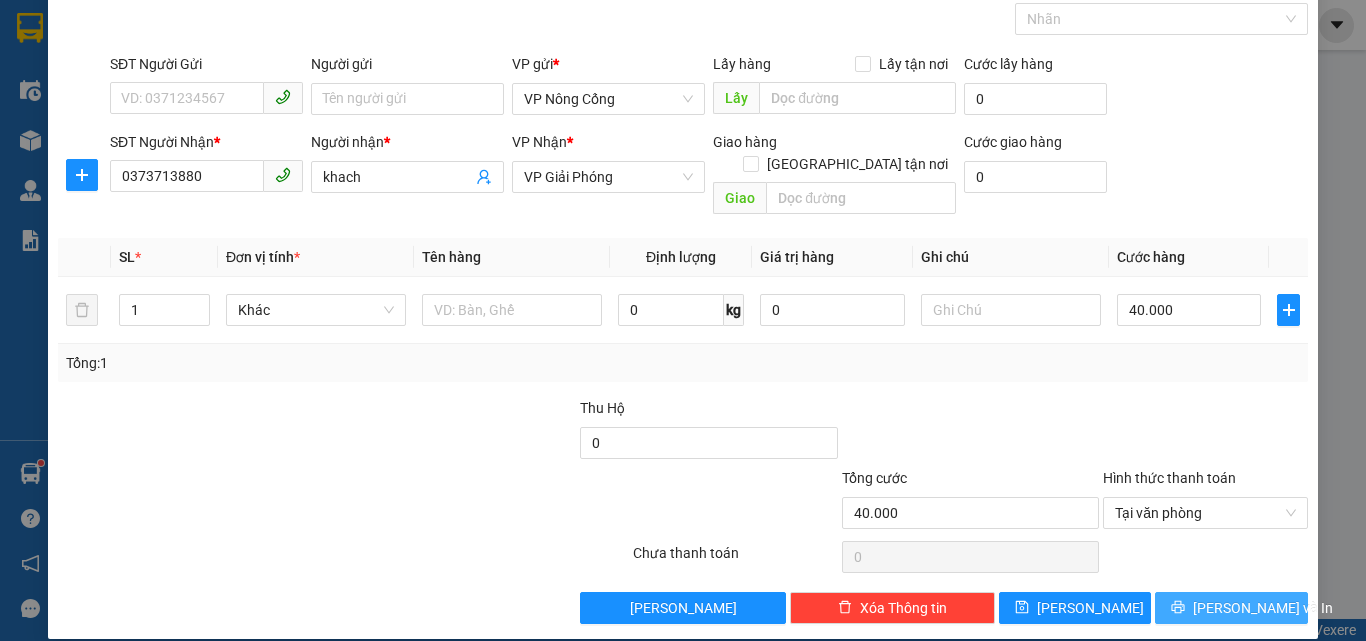 click on "[PERSON_NAME] và In" at bounding box center (1263, 608) 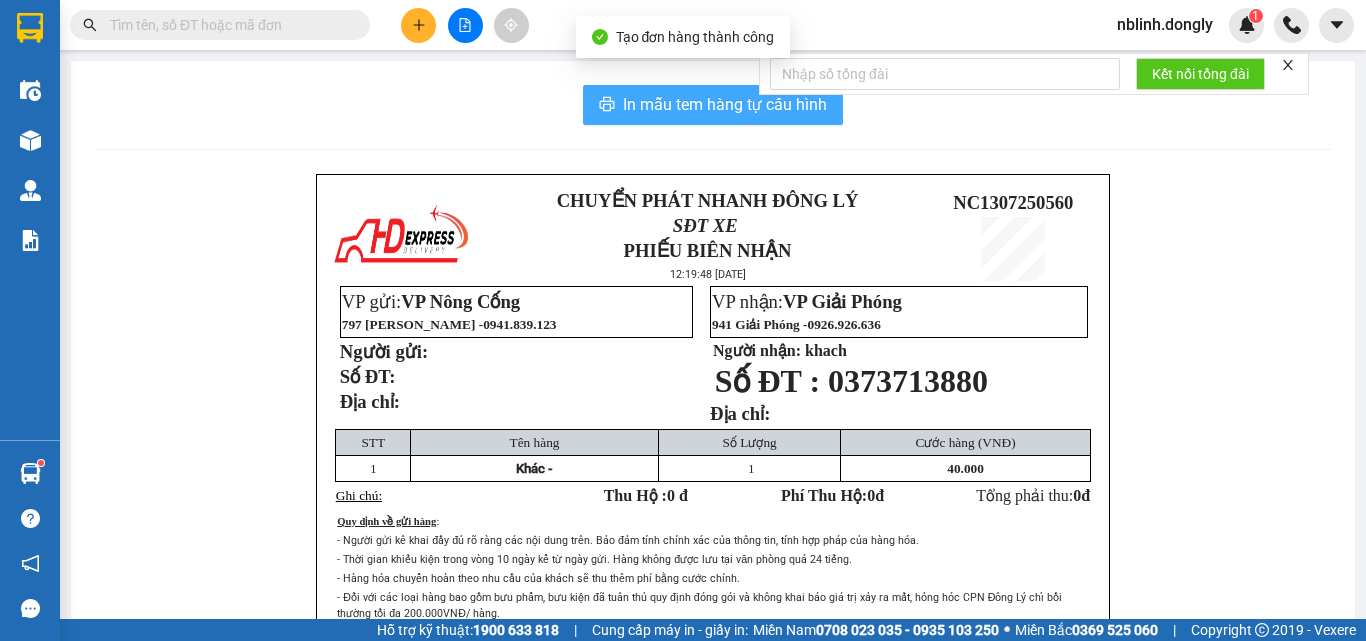 click on "In mẫu tem hàng tự cấu hình" at bounding box center [725, 104] 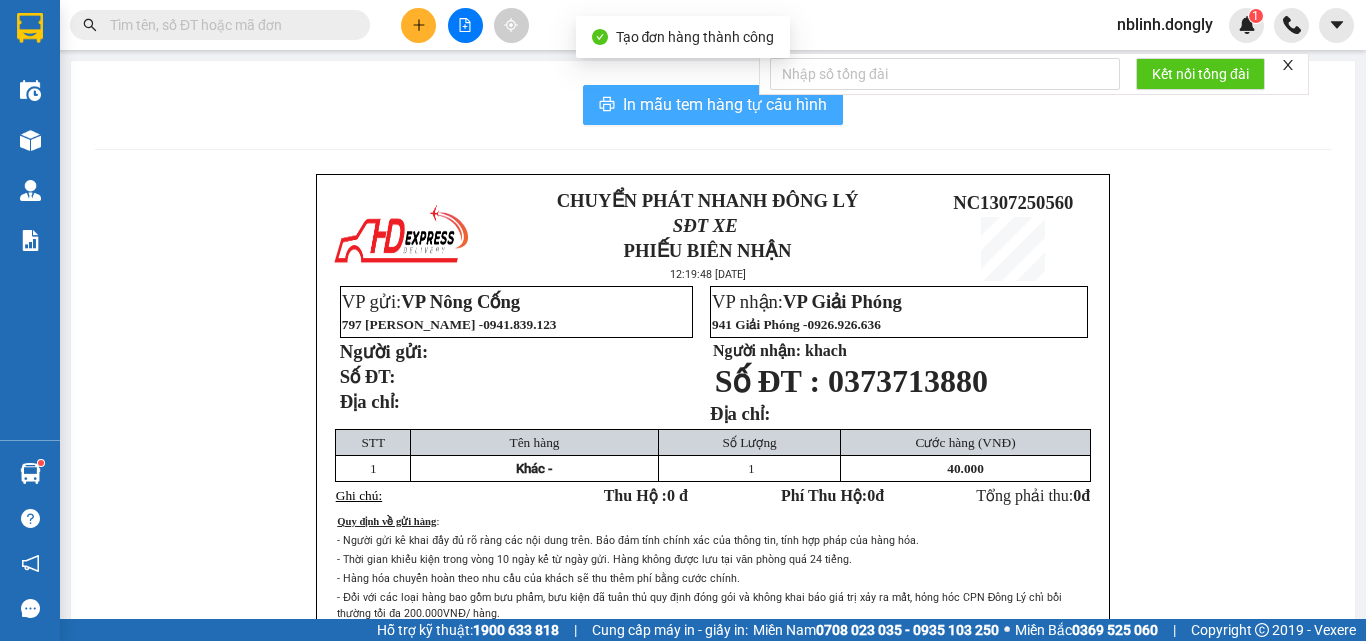 scroll, scrollTop: 0, scrollLeft: 0, axis: both 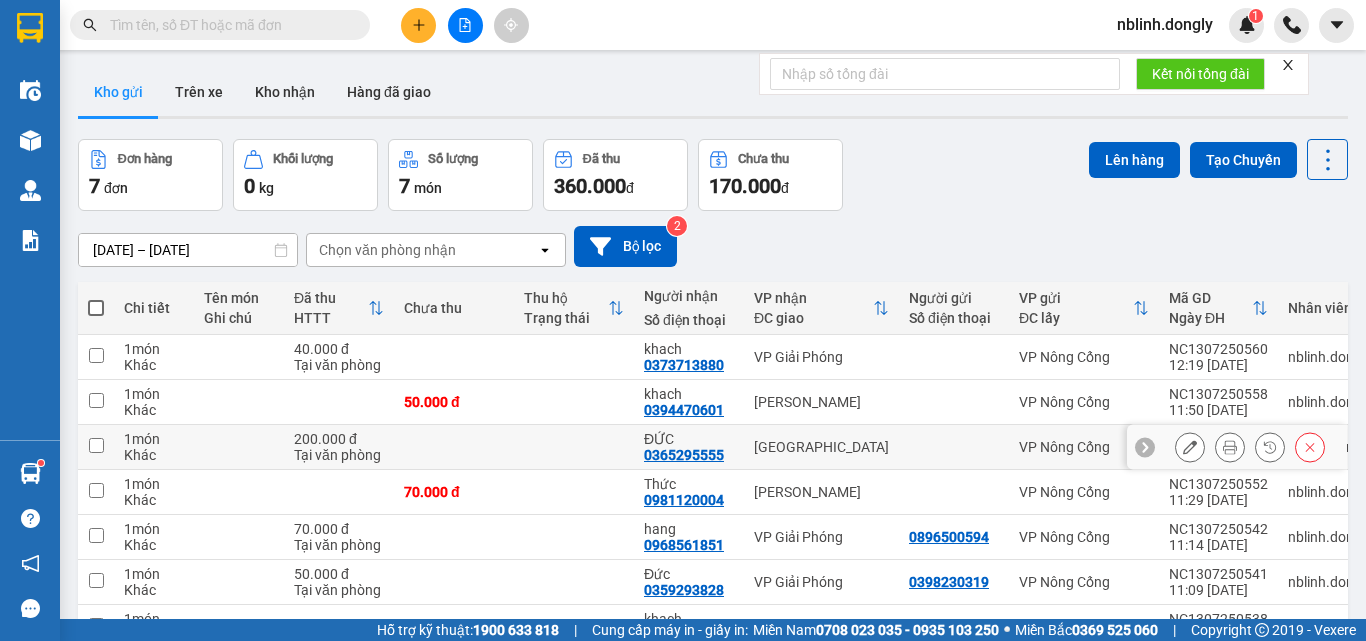 click at bounding box center (96, 445) 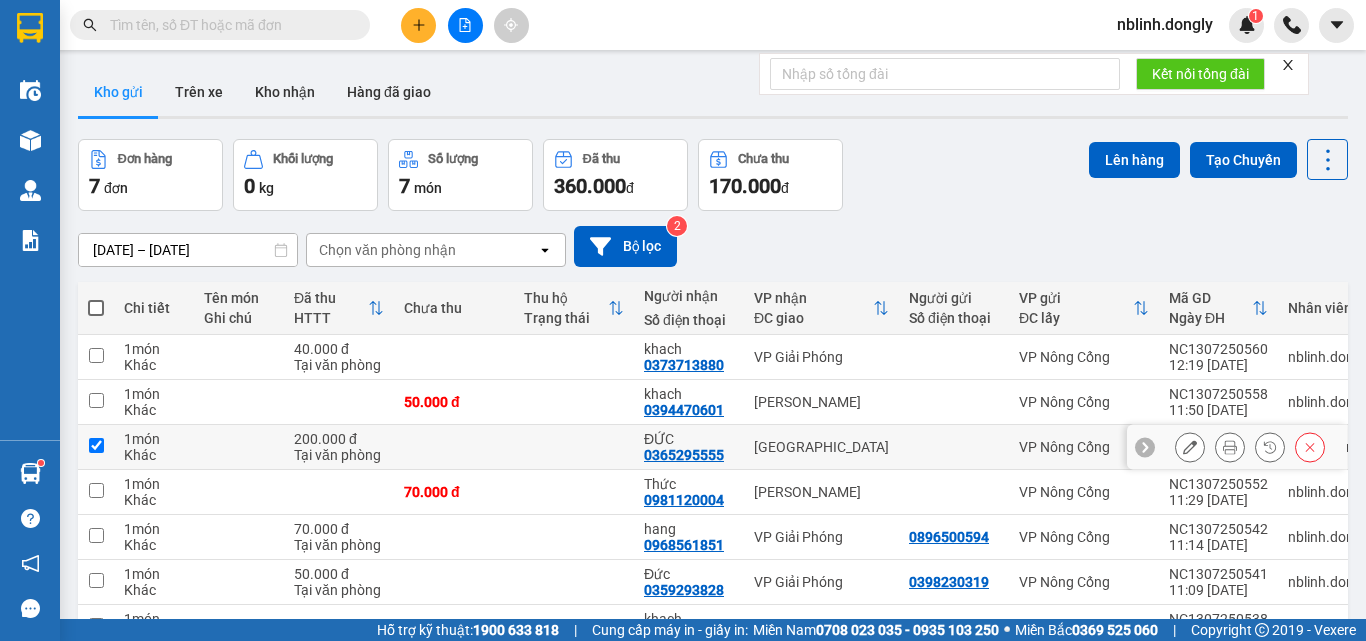 checkbox on "true" 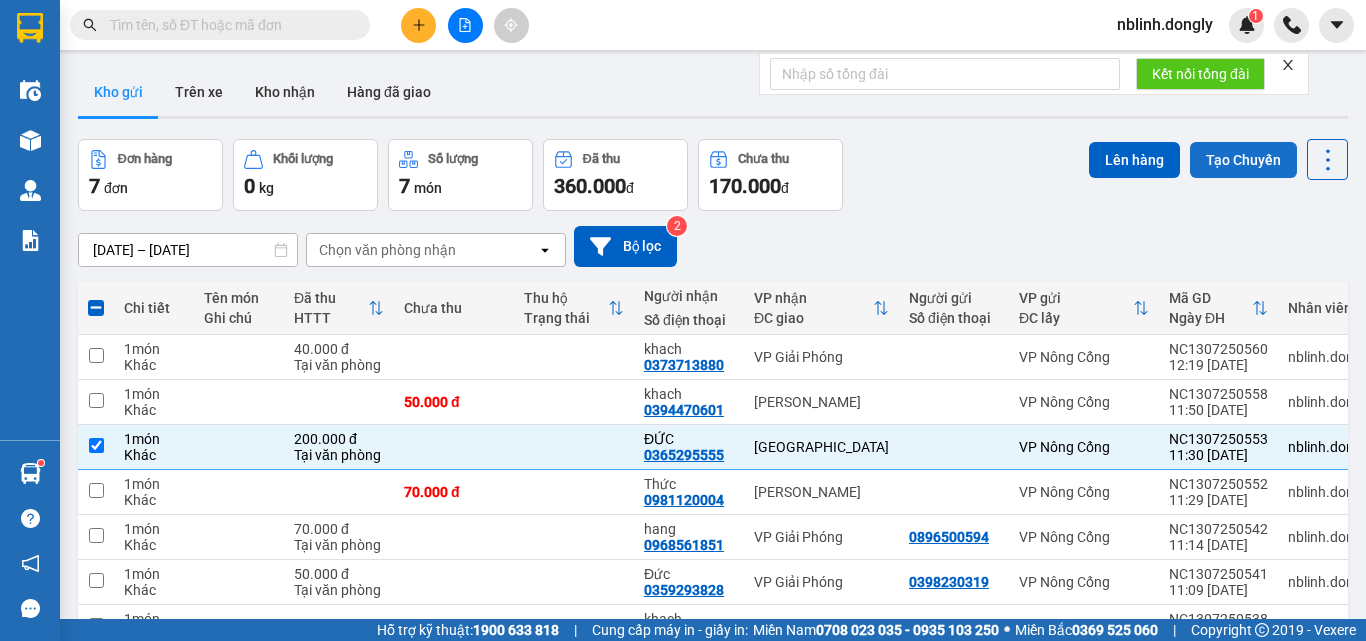 click on "Tạo Chuyến" at bounding box center (1243, 160) 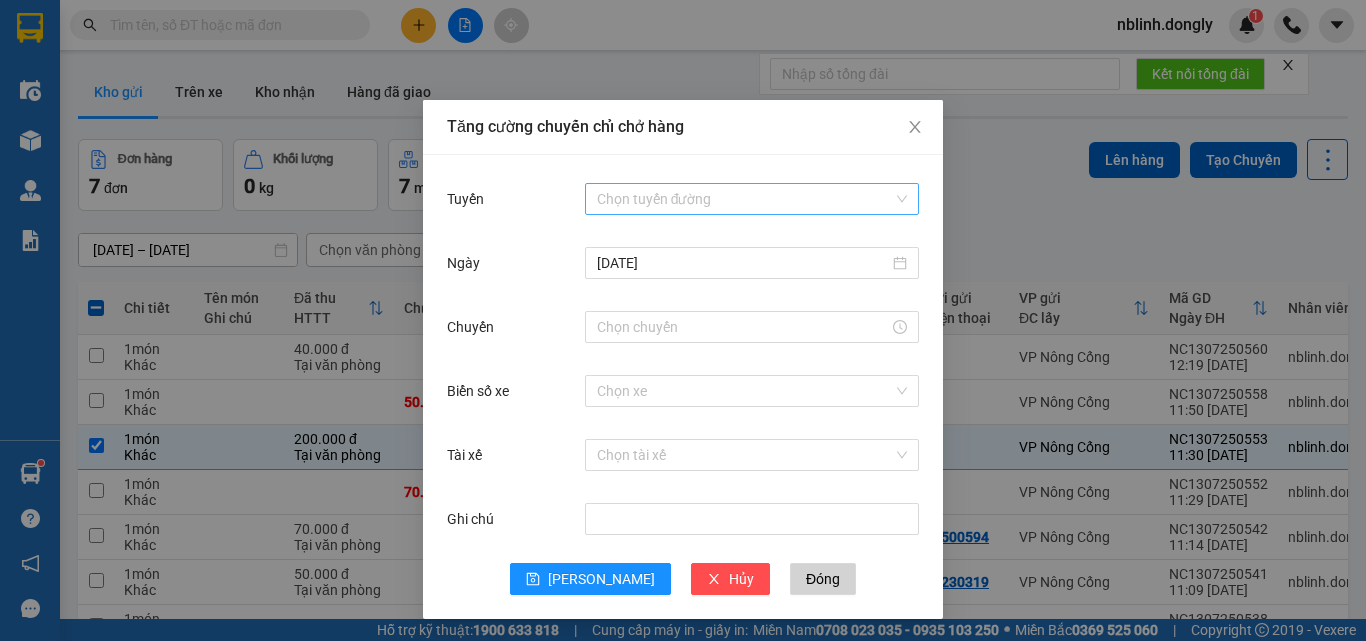 click on "Tuyến" at bounding box center [745, 199] 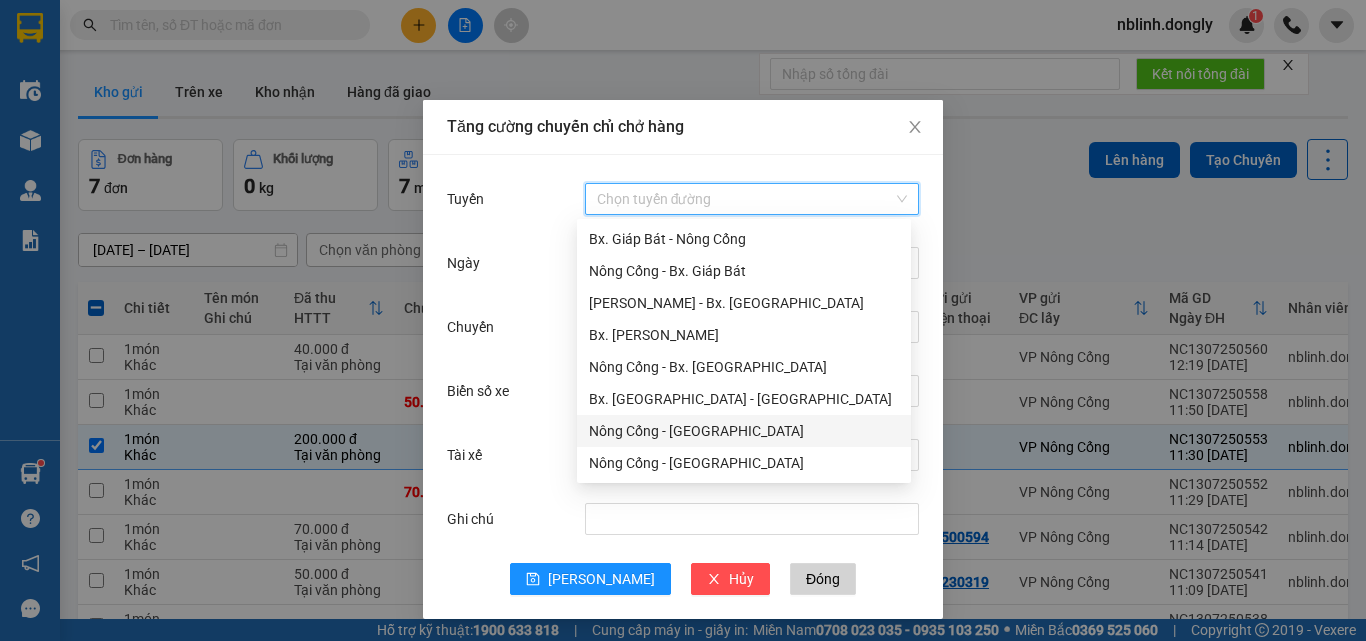 click on "Nông Cống - [GEOGRAPHIC_DATA]" at bounding box center (744, 431) 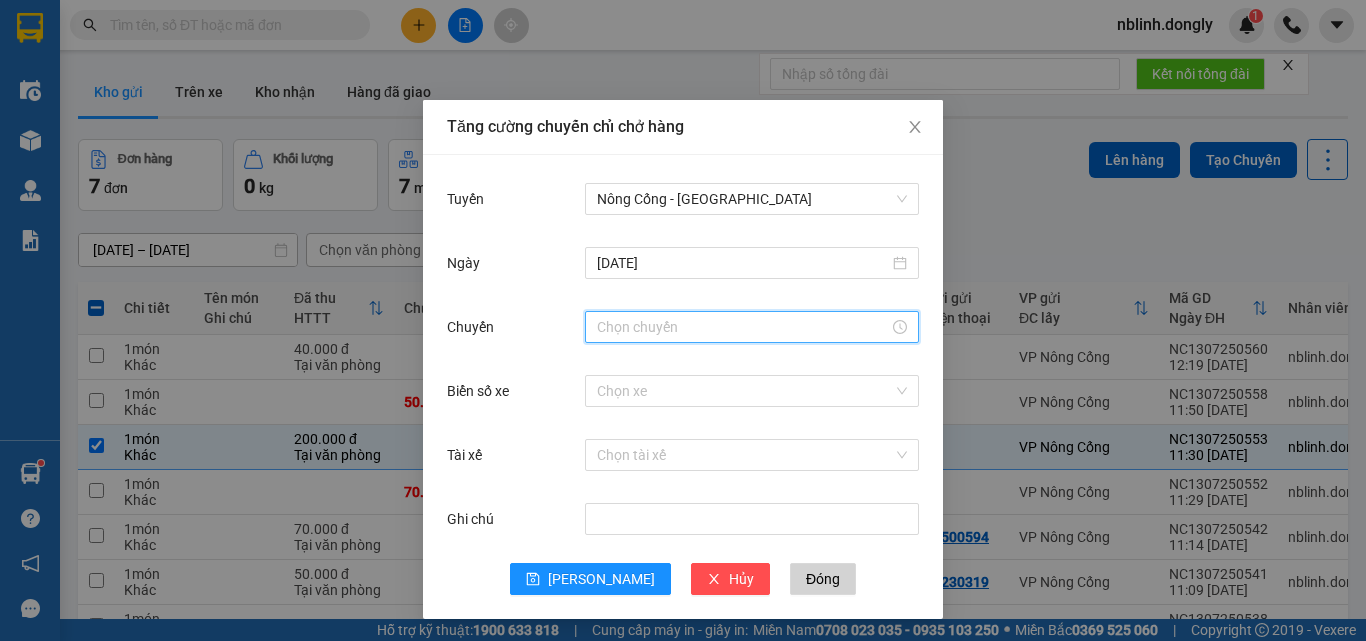 click on "Chuyến" at bounding box center [743, 327] 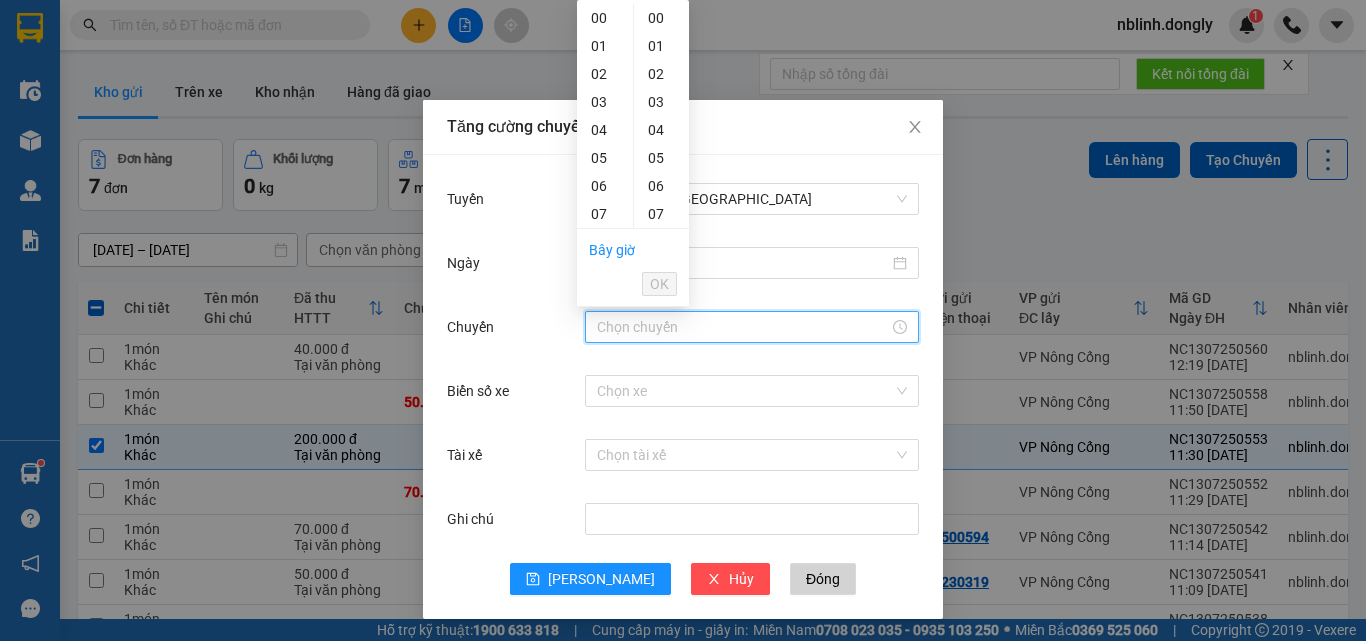 scroll, scrollTop: 200, scrollLeft: 0, axis: vertical 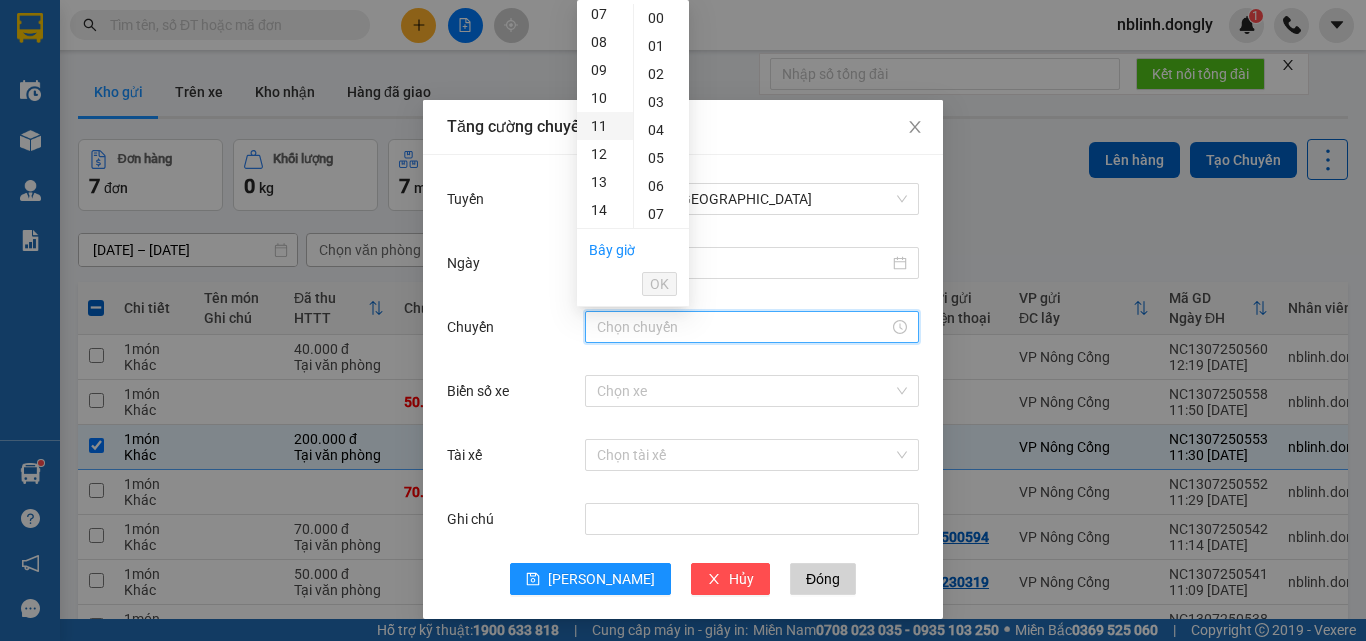 click on "11" at bounding box center (605, 126) 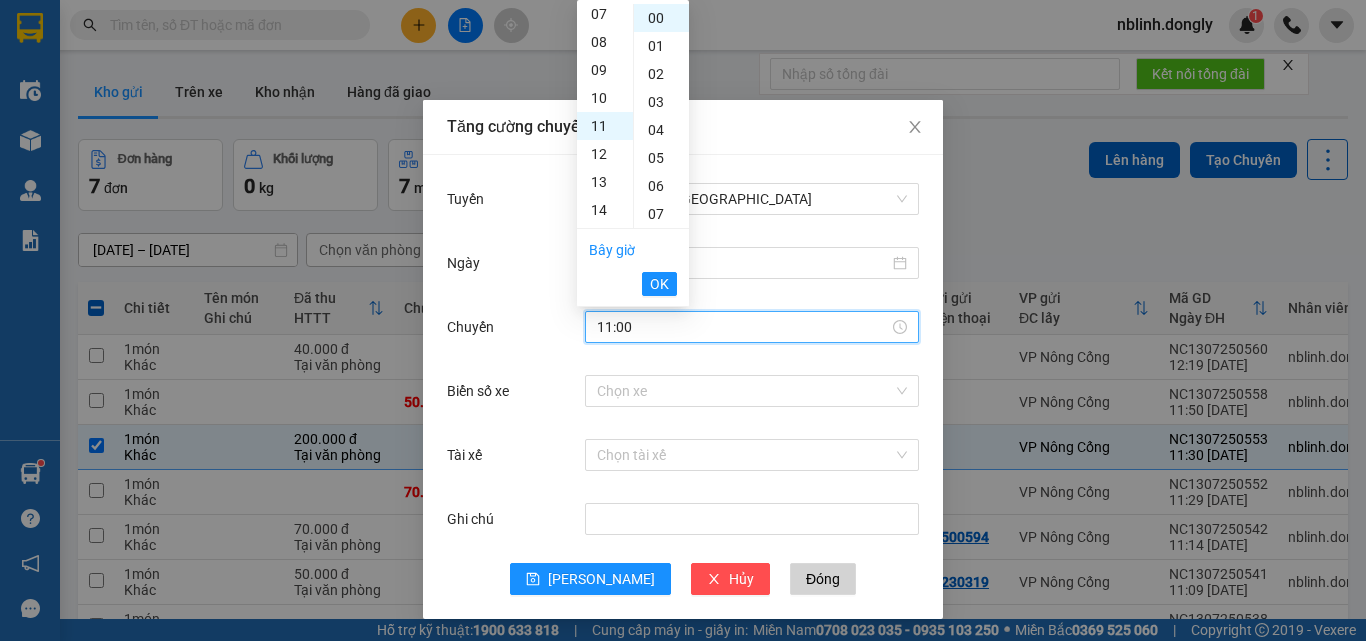 scroll, scrollTop: 308, scrollLeft: 0, axis: vertical 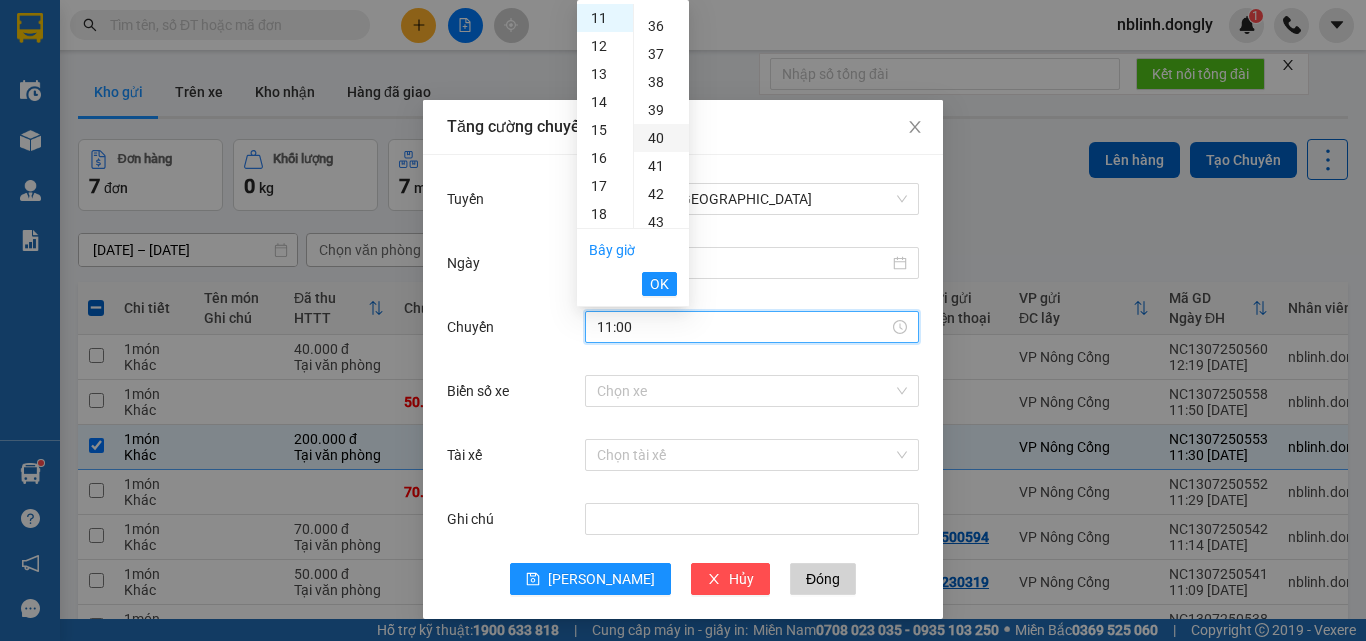 drag, startPoint x: 657, startPoint y: 138, endPoint x: 645, endPoint y: 229, distance: 91.787796 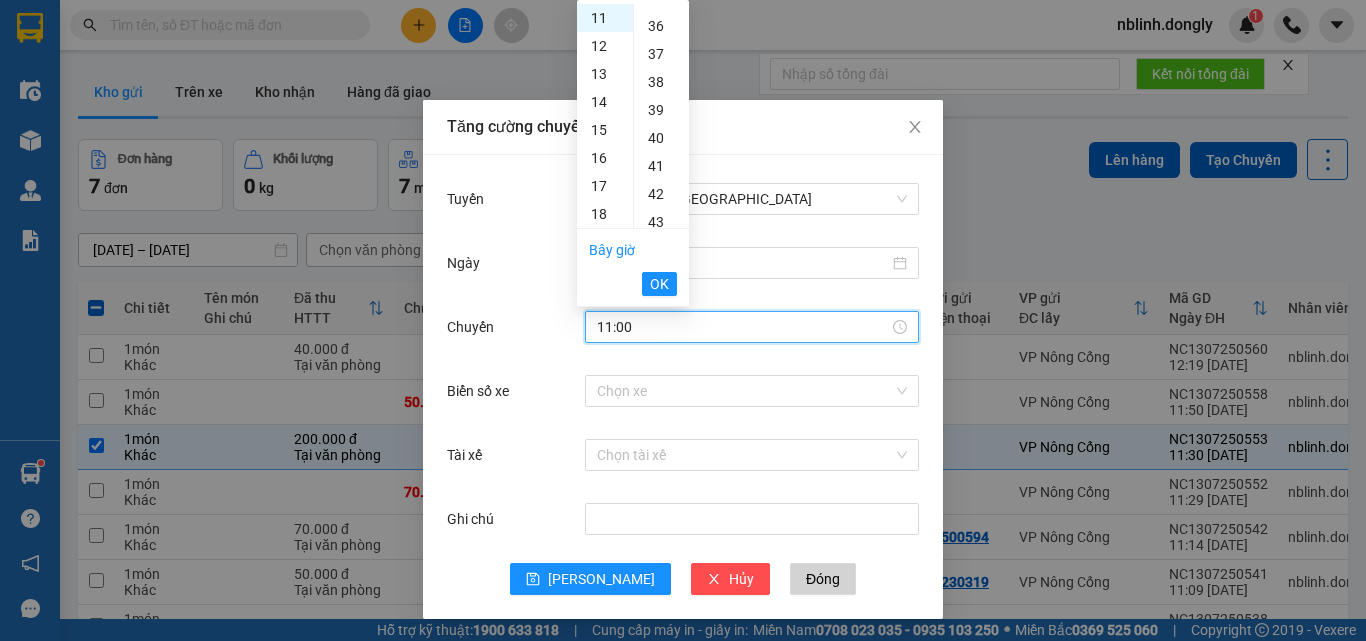 type on "11:40" 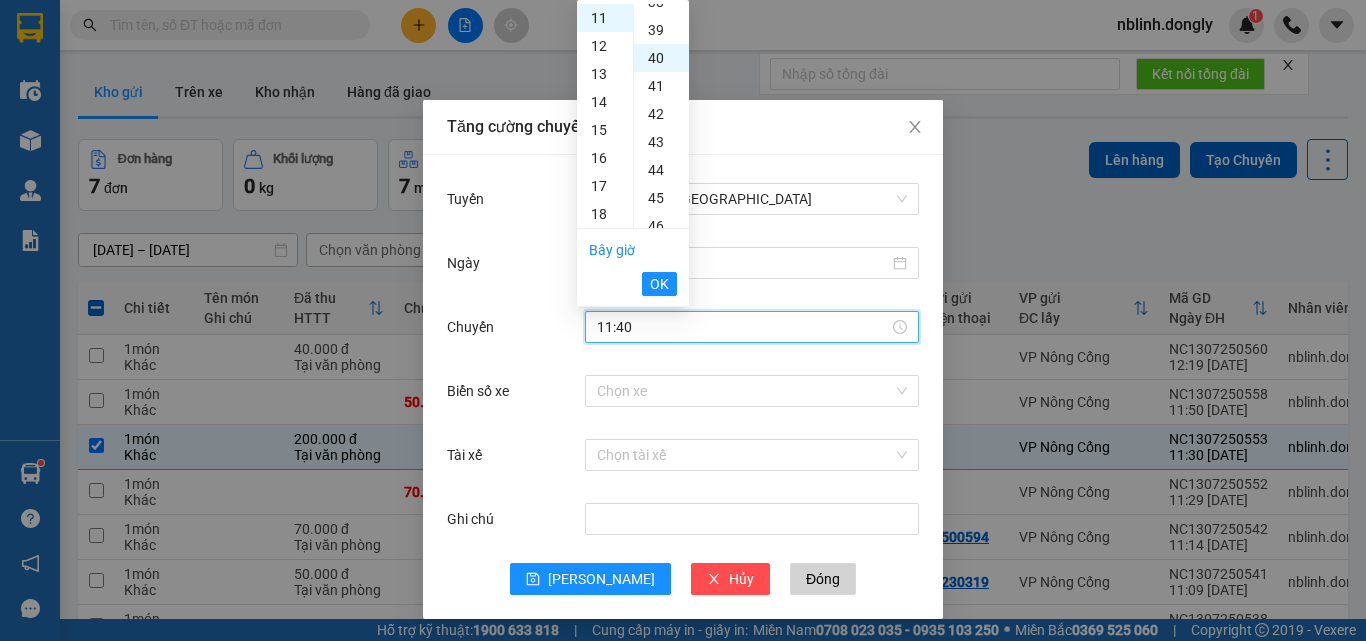 scroll, scrollTop: 1120, scrollLeft: 0, axis: vertical 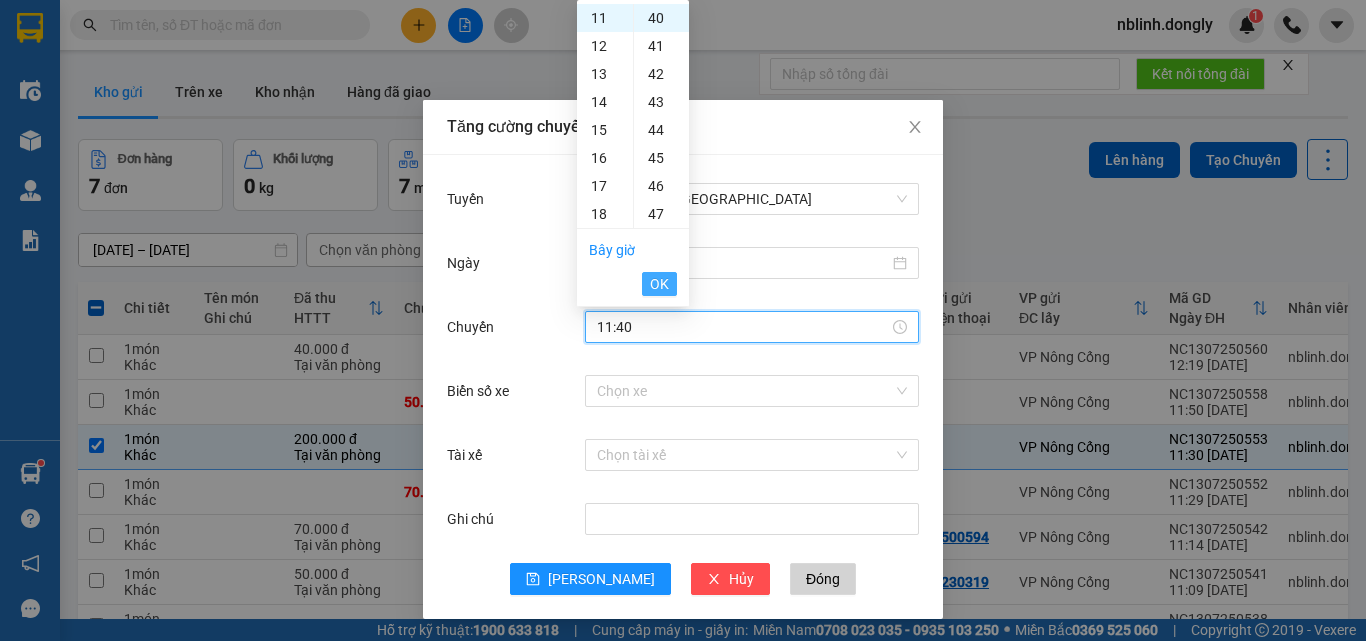 click on "OK" at bounding box center [659, 284] 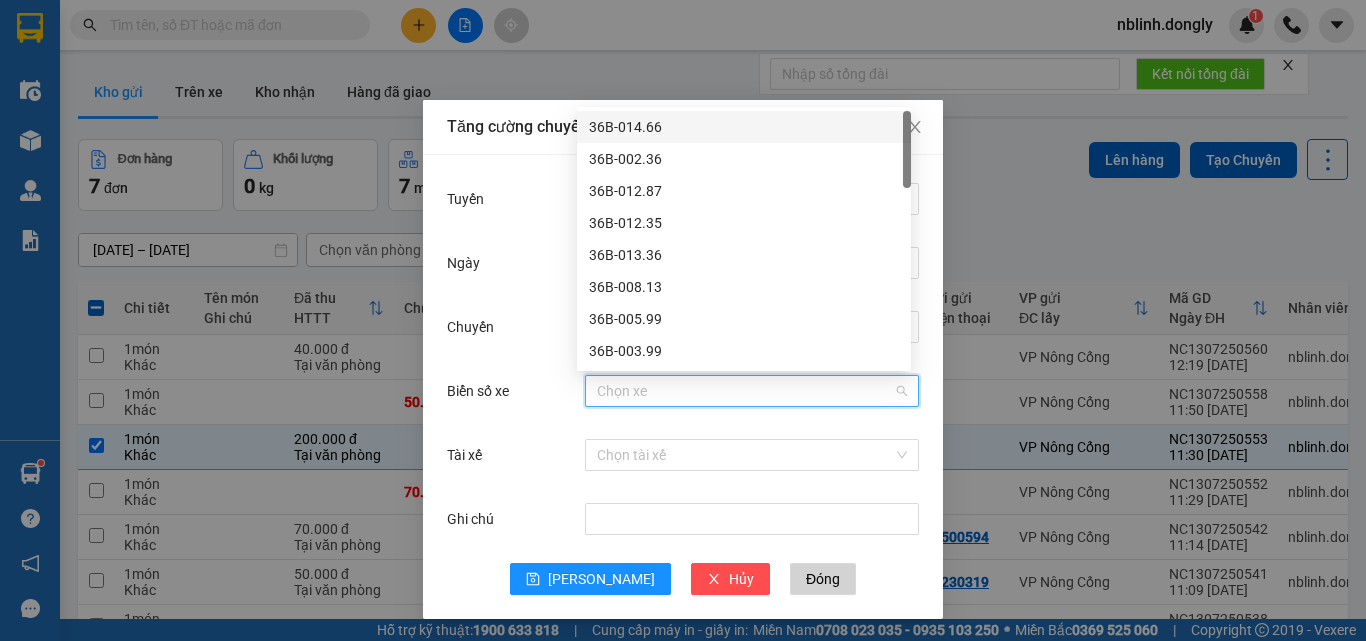 click on "Biển số xe" at bounding box center [745, 391] 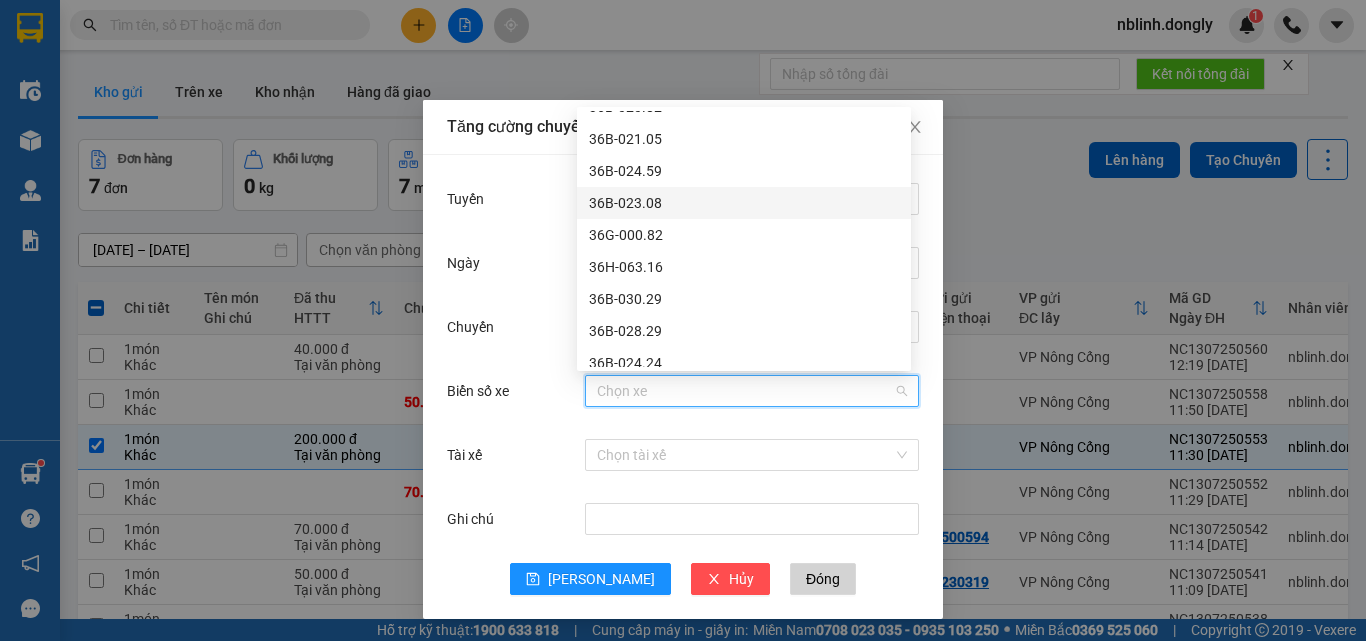 scroll, scrollTop: 600, scrollLeft: 0, axis: vertical 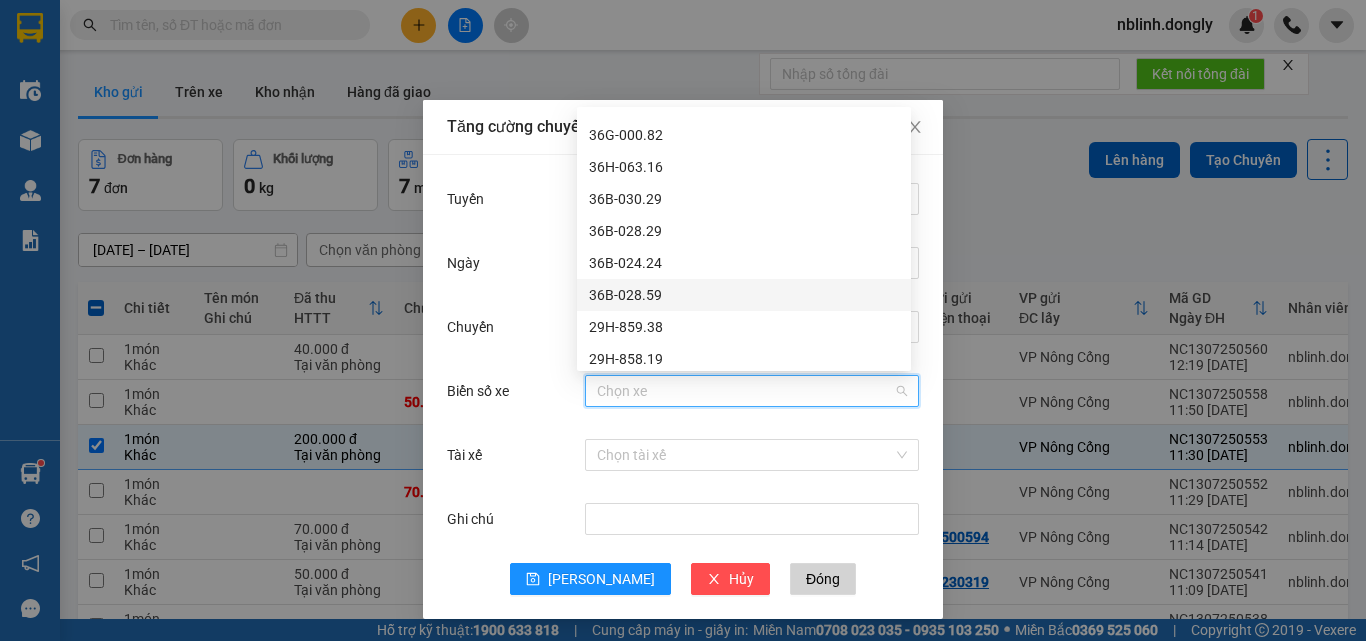 click on "36B-028.59" at bounding box center (744, 295) 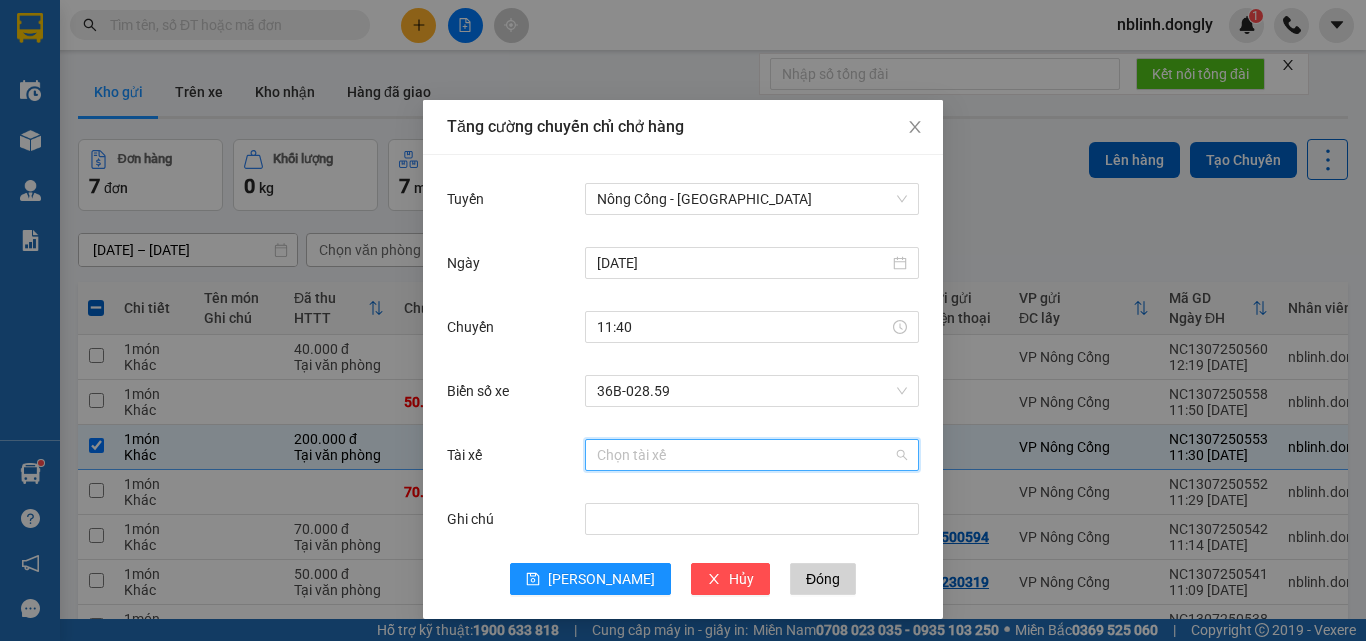 click on "Tài xế" at bounding box center [745, 455] 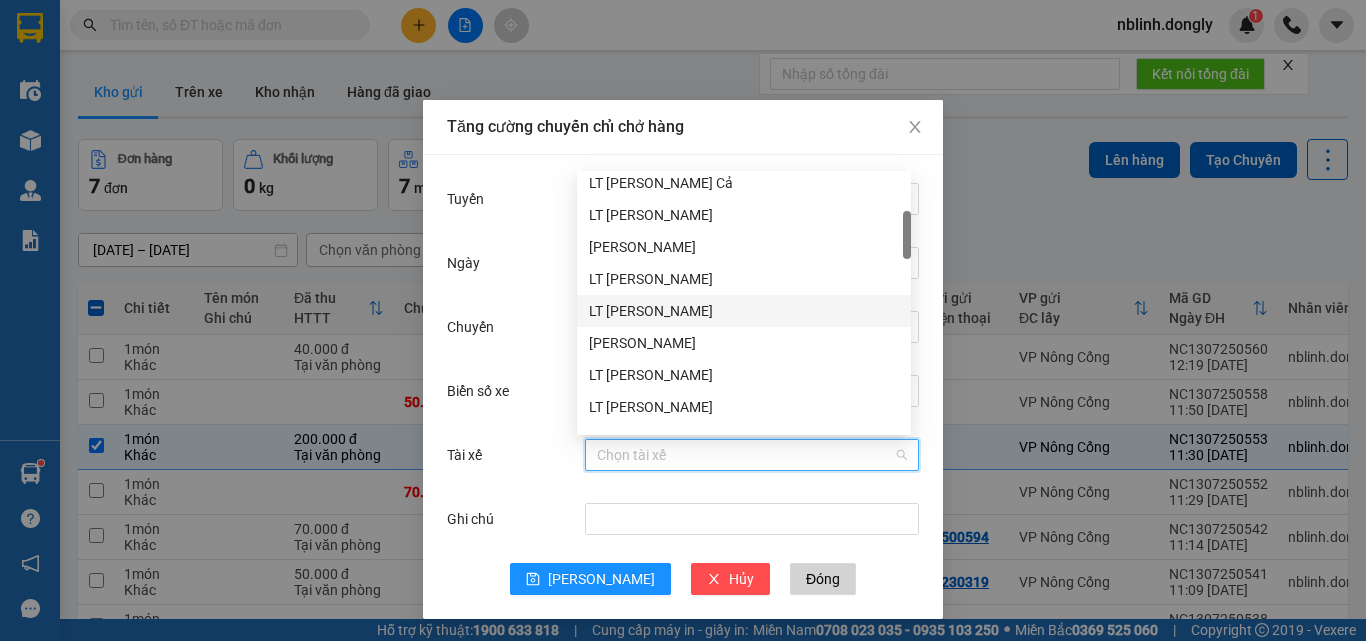 scroll, scrollTop: 300, scrollLeft: 0, axis: vertical 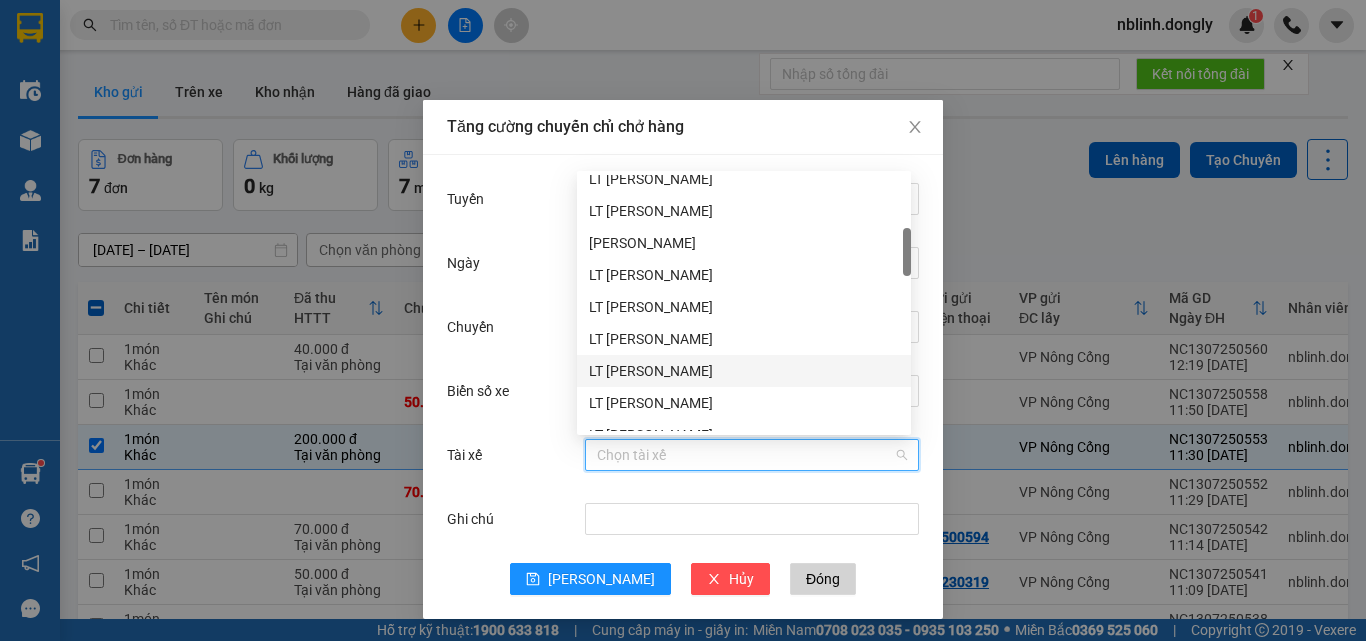 click on "LT [PERSON_NAME]" at bounding box center [744, 371] 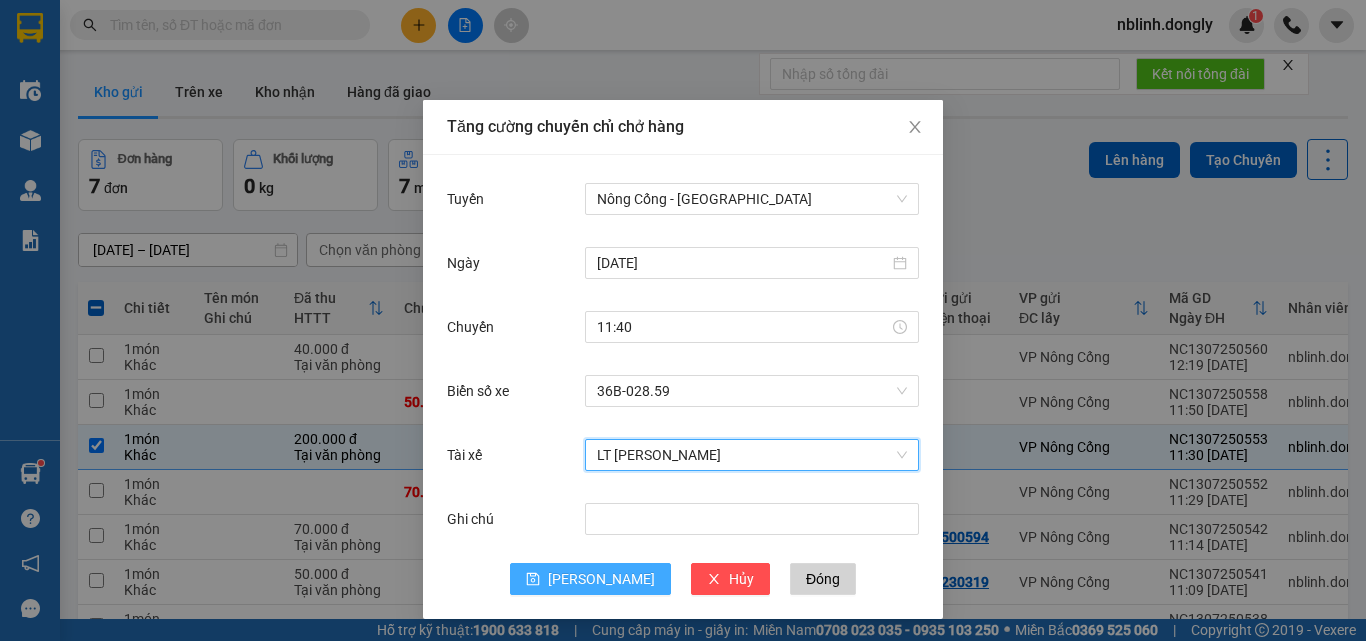 click on "[PERSON_NAME]" at bounding box center [601, 579] 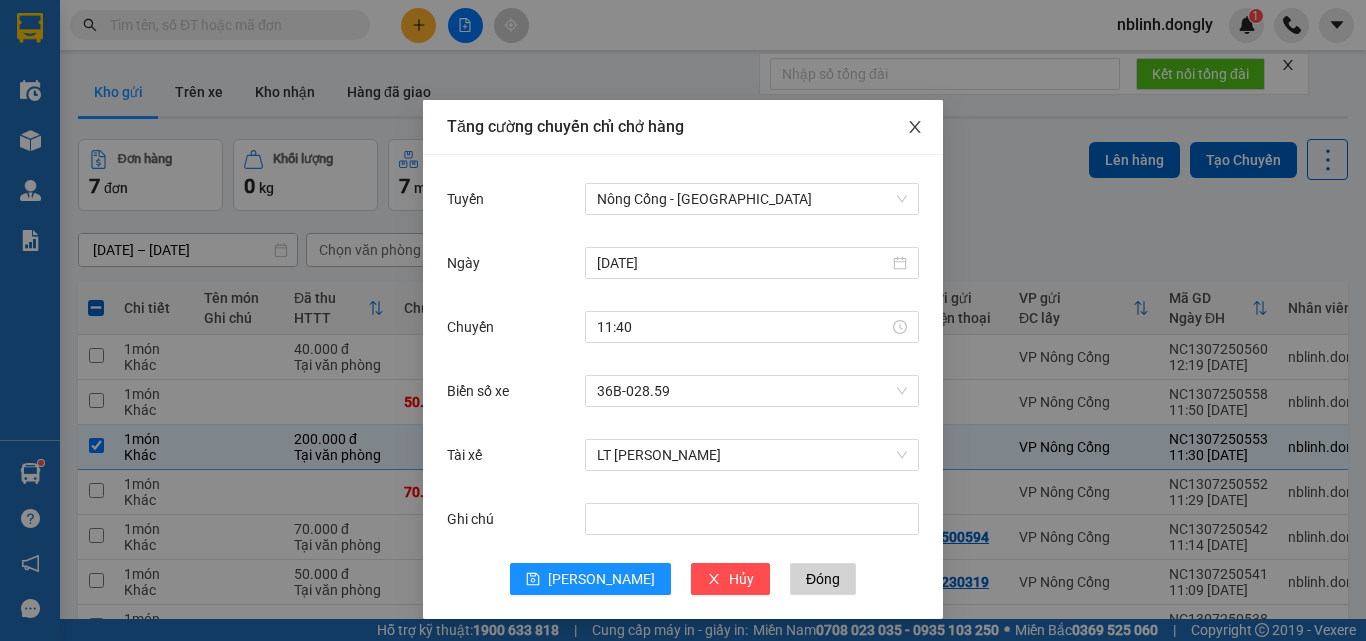 click 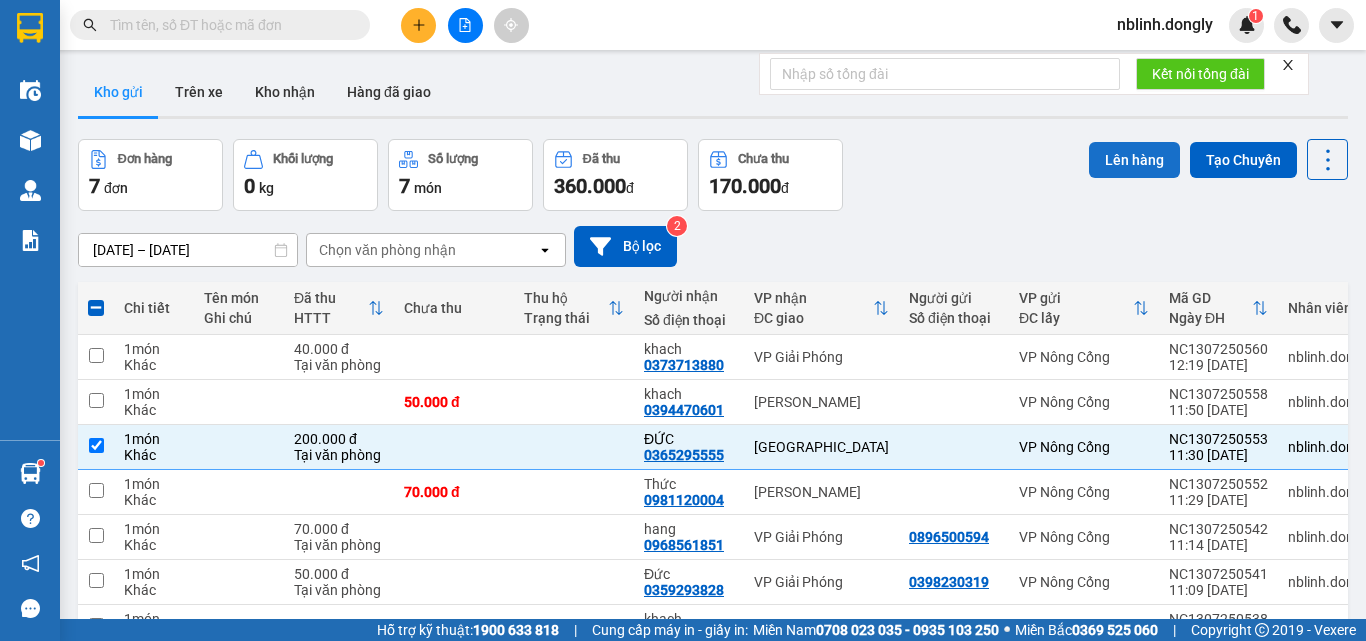 click on "Lên hàng" at bounding box center [1134, 160] 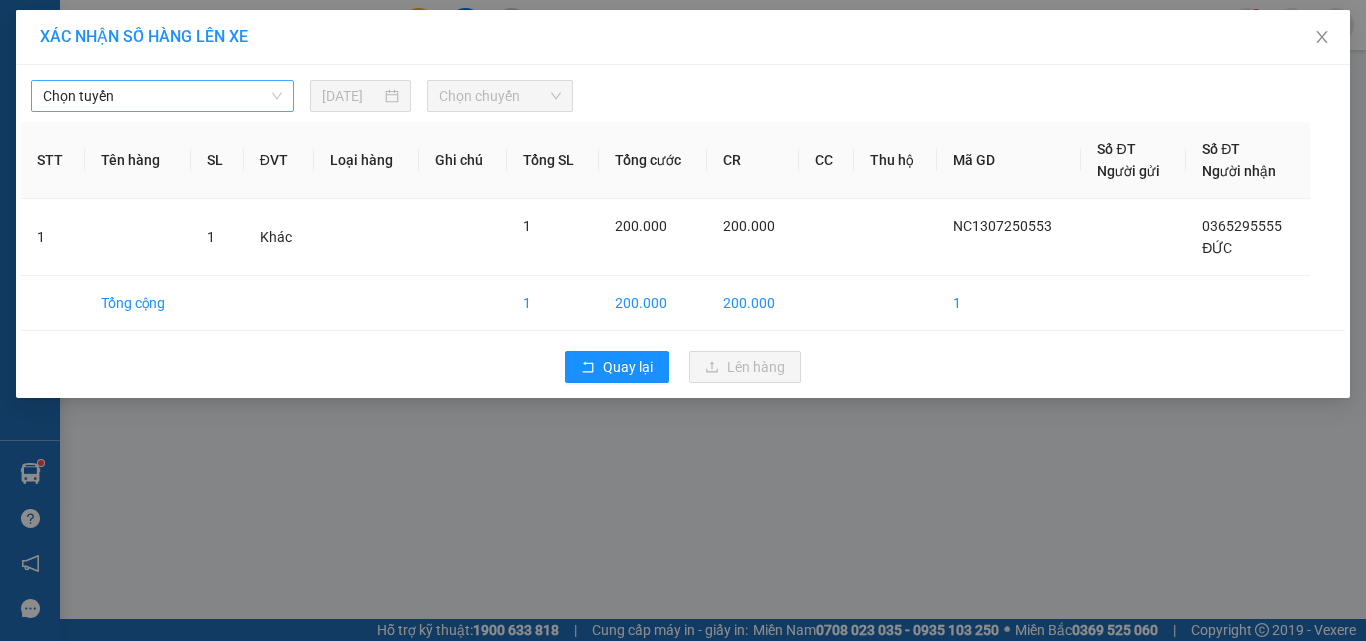 click on "Chọn tuyến" at bounding box center (162, 96) 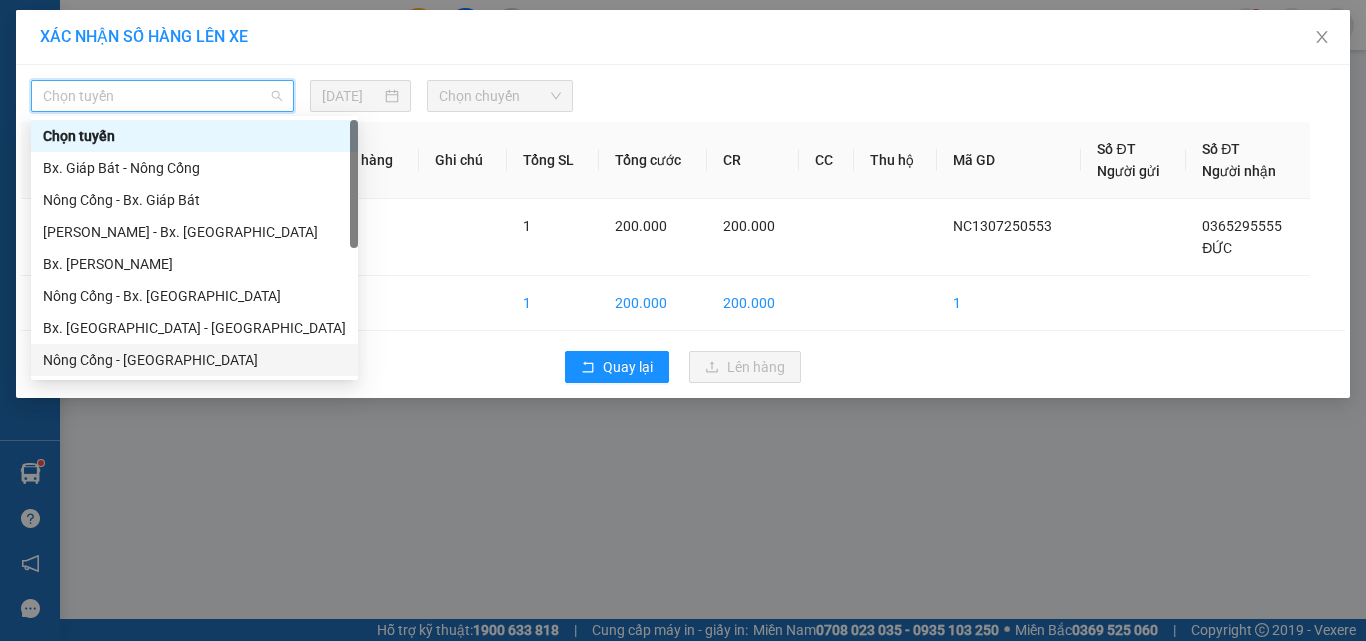 click on "Nông Cống - [GEOGRAPHIC_DATA]" at bounding box center (194, 360) 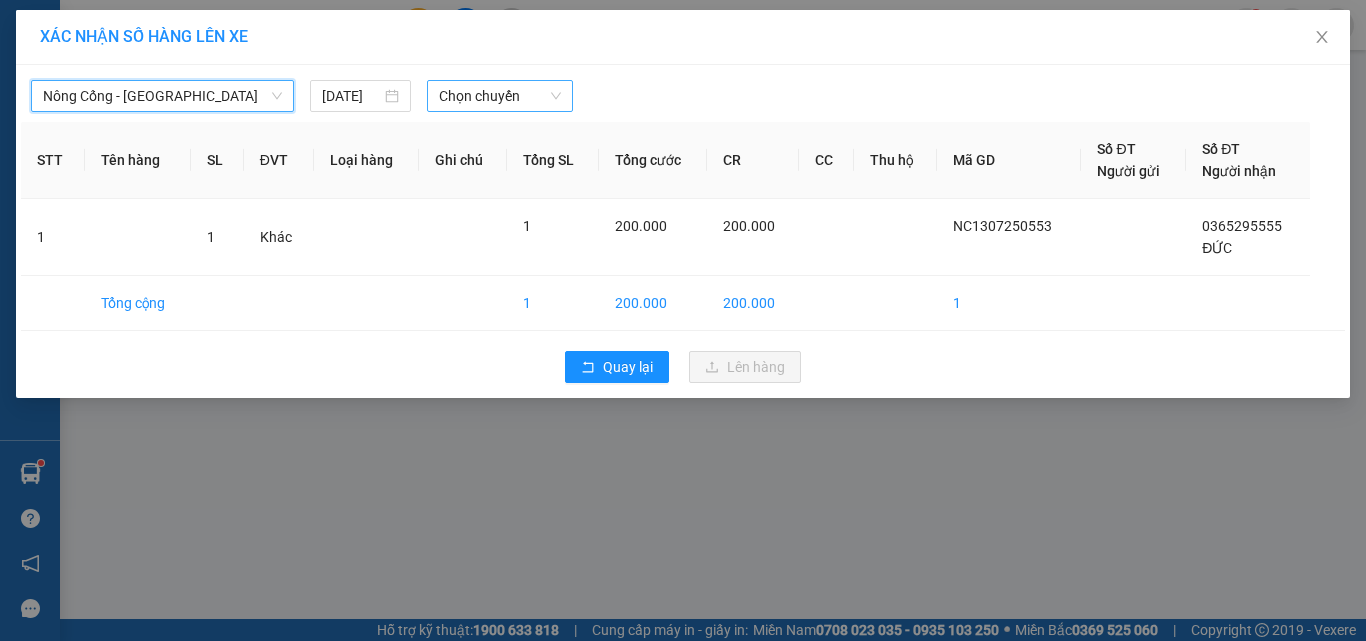 click on "Chọn chuyến" at bounding box center [500, 96] 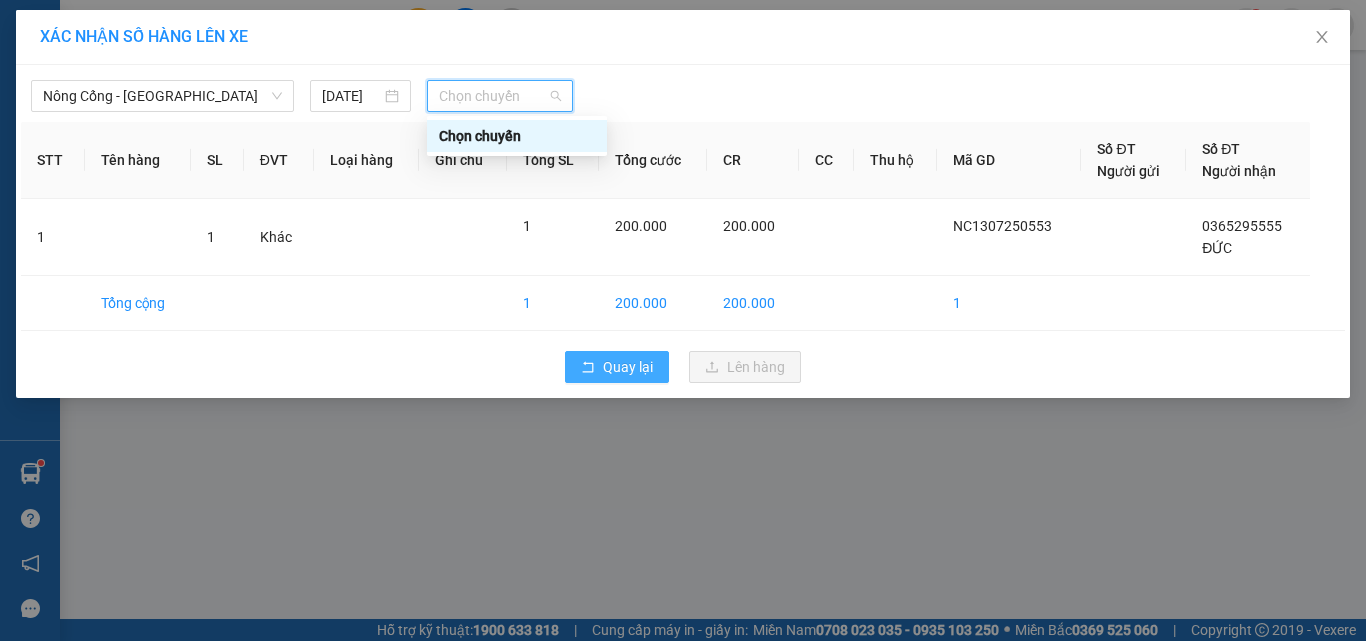 click on "Quay lại" at bounding box center (628, 367) 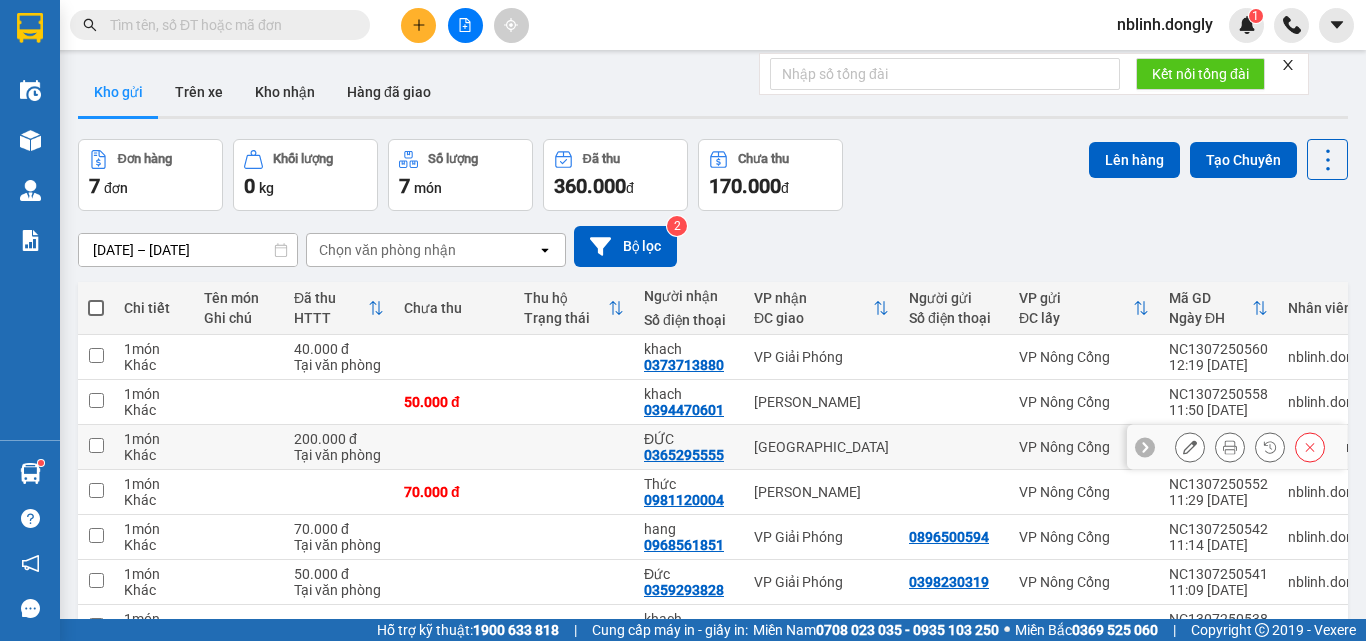 click at bounding box center [96, 445] 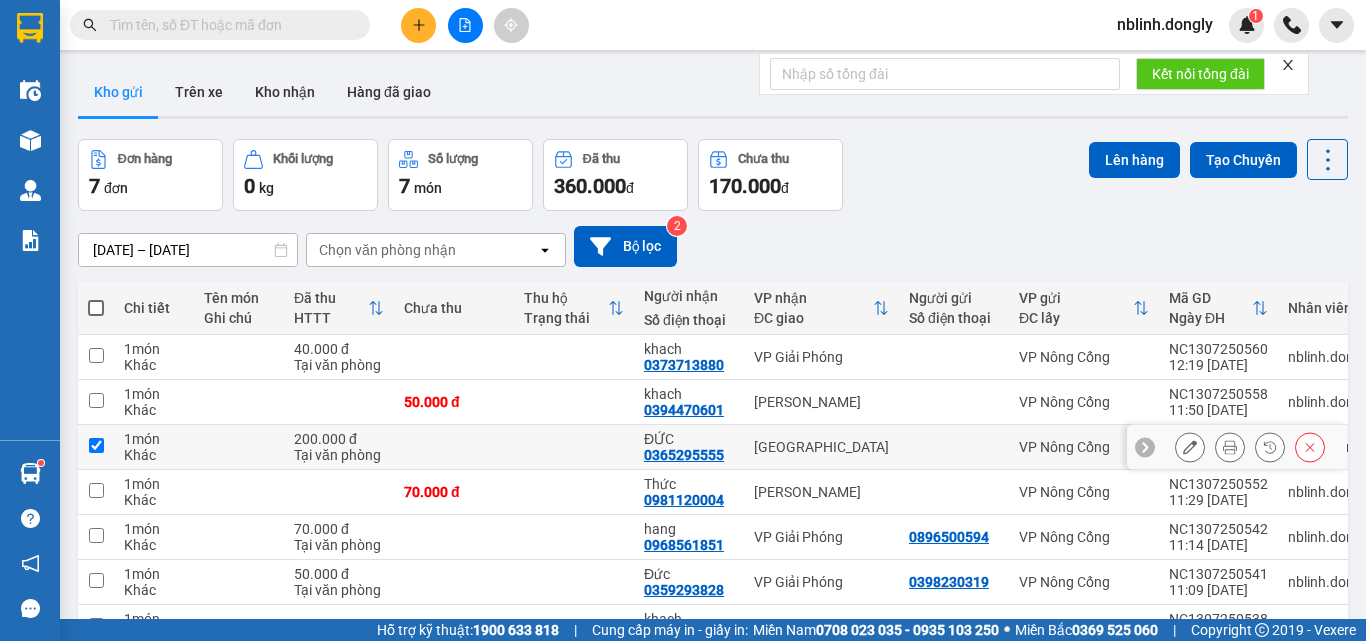 checkbox on "true" 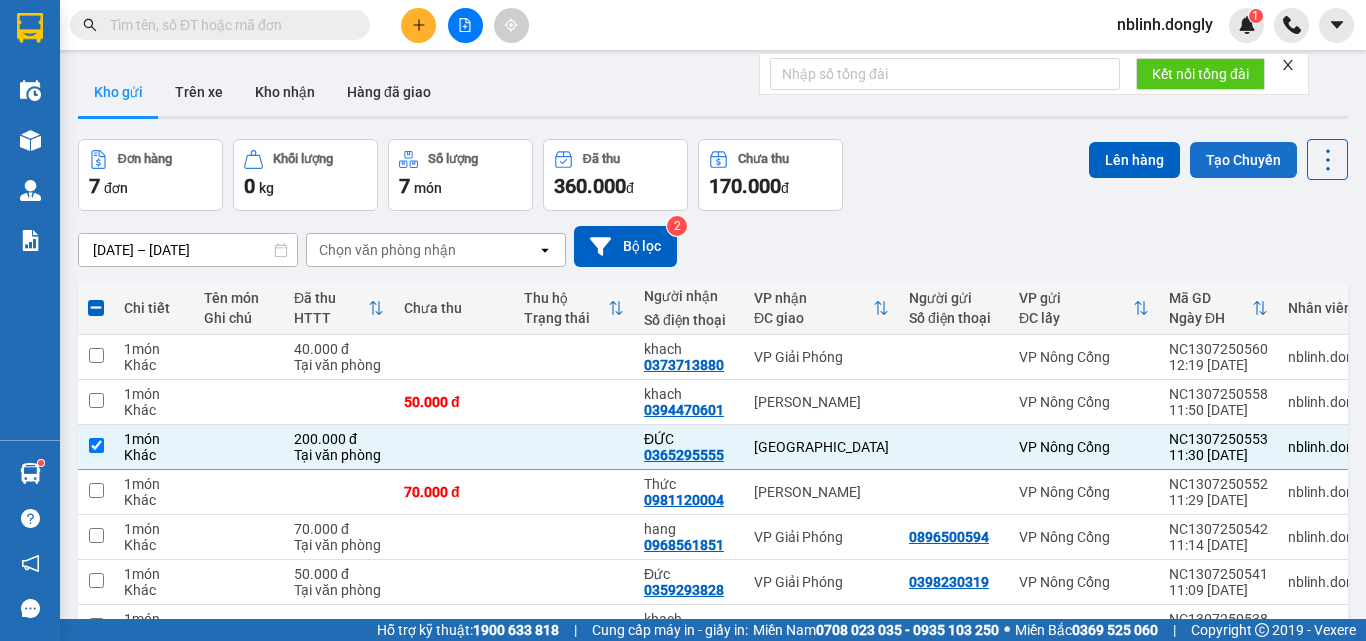 click on "Tạo Chuyến" at bounding box center [1243, 160] 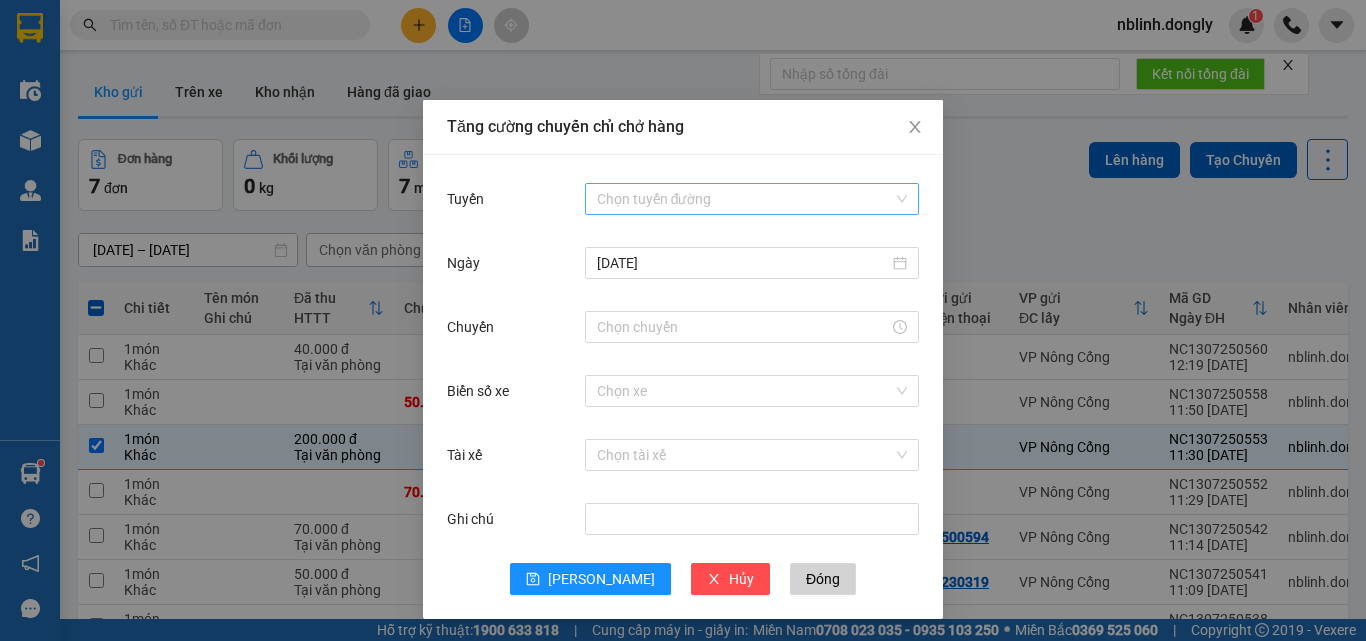 click on "Tuyến" at bounding box center (745, 199) 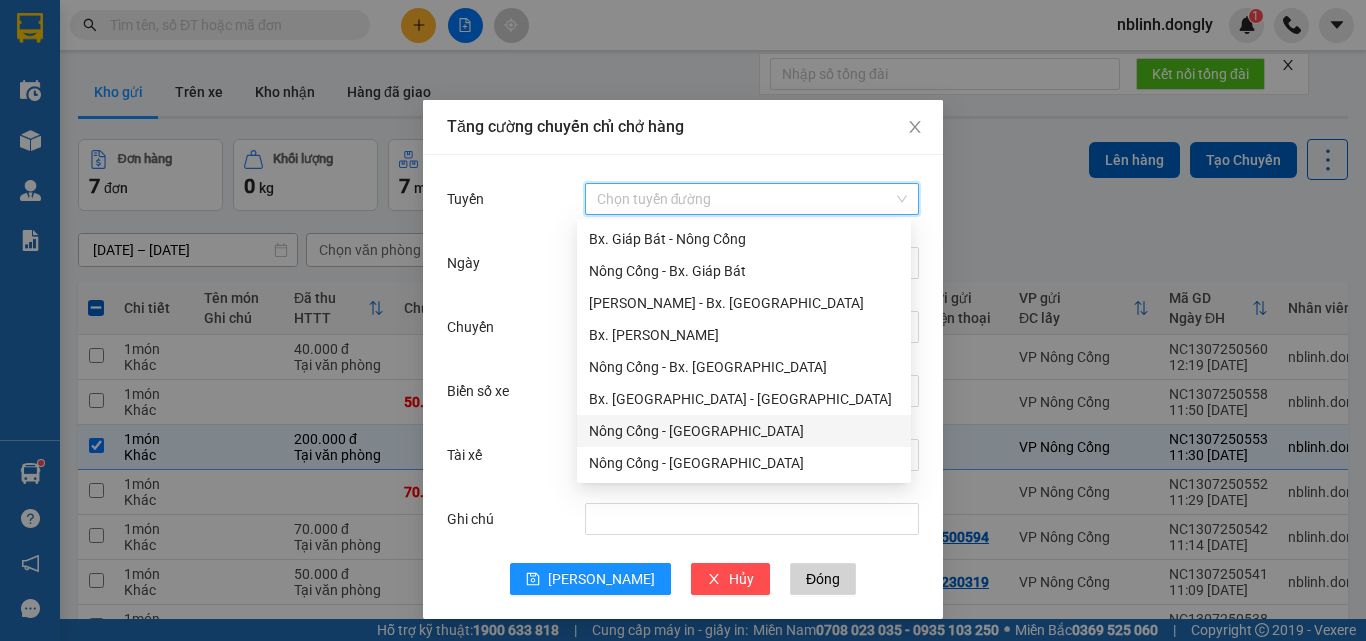click on "Nông Cống - [GEOGRAPHIC_DATA]" at bounding box center [744, 431] 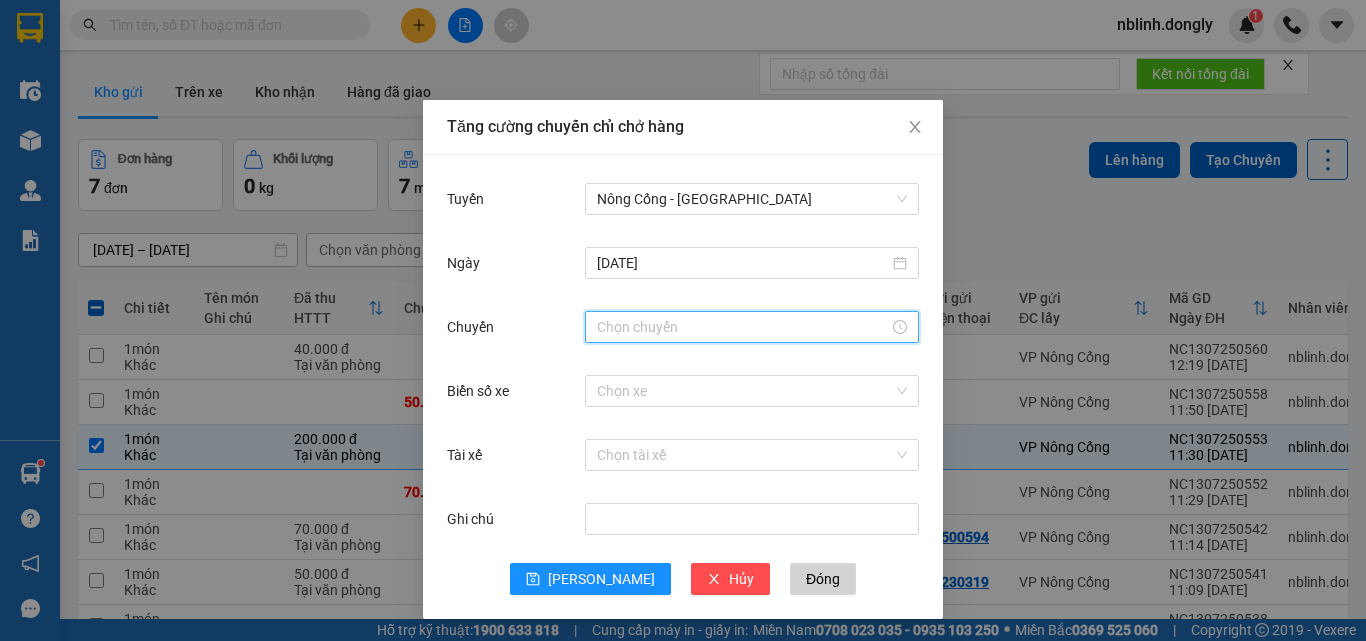 click on "Chuyến" at bounding box center (743, 327) 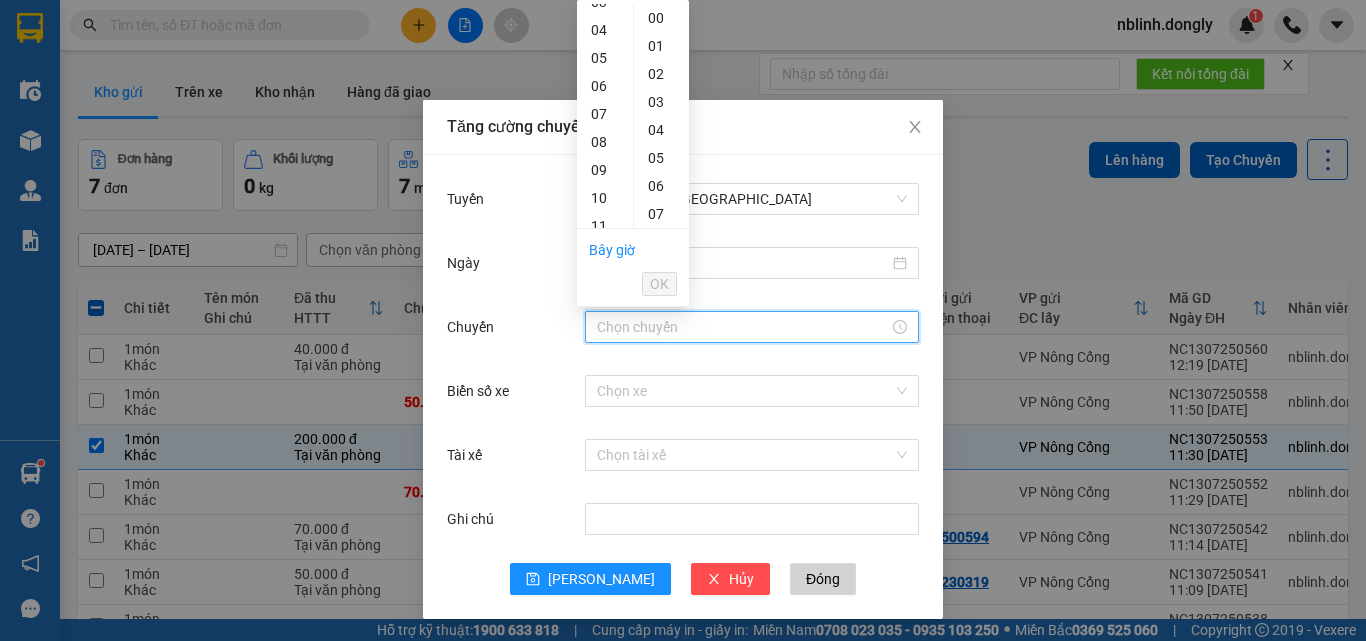 scroll, scrollTop: 200, scrollLeft: 0, axis: vertical 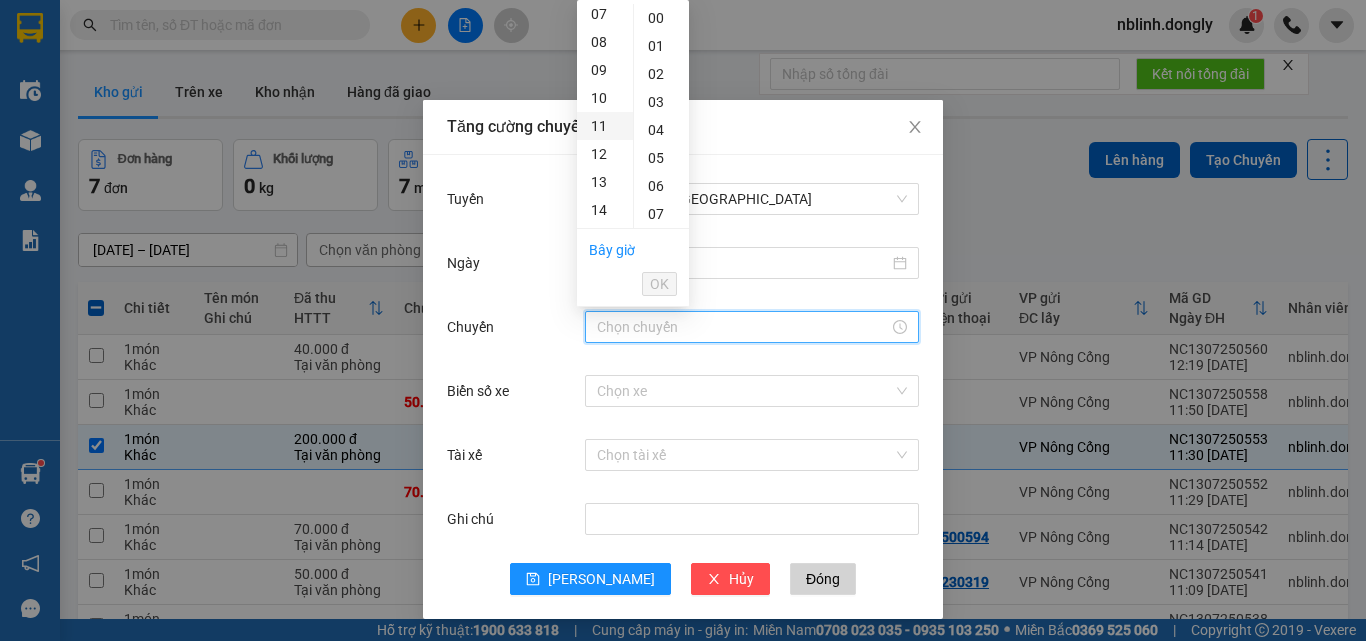 click on "11" at bounding box center (605, 126) 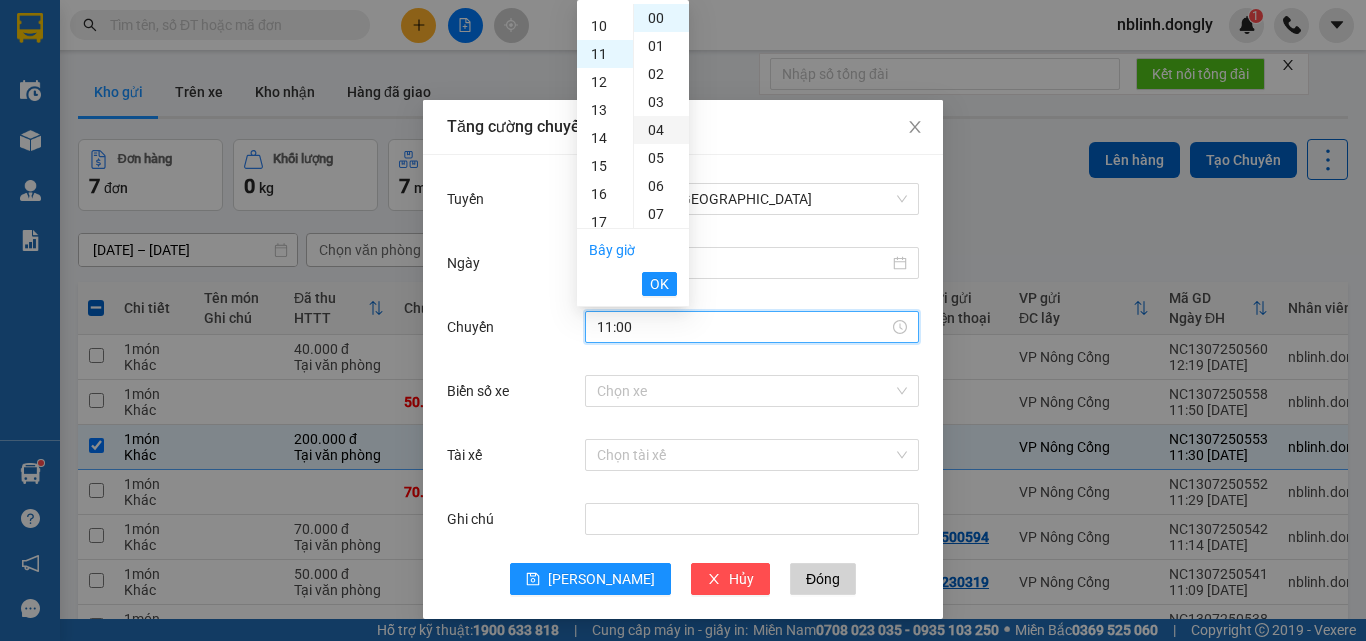scroll, scrollTop: 308, scrollLeft: 0, axis: vertical 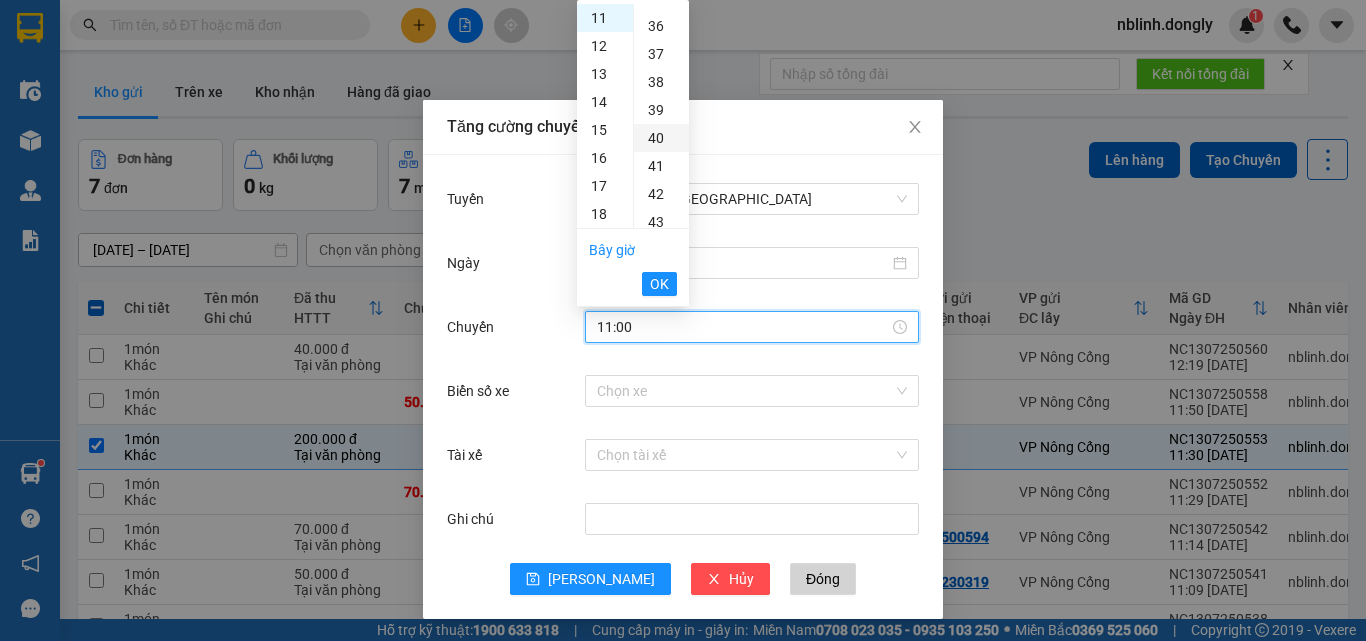 click on "40" at bounding box center [661, 138] 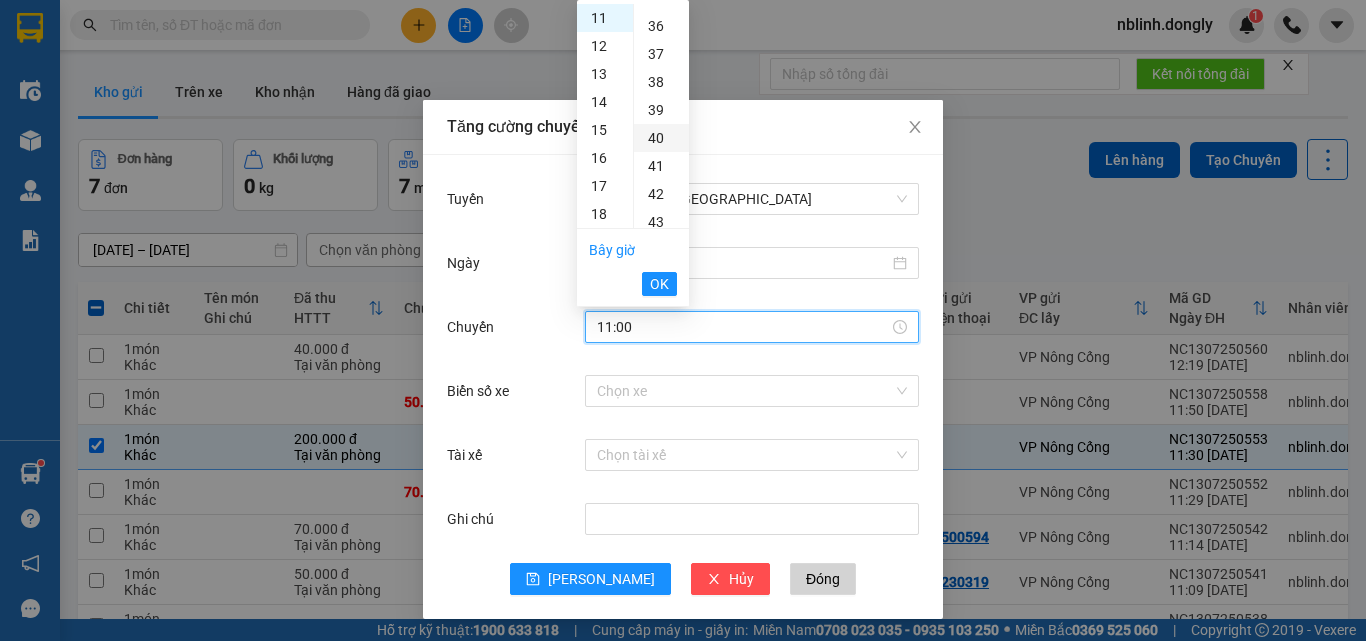 type on "11:40" 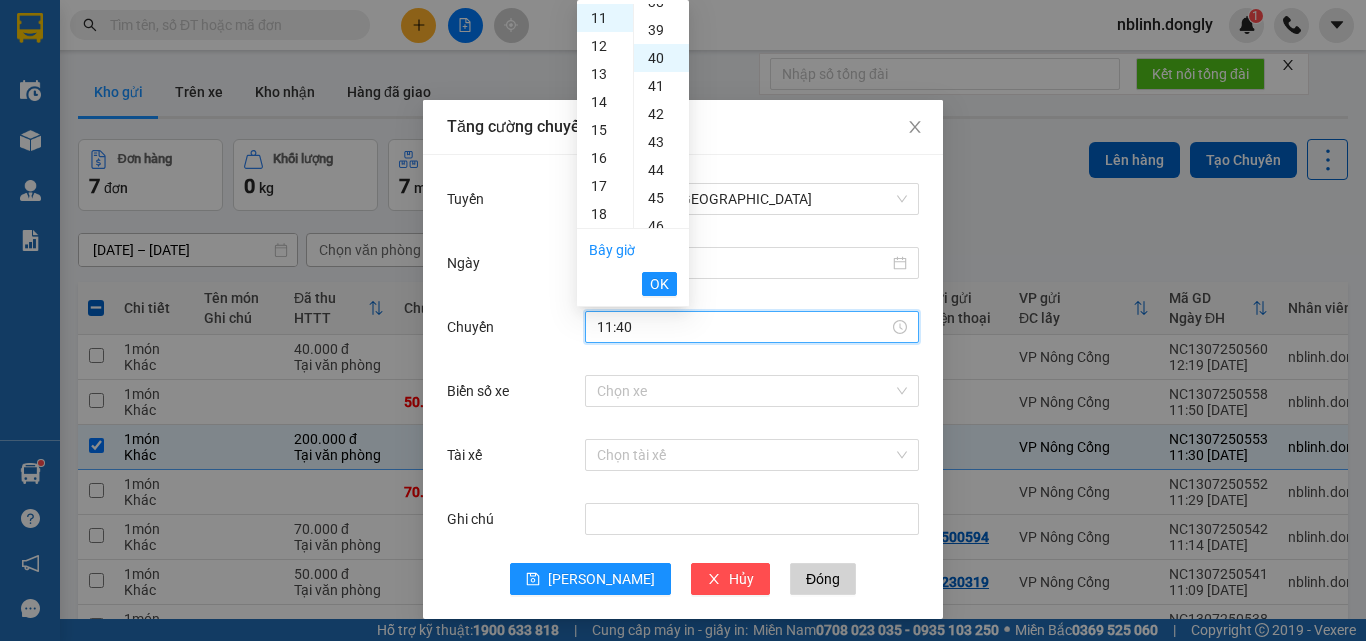 scroll, scrollTop: 1120, scrollLeft: 0, axis: vertical 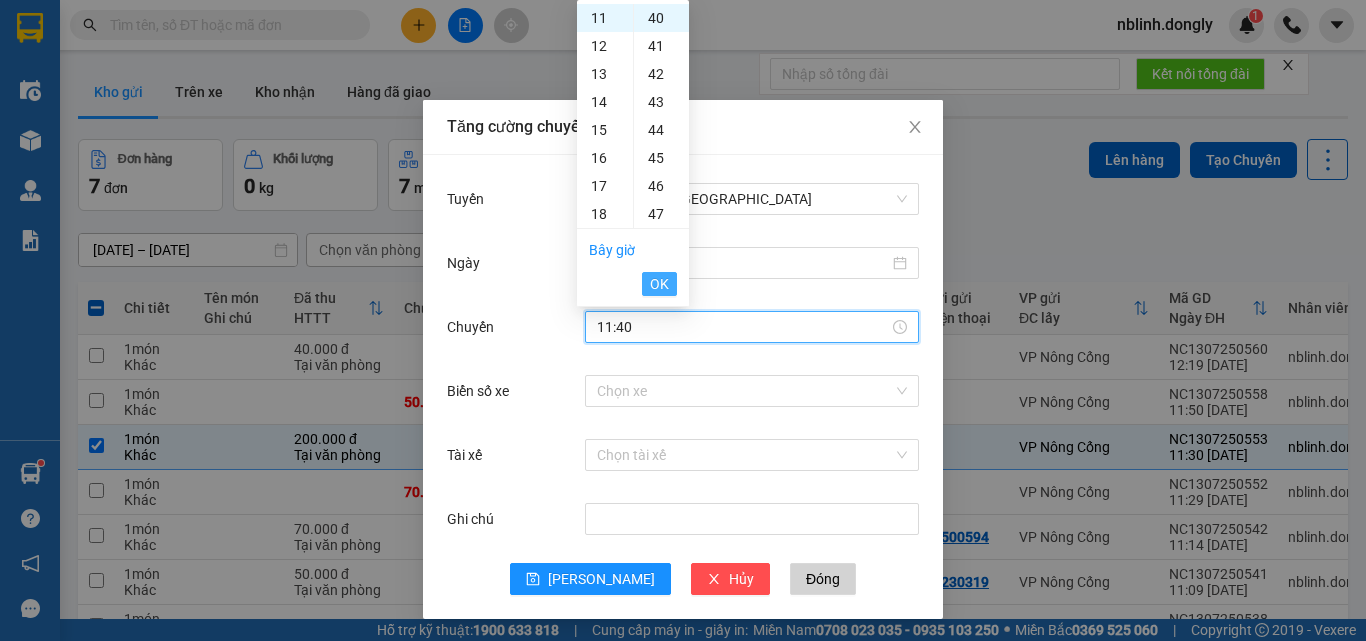 click on "OK" at bounding box center (659, 284) 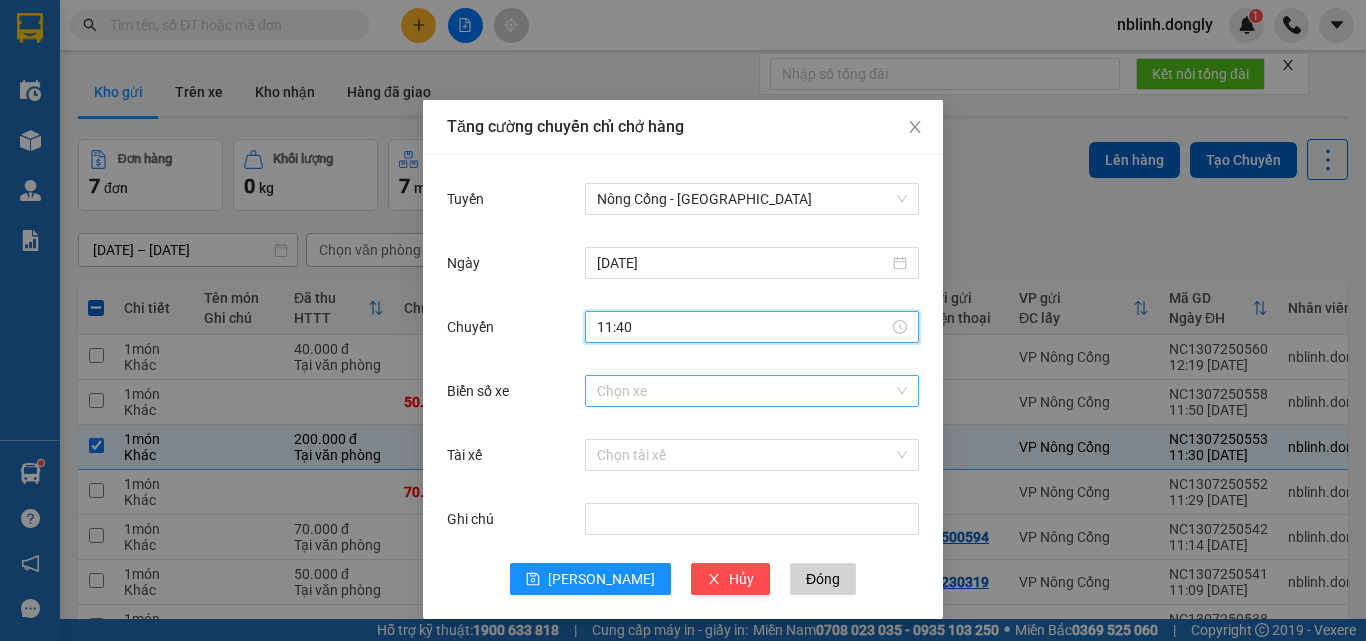 click on "Biển số xe" at bounding box center [745, 391] 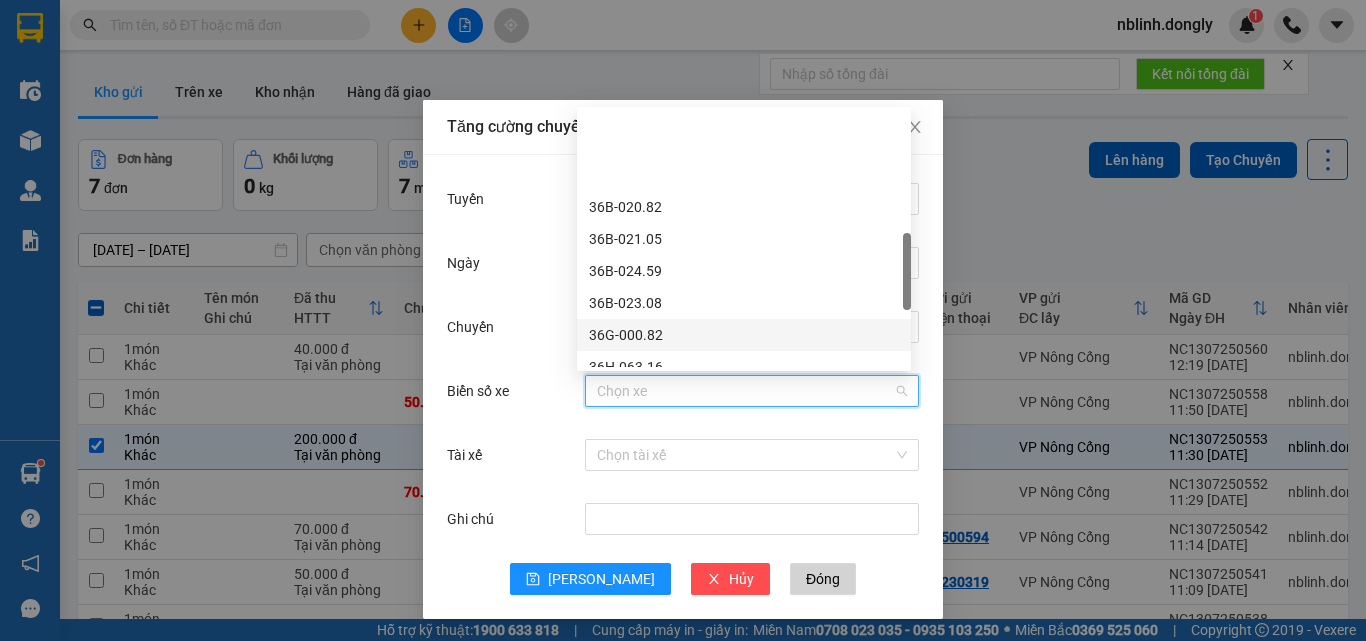 scroll, scrollTop: 600, scrollLeft: 0, axis: vertical 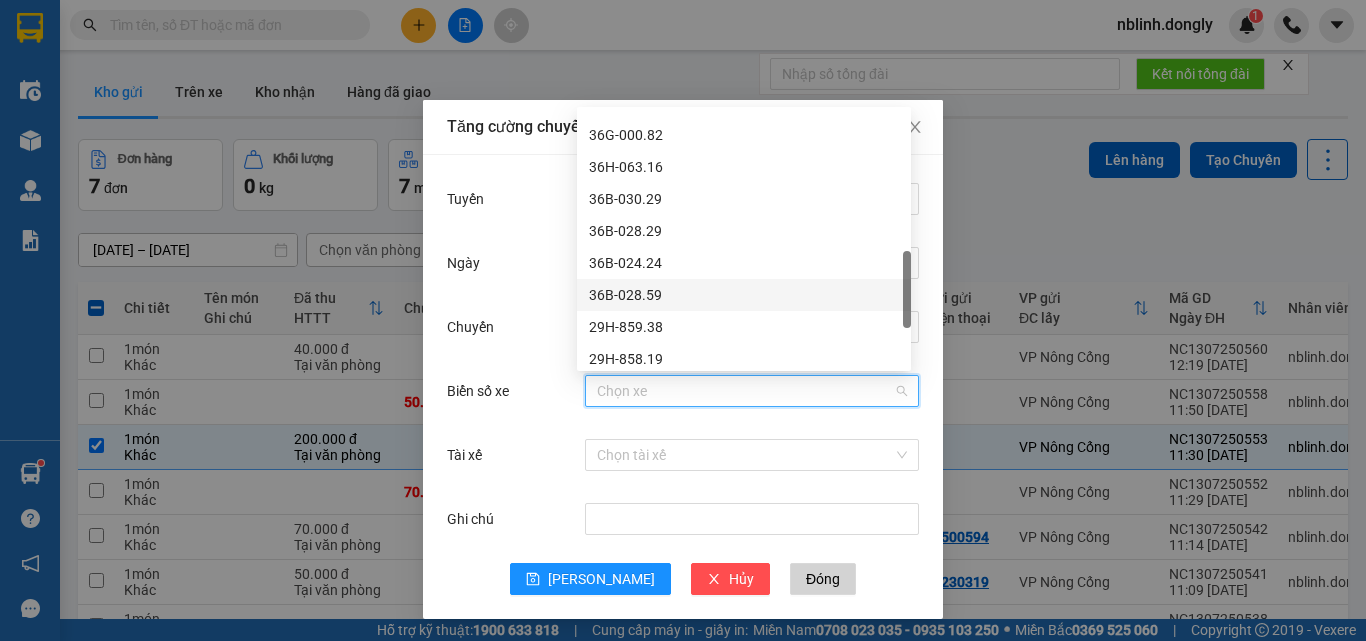 click on "36B-028.59" at bounding box center [744, 295] 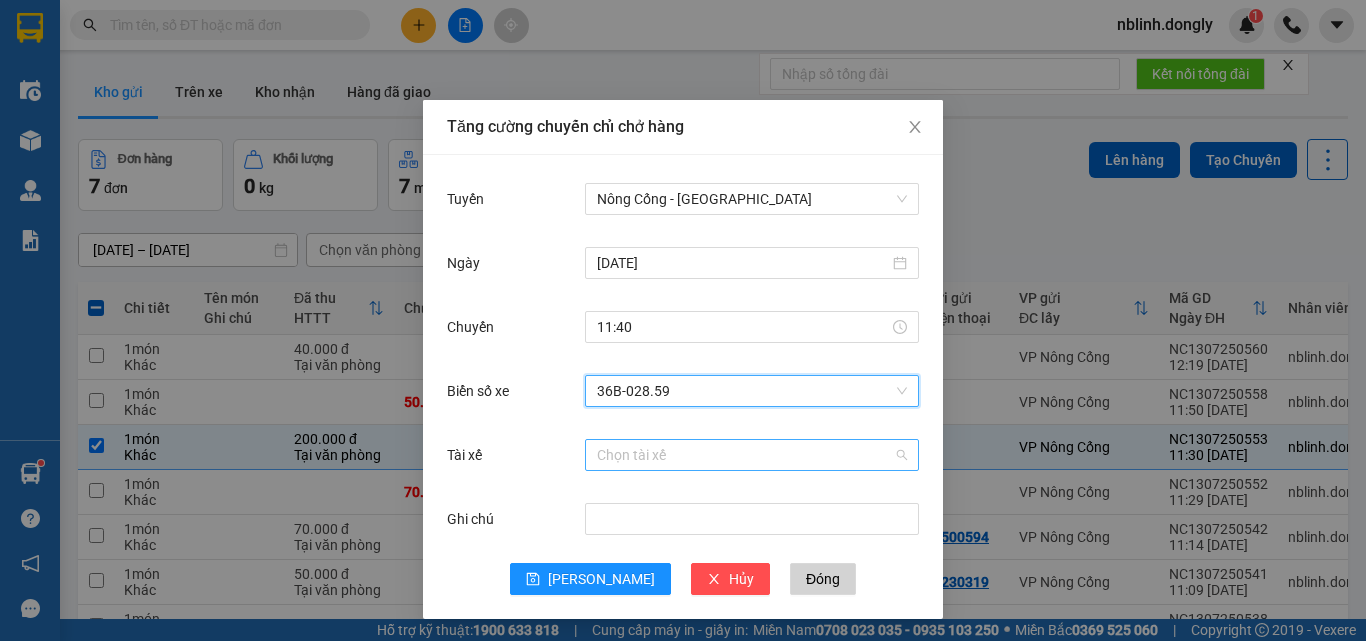 click on "Tài xế" at bounding box center (745, 455) 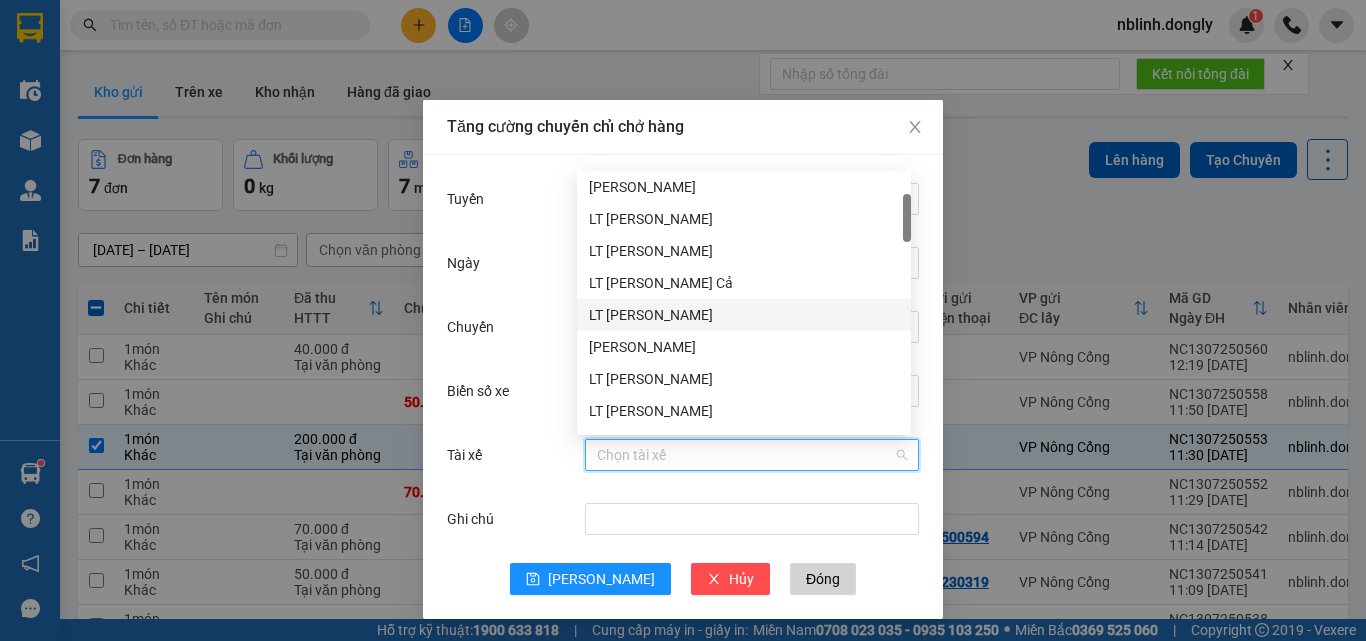 scroll, scrollTop: 300, scrollLeft: 0, axis: vertical 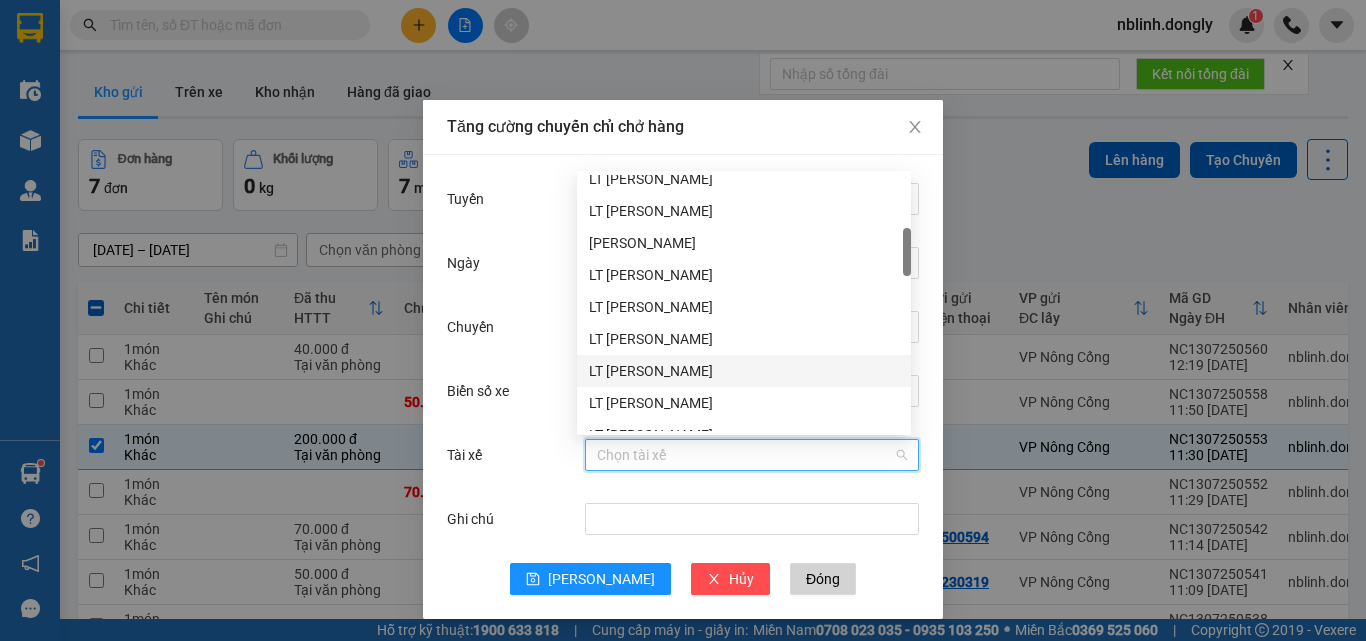 click on "LT [PERSON_NAME]" at bounding box center (744, 371) 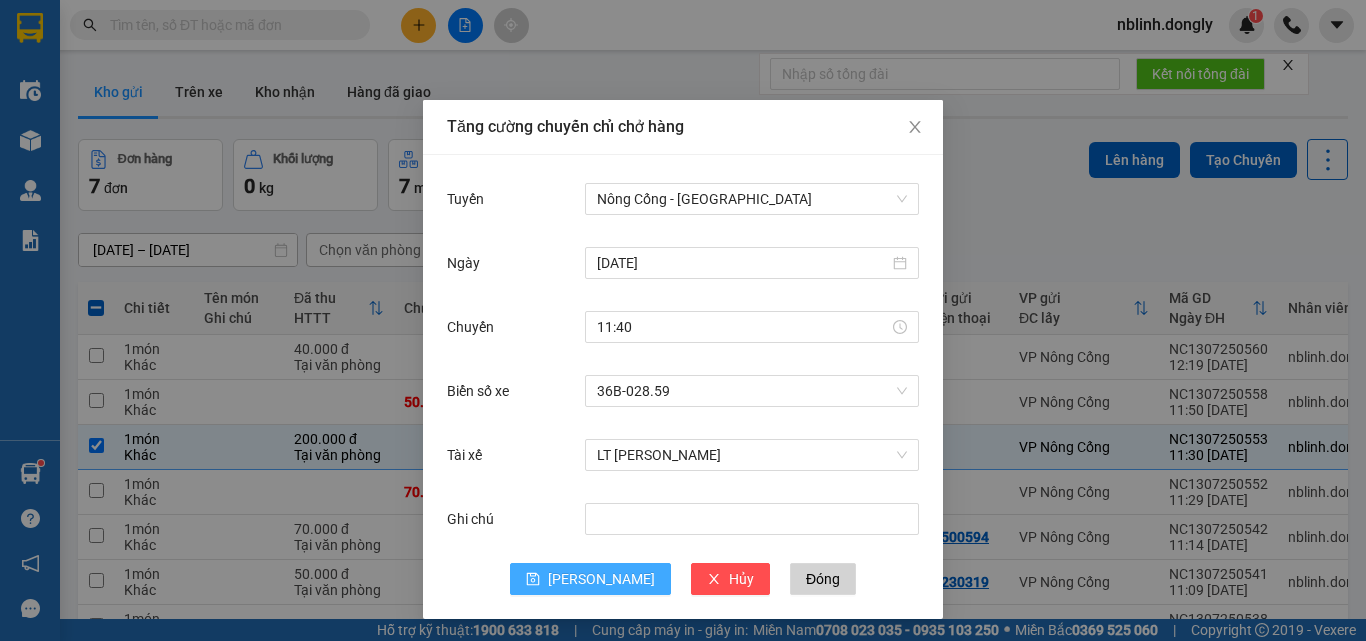 click on "[PERSON_NAME]" at bounding box center (601, 579) 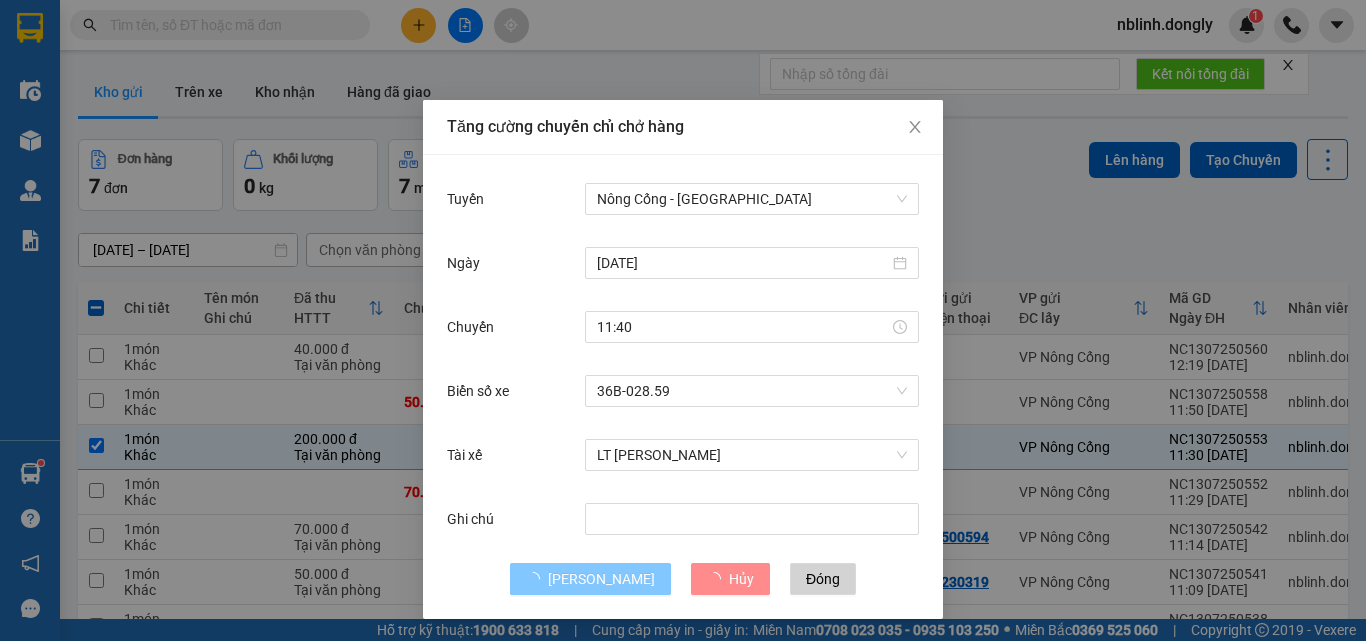 type 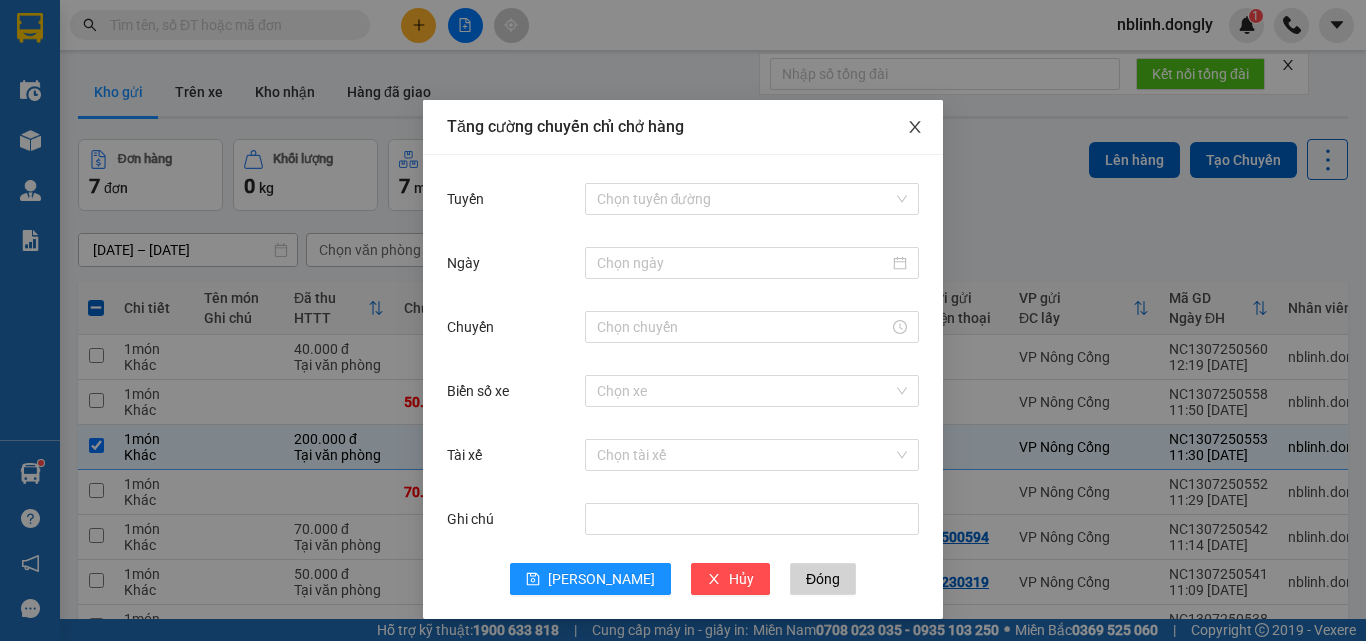click at bounding box center (915, 128) 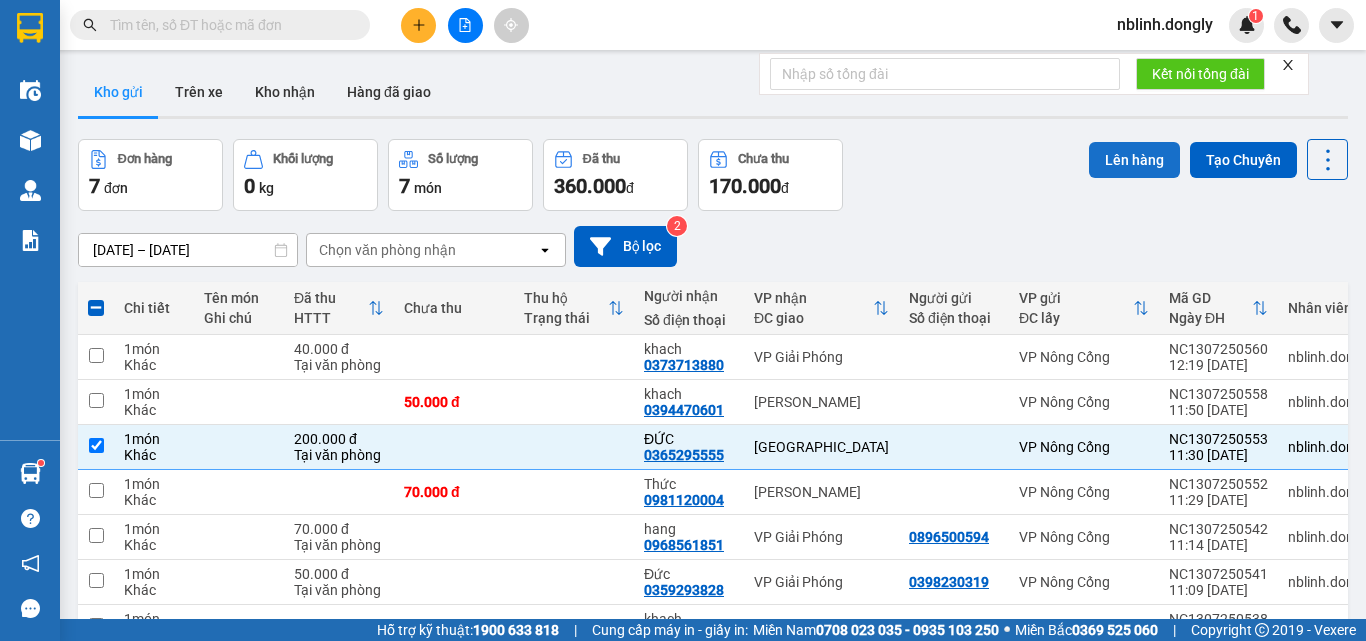 click on "Lên hàng" at bounding box center (1134, 160) 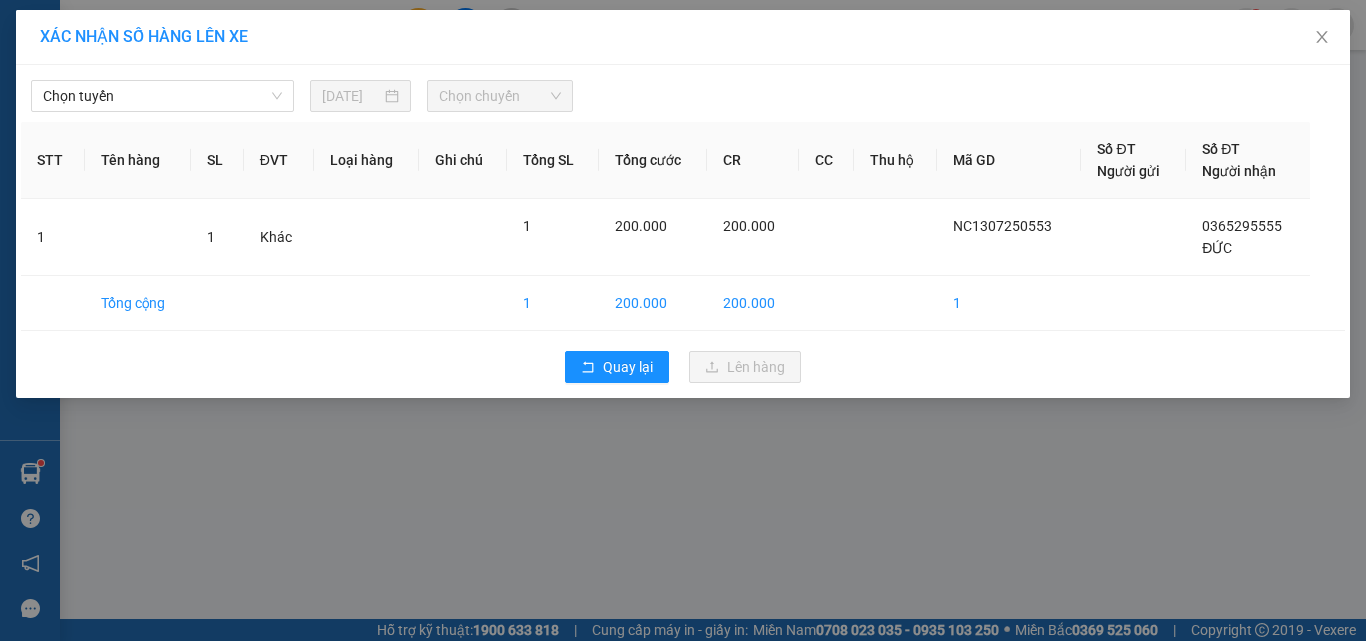 click on "Chọn chuyến" at bounding box center (500, 96) 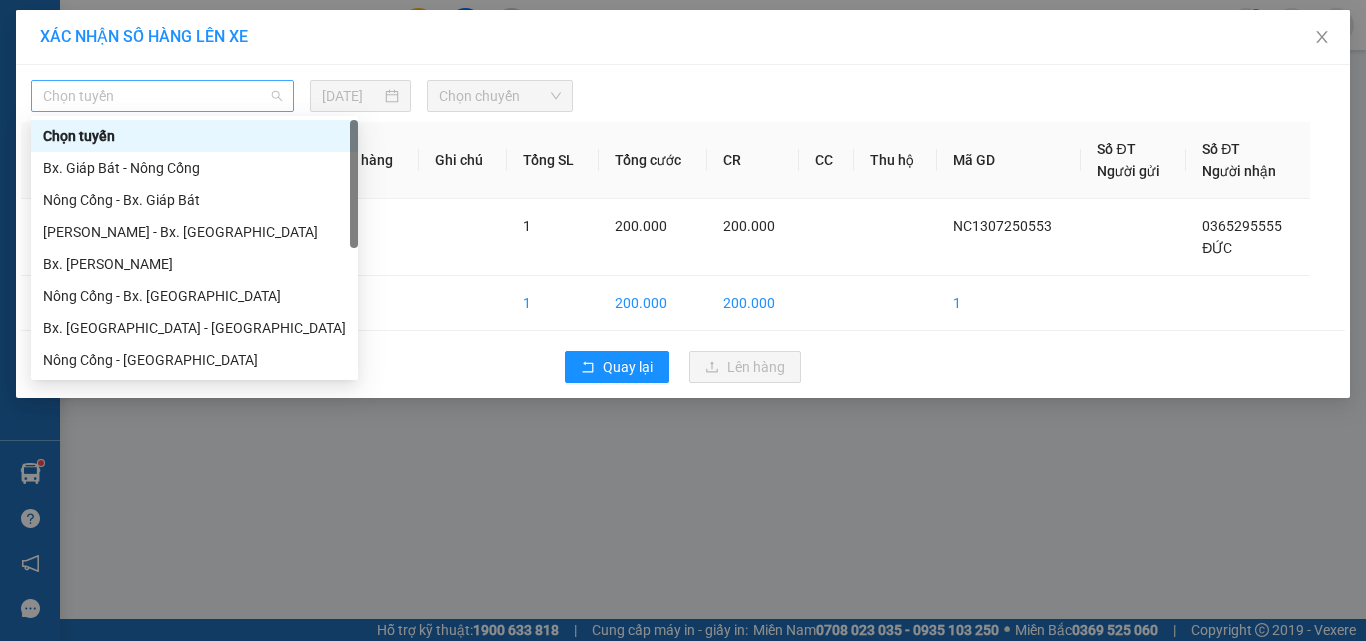 click on "Chọn tuyến" at bounding box center [162, 96] 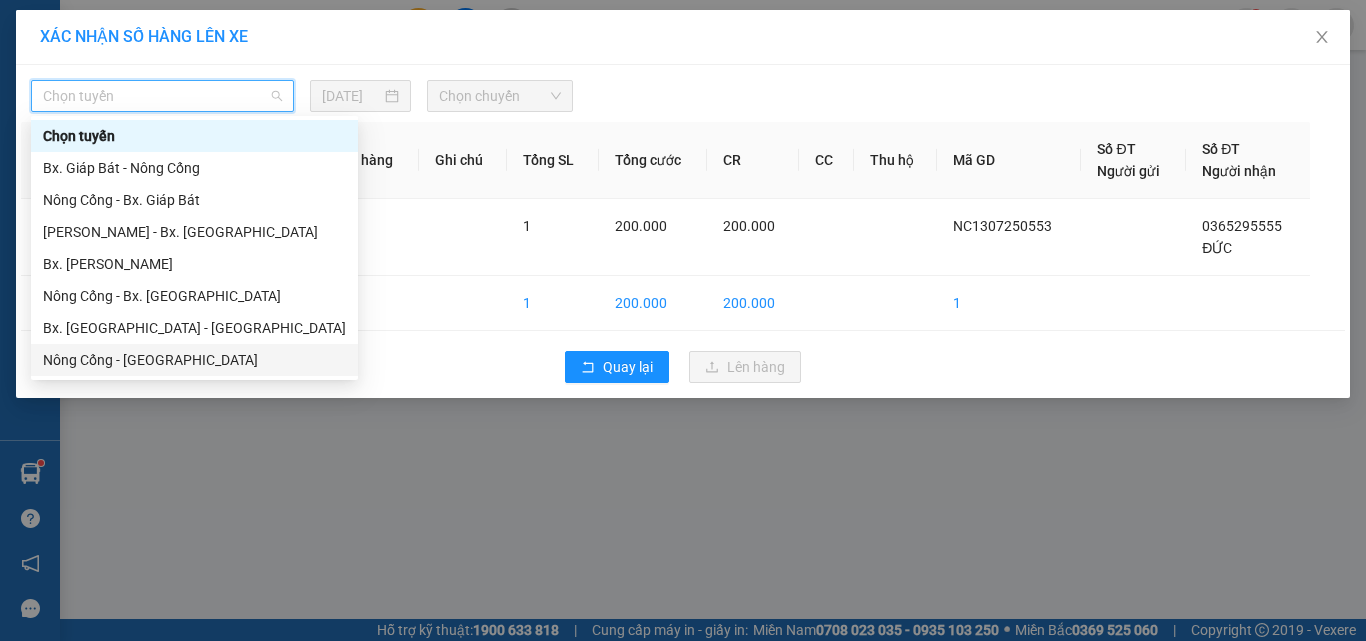 click on "Nông Cống - [GEOGRAPHIC_DATA]" at bounding box center [194, 360] 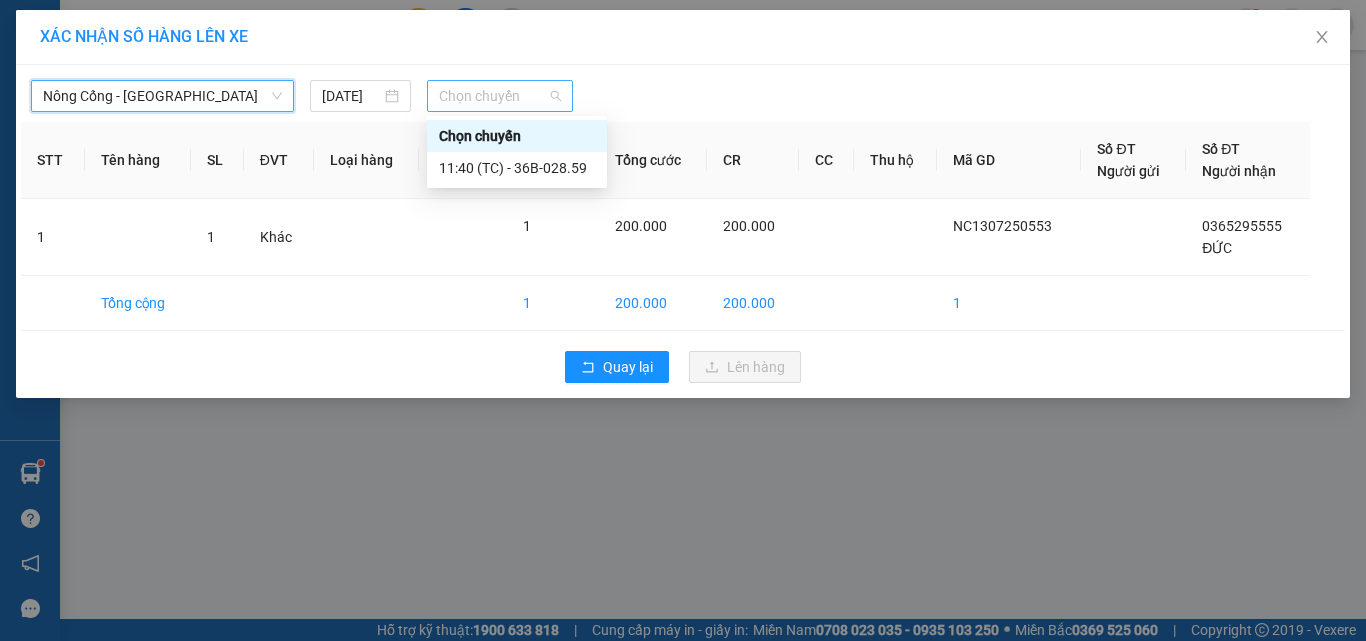 click on "Chọn chuyến" at bounding box center [500, 96] 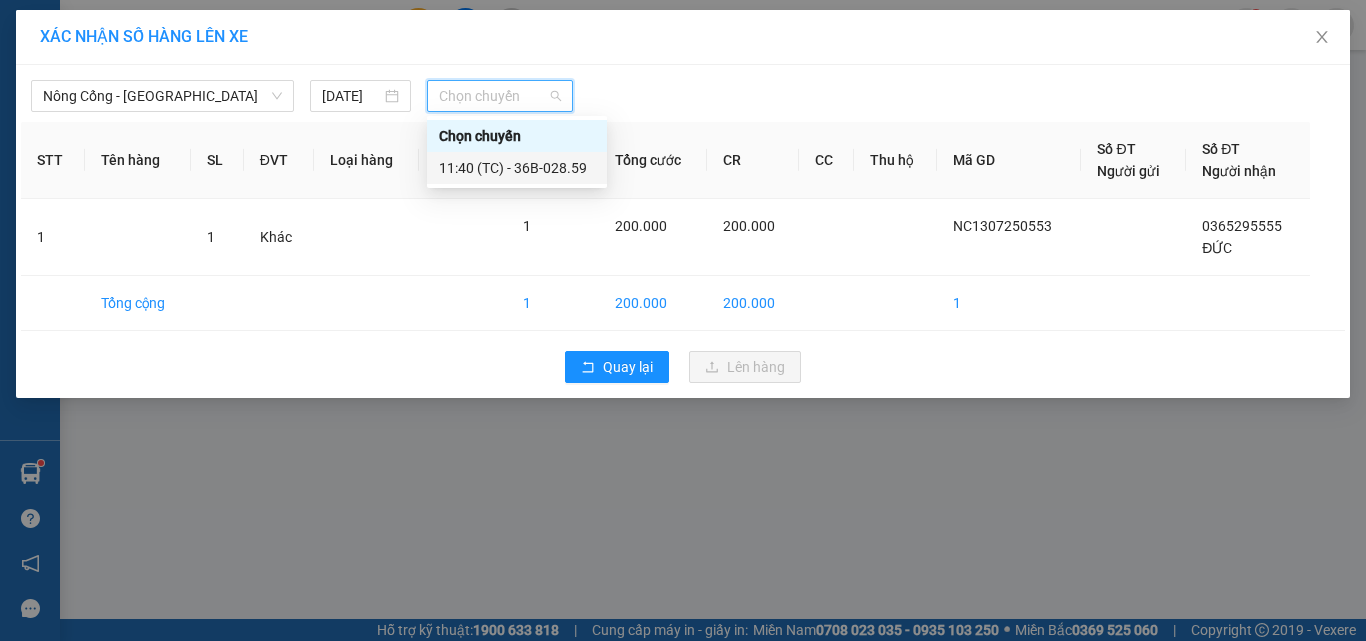 click on "11:40   (TC)   - 36B-028.59" at bounding box center (517, 168) 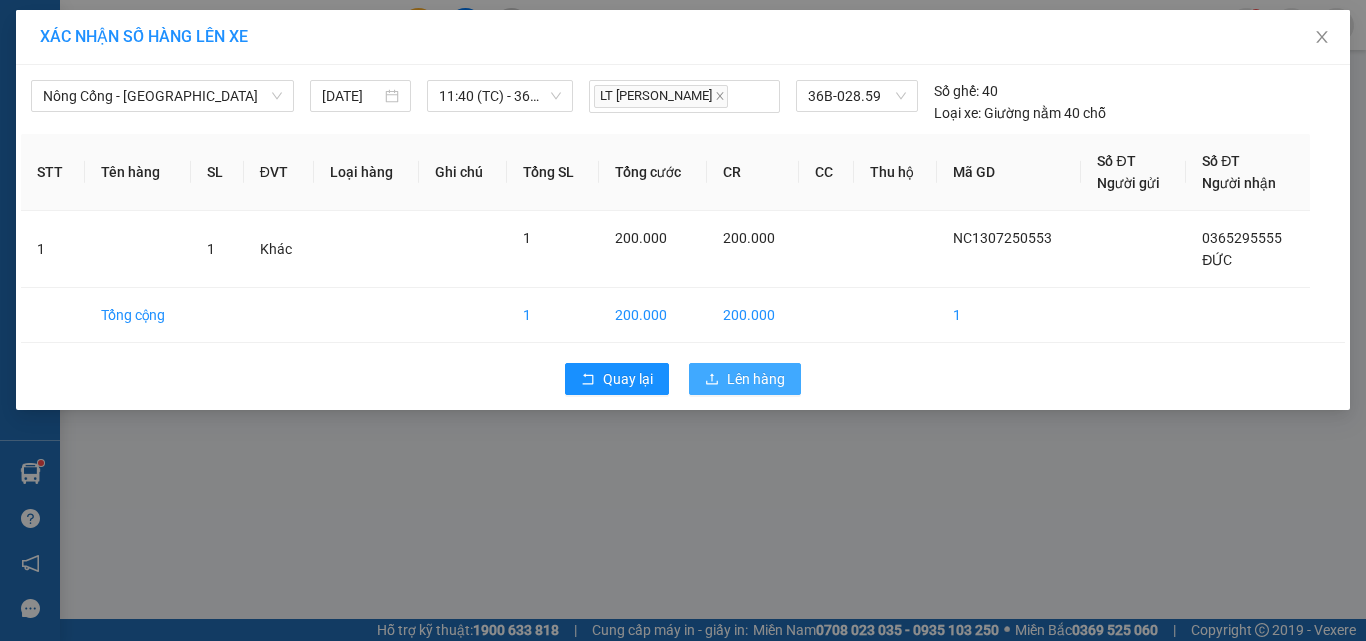 click on "Lên hàng" at bounding box center [756, 379] 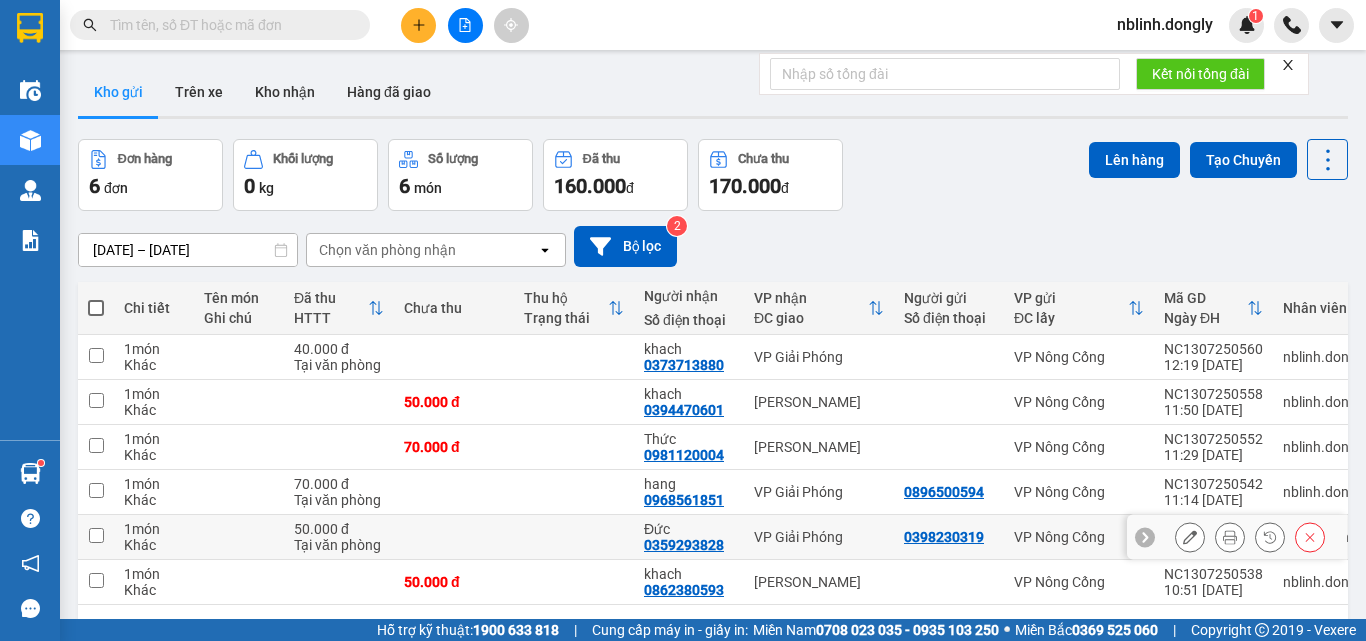 click at bounding box center (96, 535) 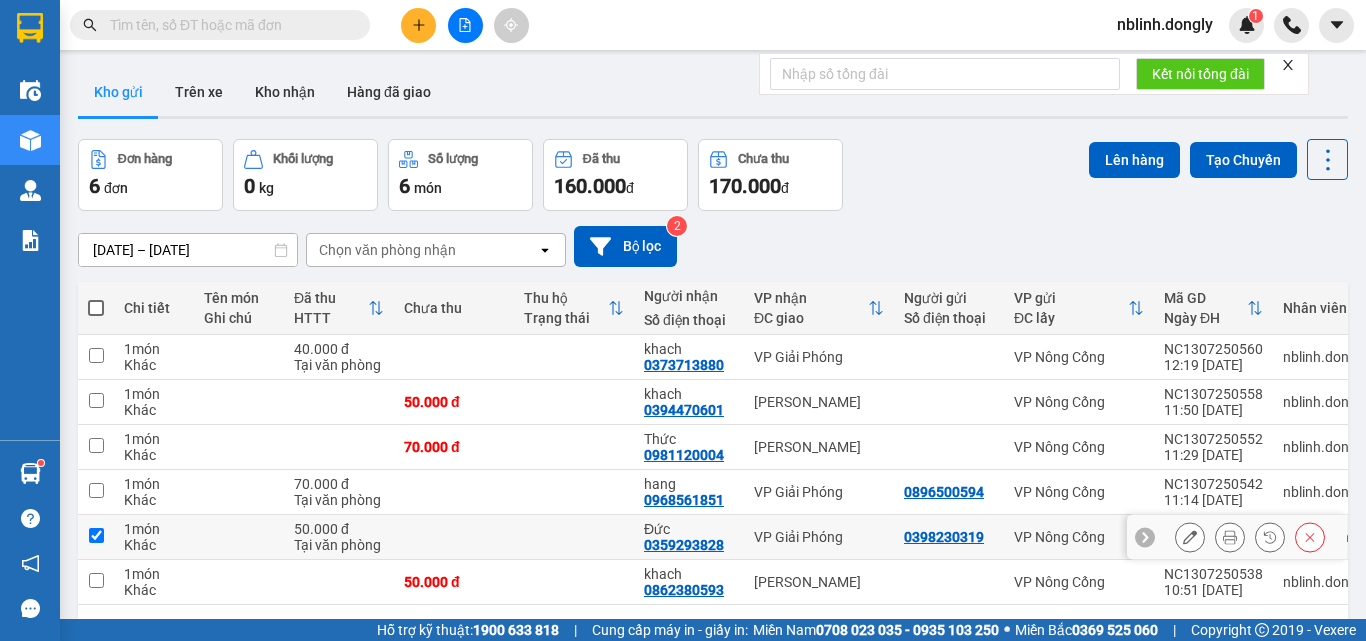 checkbox on "true" 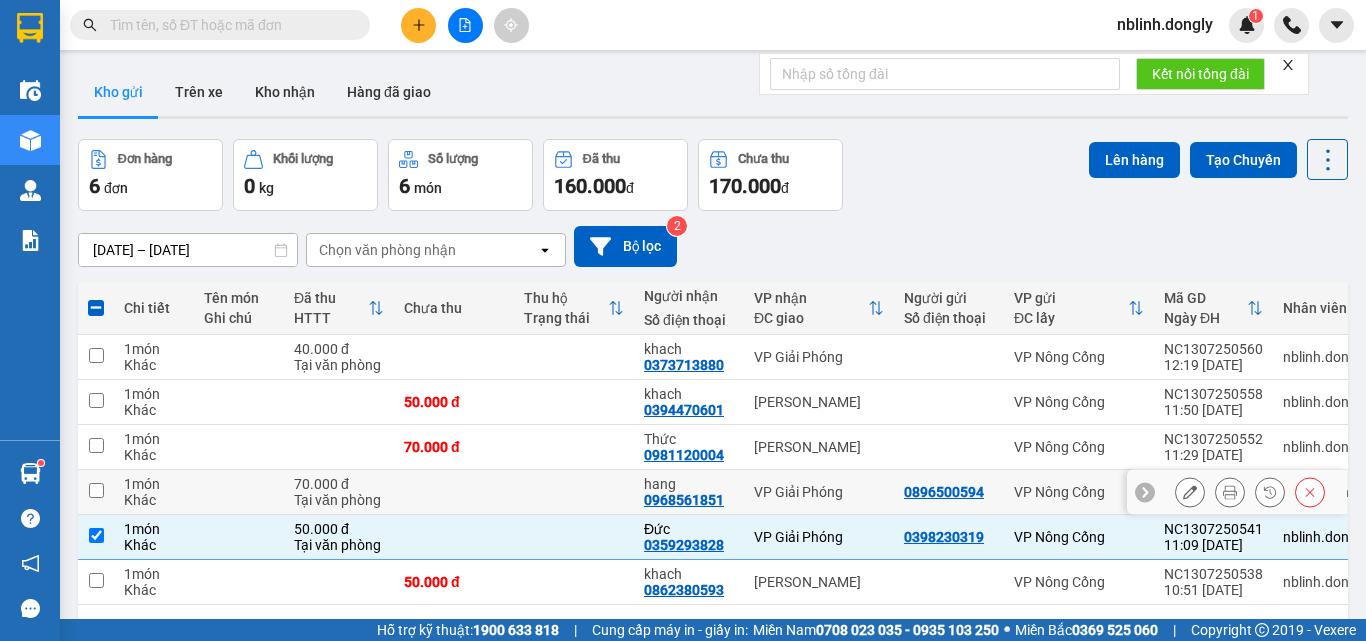 click at bounding box center (96, 490) 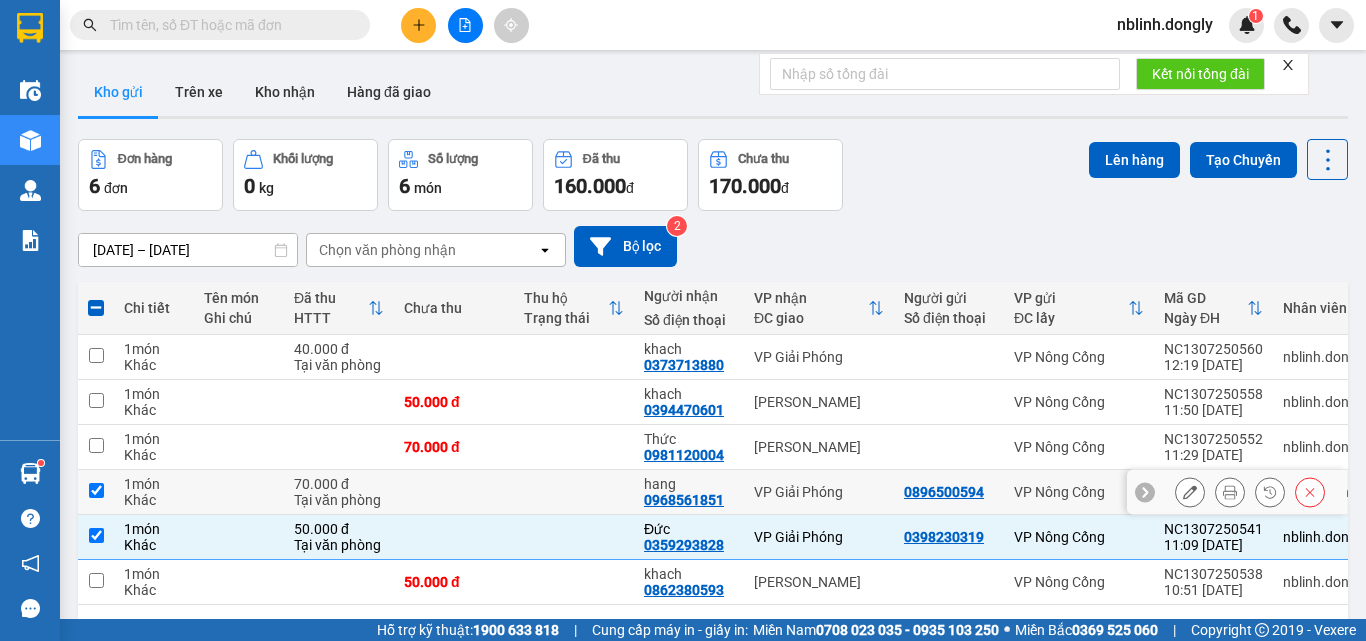 checkbox on "true" 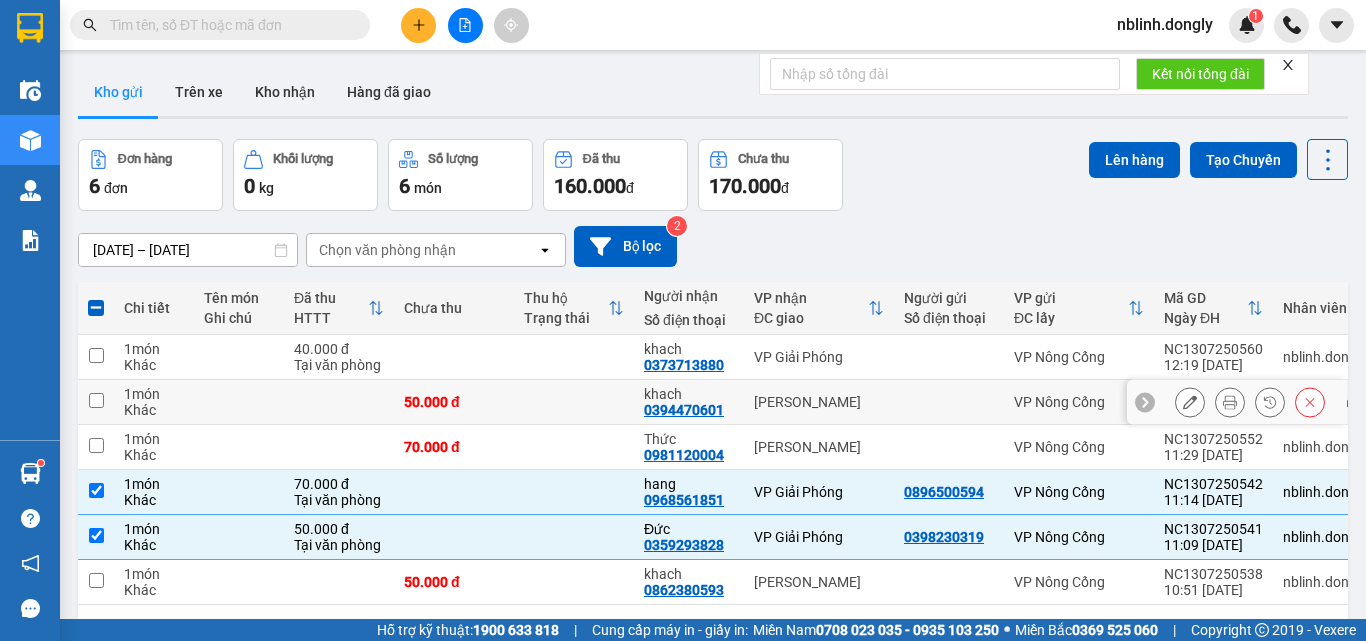 click at bounding box center (96, 400) 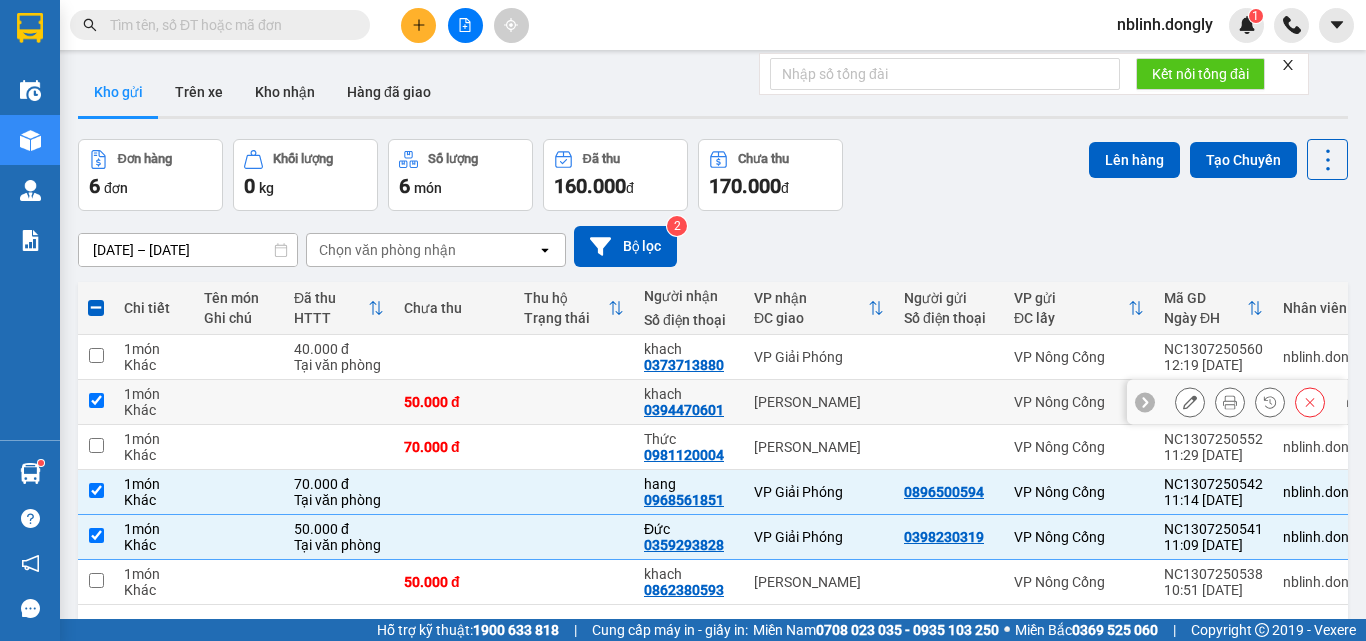 checkbox on "true" 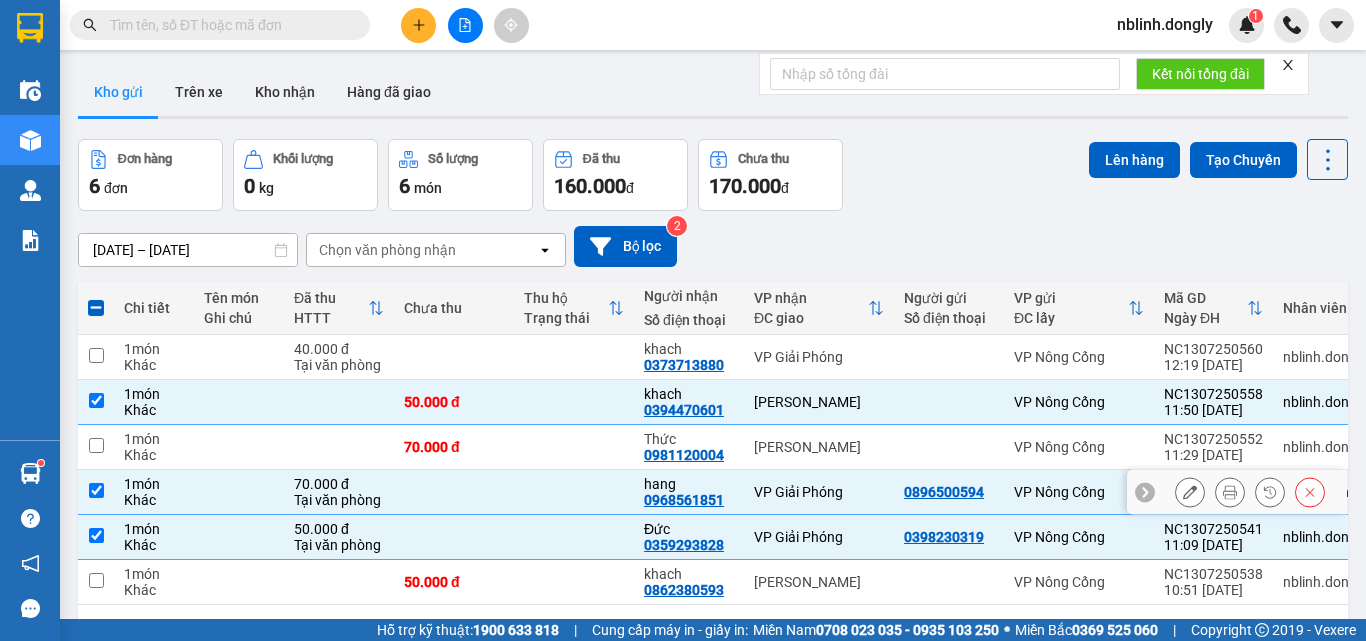 scroll, scrollTop: 92, scrollLeft: 0, axis: vertical 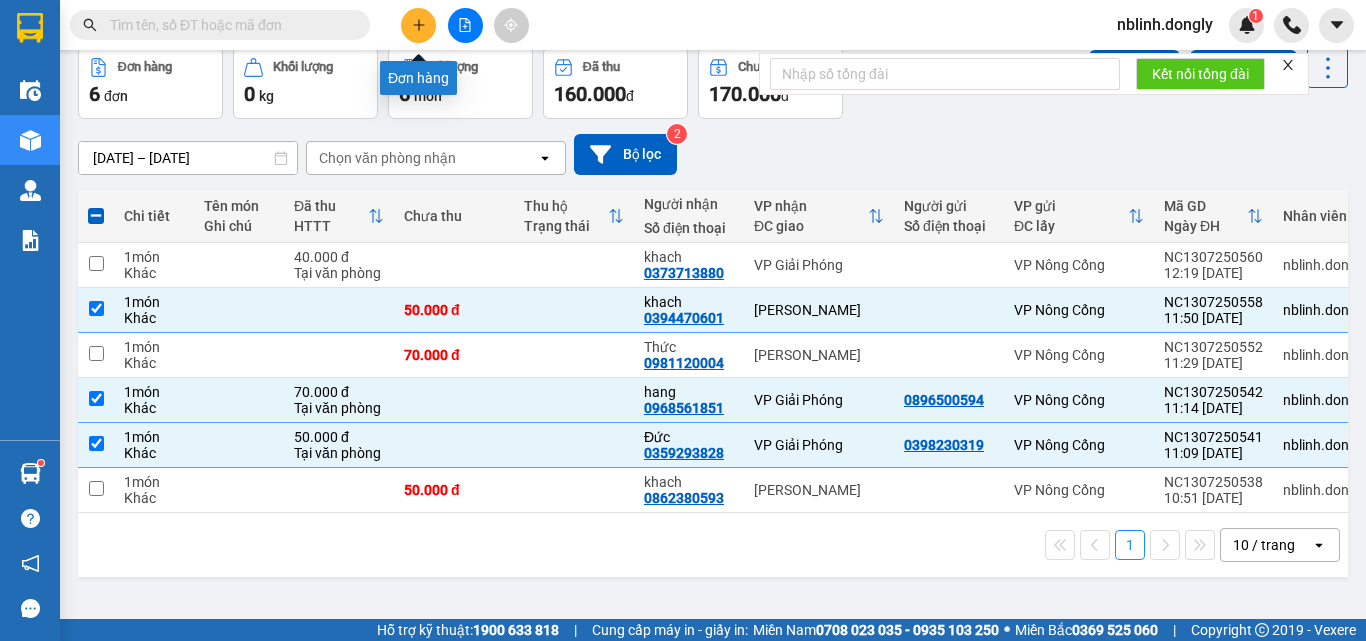 click 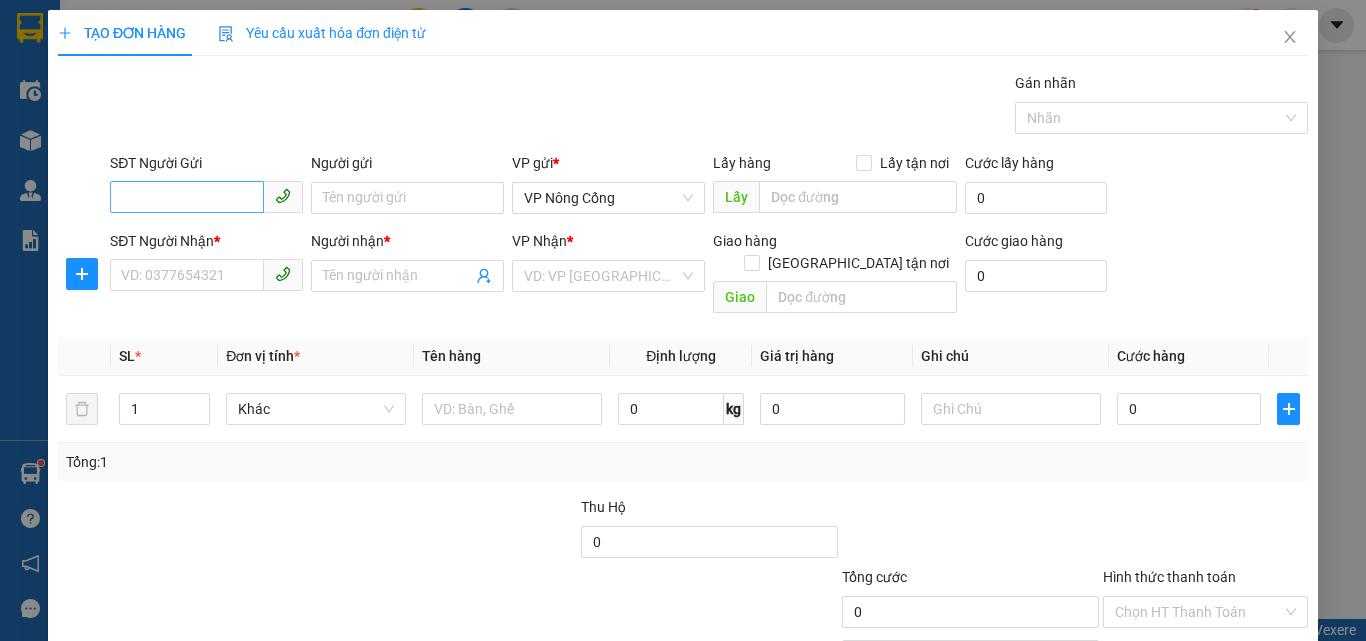 scroll, scrollTop: 0, scrollLeft: 0, axis: both 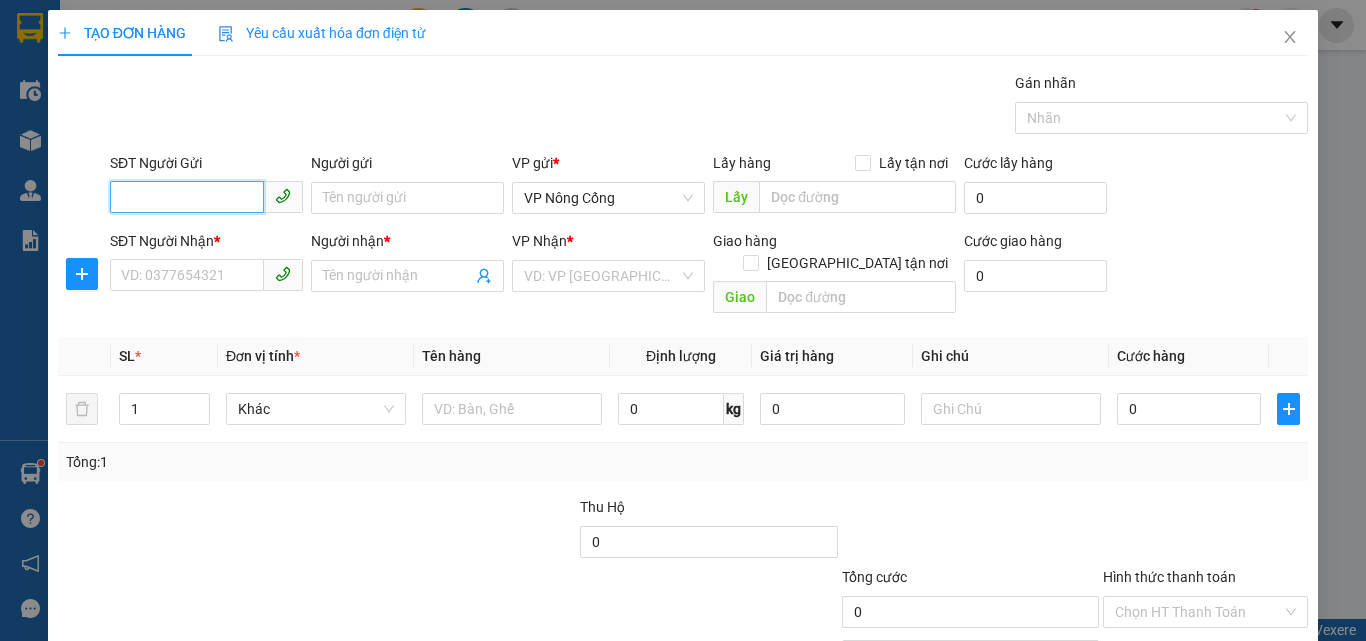 click on "SĐT Người Gửi" at bounding box center [187, 197] 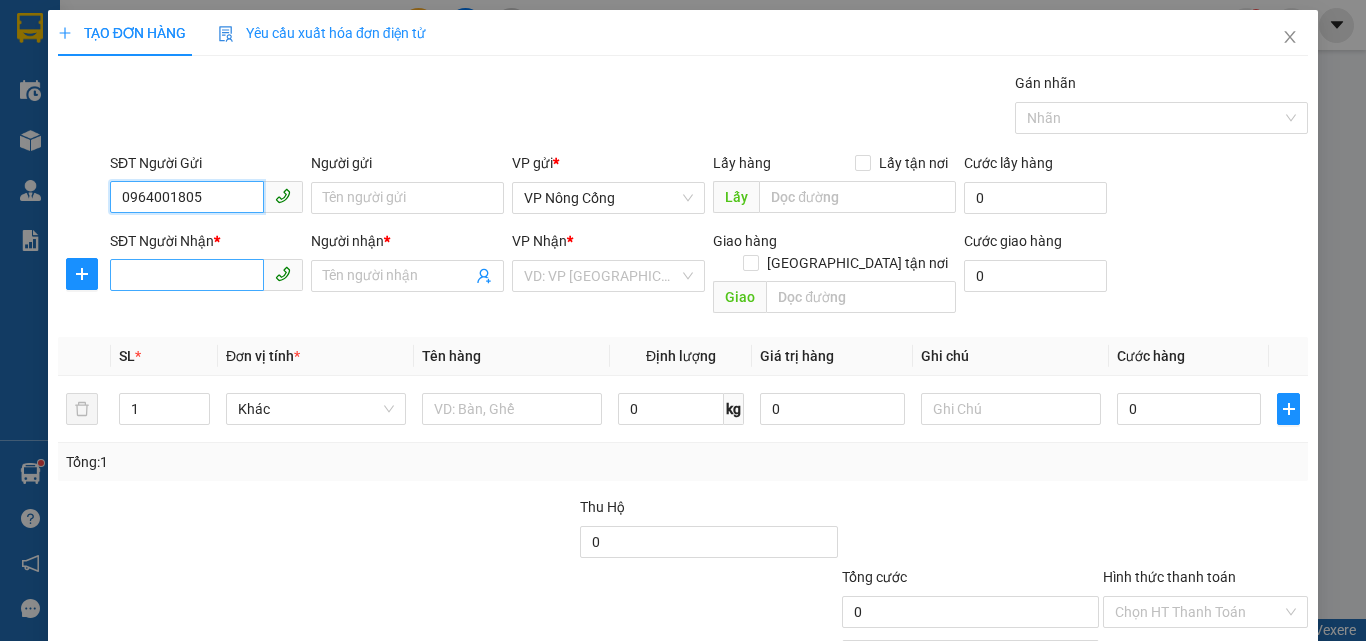 type on "0964001805" 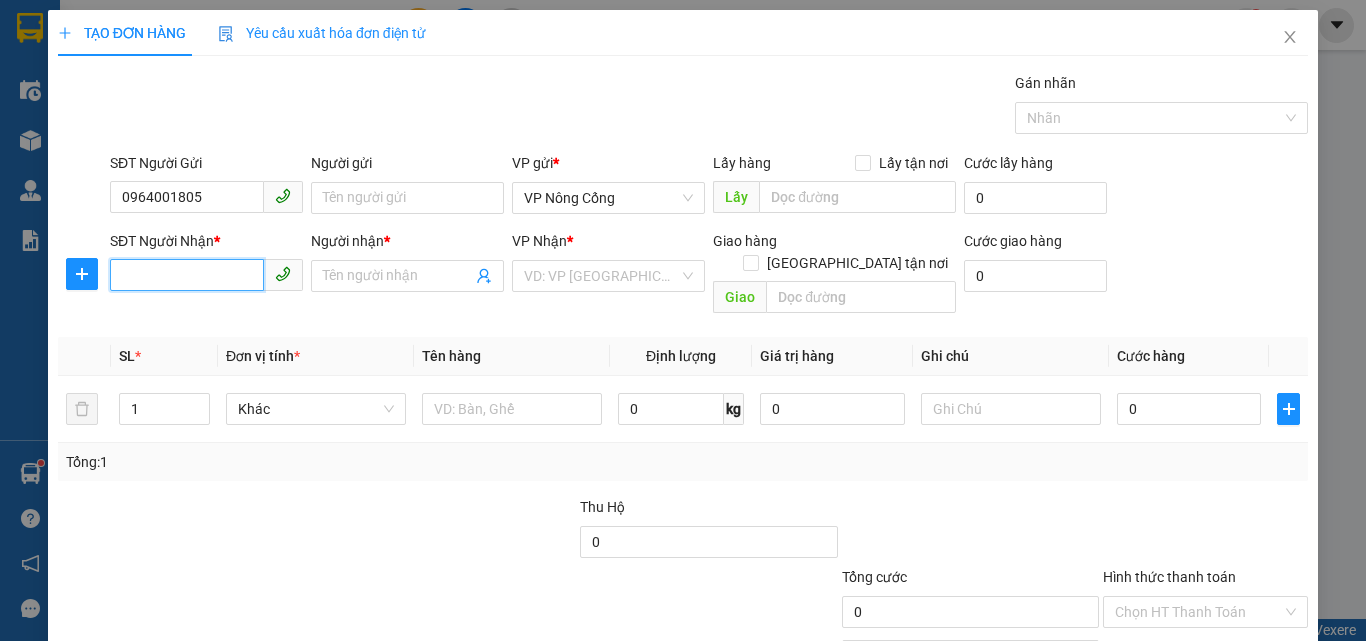 click on "SĐT Người Nhận  *" at bounding box center (187, 275) 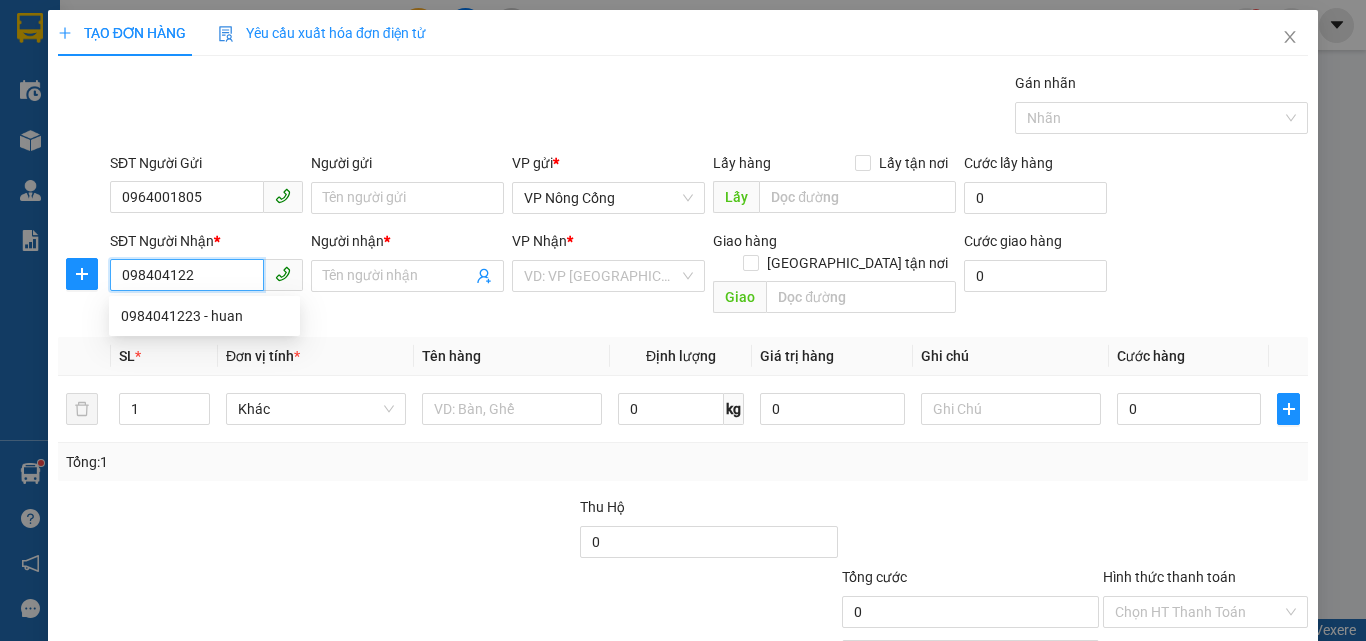type on "0984041223" 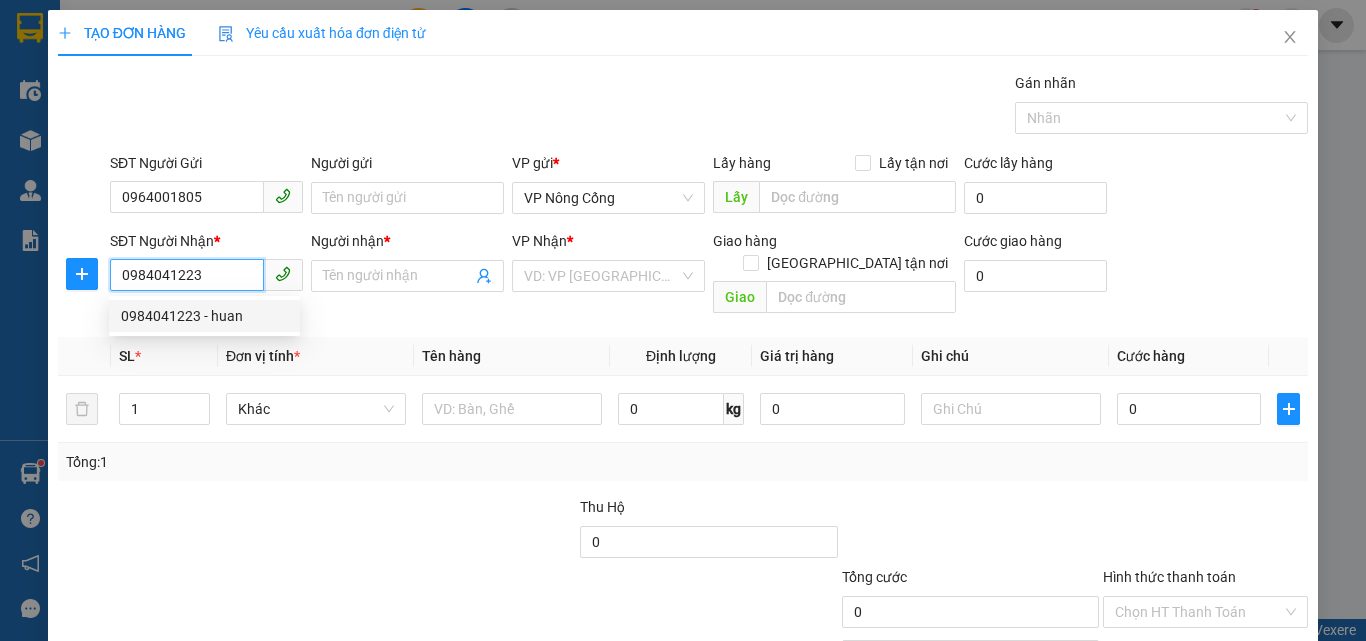 click on "0984041223 - huan" at bounding box center (204, 316) 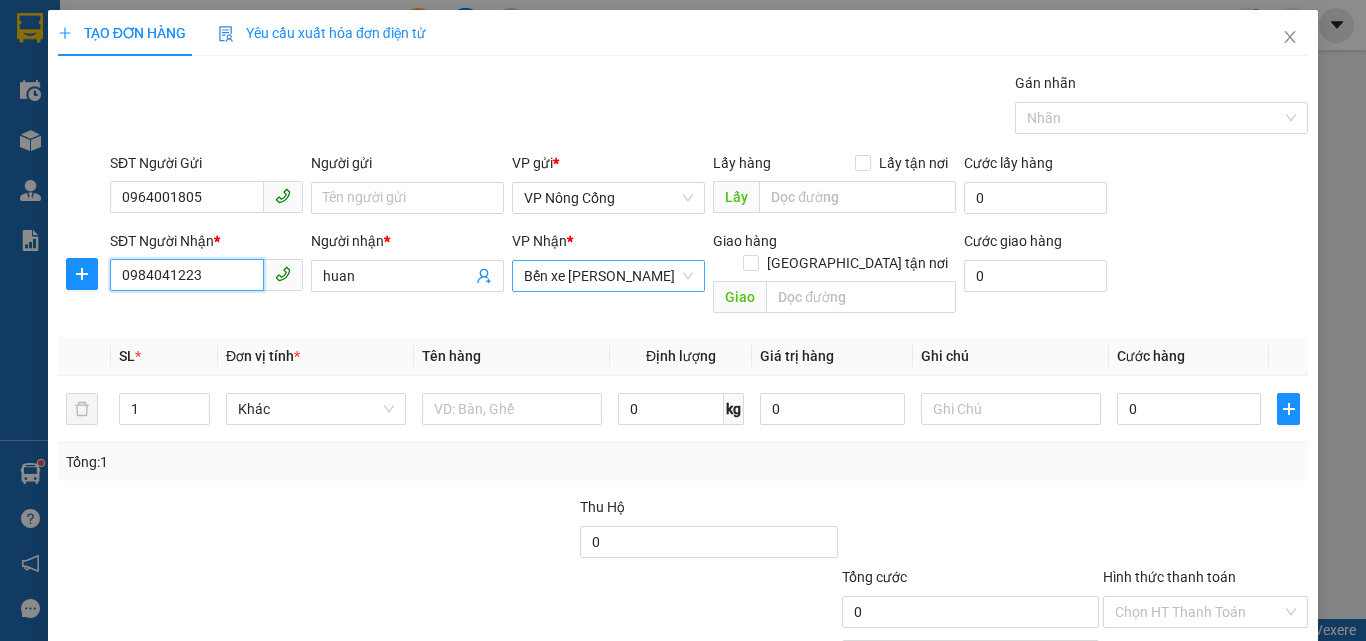 click on "Bến xe [PERSON_NAME]" at bounding box center (608, 276) 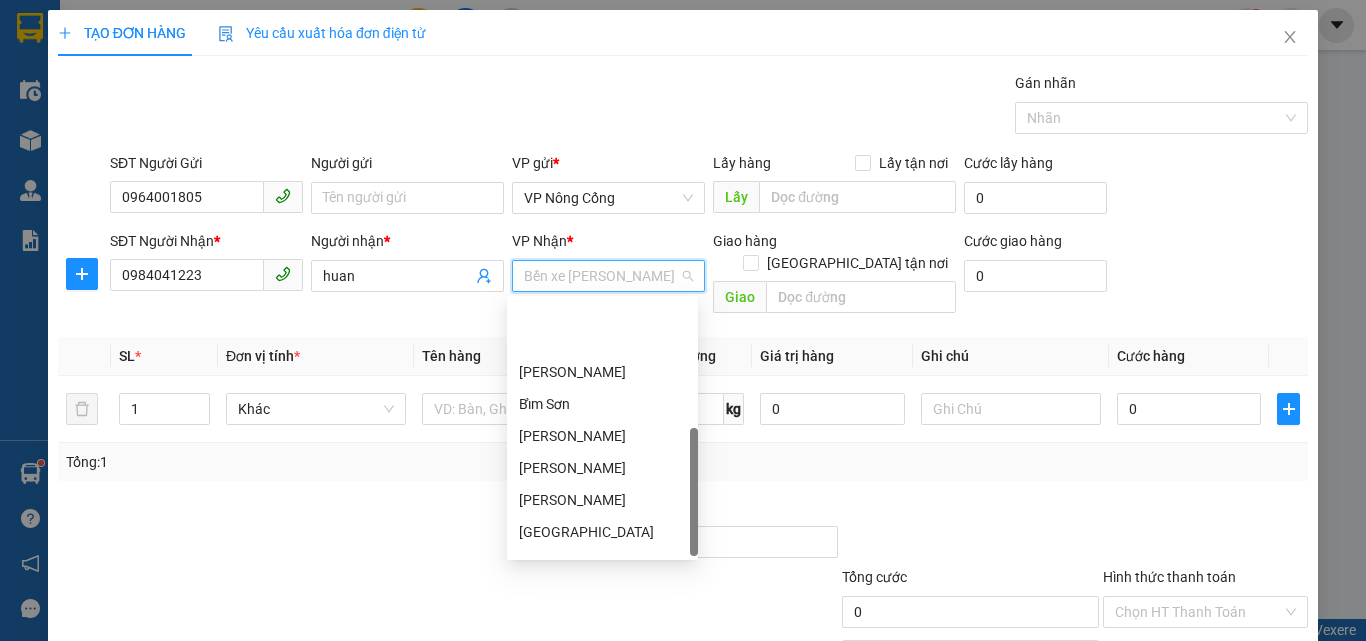 scroll, scrollTop: 288, scrollLeft: 0, axis: vertical 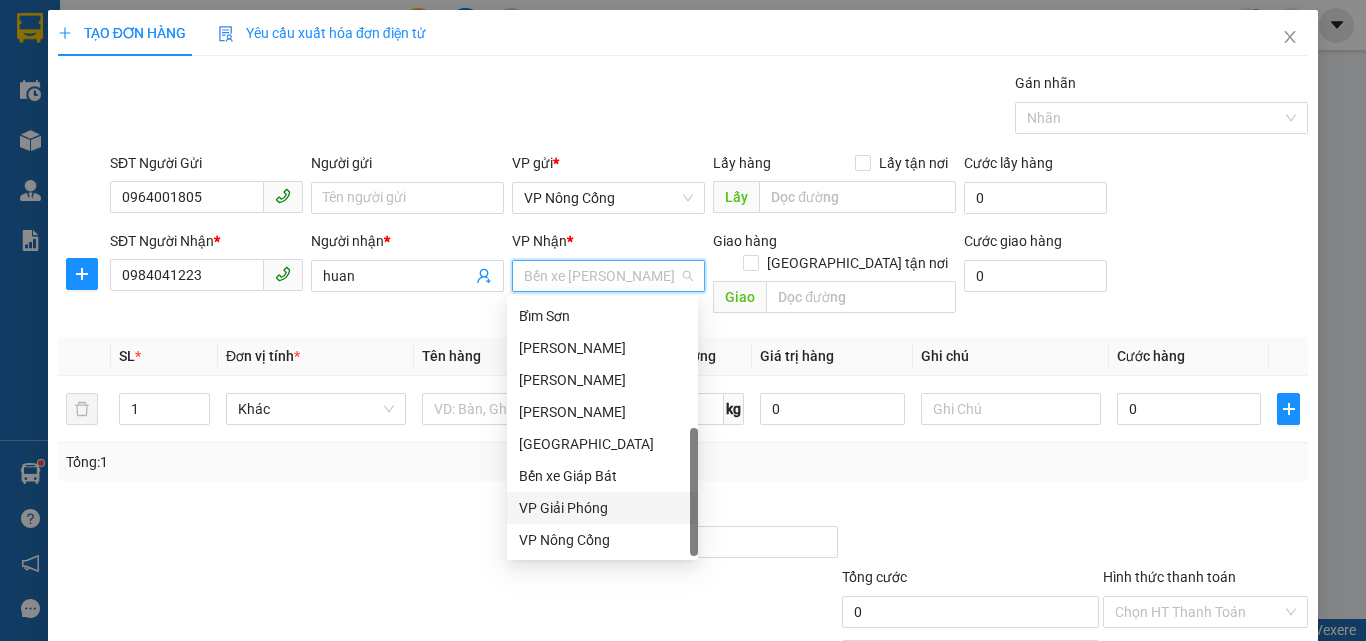 click on "VP Giải Phóng" at bounding box center [602, 508] 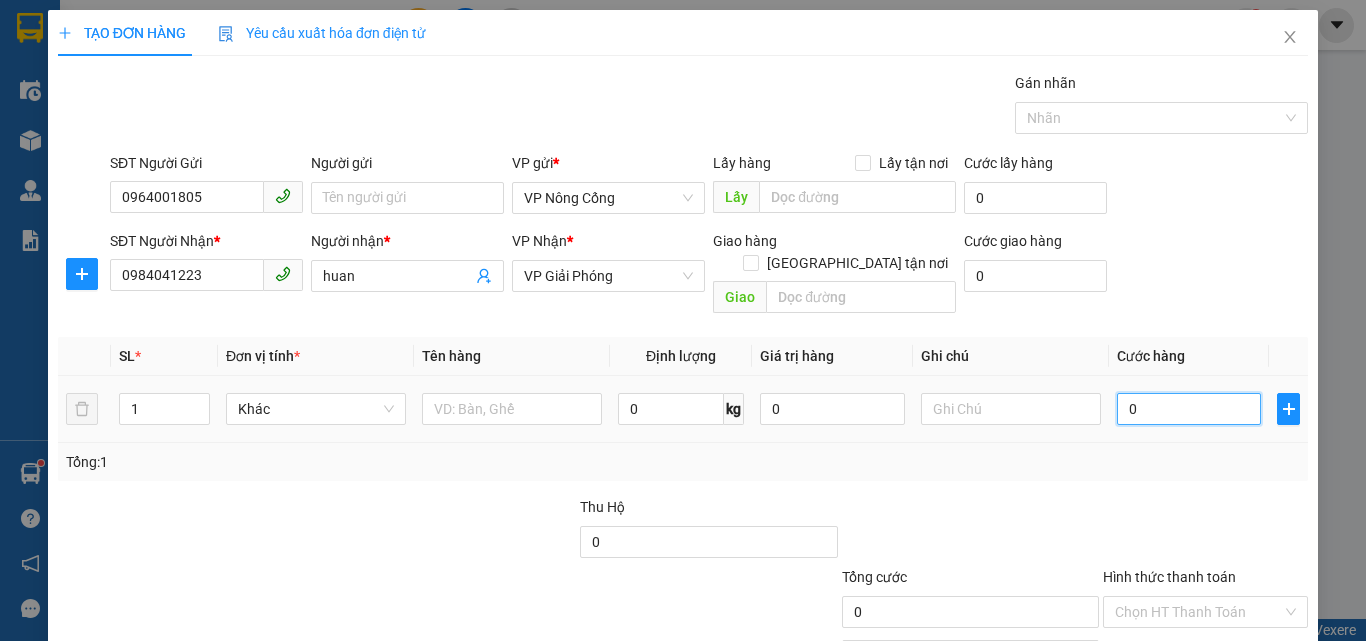 click on "0" at bounding box center (1189, 409) 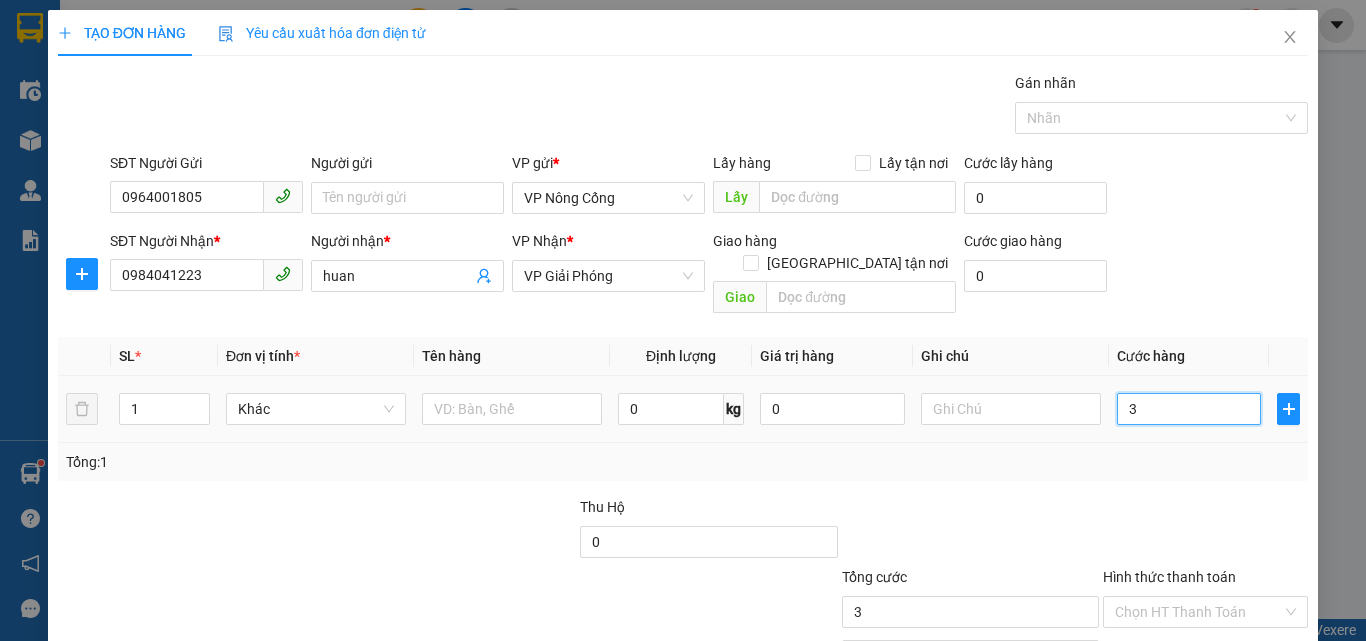 type on "30" 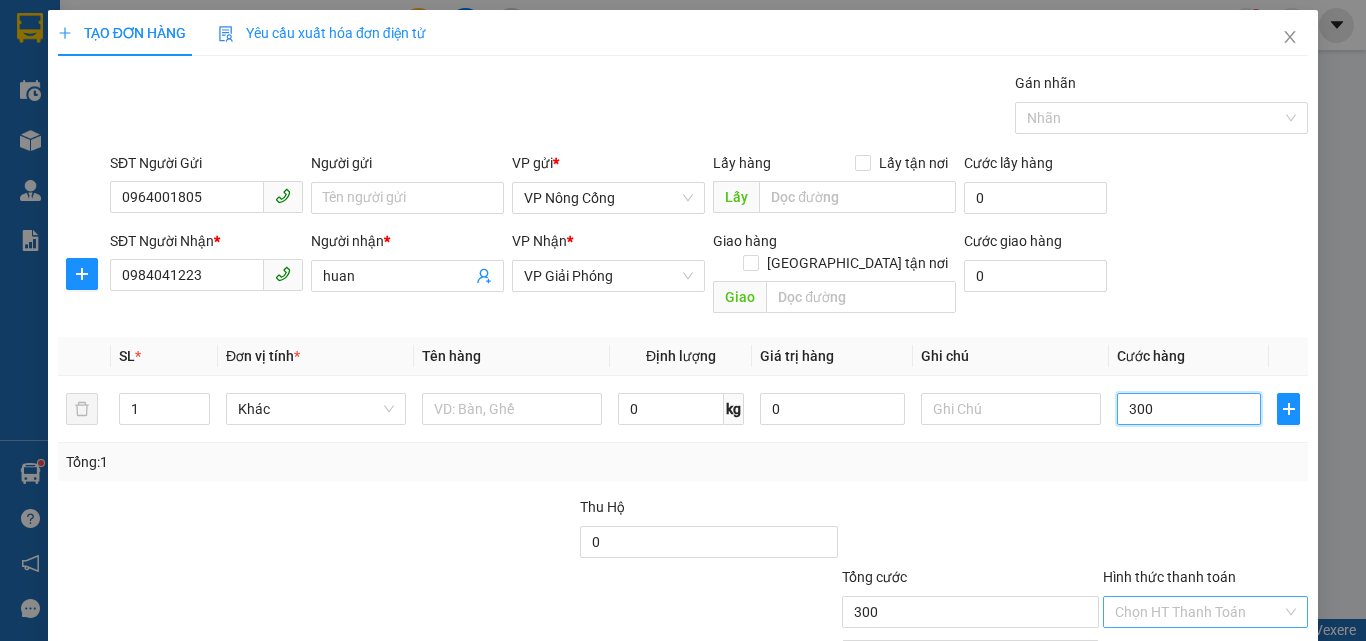 scroll, scrollTop: 99, scrollLeft: 0, axis: vertical 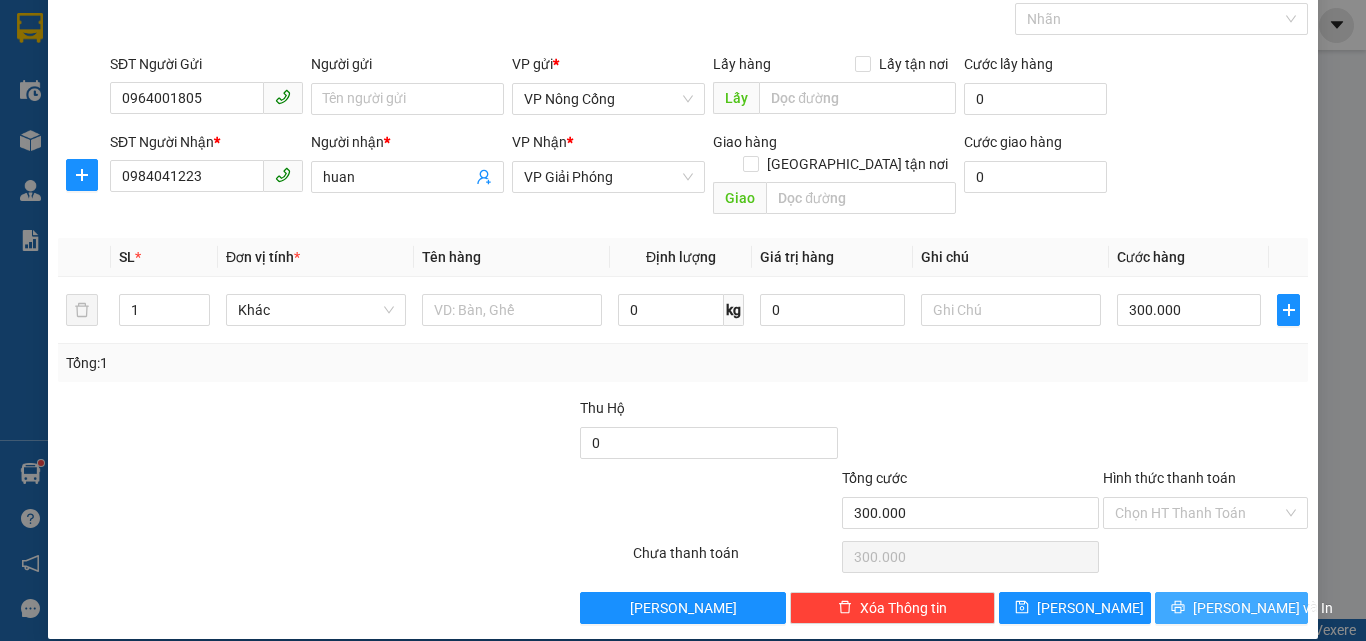 click on "[PERSON_NAME] và In" at bounding box center [1263, 608] 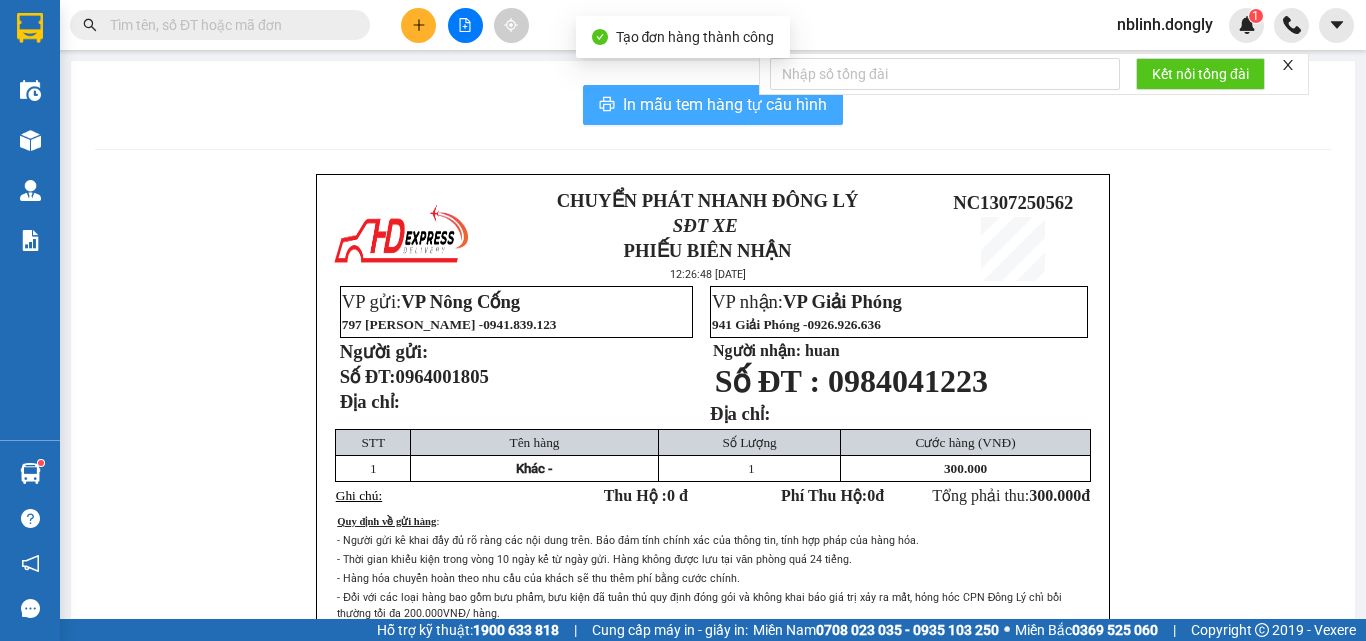 click on "In mẫu tem hàng tự cấu hình" at bounding box center (725, 104) 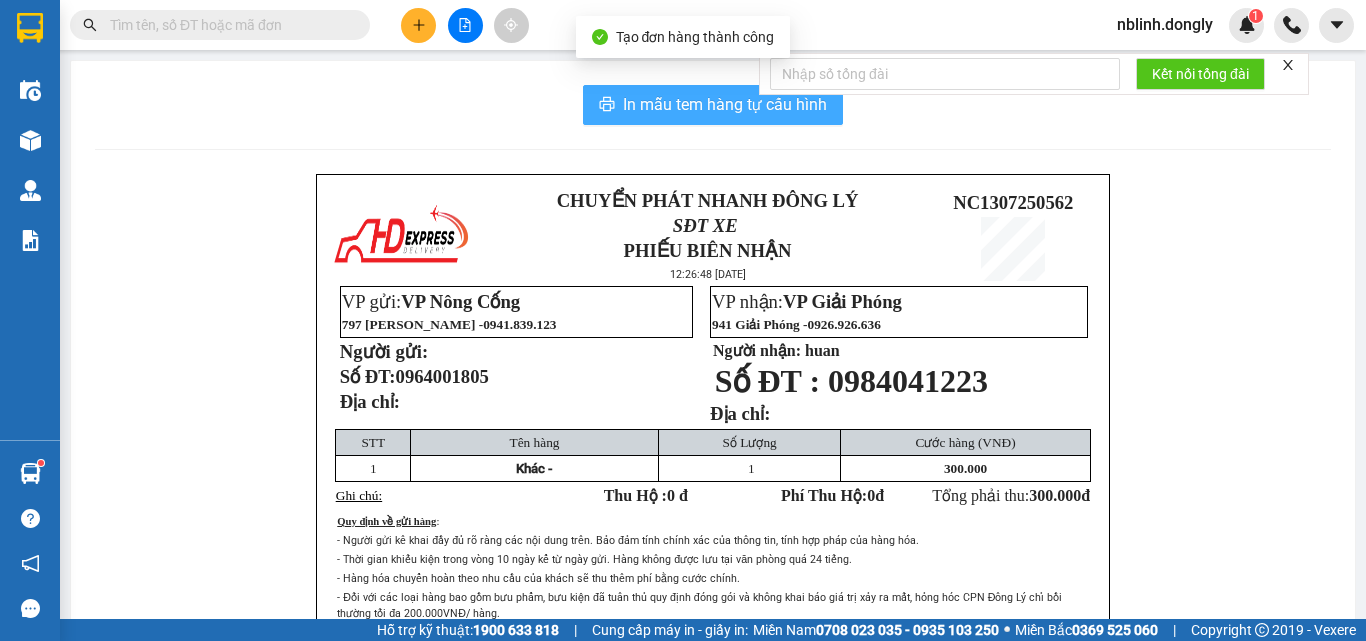 scroll, scrollTop: 0, scrollLeft: 0, axis: both 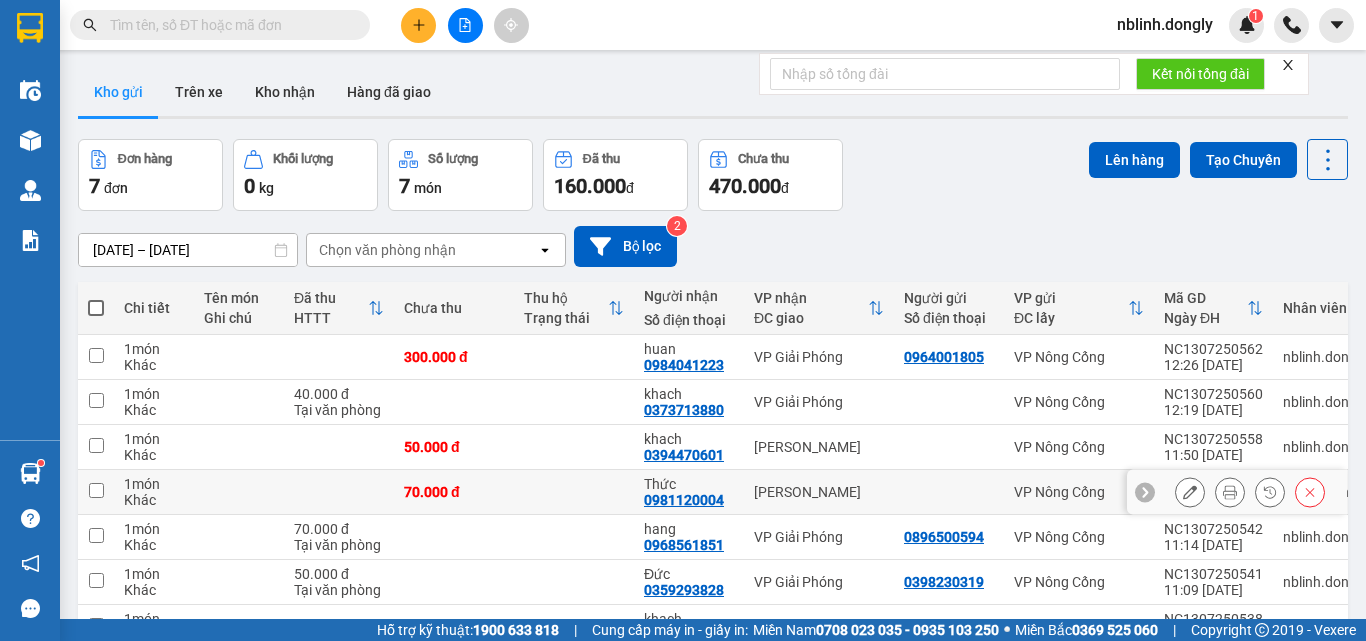click at bounding box center (96, 490) 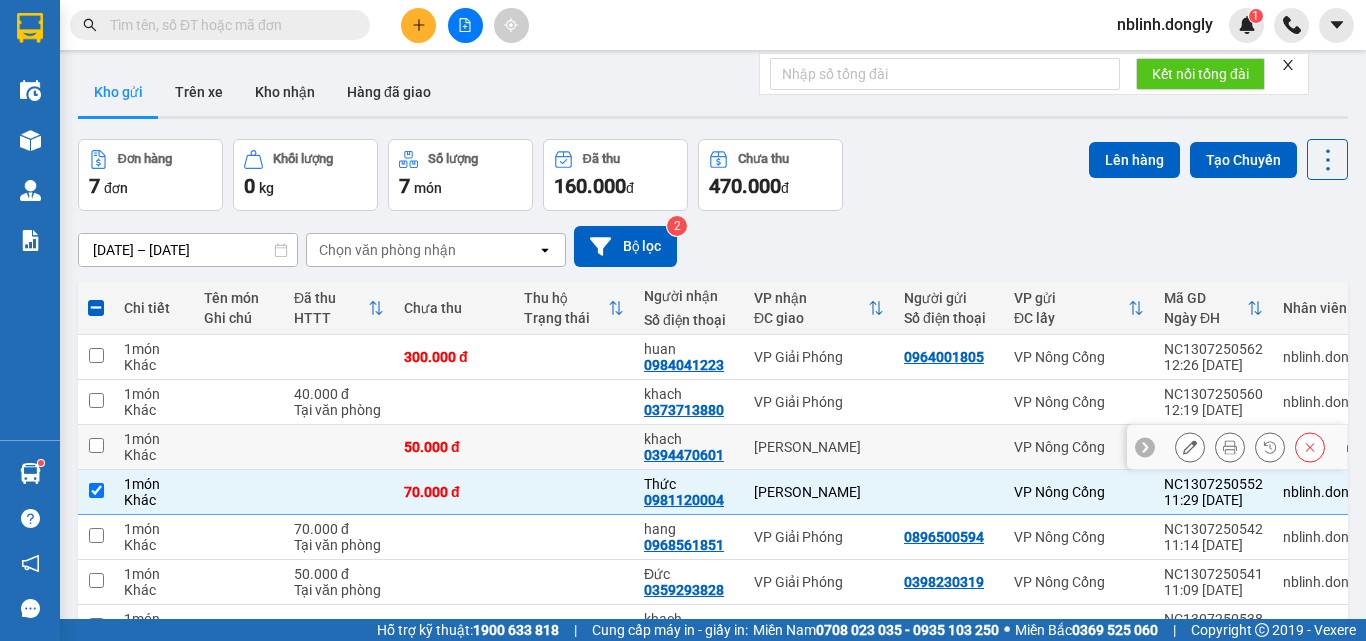 click at bounding box center [96, 445] 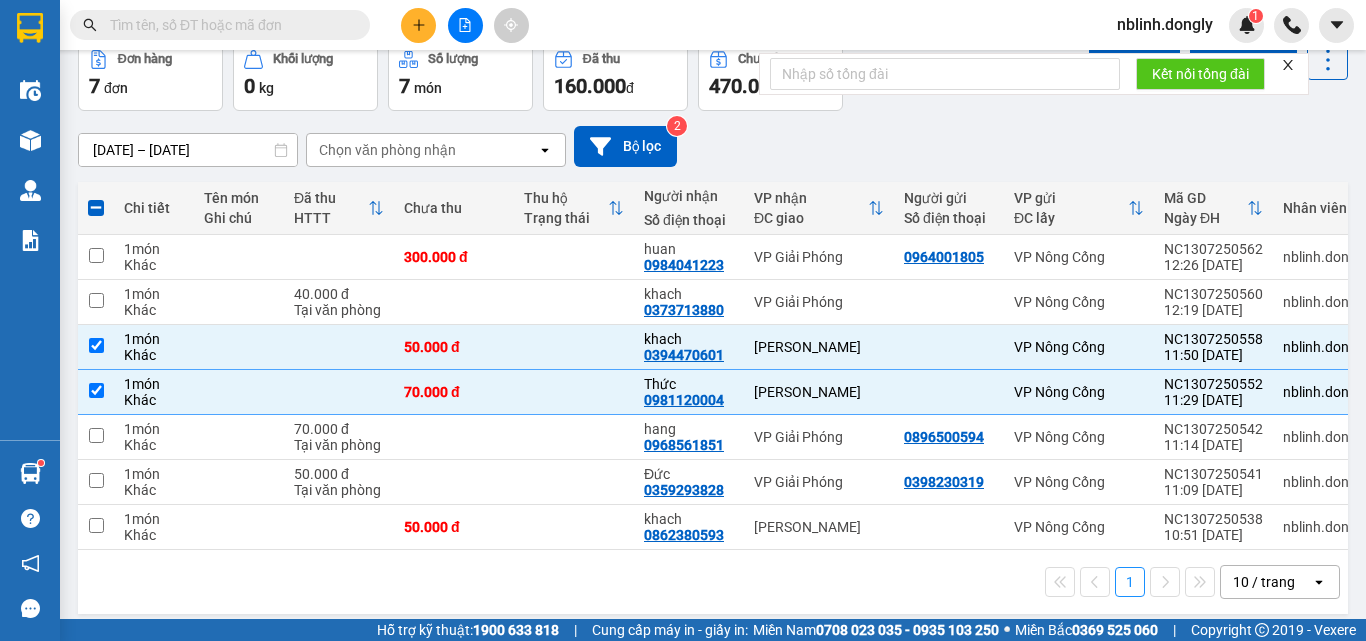 scroll, scrollTop: 0, scrollLeft: 0, axis: both 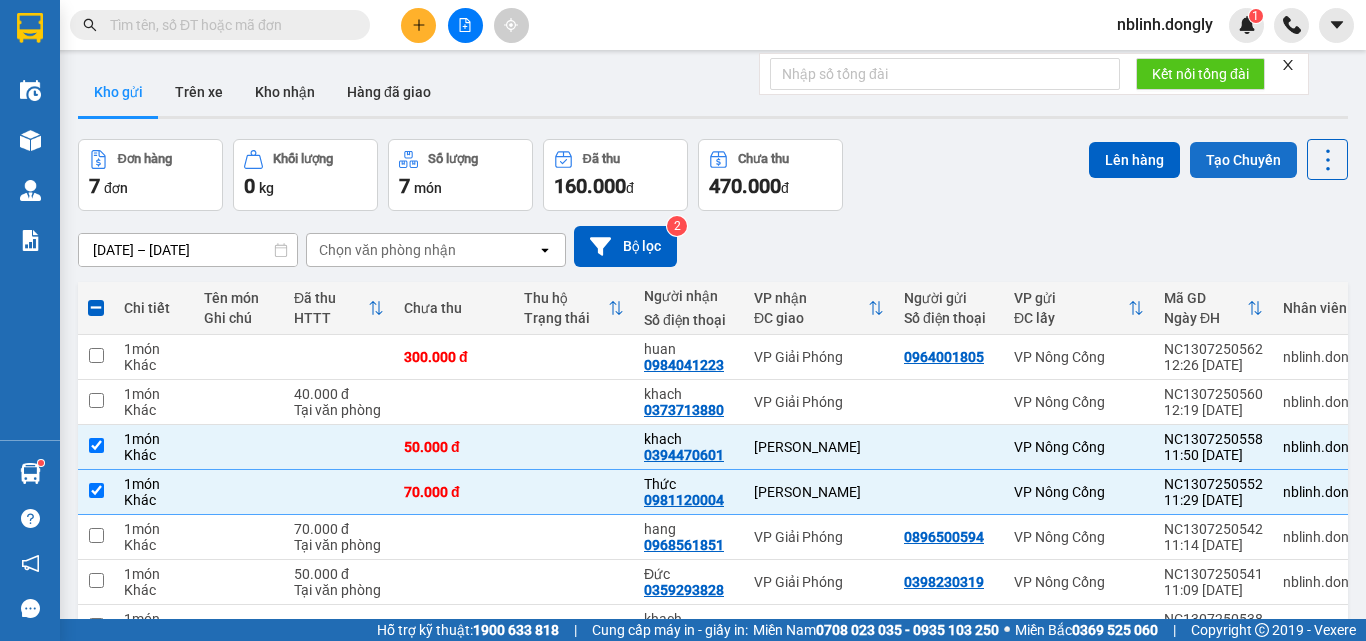 click on "Tạo Chuyến" at bounding box center (1243, 160) 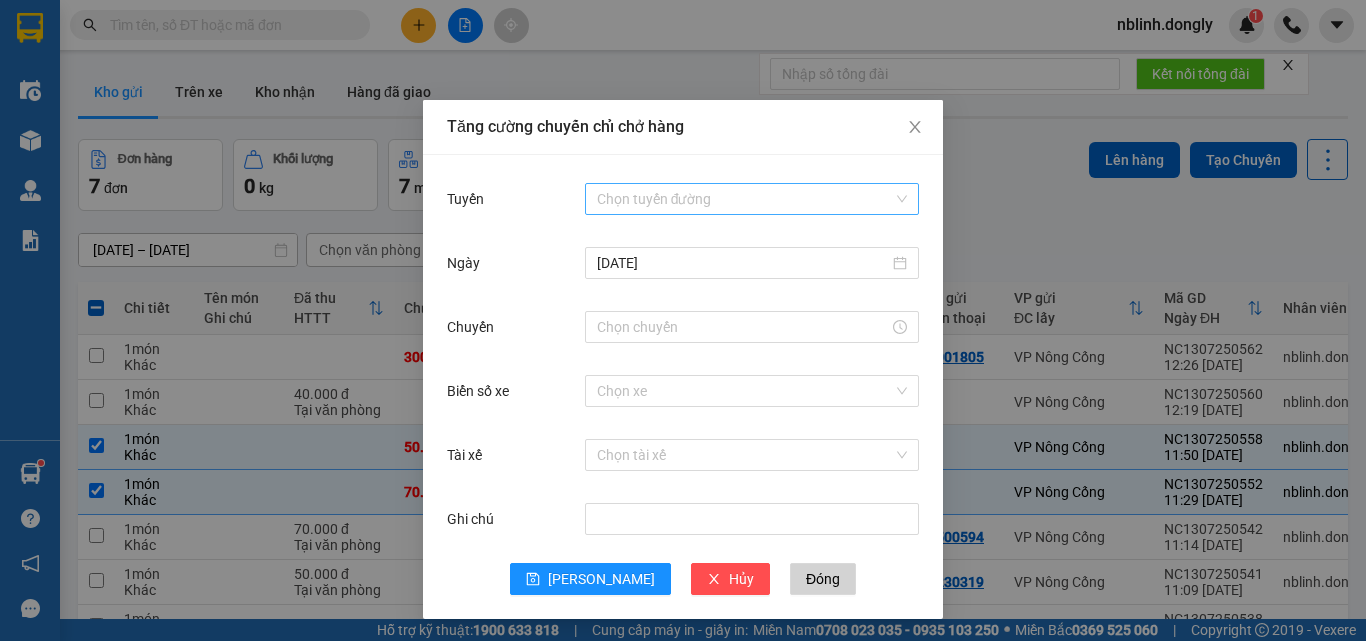 click on "Tuyến" at bounding box center [745, 199] 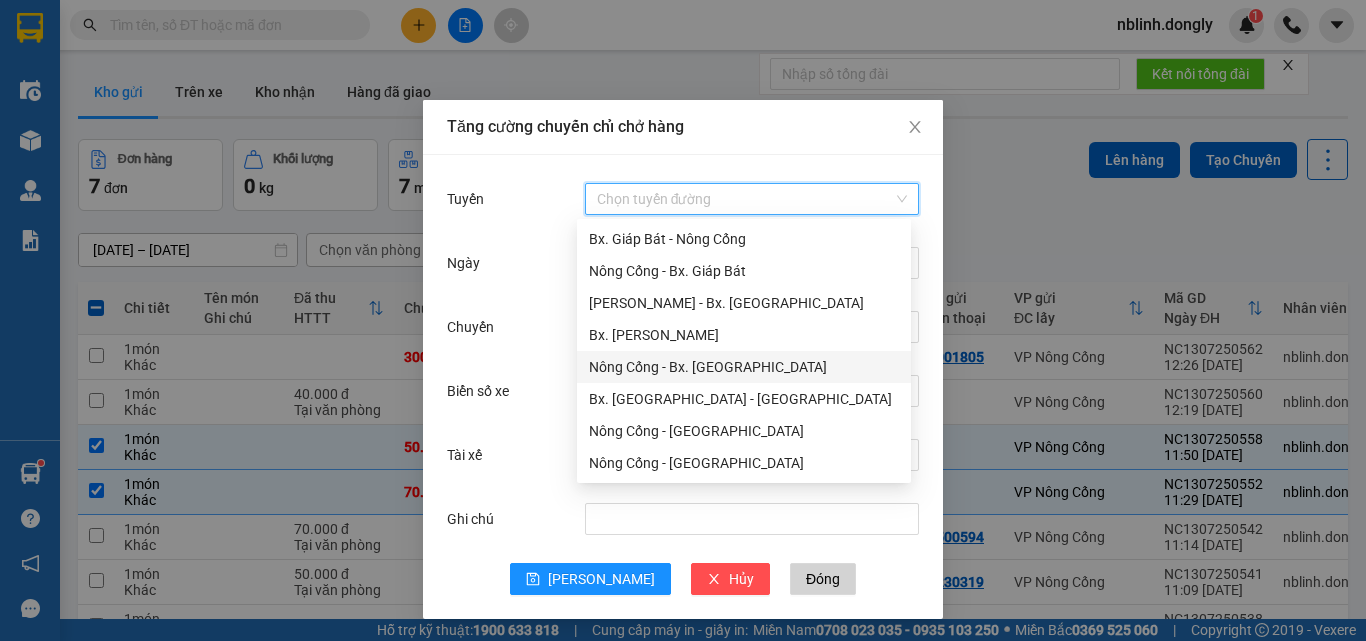 click on "Nông Cống - Bx. [GEOGRAPHIC_DATA]" at bounding box center [744, 367] 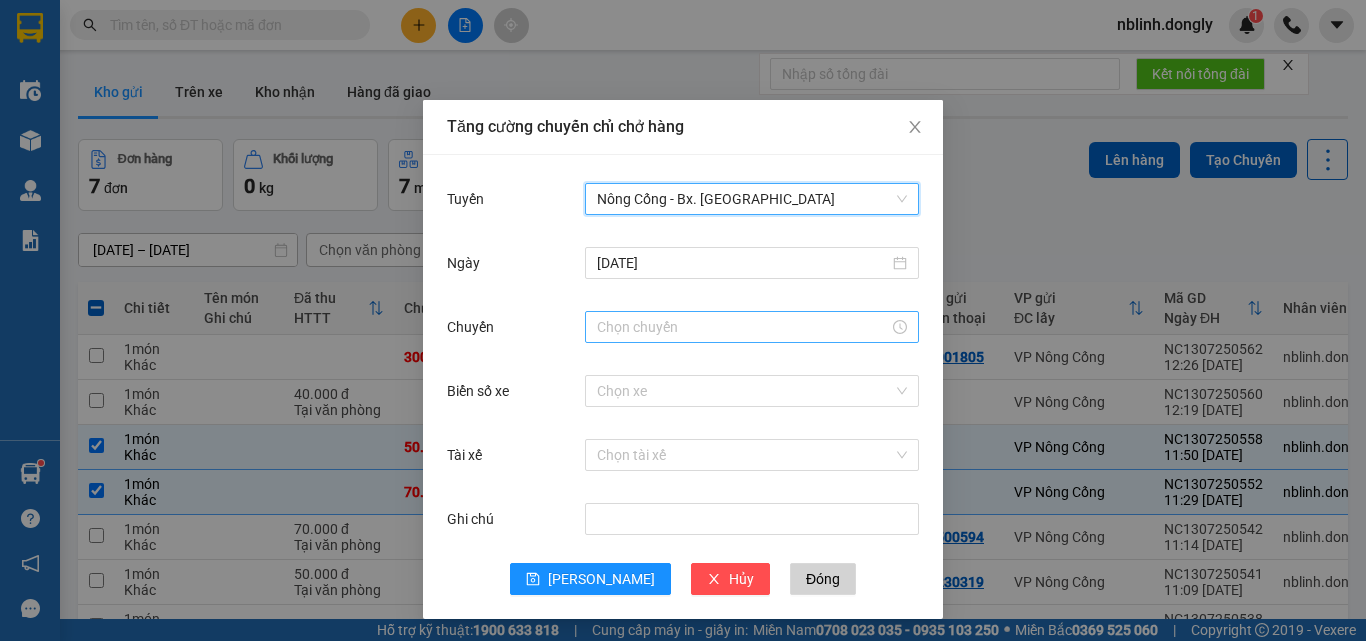 click on "Chuyến" at bounding box center [743, 327] 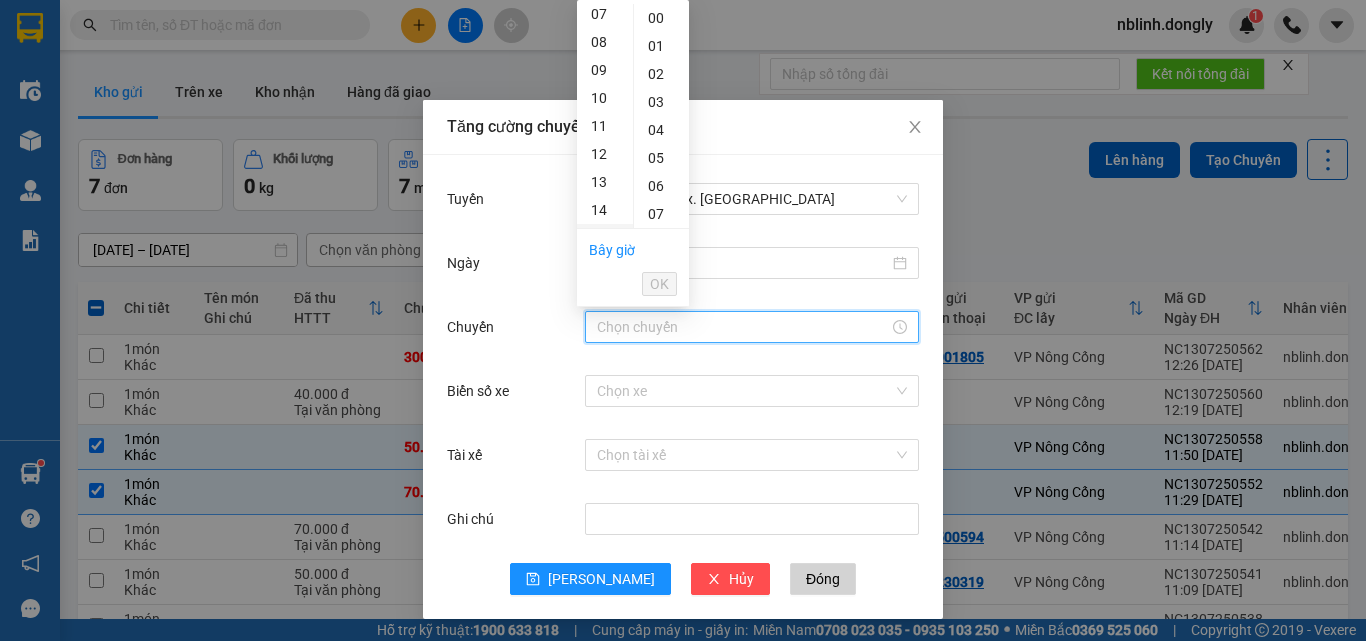 scroll, scrollTop: 300, scrollLeft: 0, axis: vertical 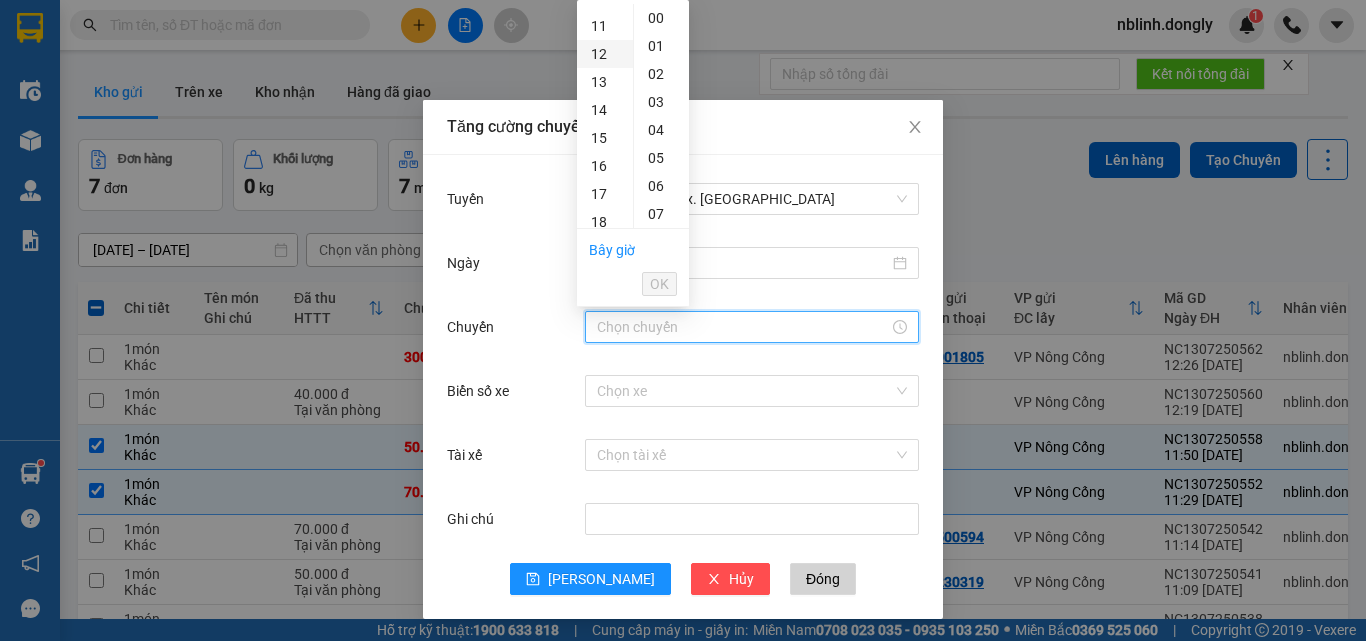 click on "12" at bounding box center [605, 54] 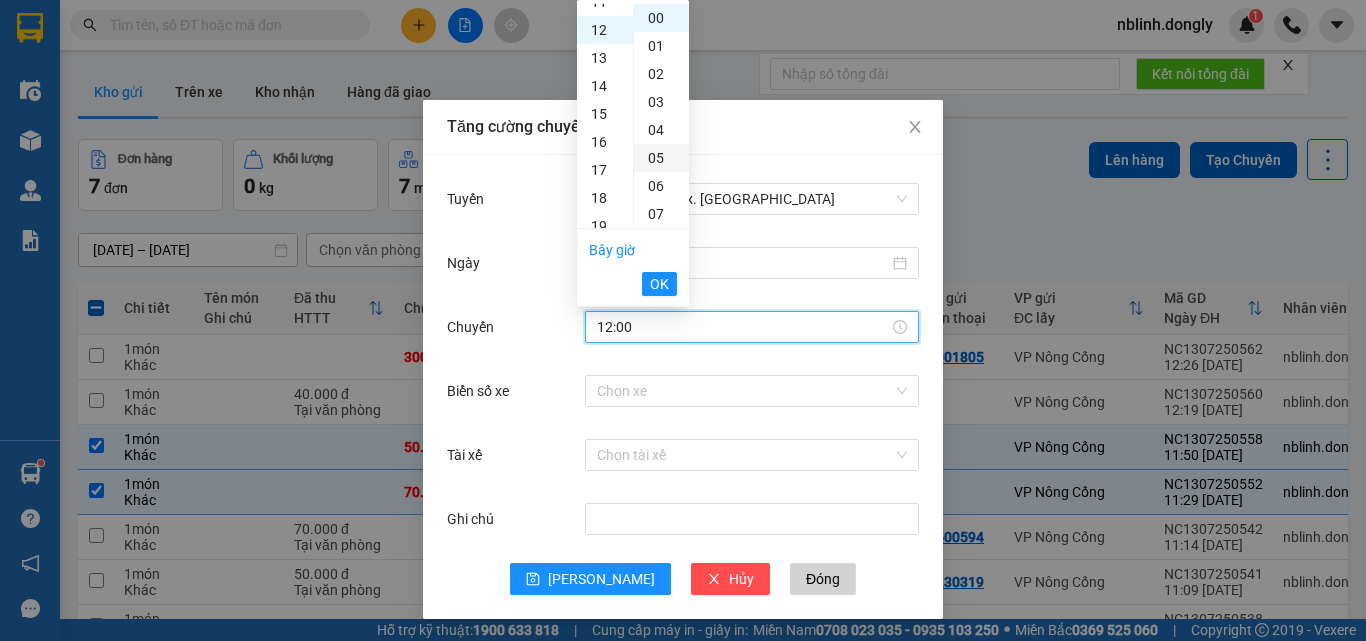 scroll, scrollTop: 336, scrollLeft: 0, axis: vertical 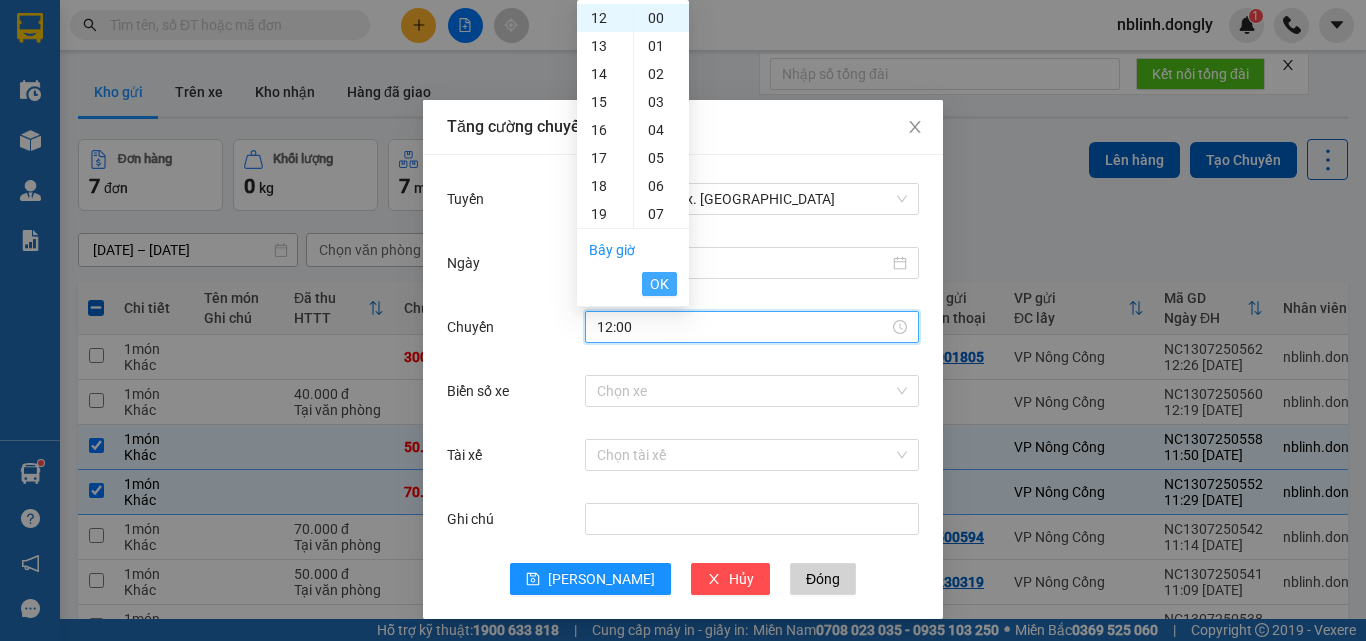 click on "OK" at bounding box center (659, 284) 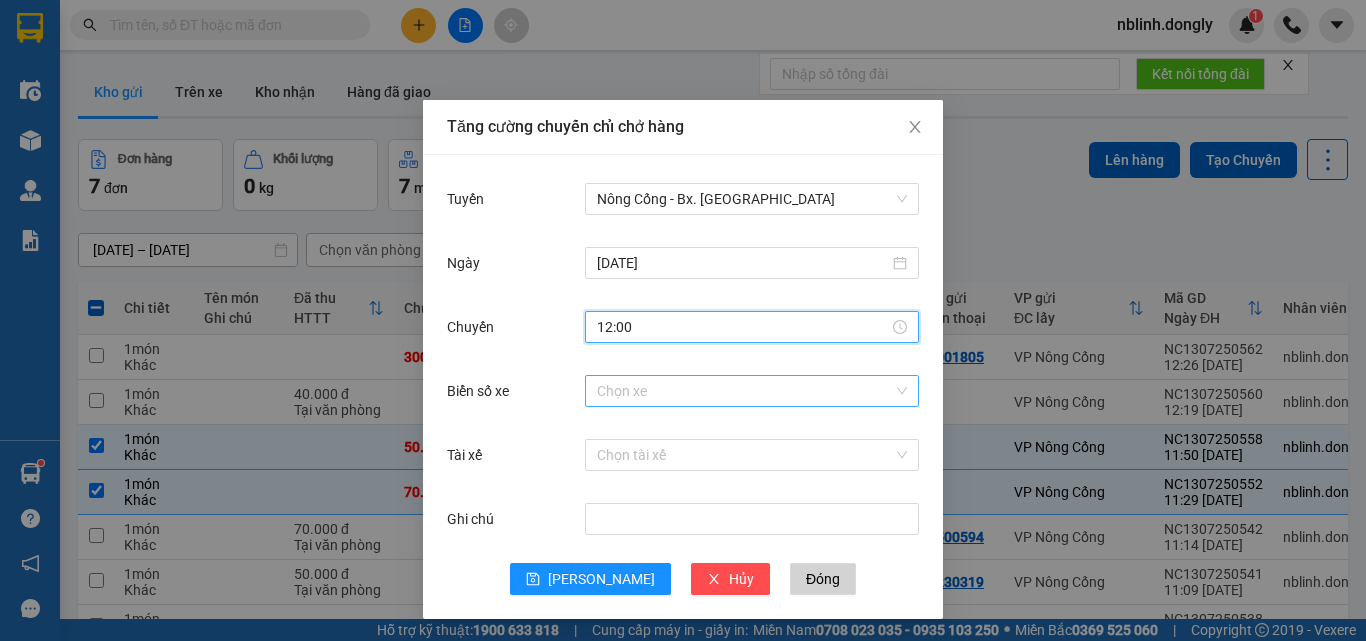 click on "Biển số xe" at bounding box center [745, 391] 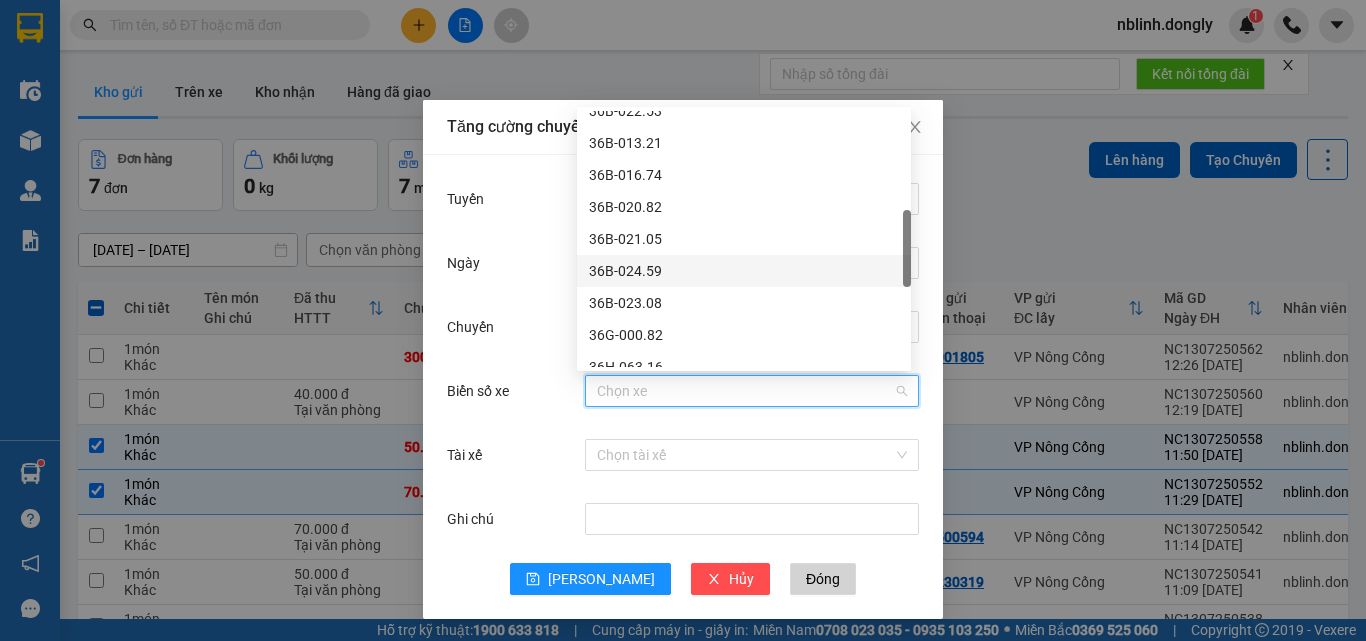 scroll, scrollTop: 300, scrollLeft: 0, axis: vertical 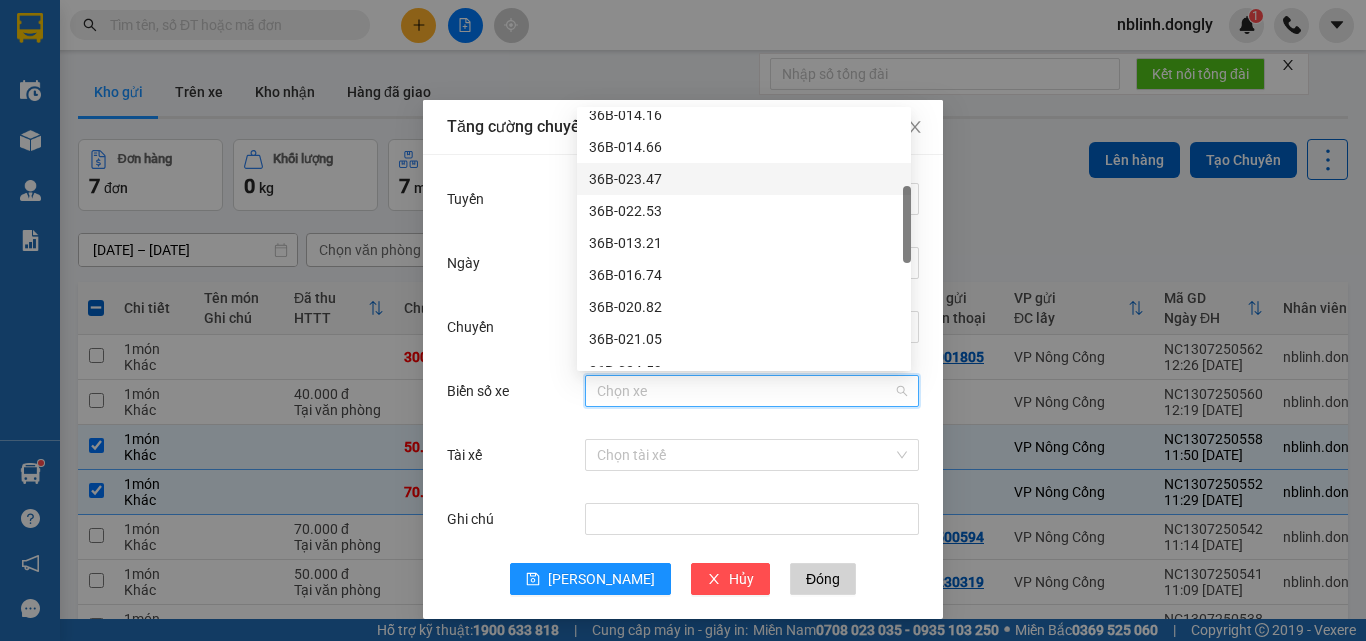 click on "36B-023.47" at bounding box center (744, 179) 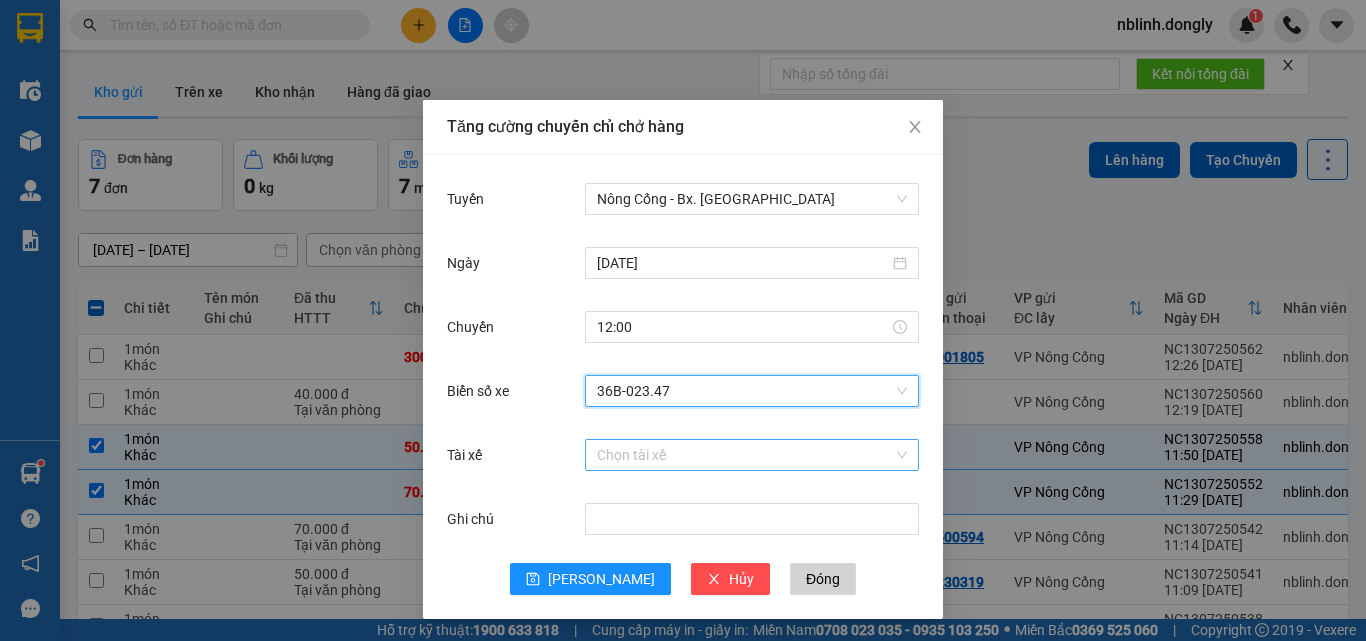 click on "Tài xế" at bounding box center (745, 455) 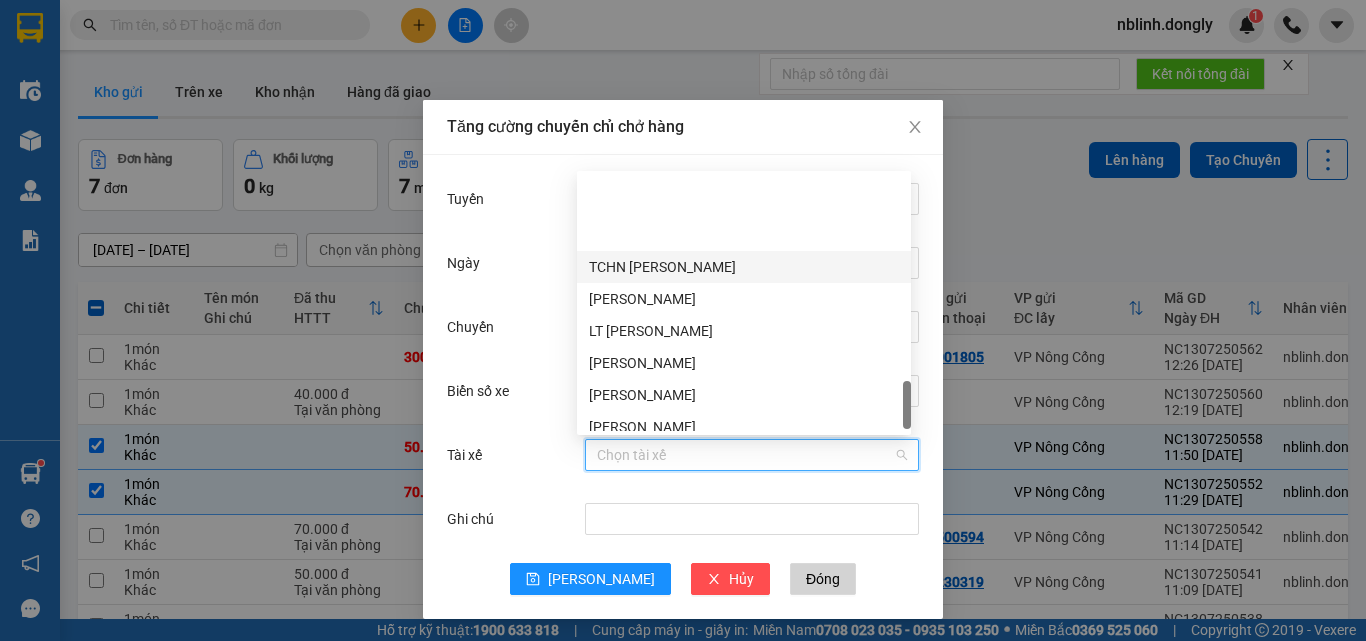 scroll, scrollTop: 1400, scrollLeft: 0, axis: vertical 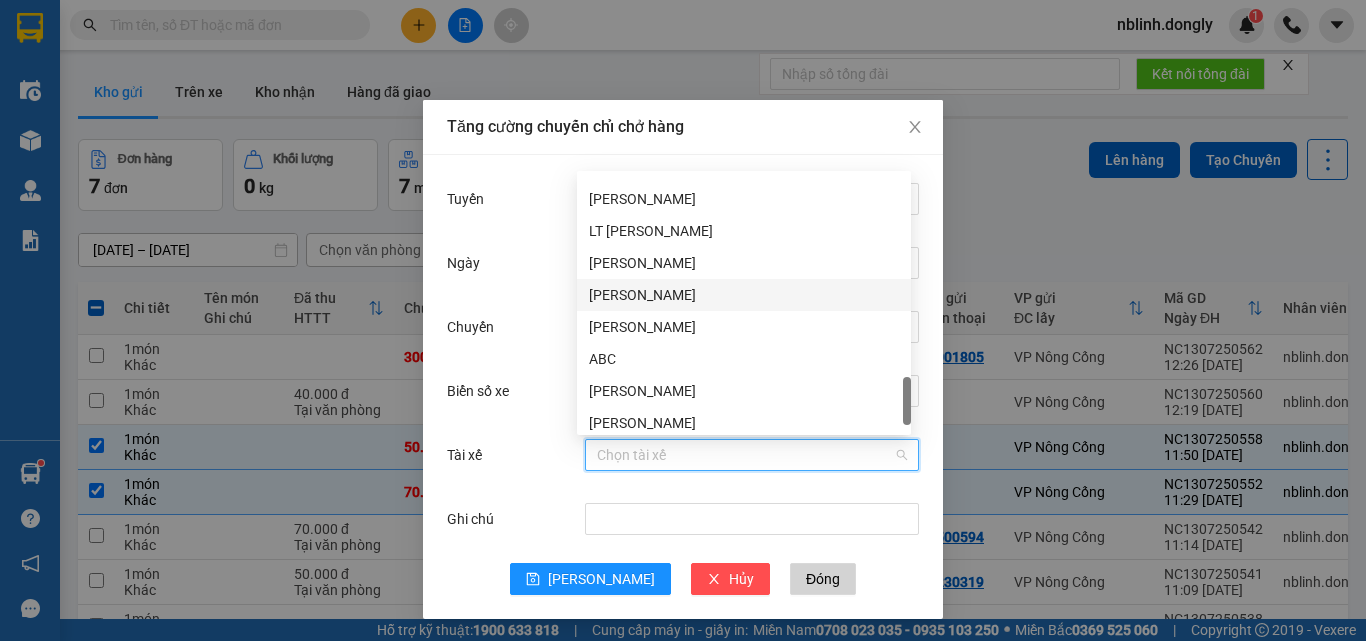 click on "[PERSON_NAME]" at bounding box center [744, 295] 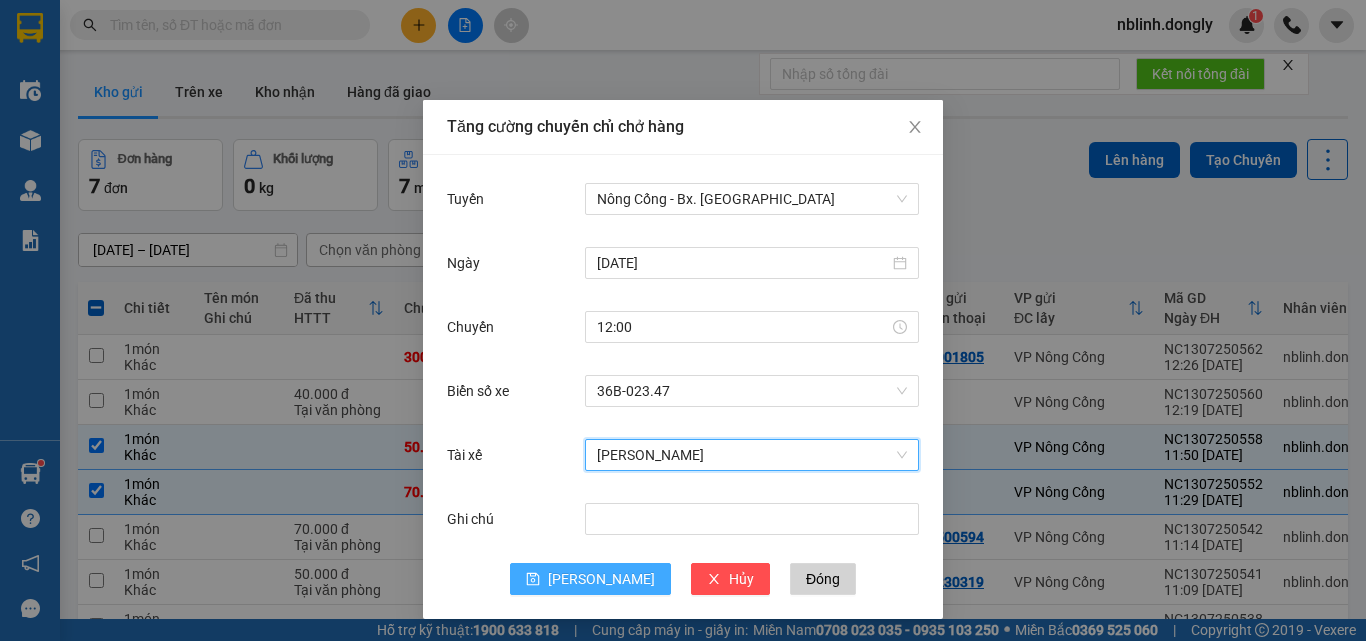 click on "[PERSON_NAME]" at bounding box center (601, 579) 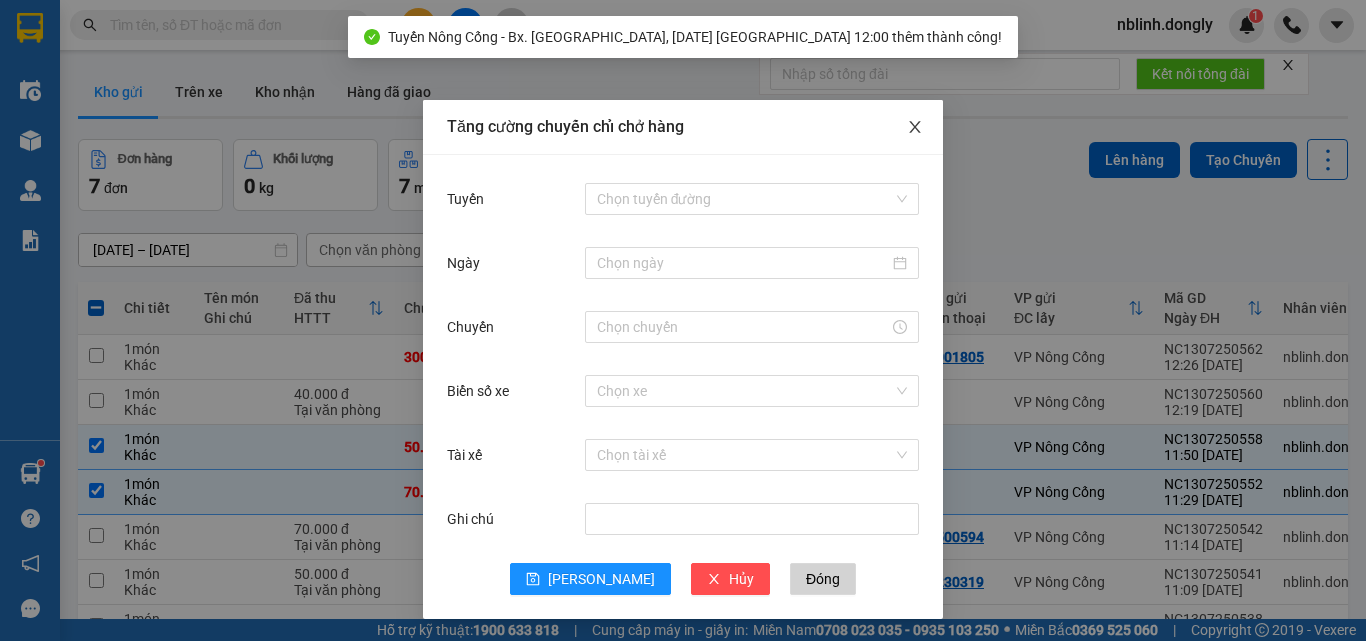 click 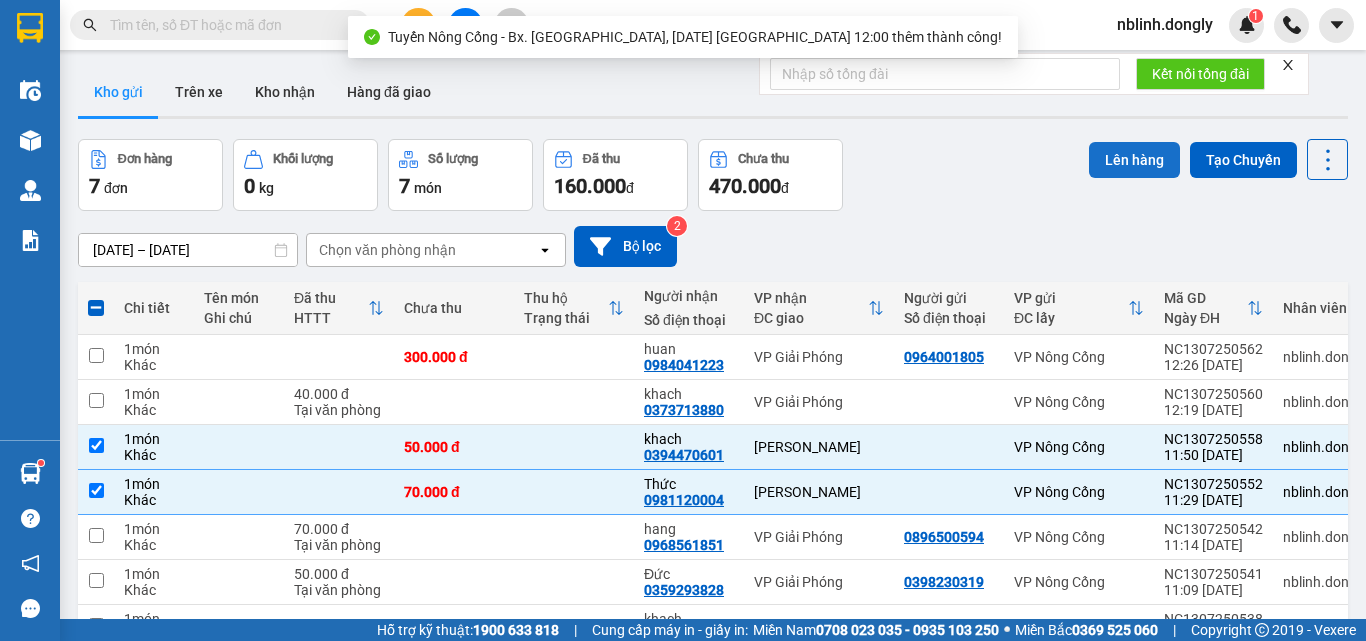 click on "Lên hàng" at bounding box center (1134, 160) 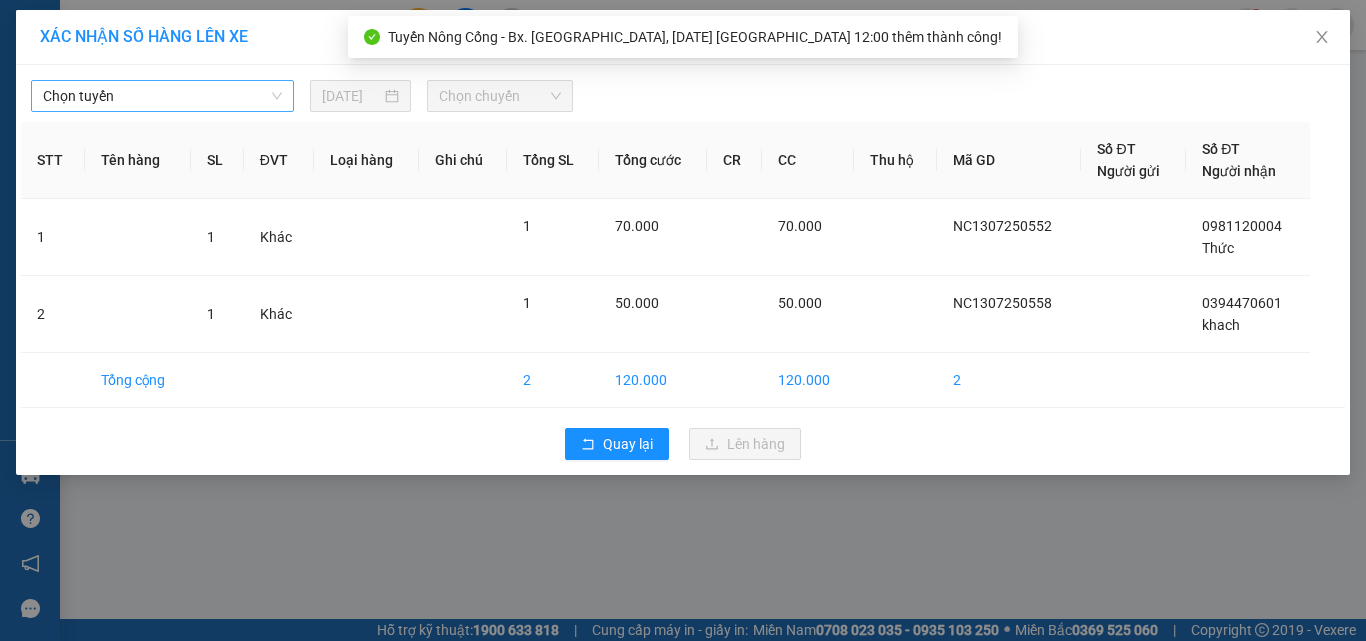 click on "Chọn tuyến" at bounding box center (162, 96) 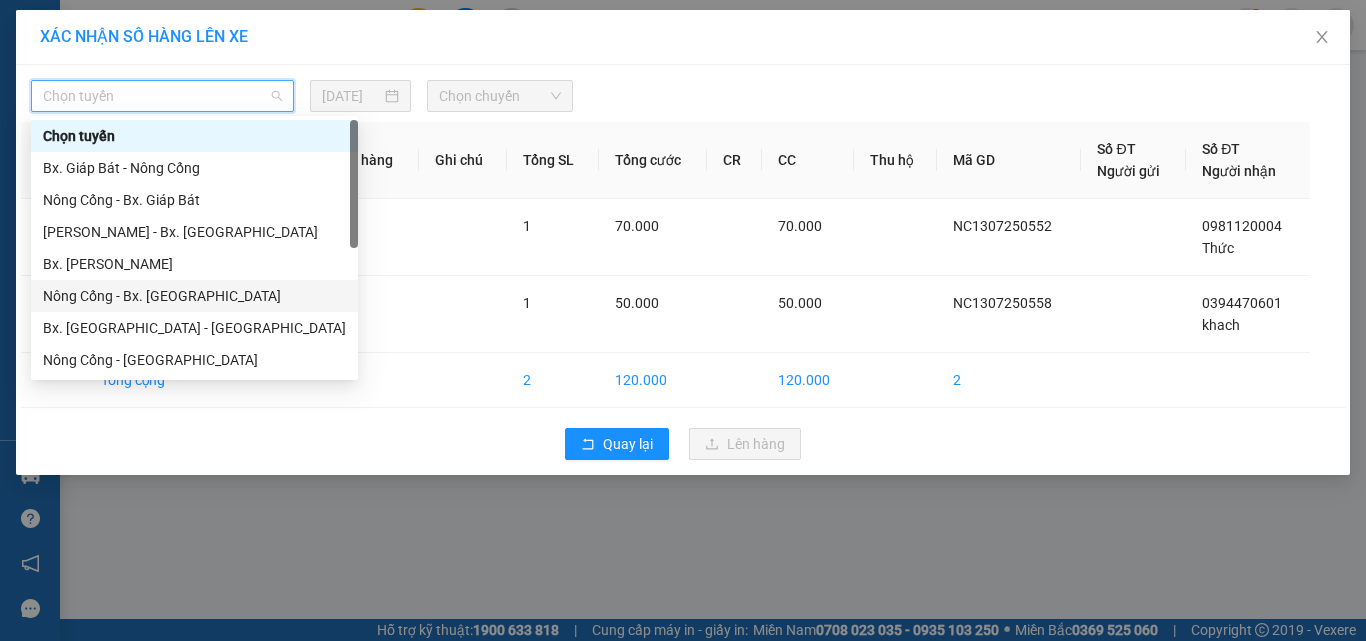 click on "Nông Cống - Bx. [GEOGRAPHIC_DATA]" at bounding box center [194, 296] 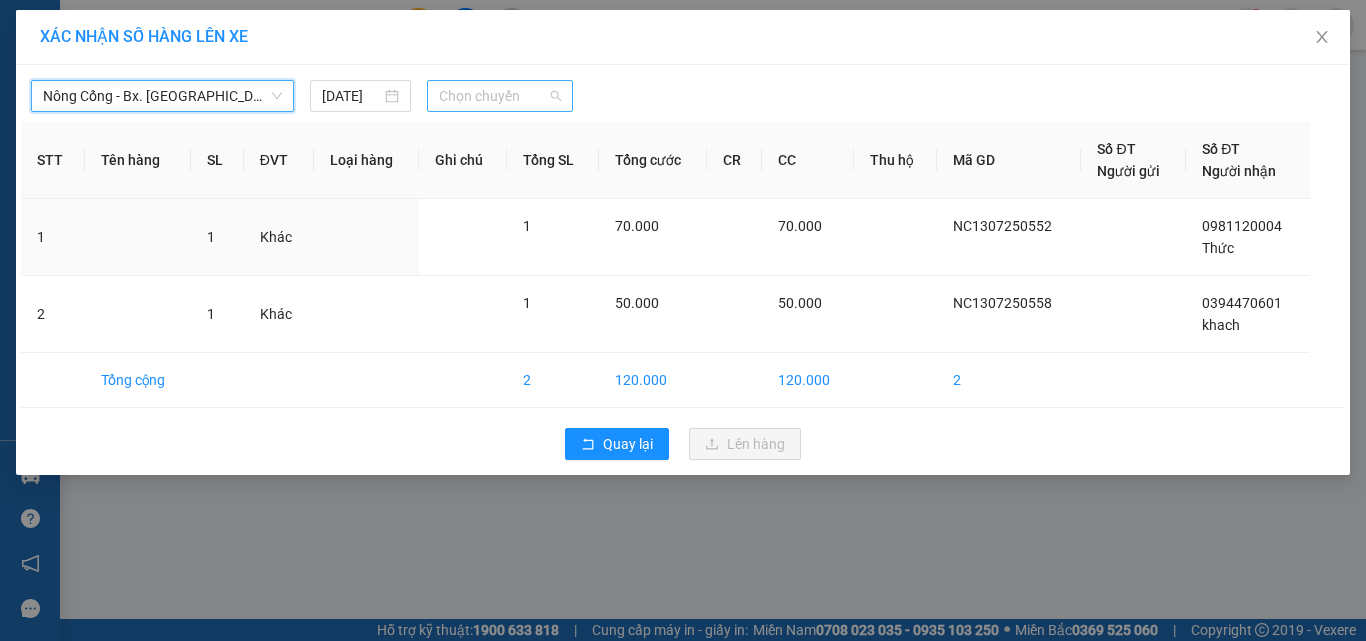 click on "Chọn chuyến" at bounding box center (500, 96) 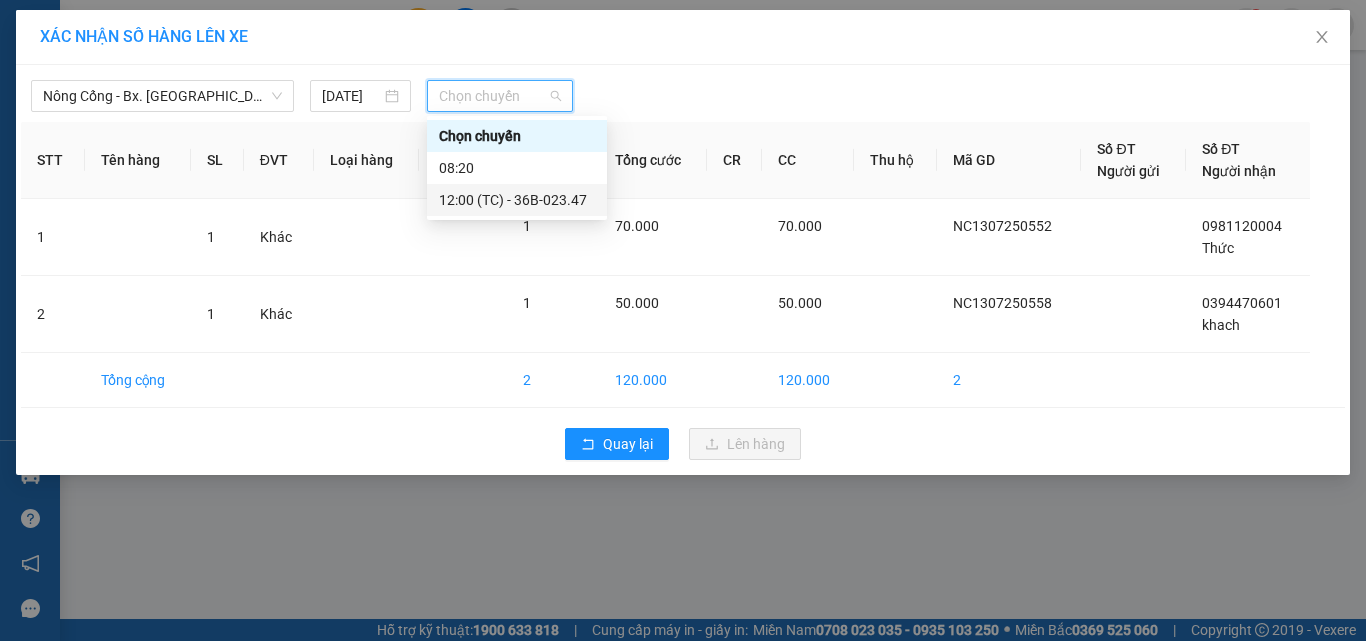 click on "12:00   (TC)   - 36B-023.47" at bounding box center (517, 200) 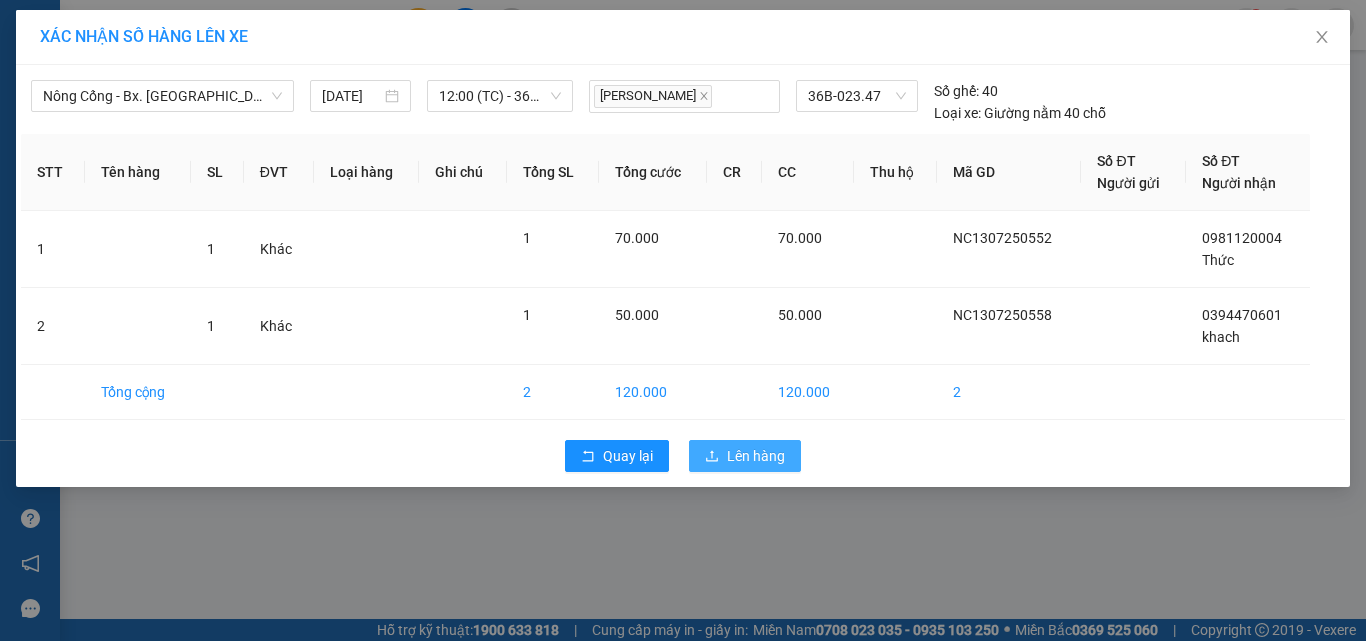 click on "Lên hàng" at bounding box center [756, 456] 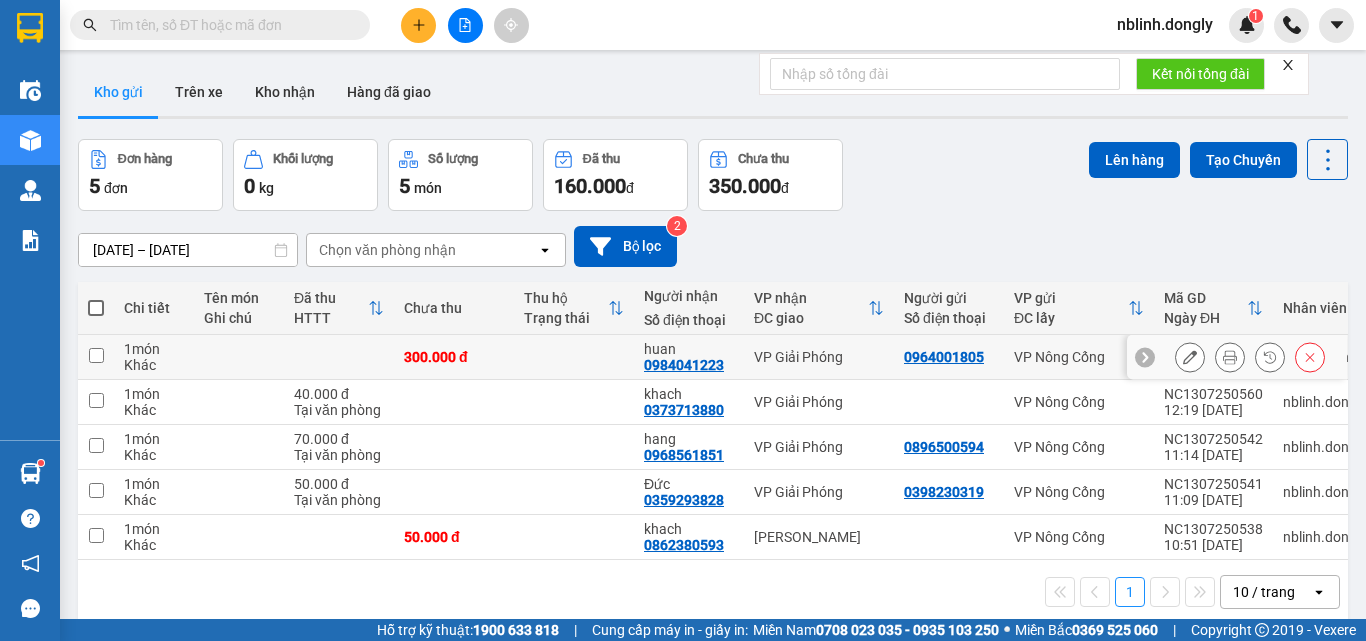 click at bounding box center (96, 355) 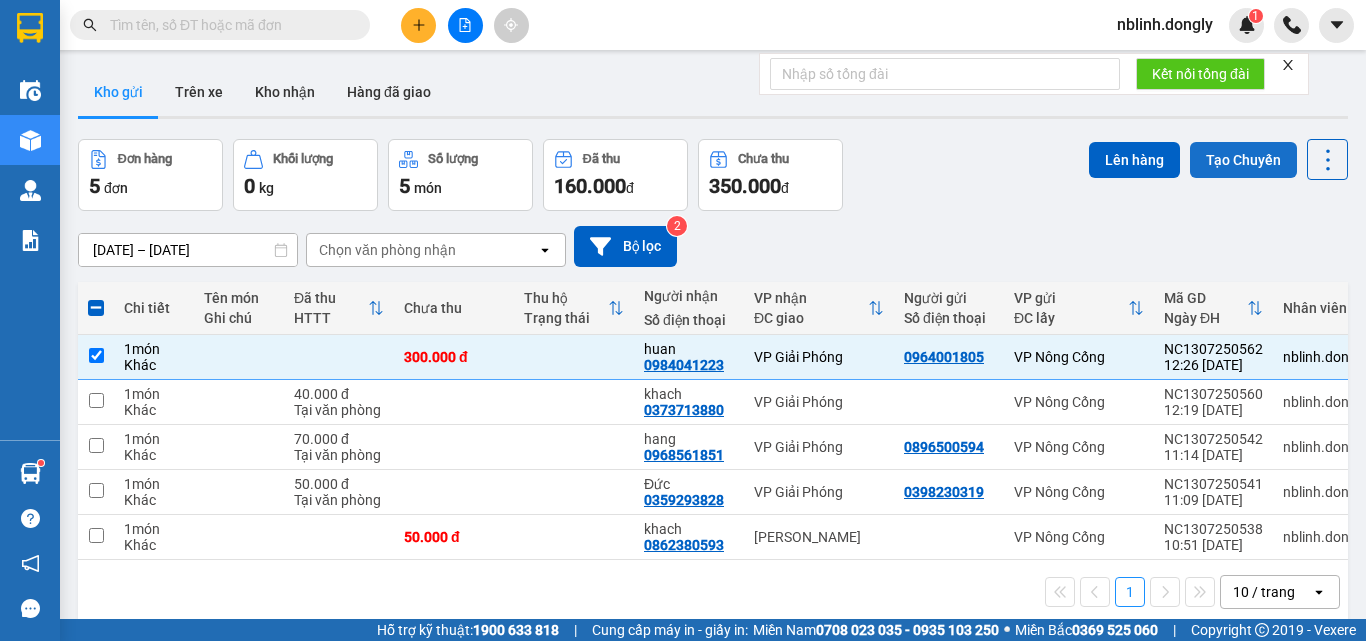 click on "Tạo Chuyến" at bounding box center (1243, 160) 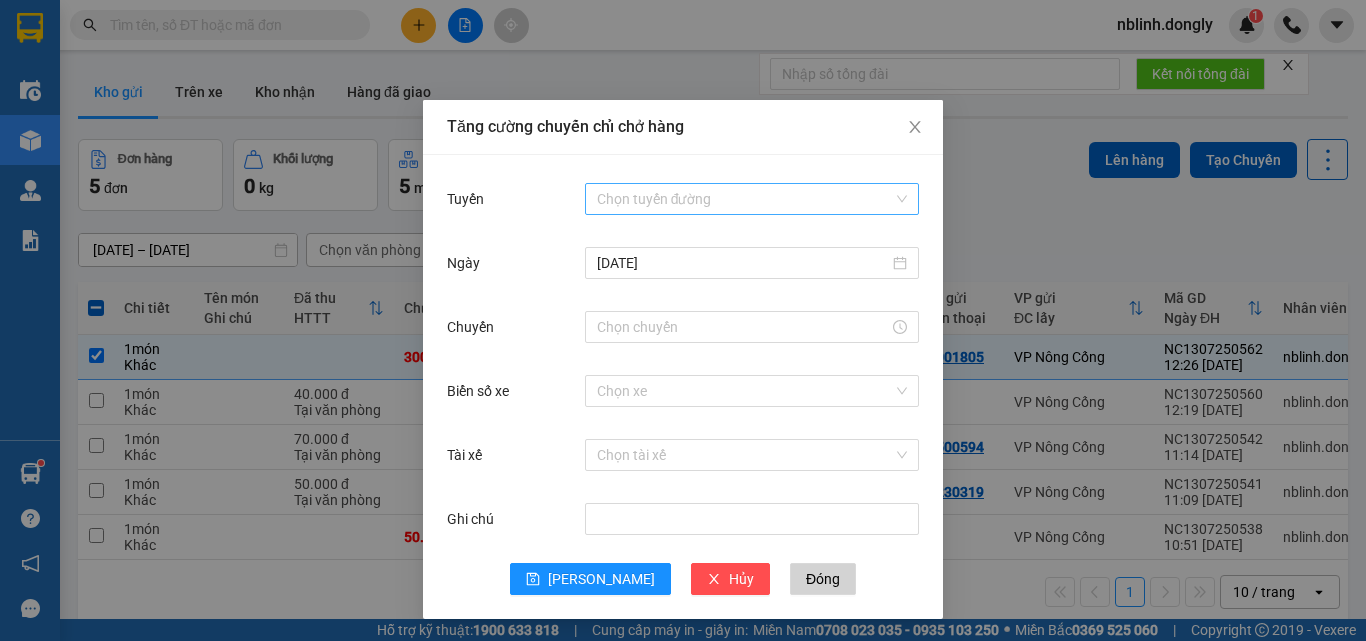 click on "Tuyến" at bounding box center (745, 199) 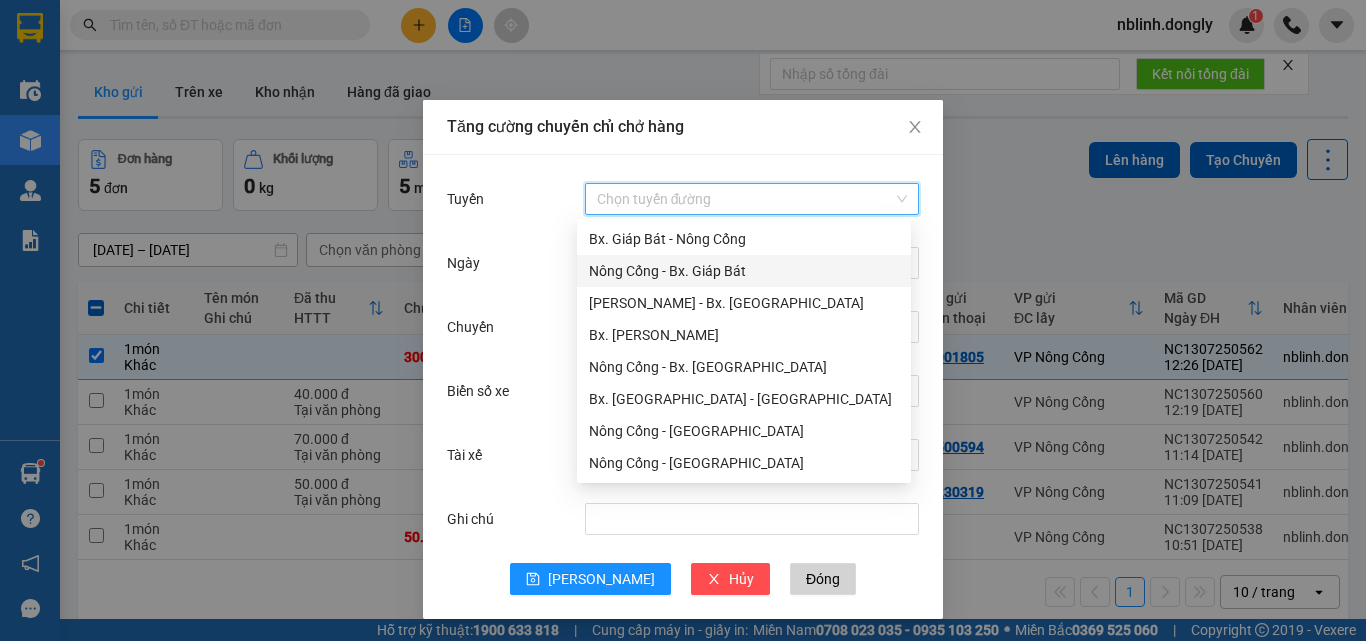 click on "Nông Cống - Bx. Giáp Bát" at bounding box center (744, 271) 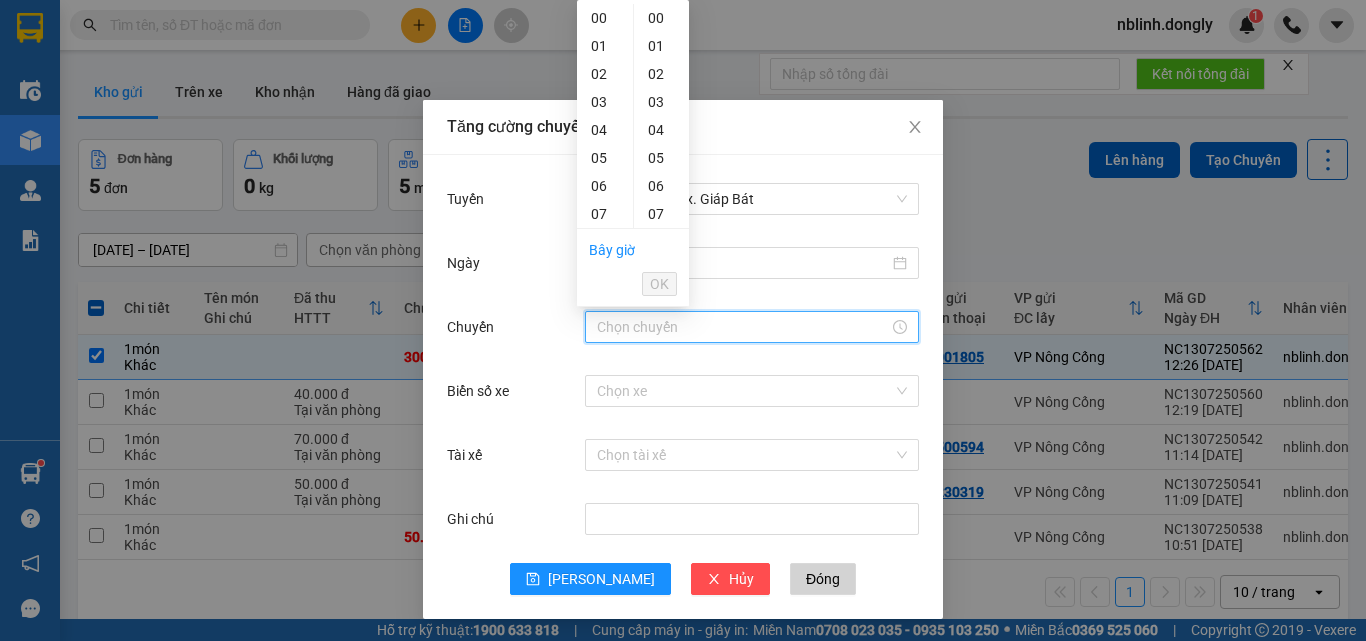 click on "Chuyến" at bounding box center [743, 327] 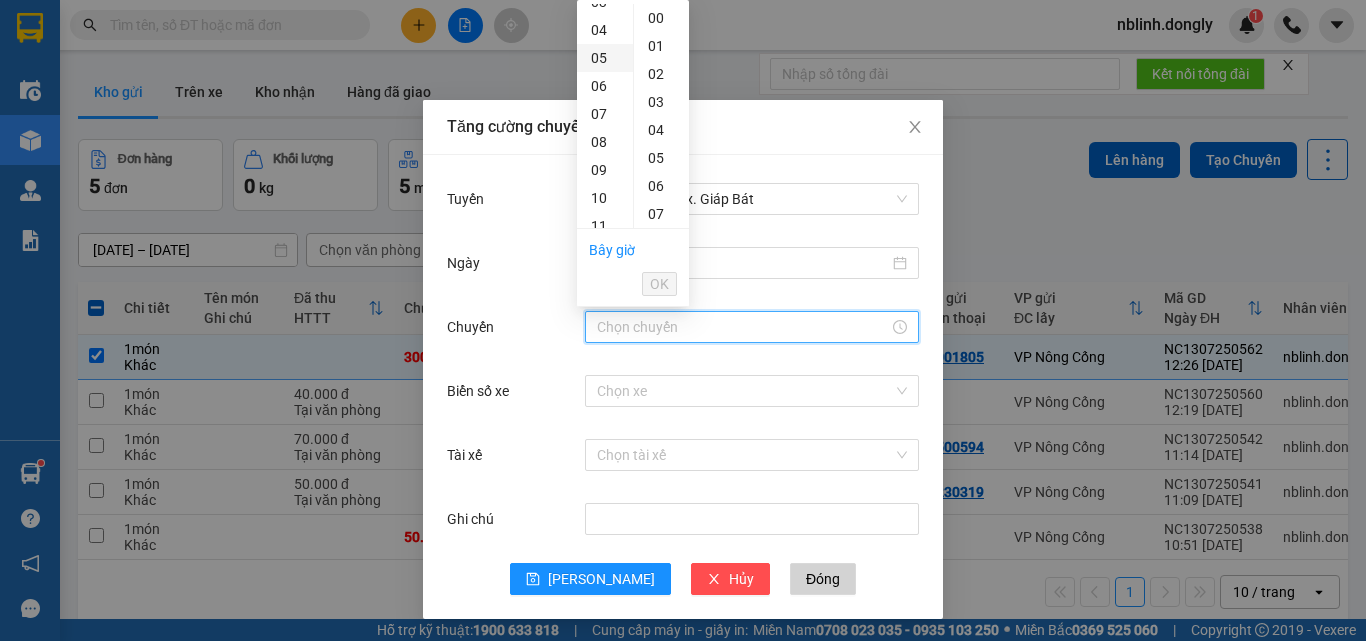 scroll, scrollTop: 200, scrollLeft: 0, axis: vertical 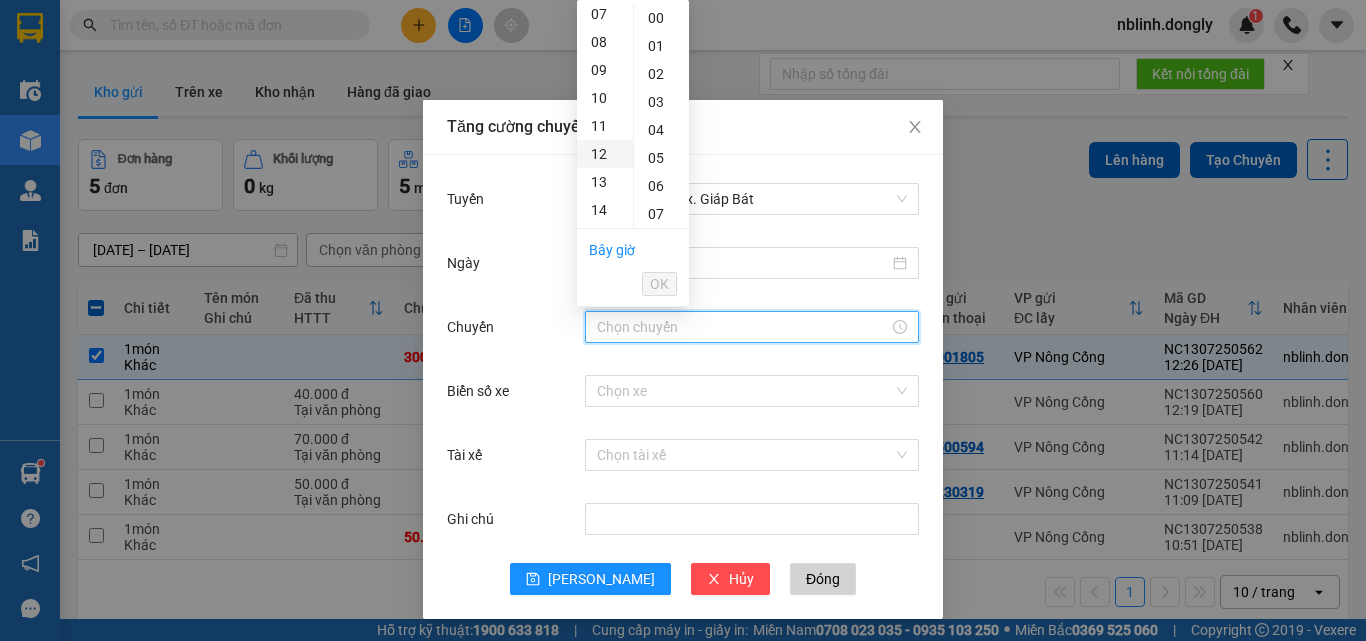 click on "12" at bounding box center (605, 154) 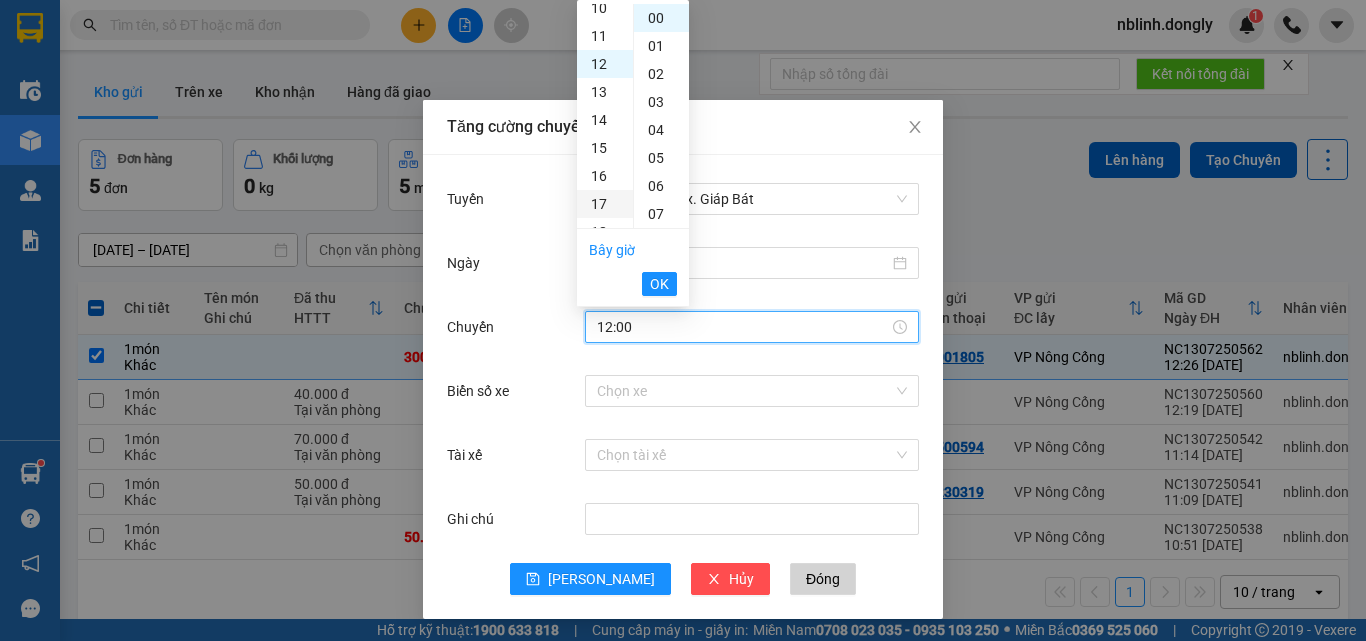 scroll, scrollTop: 336, scrollLeft: 0, axis: vertical 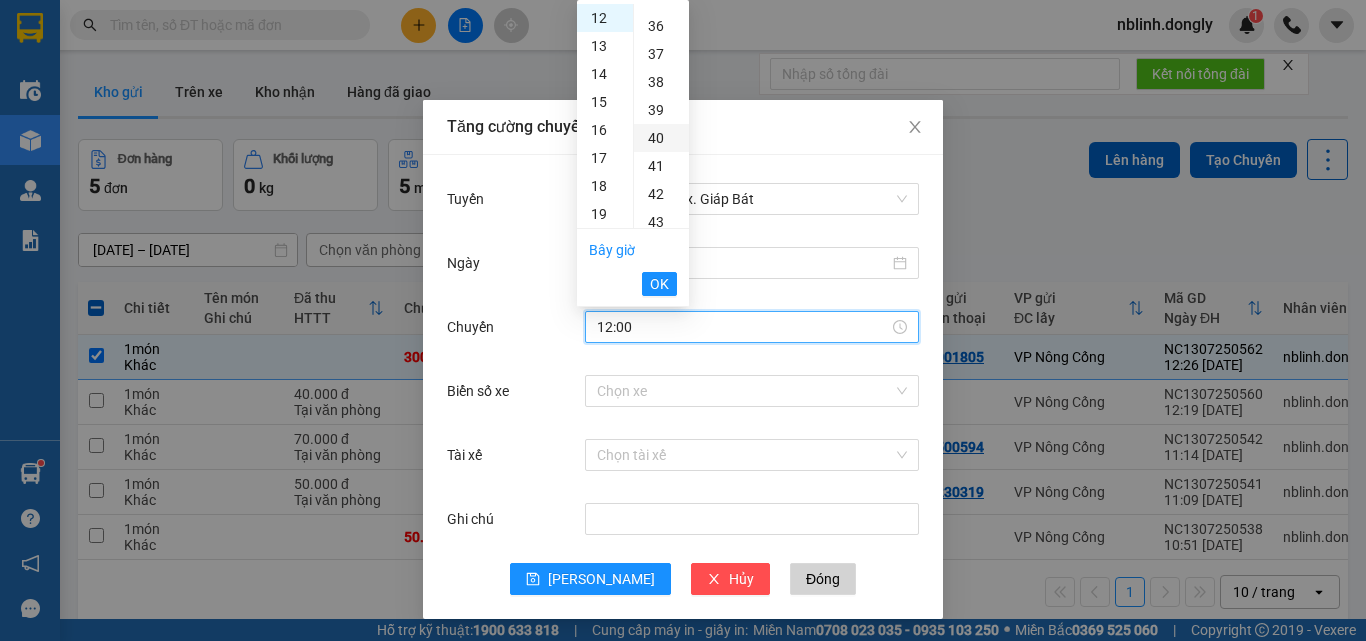 click on "40" at bounding box center (661, 138) 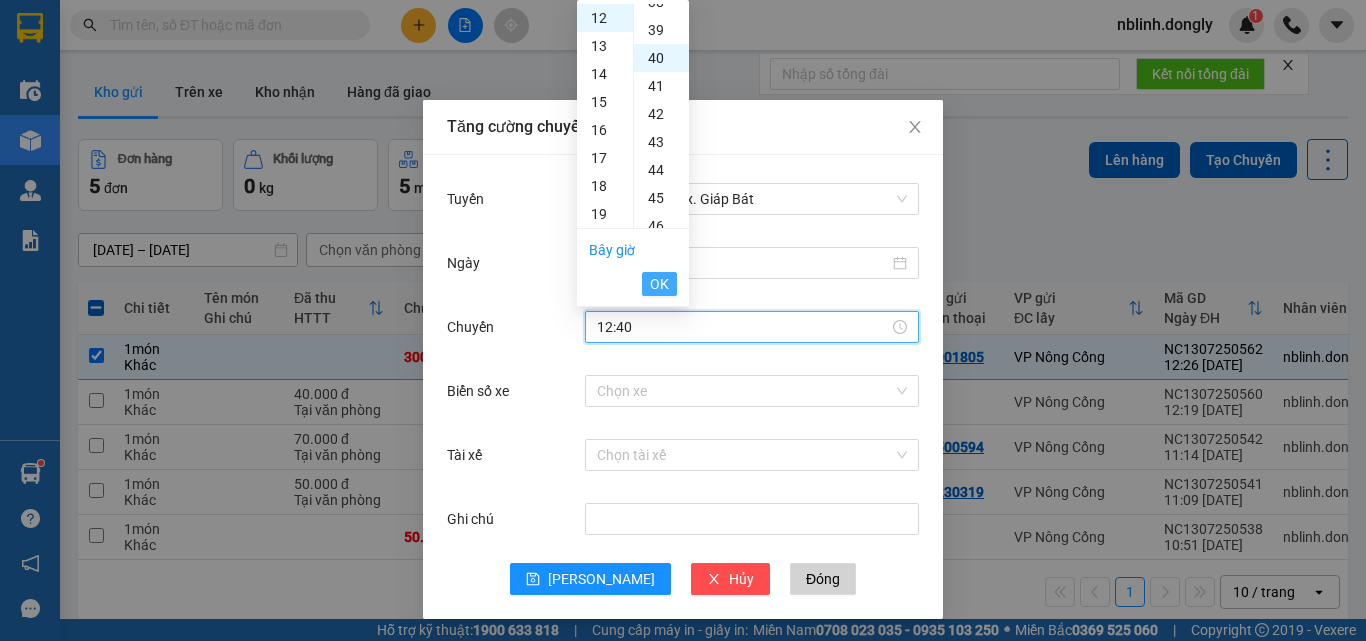 scroll, scrollTop: 1120, scrollLeft: 0, axis: vertical 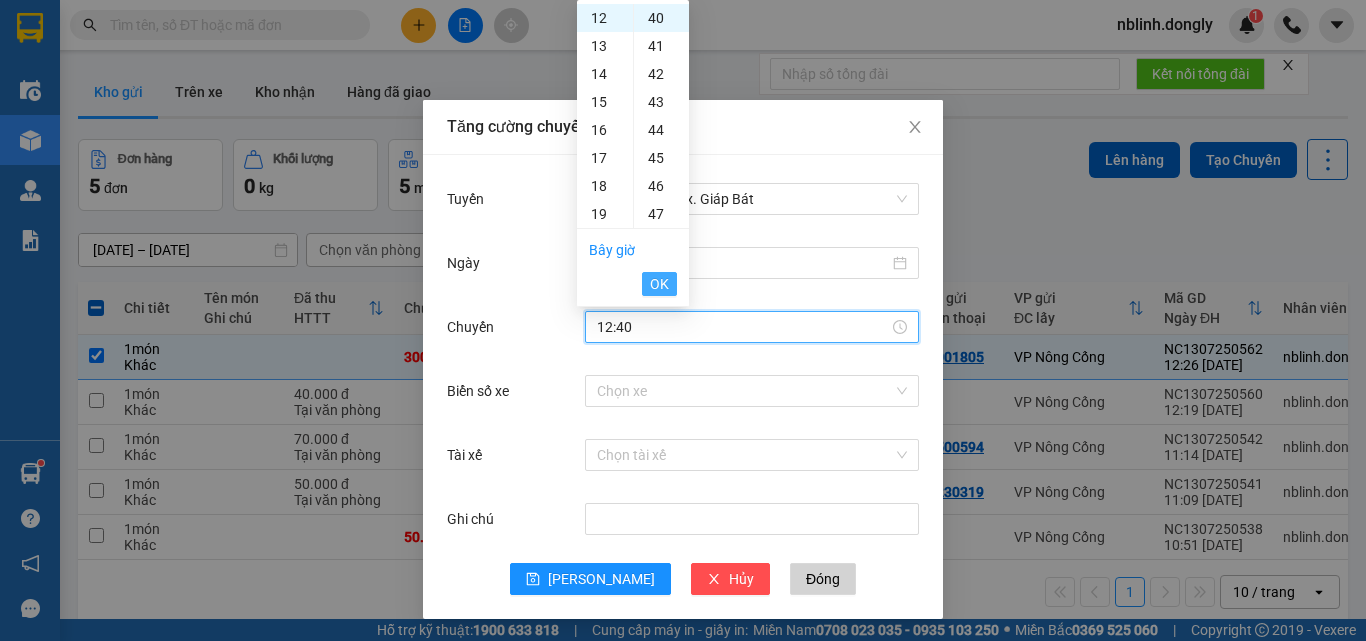 click on "OK" at bounding box center [659, 284] 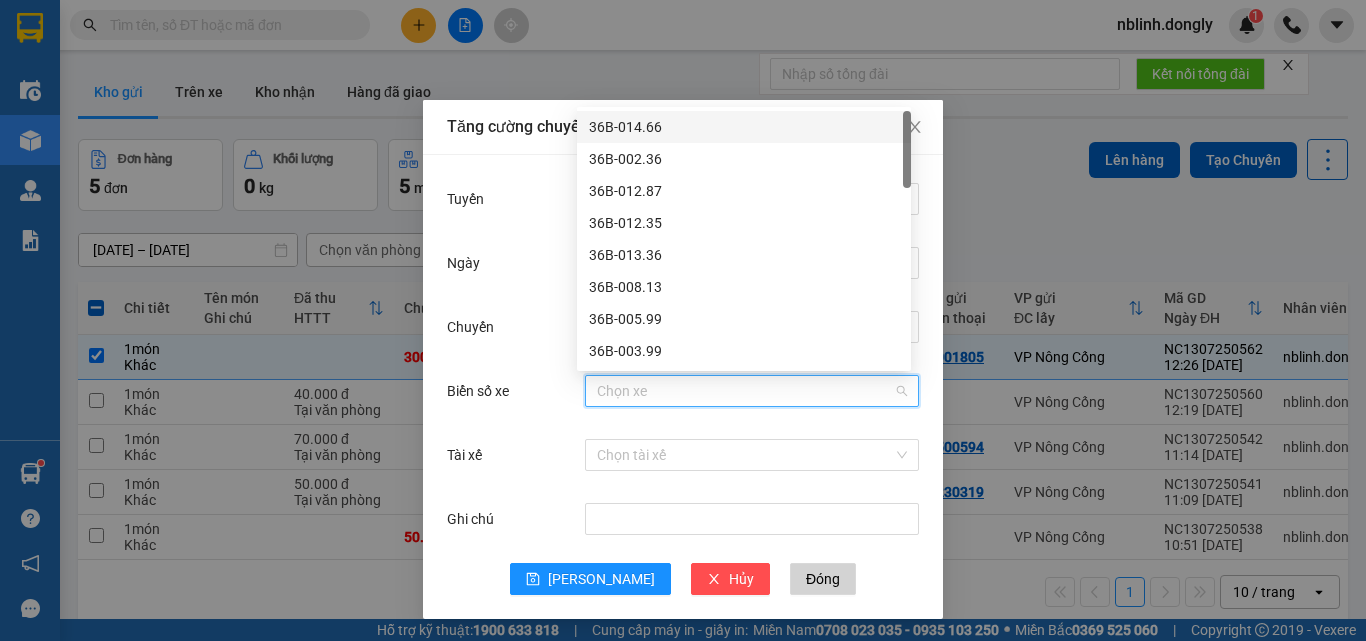 click on "Biển số xe" at bounding box center [745, 391] 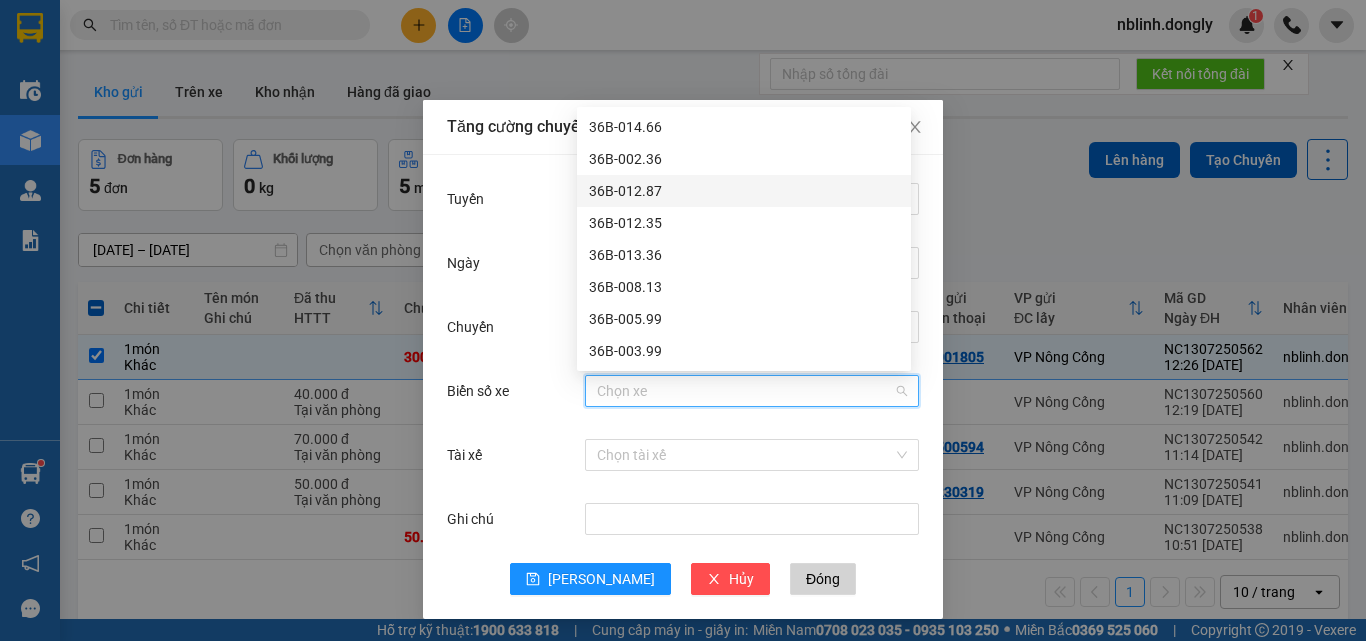 click on "36B-012.87" at bounding box center (744, 191) 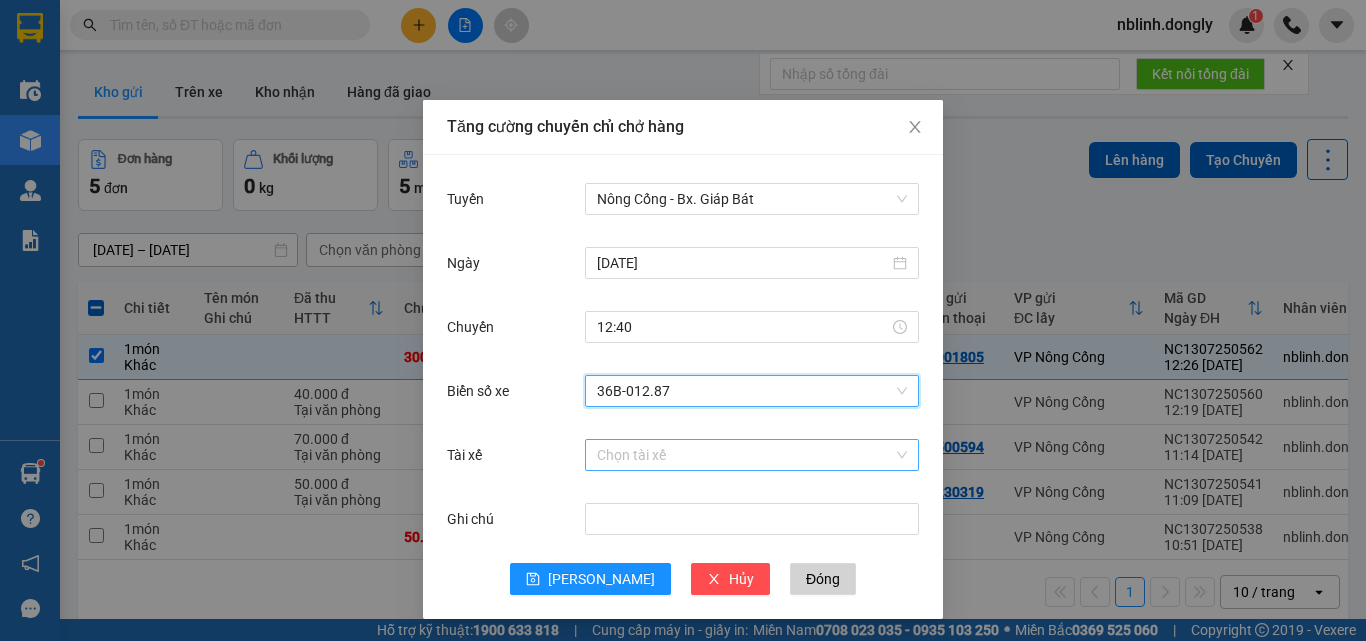 click on "Tài xế" at bounding box center [745, 455] 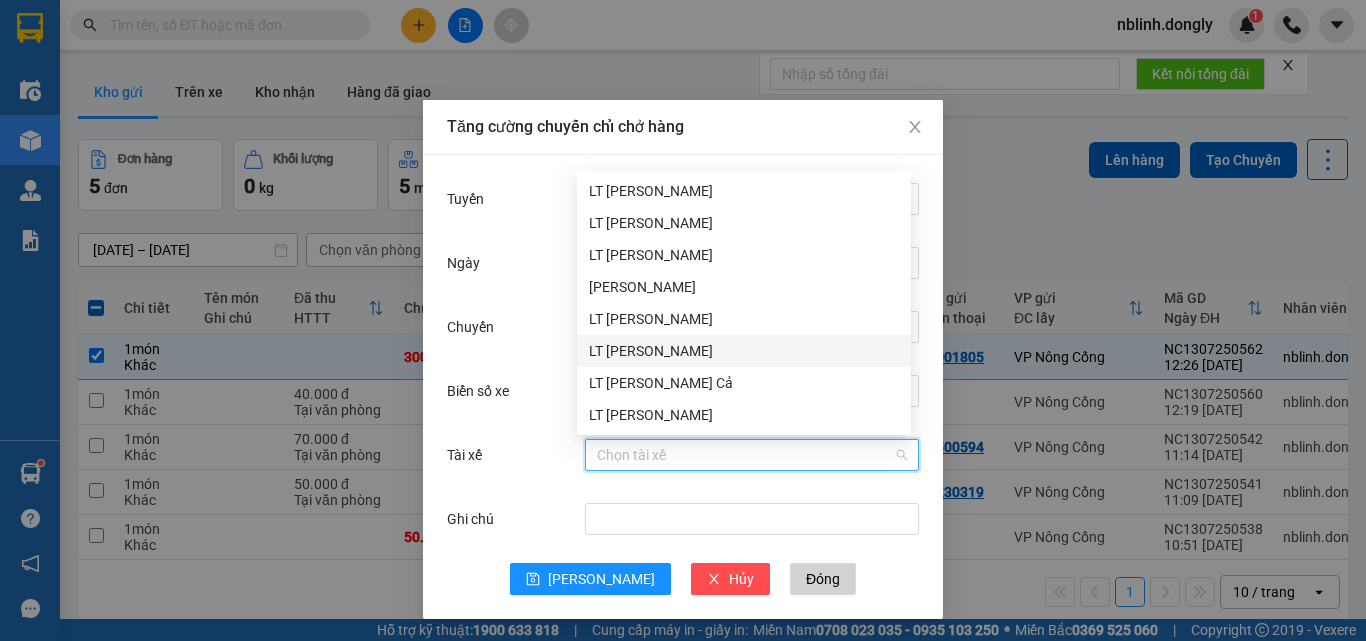 scroll, scrollTop: 100, scrollLeft: 0, axis: vertical 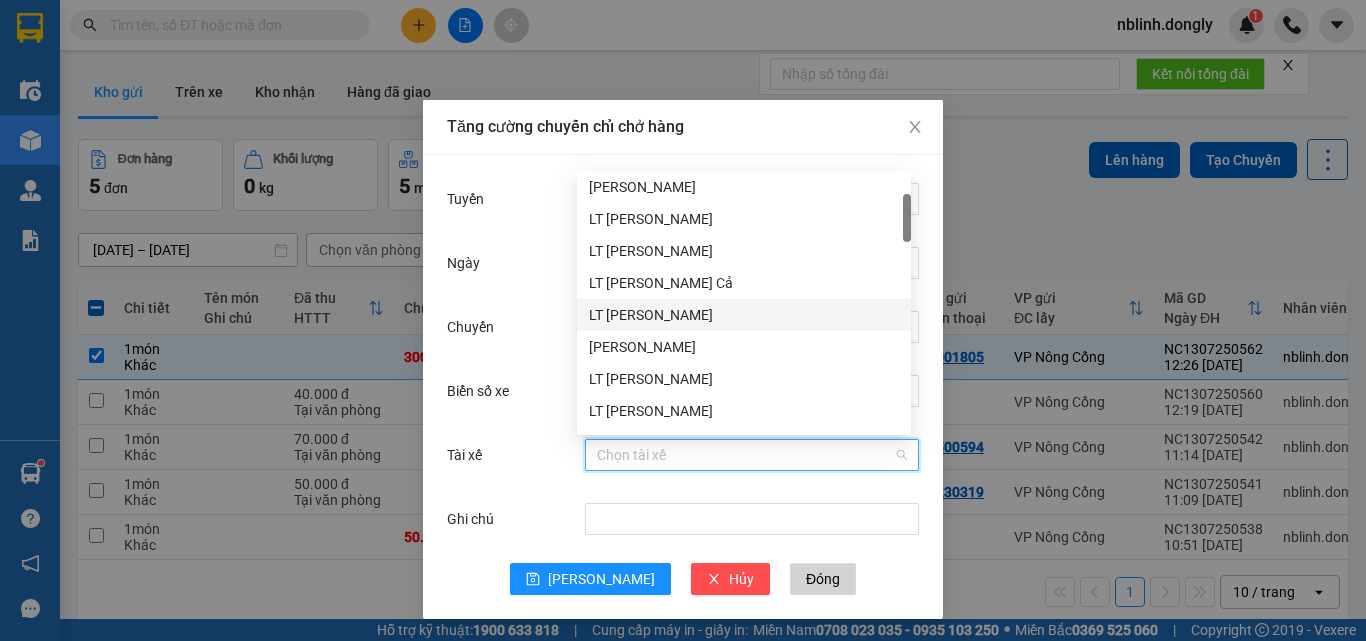 click on "LT [PERSON_NAME]" at bounding box center (744, 315) 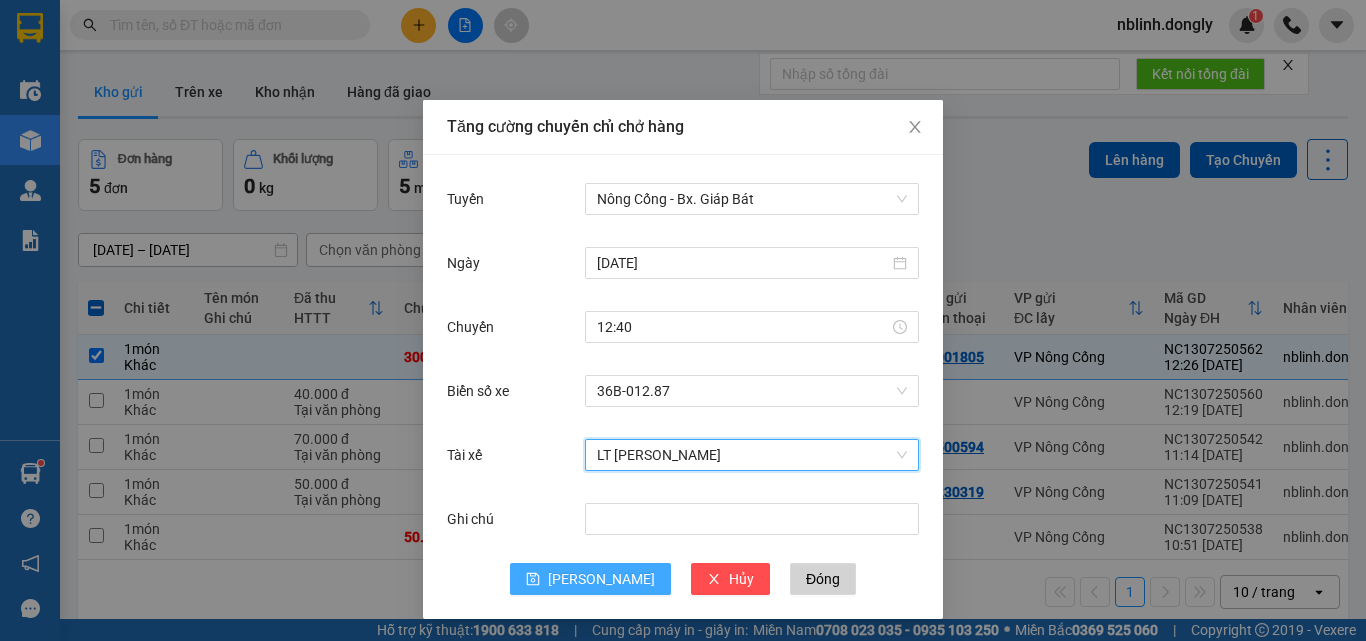 click on "[PERSON_NAME]" at bounding box center (601, 579) 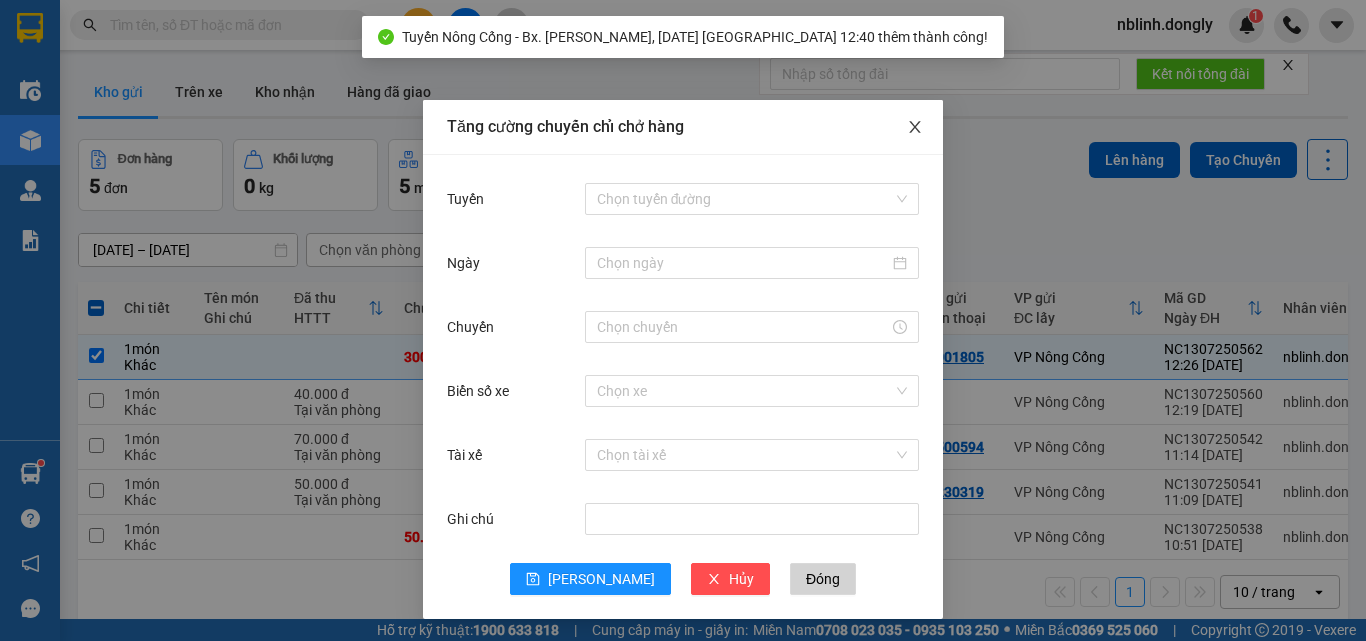 click 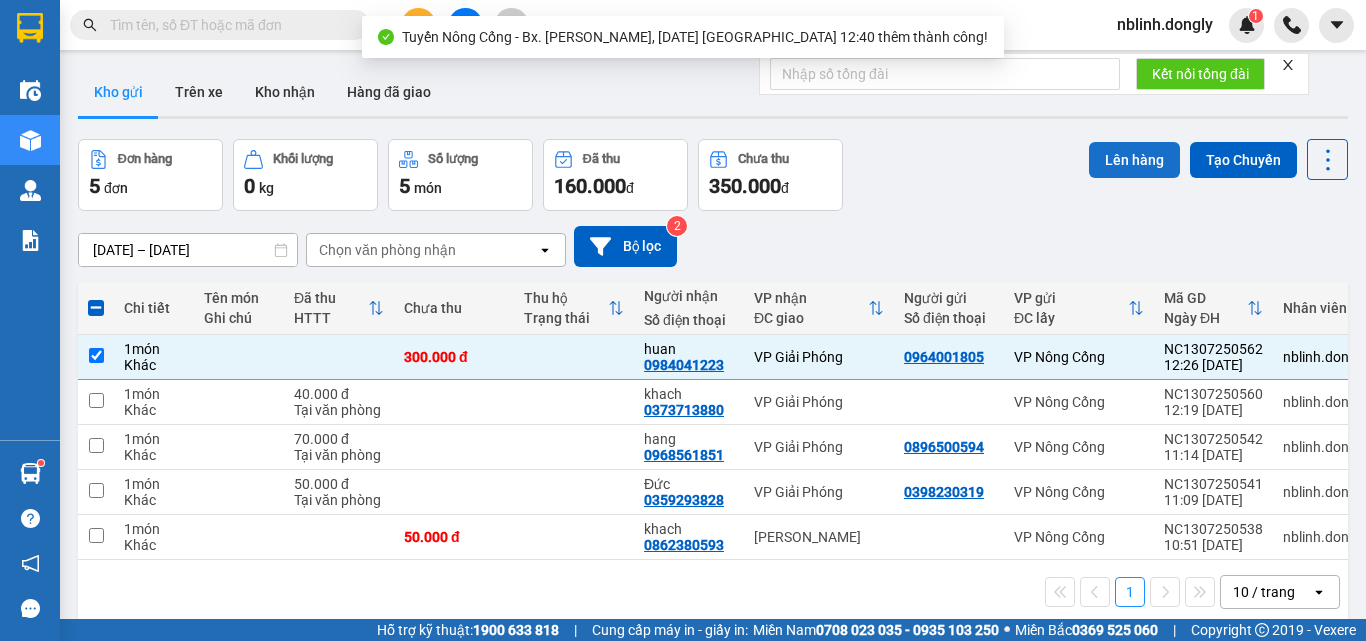 click on "Lên hàng" at bounding box center (1134, 160) 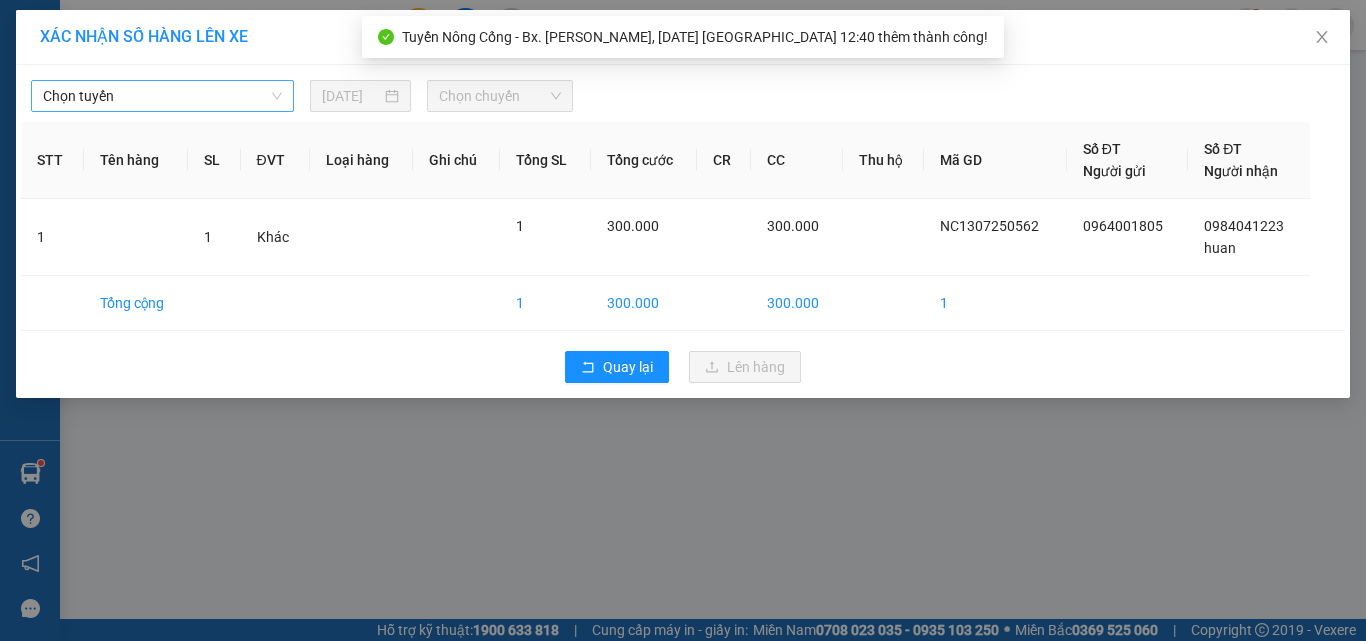 drag, startPoint x: 91, startPoint y: 95, endPoint x: 101, endPoint y: 115, distance: 22.36068 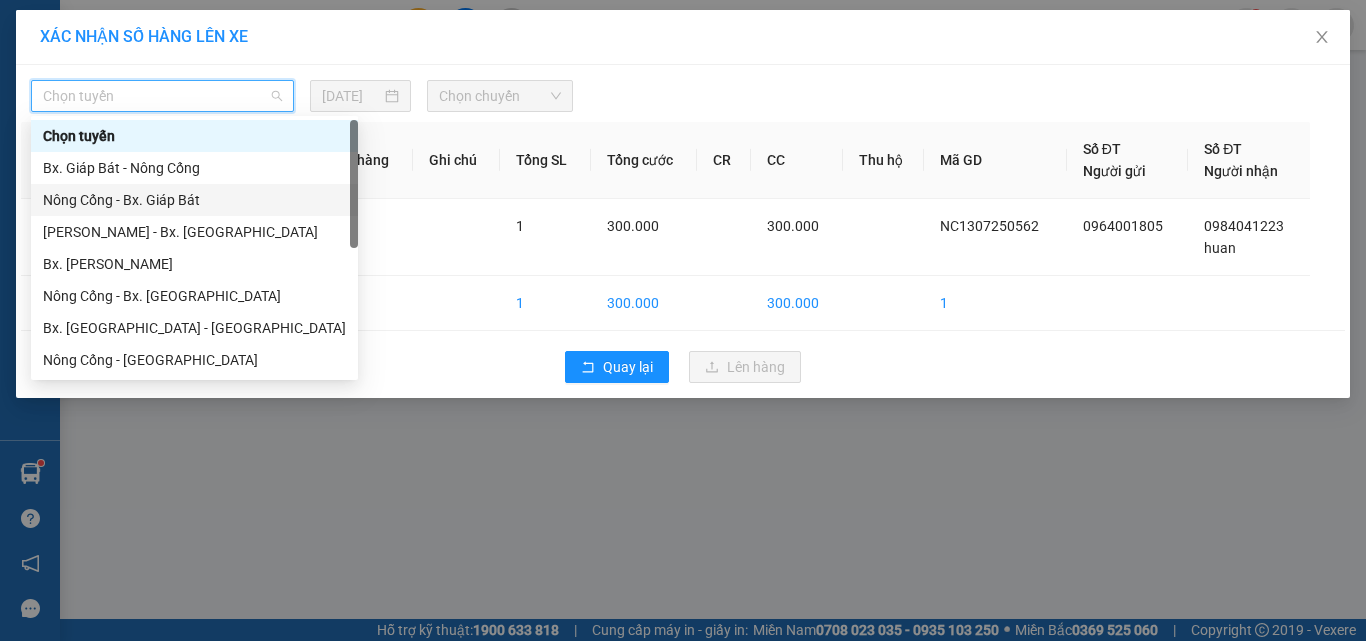 click on "Nông Cống - Bx. Giáp Bát" at bounding box center (194, 200) 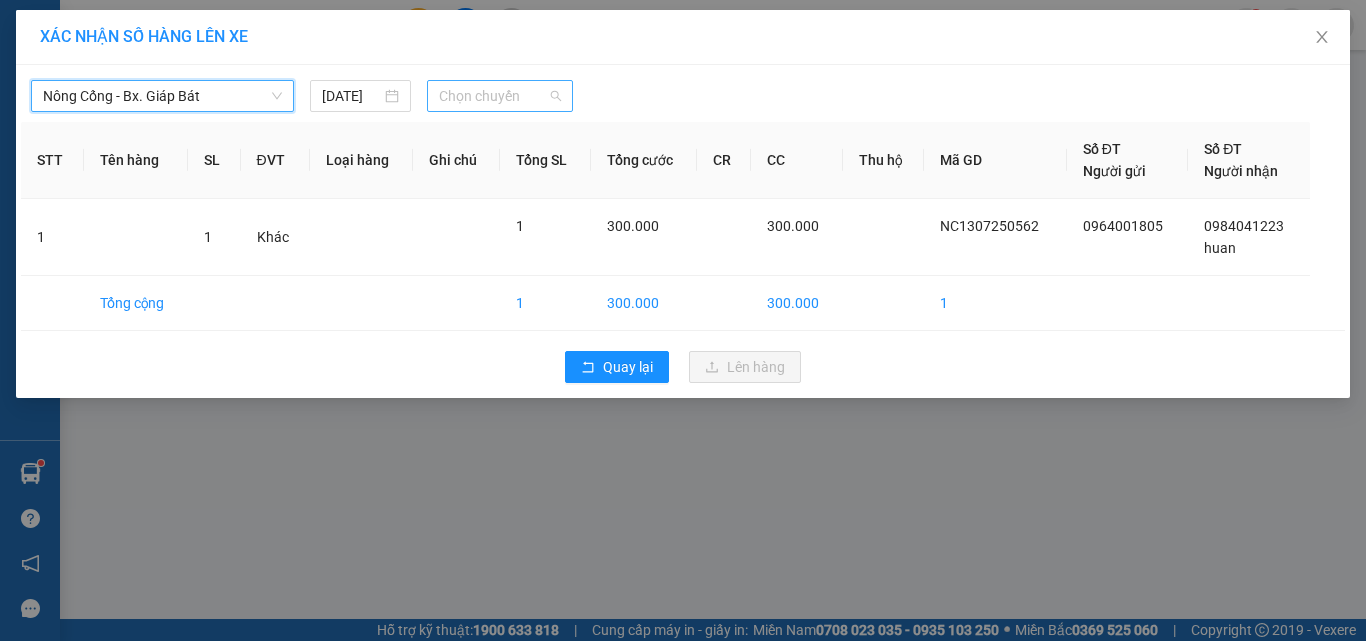 click on "Chọn chuyến" at bounding box center (500, 96) 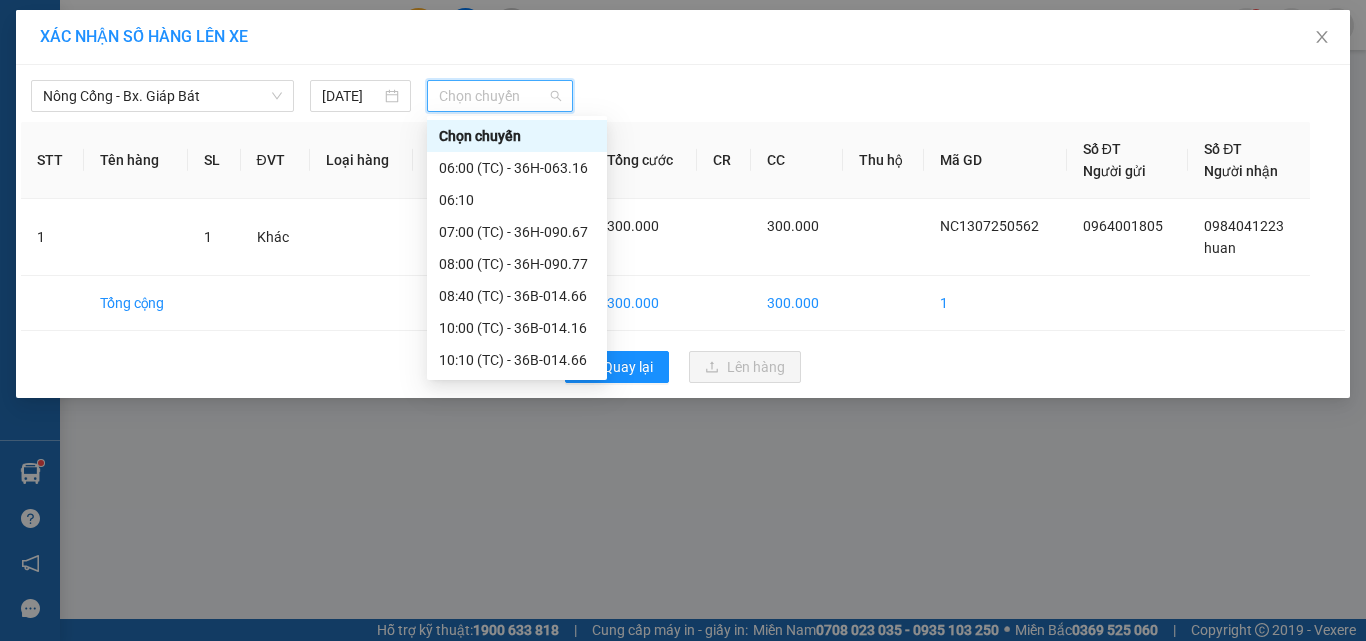 scroll, scrollTop: 96, scrollLeft: 0, axis: vertical 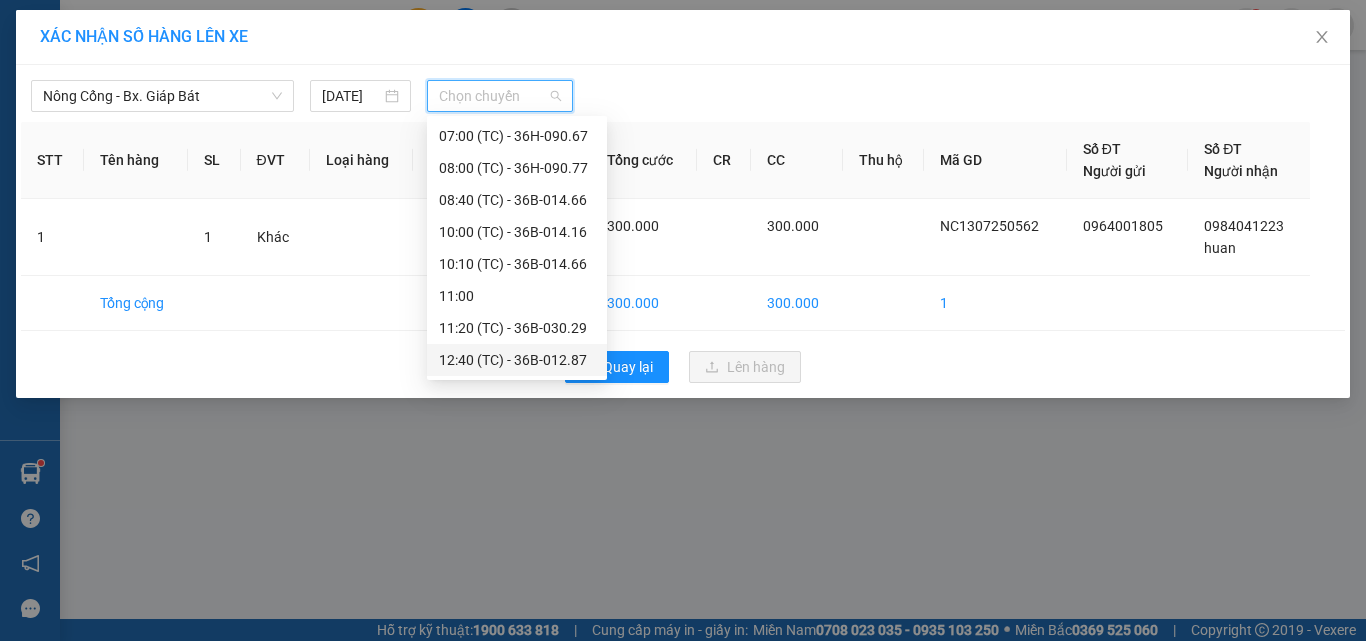 click on "12:40   (TC)   - 36B-012.87" at bounding box center [517, 360] 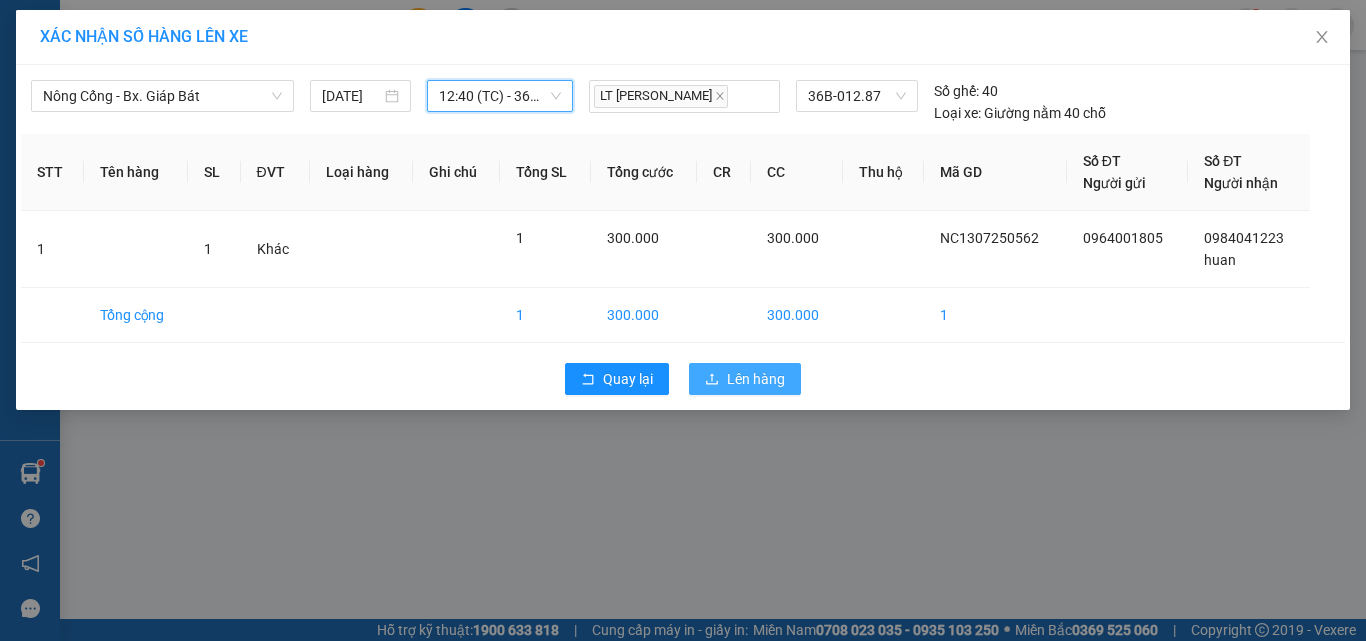 click on "Lên hàng" at bounding box center (756, 379) 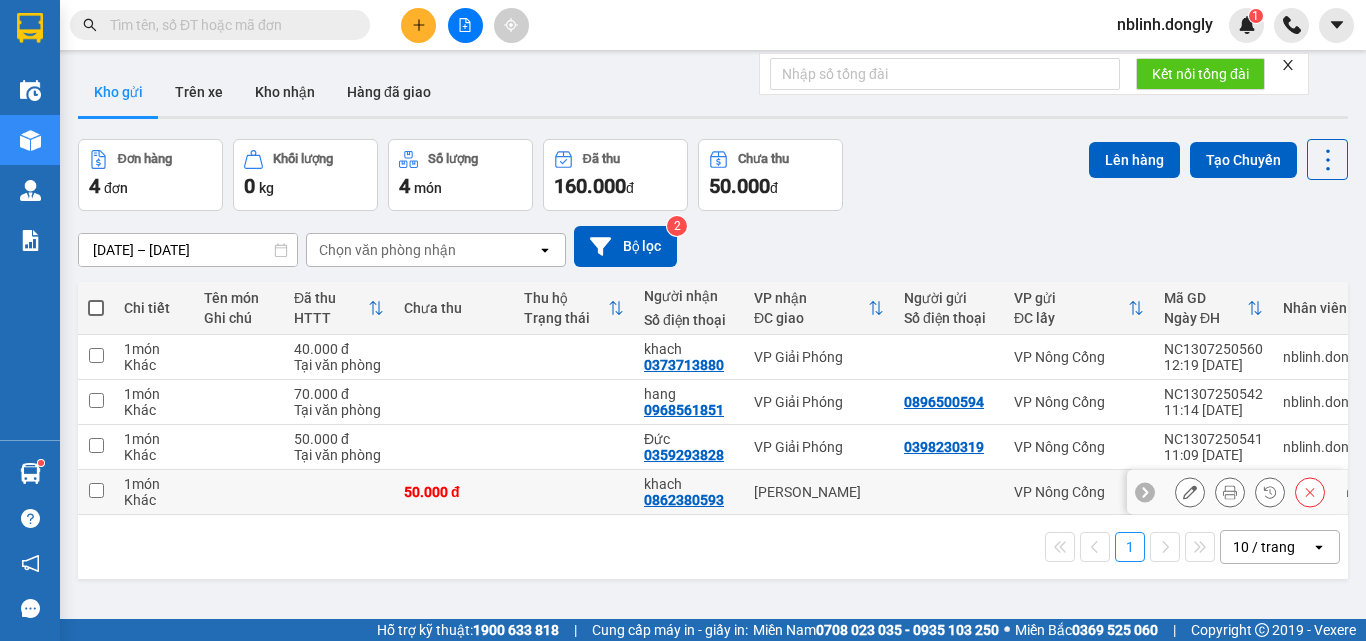 click at bounding box center [574, 492] 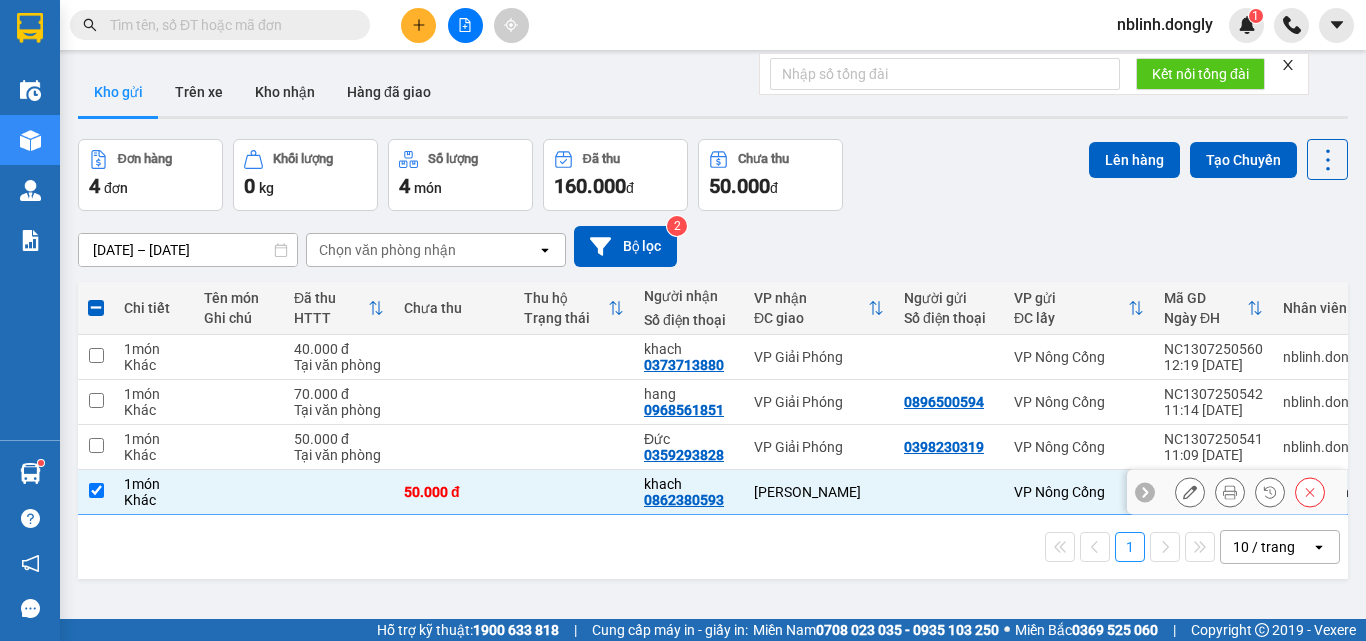 drag, startPoint x: 529, startPoint y: 480, endPoint x: 562, endPoint y: 491, distance: 34.785053 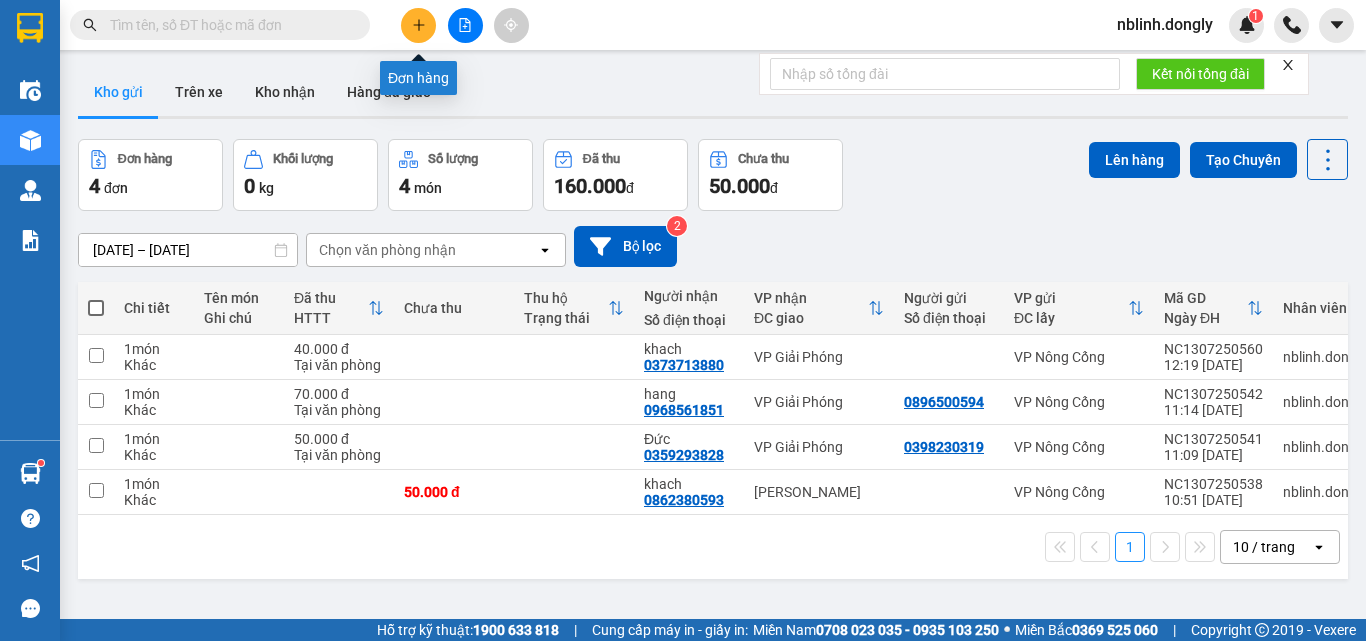 click 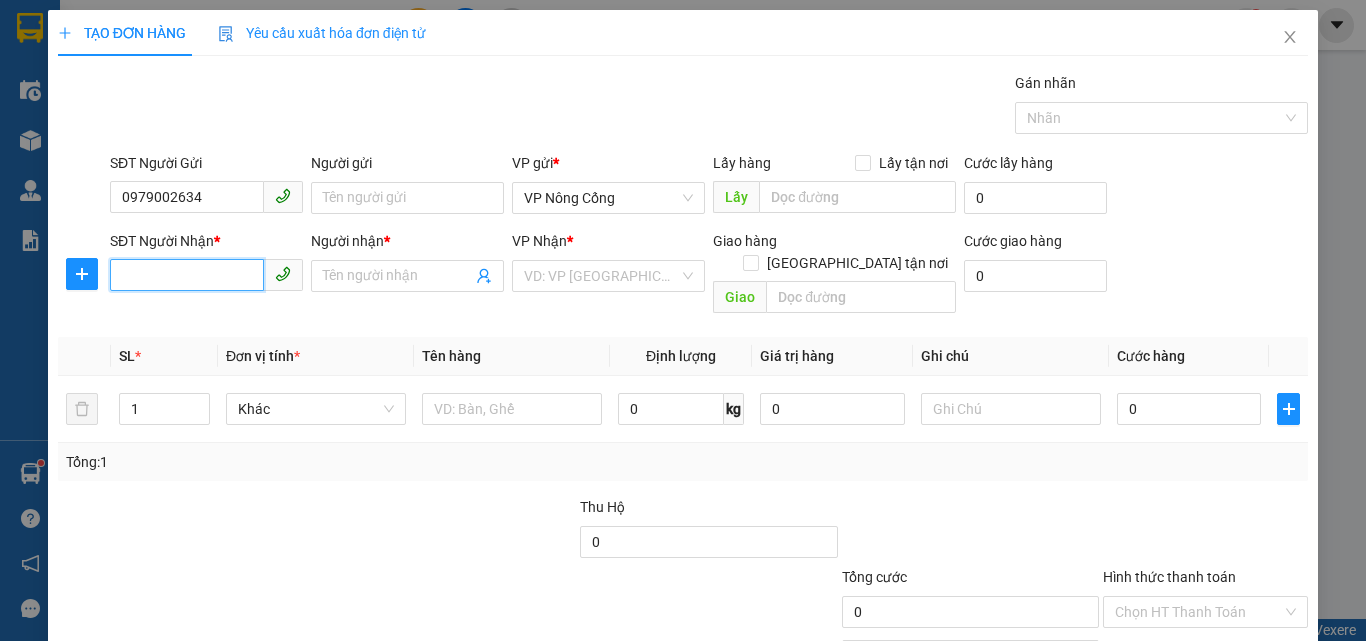 click on "SĐT Người Nhận  *" at bounding box center [187, 275] 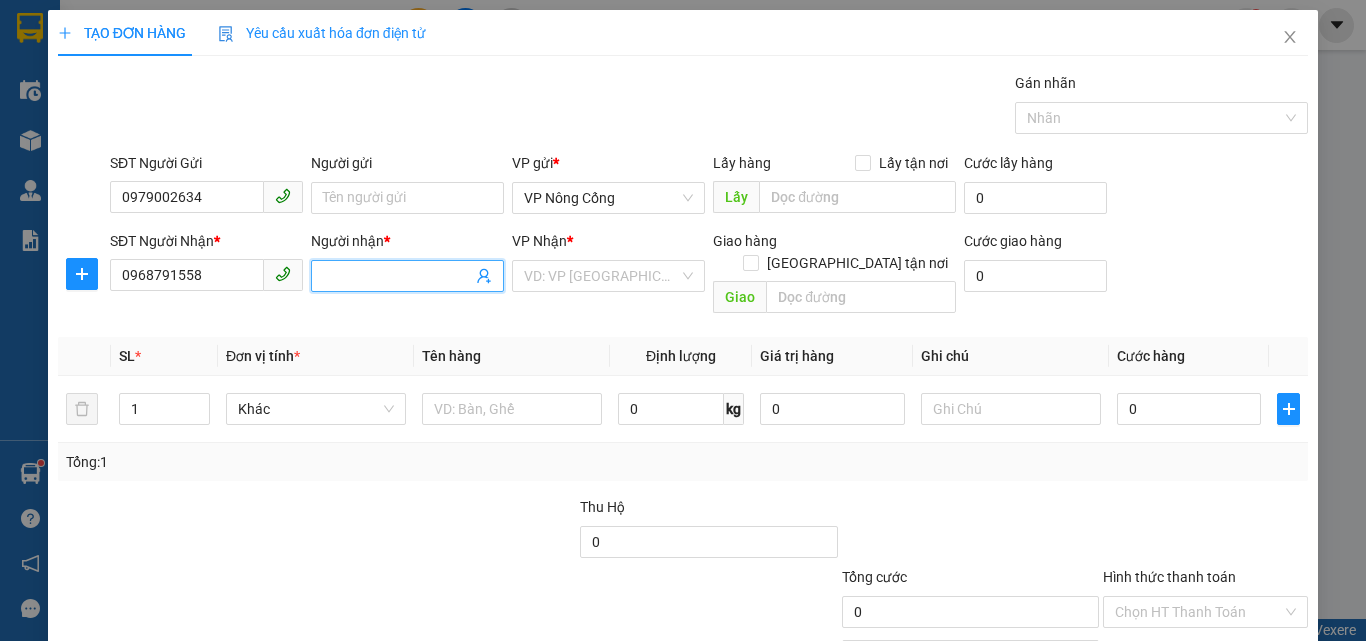 click on "Người nhận  *" at bounding box center (397, 276) 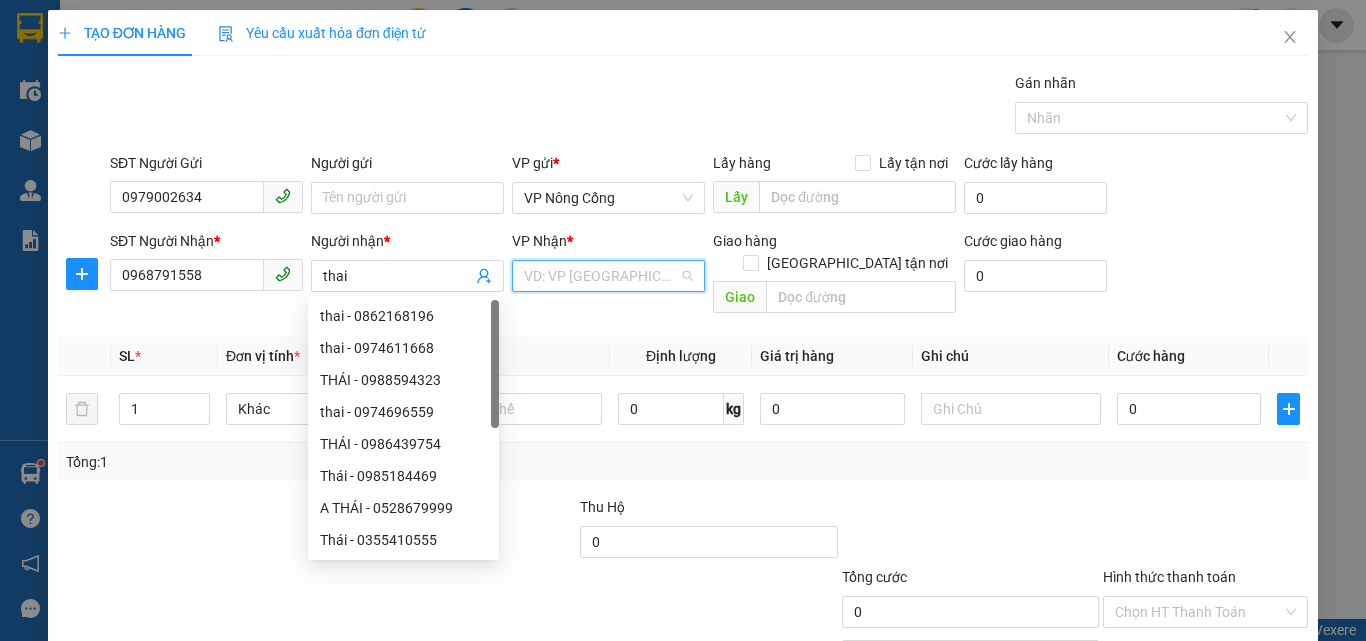 click at bounding box center (601, 276) 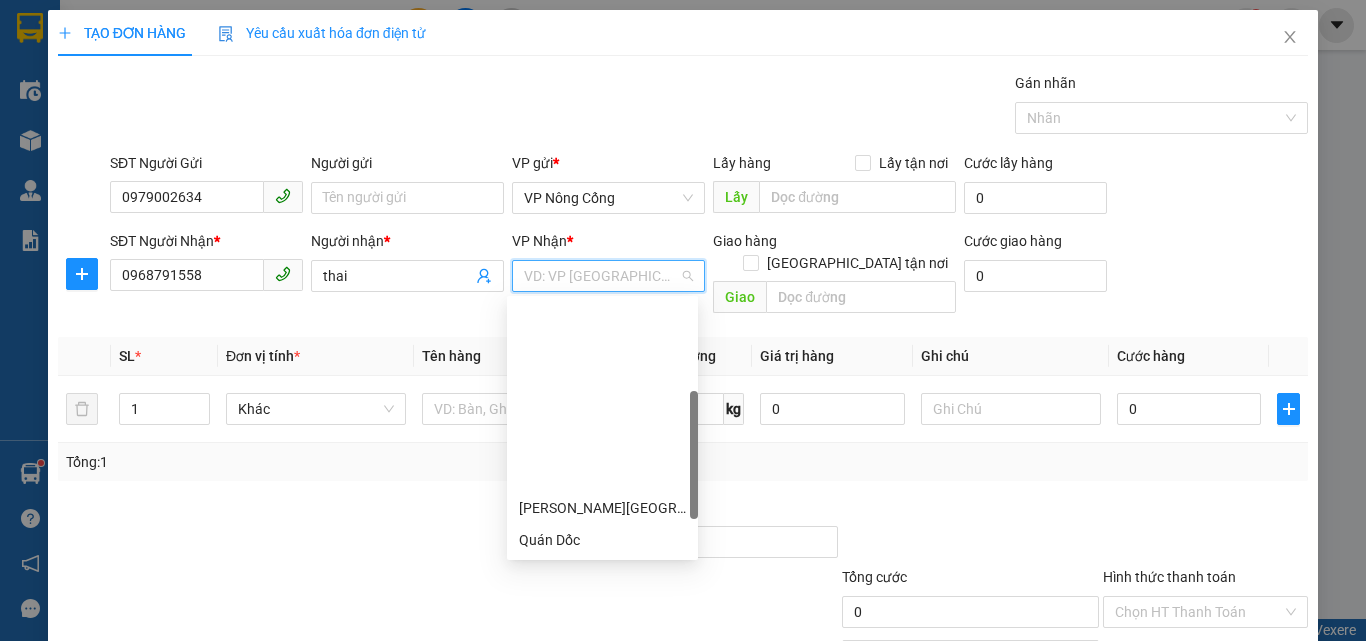 scroll, scrollTop: 280, scrollLeft: 0, axis: vertical 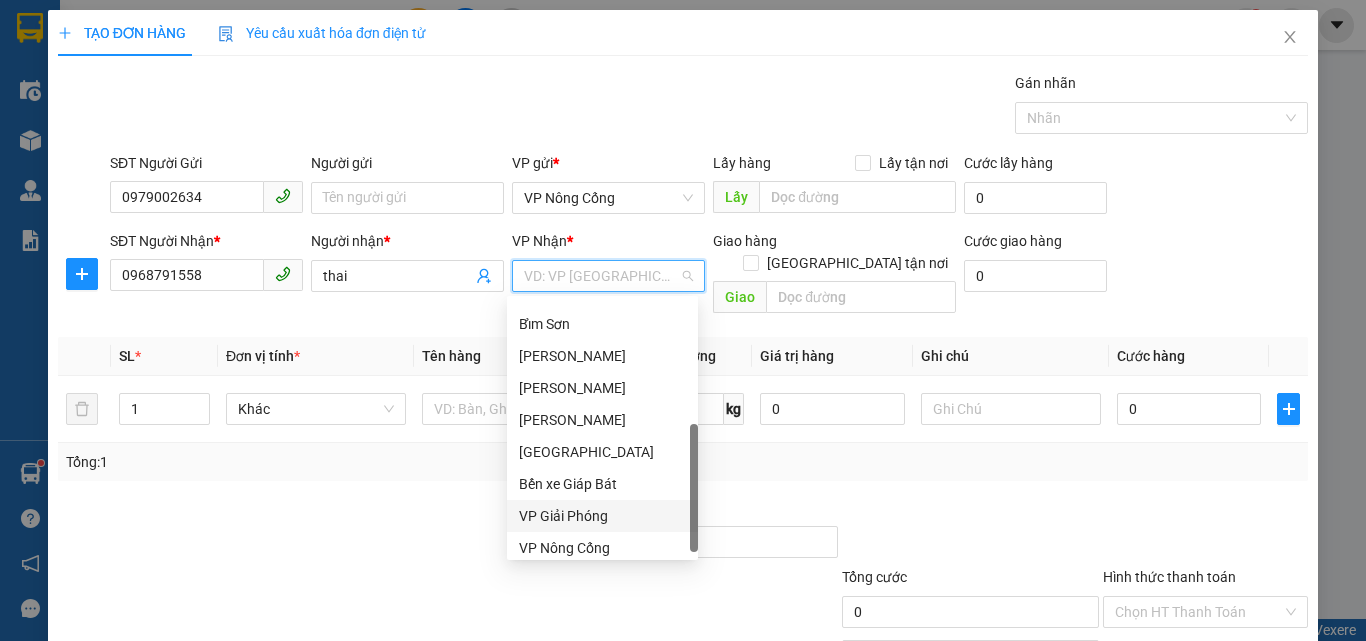 click on "VP Giải Phóng" at bounding box center [602, 516] 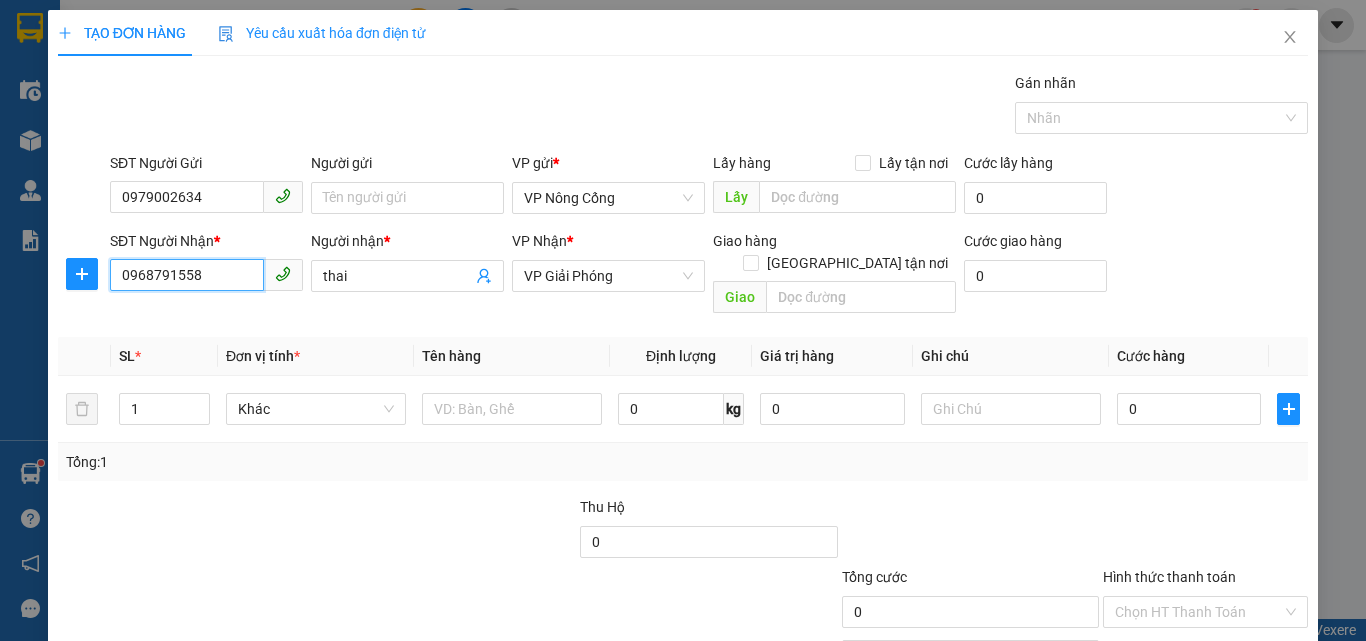 click on "0968791558" at bounding box center (187, 275) 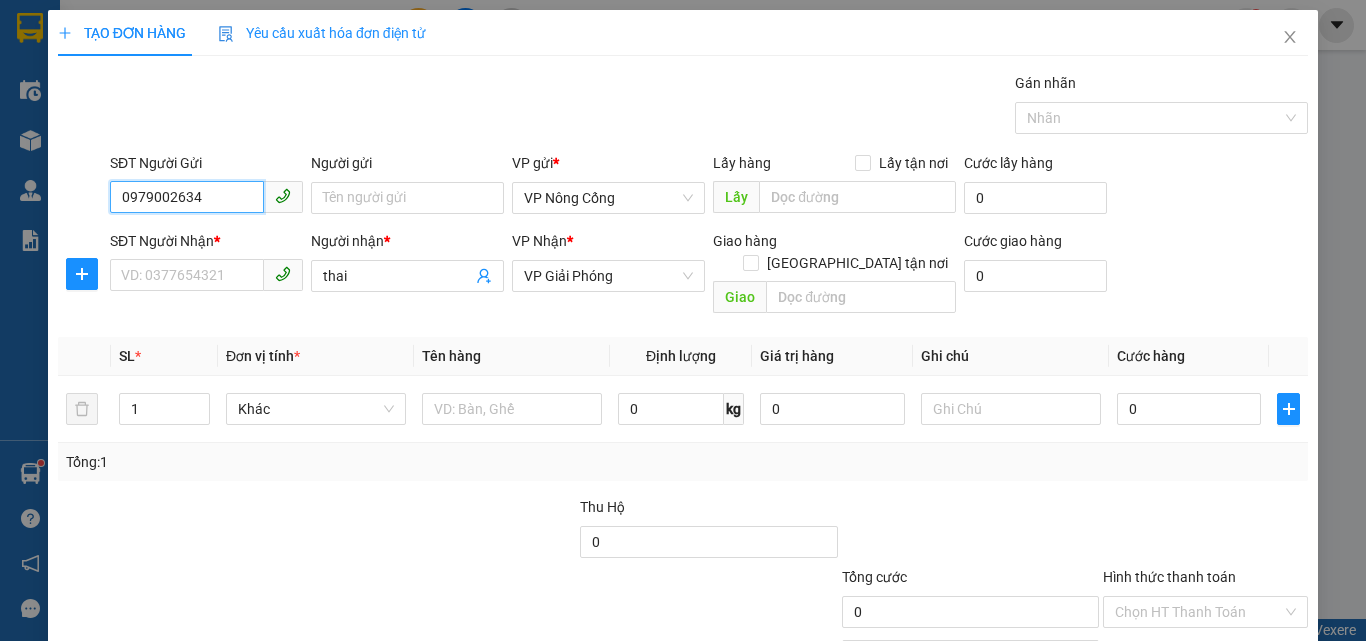 click on "0979002634" at bounding box center [187, 197] 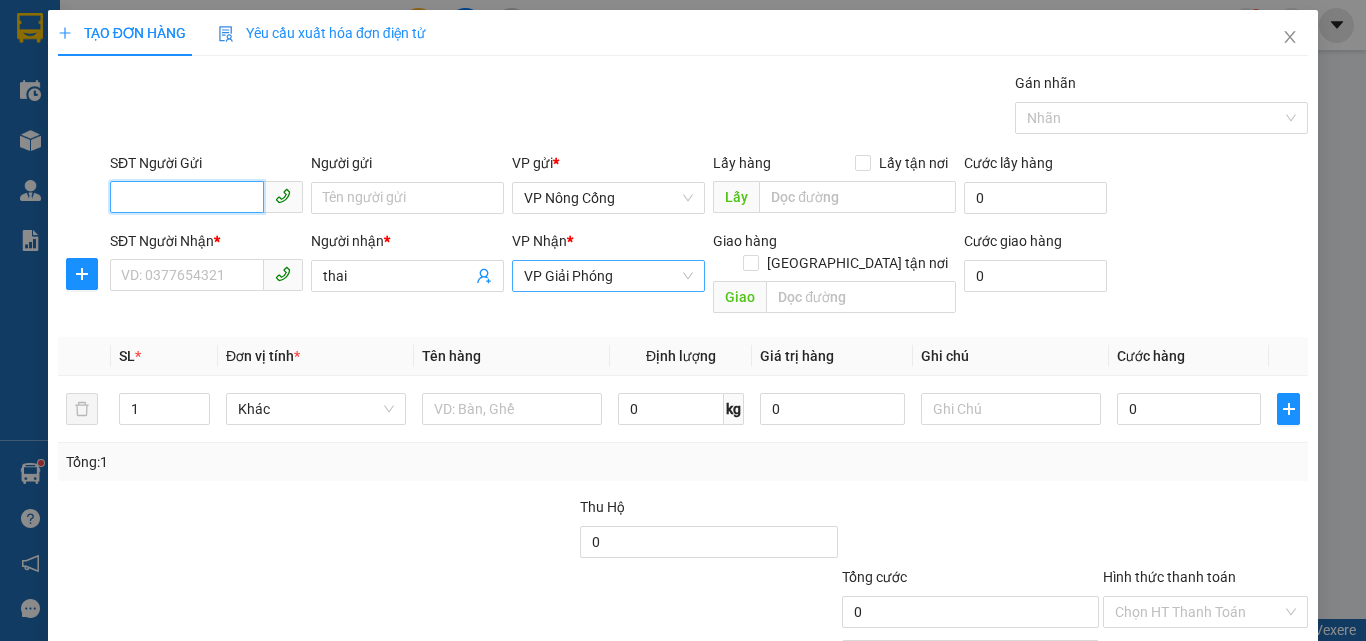 click on "VP Giải Phóng" at bounding box center [608, 276] 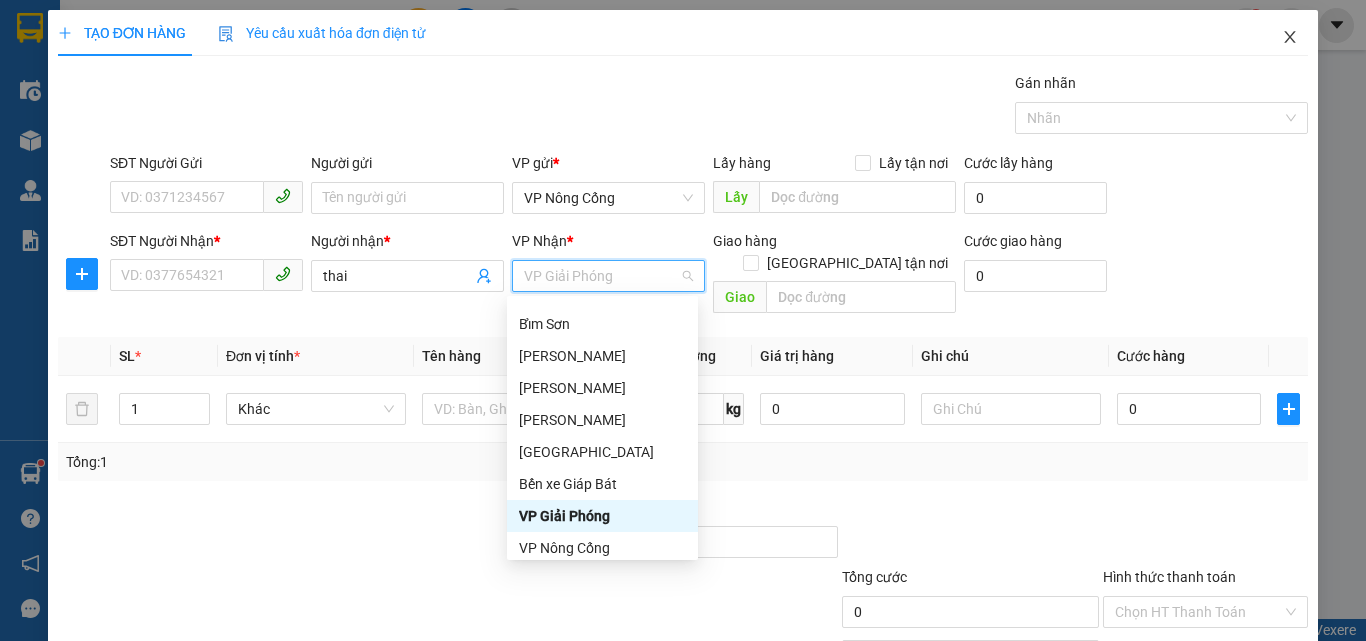 click 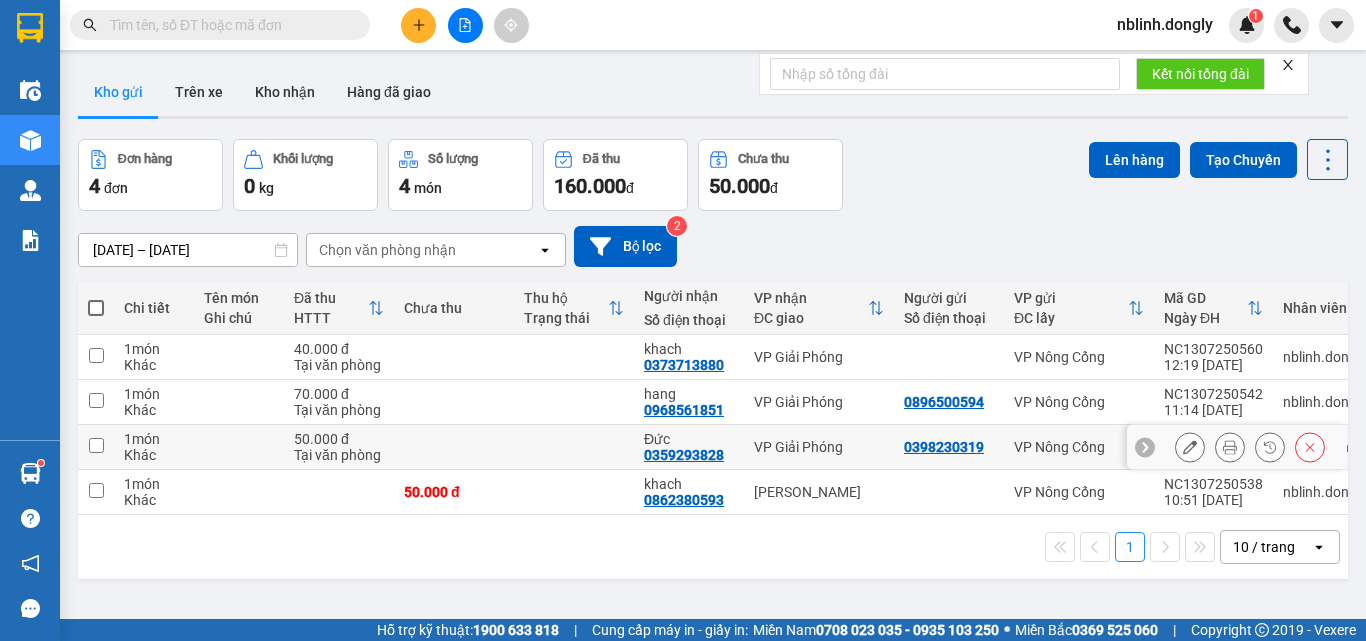 click at bounding box center (96, 445) 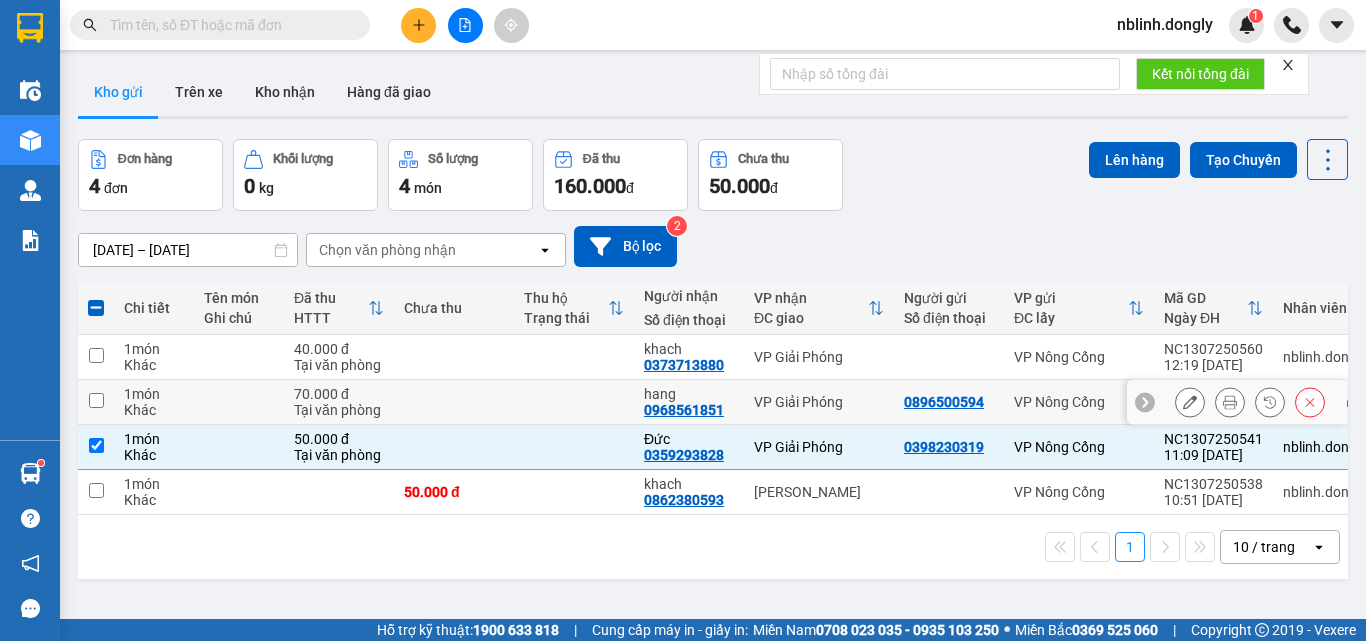 click at bounding box center (96, 400) 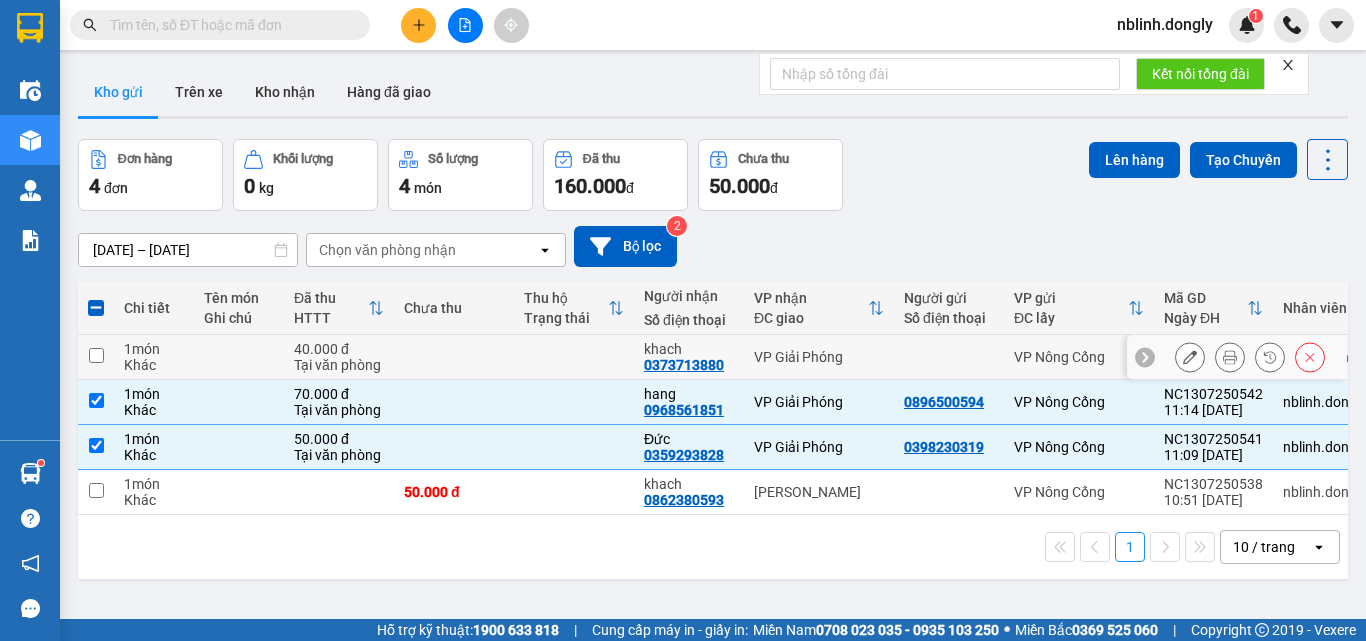 click at bounding box center (96, 355) 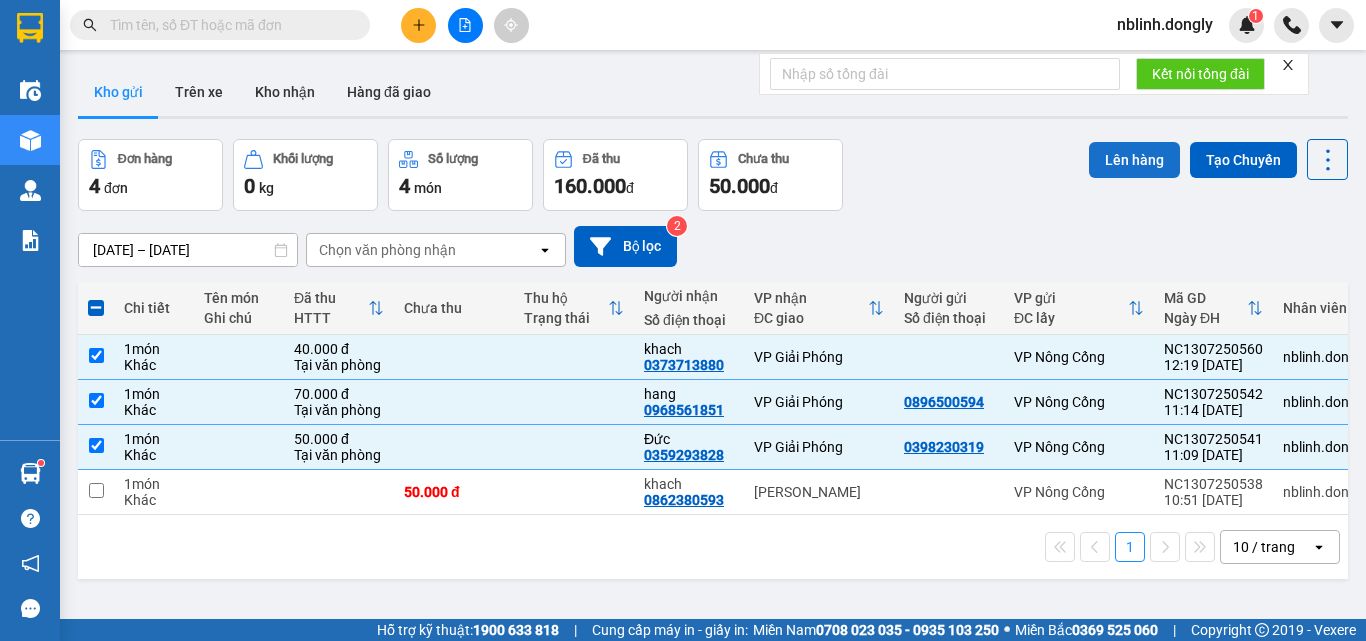 click on "Lên hàng" at bounding box center (1134, 160) 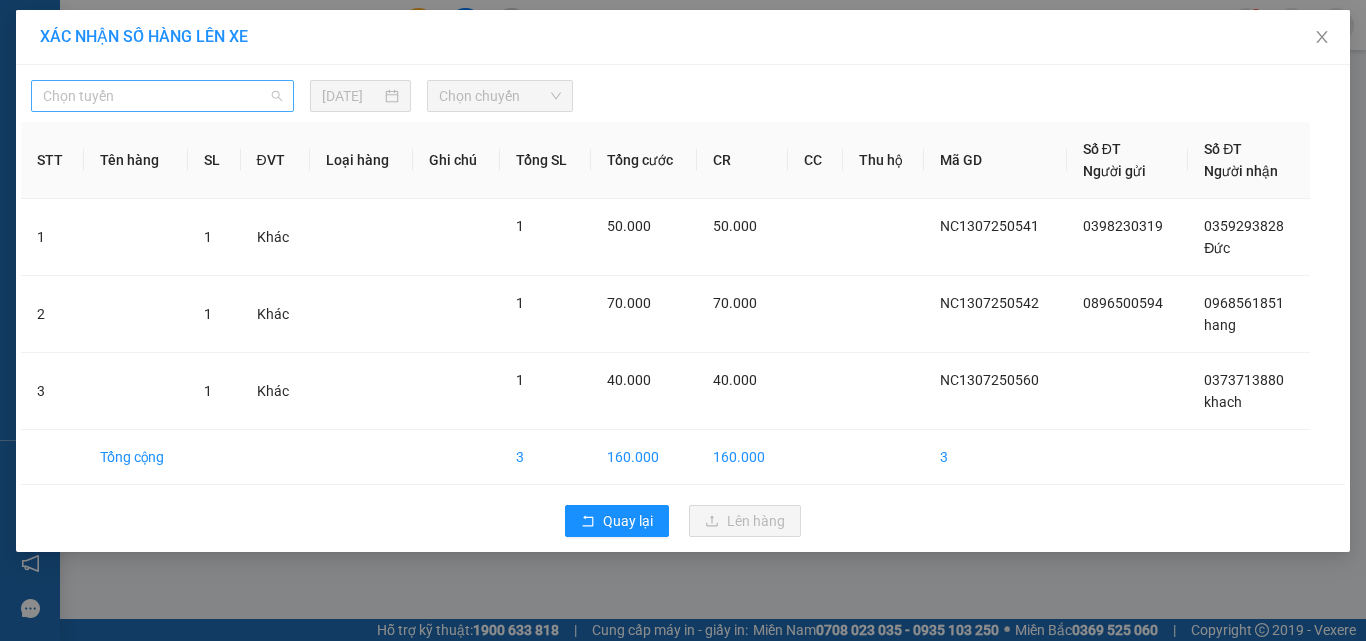 click on "Chọn tuyến" at bounding box center (162, 96) 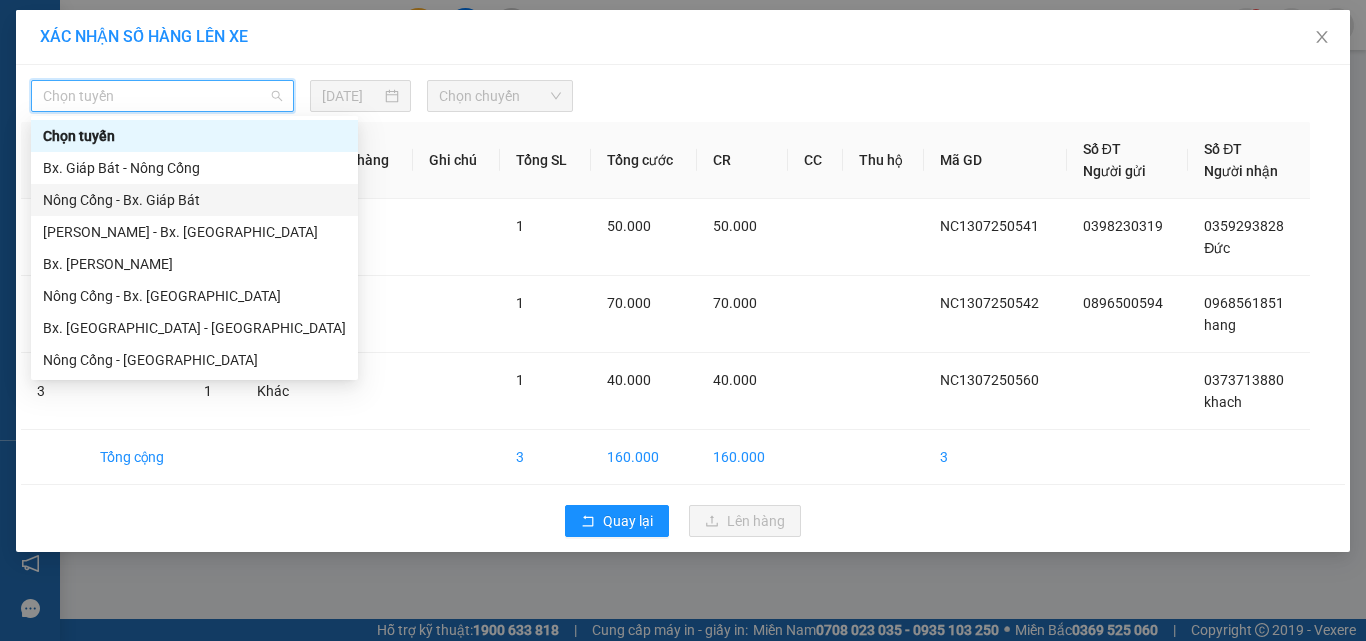 click on "Nông Cống - Bx. Giáp Bát" at bounding box center (194, 200) 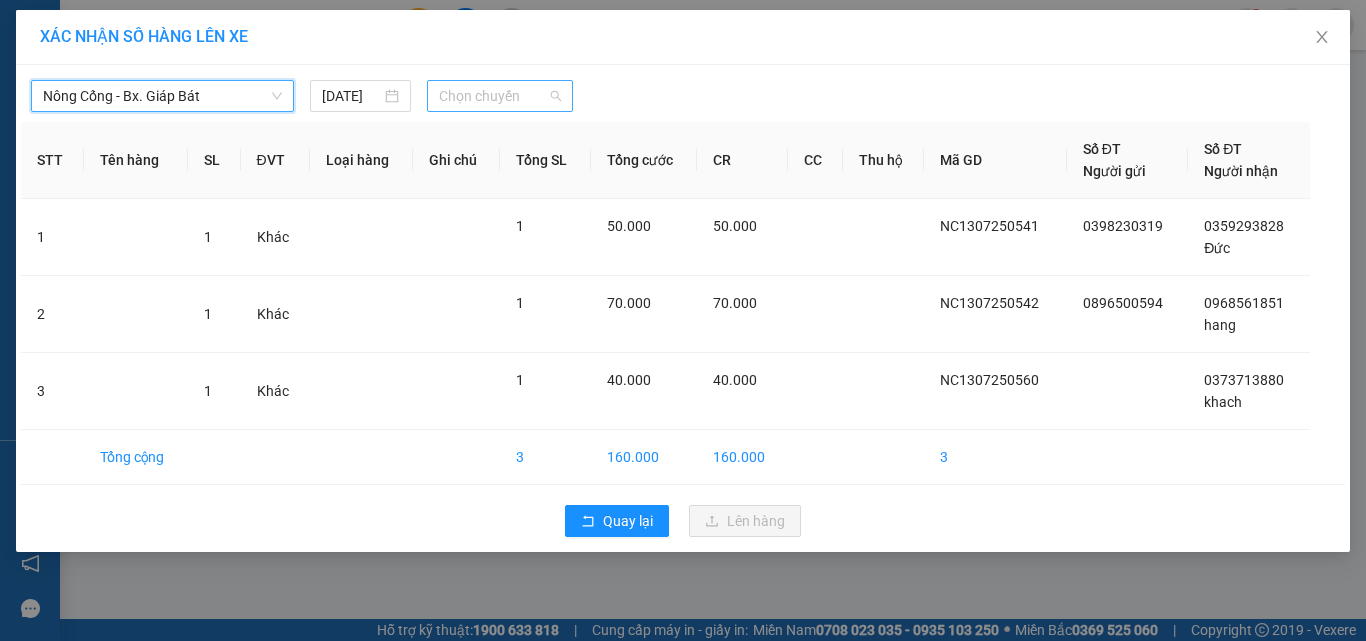 click on "Chọn chuyến" at bounding box center [500, 96] 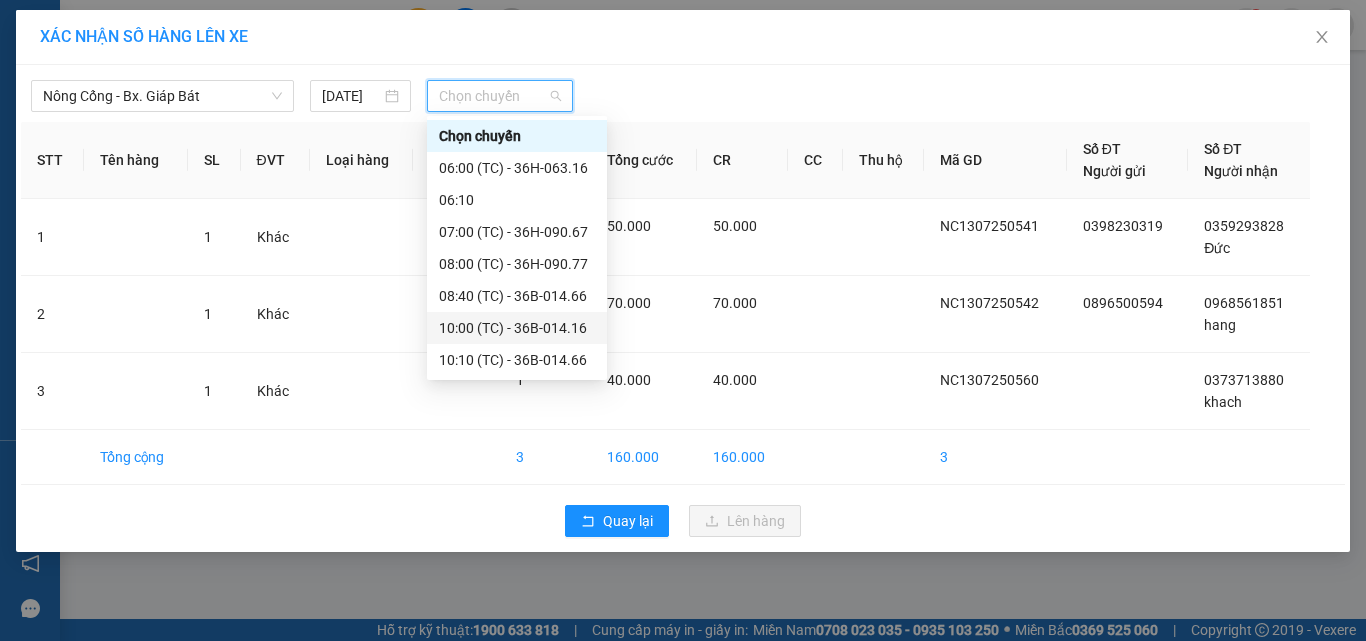 scroll, scrollTop: 96, scrollLeft: 0, axis: vertical 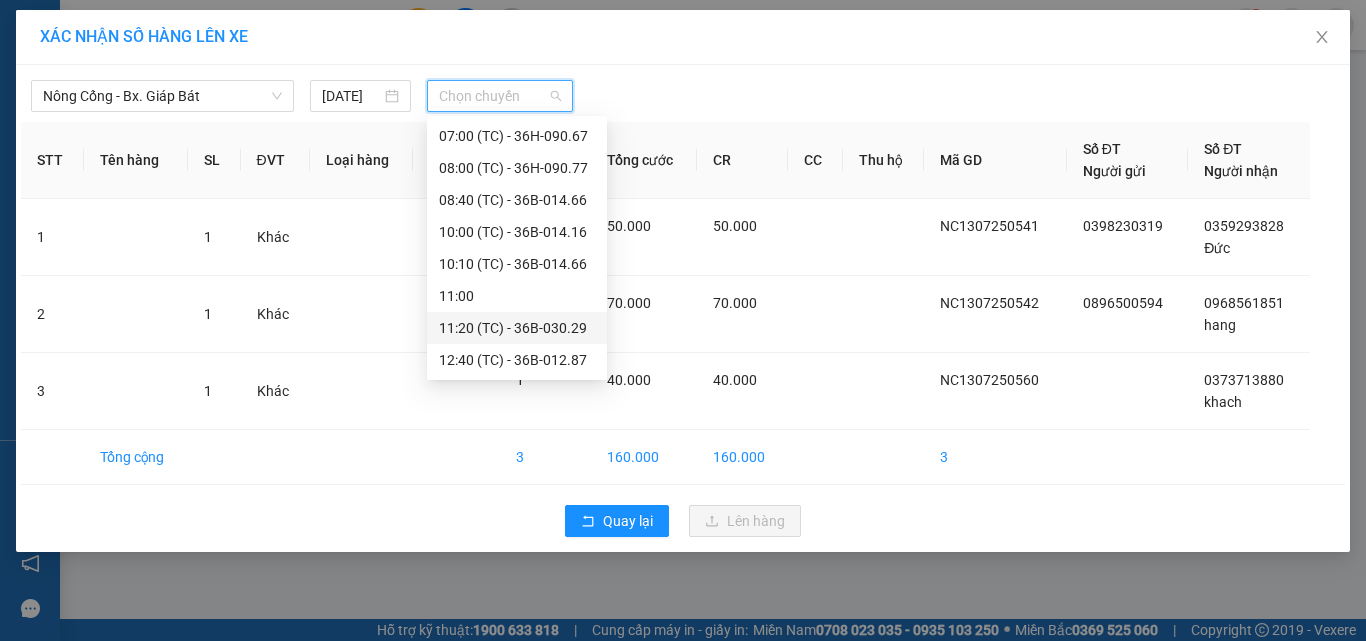 click on "11:20   (TC)   - 36B-030.29" at bounding box center [517, 328] 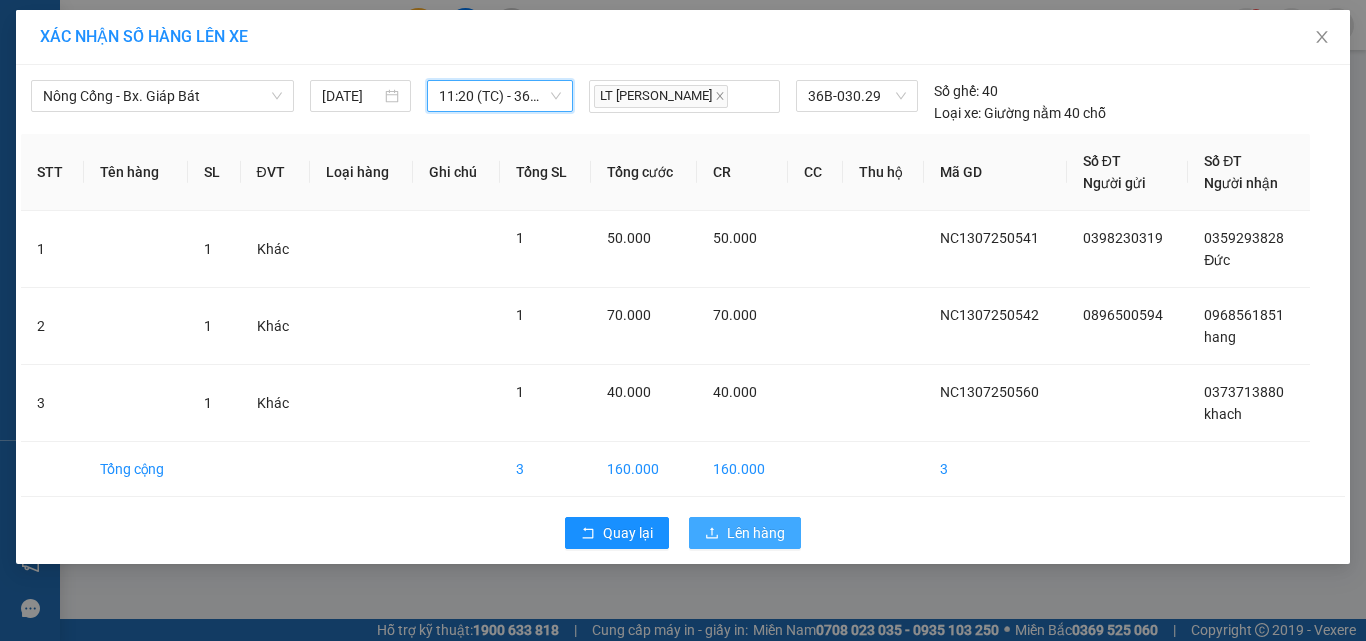 click on "Lên hàng" at bounding box center (756, 533) 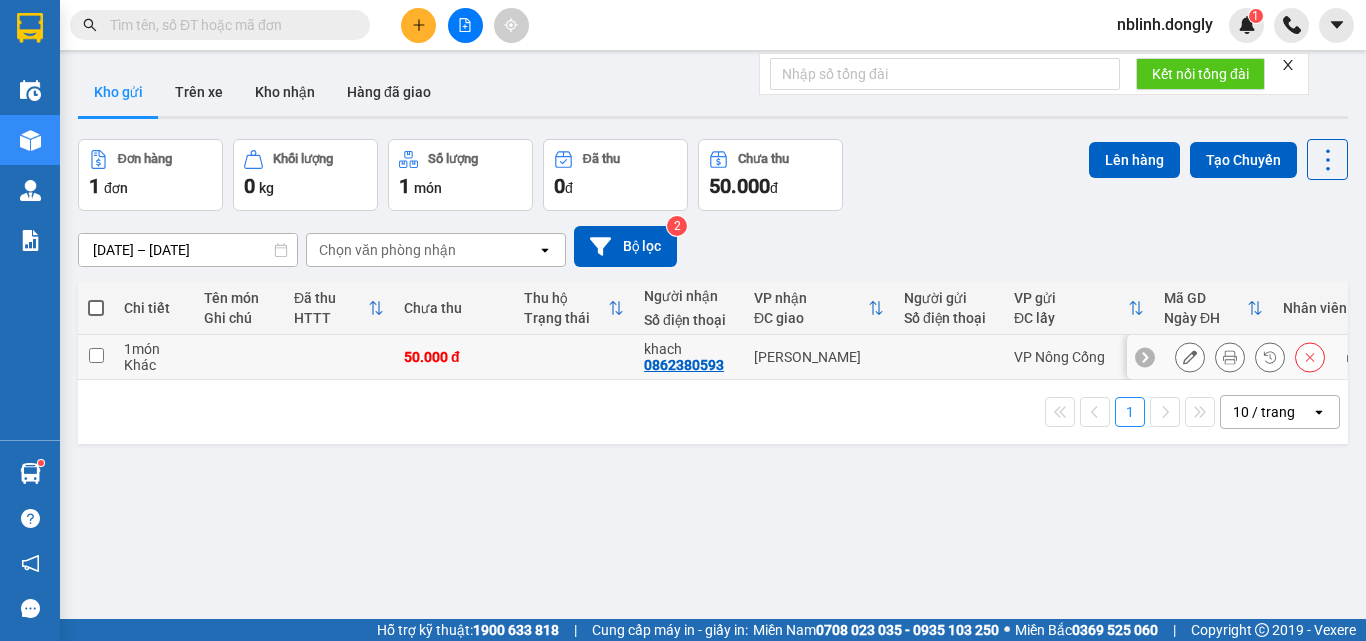 click at bounding box center (96, 355) 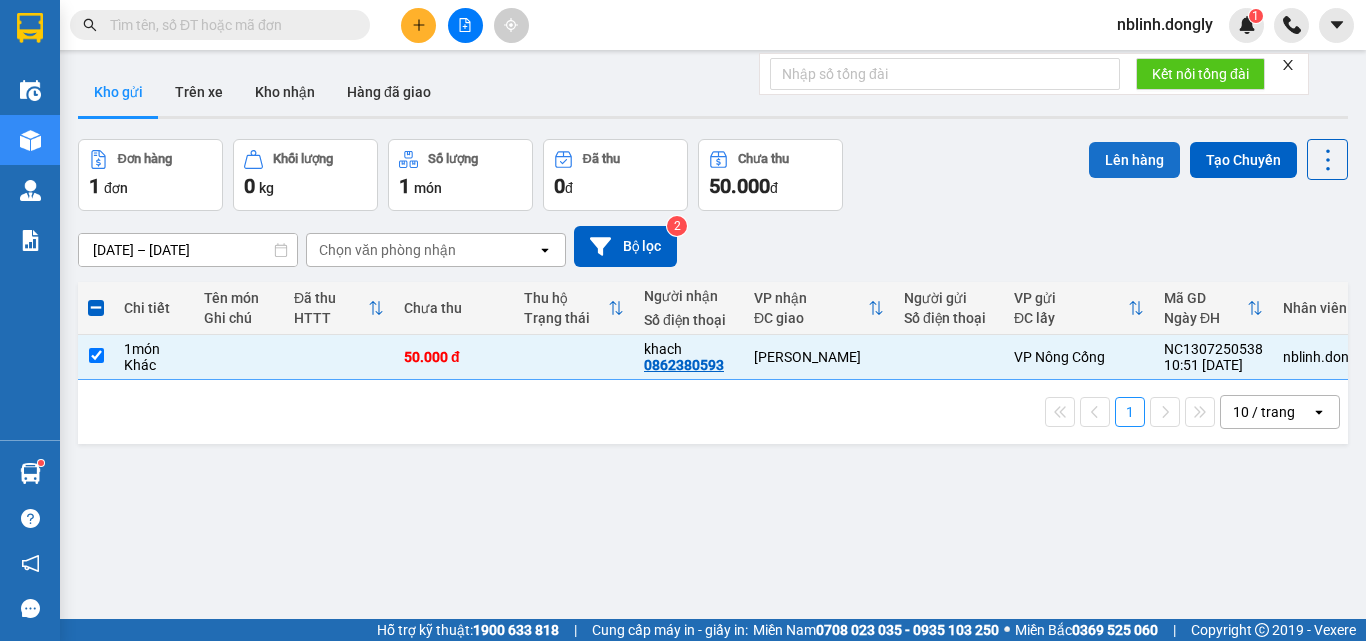 click on "Lên hàng" at bounding box center [1134, 160] 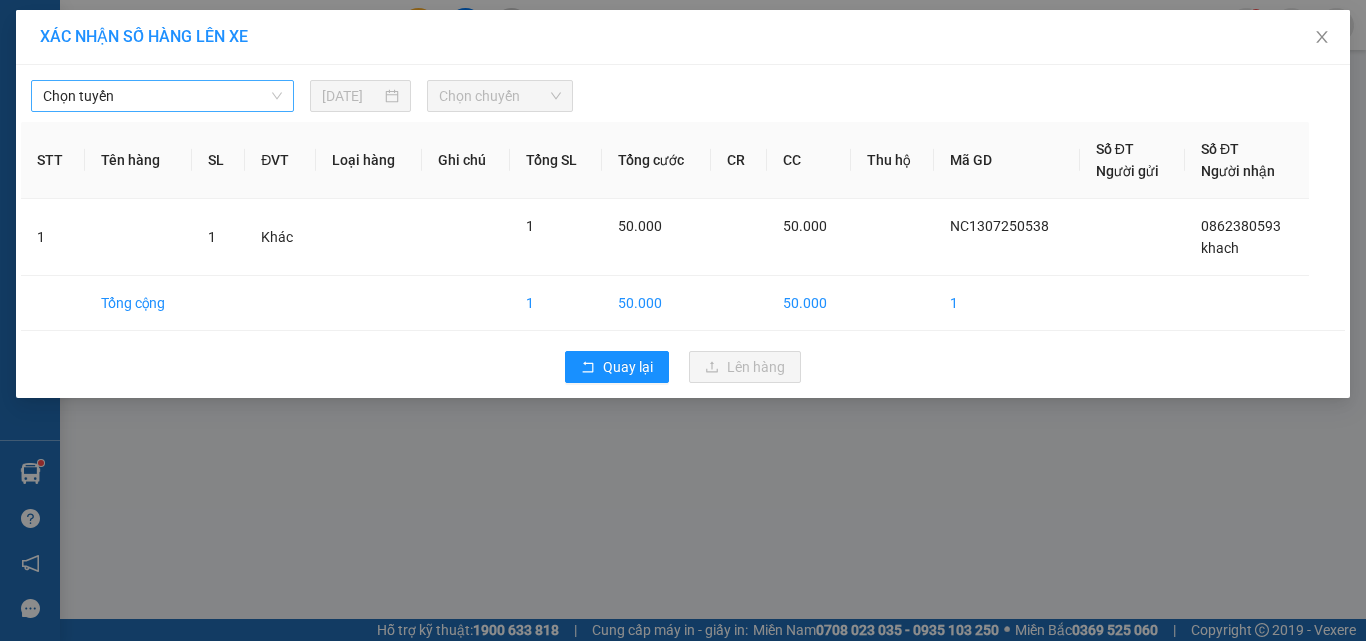 click on "Chọn tuyến" at bounding box center (162, 96) 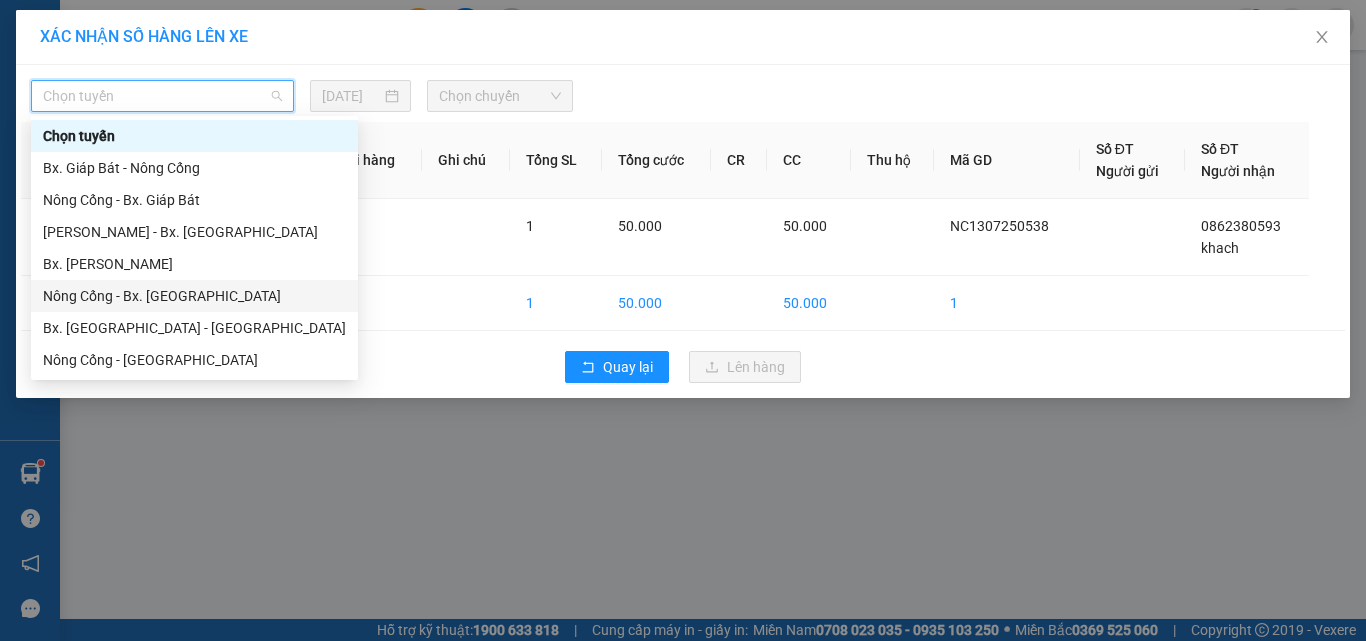 click on "Nông Cống - Bx. [GEOGRAPHIC_DATA]" at bounding box center [194, 296] 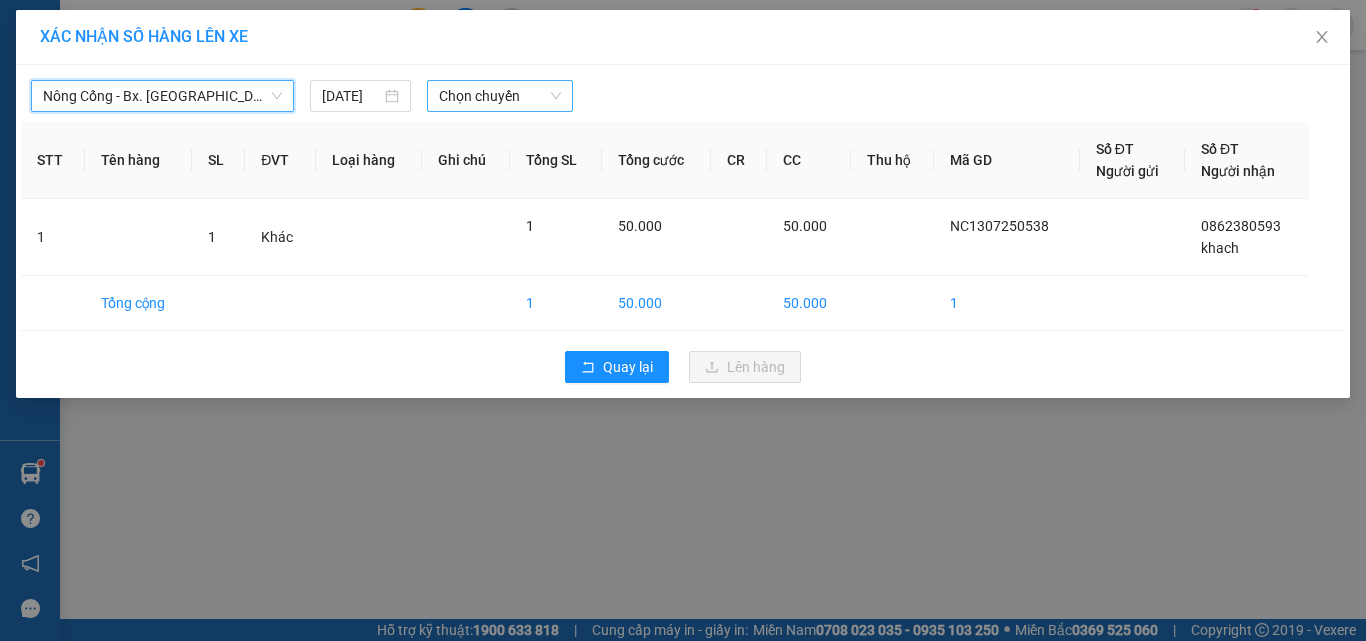click on "Chọn chuyến" at bounding box center (500, 96) 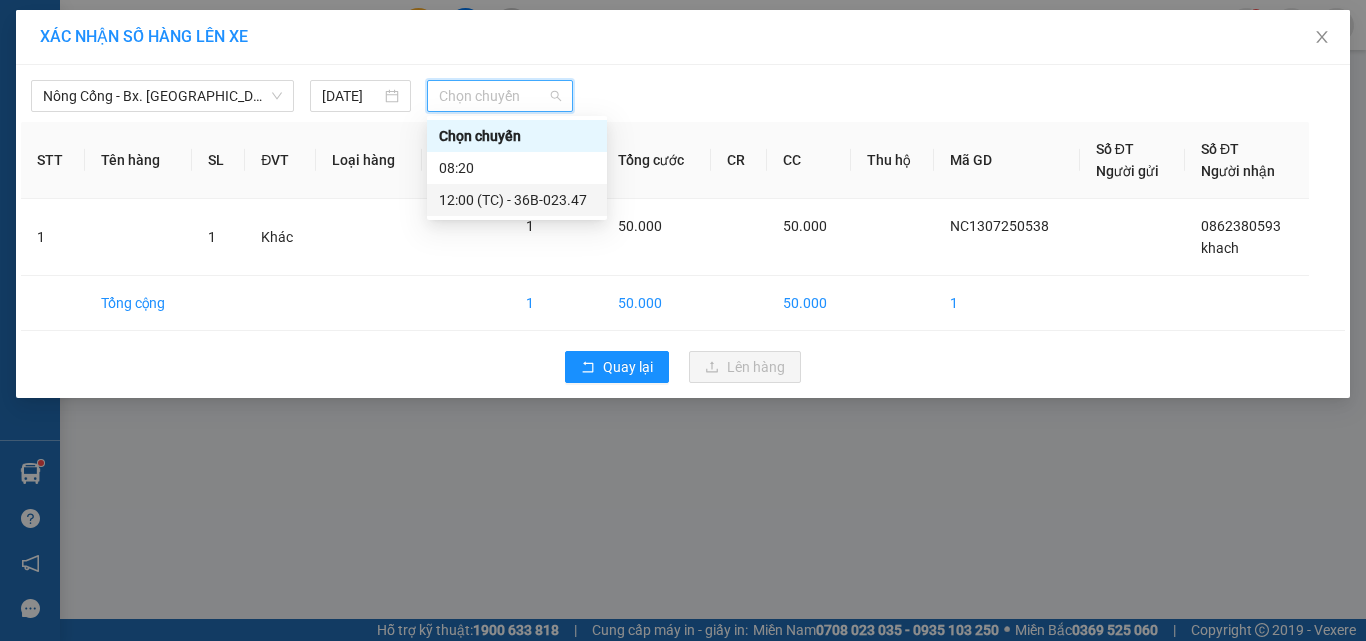 click on "12:00   (TC)   - 36B-023.47" at bounding box center [517, 200] 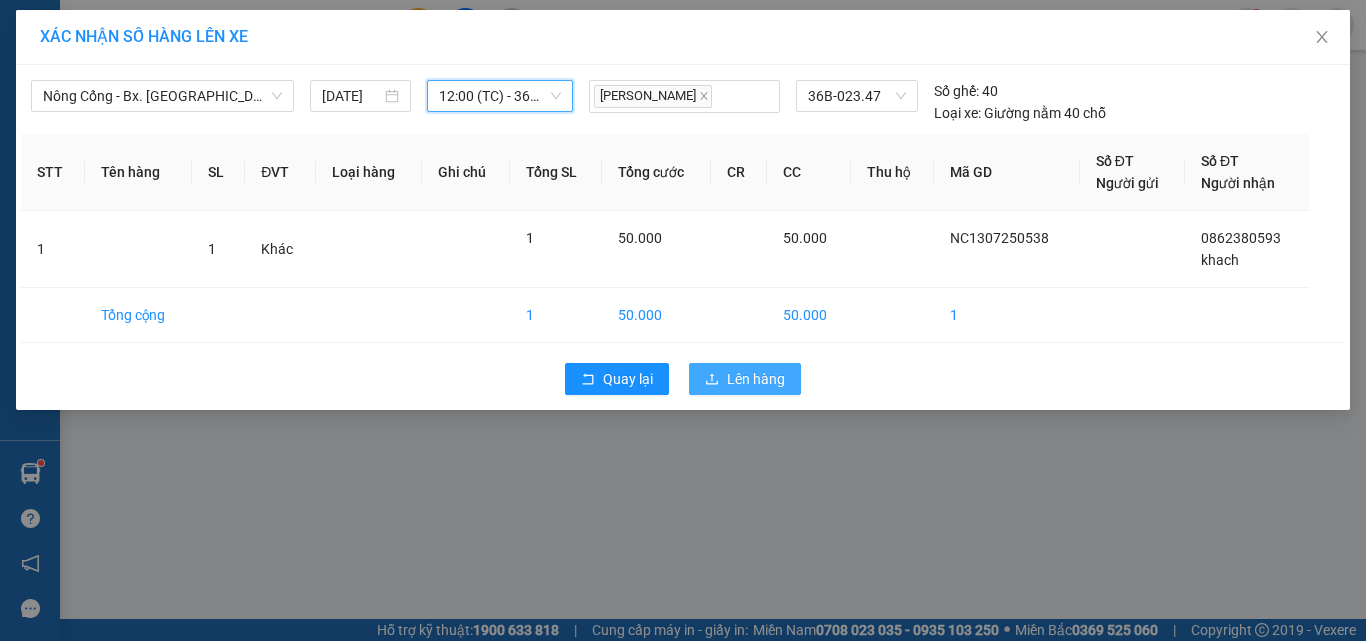 click on "Lên hàng" at bounding box center [756, 379] 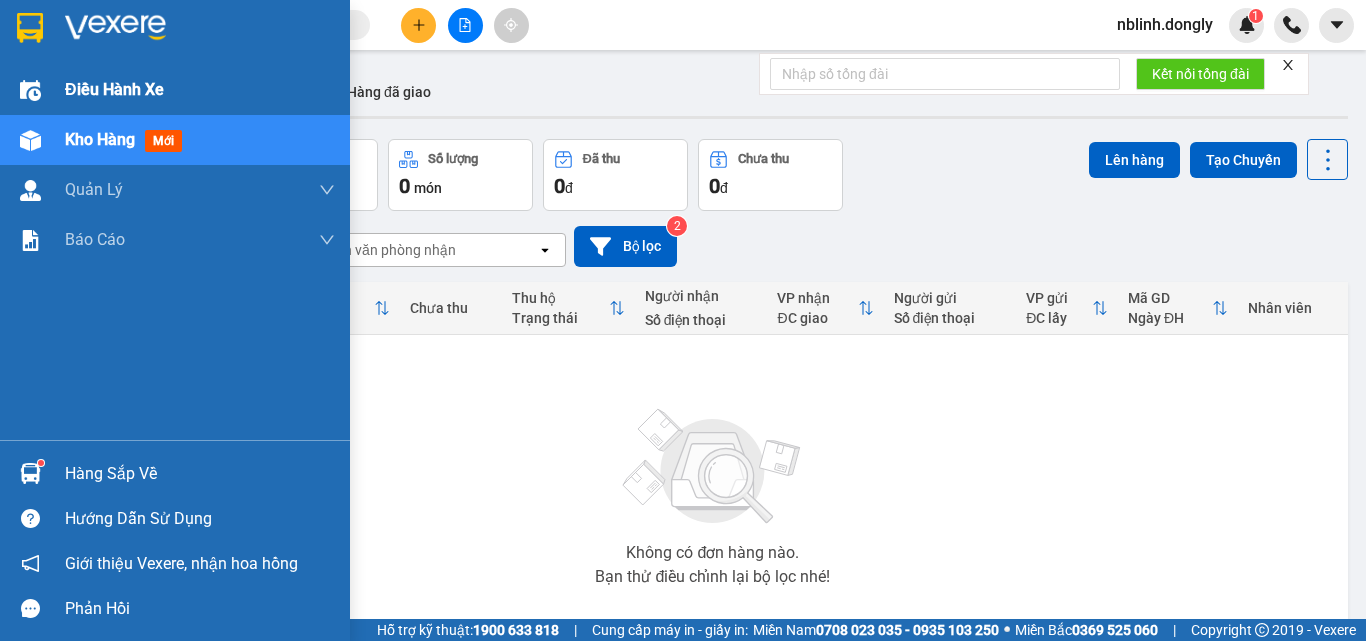 drag, startPoint x: 0, startPoint y: 28, endPoint x: 0, endPoint y: 112, distance: 84 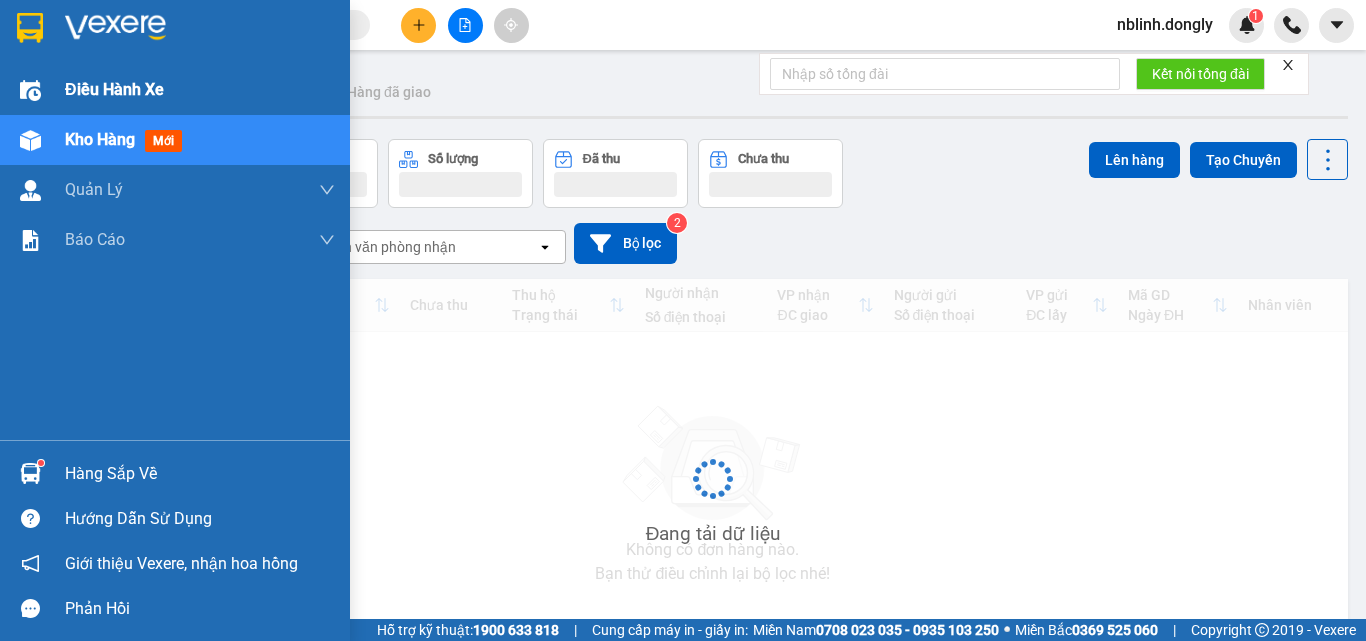 click on "Điều hành xe" at bounding box center (175, 90) 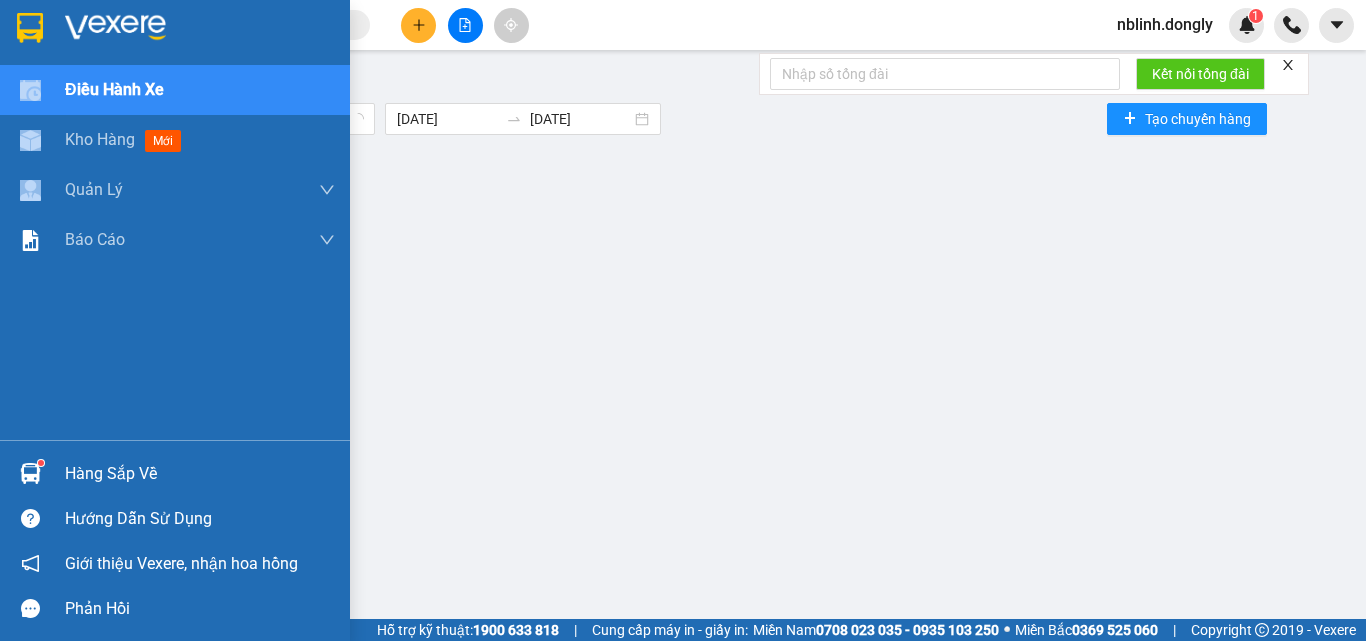 drag, startPoint x: 2, startPoint y: 101, endPoint x: 15, endPoint y: 462, distance: 361.234 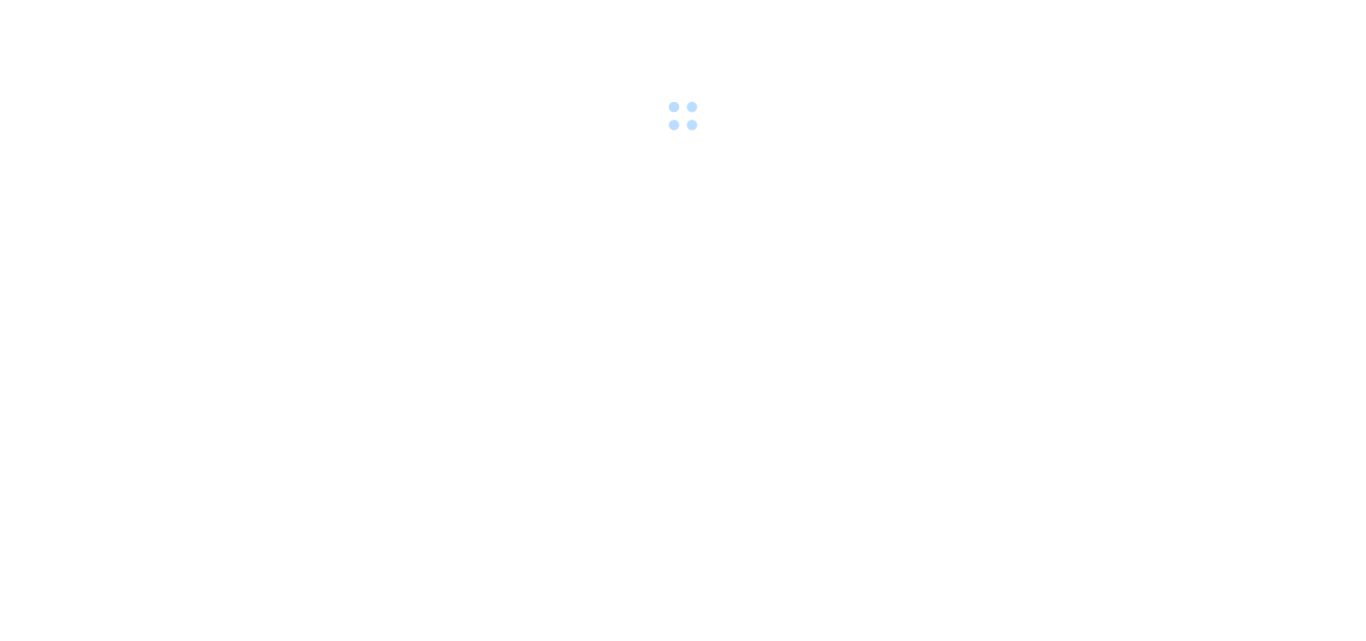 scroll, scrollTop: 0, scrollLeft: 0, axis: both 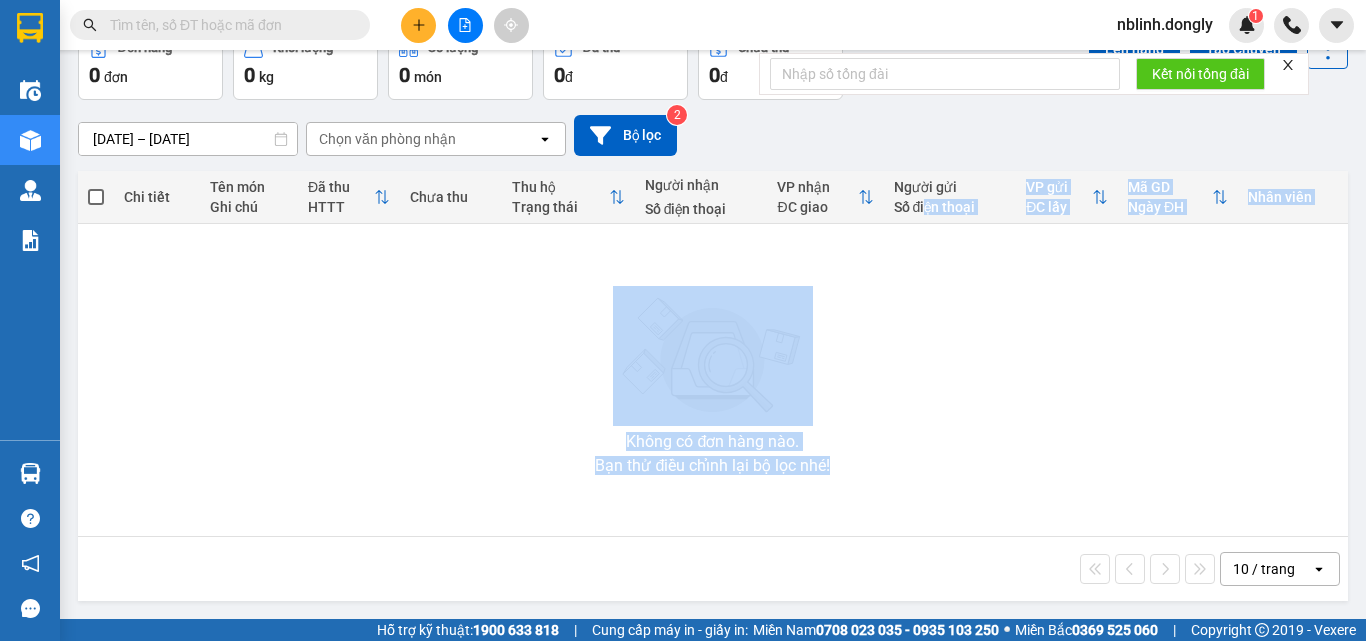drag, startPoint x: 929, startPoint y: 331, endPoint x: 1365, endPoint y: 680, distance: 558.4774 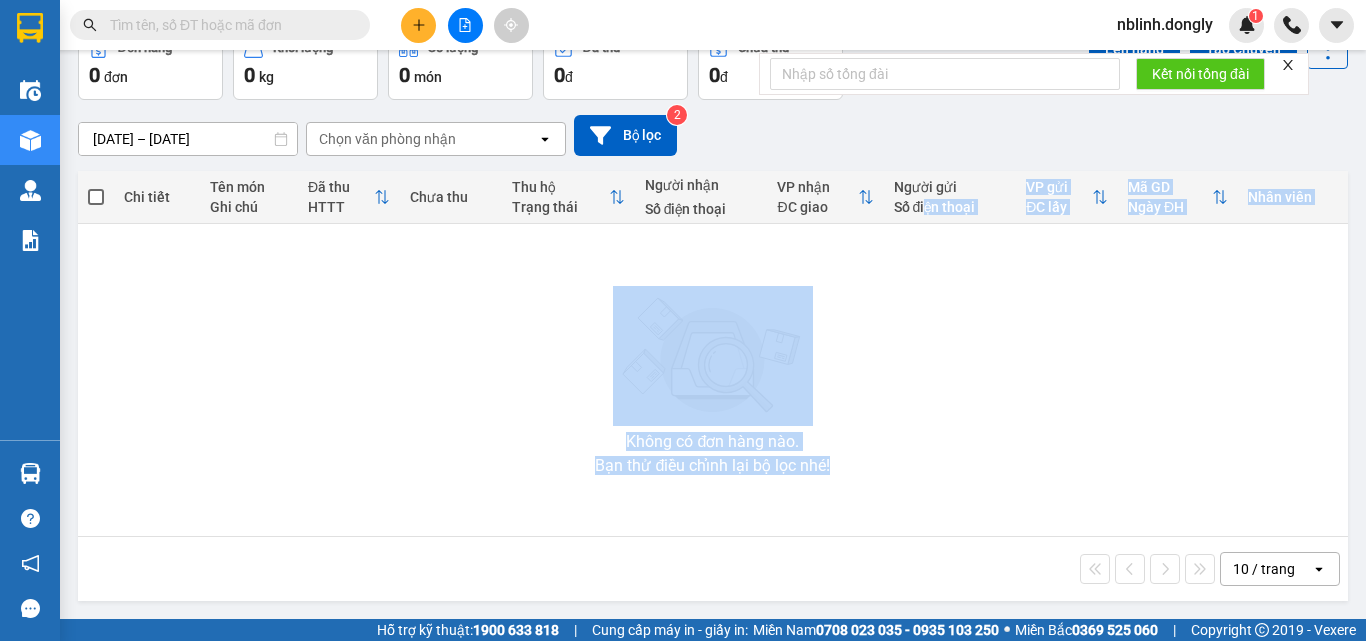 click on "Kết quả tìm kiếm ( 0 )  Bộ lọc  No Data nblinh.dongly 1     Điều hành xe     Kho hàng mới     Quản [PERSON_NAME] lý chuyến Quản lý khách hàng mới Quản lý giao nhận mới Quản lý kiểm kho     Báo cáo 1. Chi tiết đơn hàng toàn nhà xe 2. Báo cáo doanh thu các văn phòng ( không có công nợ ) 3. Thống kê nhận và gửi hàng theo văn phòng (thu hộ) 3. Thống kê nhận và gửi hàng theo văn phòng (thu hộ) 6. Doanh số theo xe, tài xế chi tiết Báo cáo đơn hàng hủy Hàng sắp về Hướng dẫn sử dụng Giới thiệu Vexere, nhận hoa hồng Phản hồi Phần mềm hỗ trợ bạn tốt chứ? ver  1.8.137 Kho gửi Trên xe Kho nhận Hàng đã giao Đơn hàng 0 đơn Khối lượng 0 kg Số lượng 0 món Đã thu 0  đ Chưa thu 0  đ Lên hàng Tạo Chuyến [DATE] – [DATE] Press the down arrow key to interact with the calendar and select a date. Press the escape button to close the calendar. open 2 | |" at bounding box center [683, 320] 